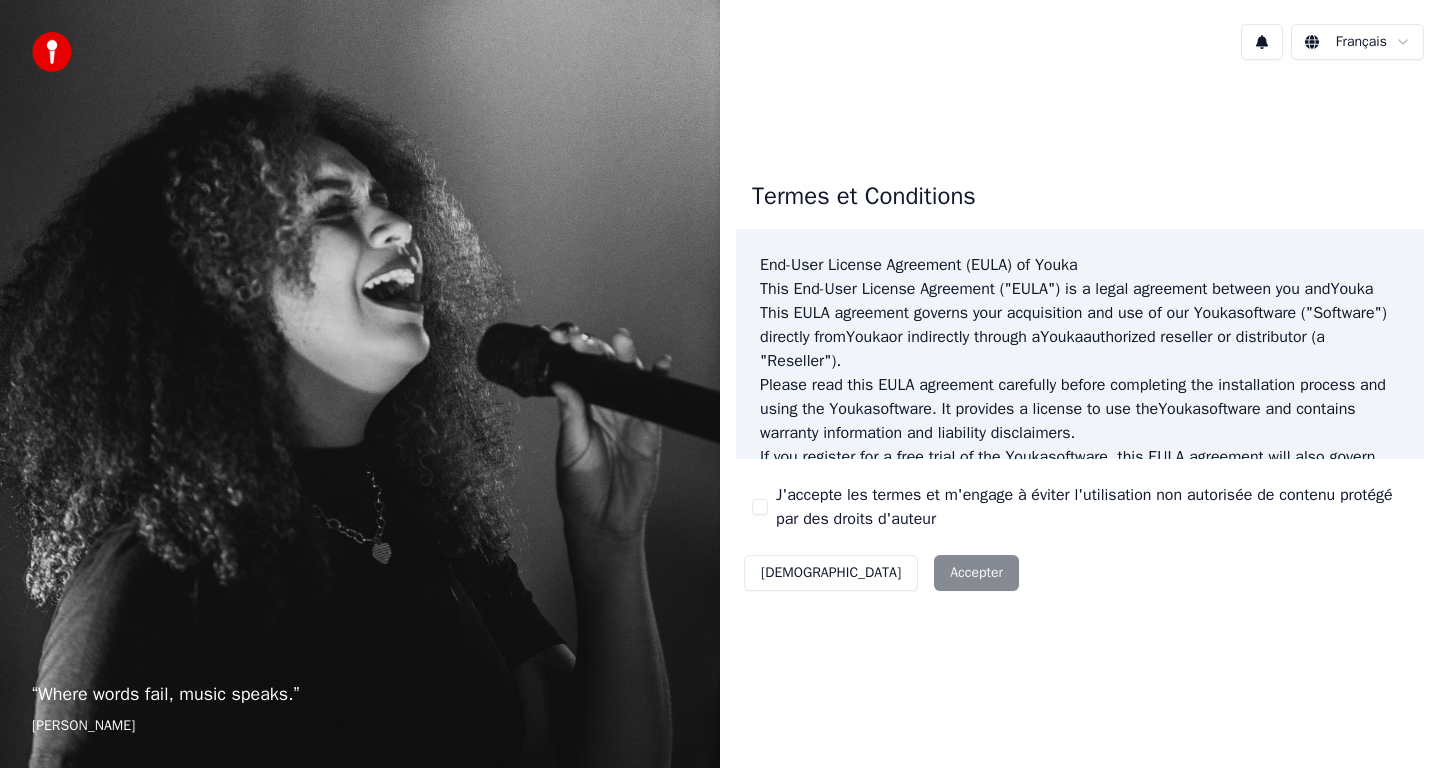 scroll, scrollTop: 0, scrollLeft: 0, axis: both 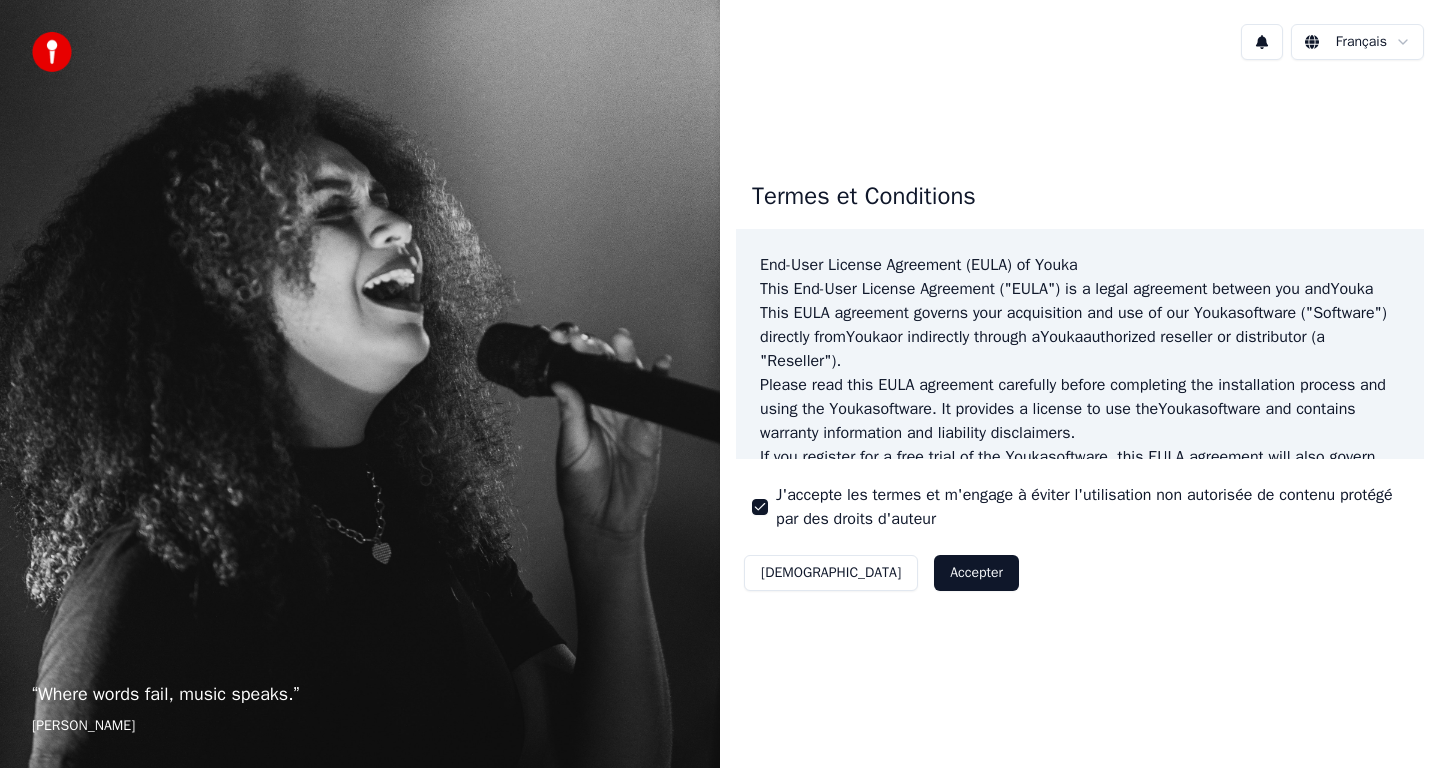 click on "Accepter" at bounding box center (976, 573) 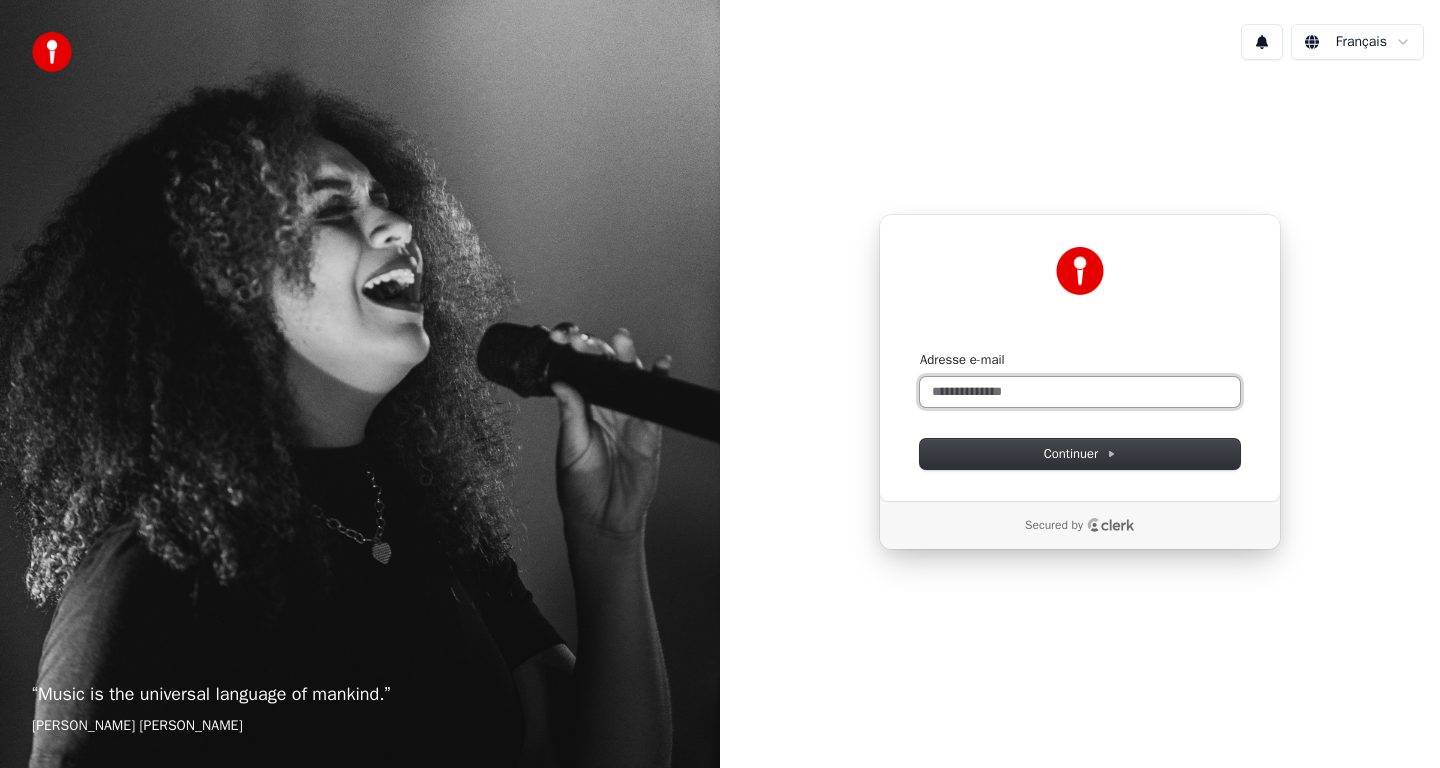 click on "Adresse e-mail" at bounding box center (1080, 392) 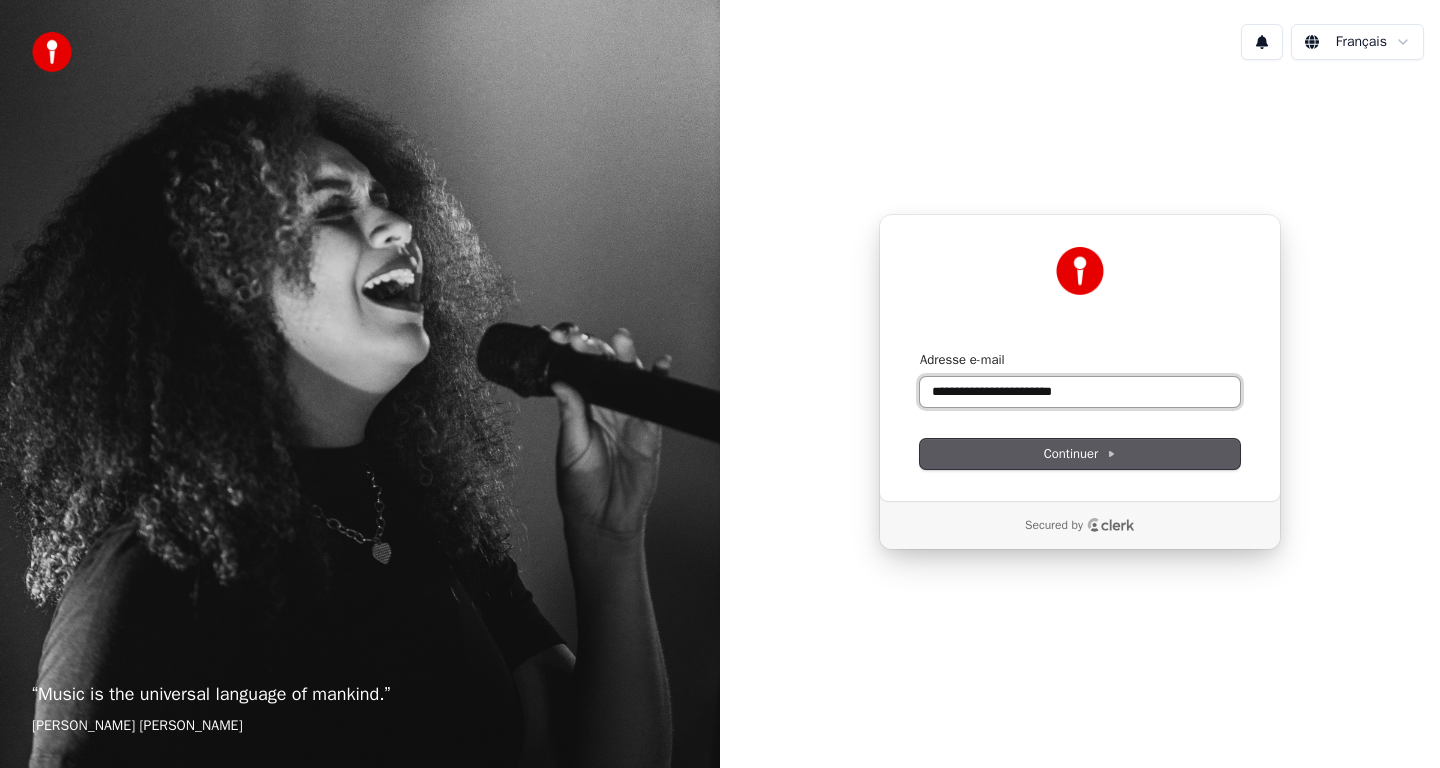 click at bounding box center (920, 351) 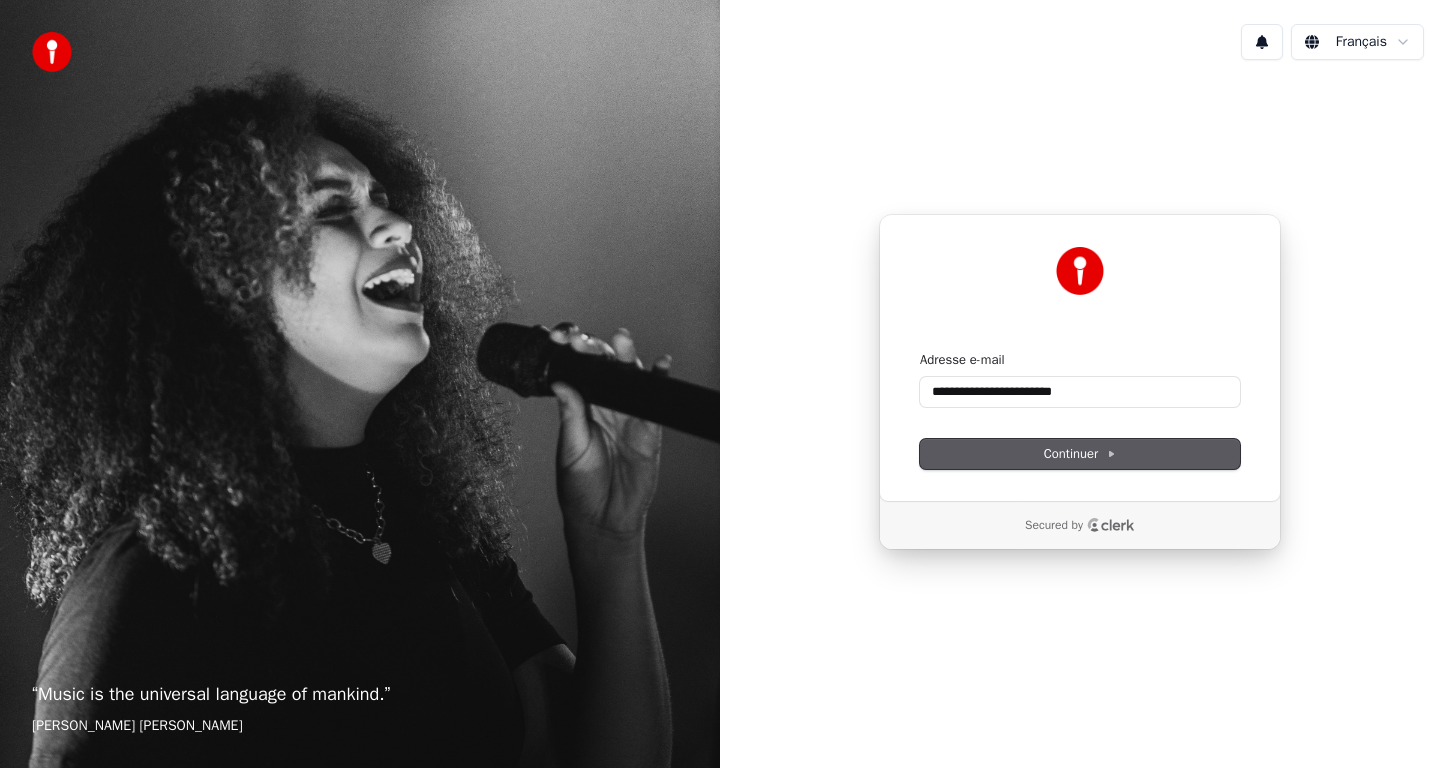 type on "**********" 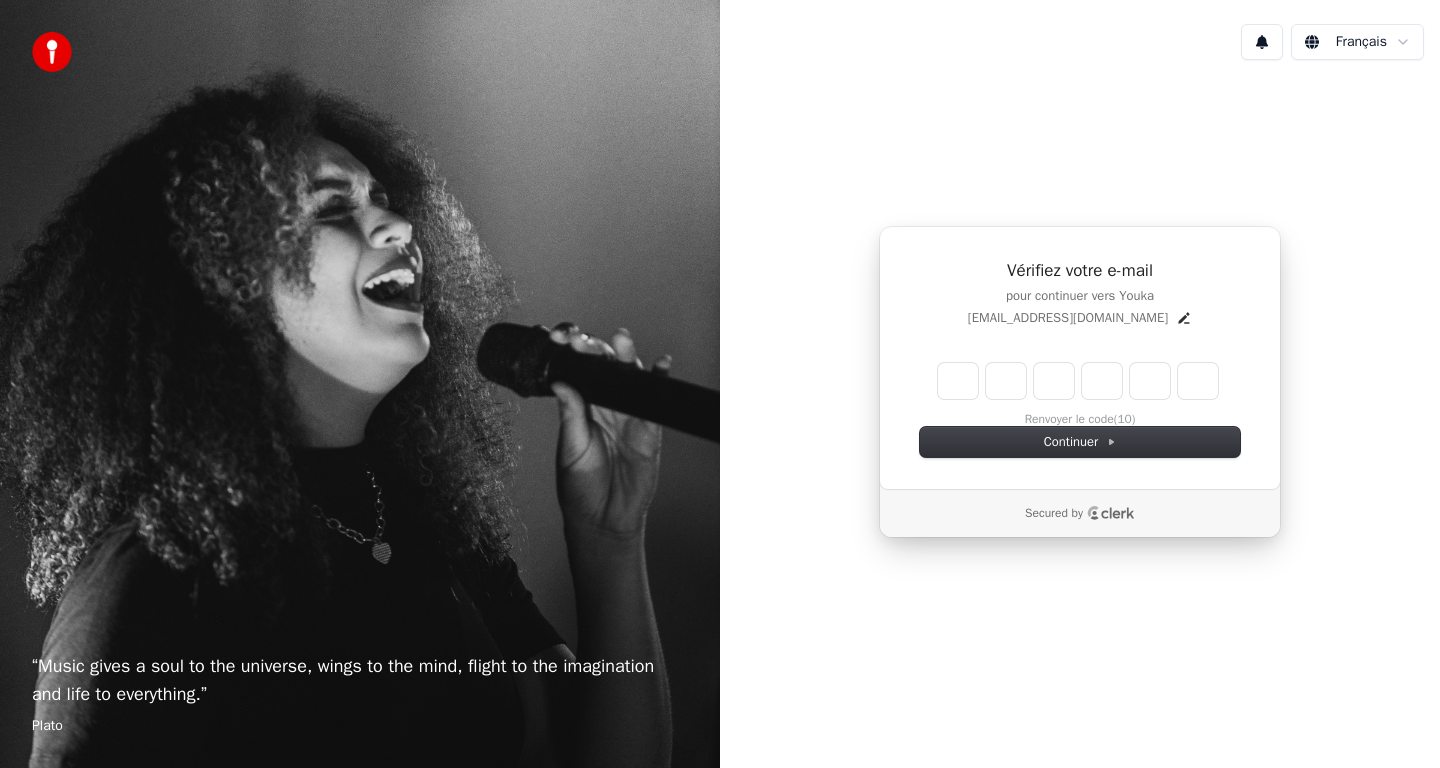 type on "*" 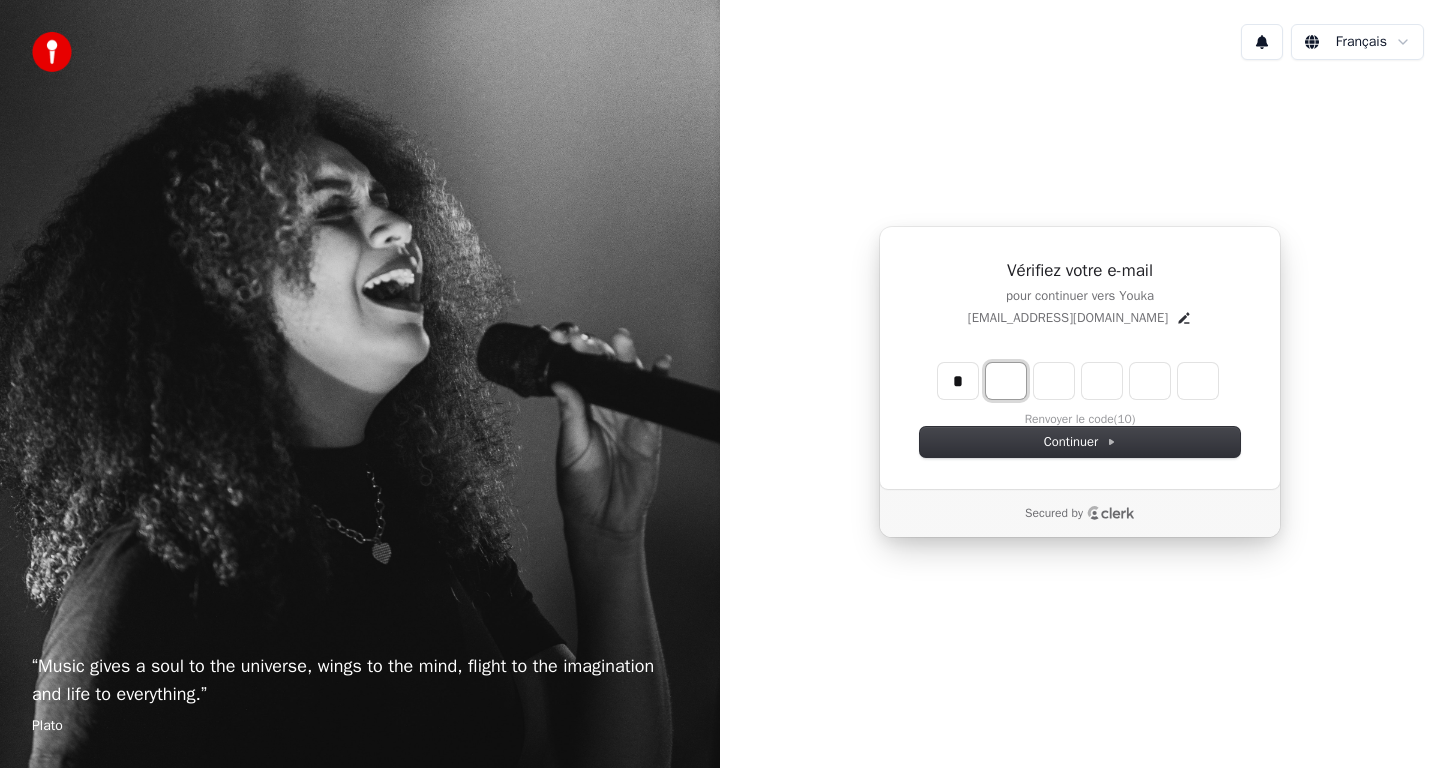 type on "*" 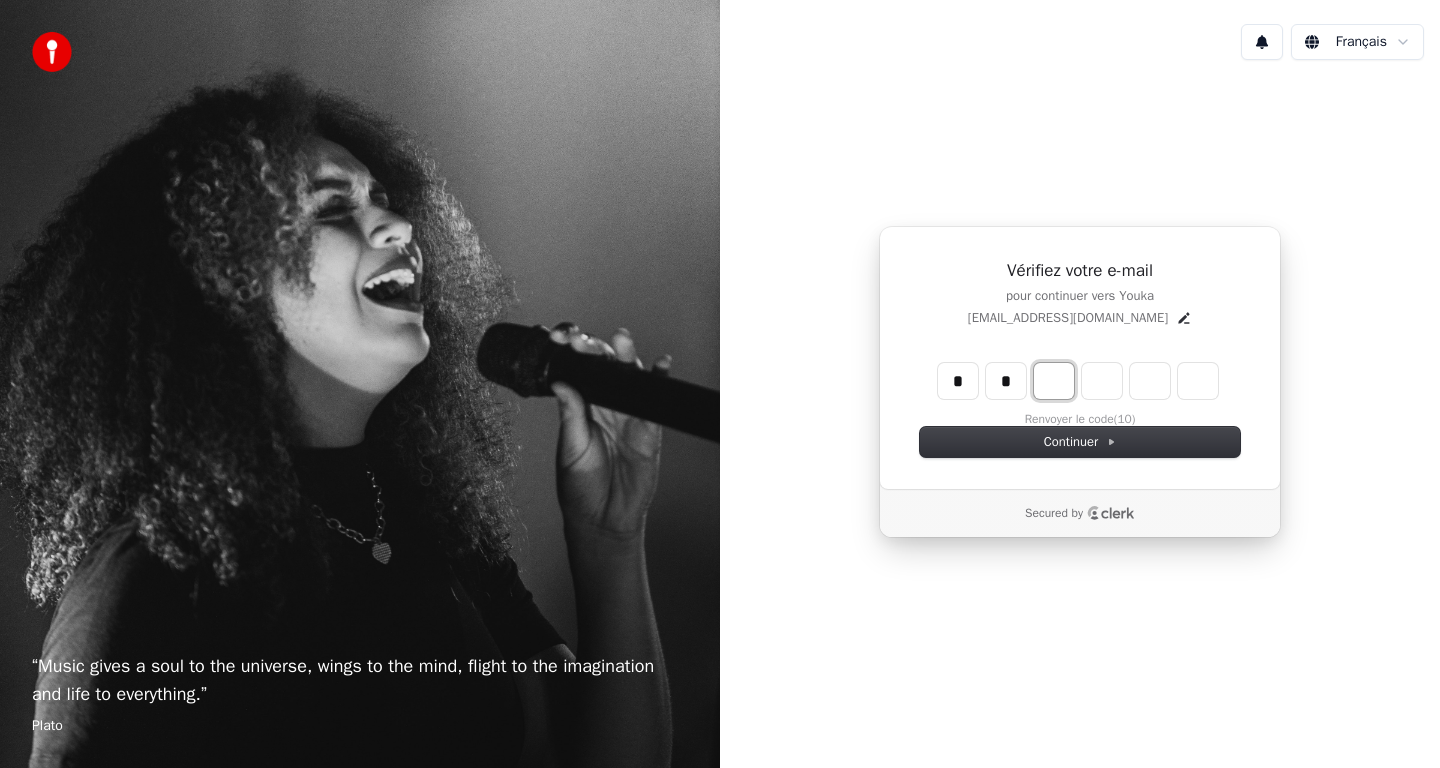 type on "**" 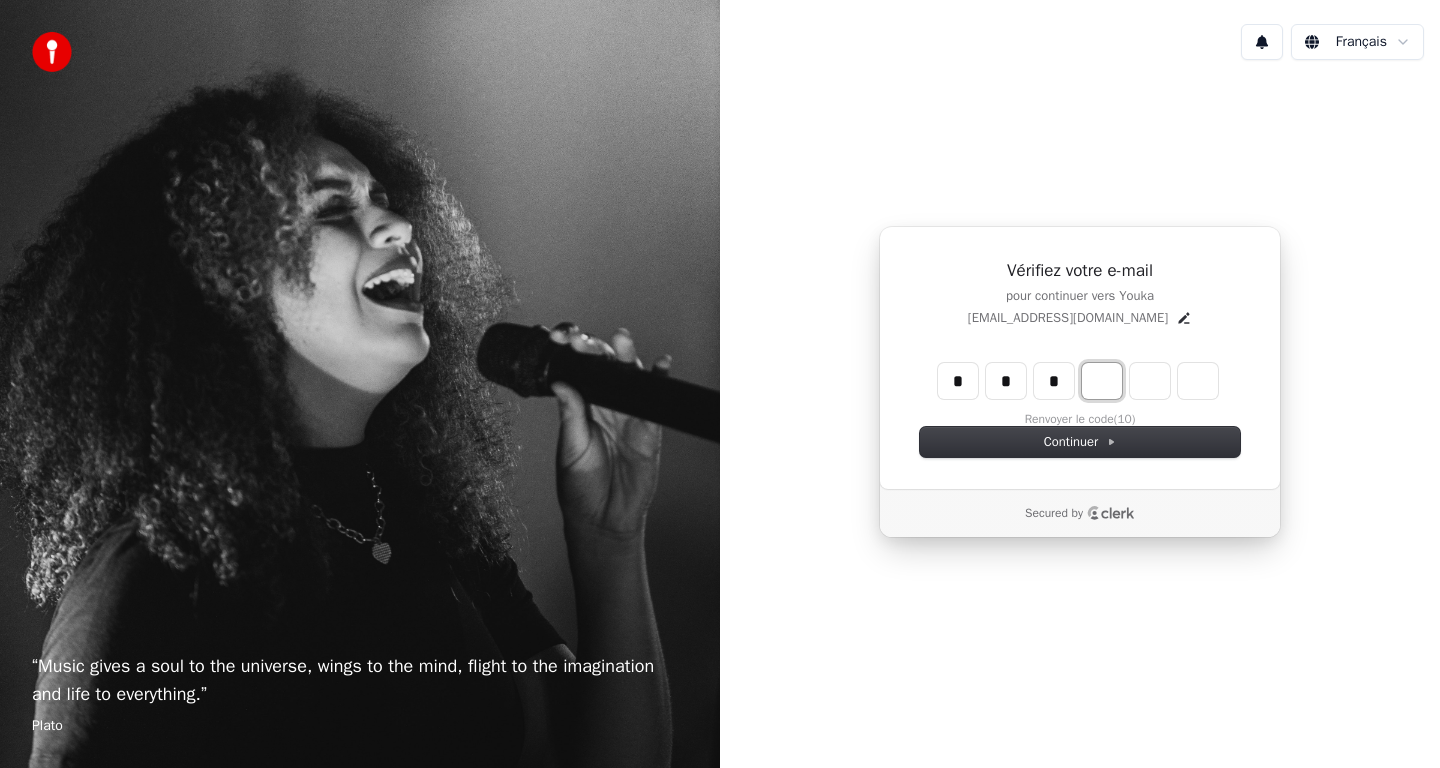 type on "***" 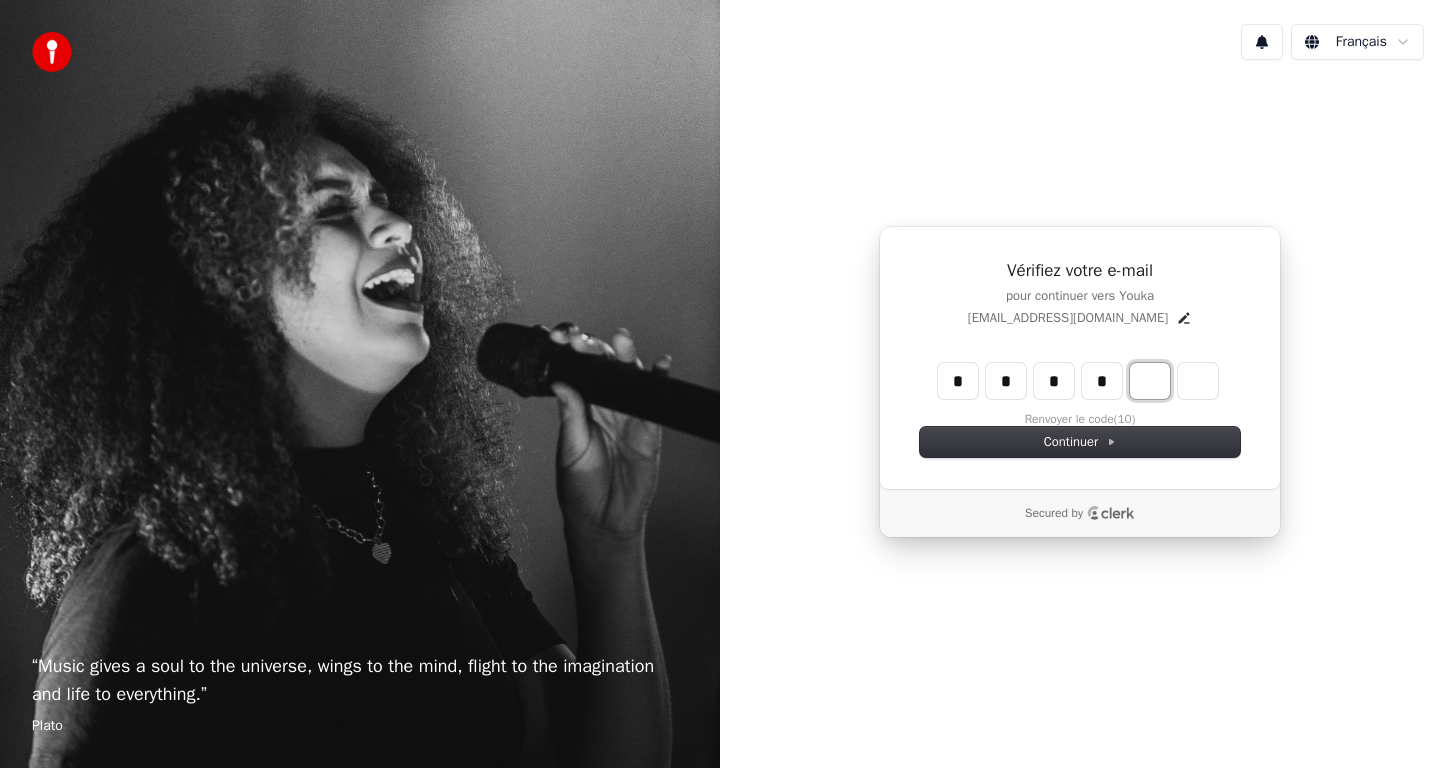 type on "****" 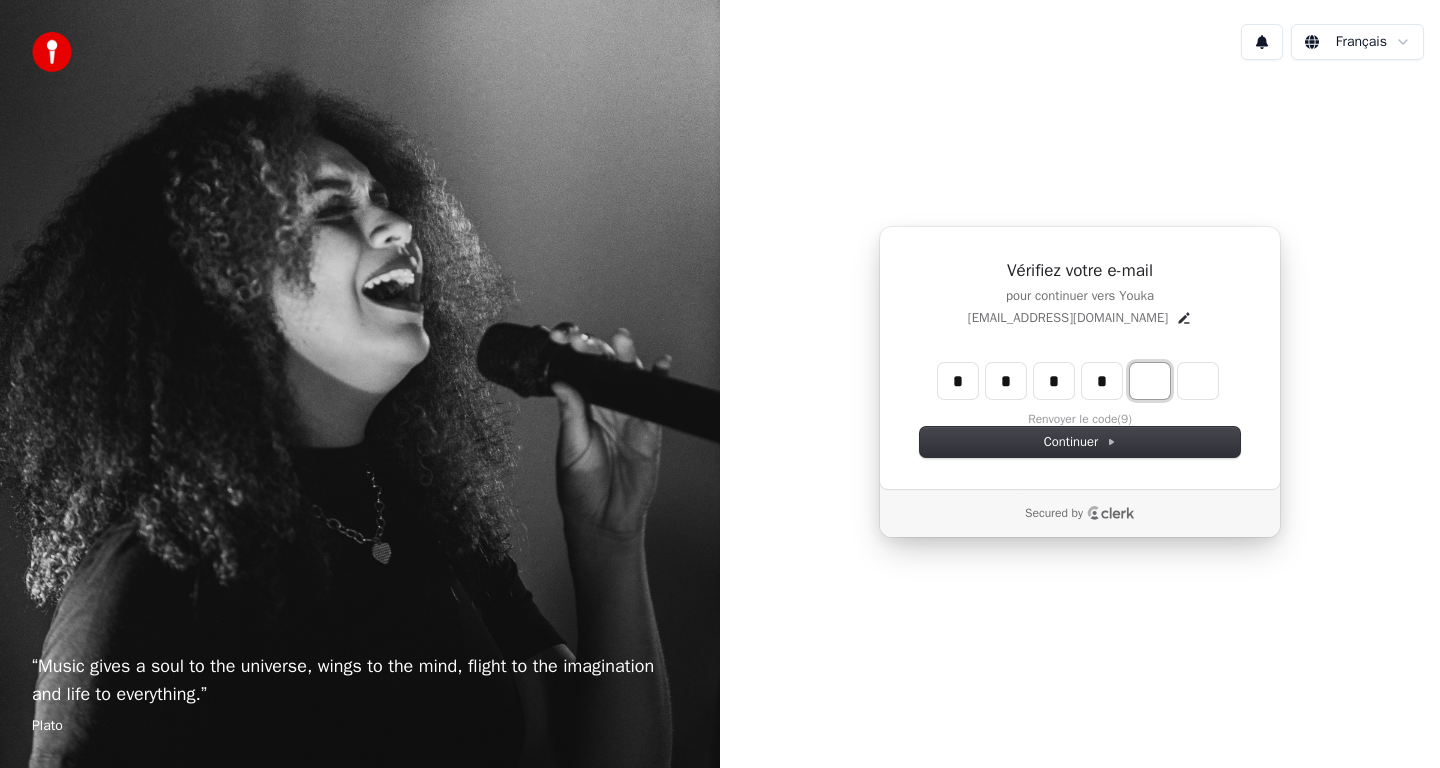 type on "*" 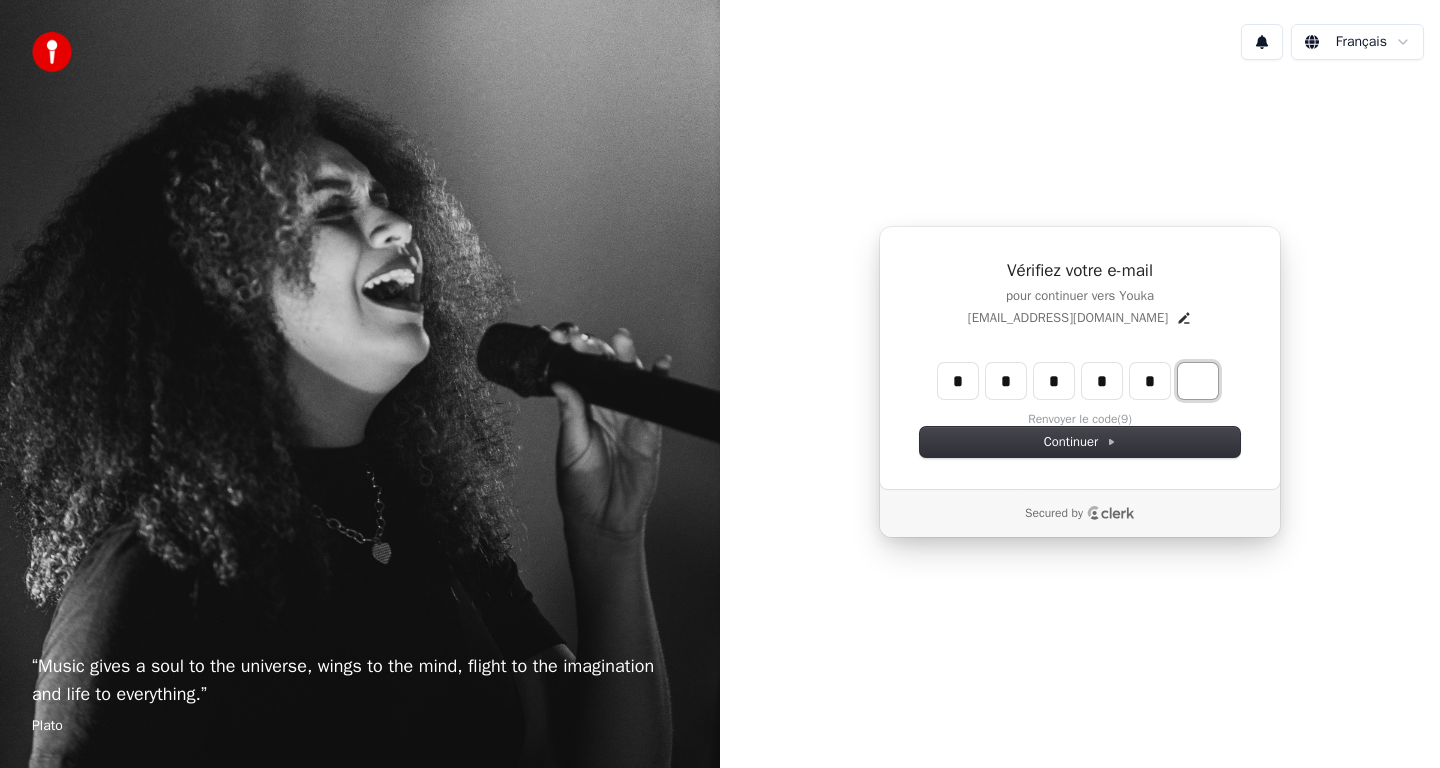 type on "*****" 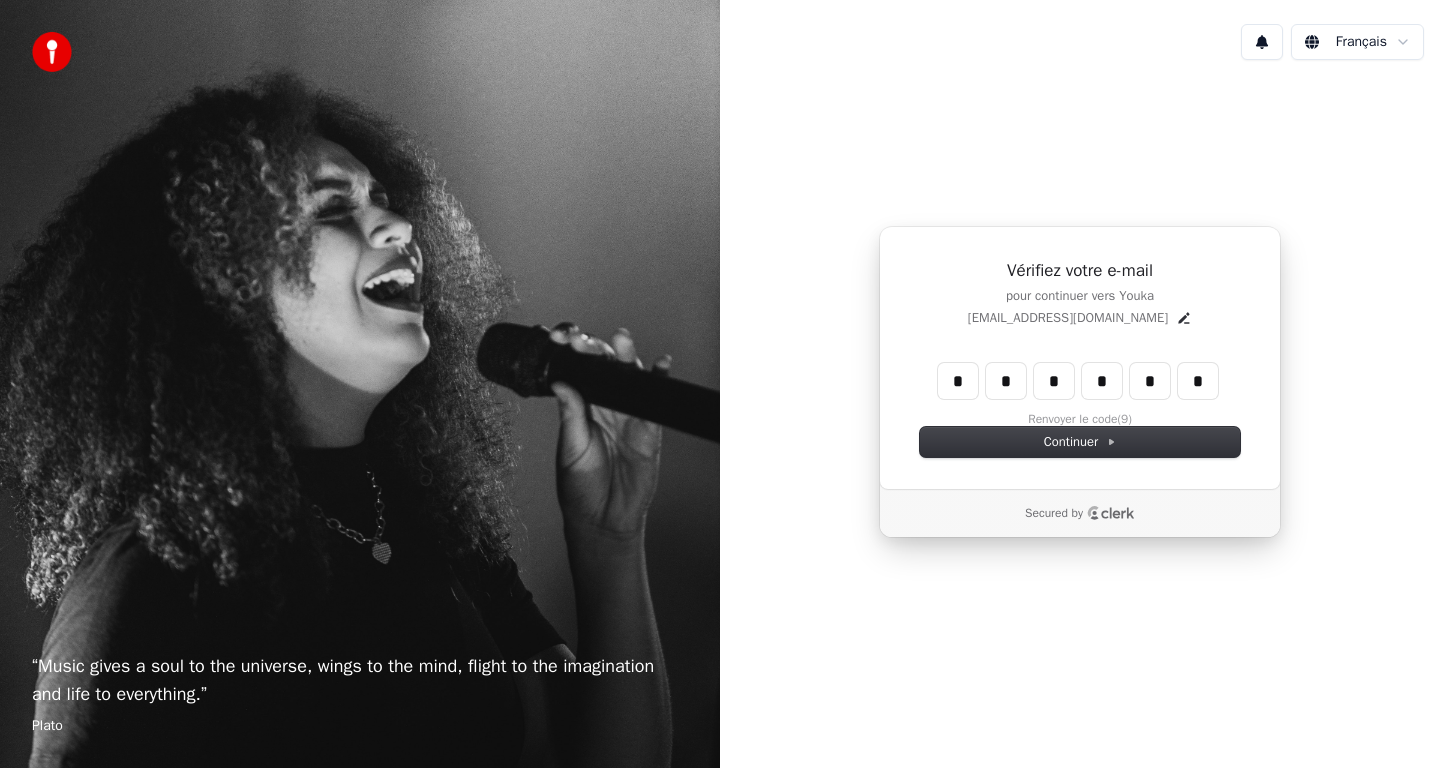 type on "******" 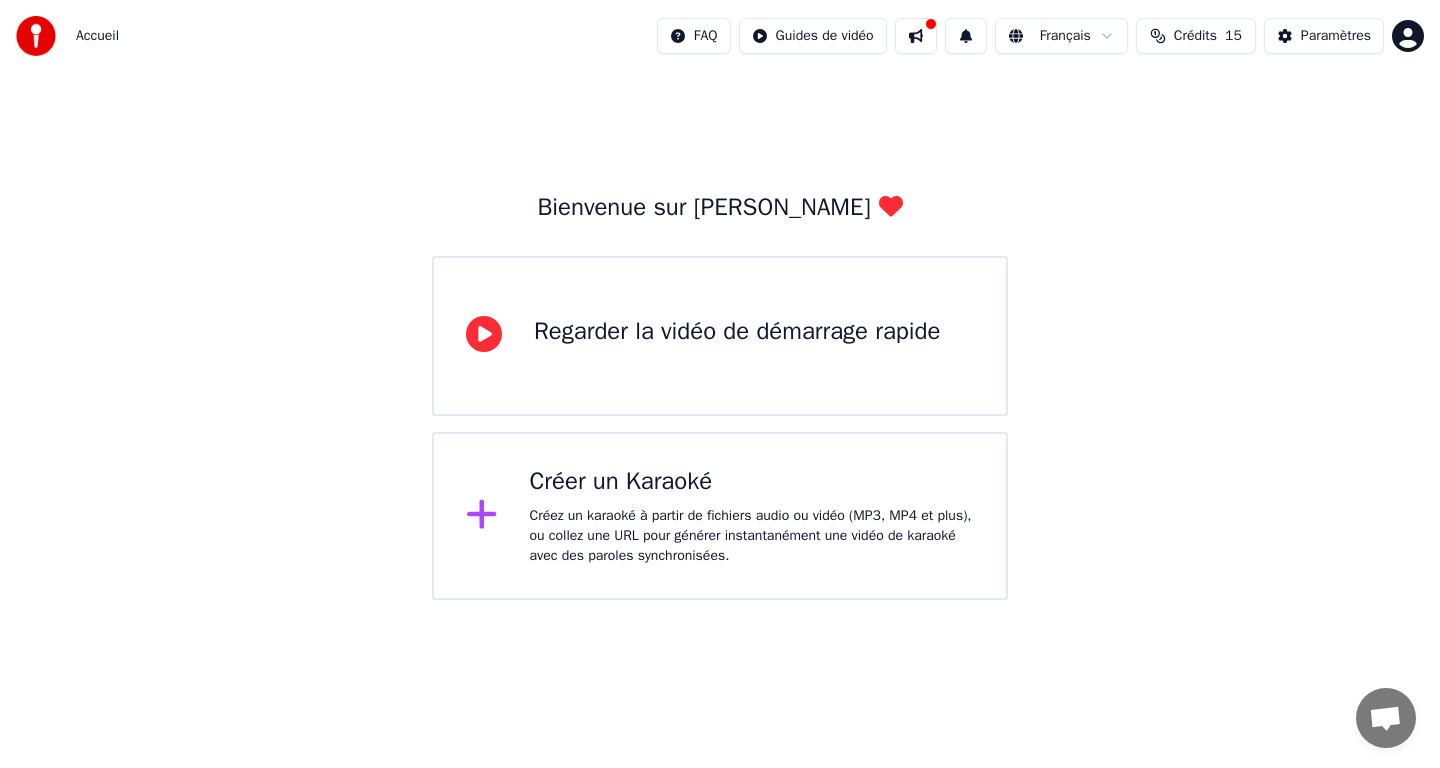 click on "Créer un Karaoké Créez un karaoké à partir de fichiers audio ou vidéo (MP3, MP4 et plus), ou collez une URL pour générer instantanément une vidéo de karaoké avec des paroles synchronisées." at bounding box center [752, 516] 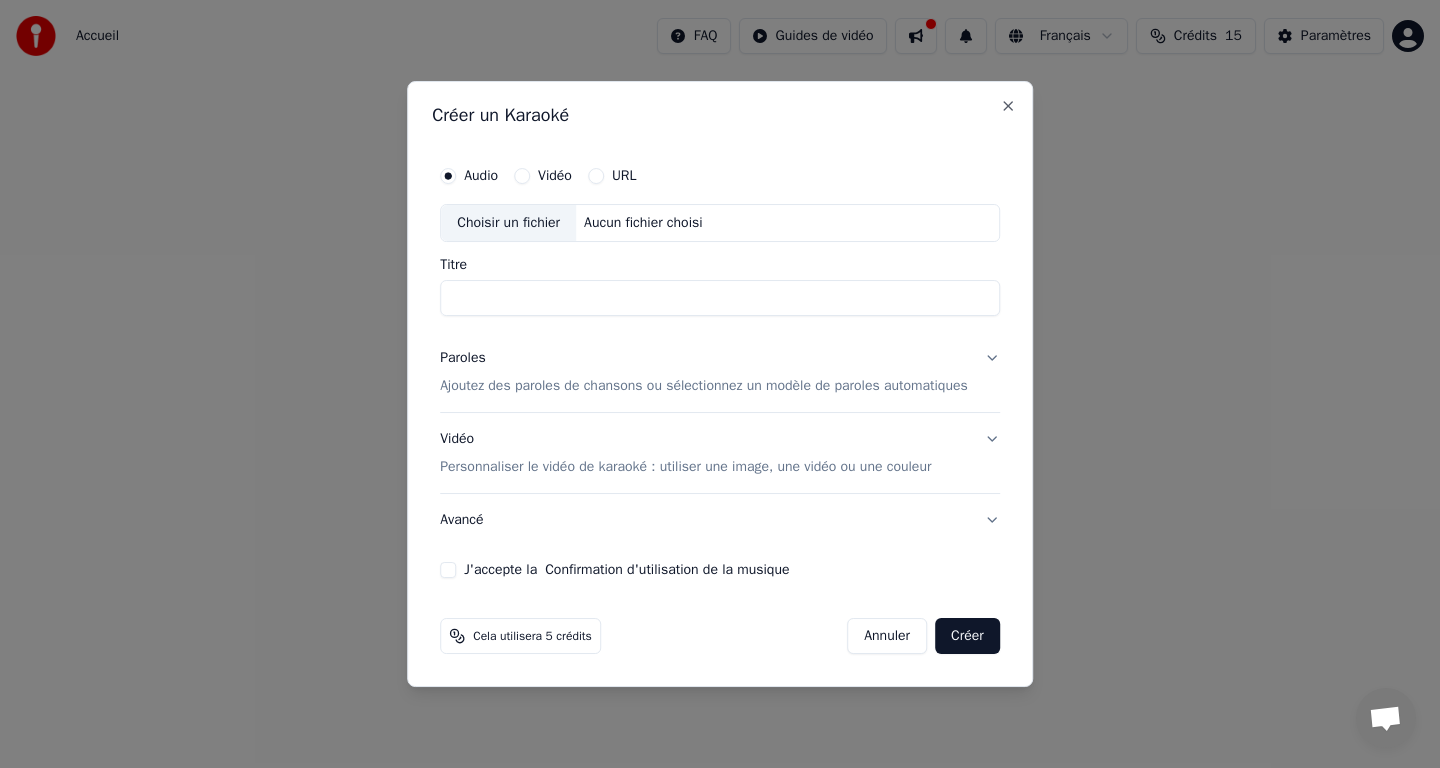 click on "Vidéo" at bounding box center (522, 176) 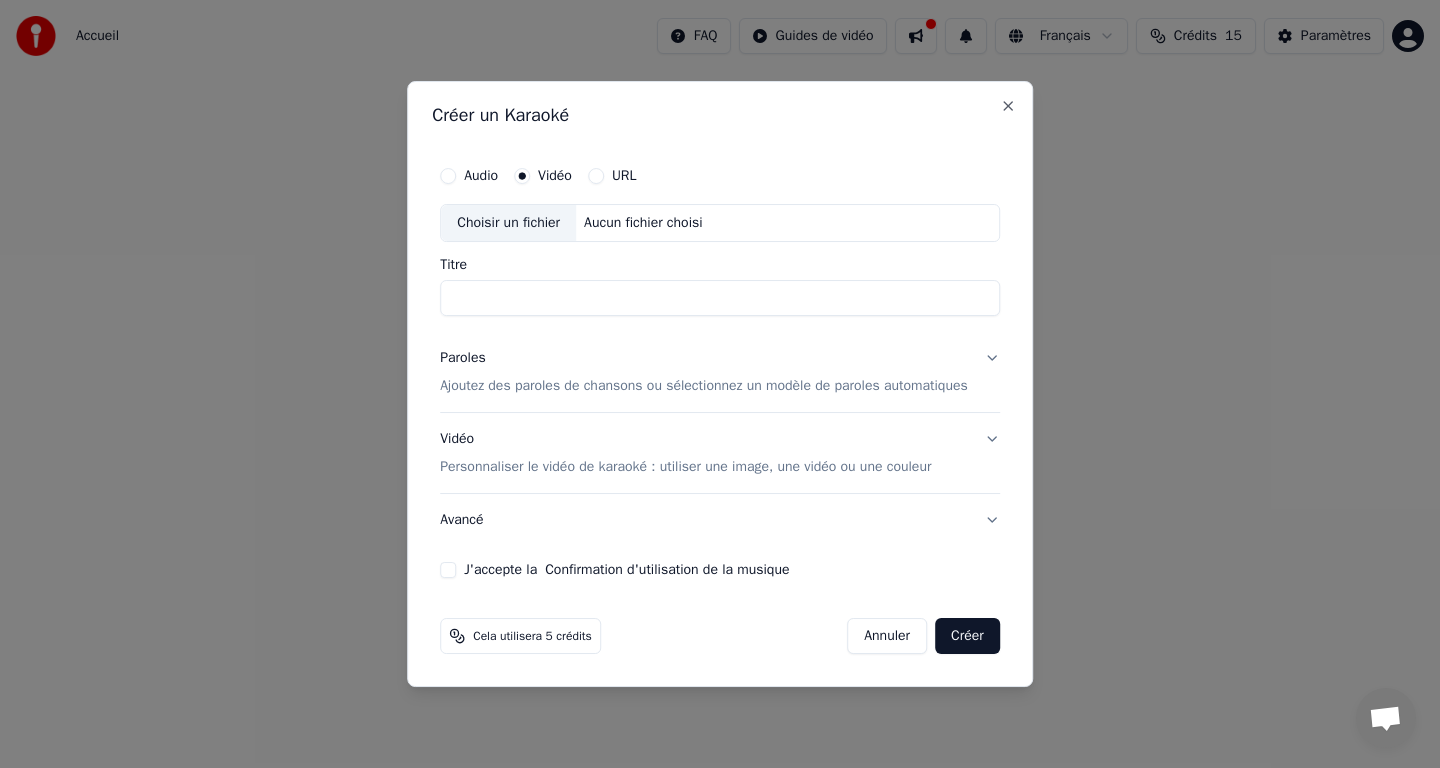 click on "Audio" at bounding box center (448, 176) 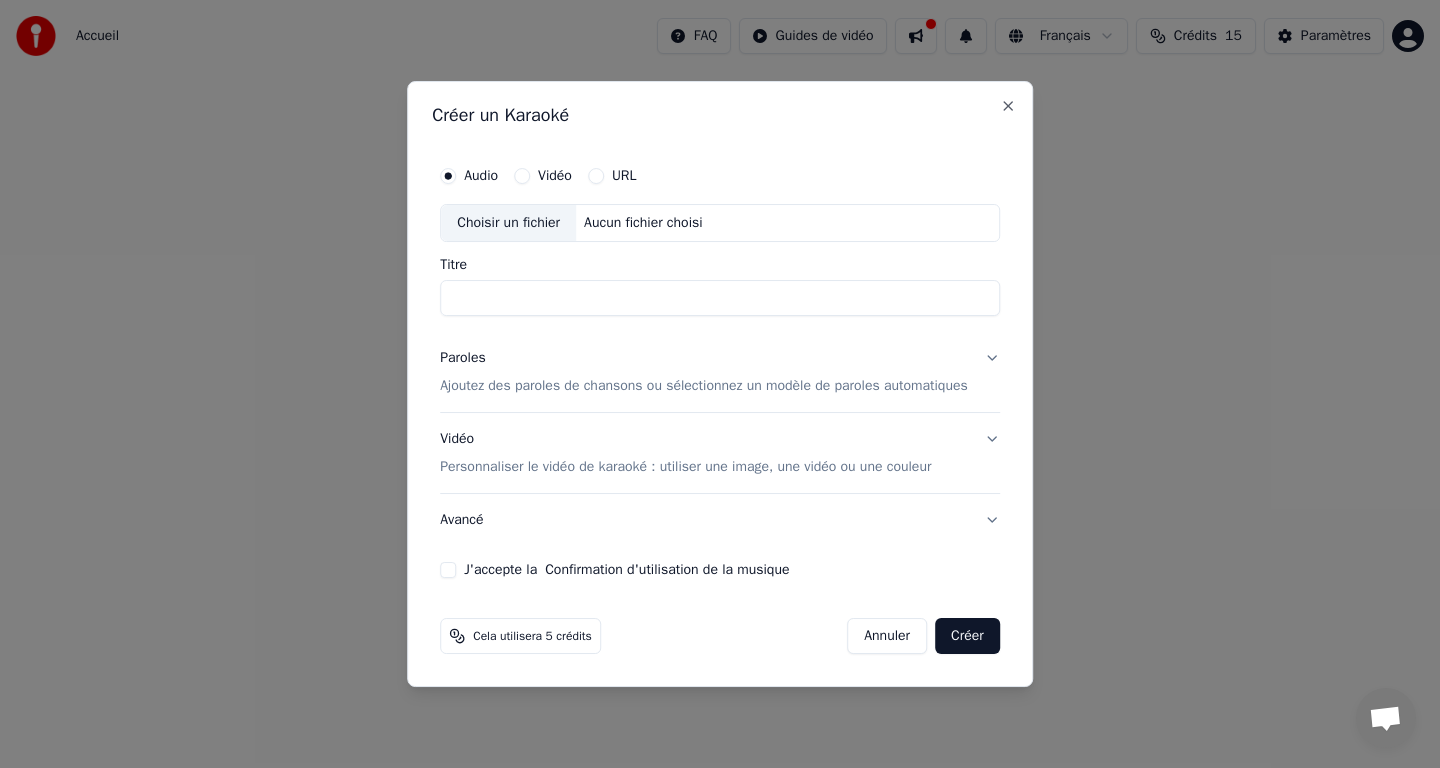 click on "Titre" at bounding box center (720, 298) 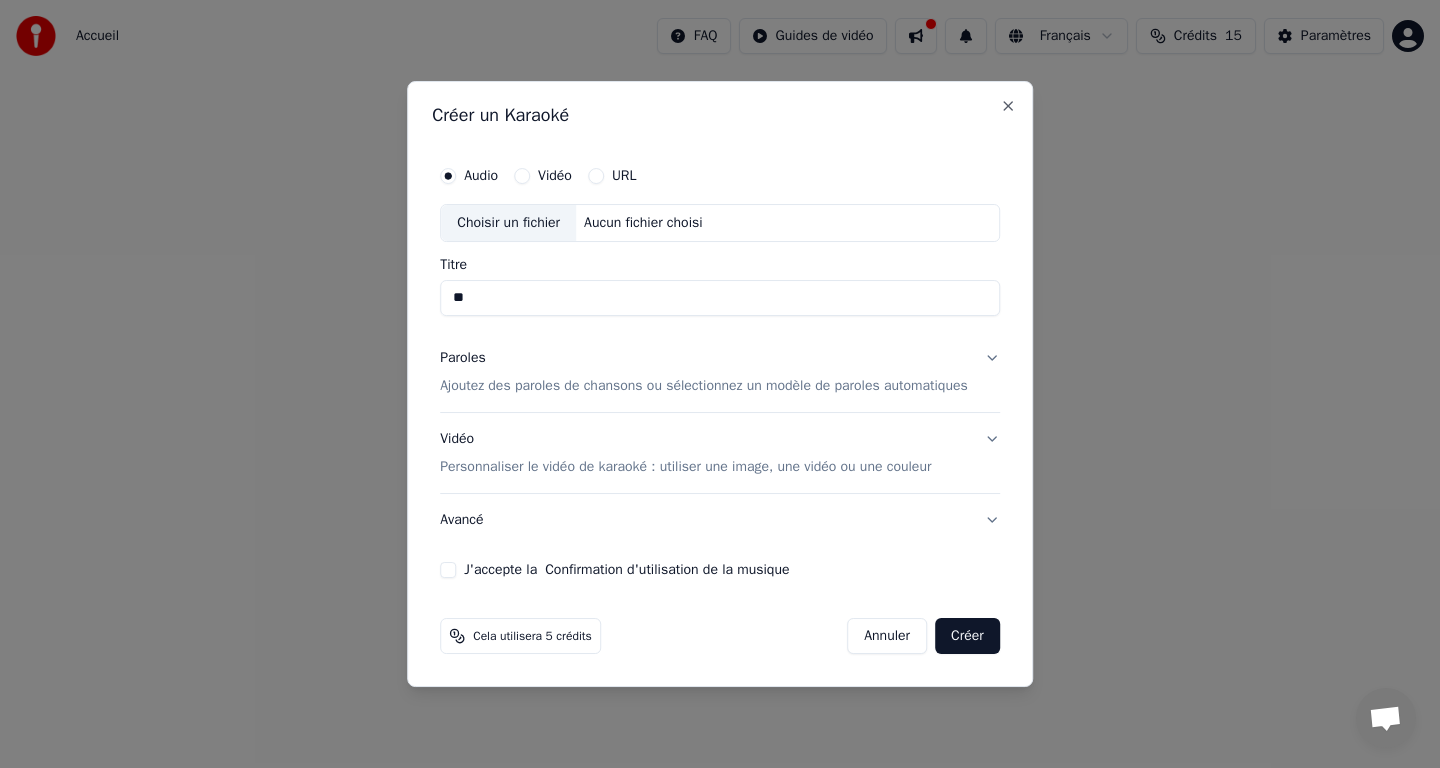 type on "*" 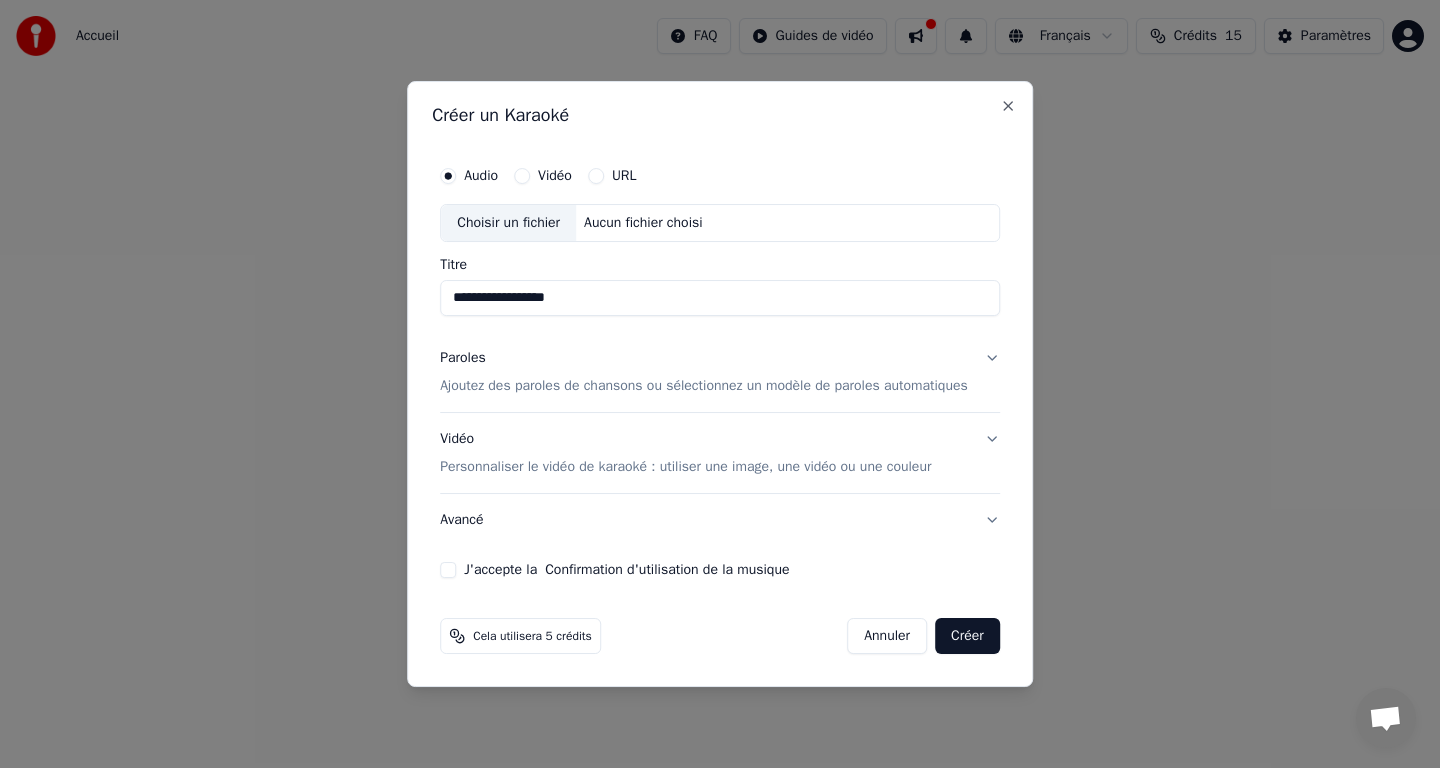 type on "**********" 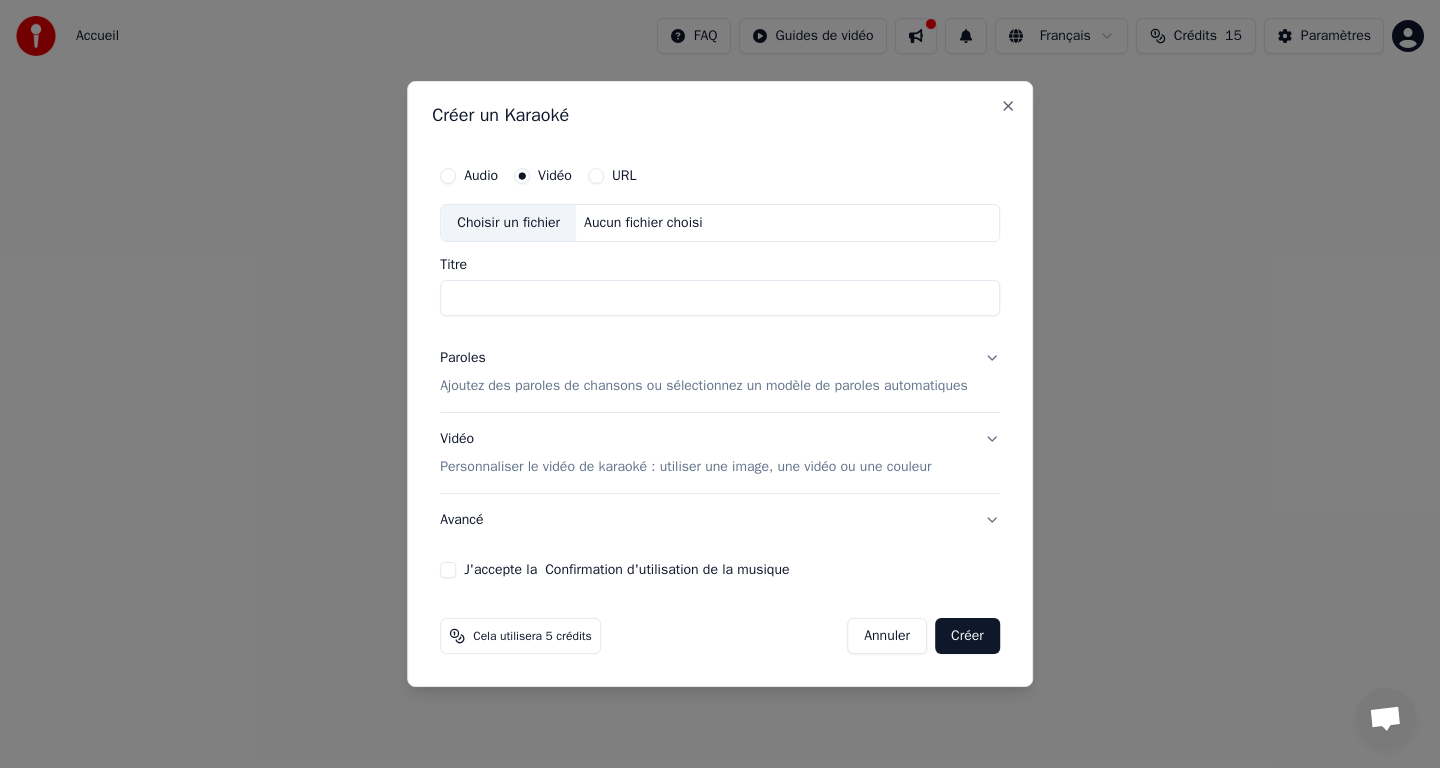 click on "Titre" at bounding box center [720, 298] 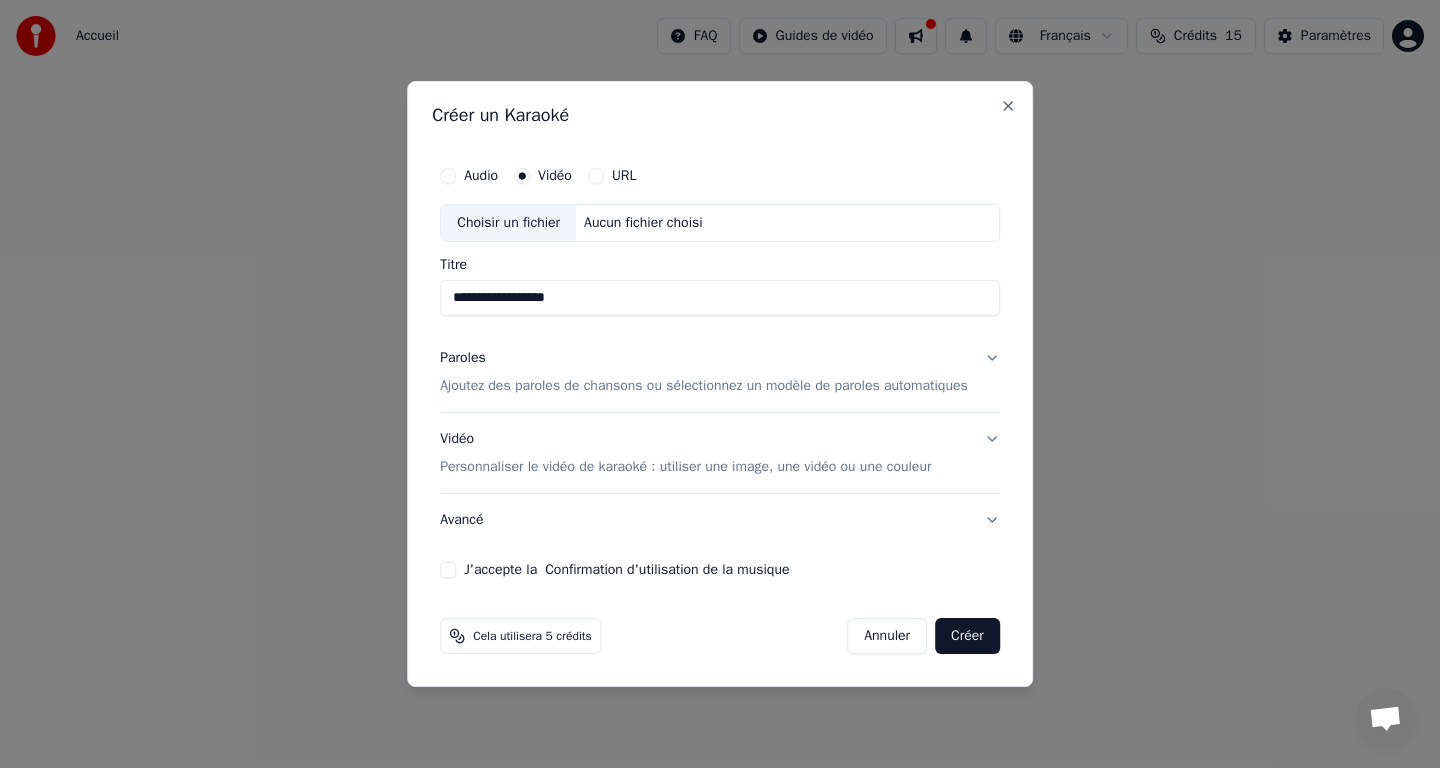 click on "Choisir un fichier" at bounding box center [508, 223] 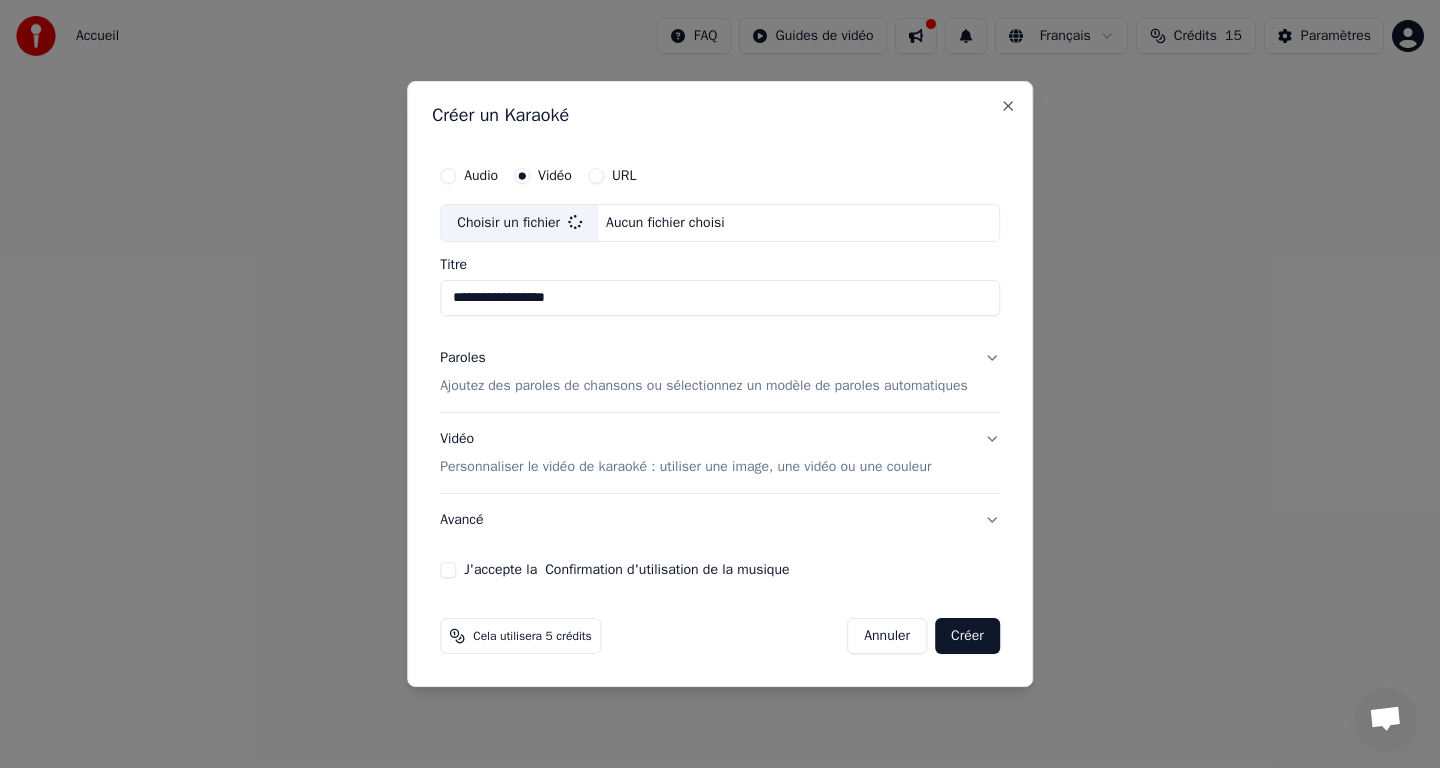 click on "Paroles Ajoutez des paroles de chansons ou sélectionnez un modèle de paroles automatiques" at bounding box center [720, 372] 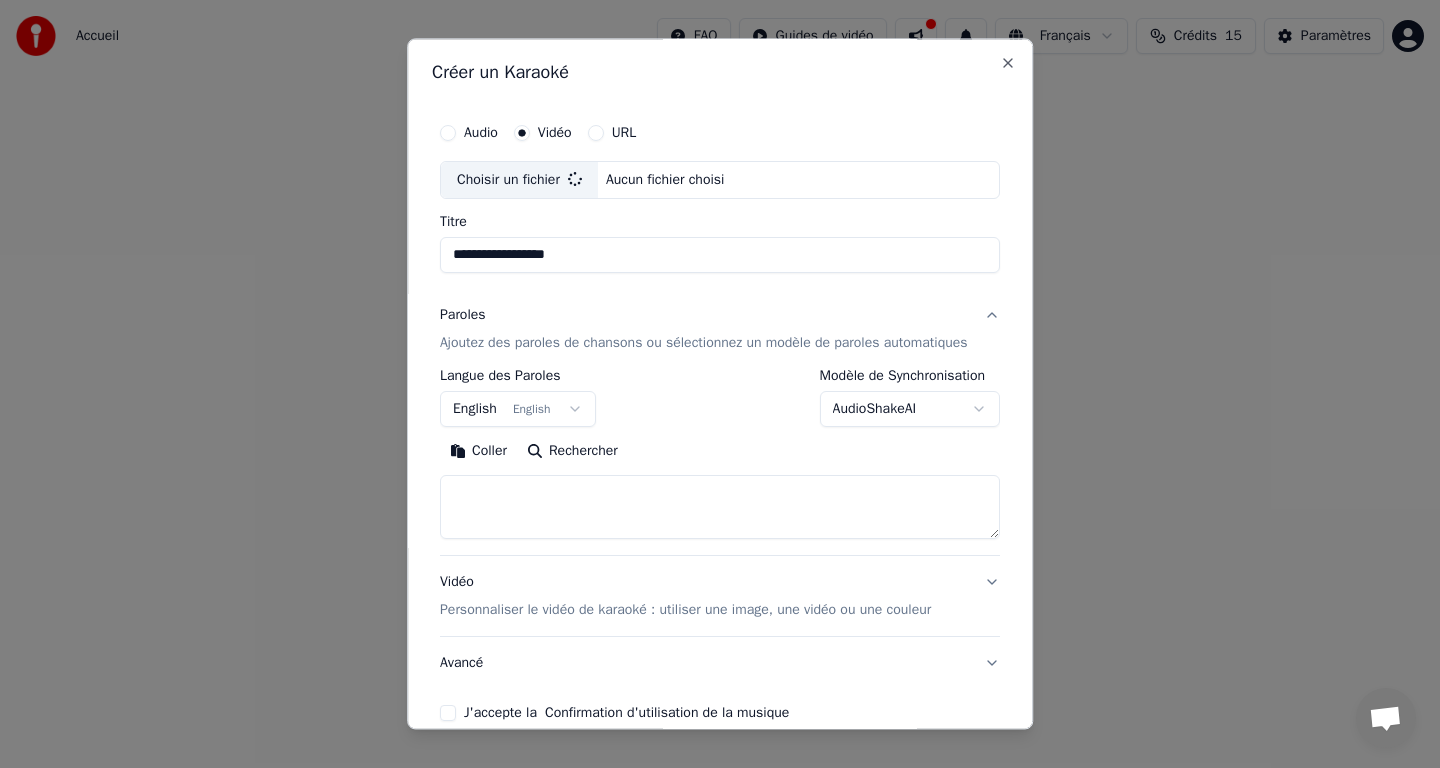 type on "**********" 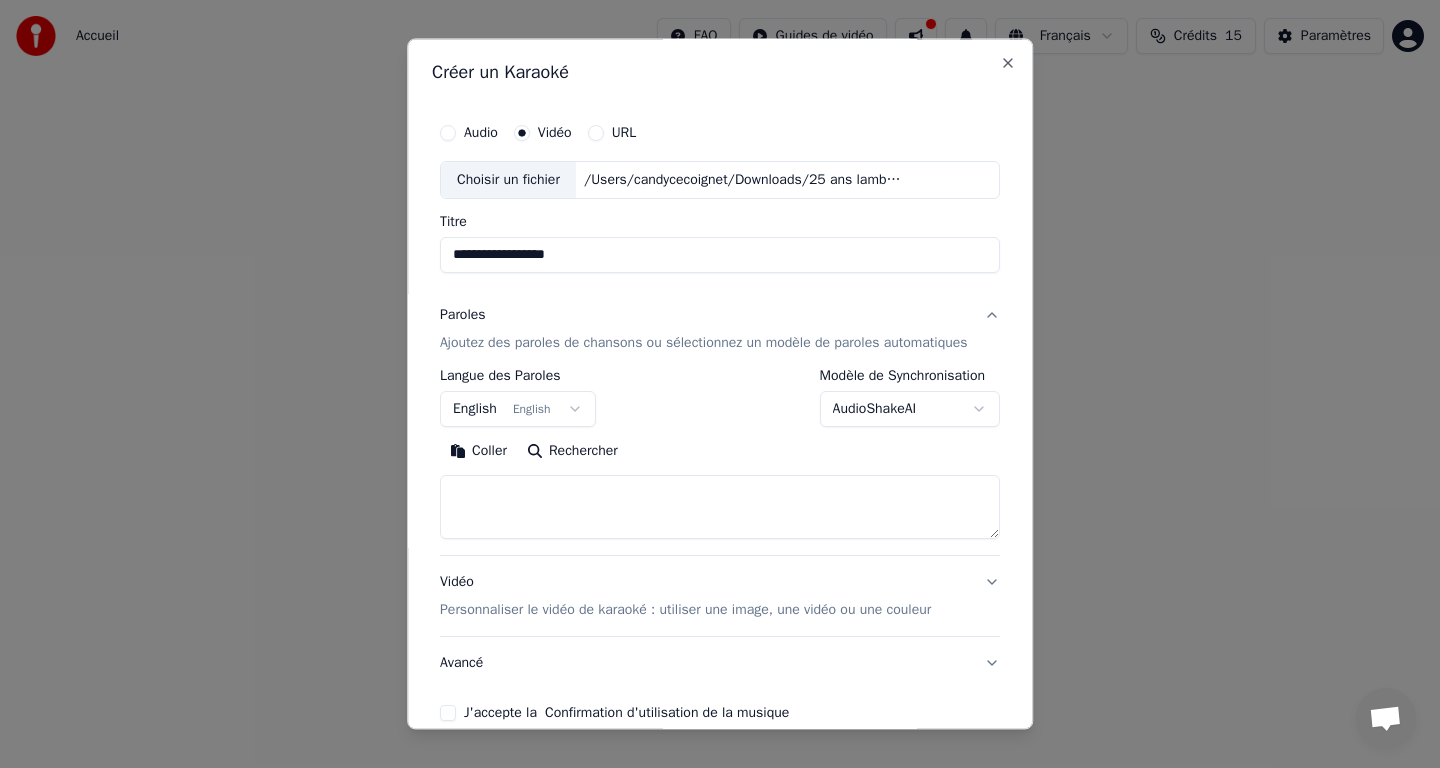click on "English English" at bounding box center [518, 409] 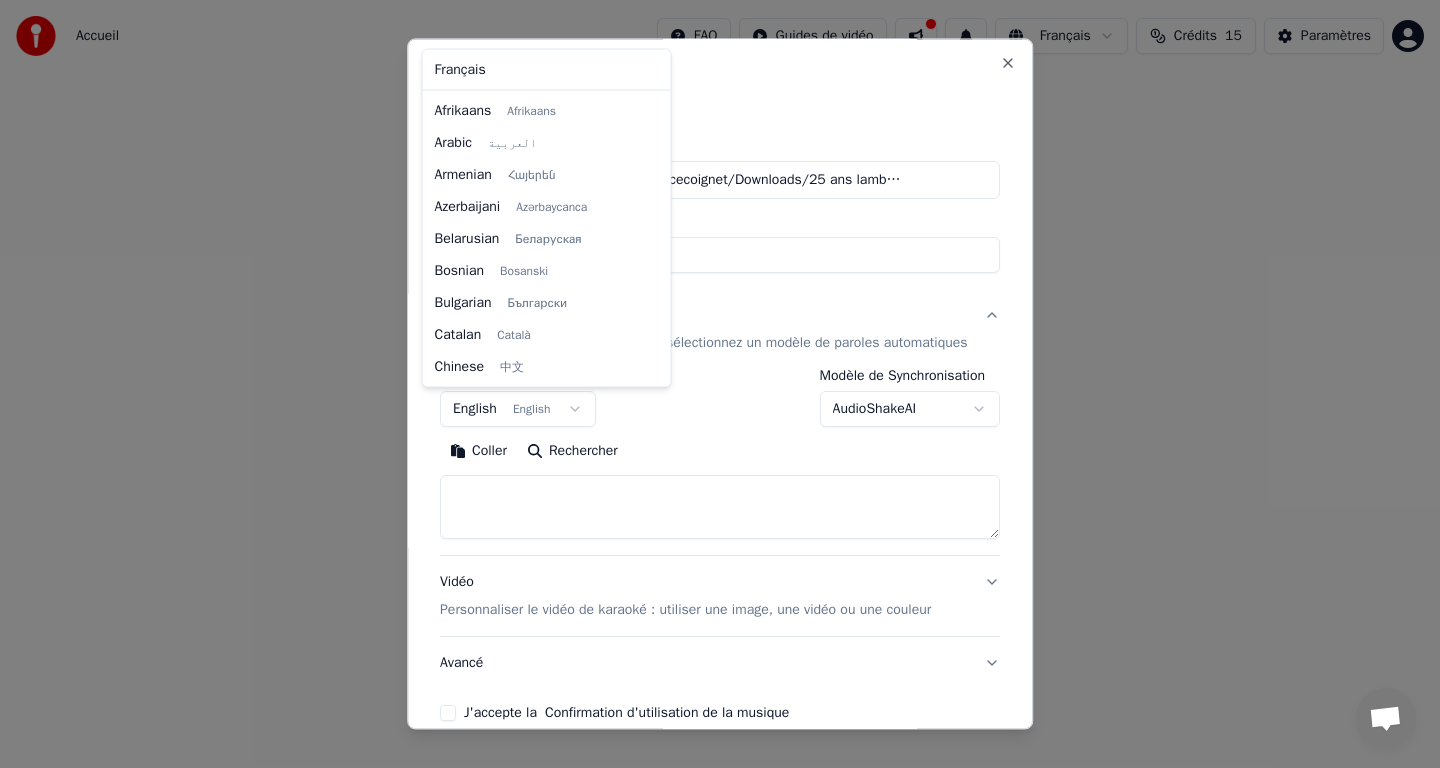 scroll, scrollTop: 160, scrollLeft: 0, axis: vertical 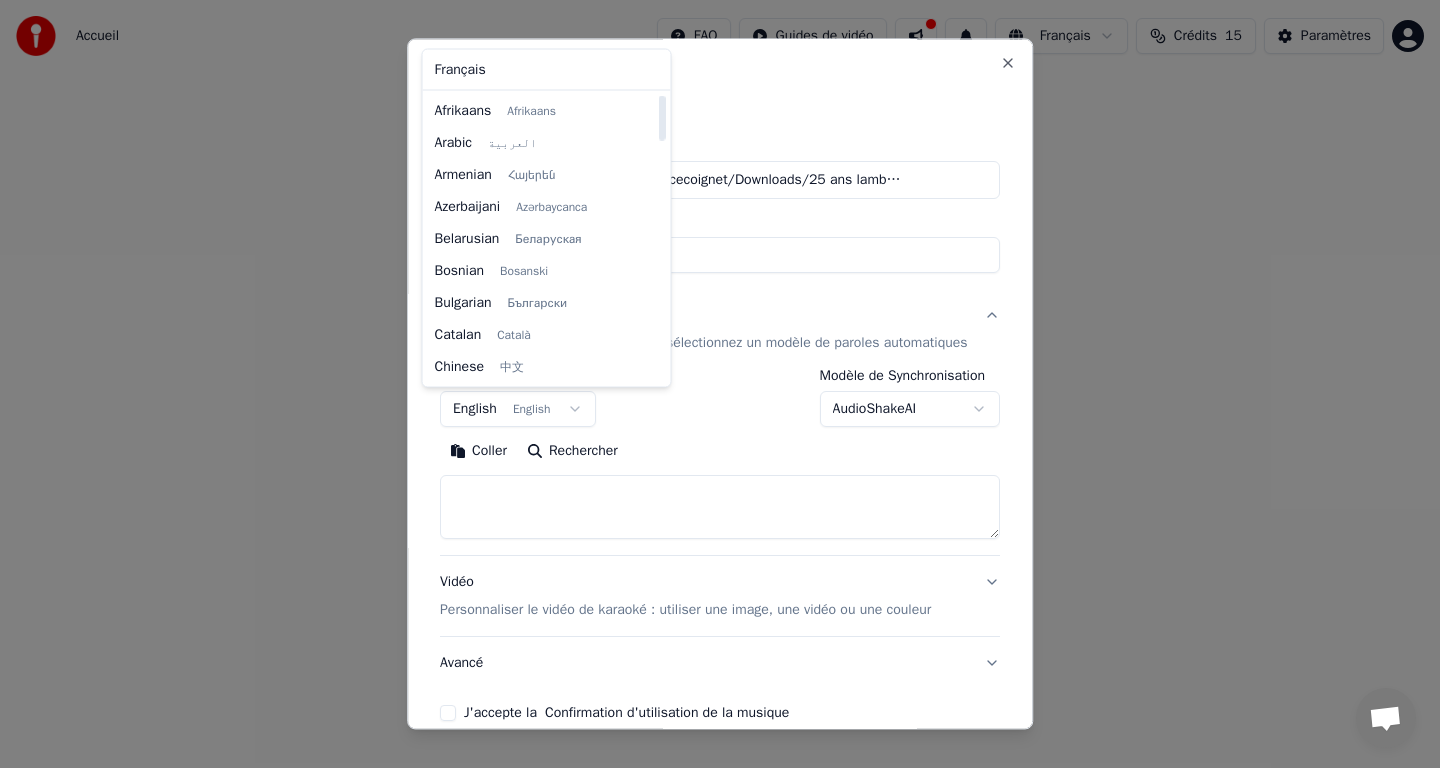 select on "**" 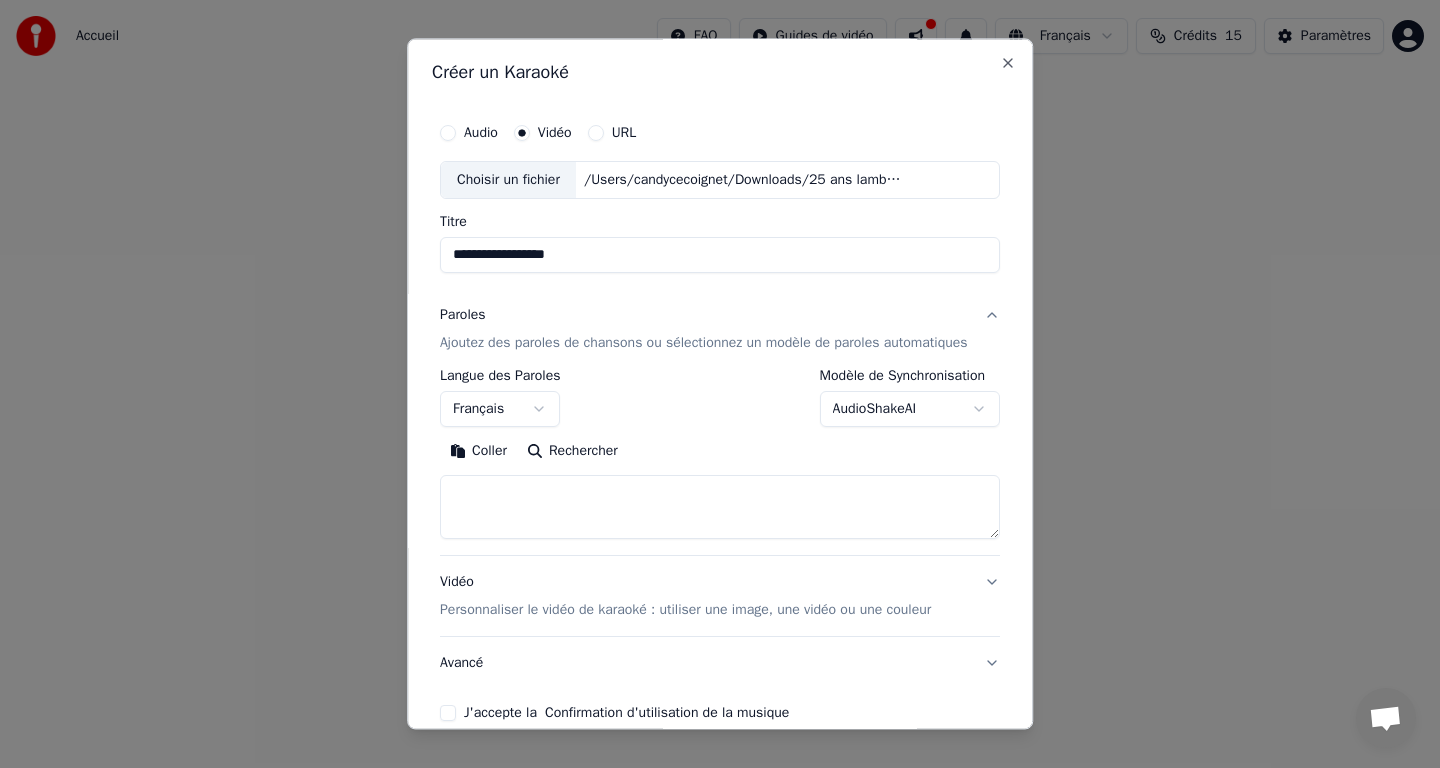 click at bounding box center (720, 507) 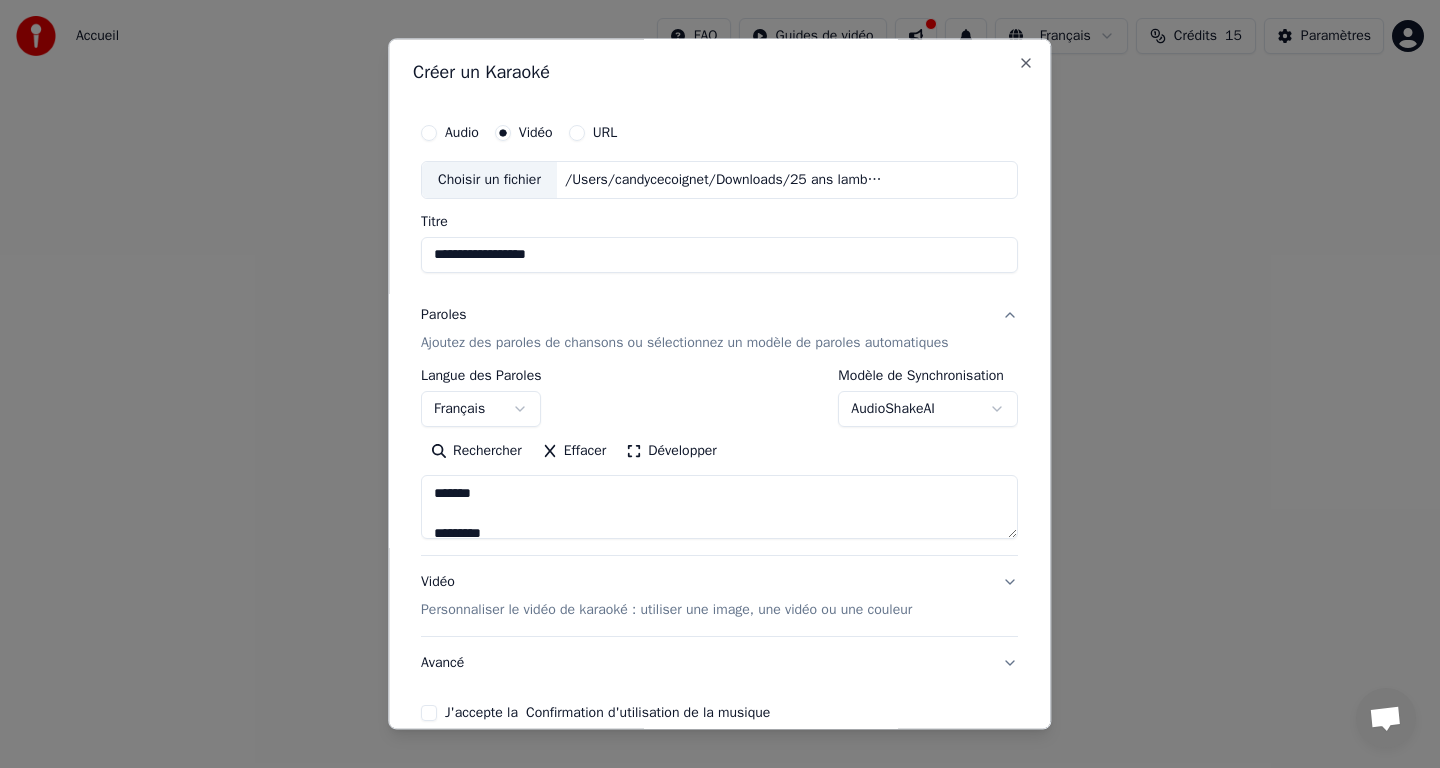 scroll, scrollTop: 29, scrollLeft: 0, axis: vertical 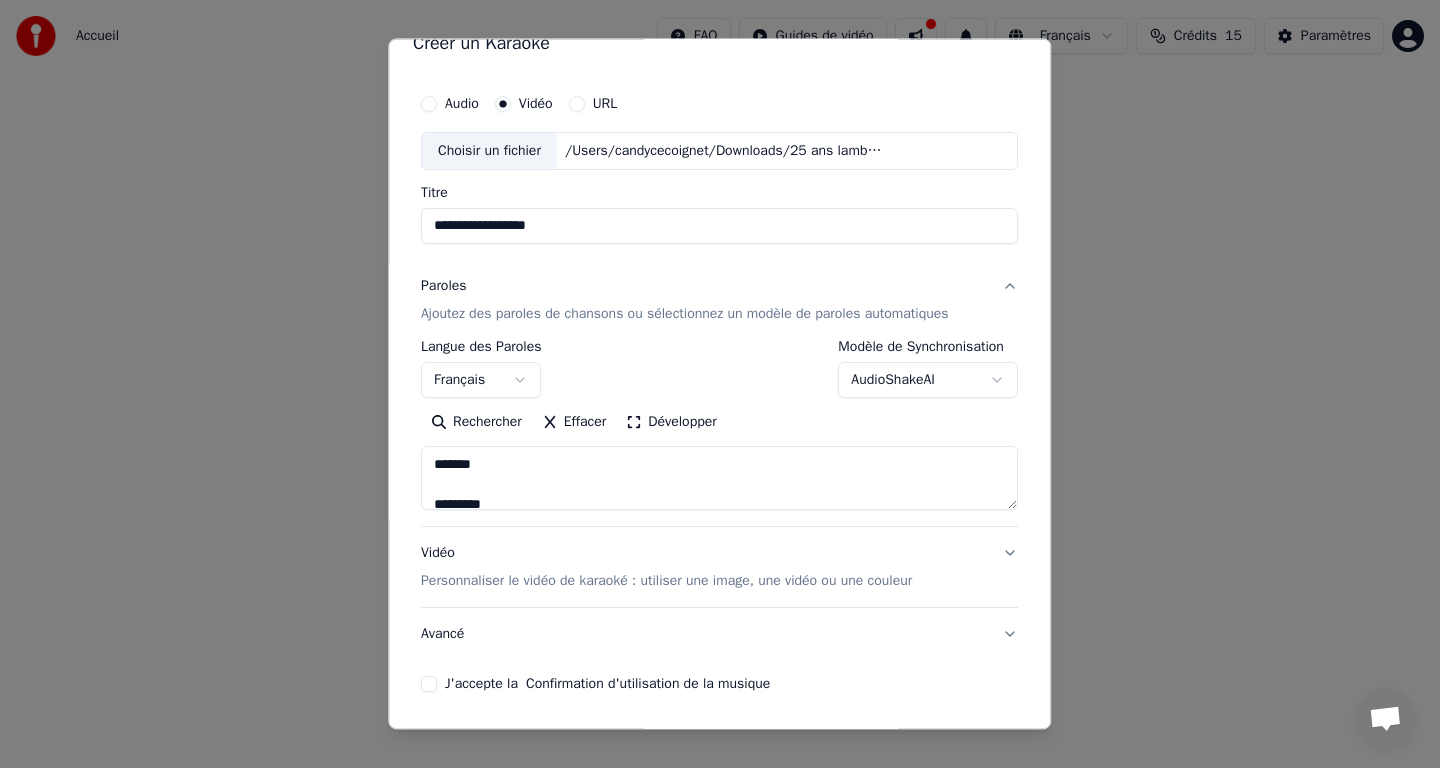drag, startPoint x: 513, startPoint y: 485, endPoint x: 395, endPoint y: 485, distance: 118 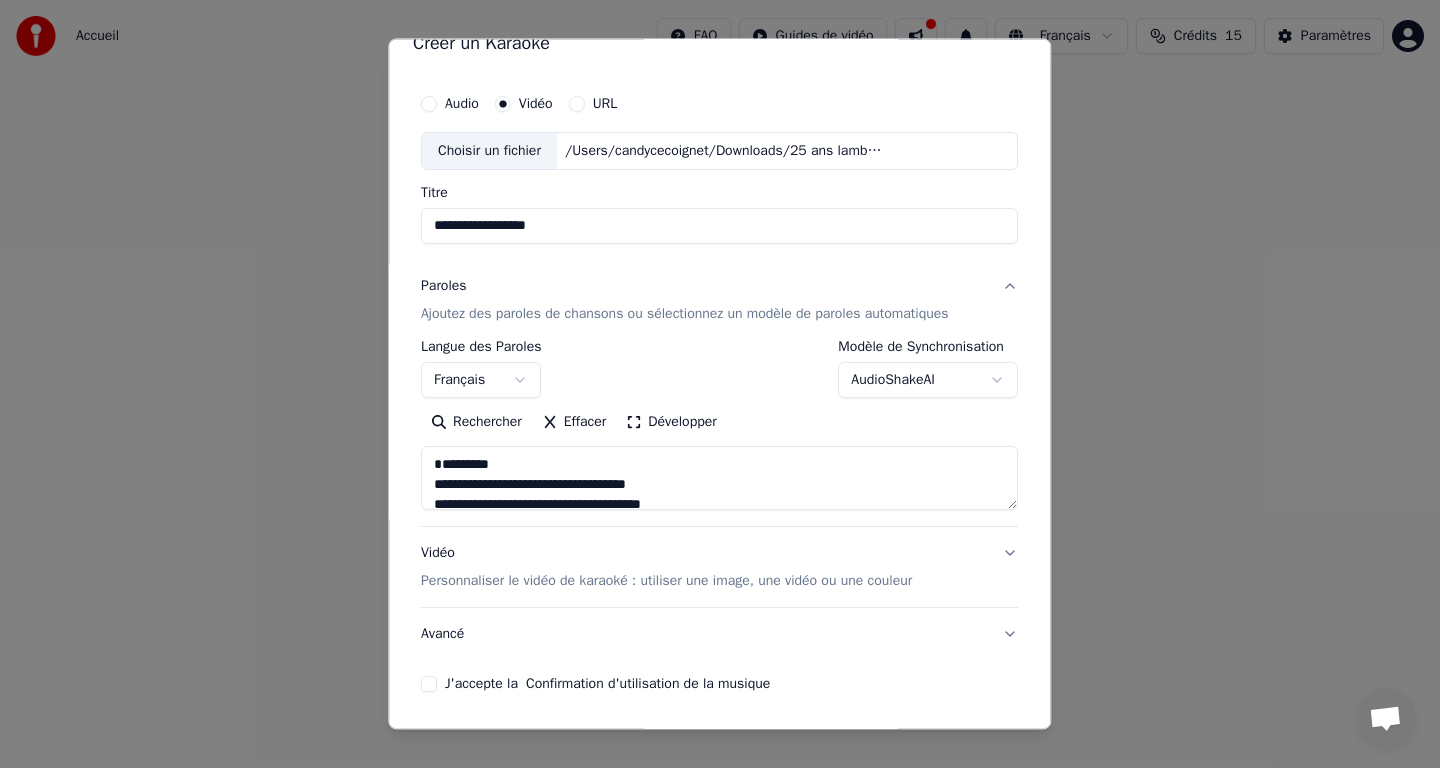 drag, startPoint x: 408, startPoint y: 483, endPoint x: 384, endPoint y: 483, distance: 24 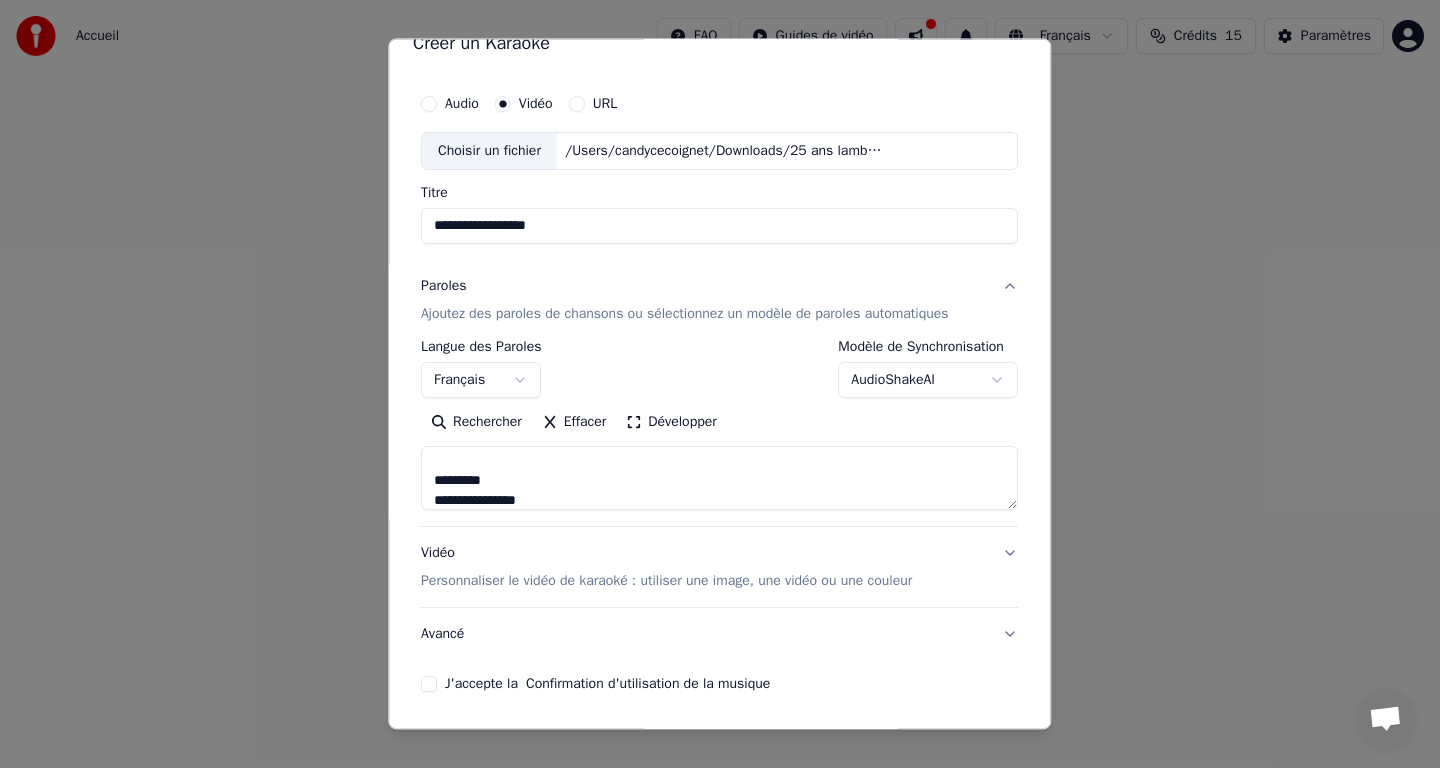 scroll, scrollTop: 168, scrollLeft: 0, axis: vertical 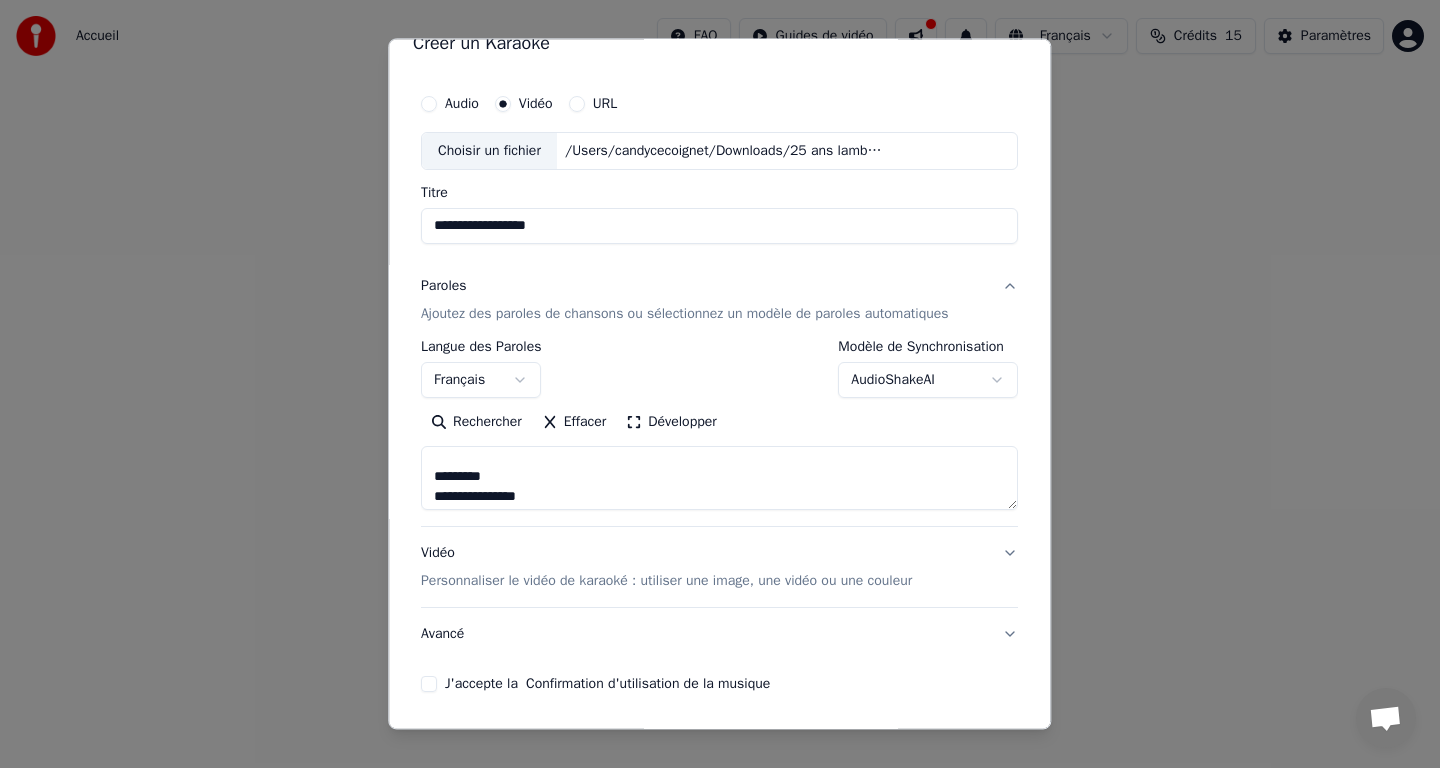 drag, startPoint x: 508, startPoint y: 479, endPoint x: 413, endPoint y: 479, distance: 95 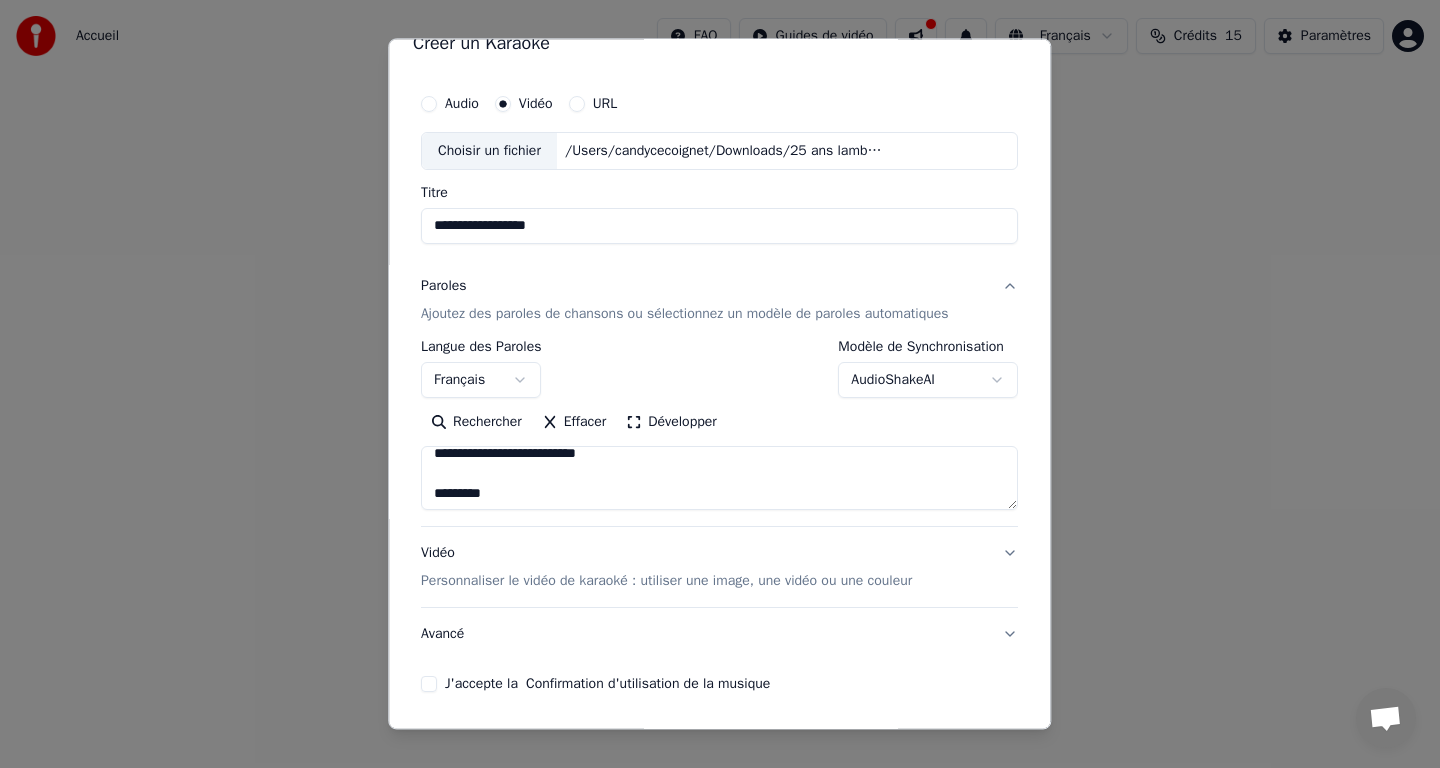 scroll, scrollTop: 337, scrollLeft: 0, axis: vertical 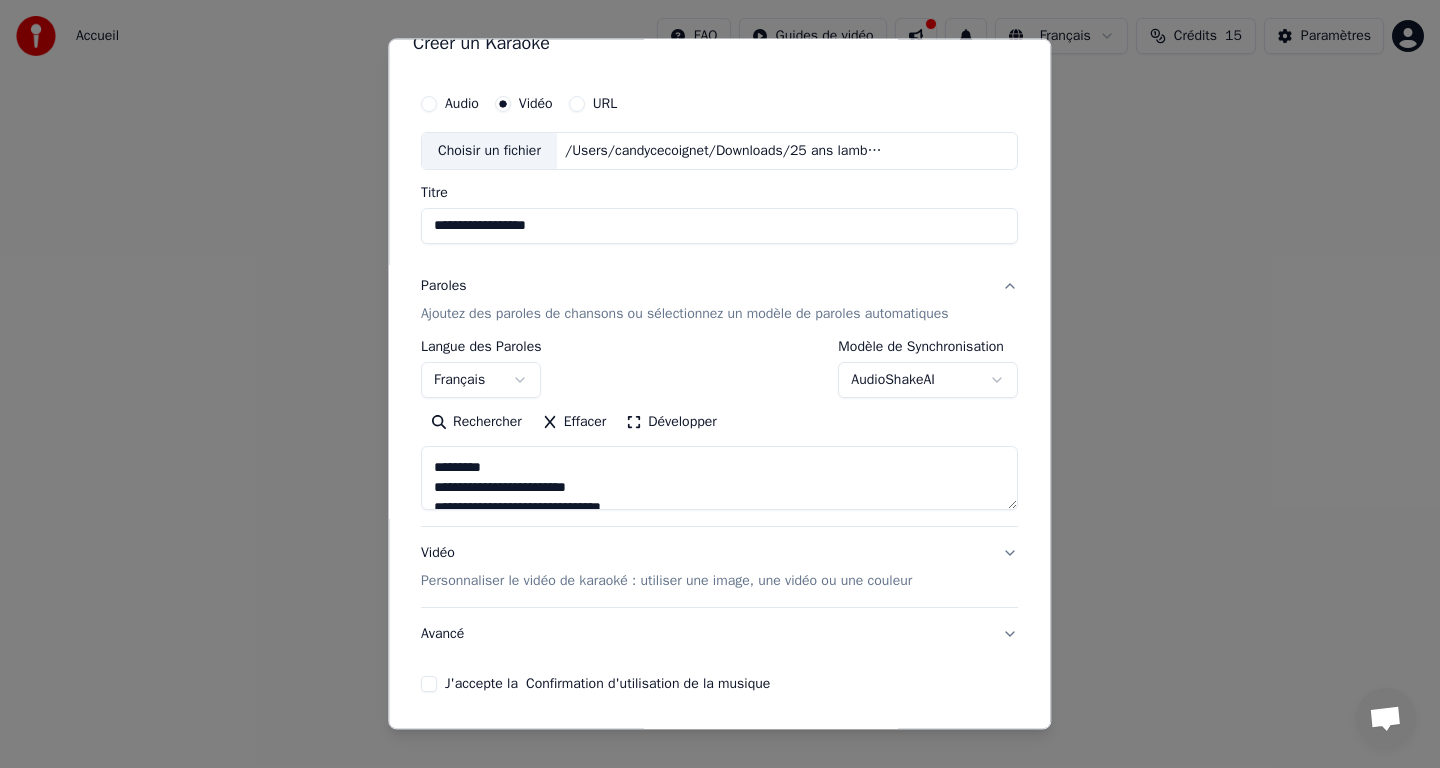 drag, startPoint x: 508, startPoint y: 471, endPoint x: 429, endPoint y: 471, distance: 79 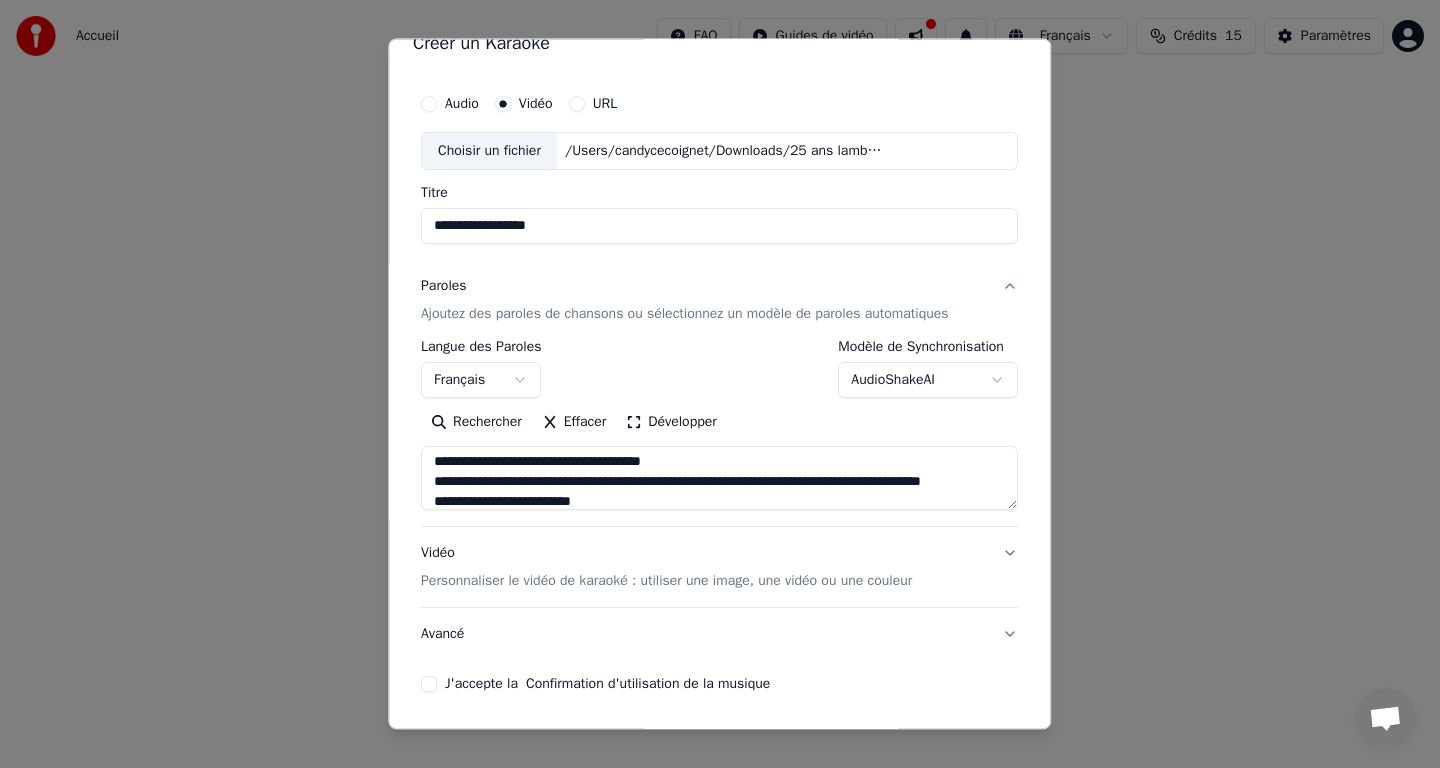 click on "Développer" at bounding box center [672, 422] 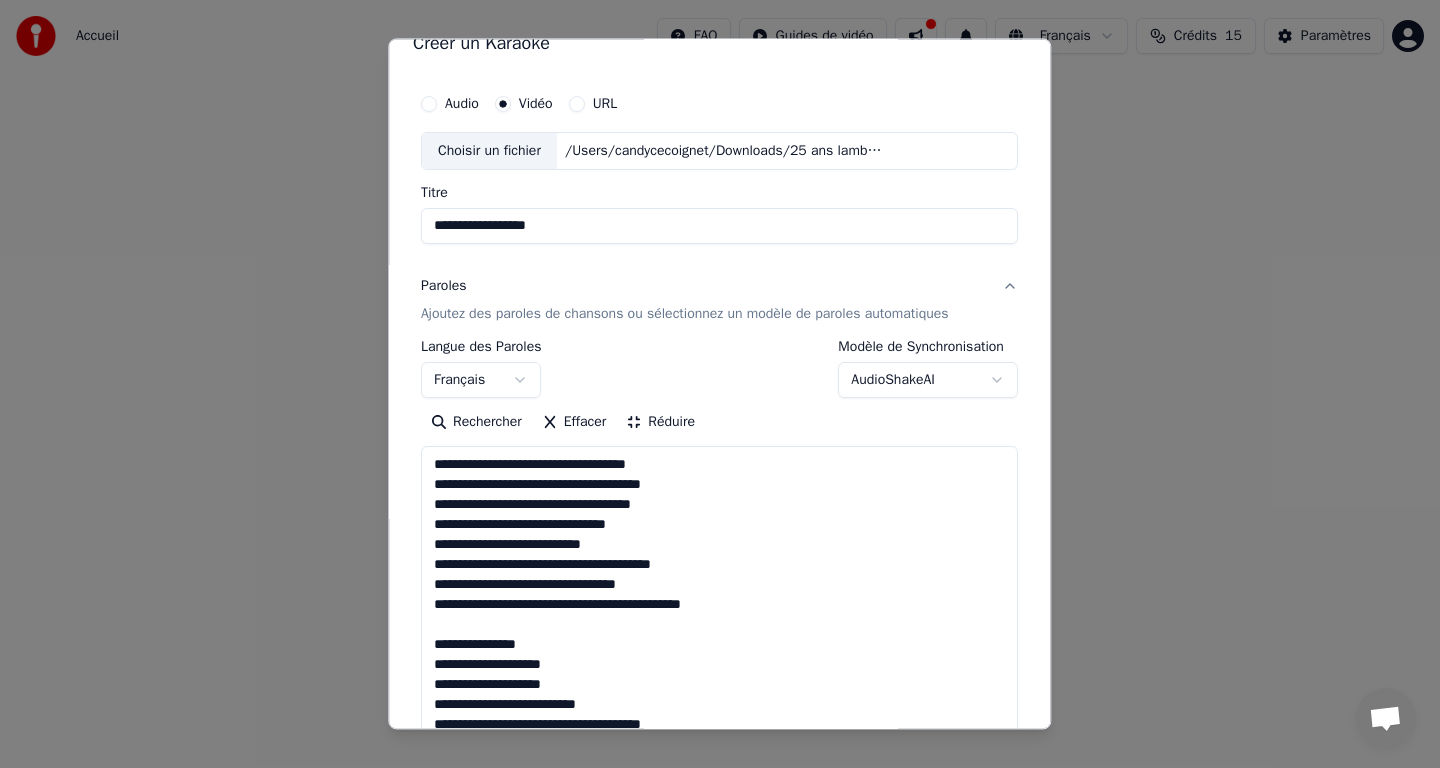 scroll, scrollTop: 1, scrollLeft: 0, axis: vertical 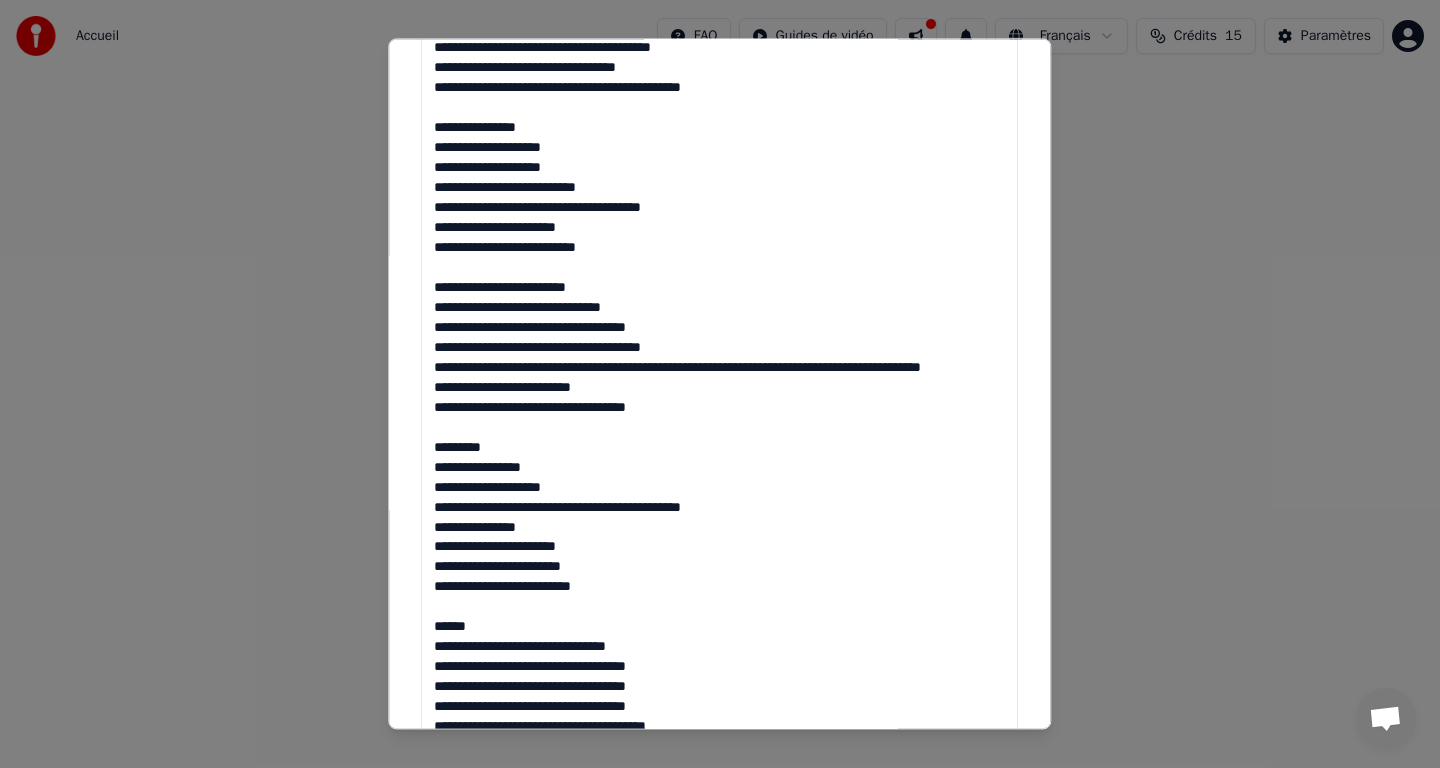 drag, startPoint x: 509, startPoint y: 472, endPoint x: 411, endPoint y: 471, distance: 98.005104 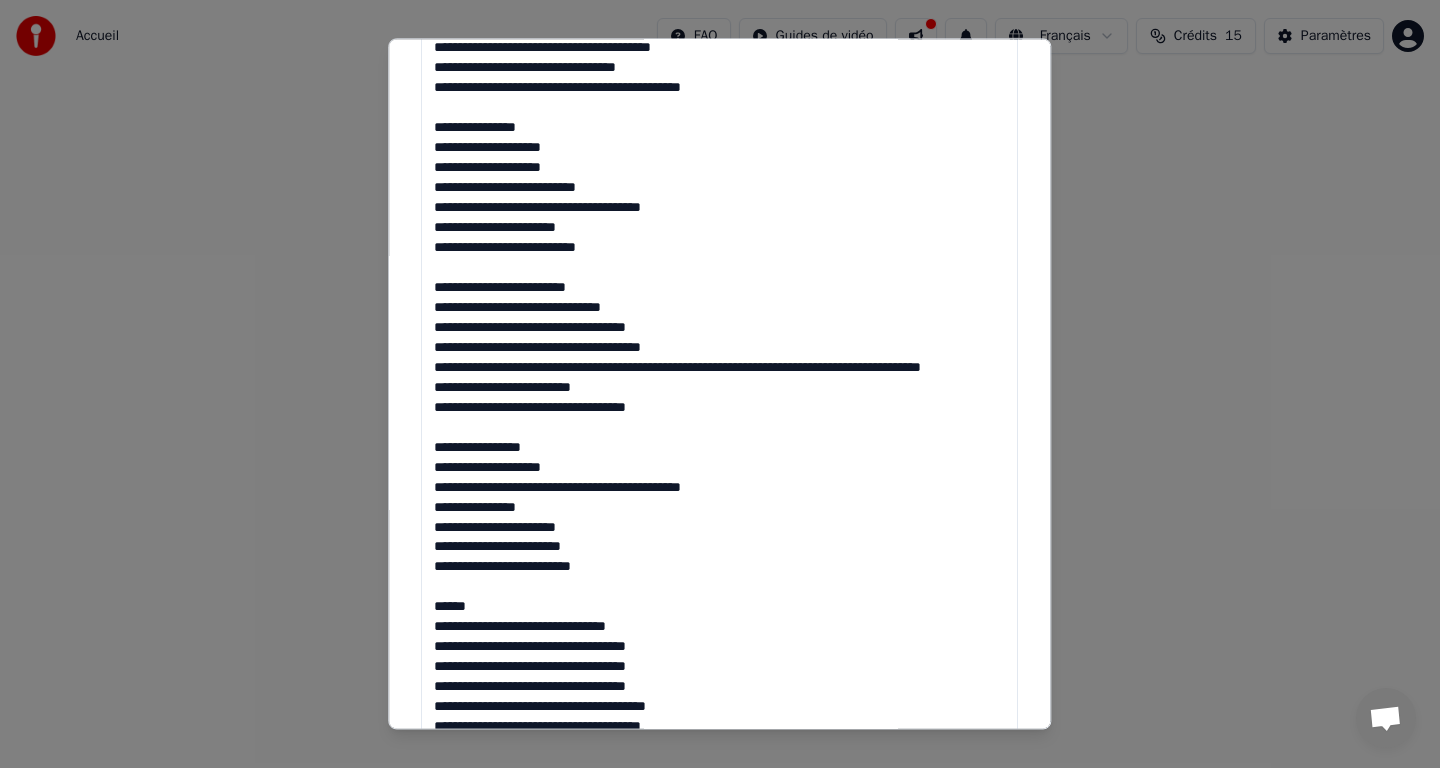 scroll, scrollTop: 0, scrollLeft: 0, axis: both 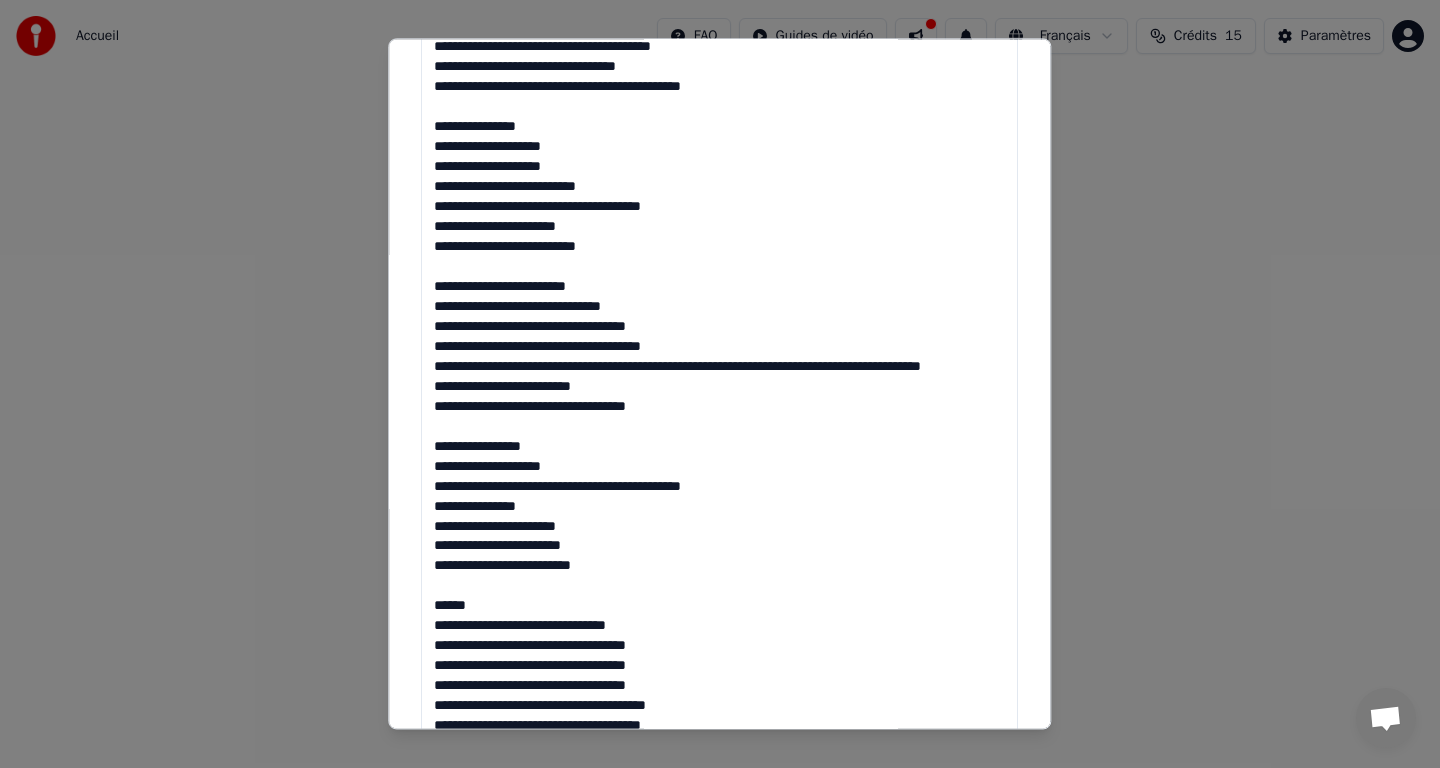 drag, startPoint x: 505, startPoint y: 624, endPoint x: 382, endPoint y: 624, distance: 123 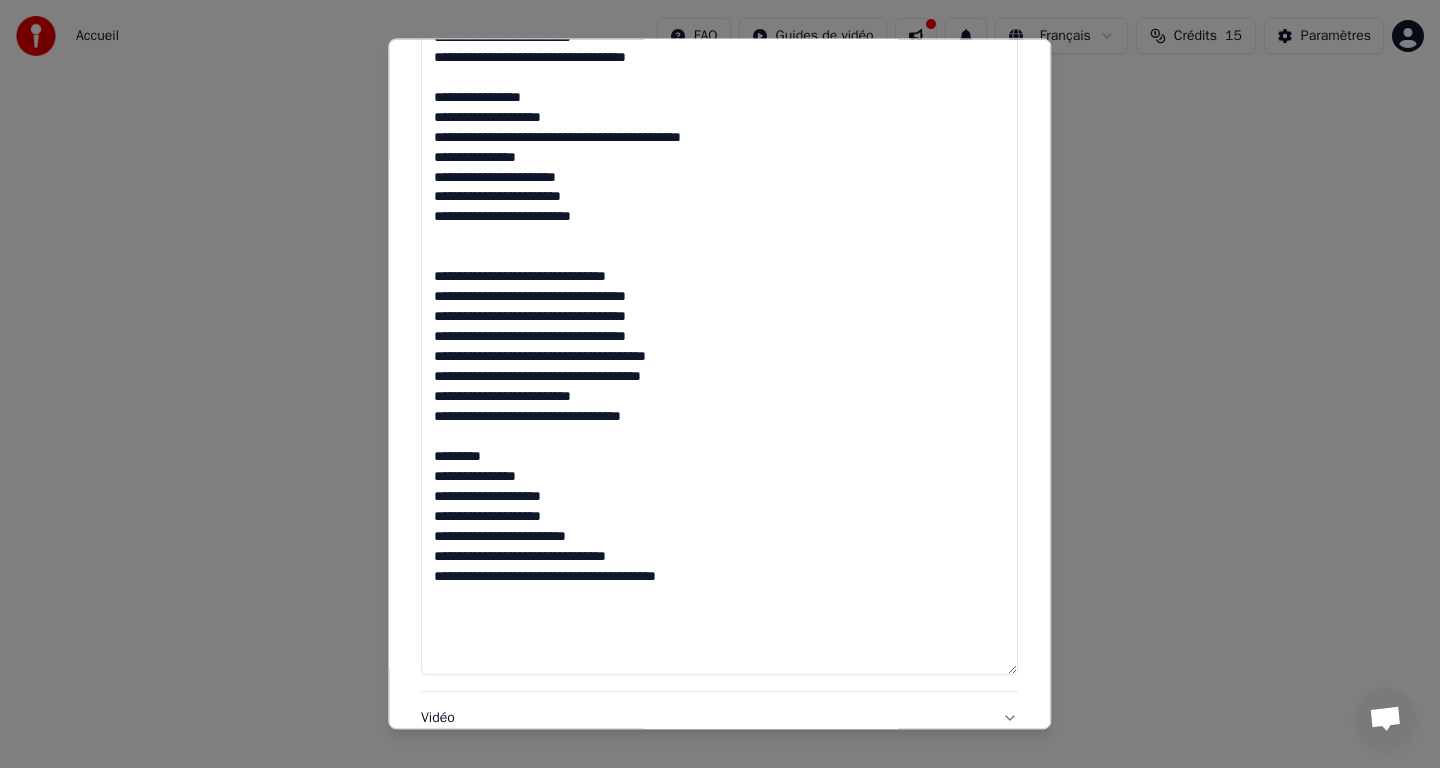 scroll, scrollTop: 931, scrollLeft: 0, axis: vertical 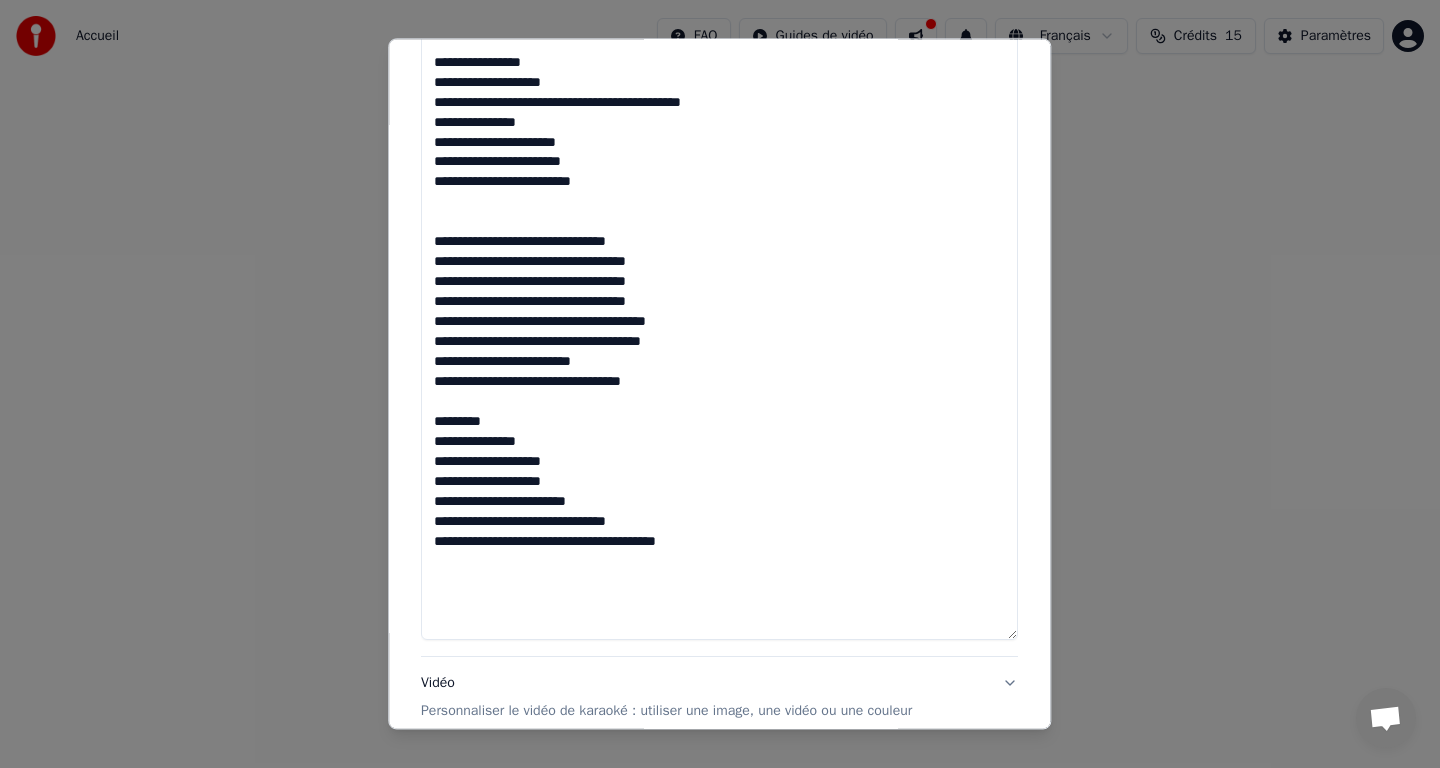drag, startPoint x: 489, startPoint y: 445, endPoint x: 439, endPoint y: 445, distance: 50 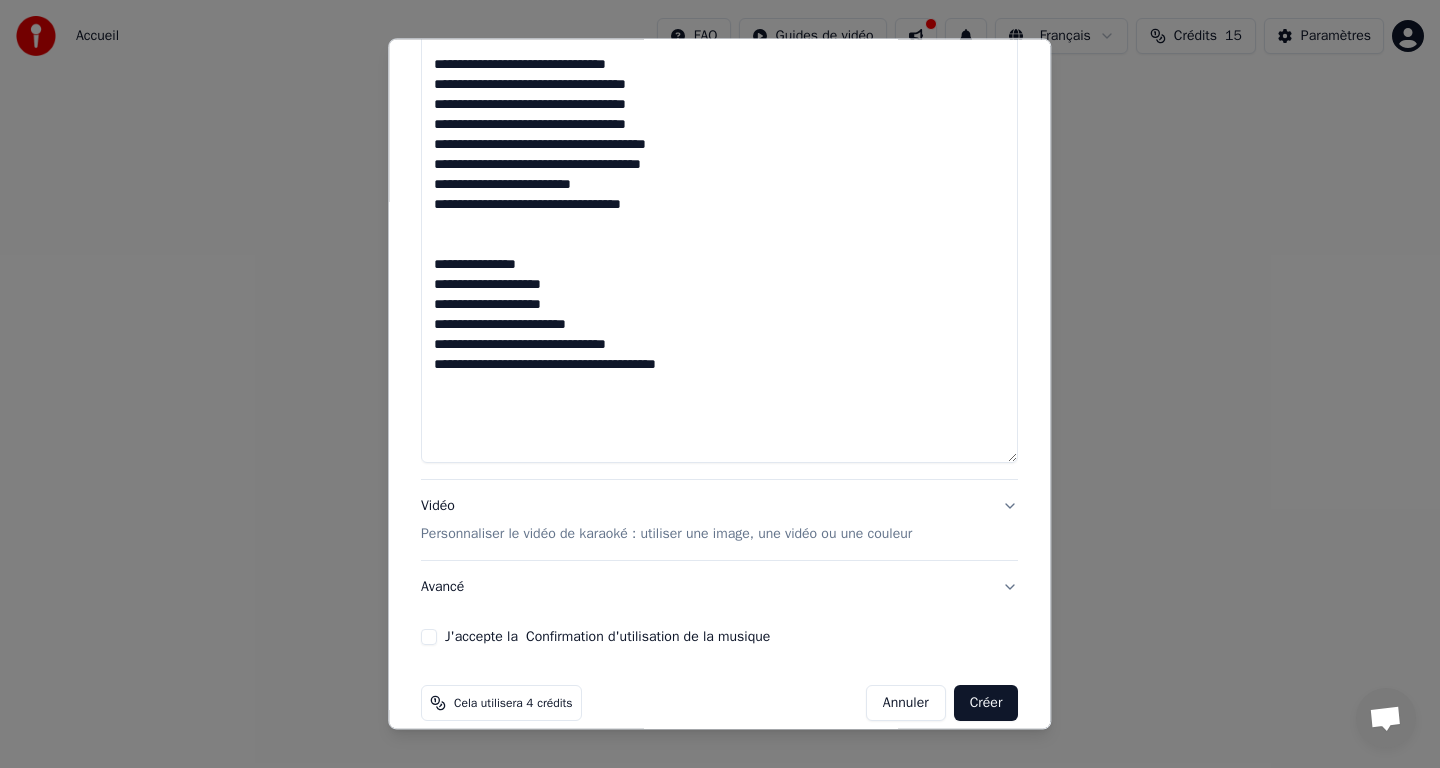 scroll, scrollTop: 1133, scrollLeft: 0, axis: vertical 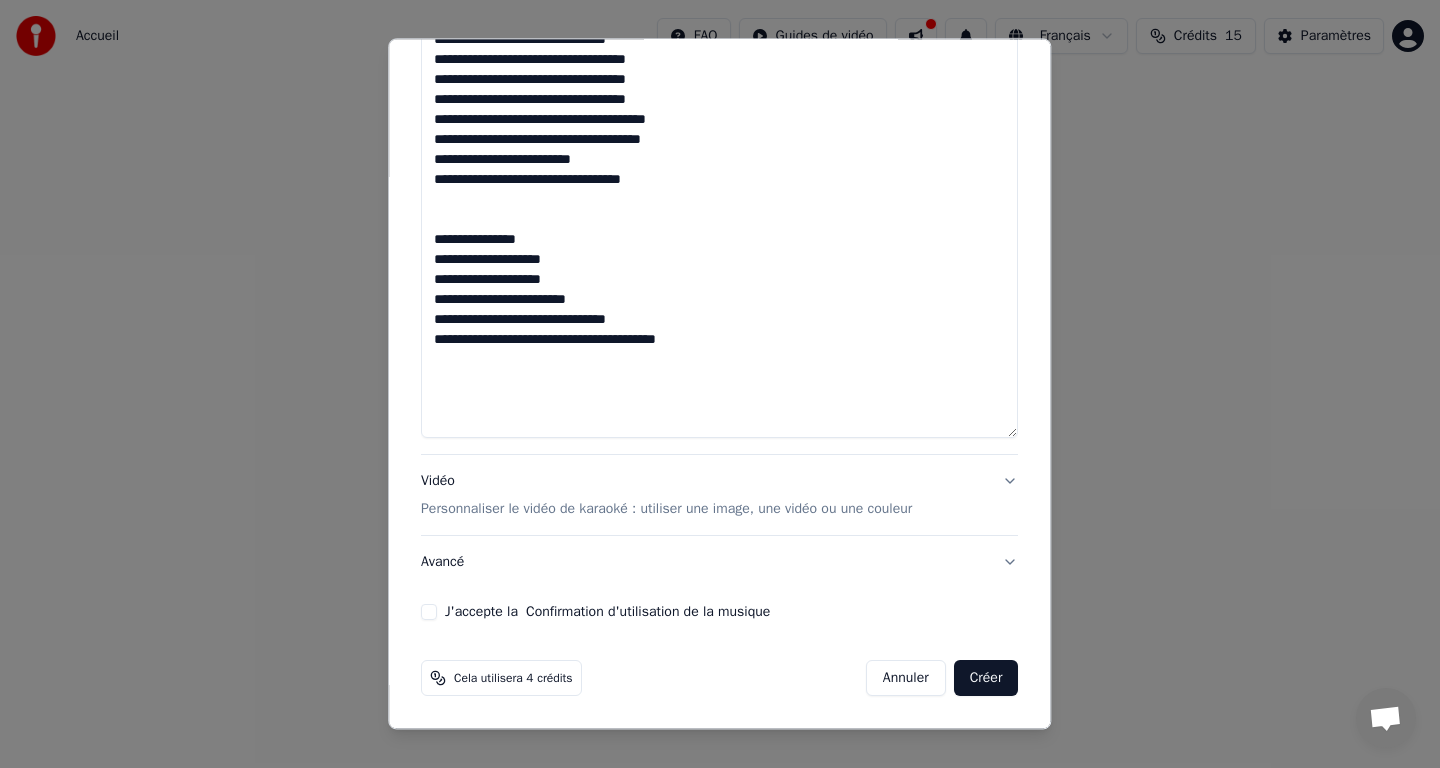 type on "**********" 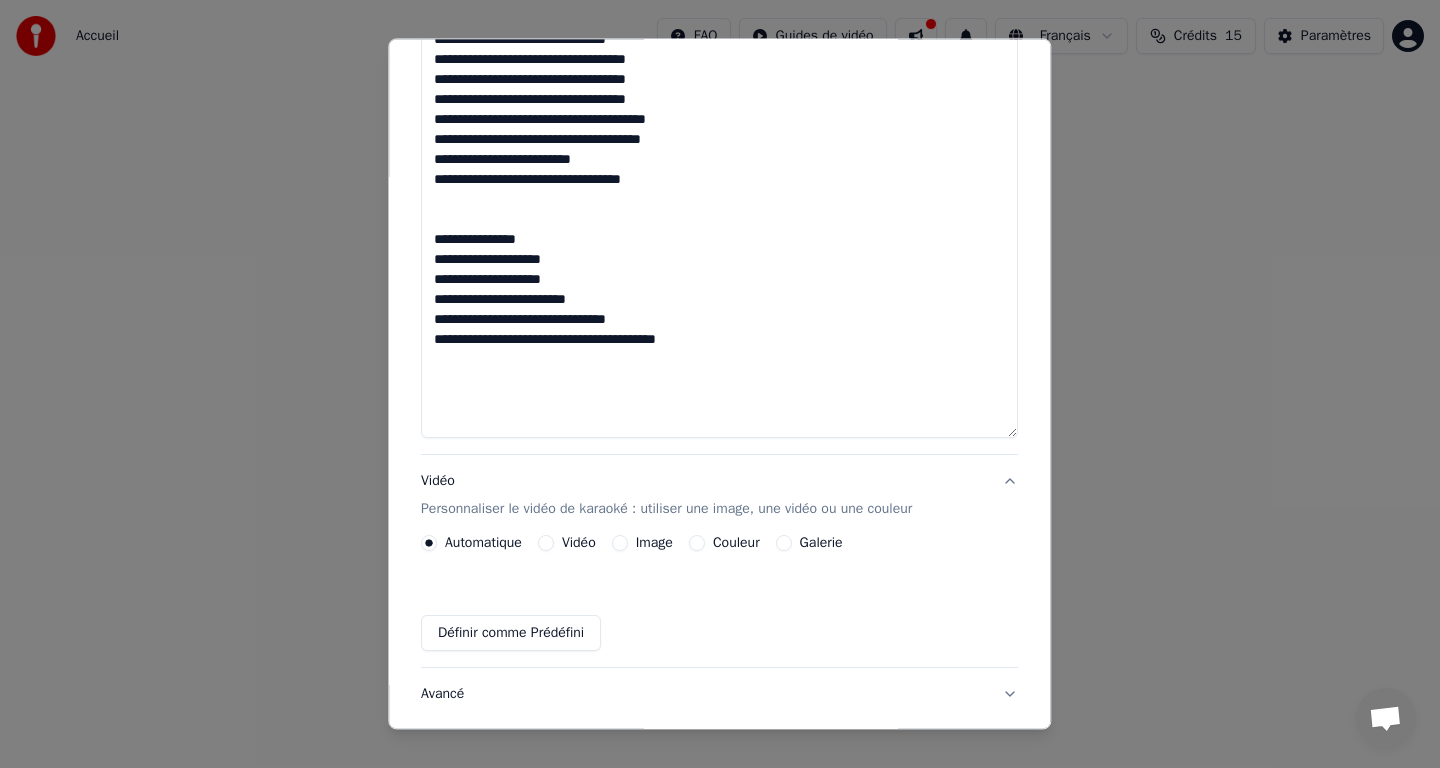 scroll, scrollTop: 47, scrollLeft: 0, axis: vertical 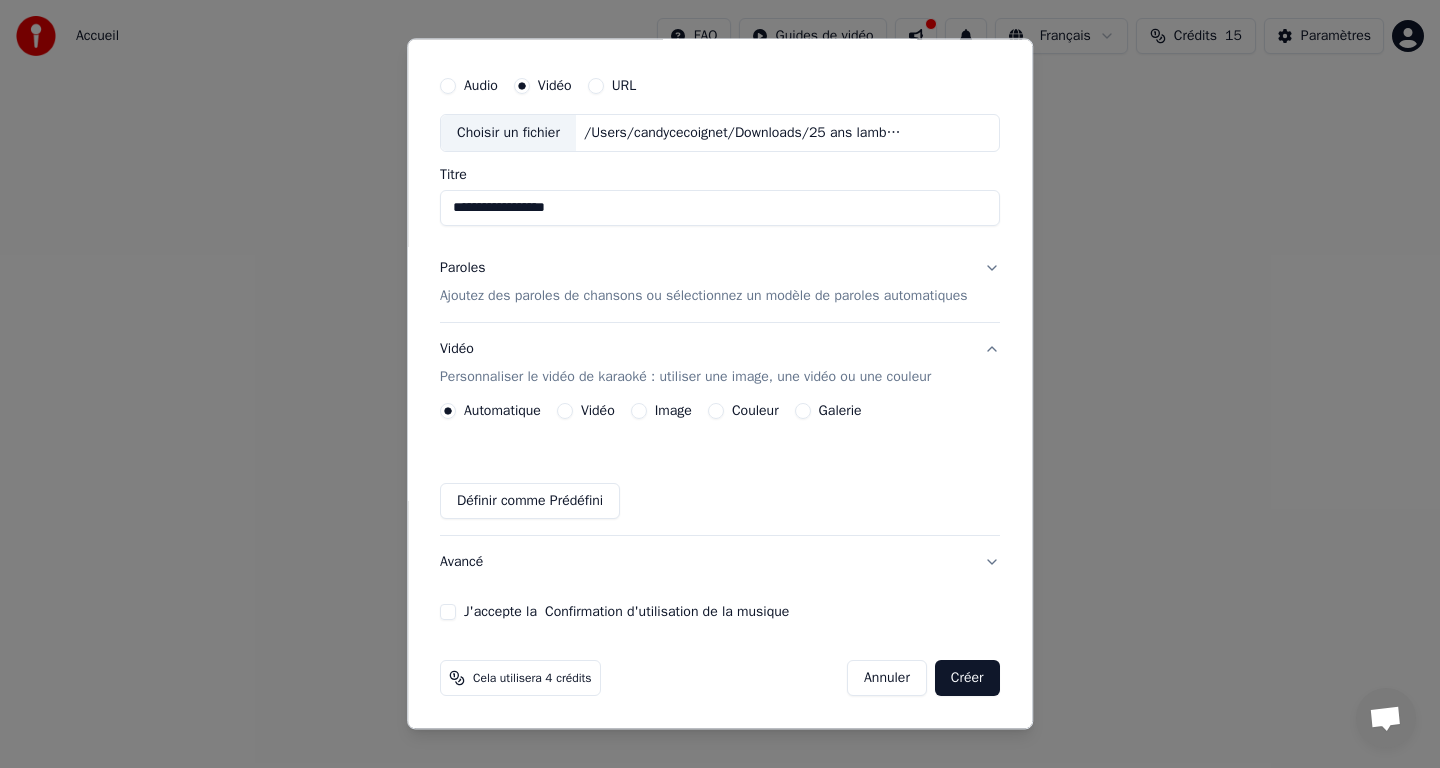 click on "Vidéo" at bounding box center [565, 411] 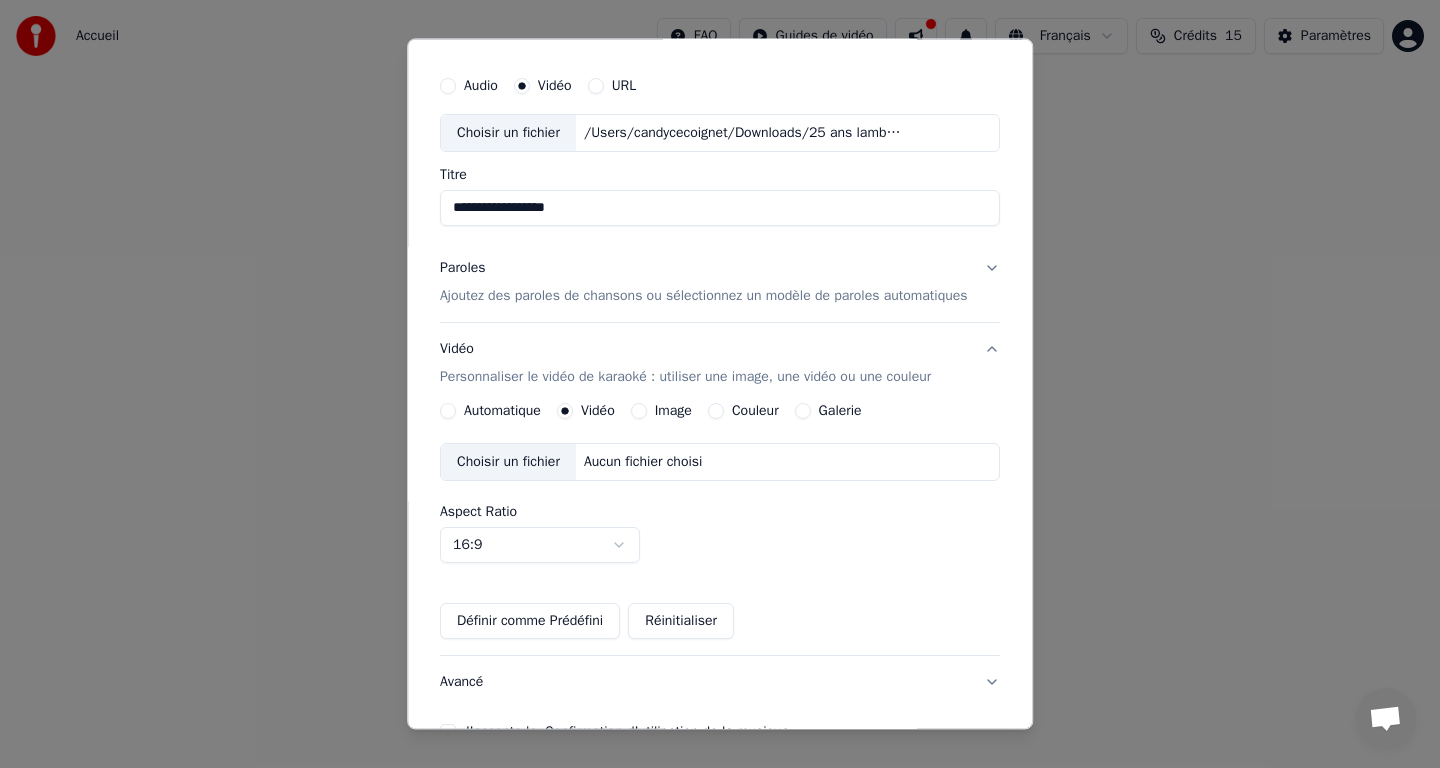 click on "Automatique" at bounding box center (502, 411) 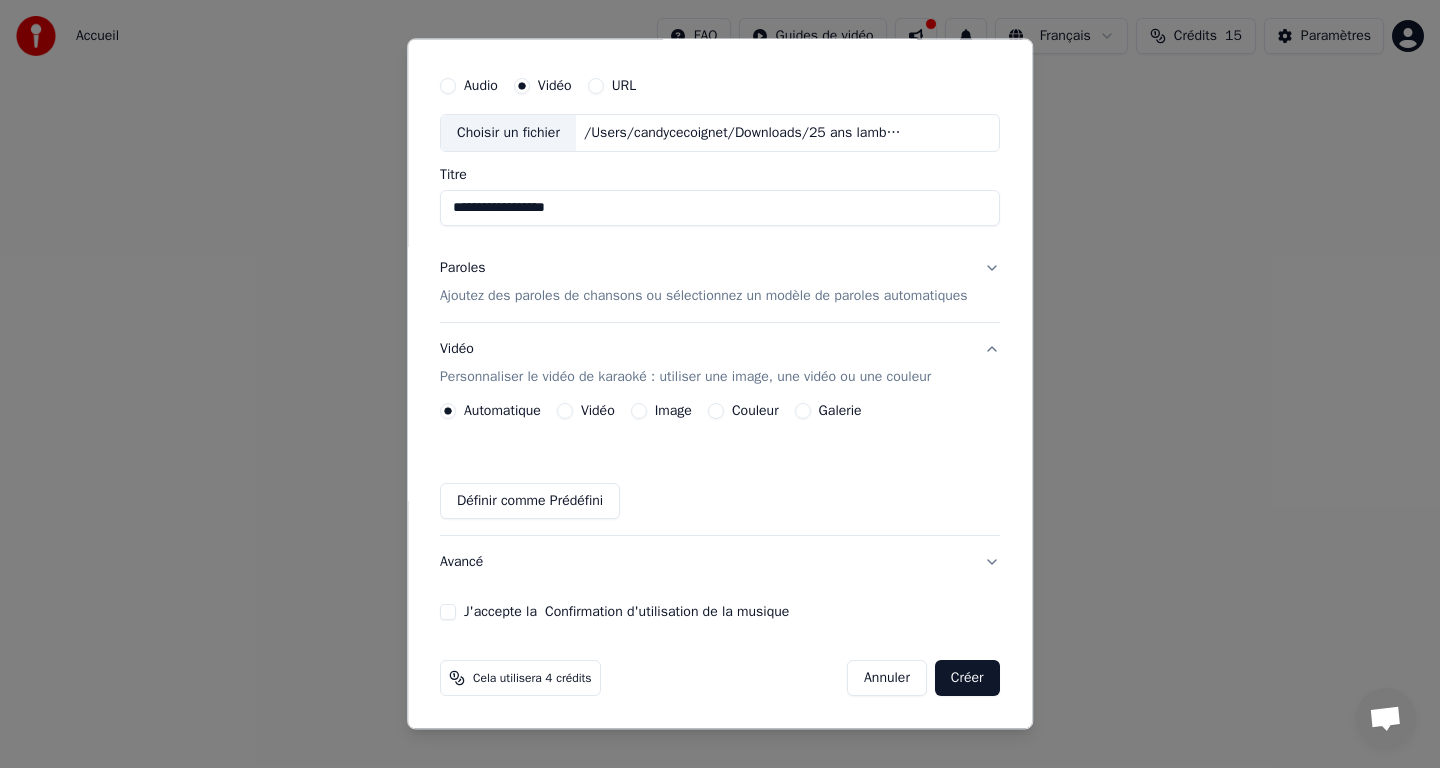 click on "J'accepte la   Confirmation d'utilisation de la musique" at bounding box center (448, 612) 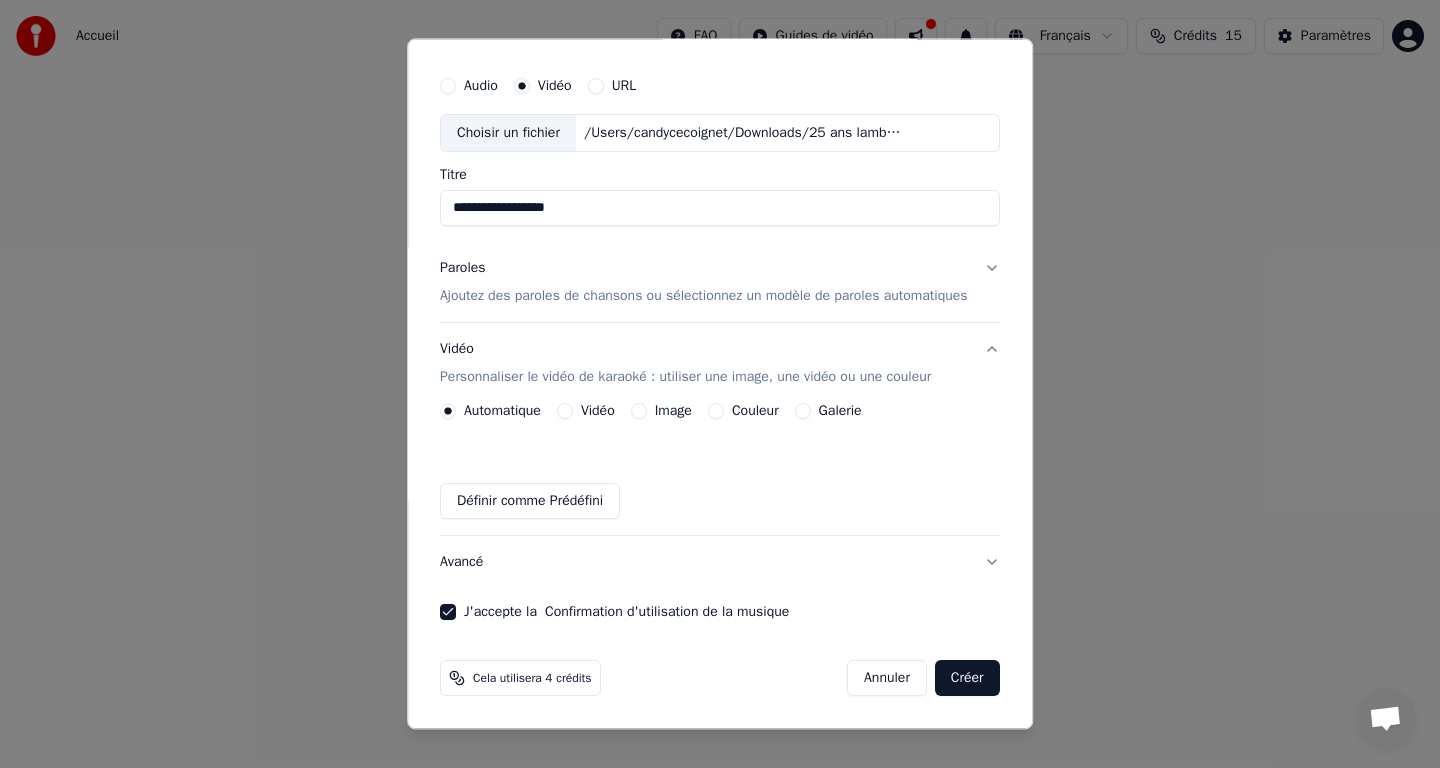 click on "Créer" at bounding box center [967, 678] 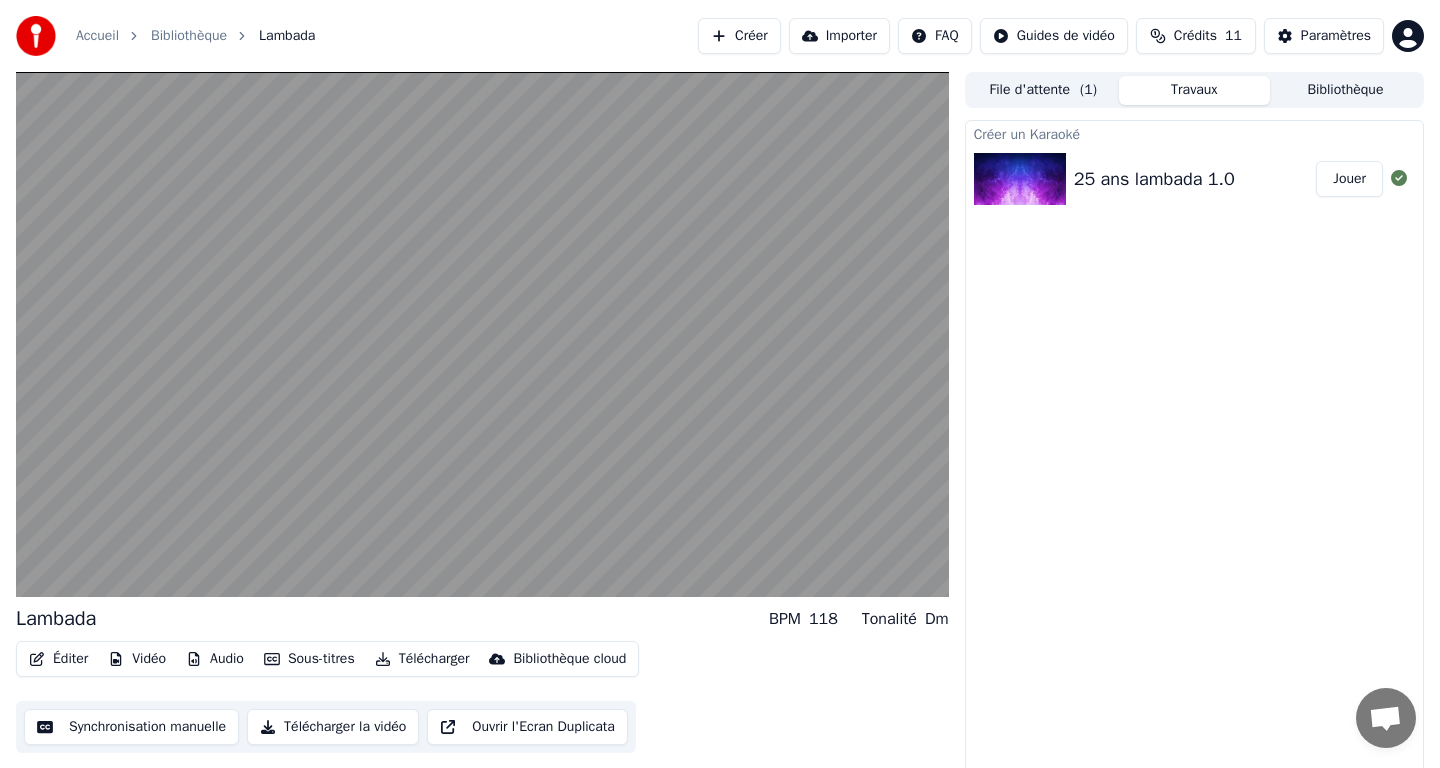 scroll, scrollTop: 5, scrollLeft: 0, axis: vertical 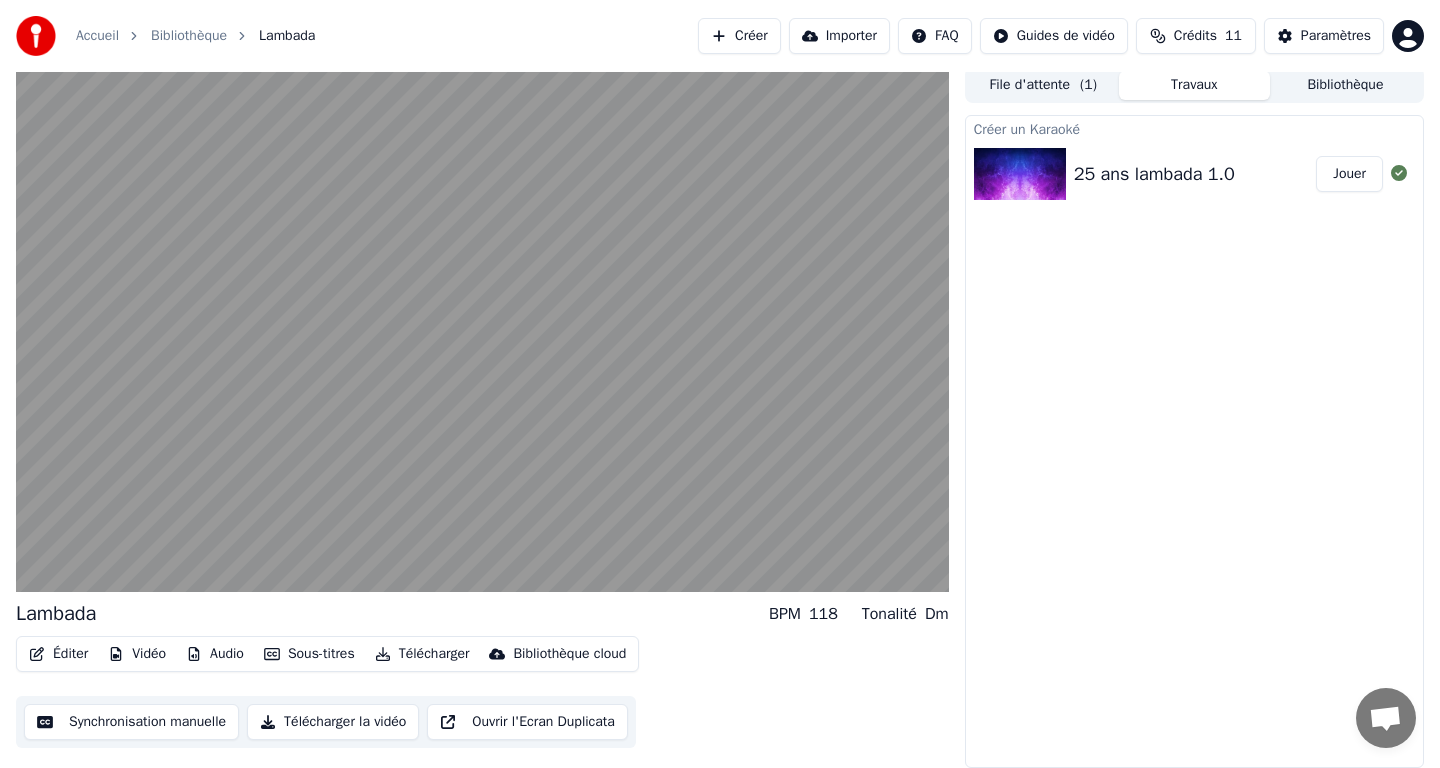click on "Audio" at bounding box center (215, 654) 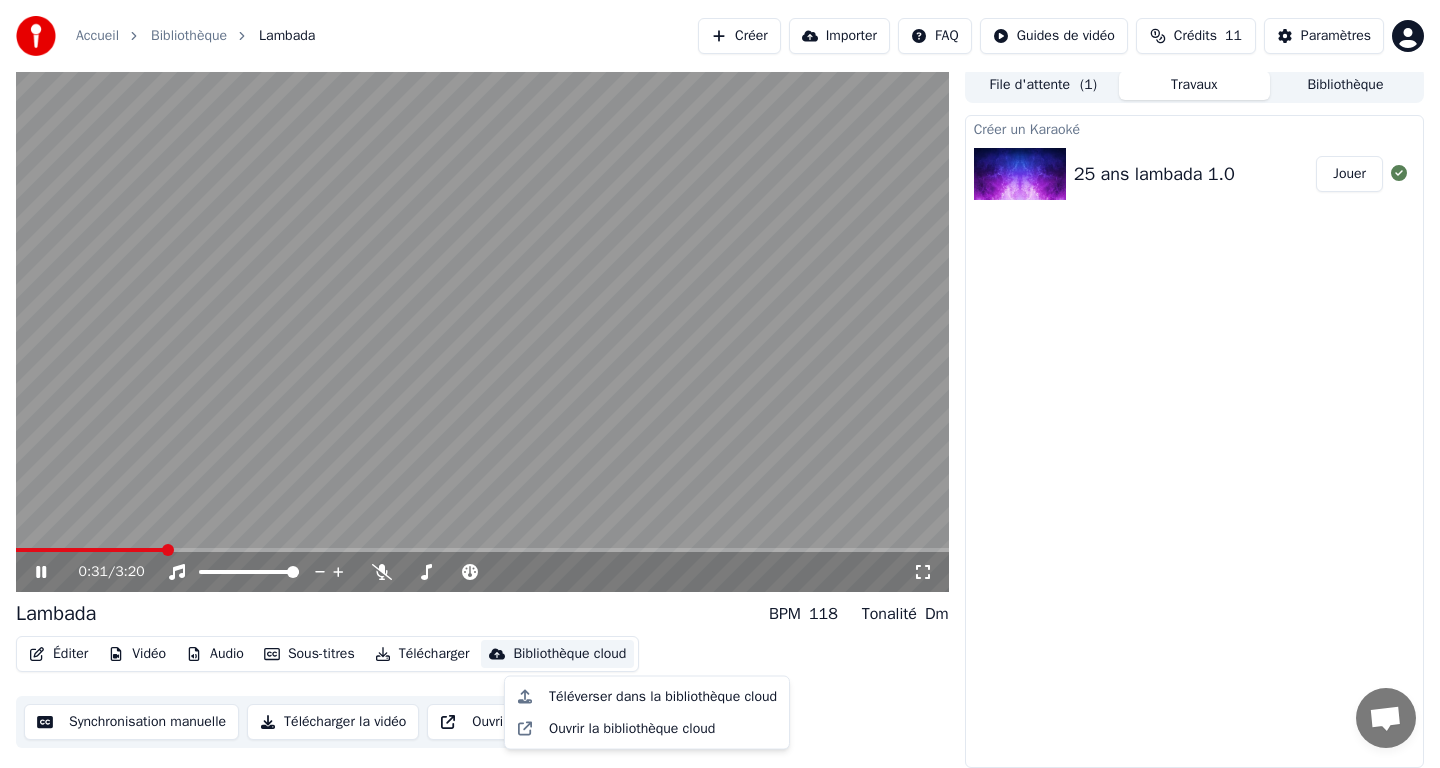 click on "Éditer Vidéo Audio Sous-titres Télécharger Bibliothèque cloud Synchronisation manuelle Télécharger la vidéo Ouvrir l'Ecran Duplicata" at bounding box center [482, 692] 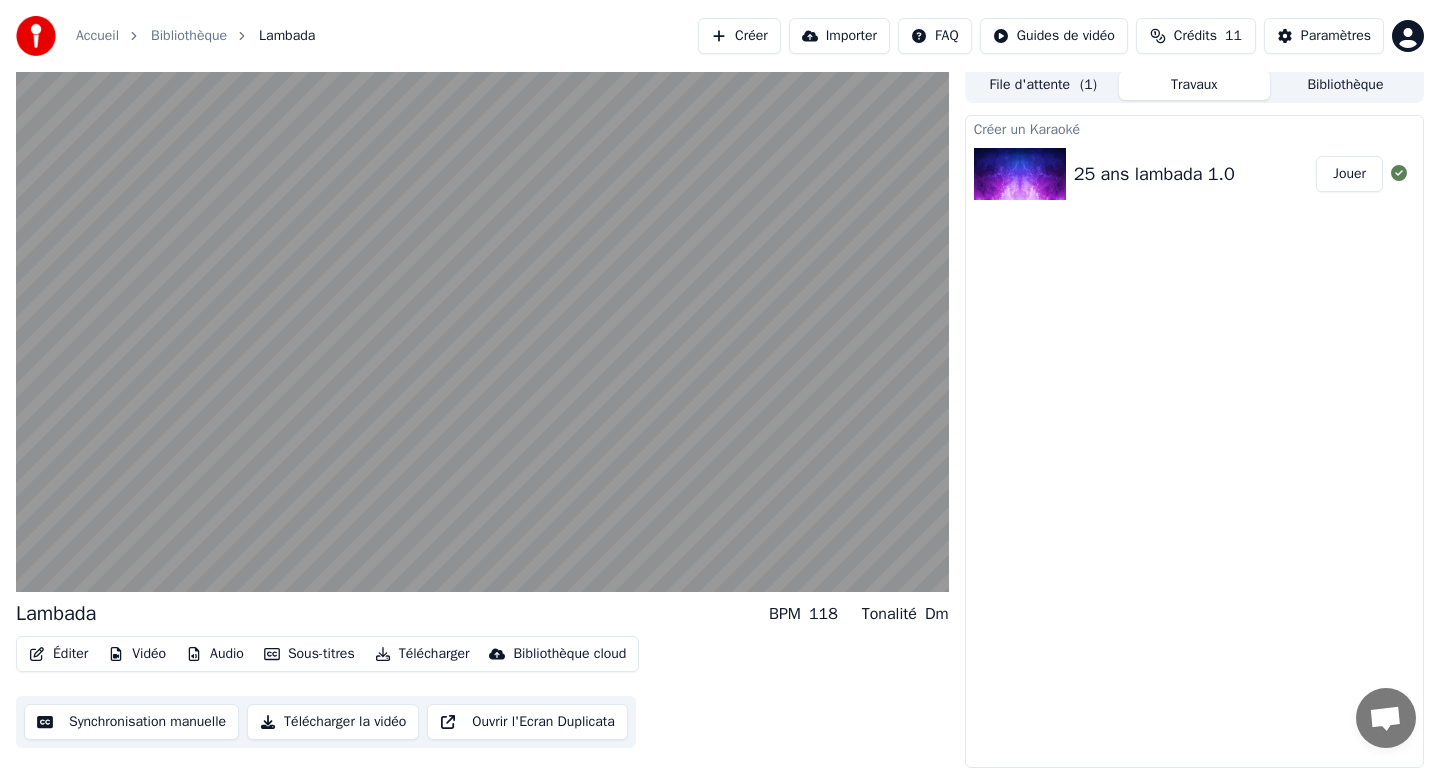click on "Éditer" at bounding box center [58, 654] 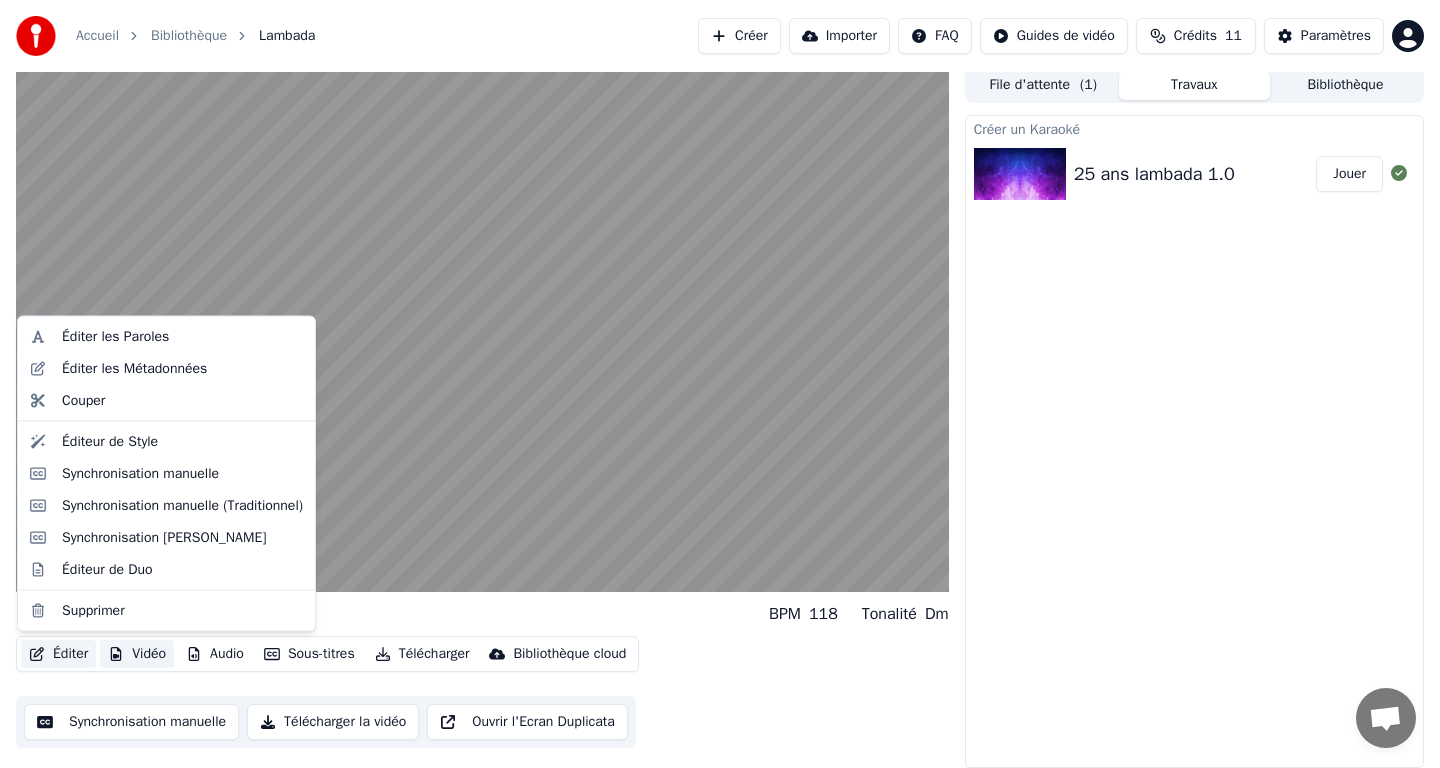 click on "Vidéo" at bounding box center (137, 654) 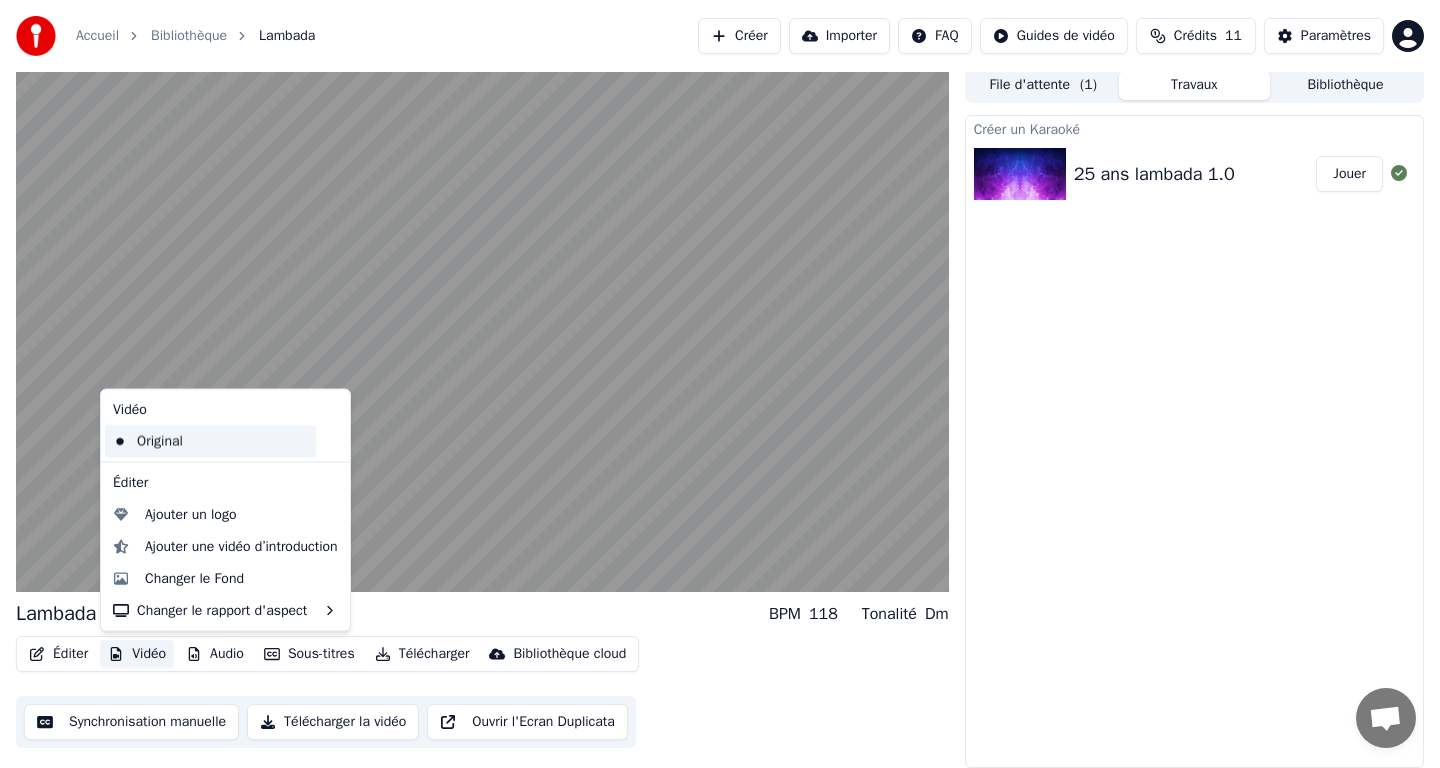 click on "Original" at bounding box center (210, 441) 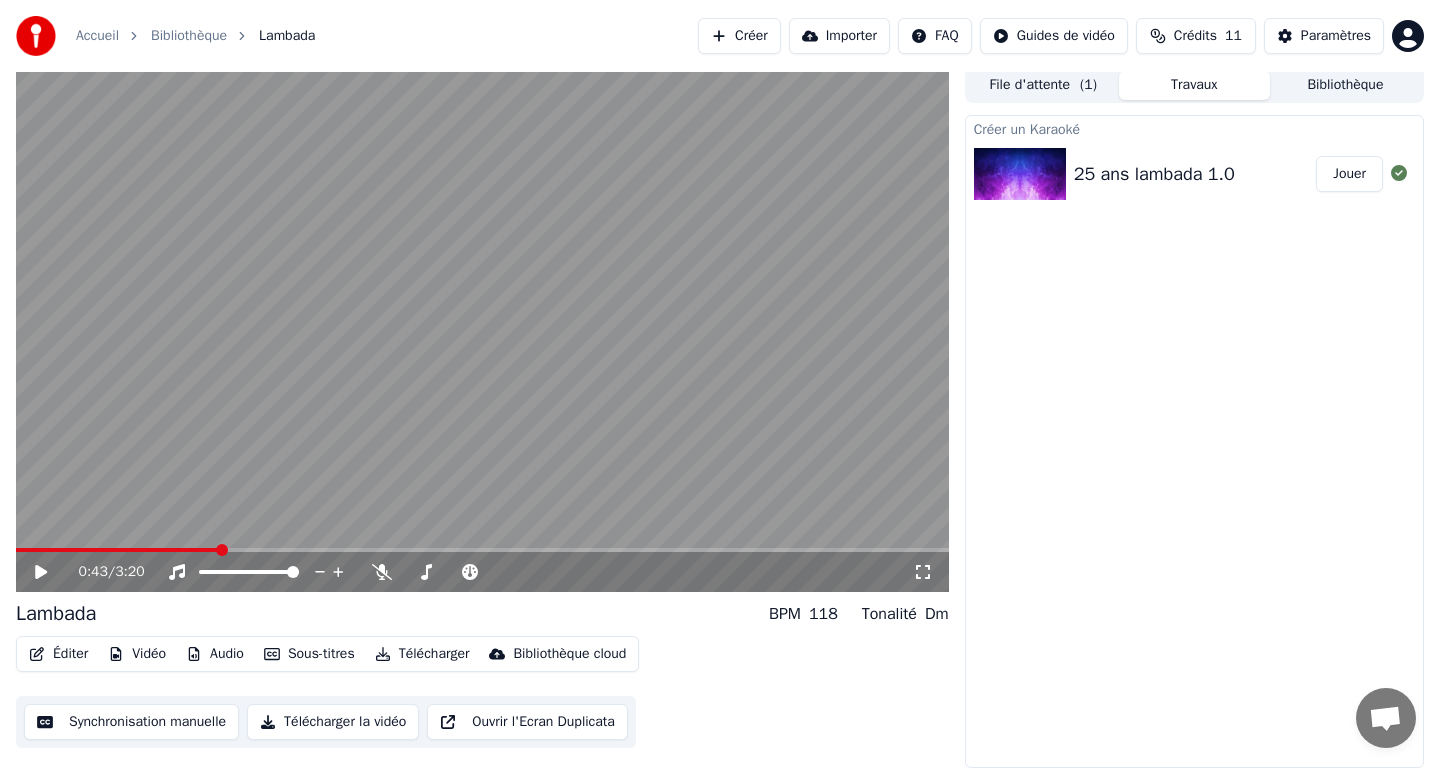 click on "0:43  /  3:20" at bounding box center (482, 572) 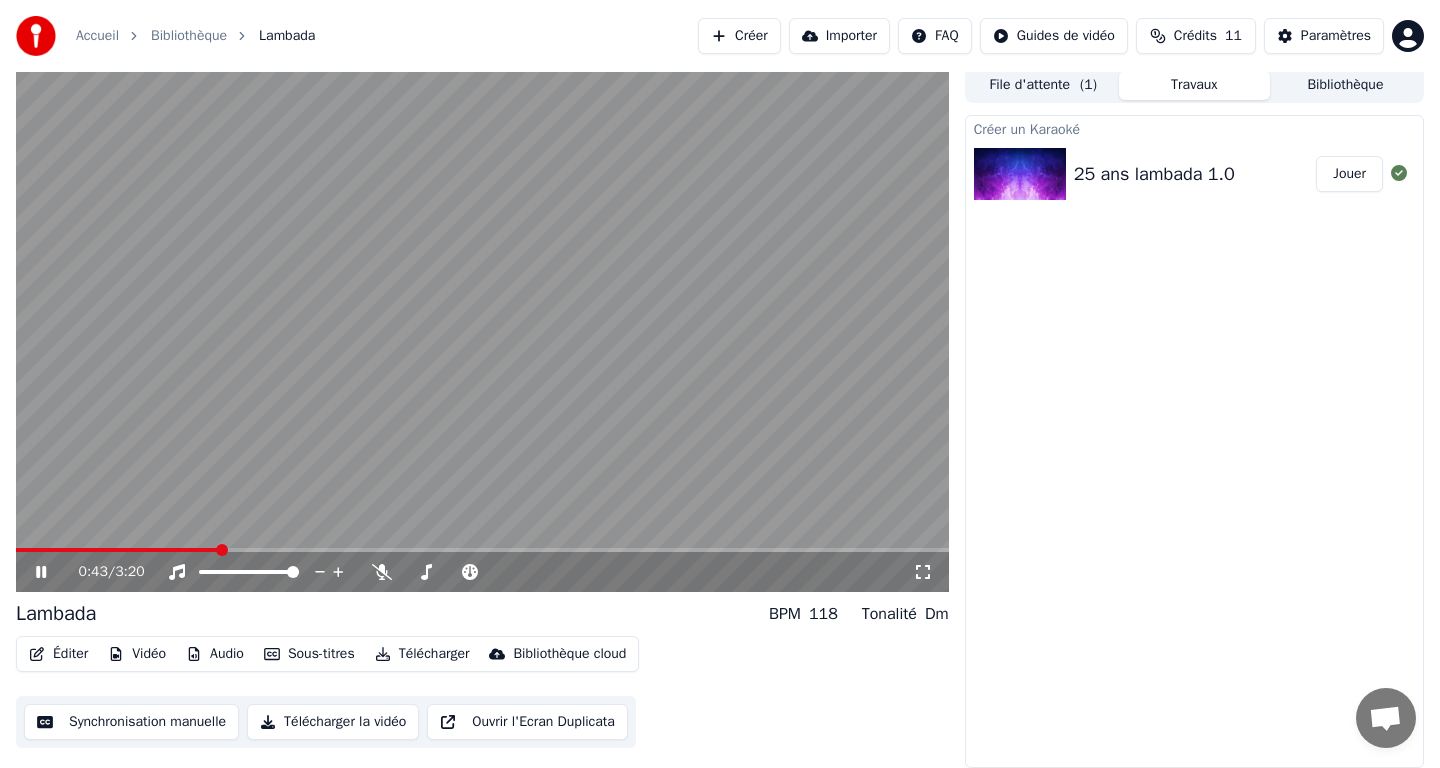 click at bounding box center (117, 550) 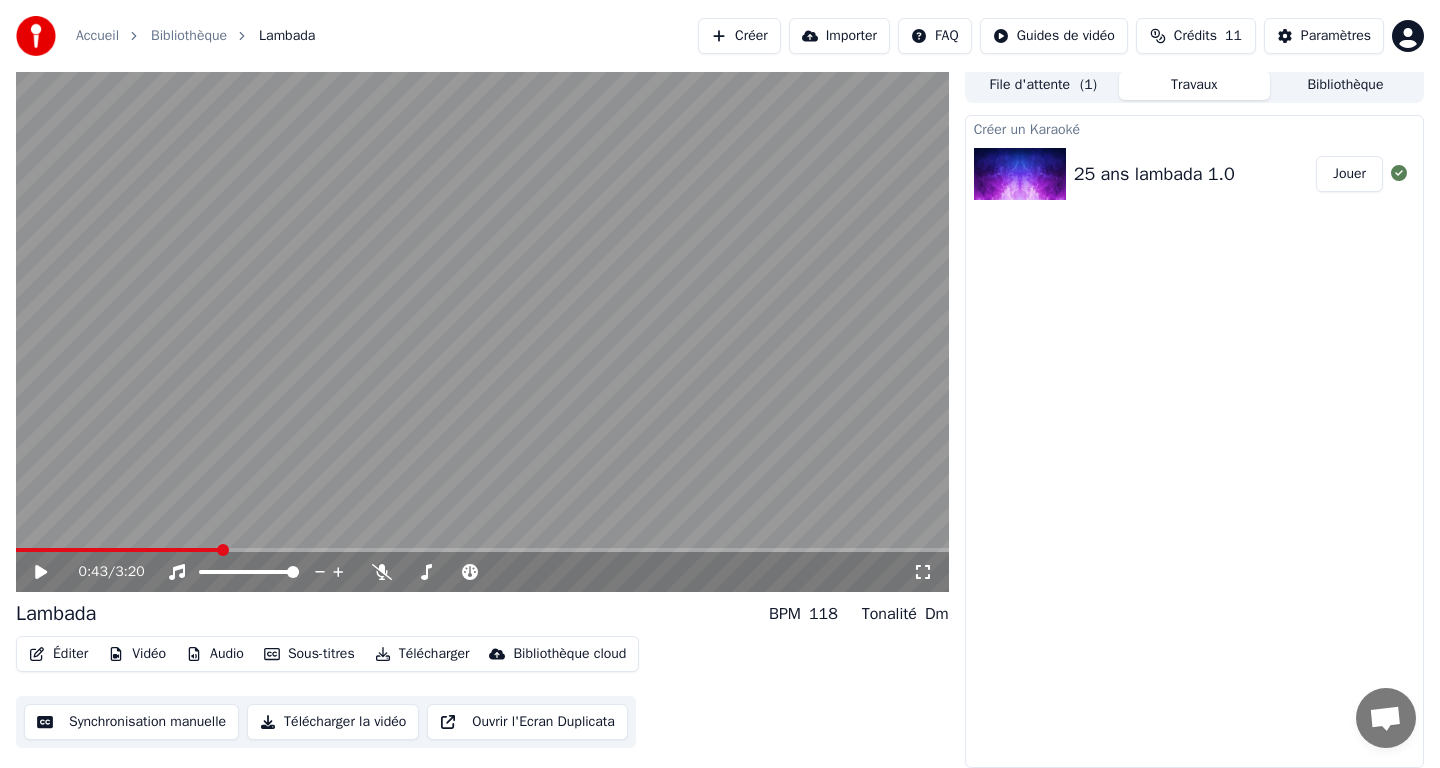 click 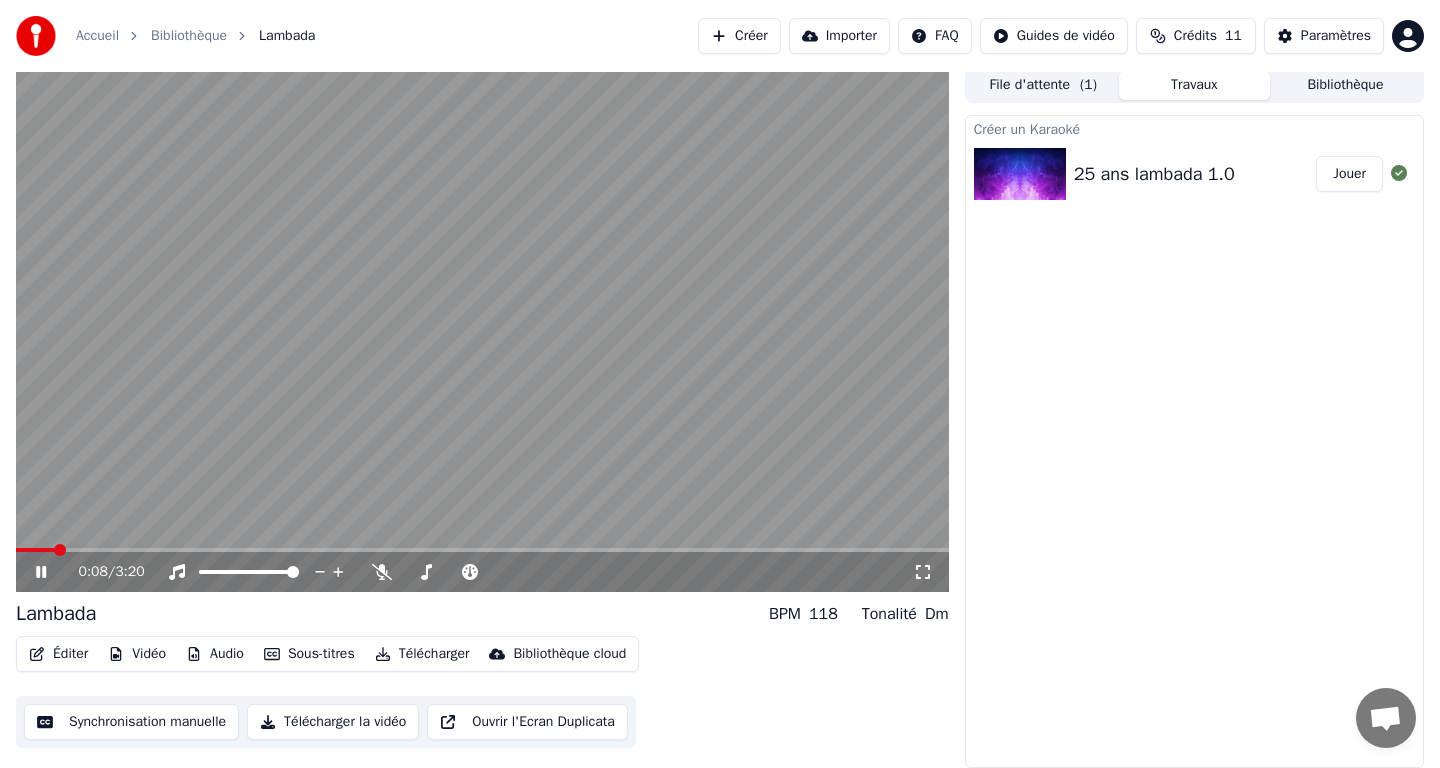 click on "0:08  /  3:20" at bounding box center (482, 572) 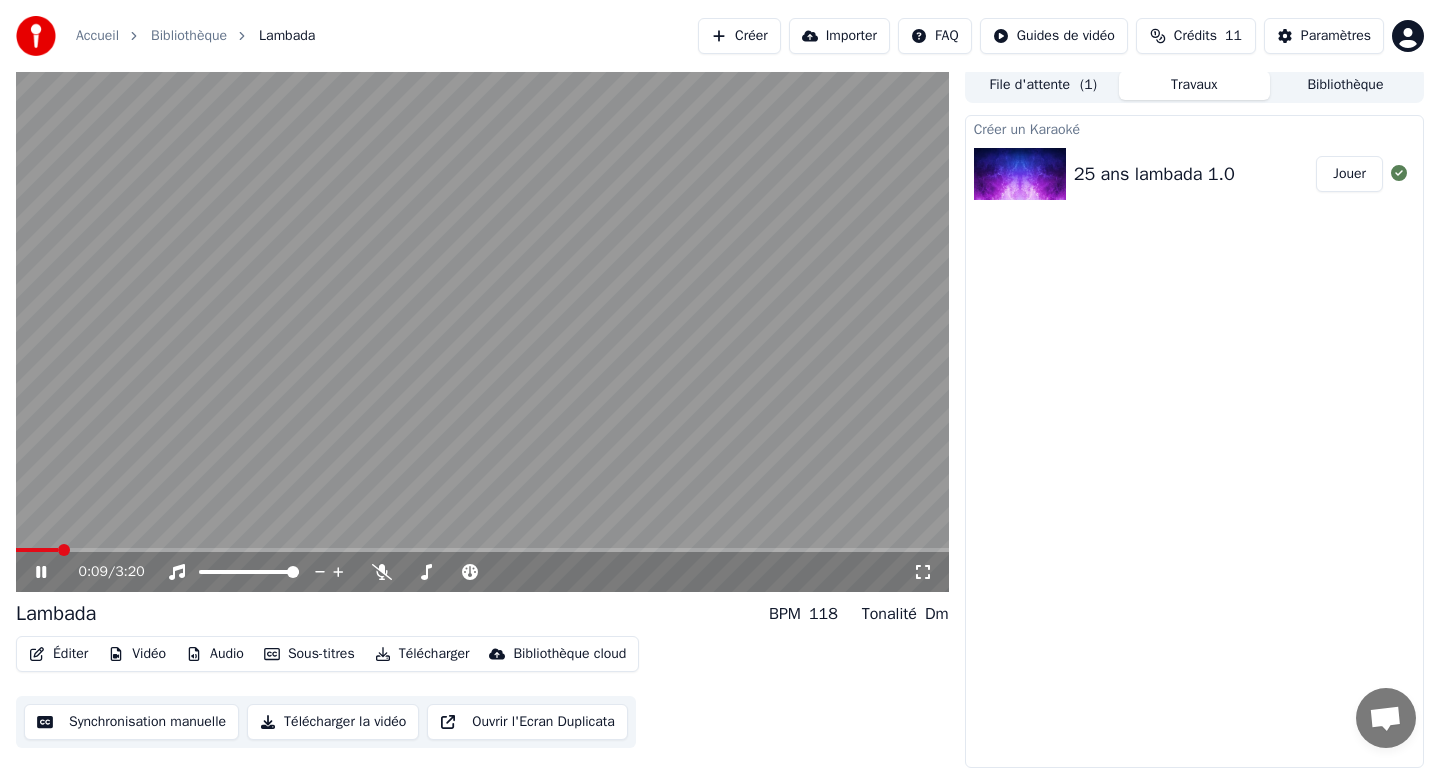 click on "0:09  /  3:20" at bounding box center (482, 572) 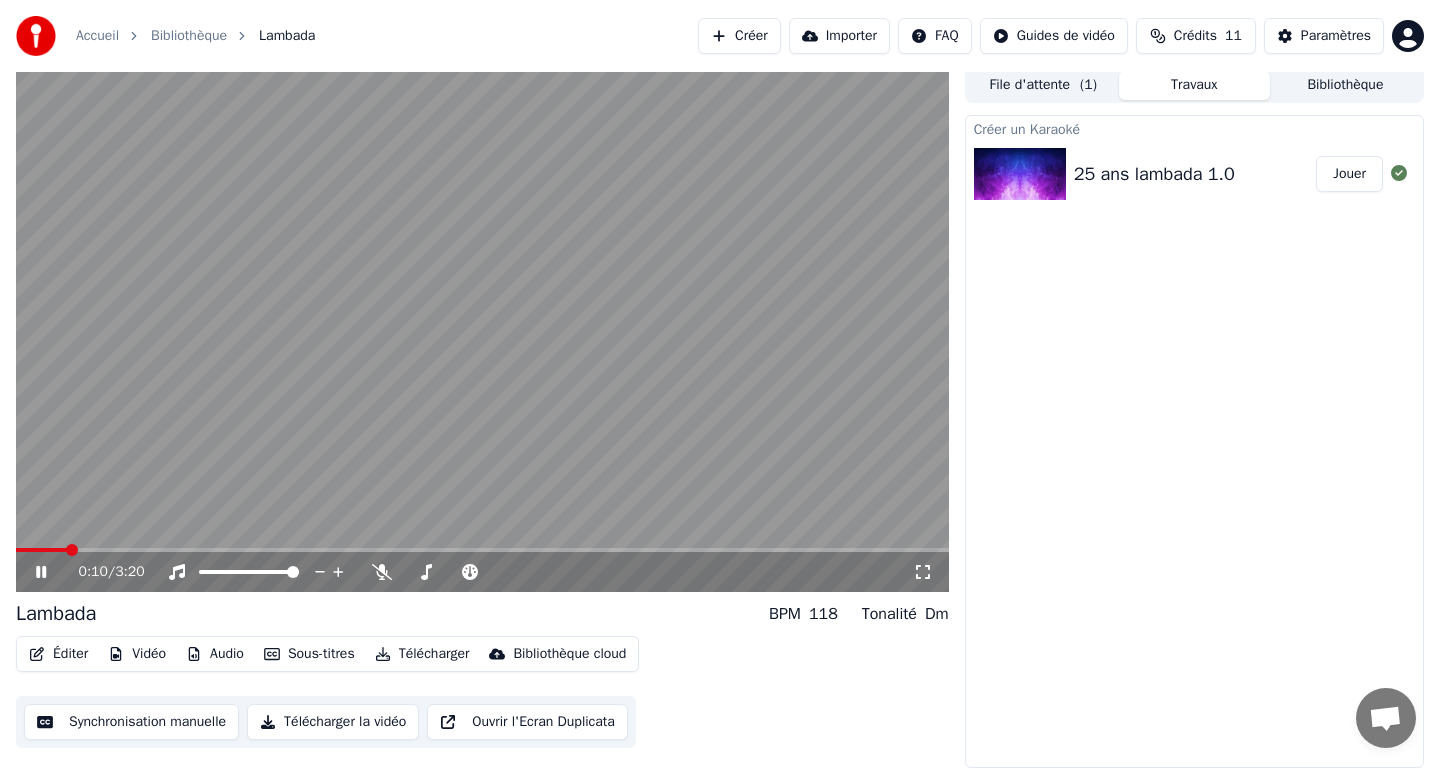 click at bounding box center [72, 550] 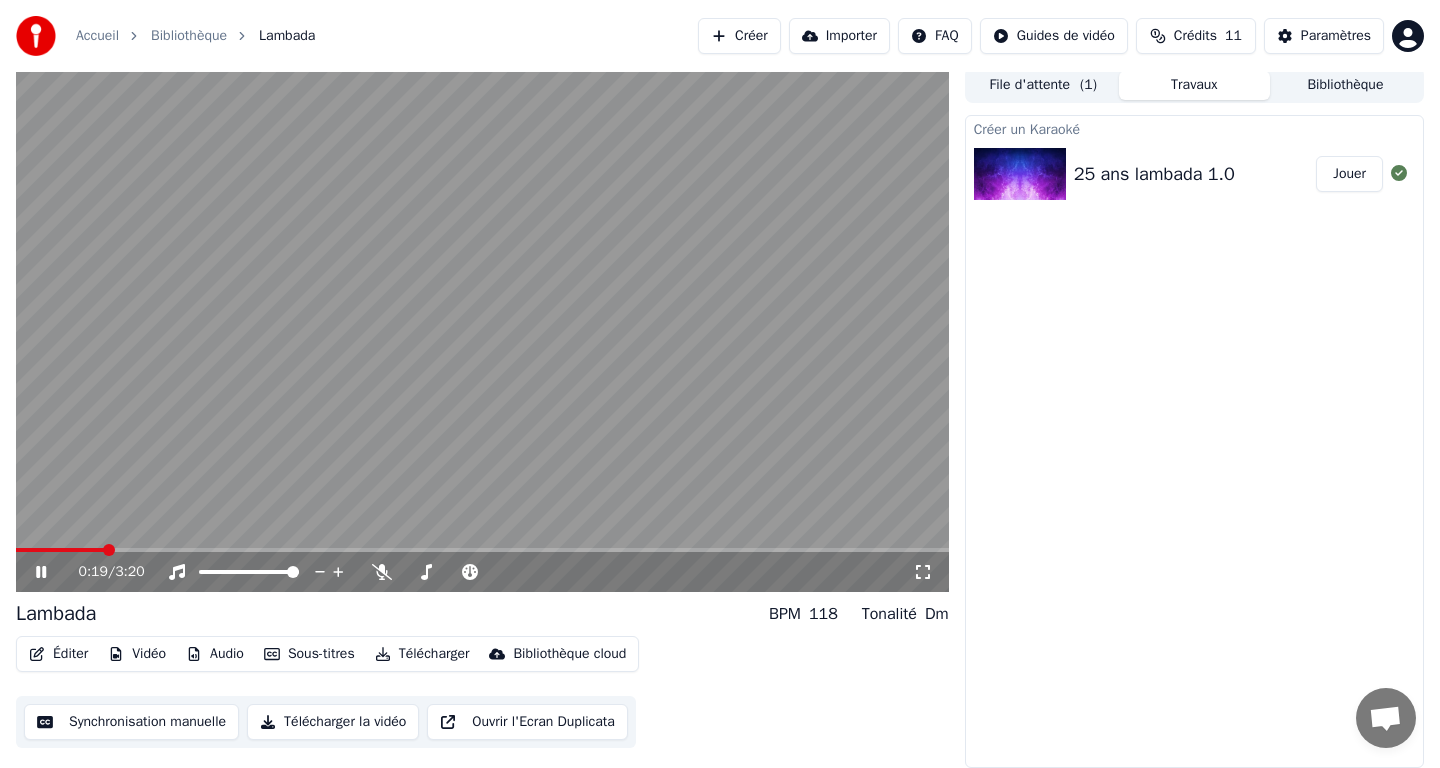 click on "Audio" at bounding box center [215, 654] 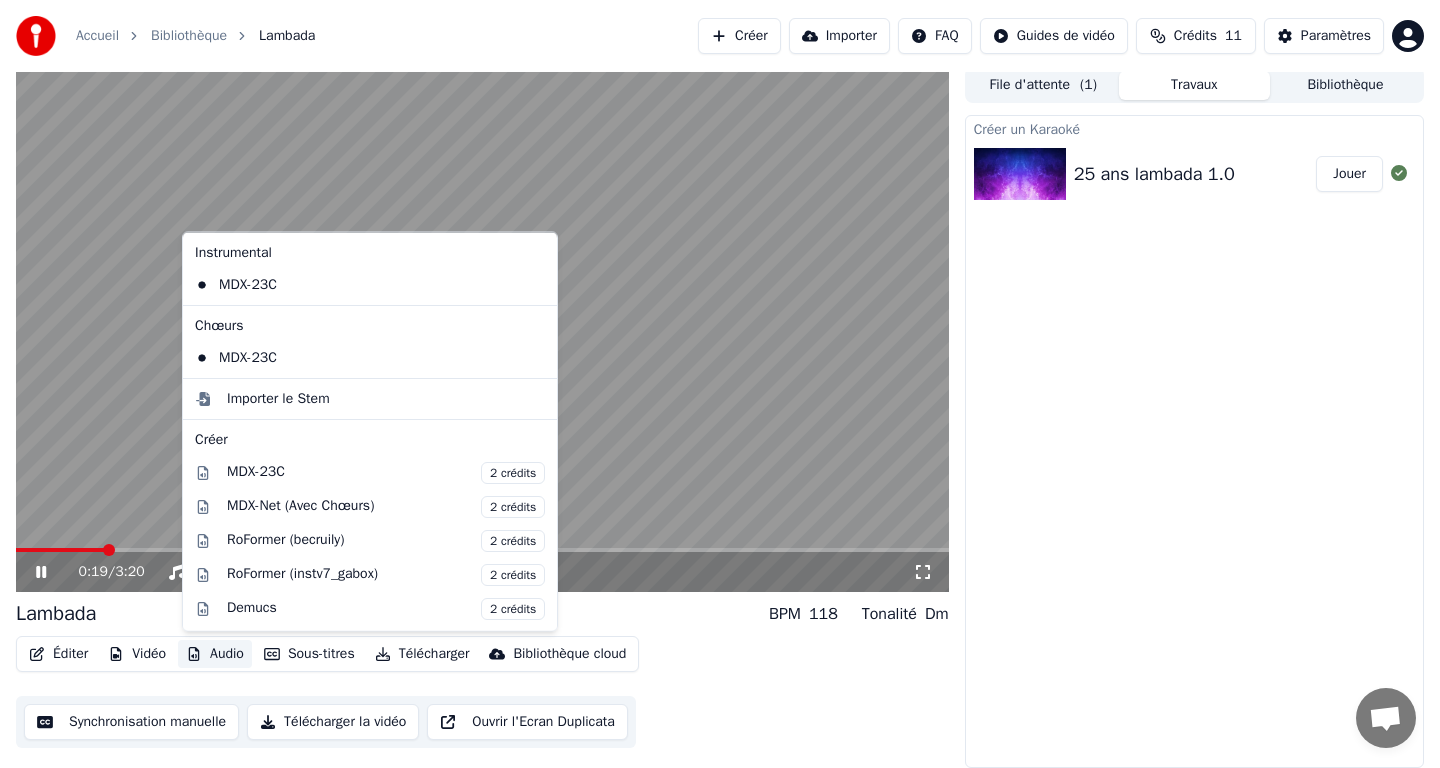 click on "Créer un Karaoké 25 ans lambada 1.0 Jouer" at bounding box center (1194, 441) 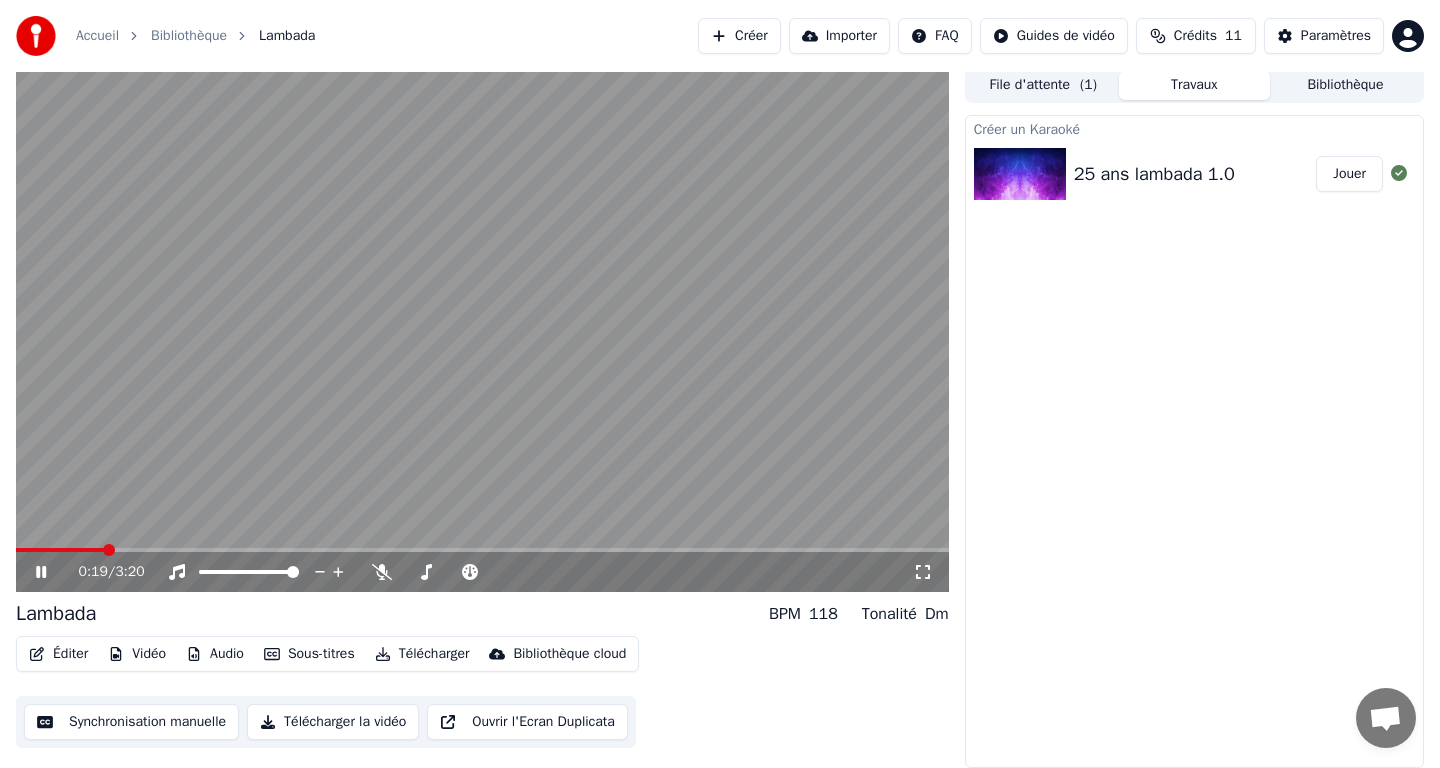 click 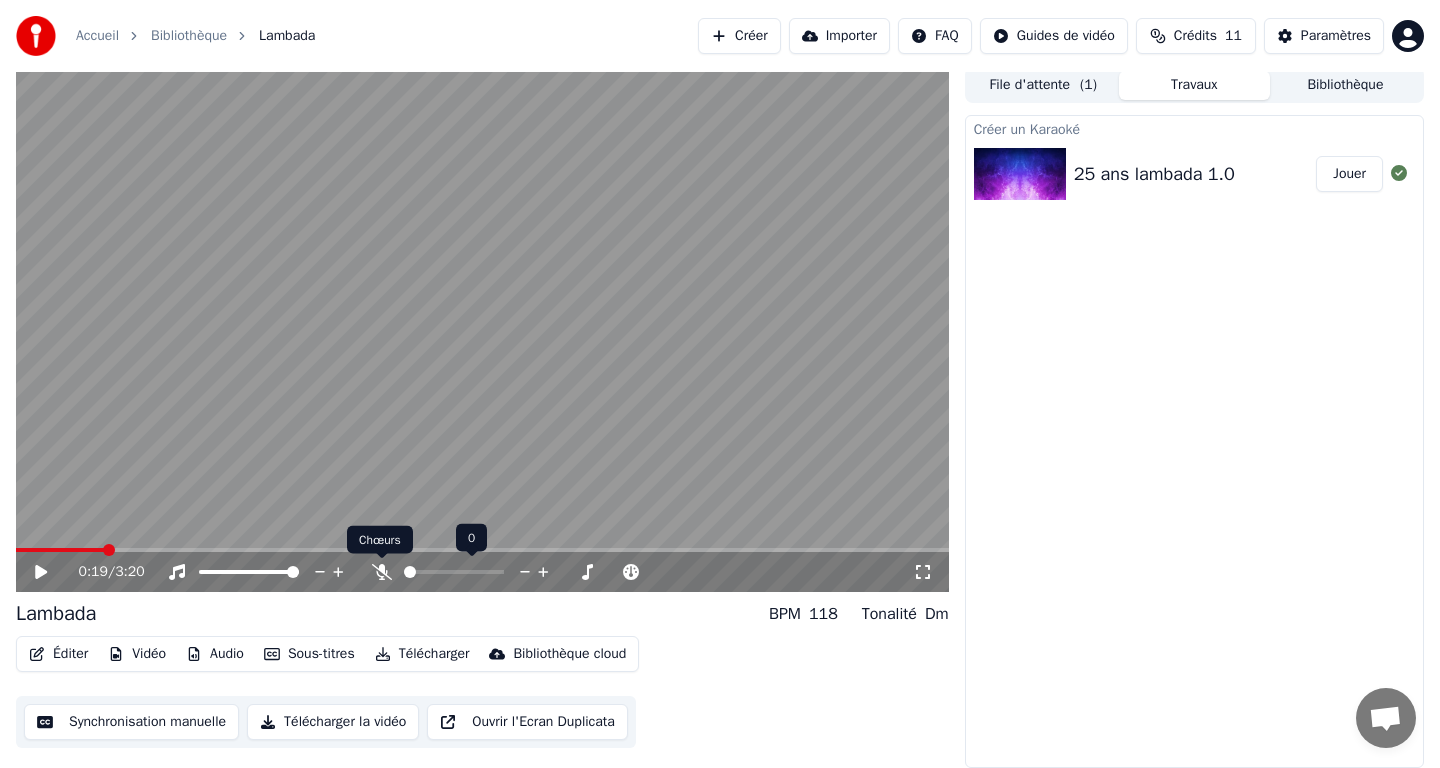 click 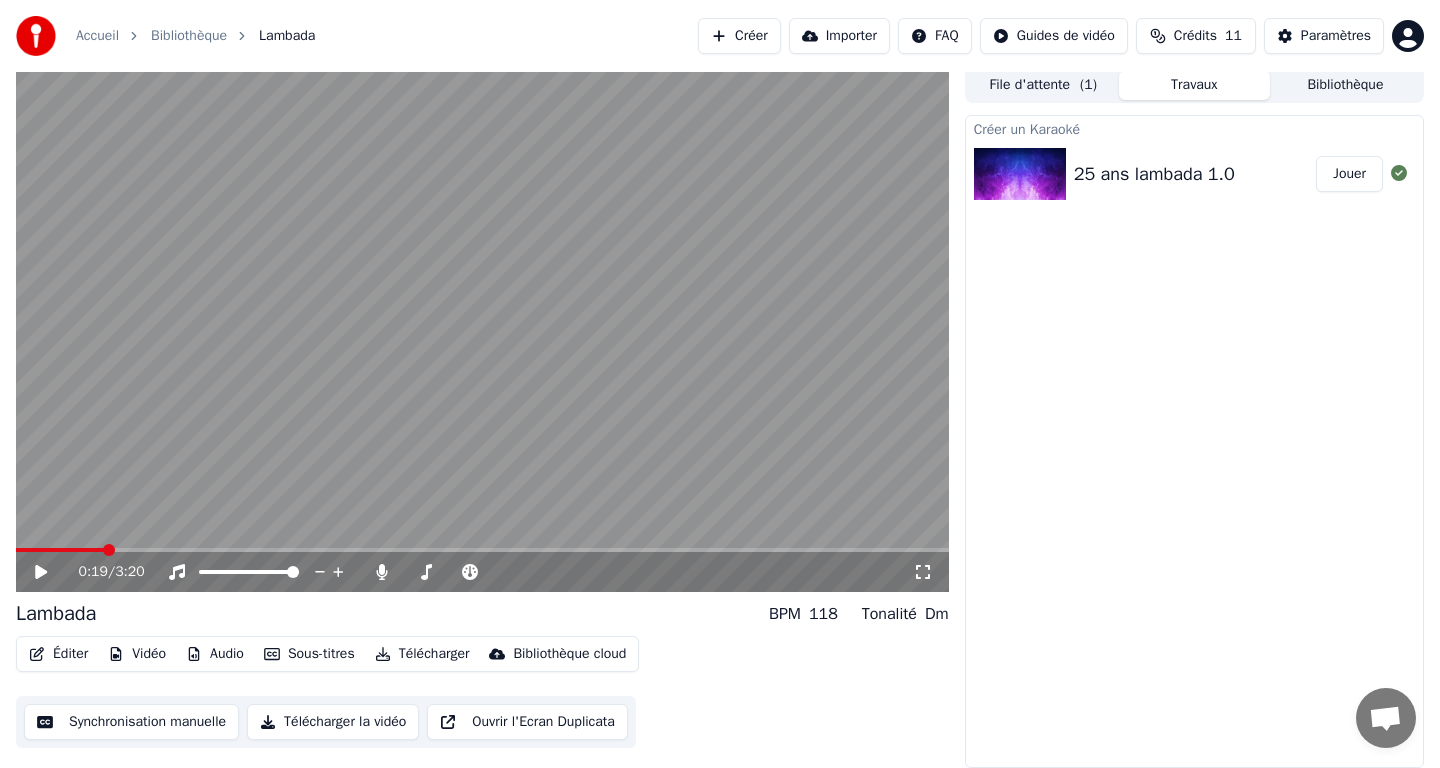 click 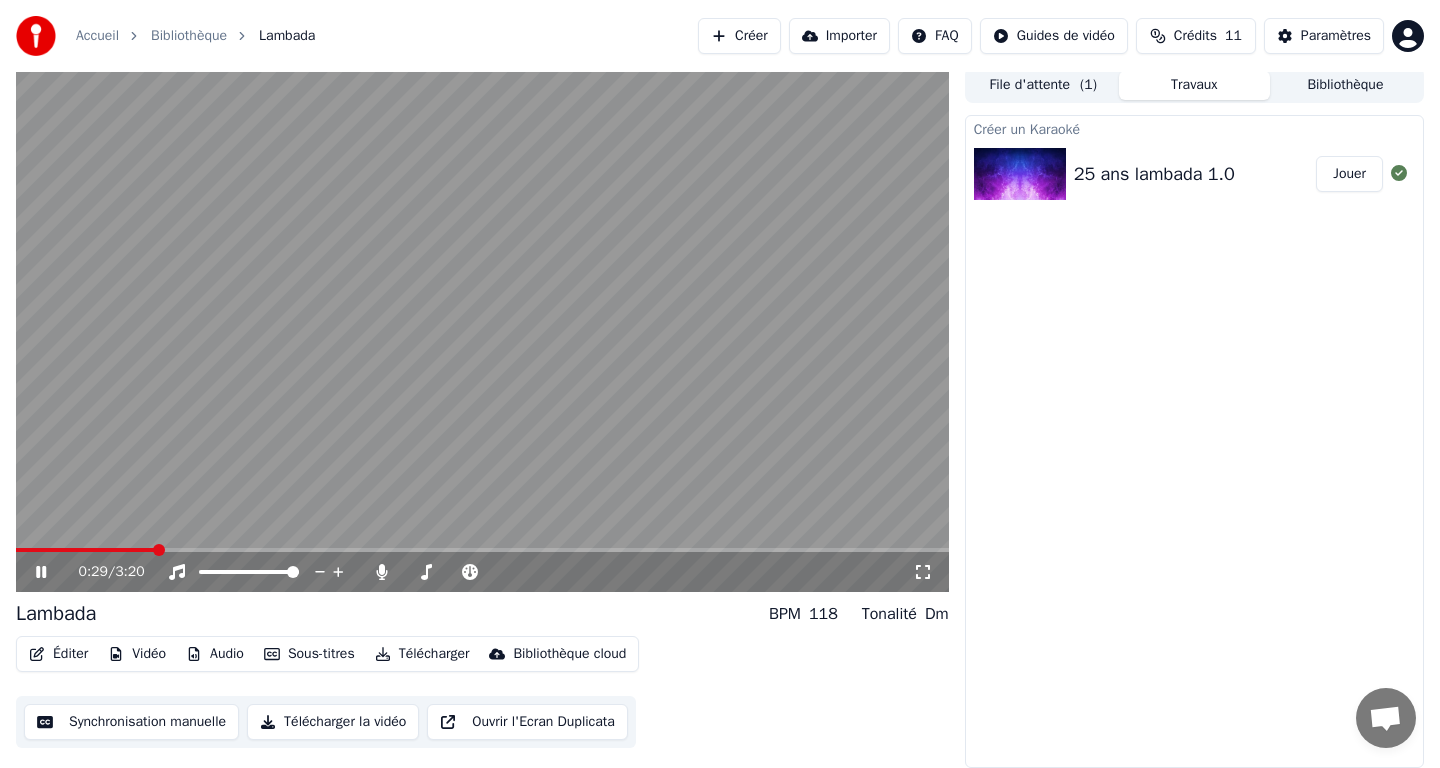 click at bounding box center [482, 329] 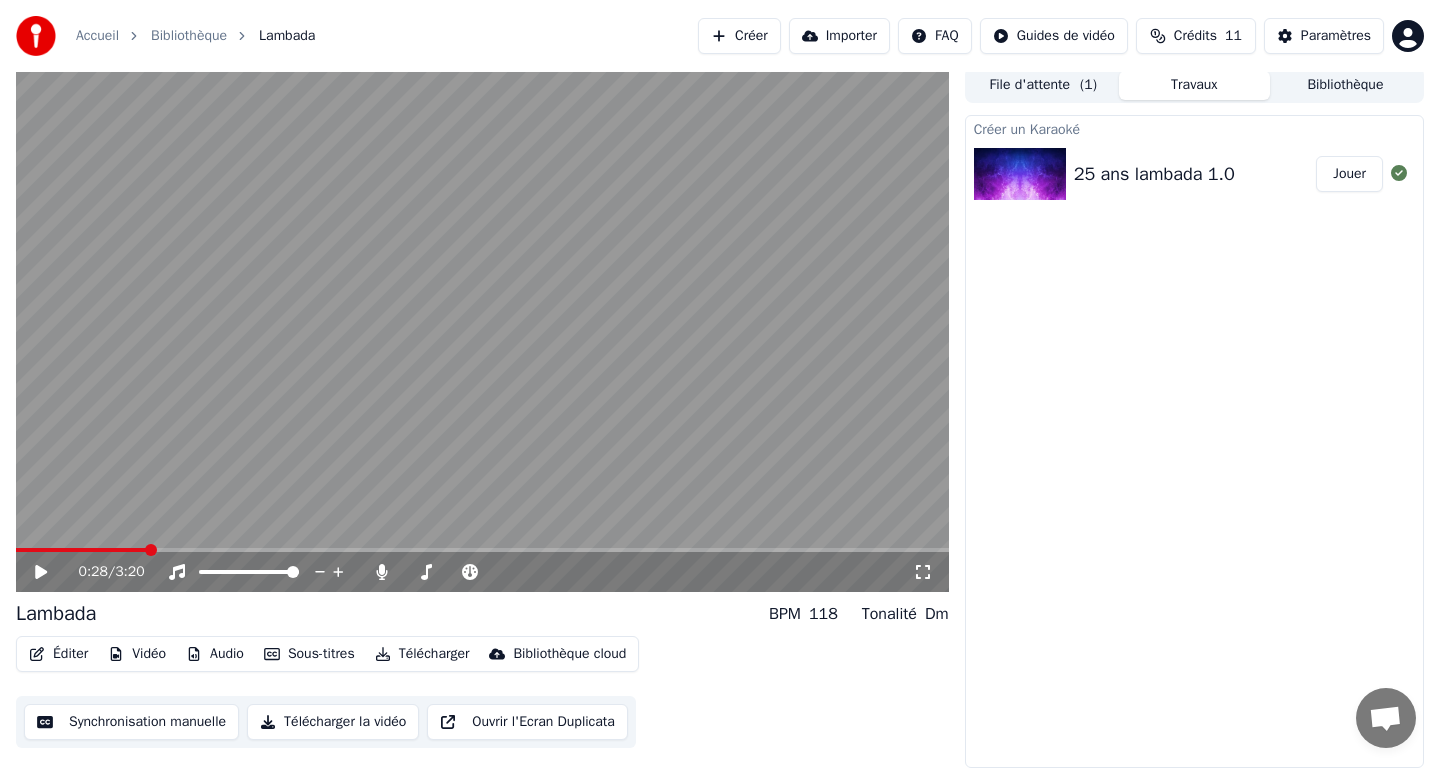 click at bounding box center (81, 550) 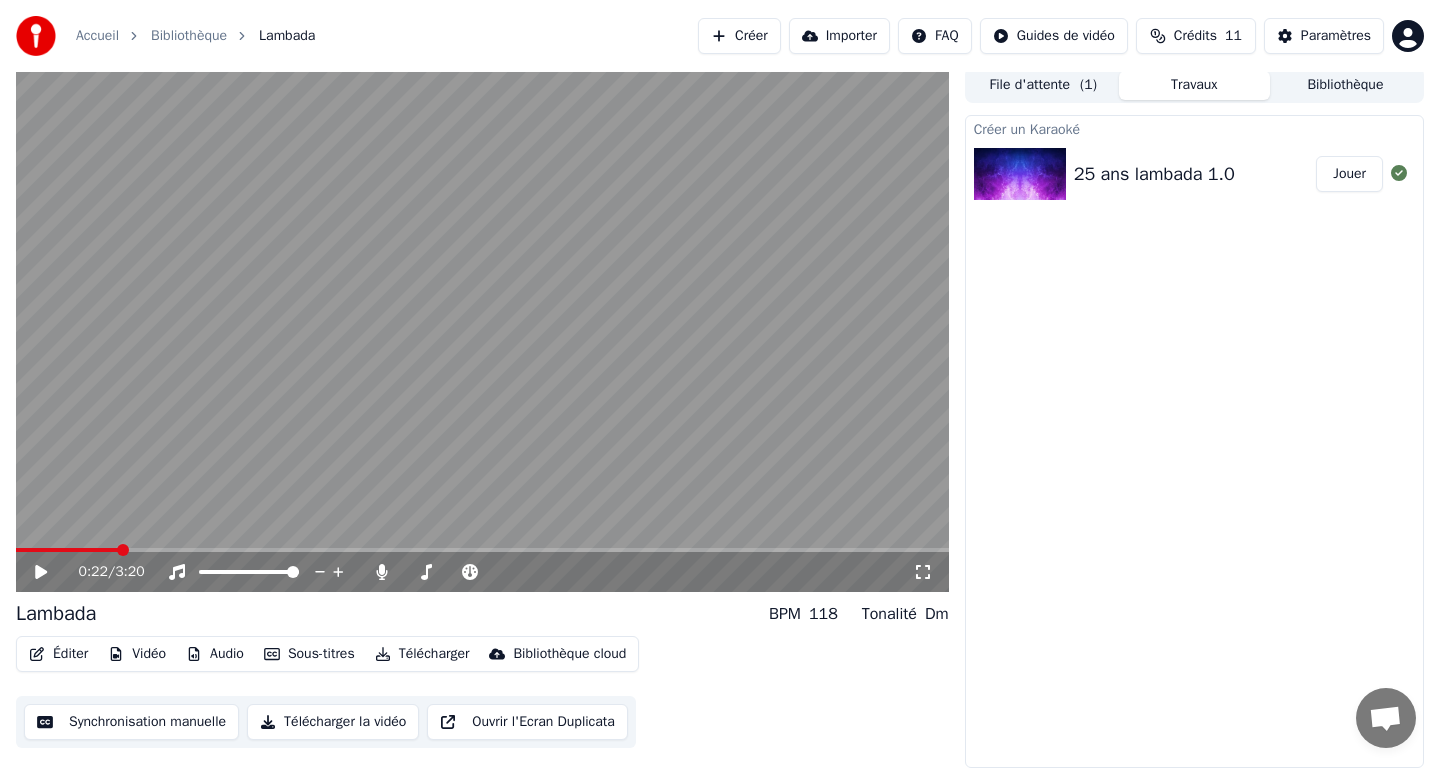 click at bounding box center [67, 550] 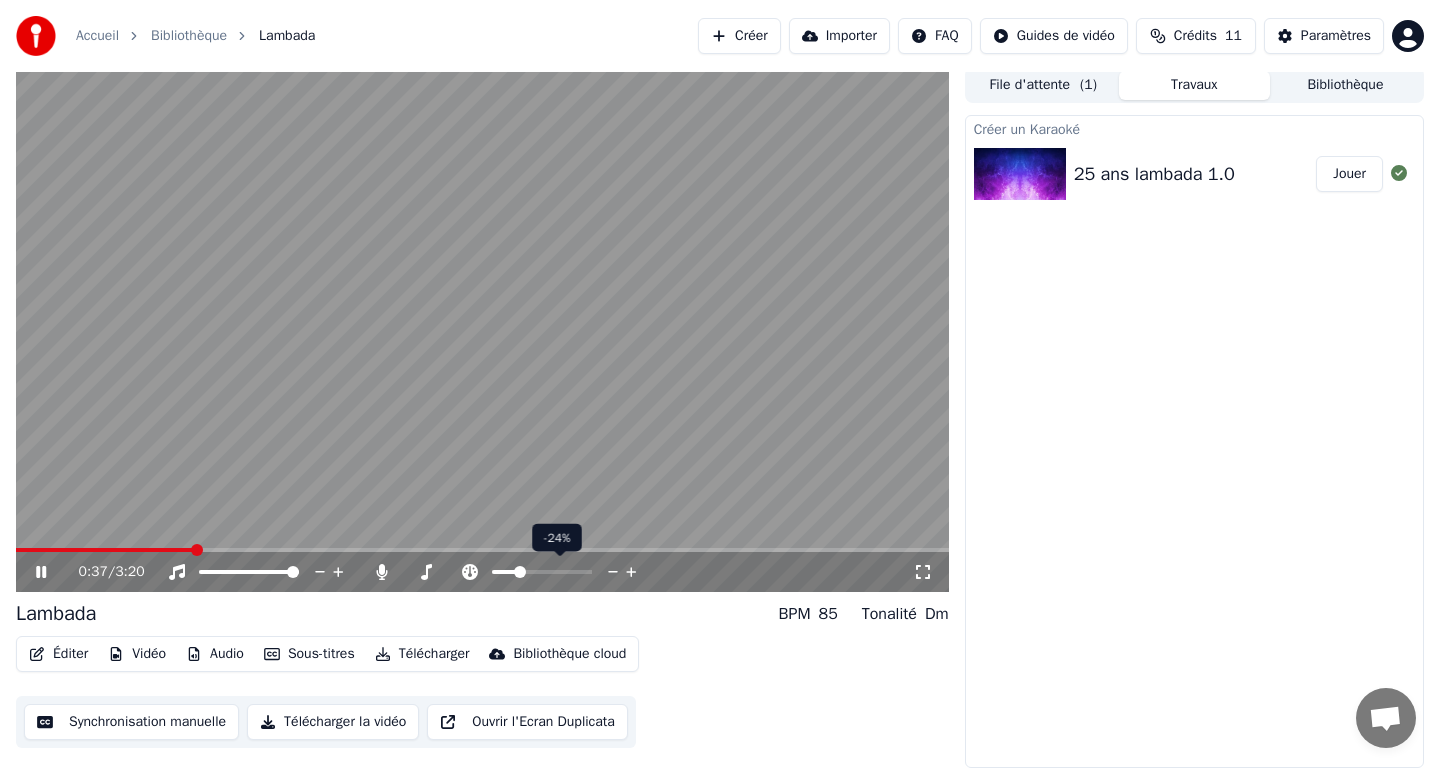 click at bounding box center (520, 572) 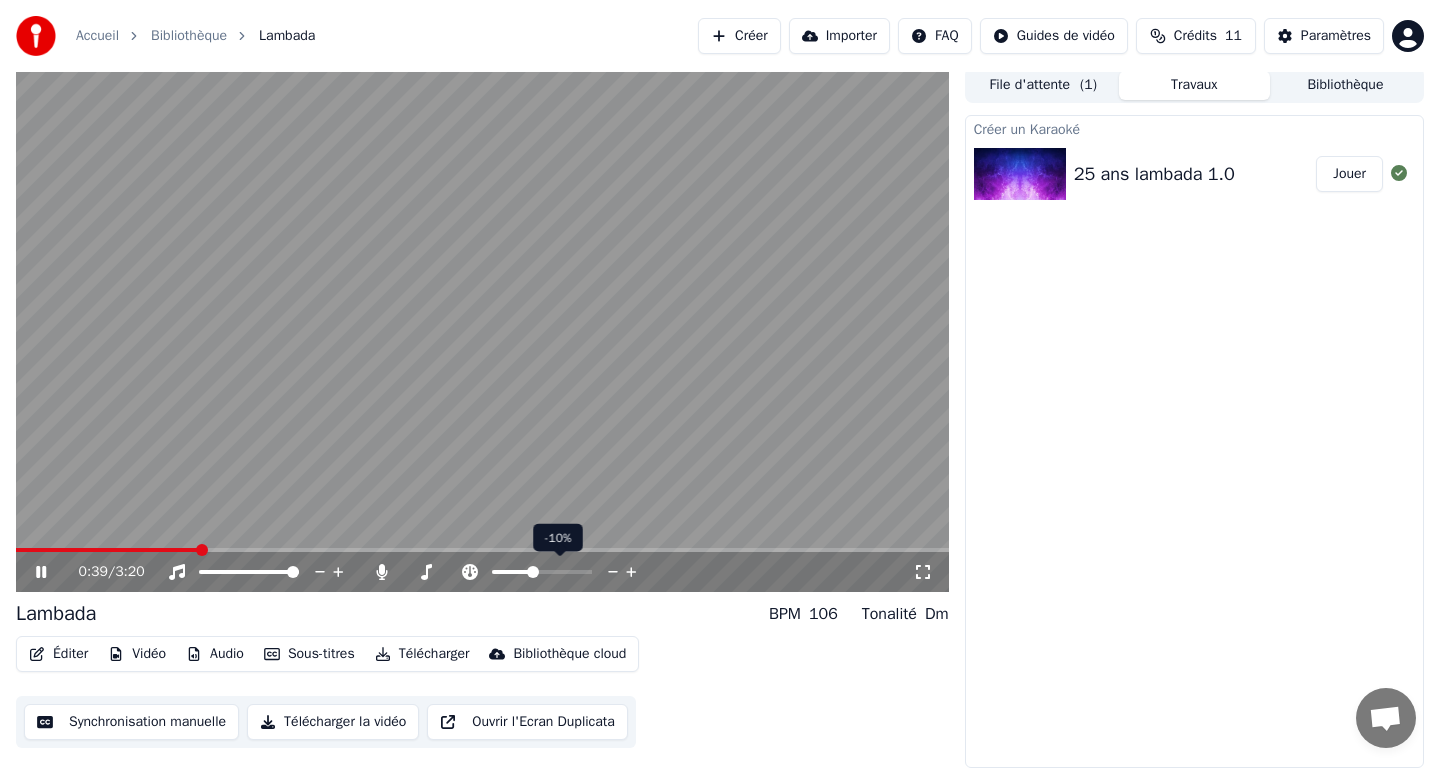 click at bounding box center (560, 572) 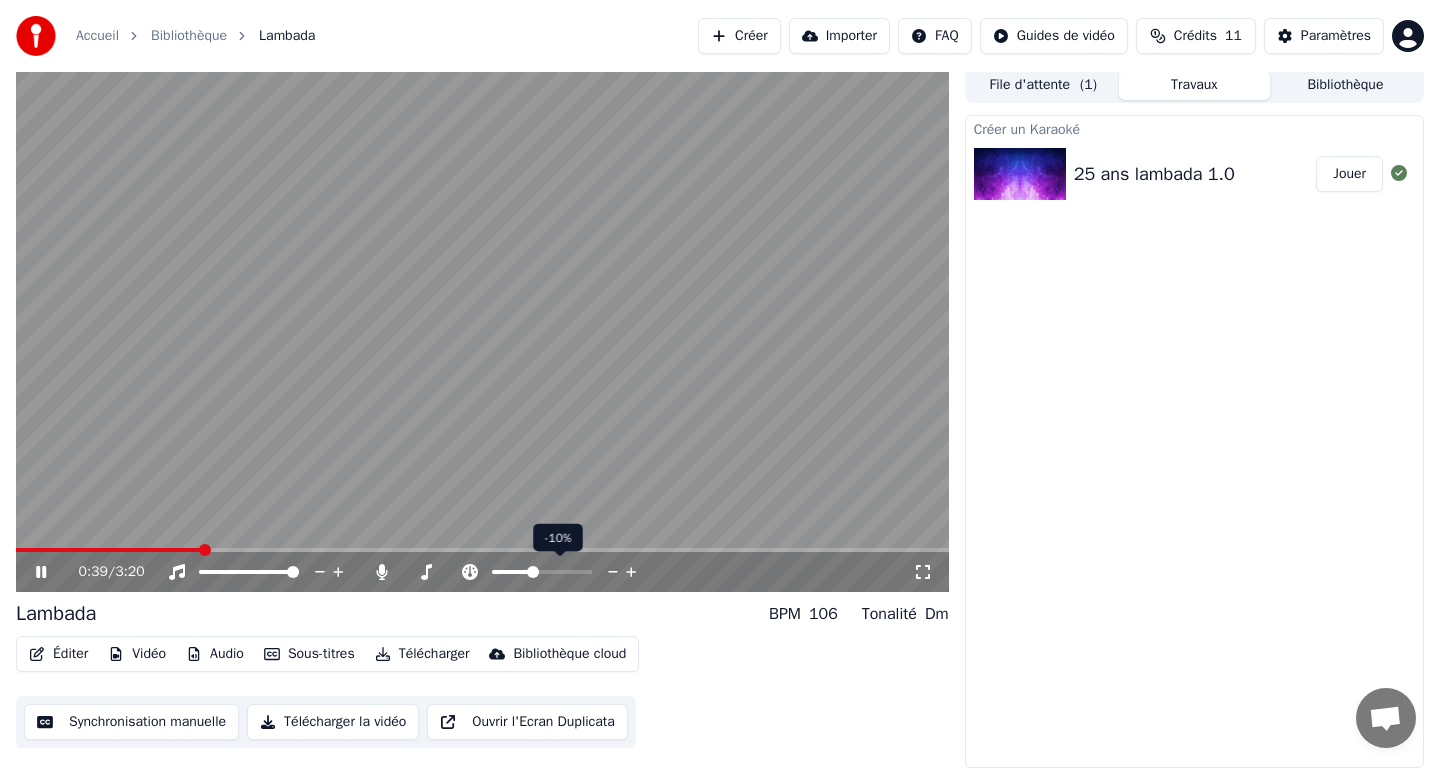 click at bounding box center [560, 572] 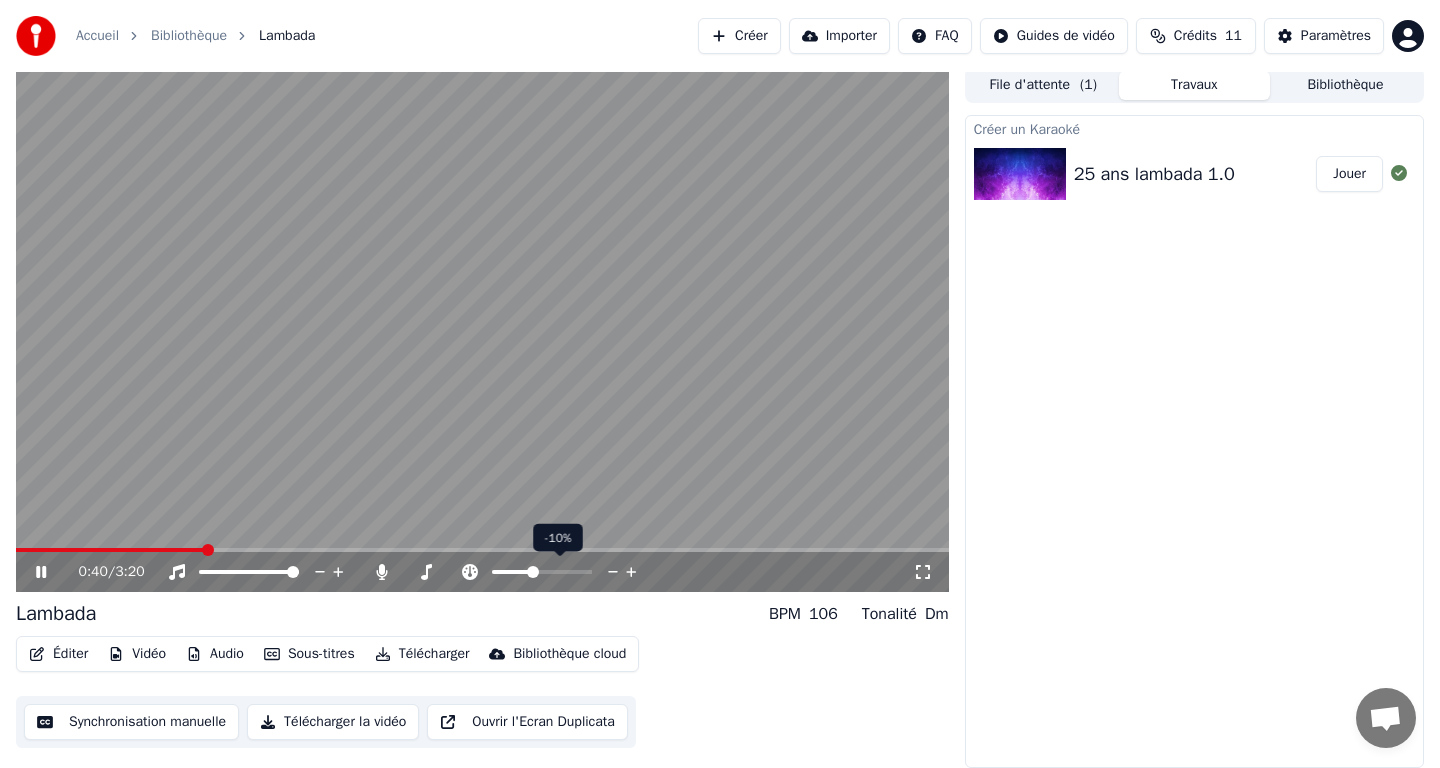 click at bounding box center [542, 572] 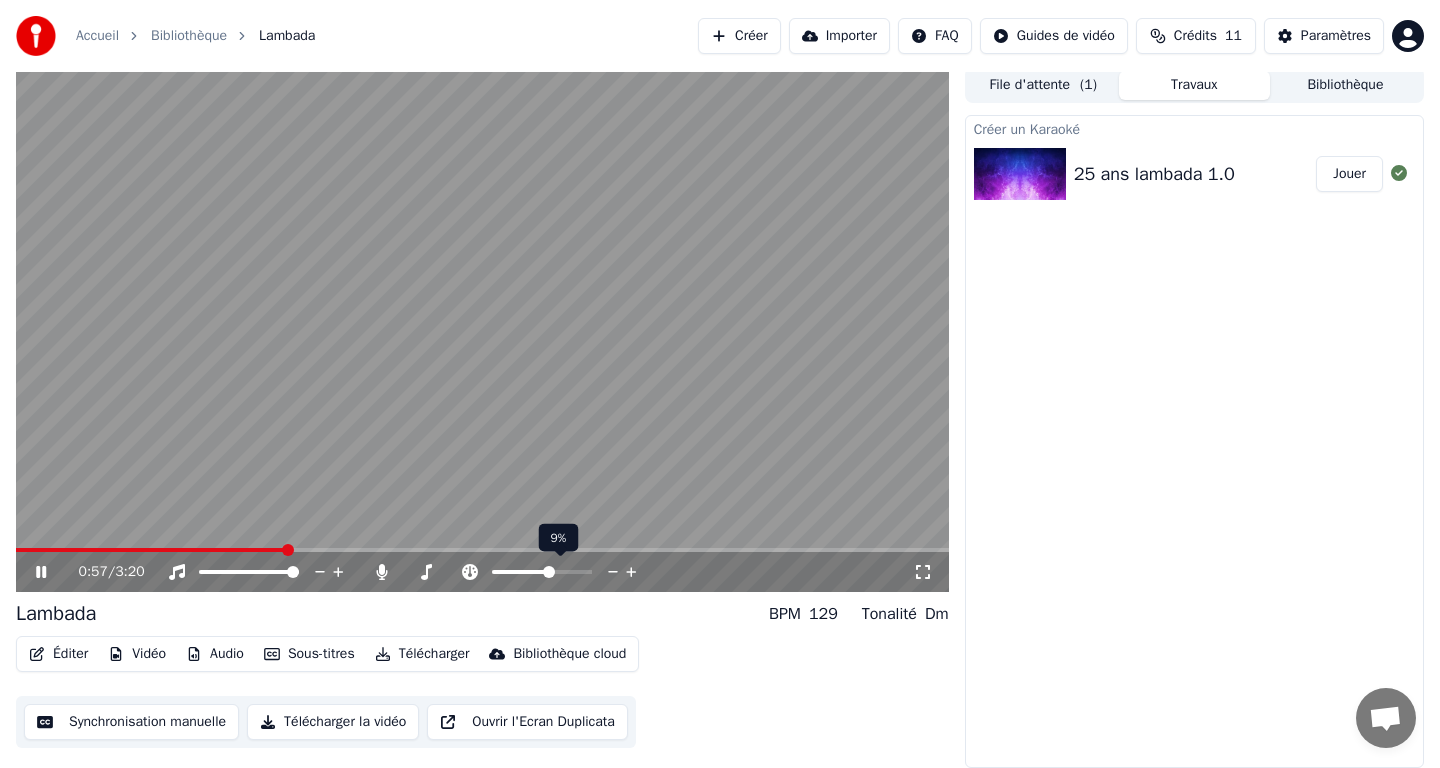 click at bounding box center (549, 572) 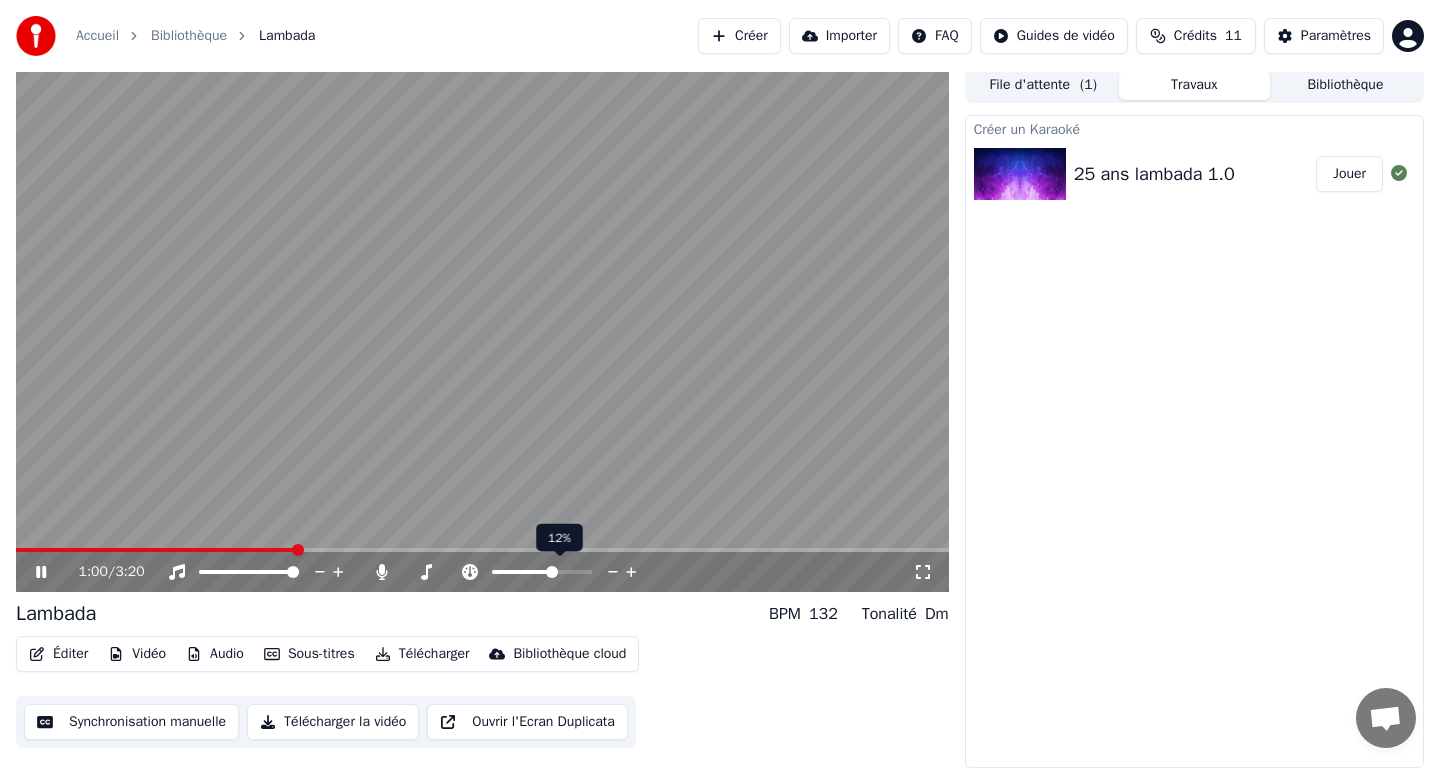 click at bounding box center (552, 572) 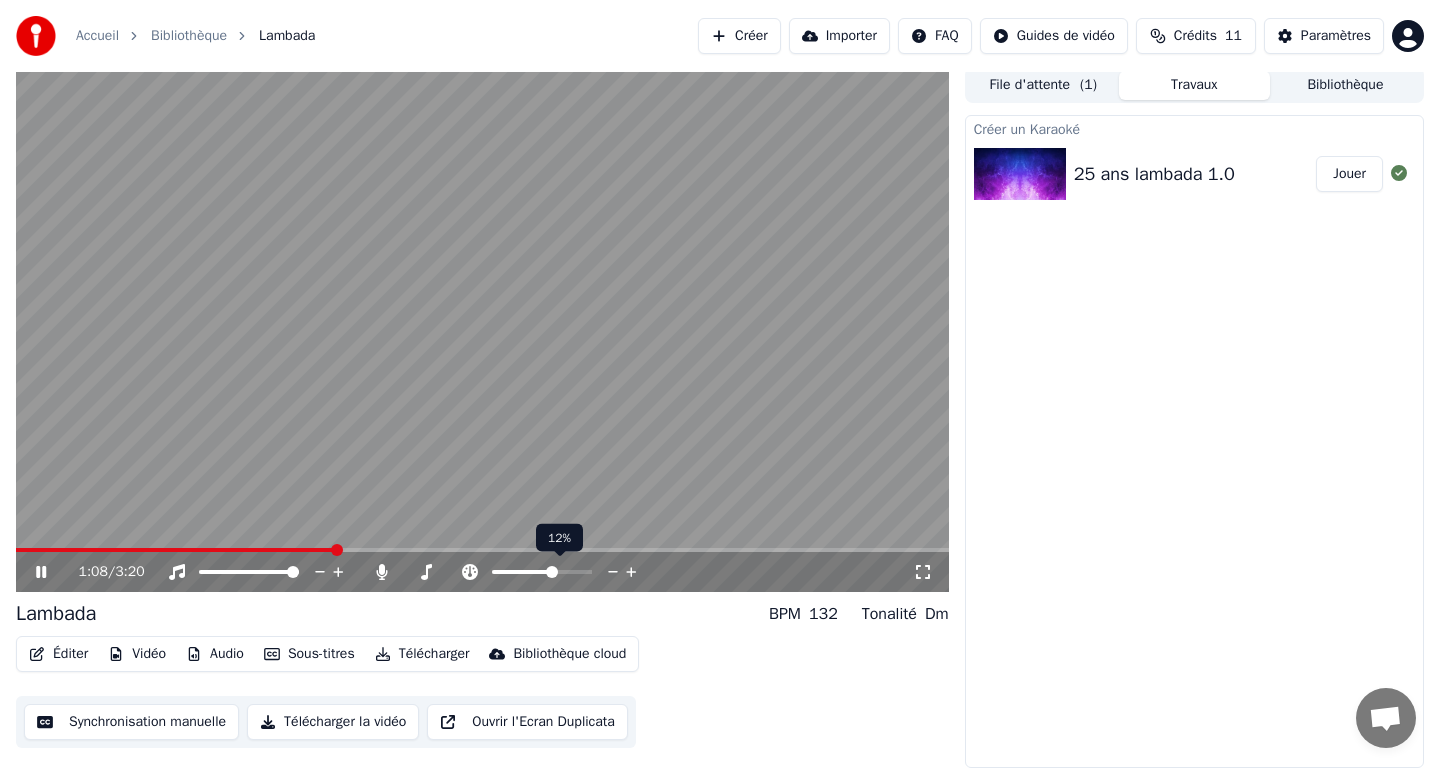 click 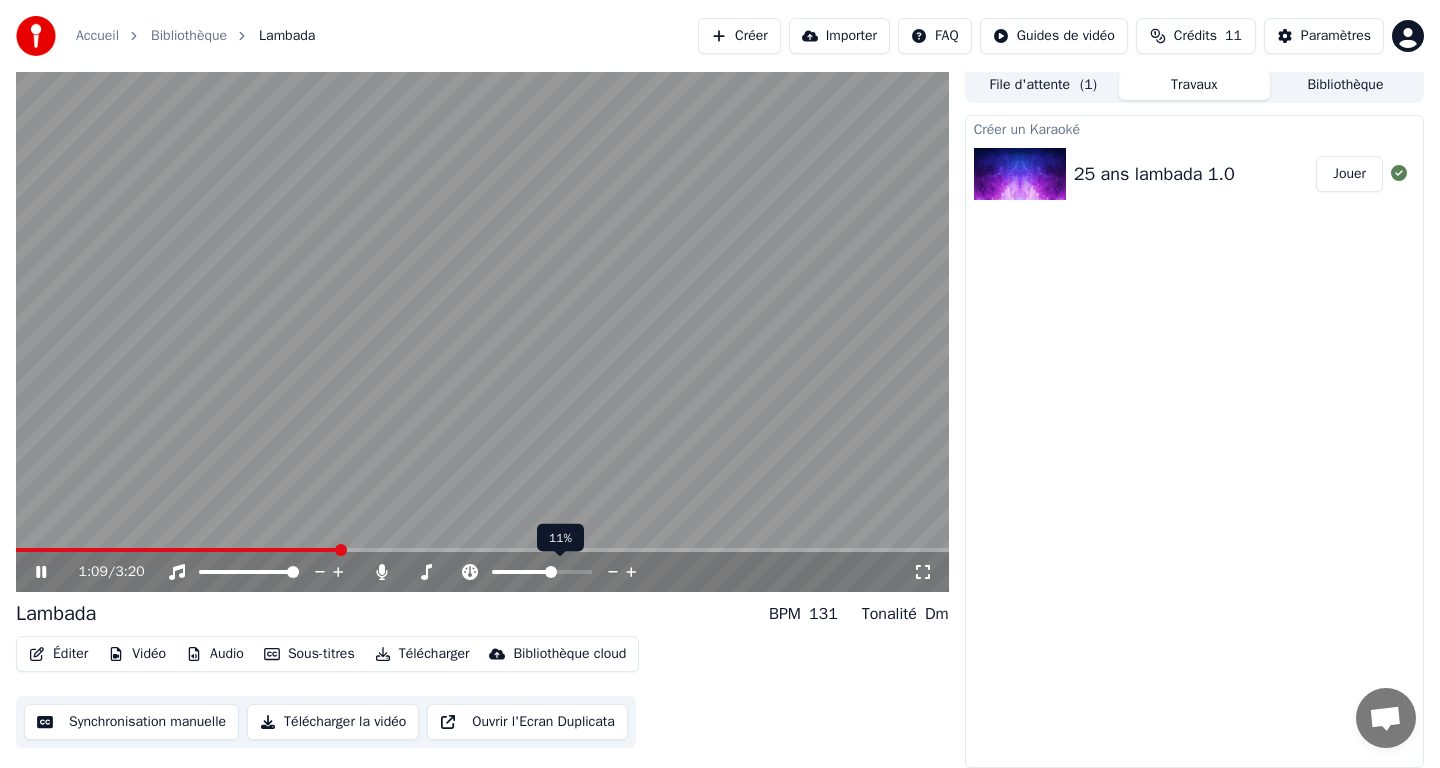 click 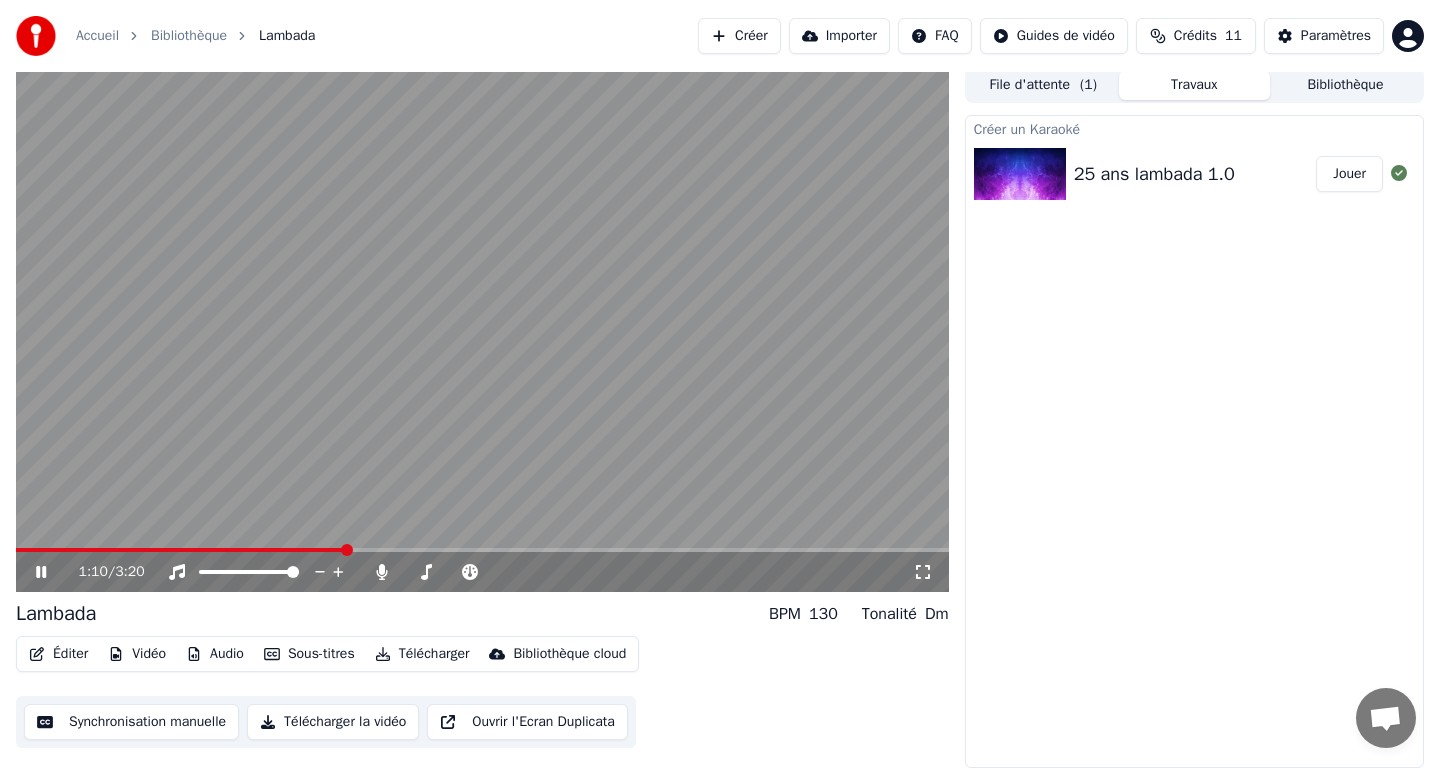 click on "Éditer Vidéo Audio Sous-titres Télécharger Bibliothèque cloud Synchronisation manuelle Télécharger la vidéo Ouvrir l'Ecran Duplicata" at bounding box center [482, 692] 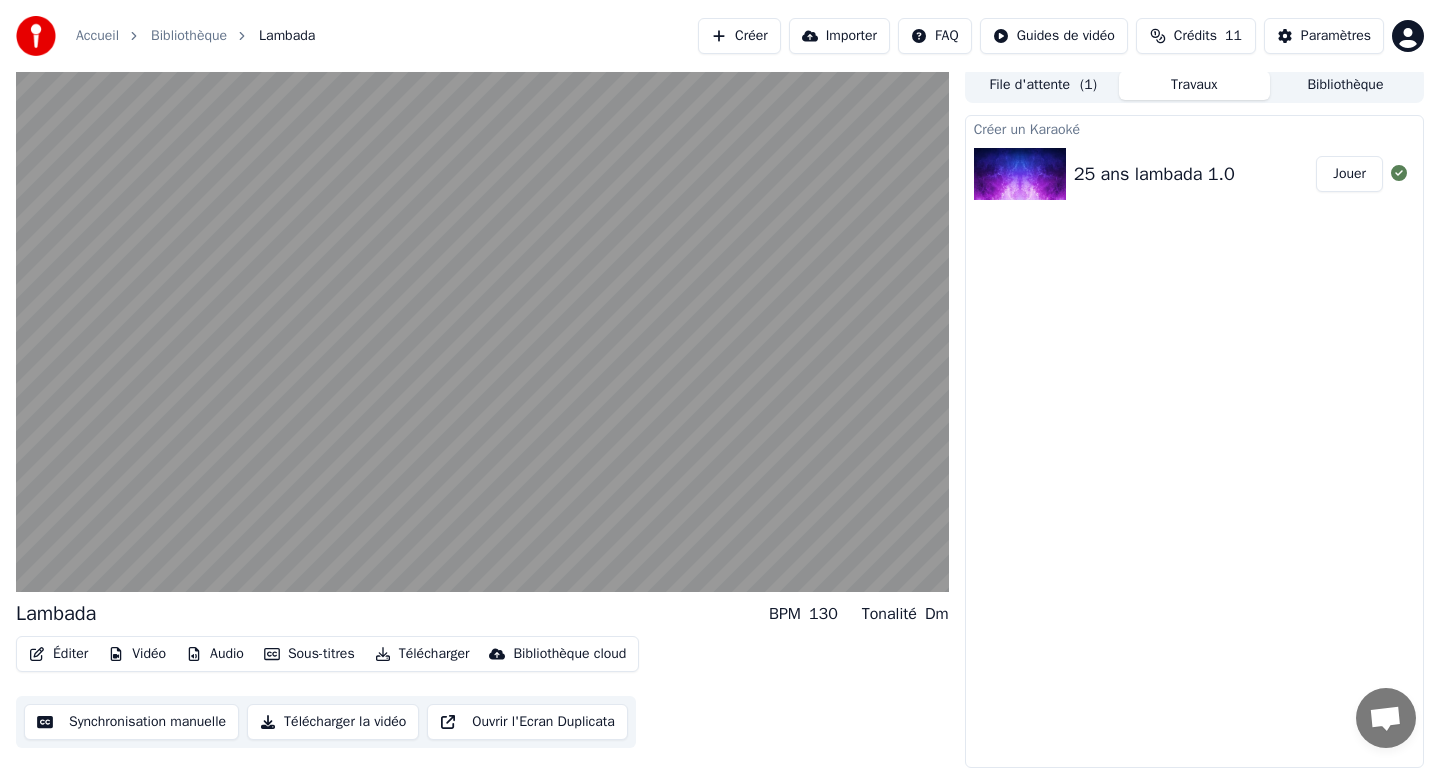 click on "Vidéo" at bounding box center [137, 654] 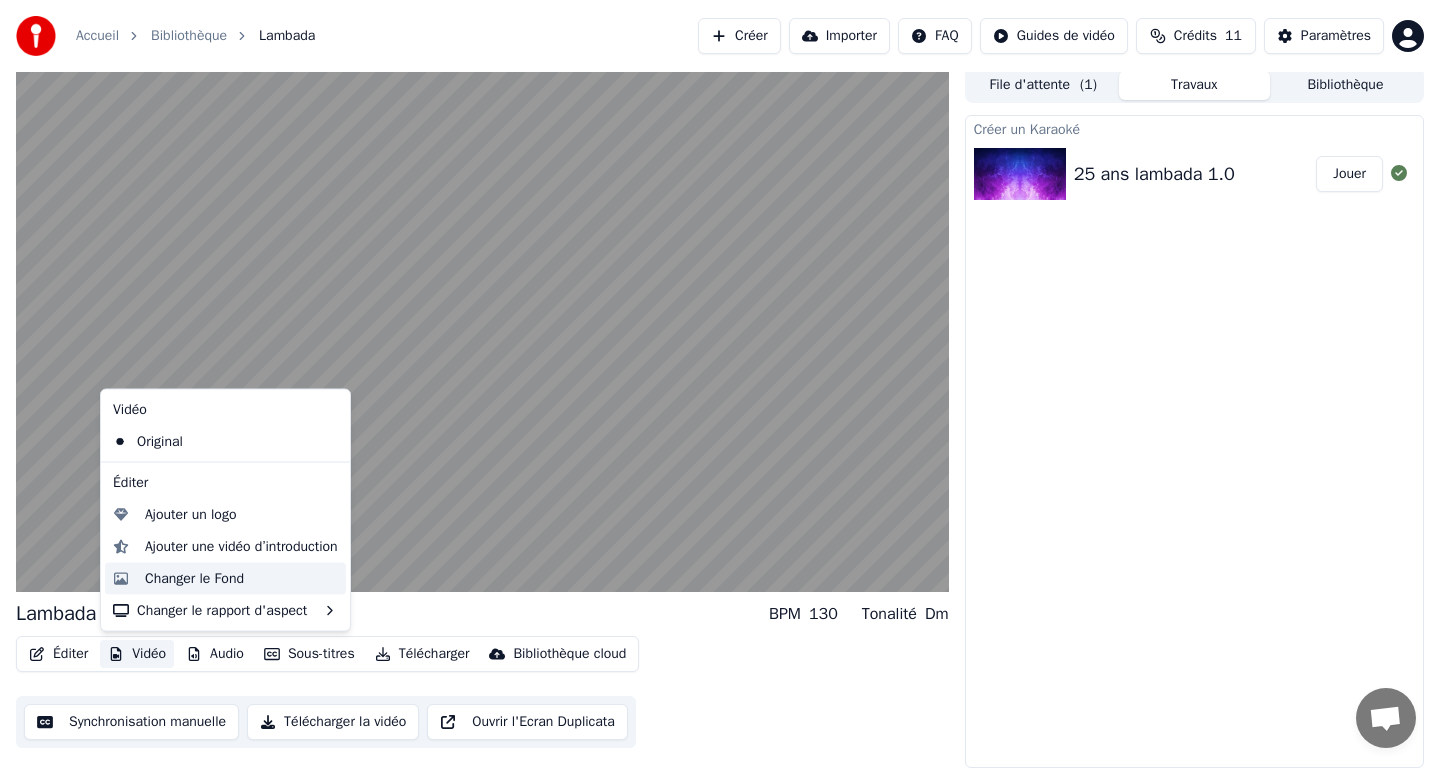 click on "Changer le Fond" at bounding box center (194, 578) 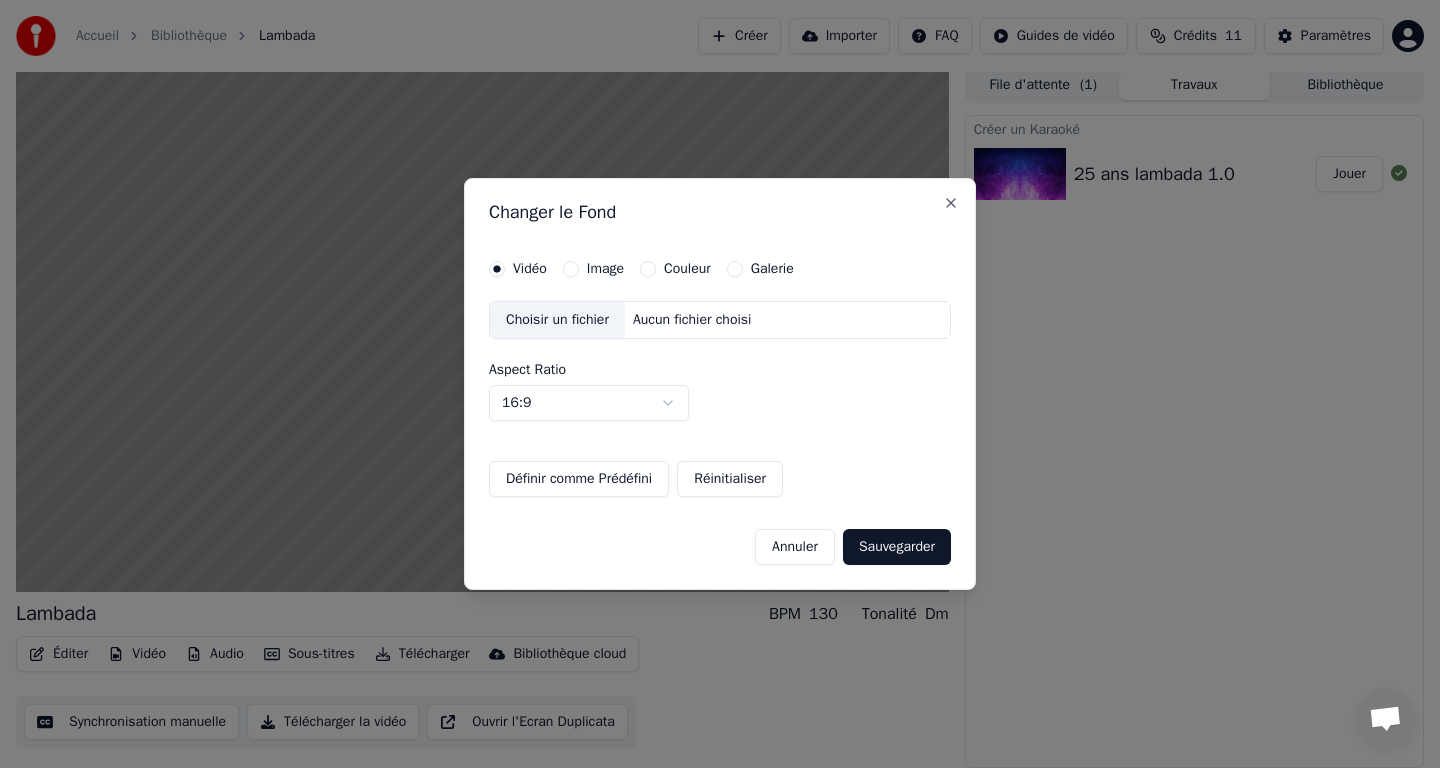 click on "Image" at bounding box center (571, 269) 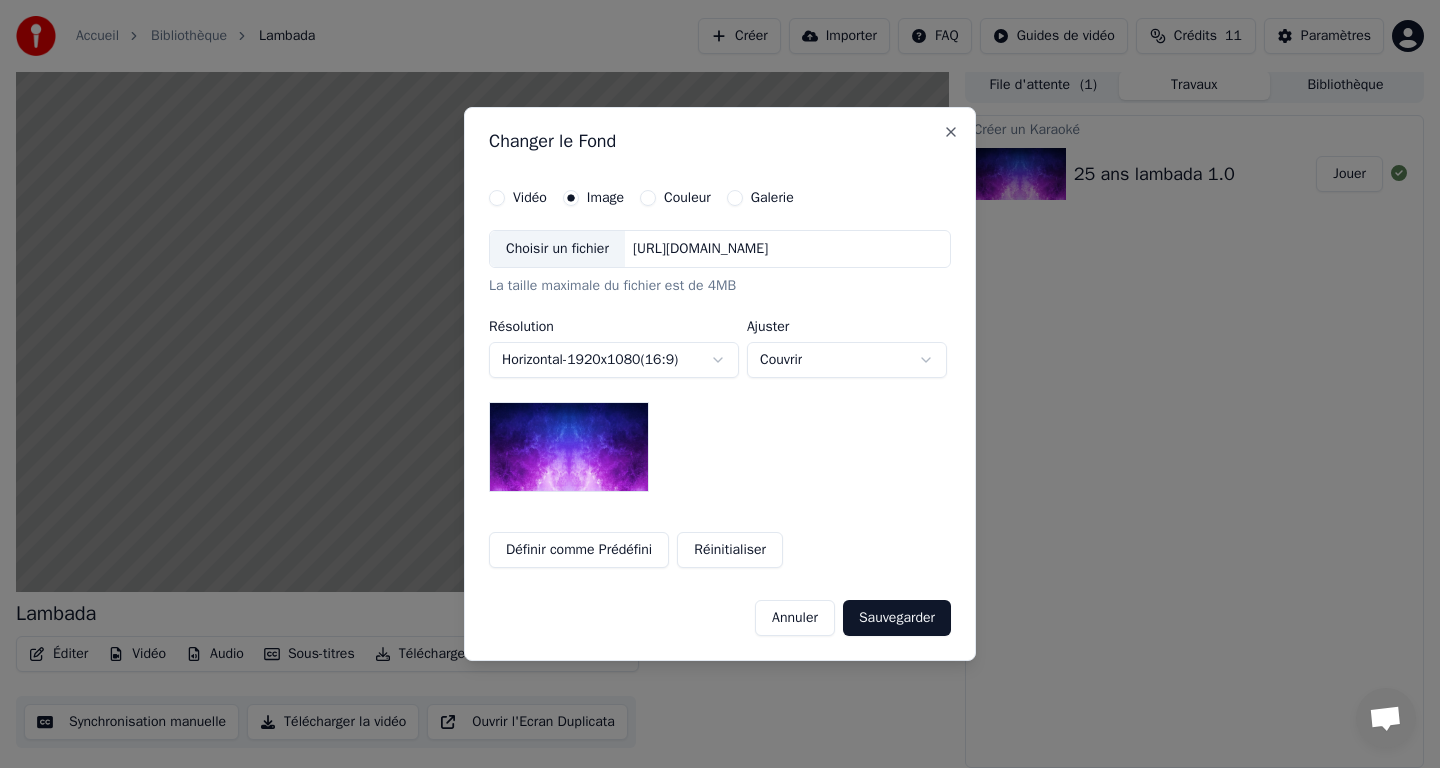 click on "Choisir un fichier" at bounding box center (557, 249) 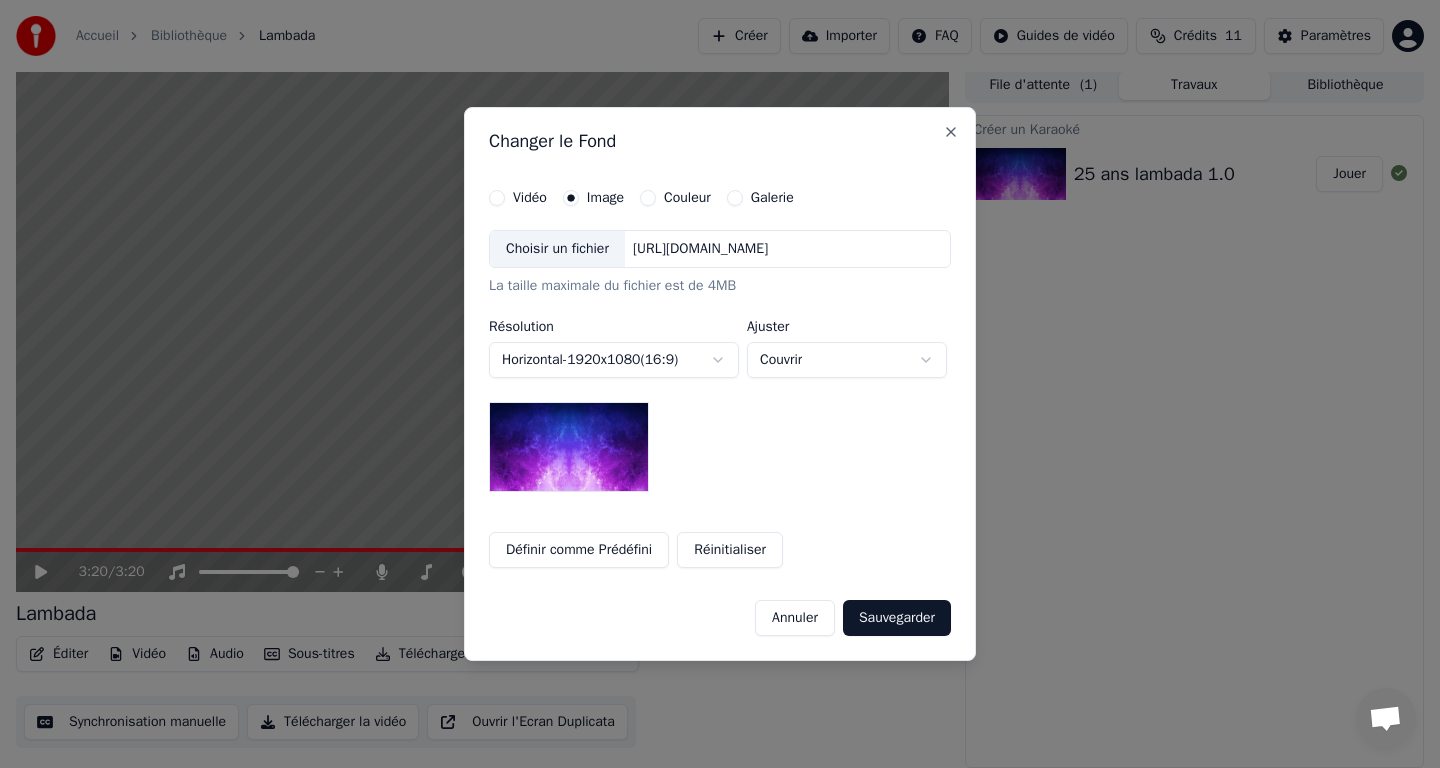 click on "Choisir un fichier" at bounding box center [557, 249] 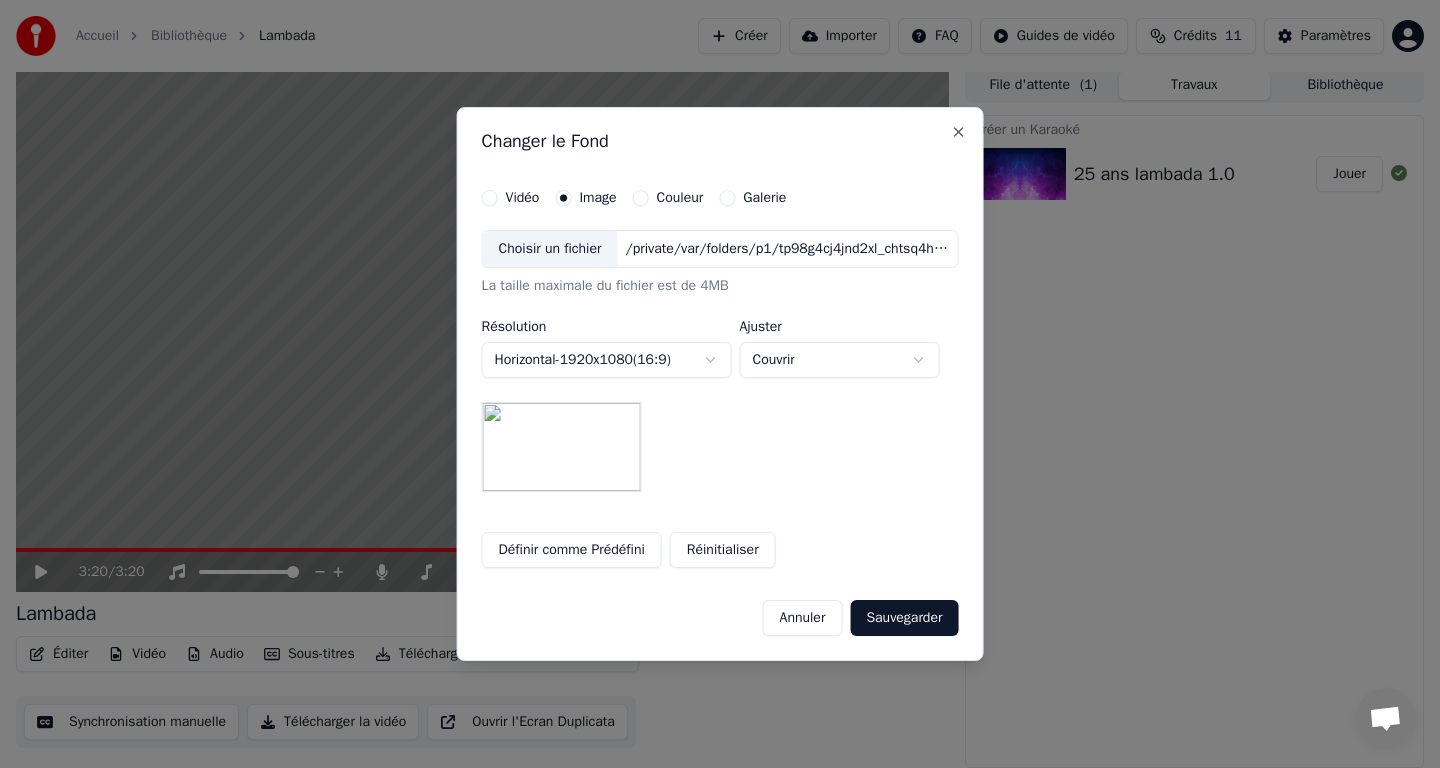 click on "**********" at bounding box center (720, 379) 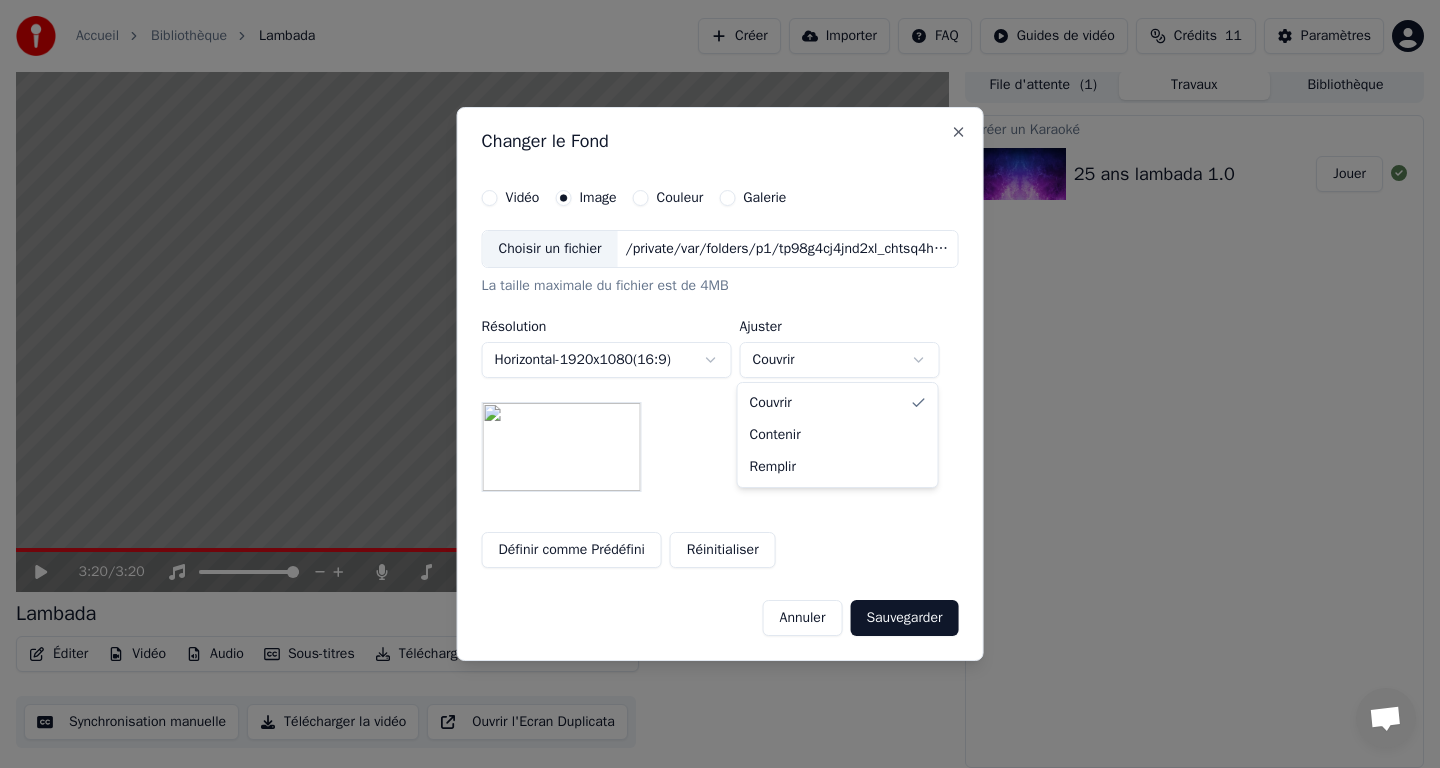 click on "**********" at bounding box center (720, 379) 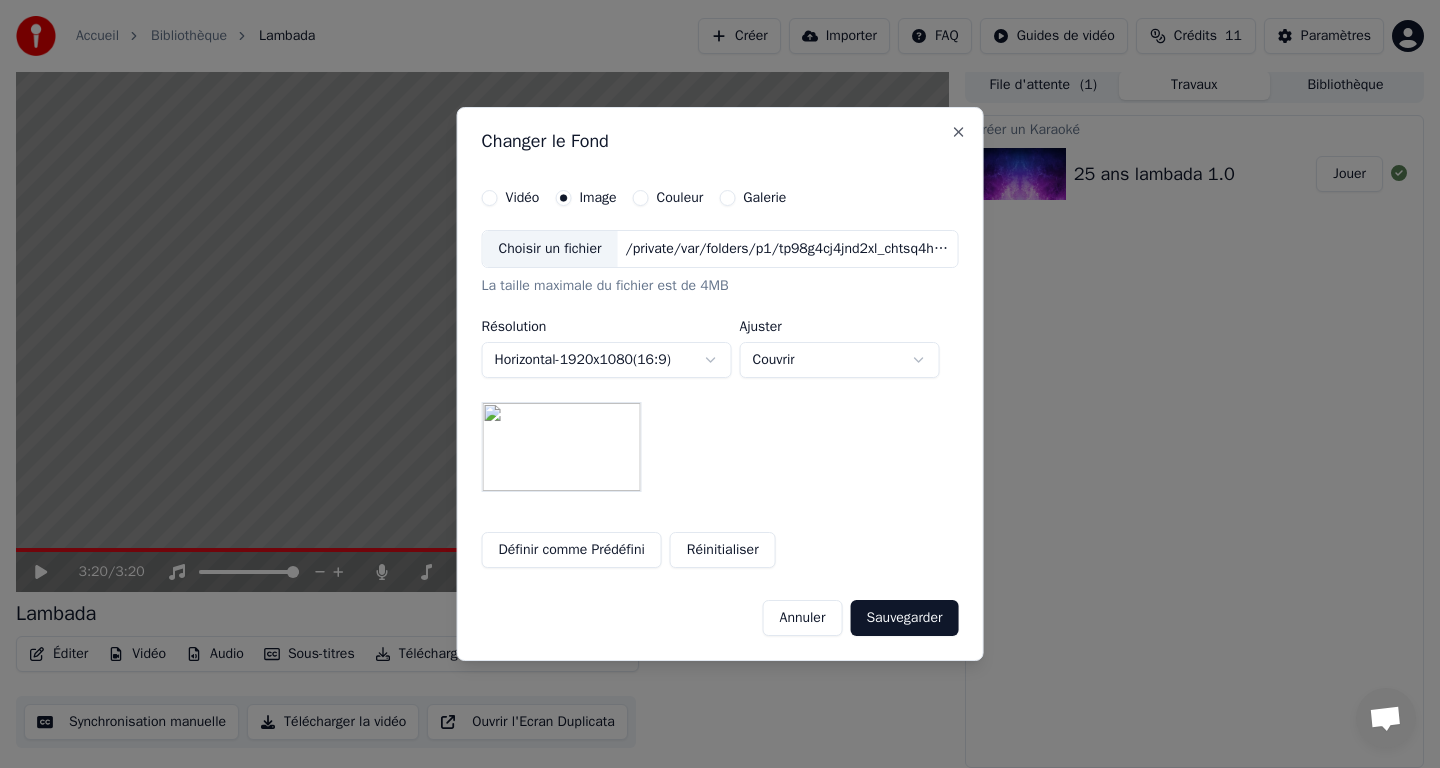 click on "Sauvegarder" at bounding box center [904, 618] 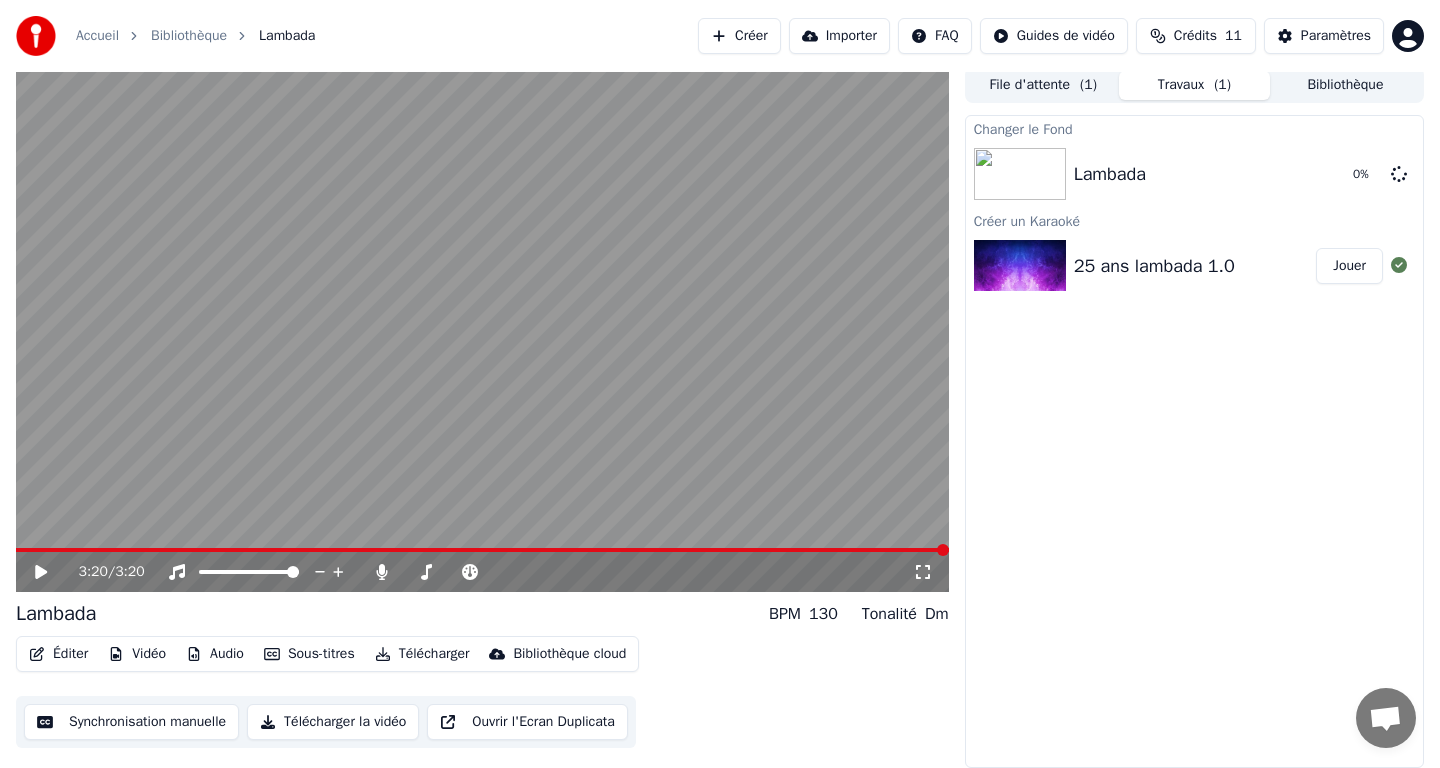 click 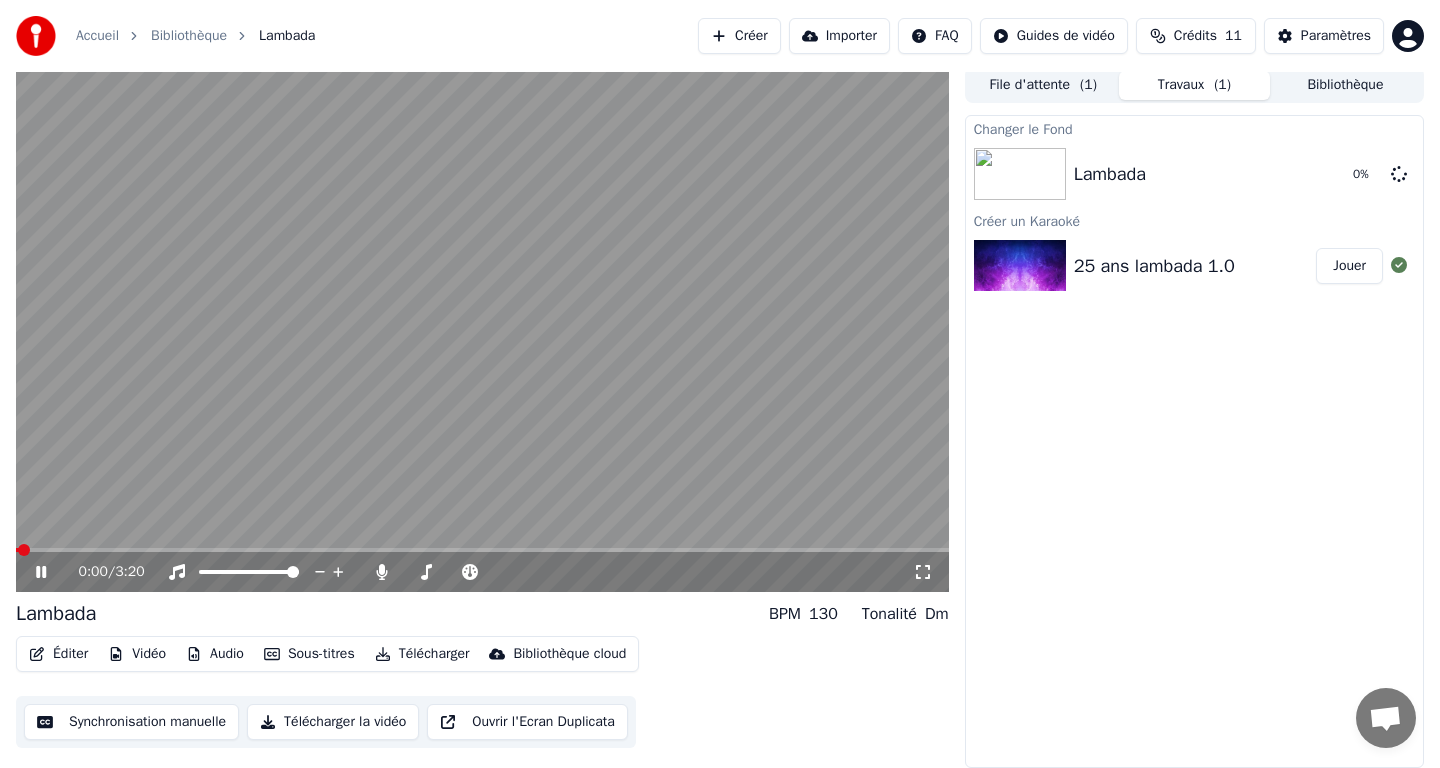 click 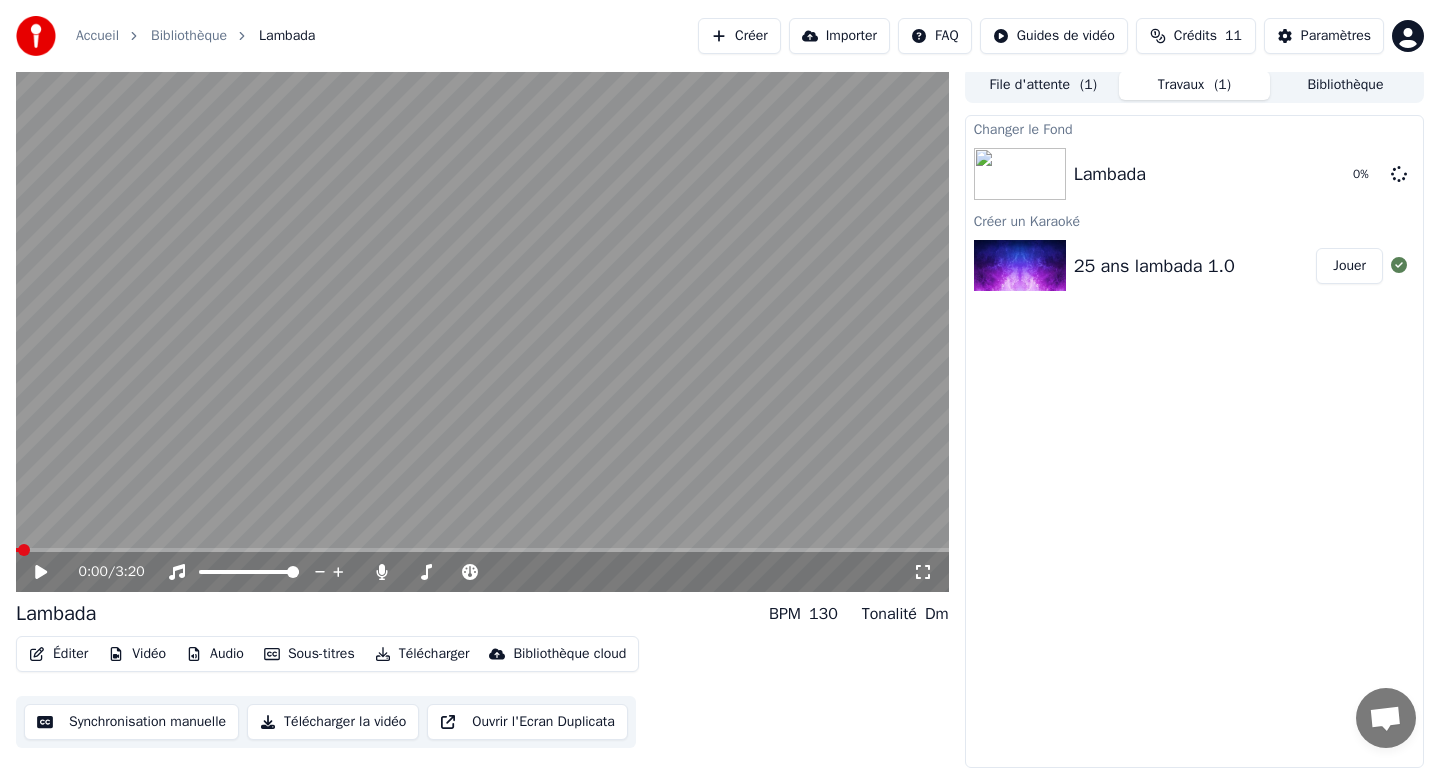 scroll, scrollTop: 0, scrollLeft: 0, axis: both 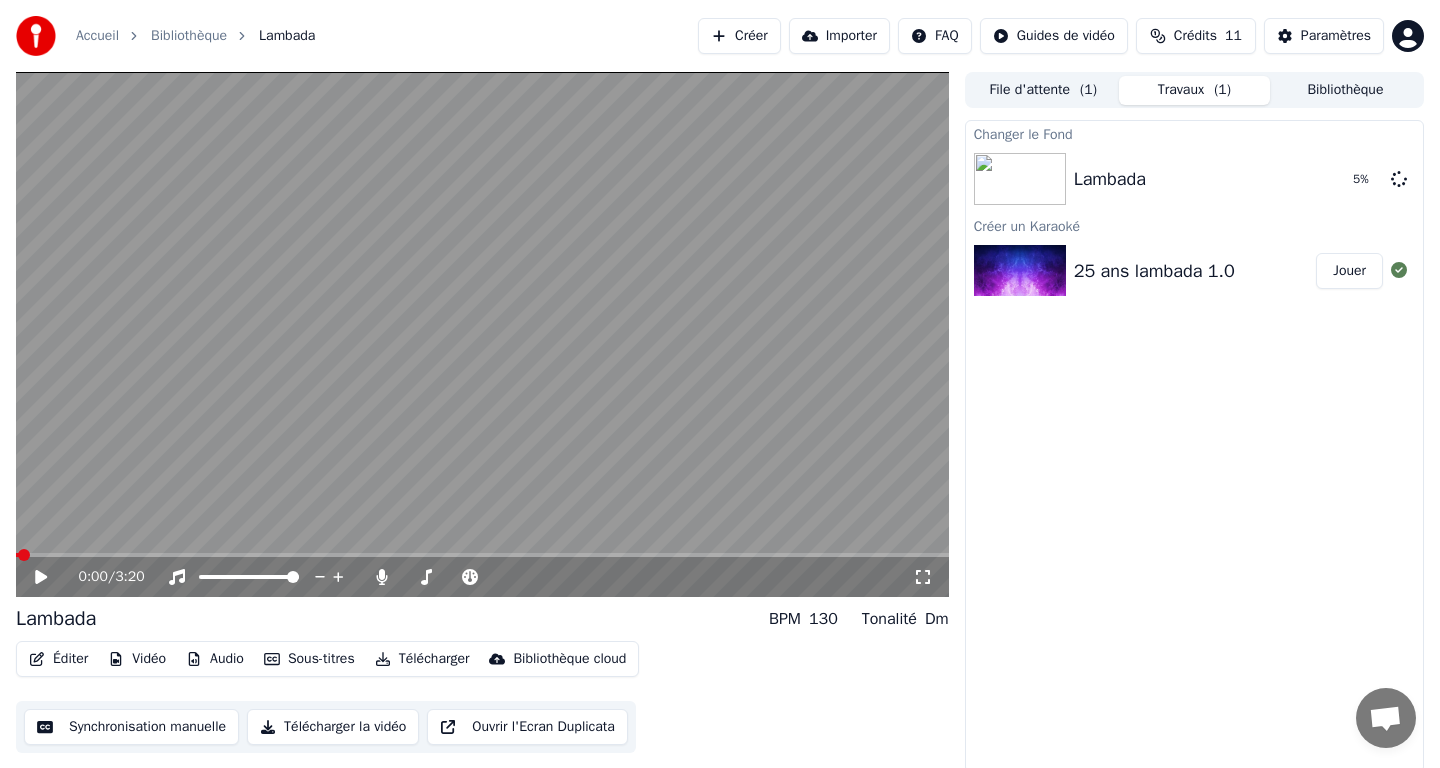 click on "Audio" at bounding box center (215, 659) 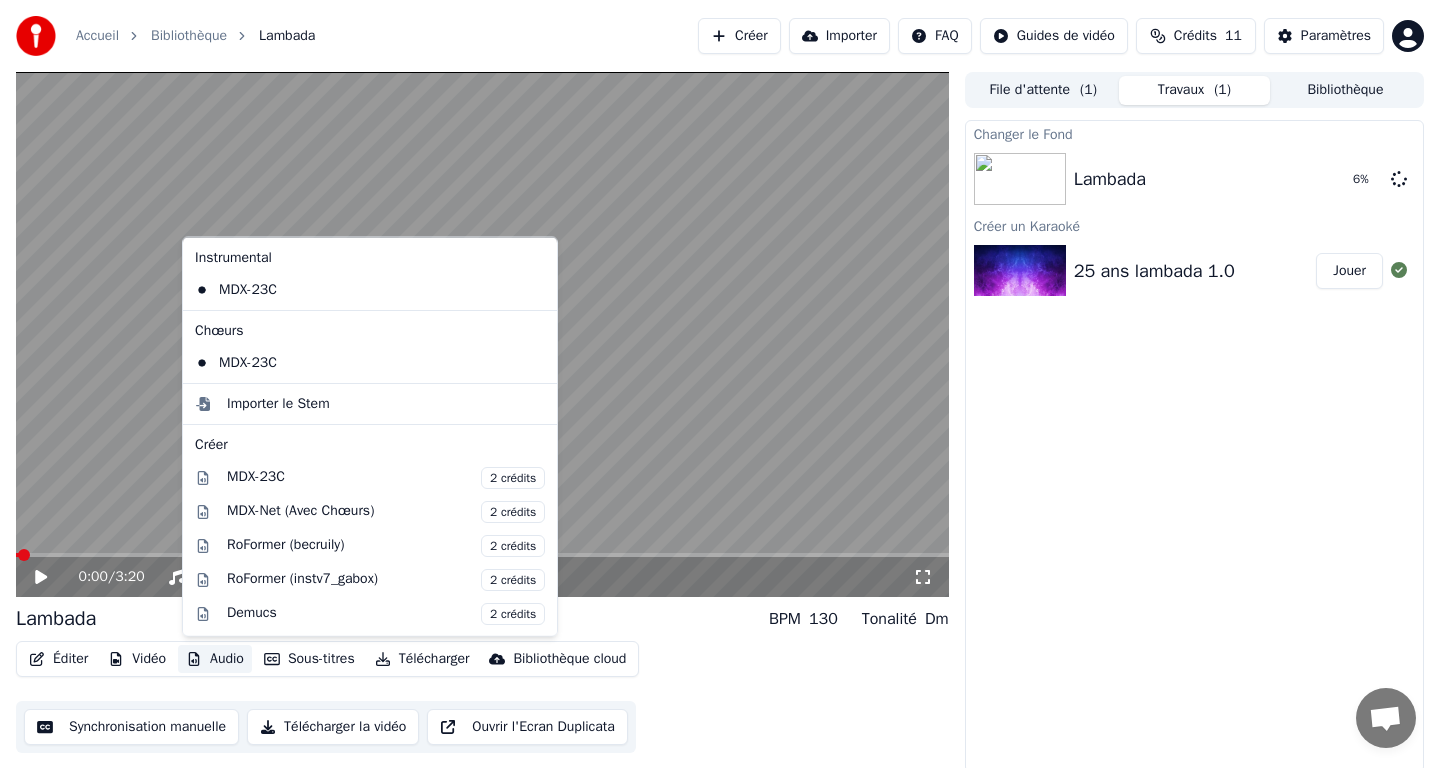 click on "Éditer Vidéo Audio Sous-titres Télécharger Bibliothèque cloud Synchronisation manuelle Télécharger la vidéo Ouvrir l'Ecran Duplicata" at bounding box center [482, 697] 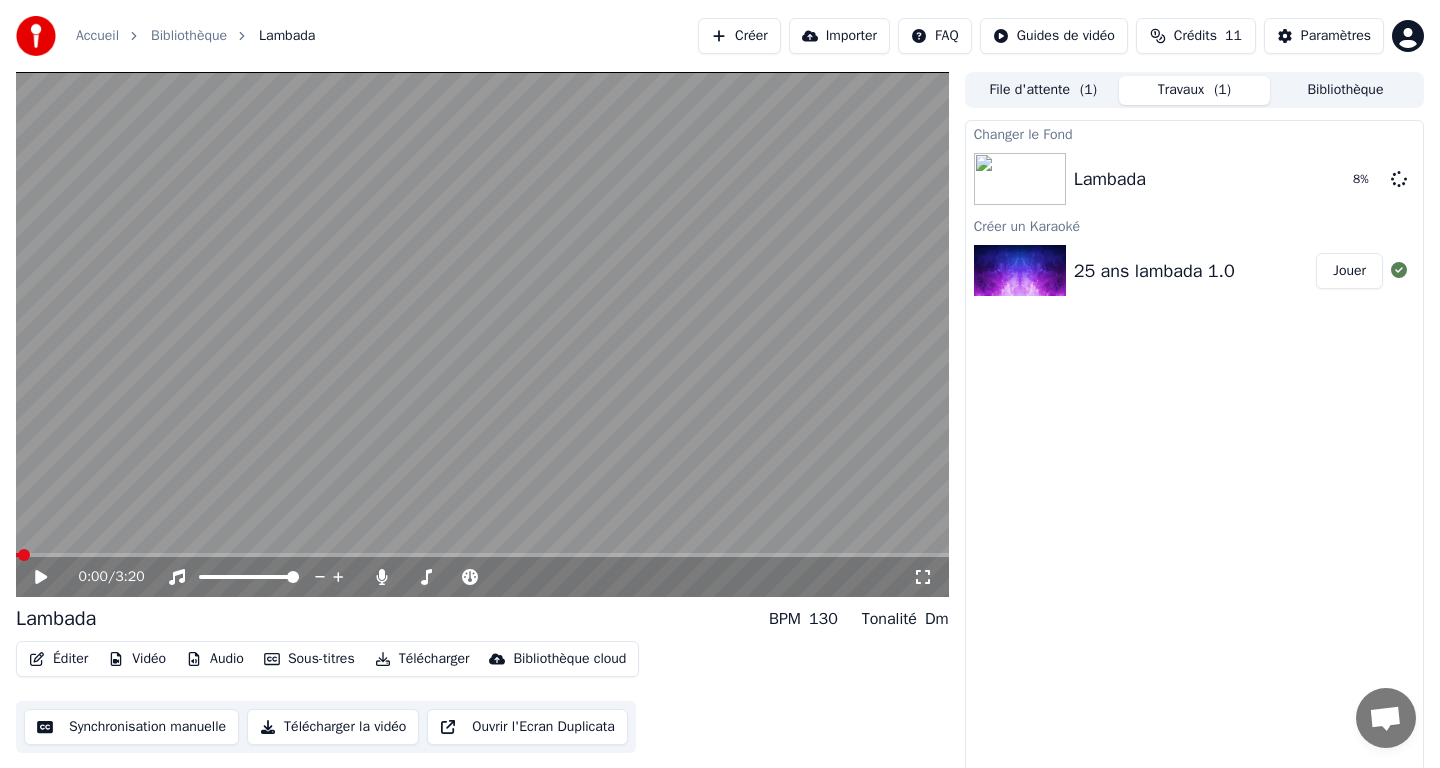click on "Créer" at bounding box center (739, 36) 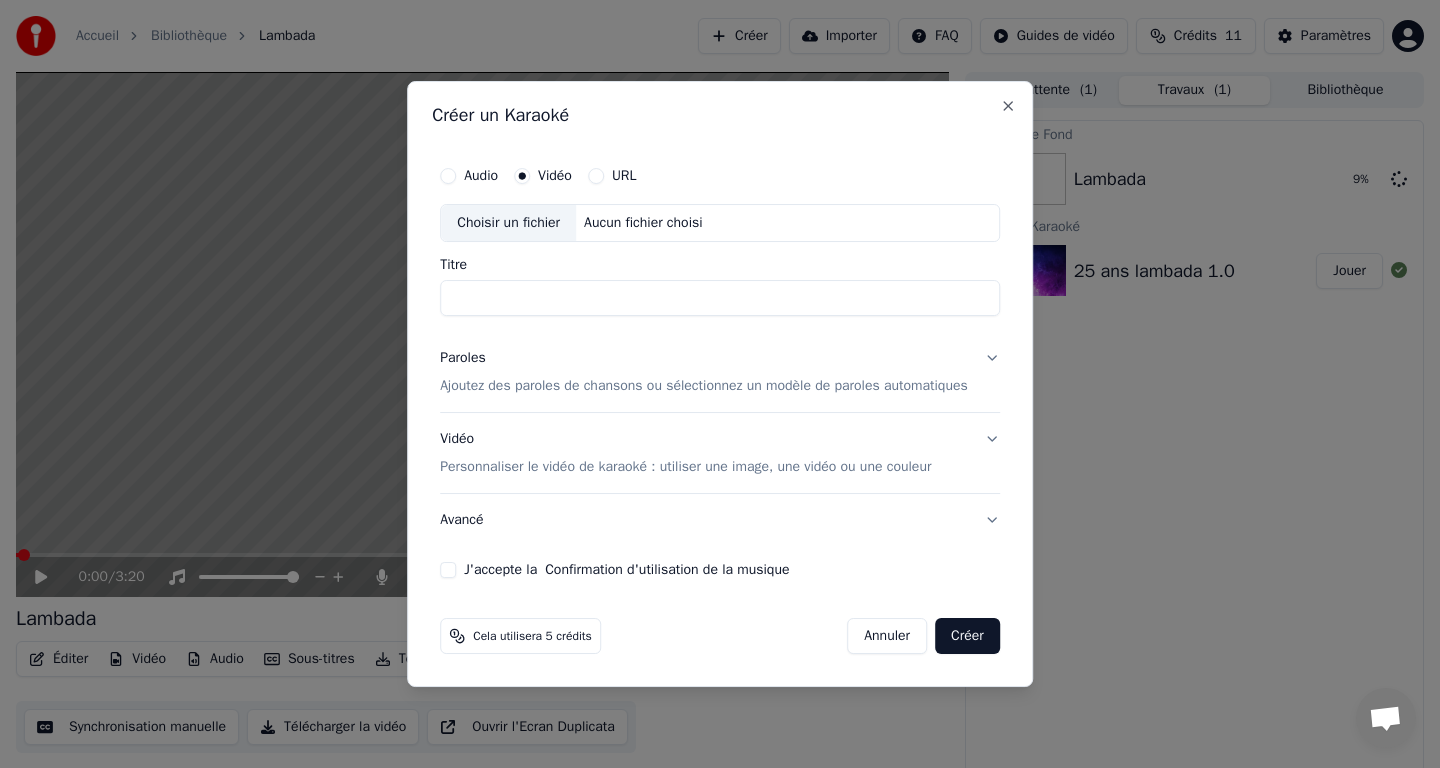 click on "Annuler" at bounding box center [887, 636] 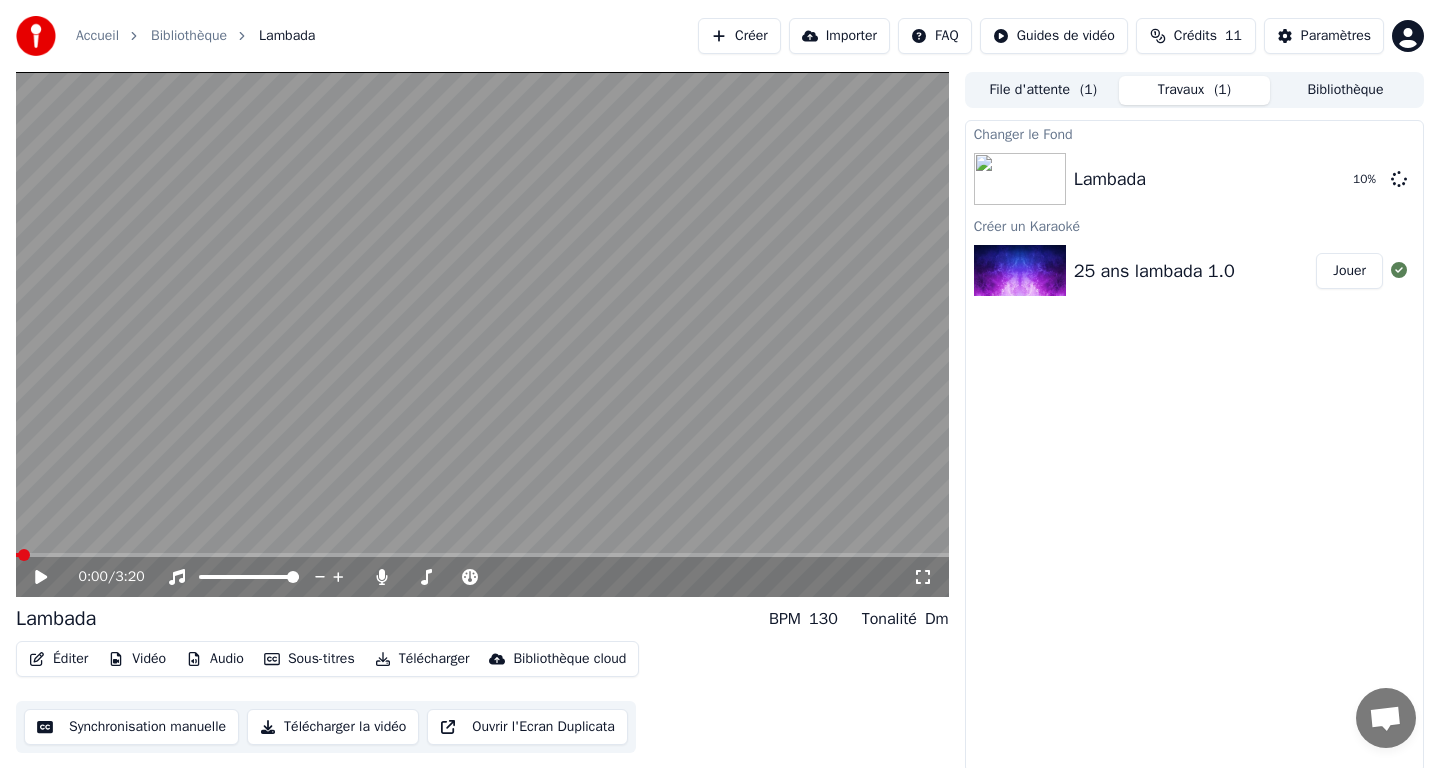 scroll, scrollTop: 5, scrollLeft: 0, axis: vertical 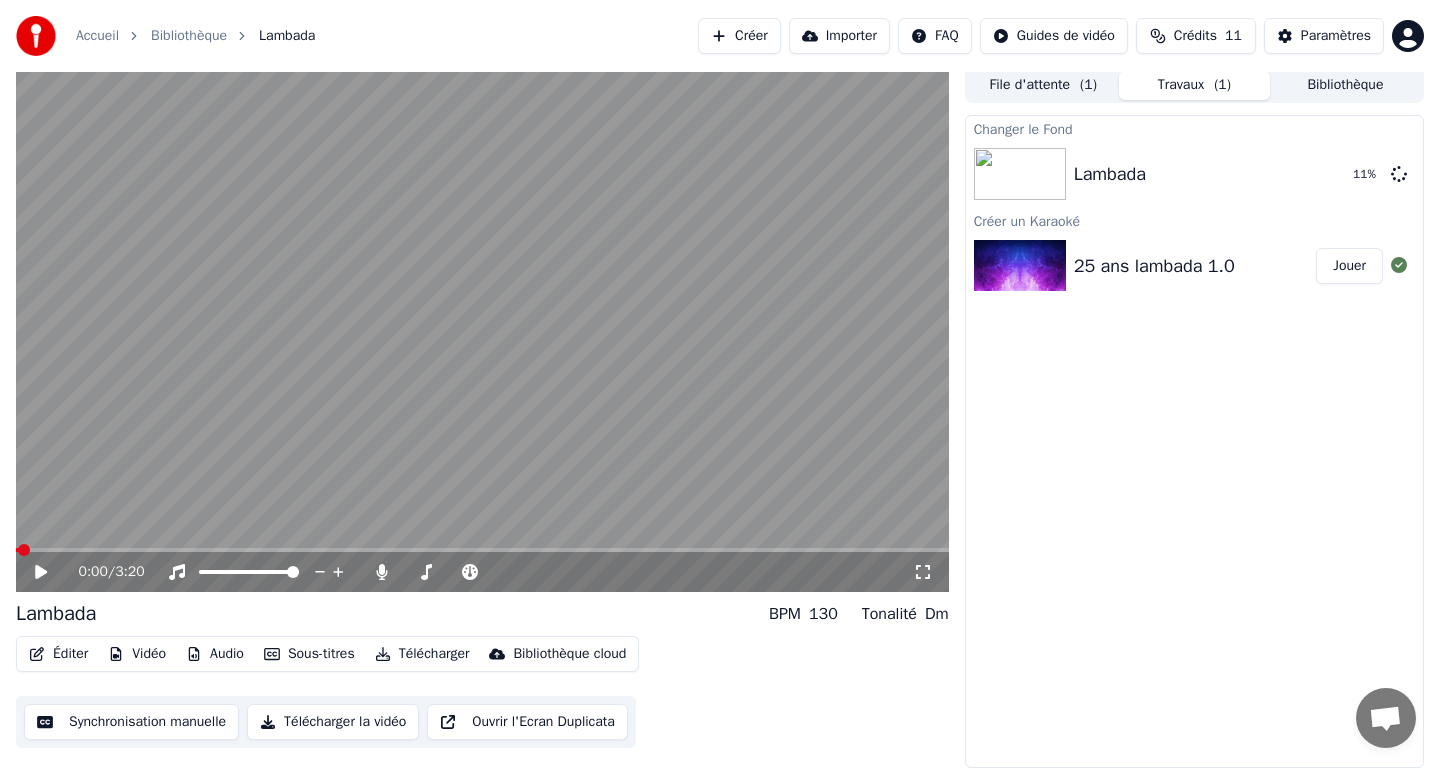 click on "Créer" at bounding box center (739, 36) 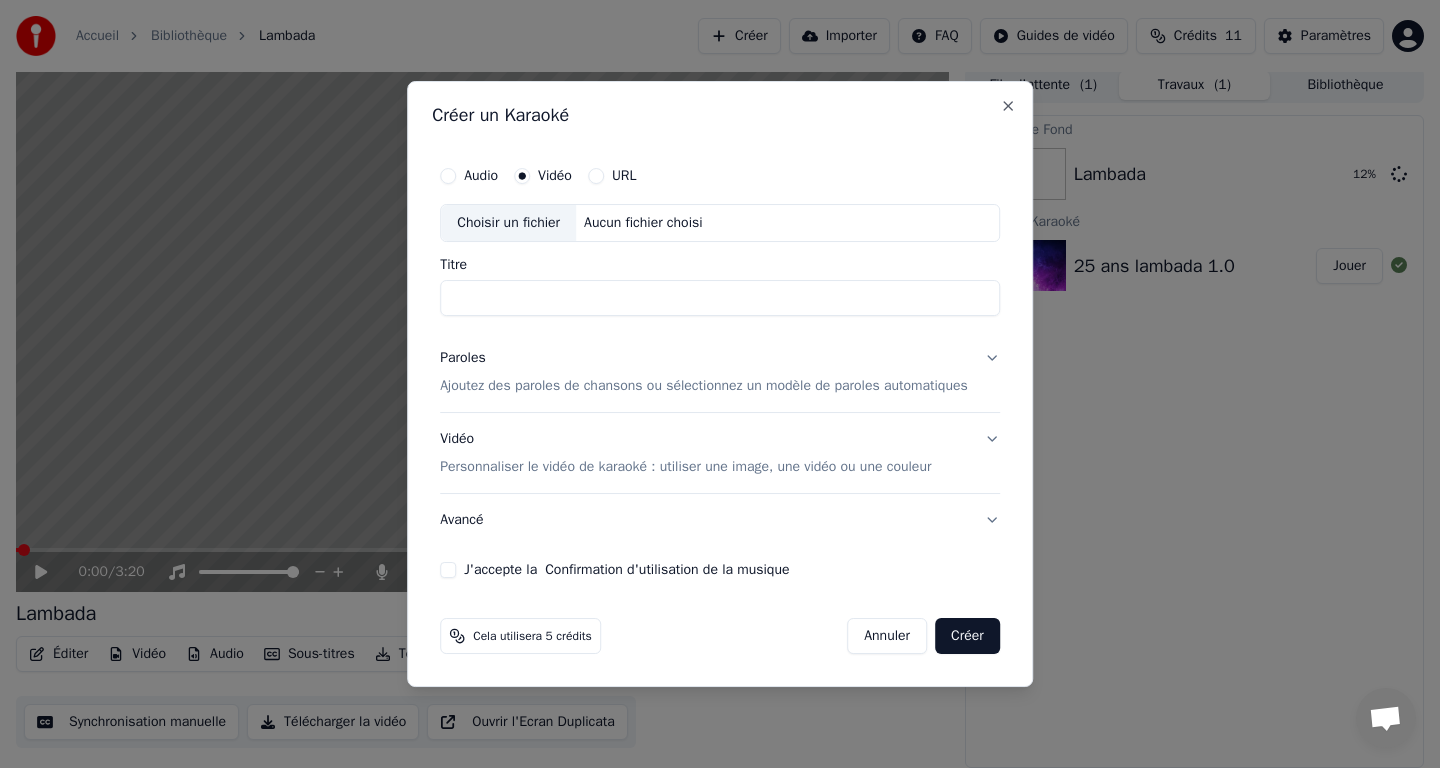 click on "Choisir un fichier" at bounding box center [508, 223] 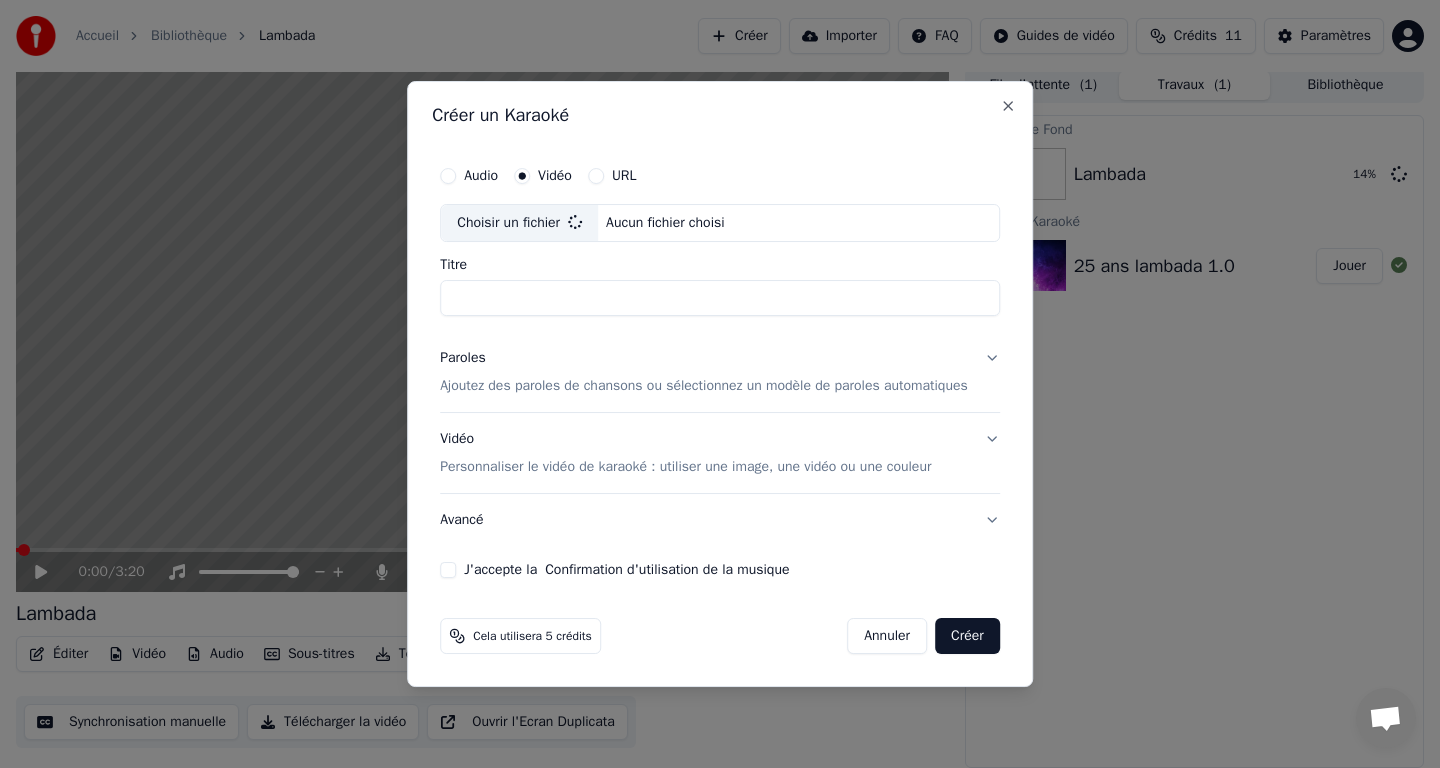 click on "Titre" at bounding box center (720, 298) 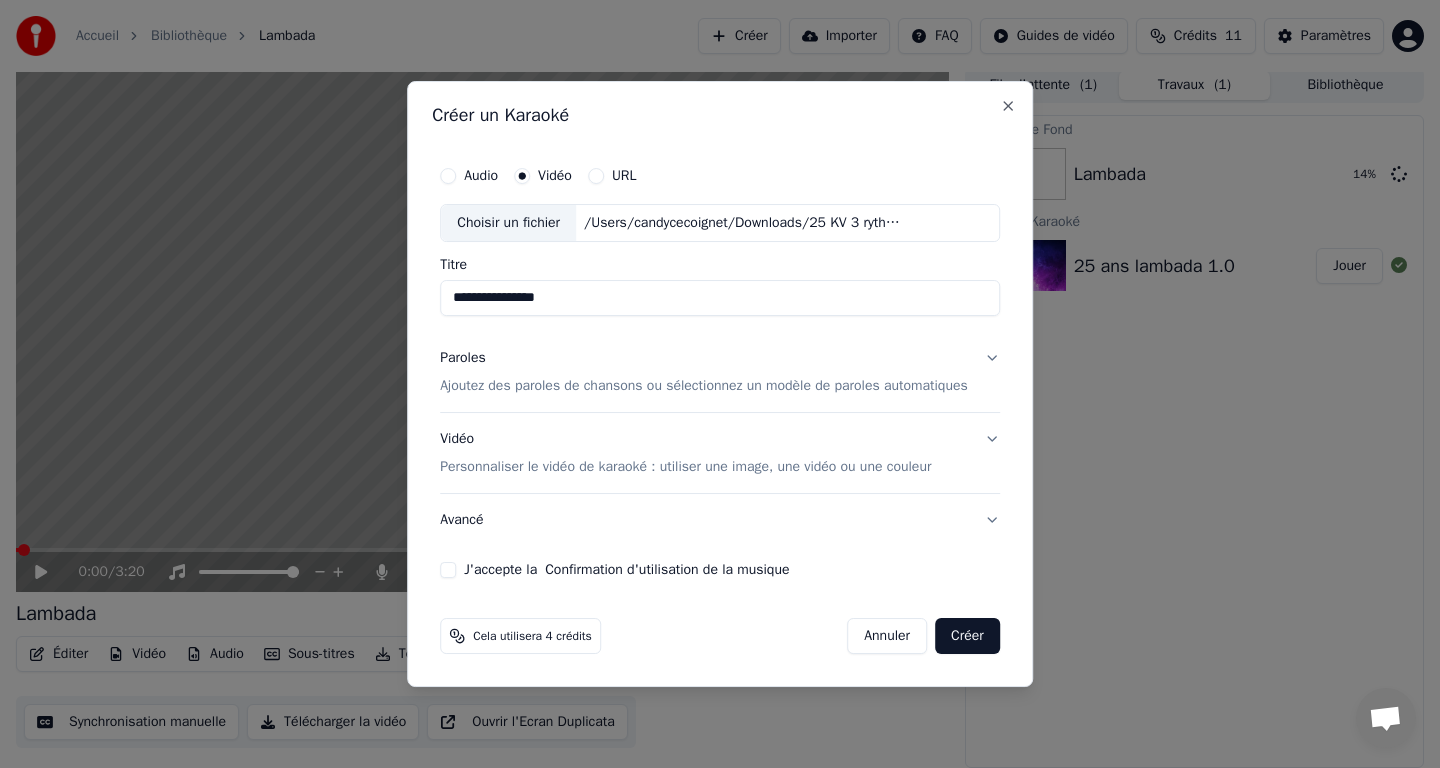 type on "**********" 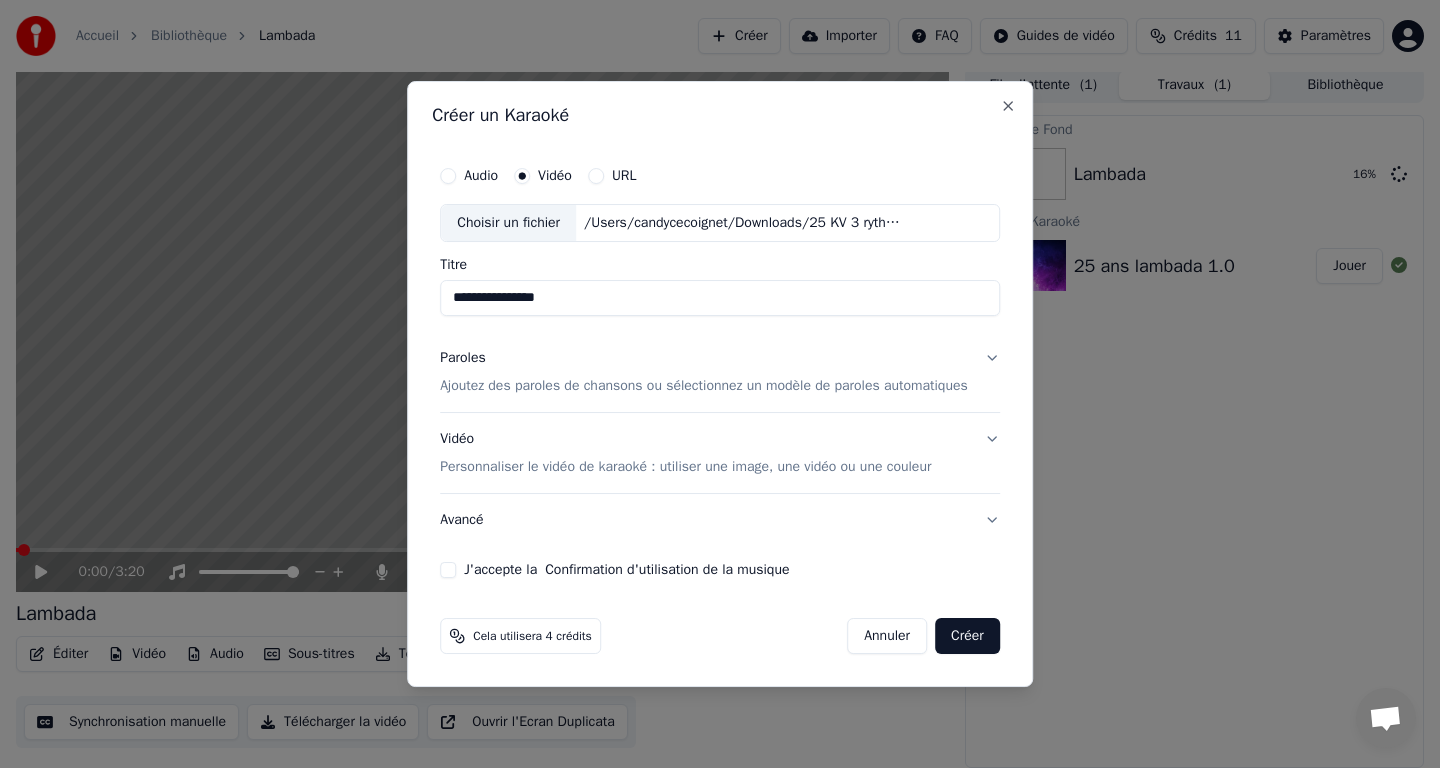 click on "Ajoutez des paroles de chansons ou sélectionnez un modèle de paroles automatiques" at bounding box center (704, 386) 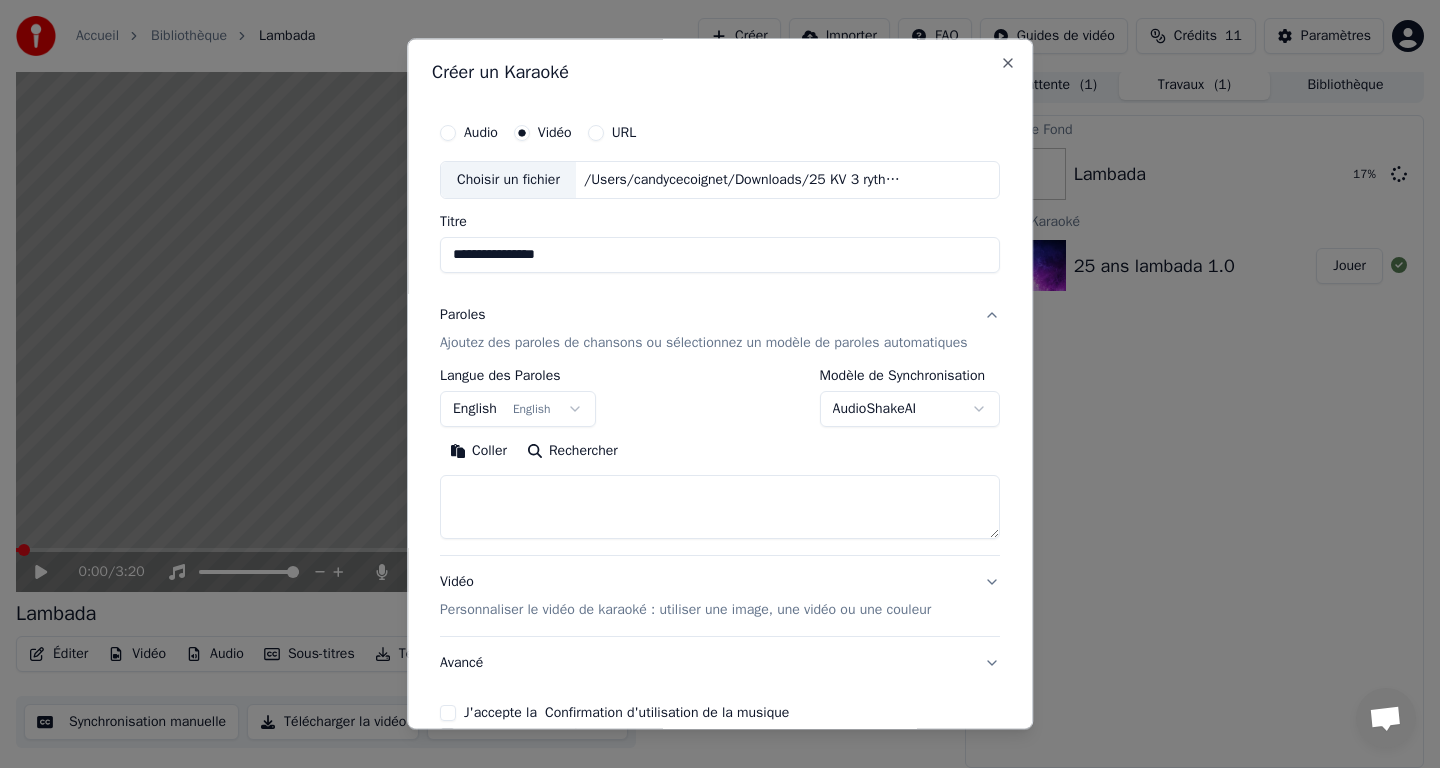 click on "AudioShakeAI" at bounding box center [910, 409] 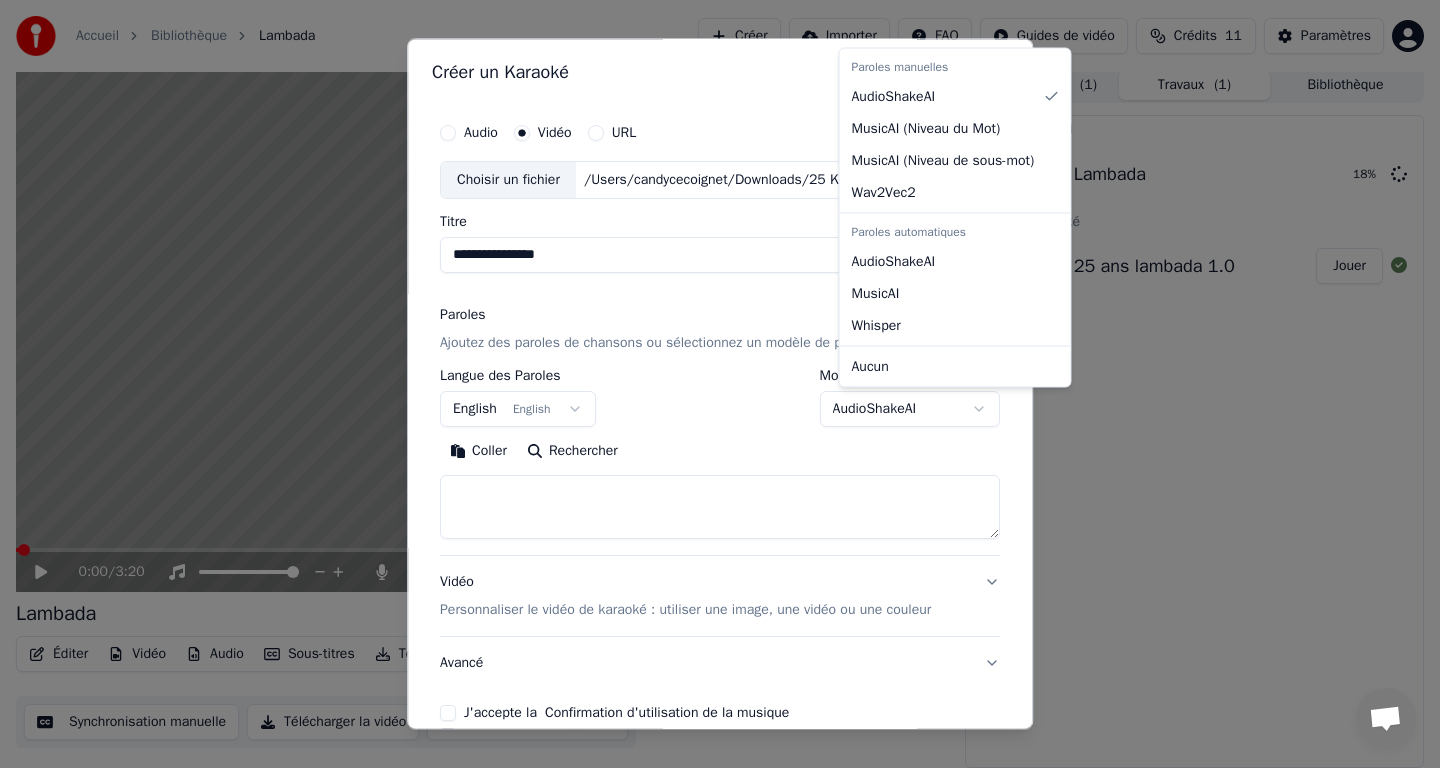 click on "**********" at bounding box center (720, 379) 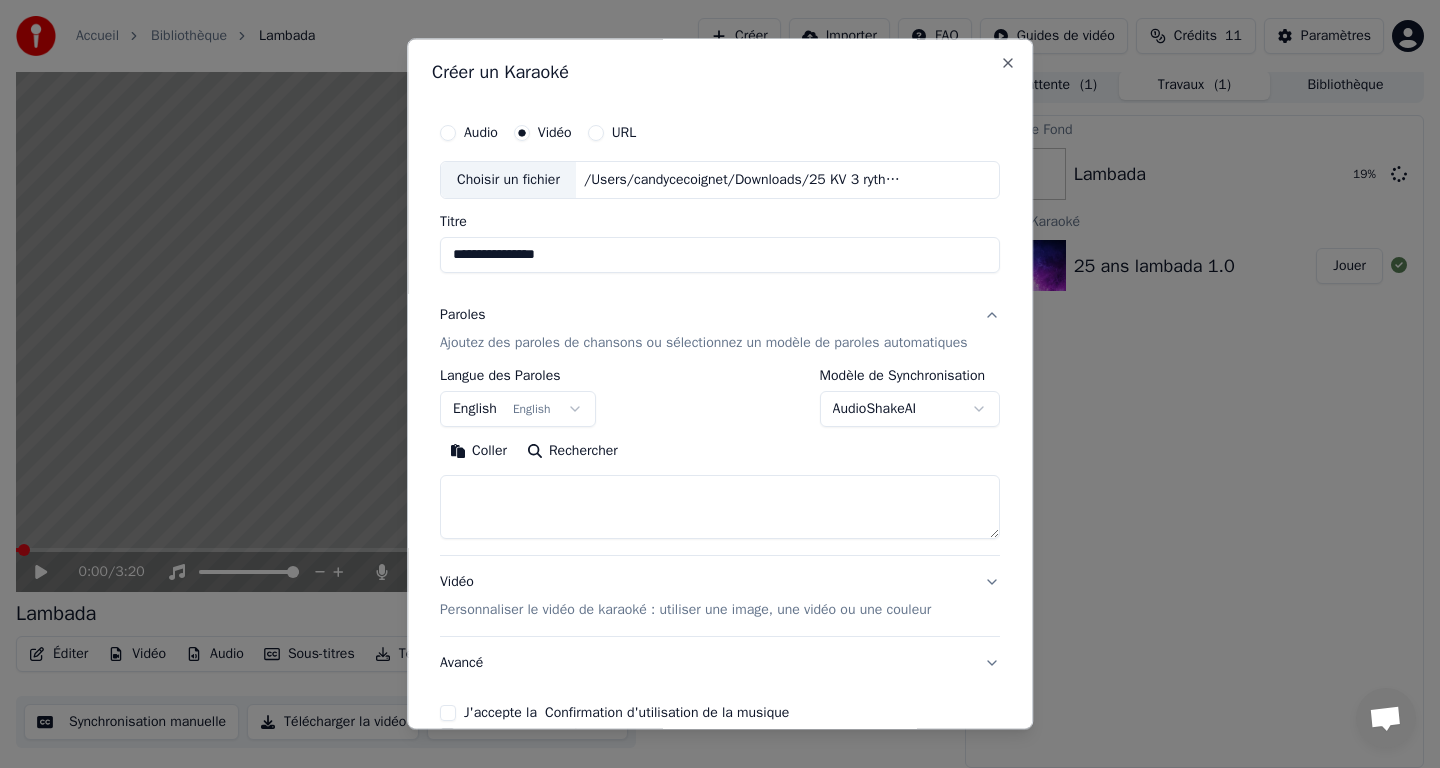 click on "English English" at bounding box center (518, 409) 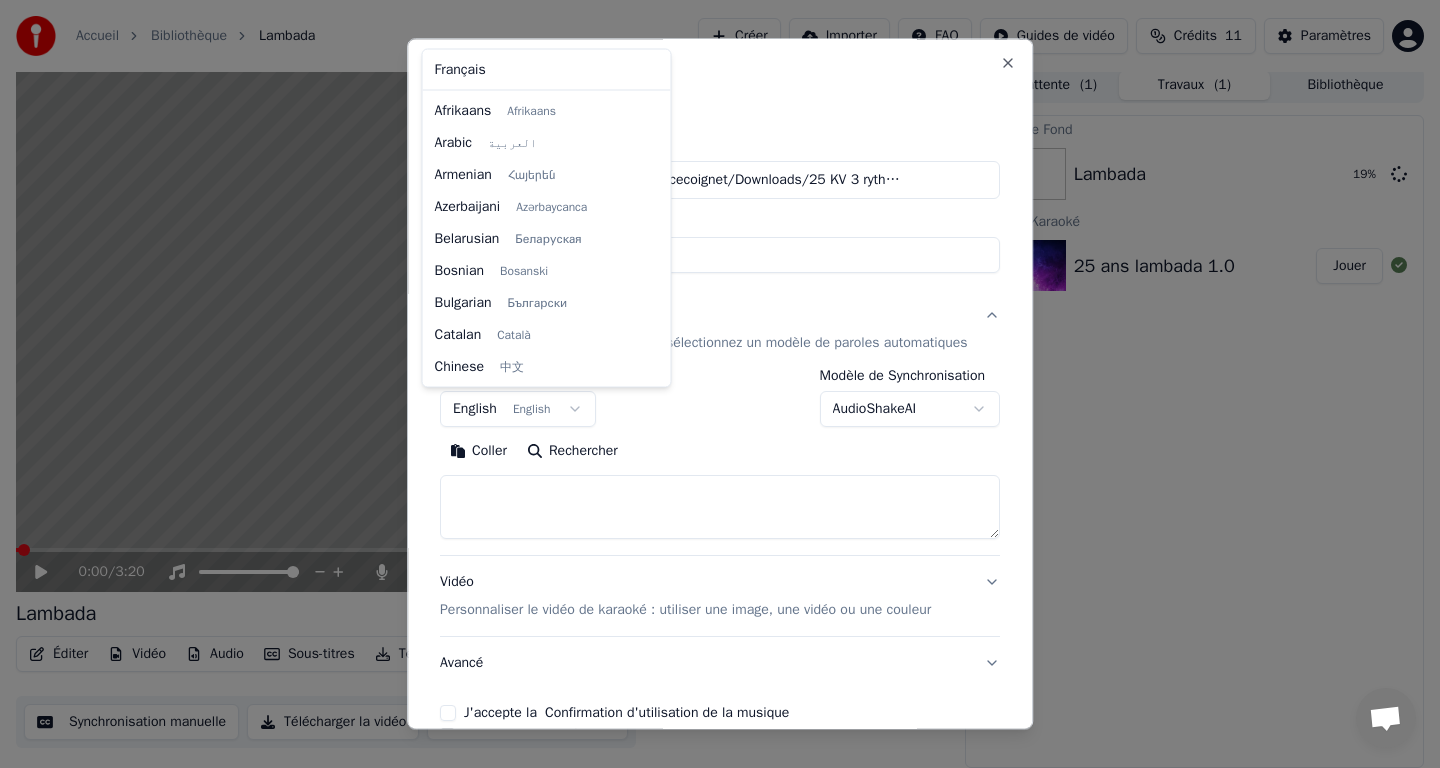 click at bounding box center (720, 384) 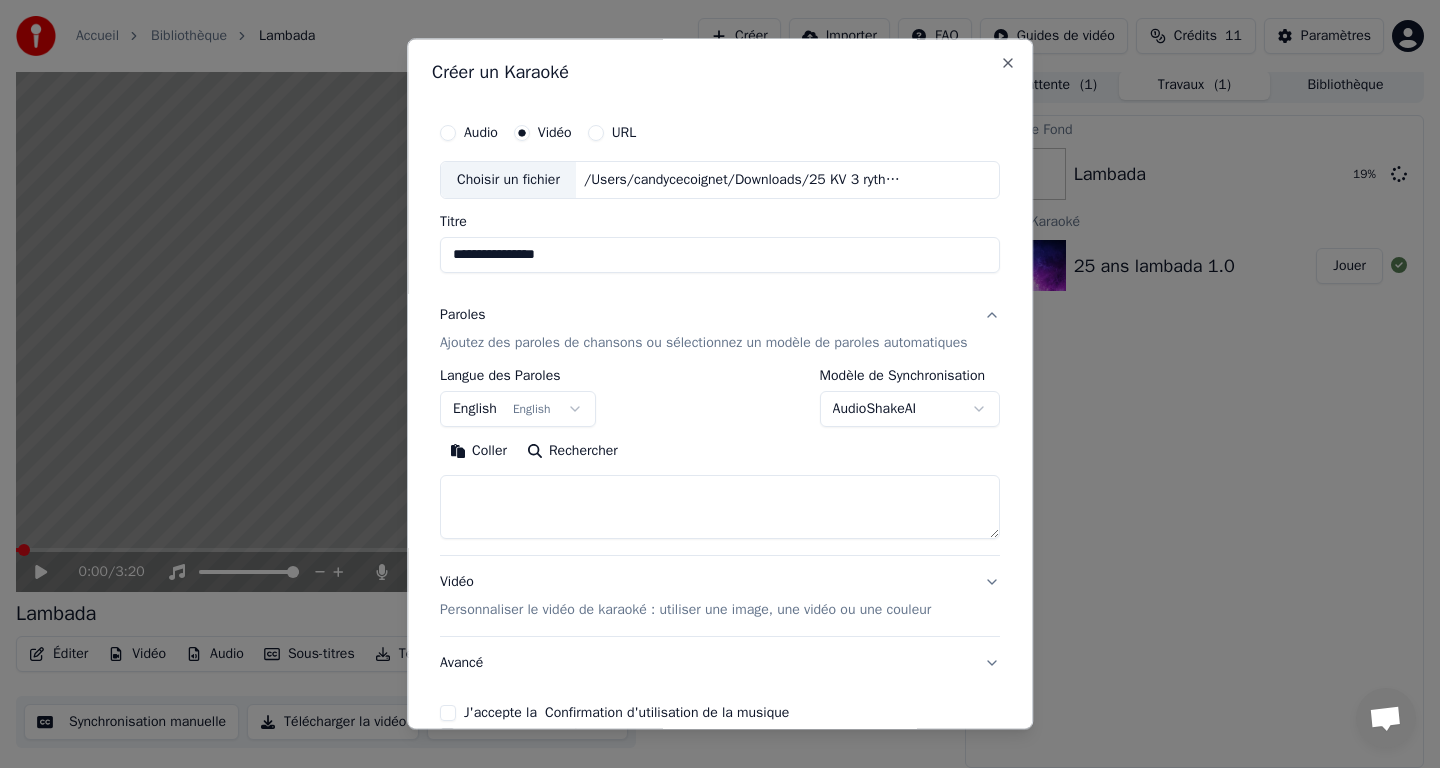 click on "English English" at bounding box center (518, 409) 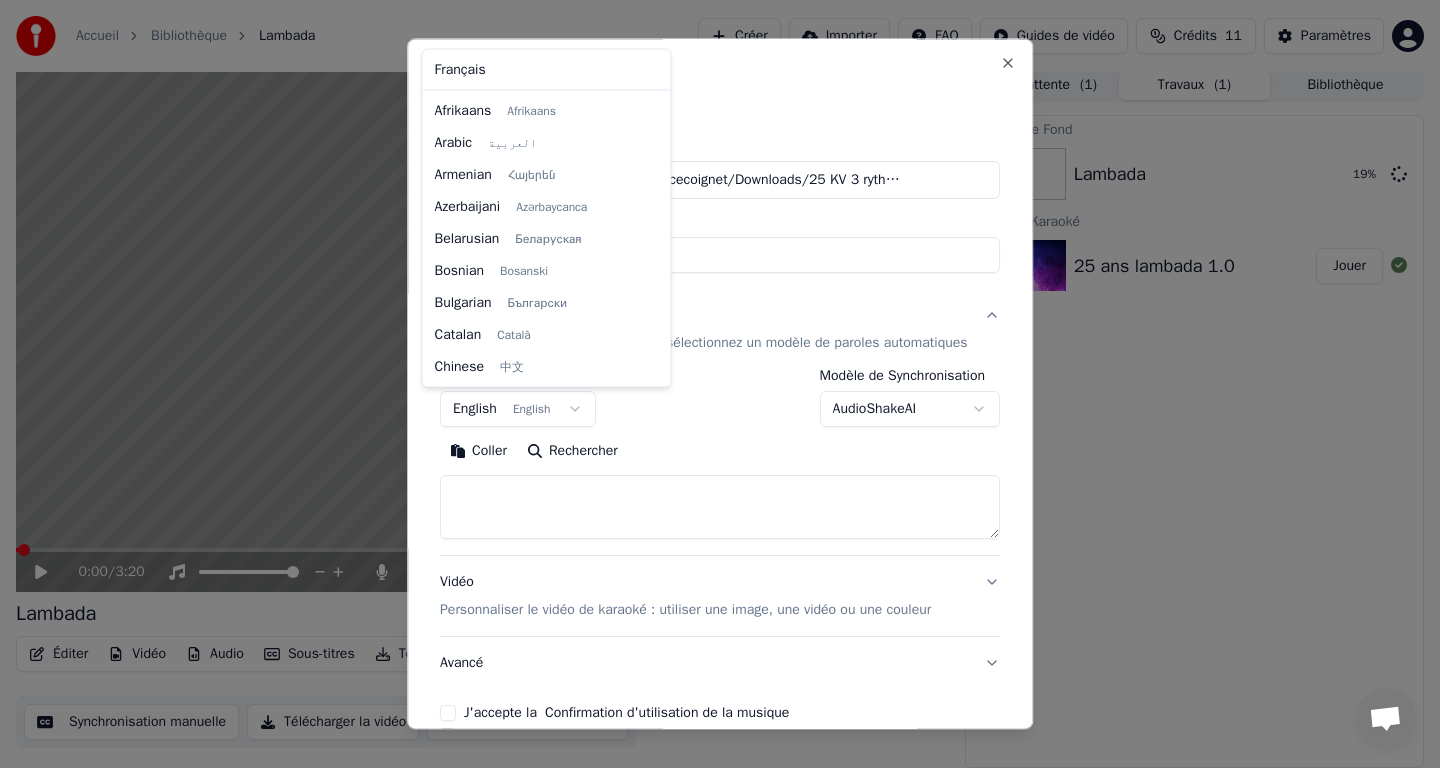 scroll, scrollTop: 160, scrollLeft: 0, axis: vertical 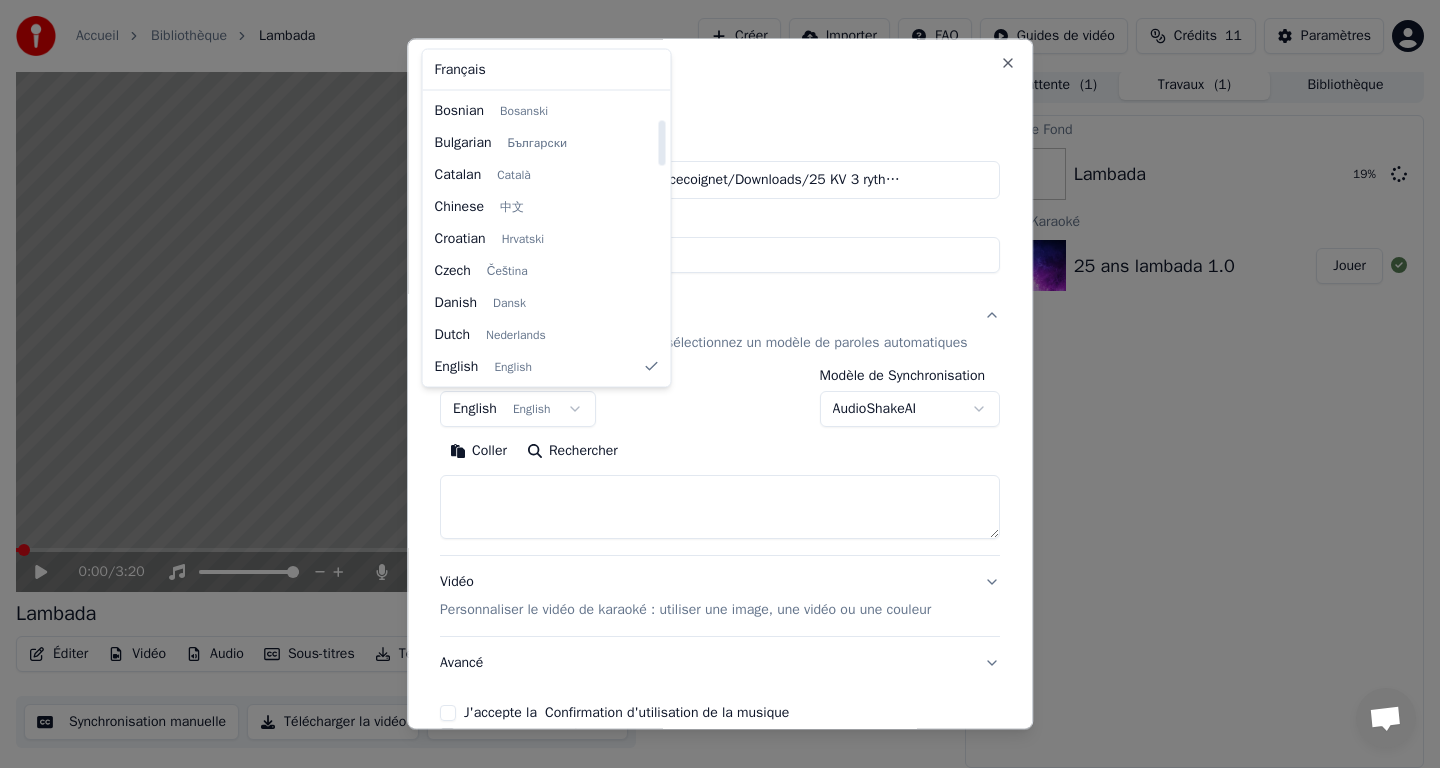 select on "**" 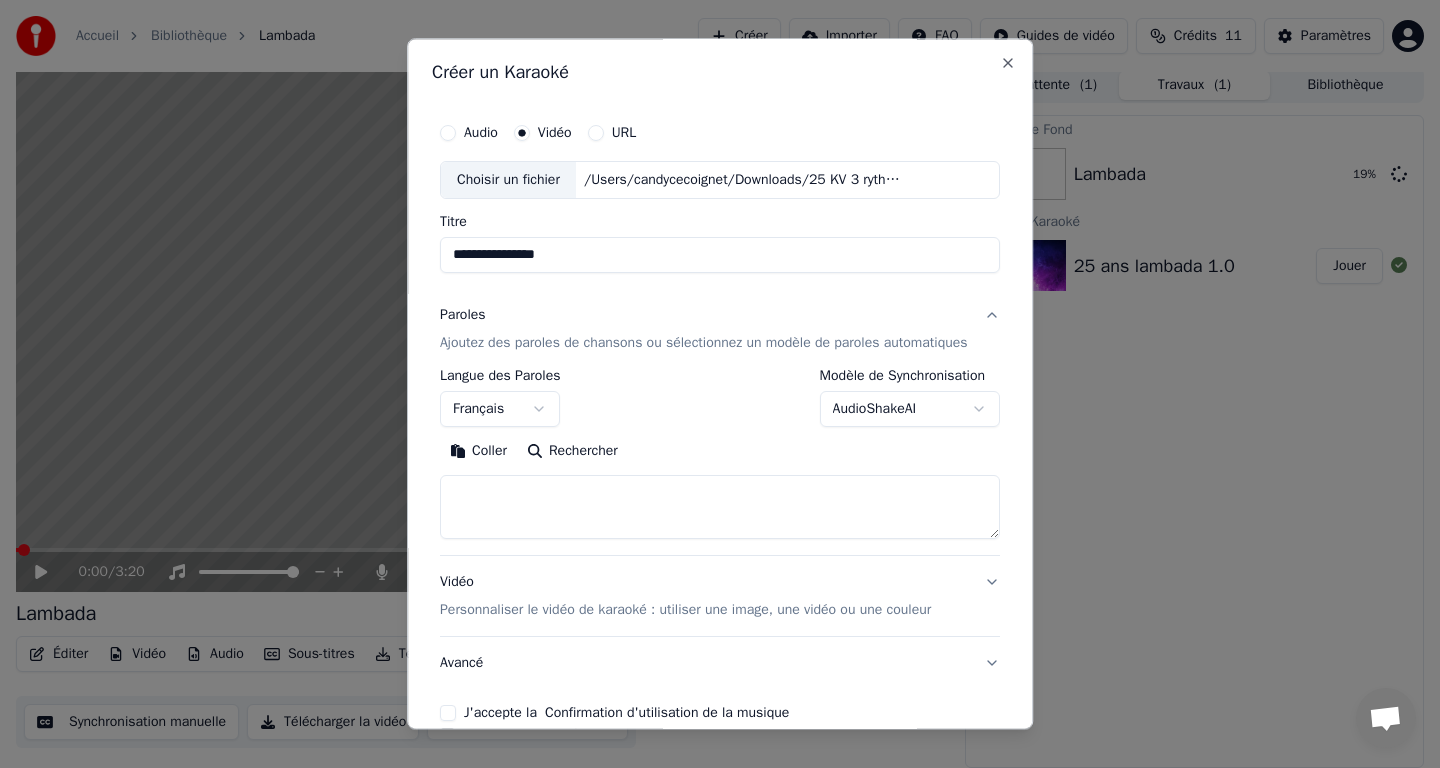 click at bounding box center [720, 507] 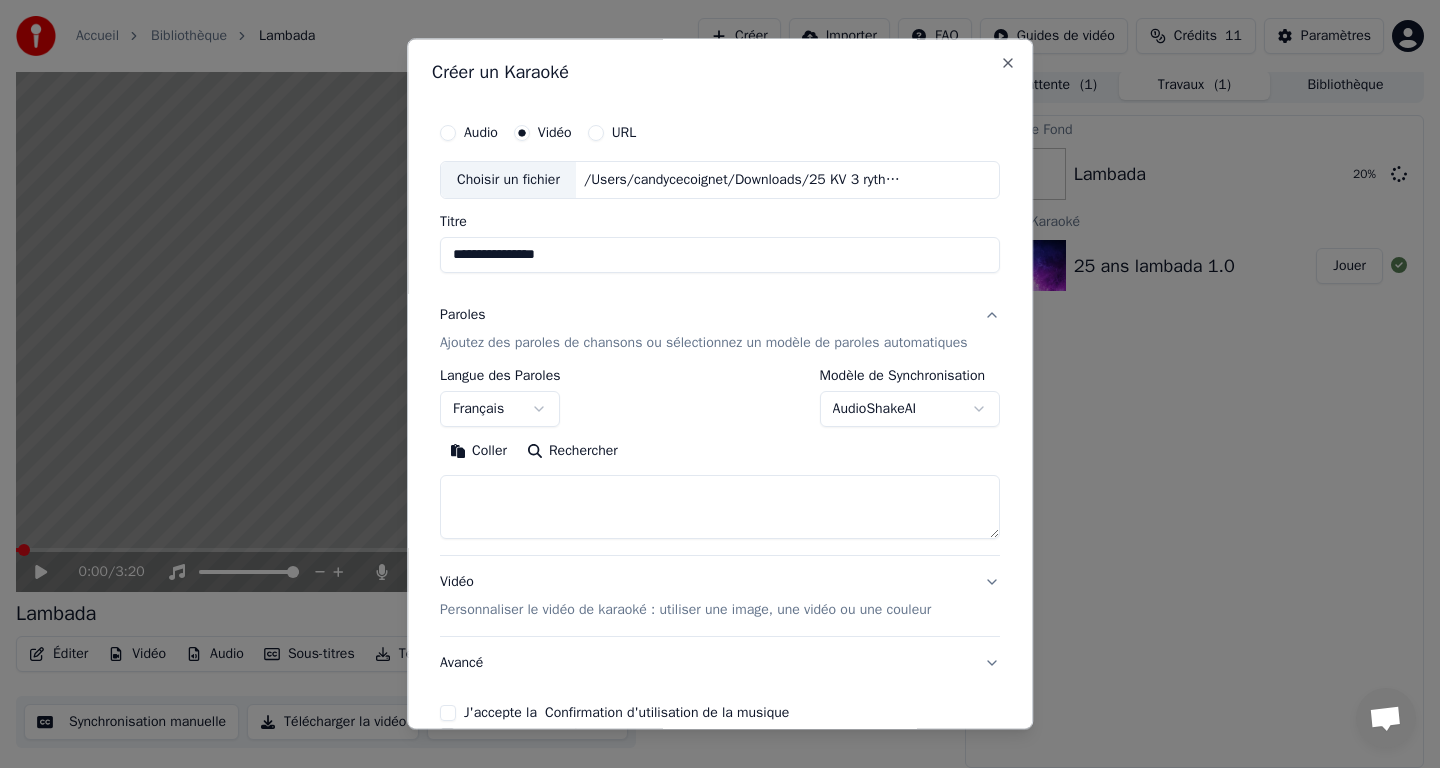 click on "Coller" at bounding box center [478, 451] 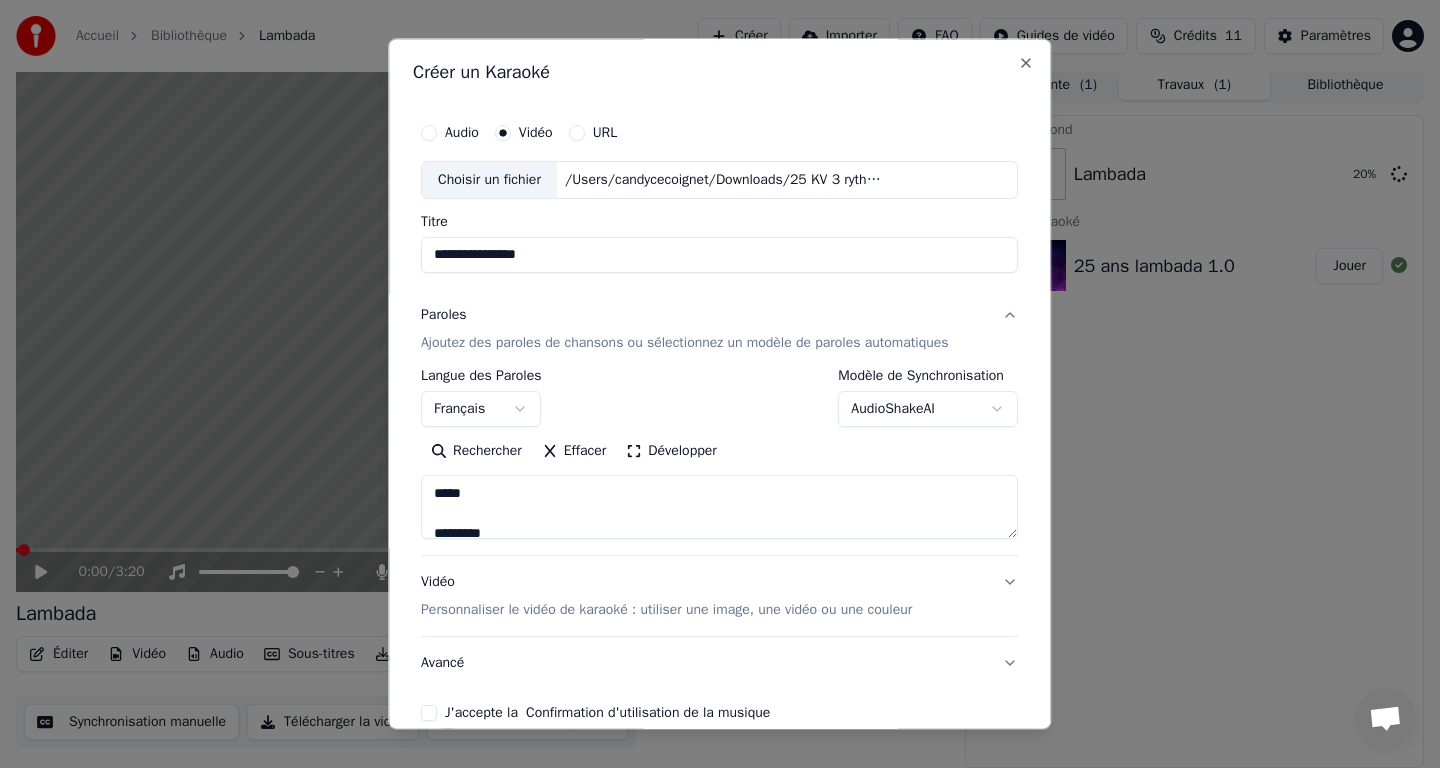 click on "Développer" at bounding box center (672, 451) 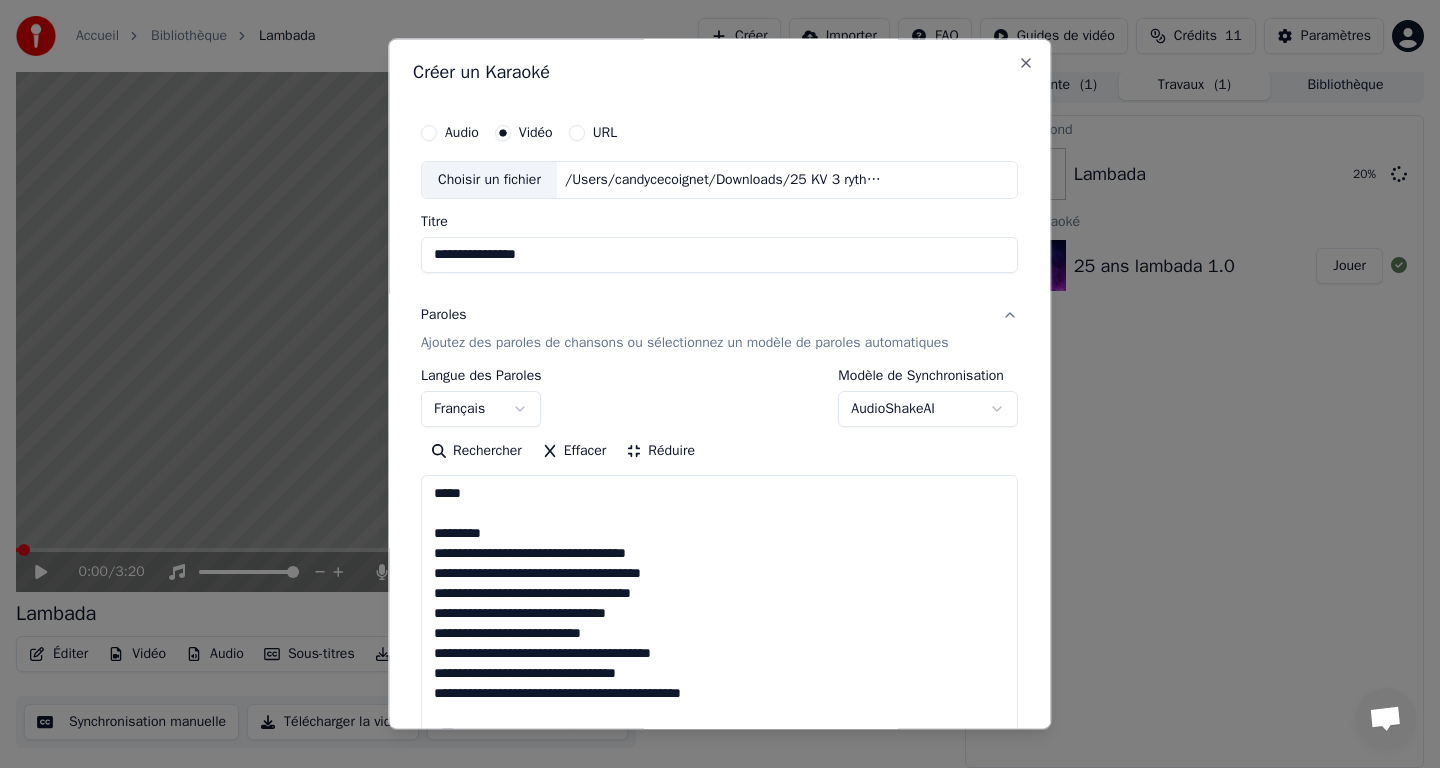 drag, startPoint x: 512, startPoint y: 536, endPoint x: 426, endPoint y: 492, distance: 96.60228 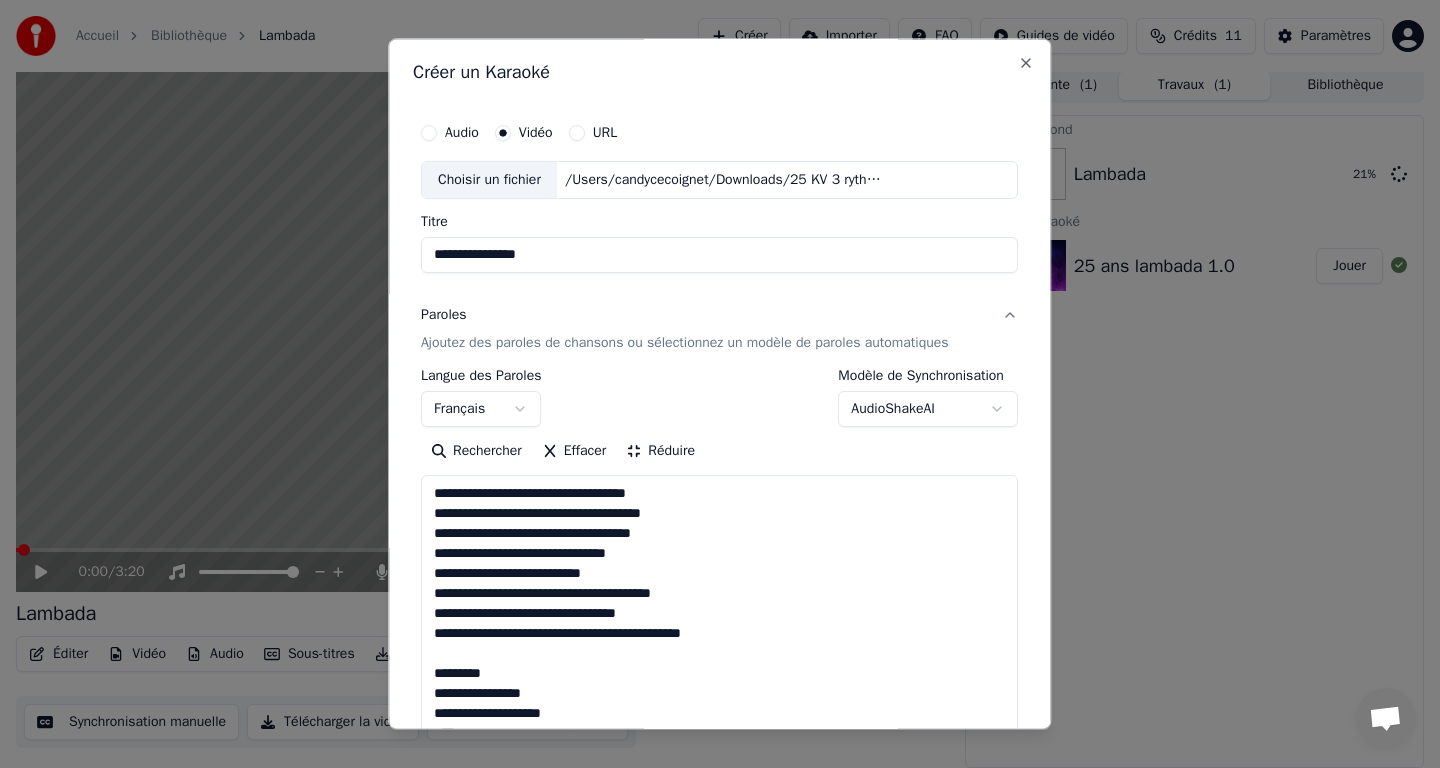 drag, startPoint x: 496, startPoint y: 683, endPoint x: 419, endPoint y: 681, distance: 77.02597 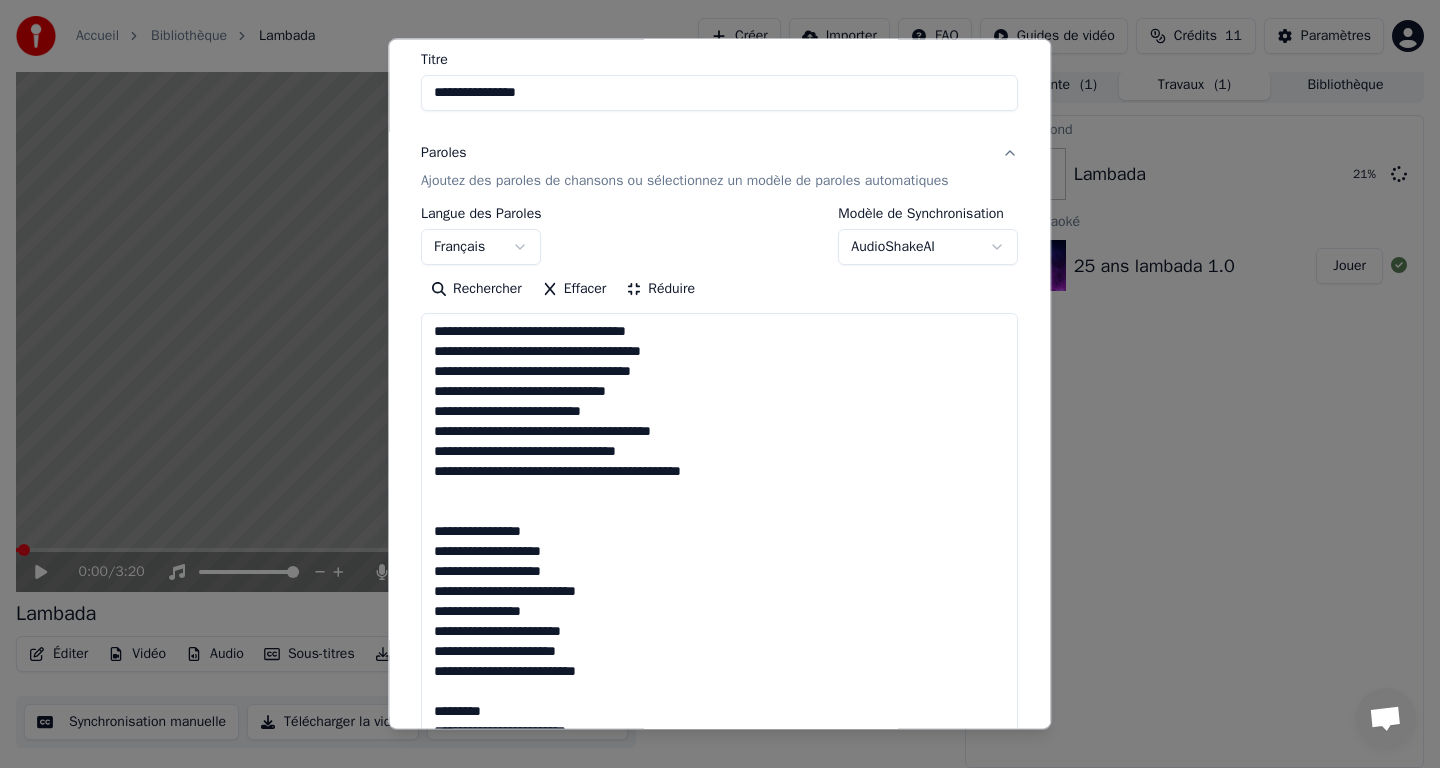 scroll, scrollTop: 303, scrollLeft: 0, axis: vertical 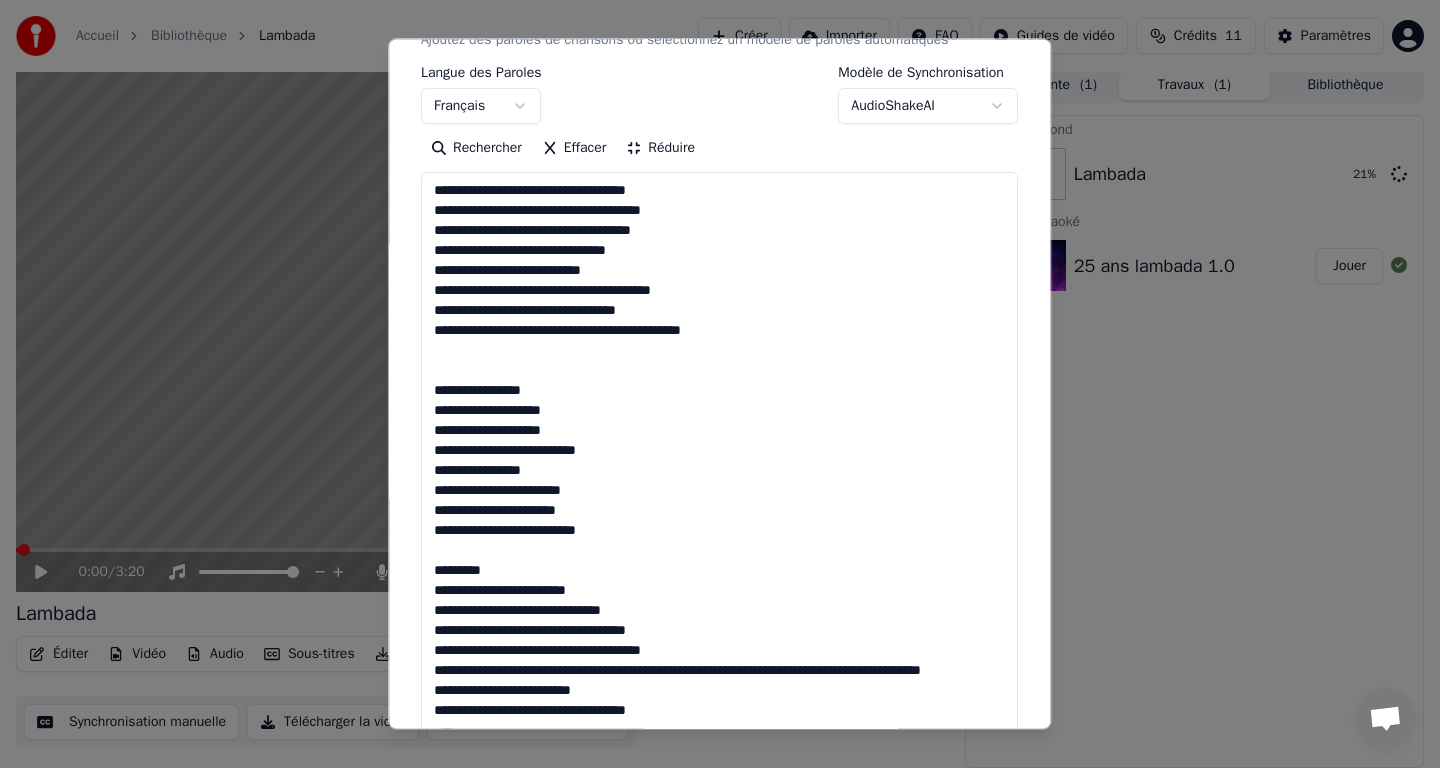 drag, startPoint x: 500, startPoint y: 573, endPoint x: 433, endPoint y: 573, distance: 67 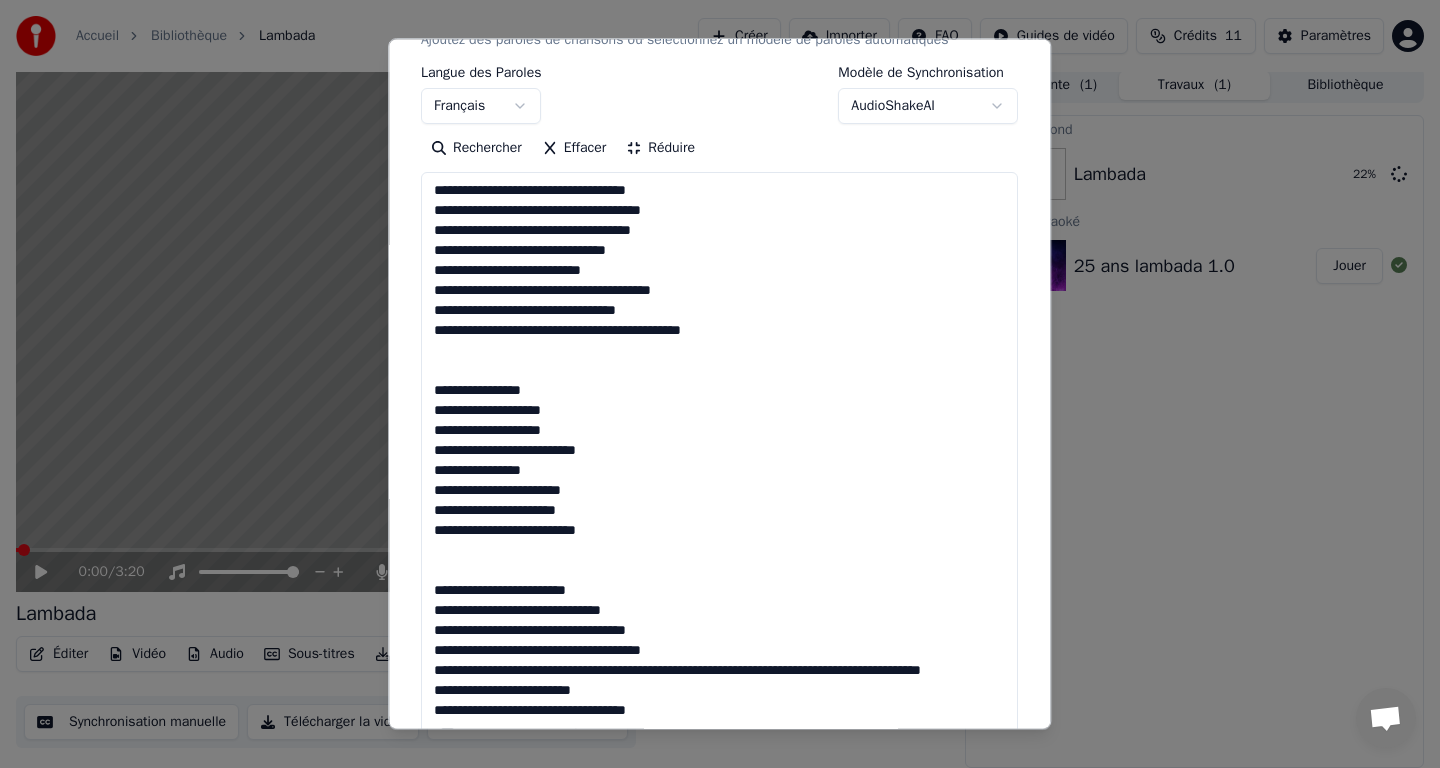 scroll, scrollTop: 646, scrollLeft: 0, axis: vertical 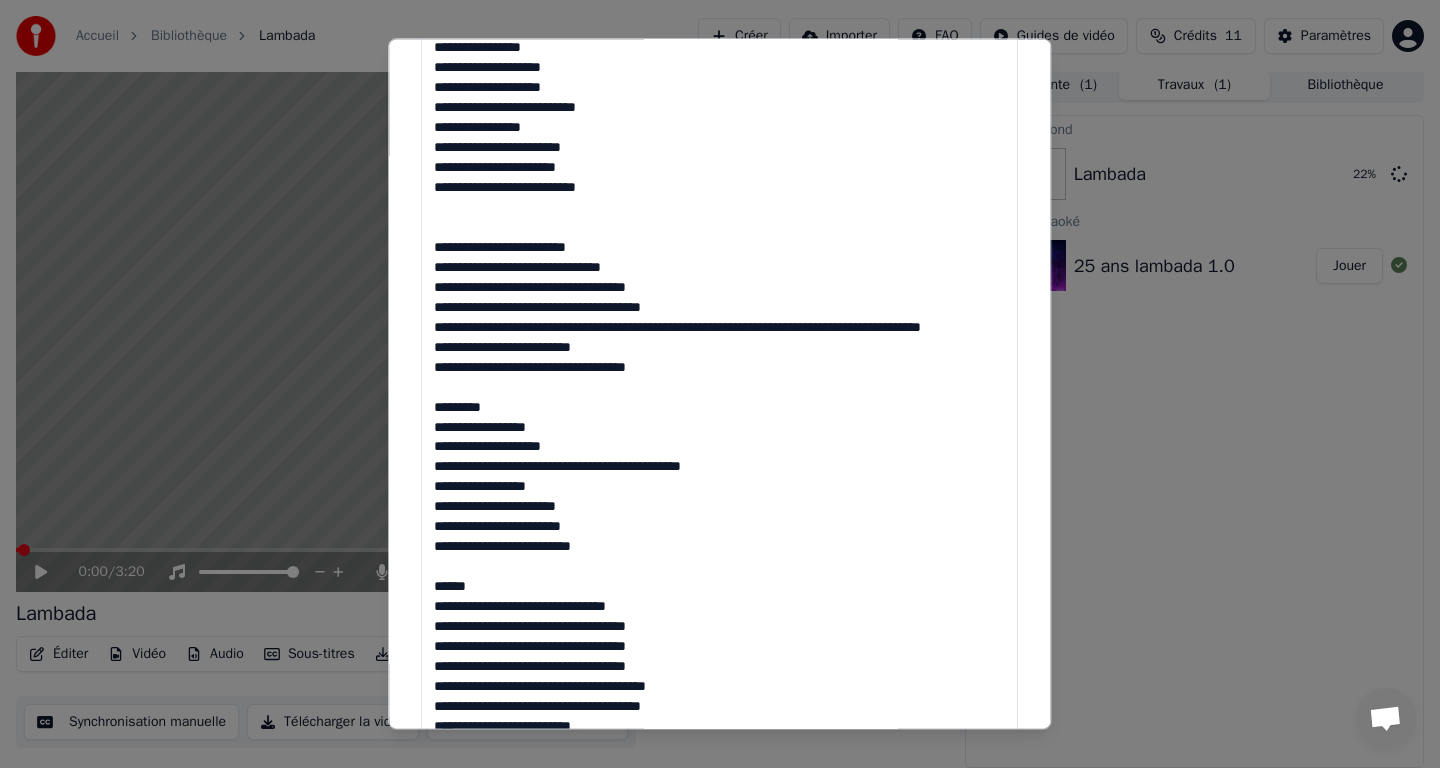 drag, startPoint x: 501, startPoint y: 425, endPoint x: 431, endPoint y: 425, distance: 70 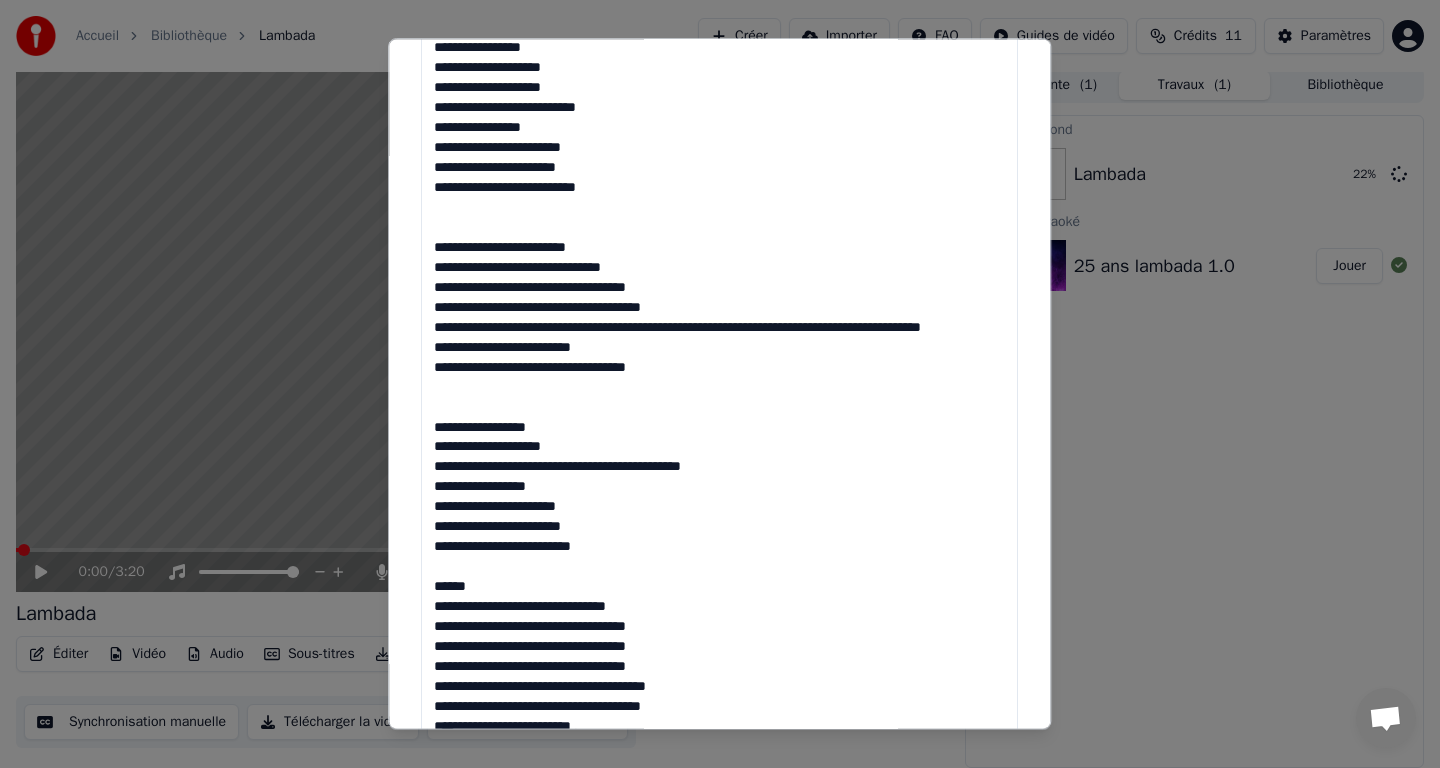 drag, startPoint x: 491, startPoint y: 603, endPoint x: 410, endPoint y: 603, distance: 81 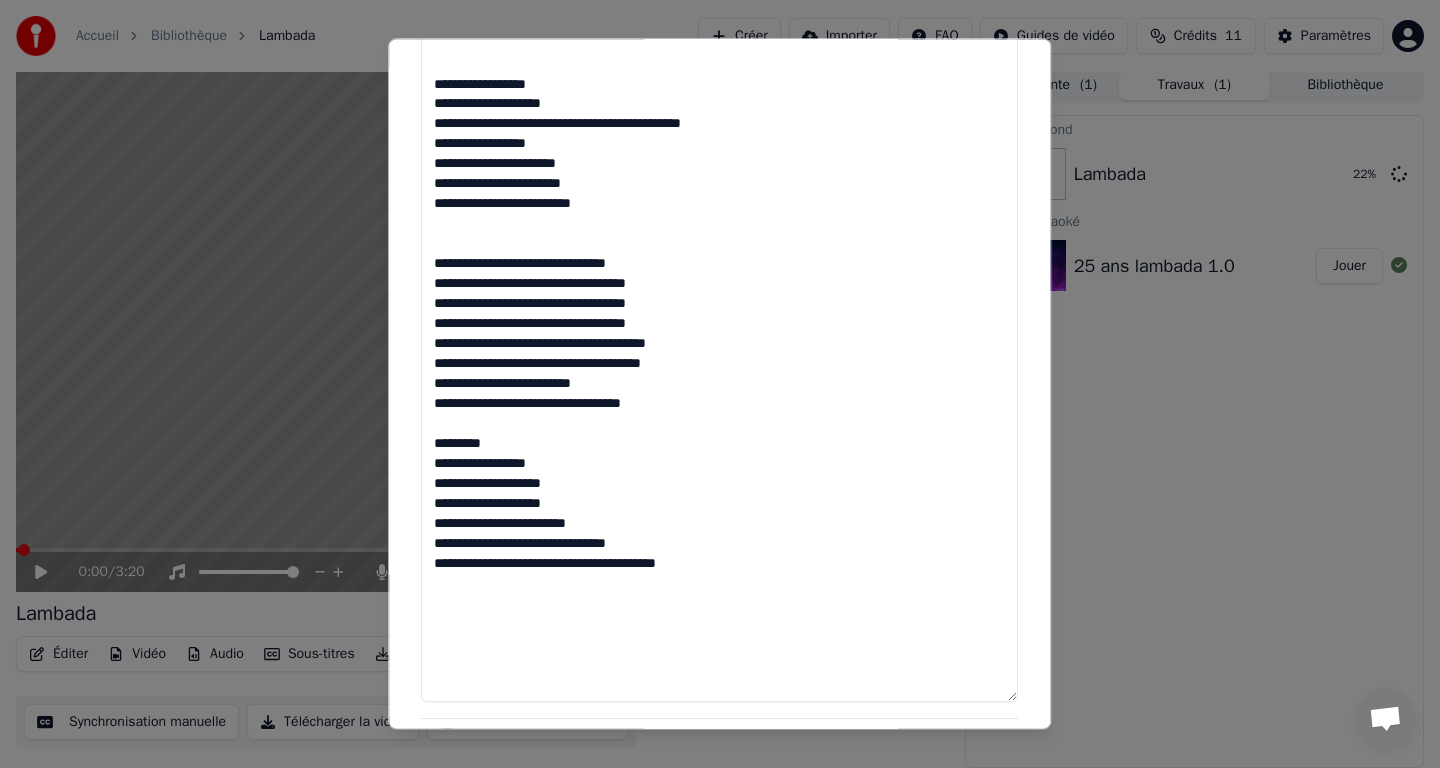 scroll, scrollTop: 1140, scrollLeft: 0, axis: vertical 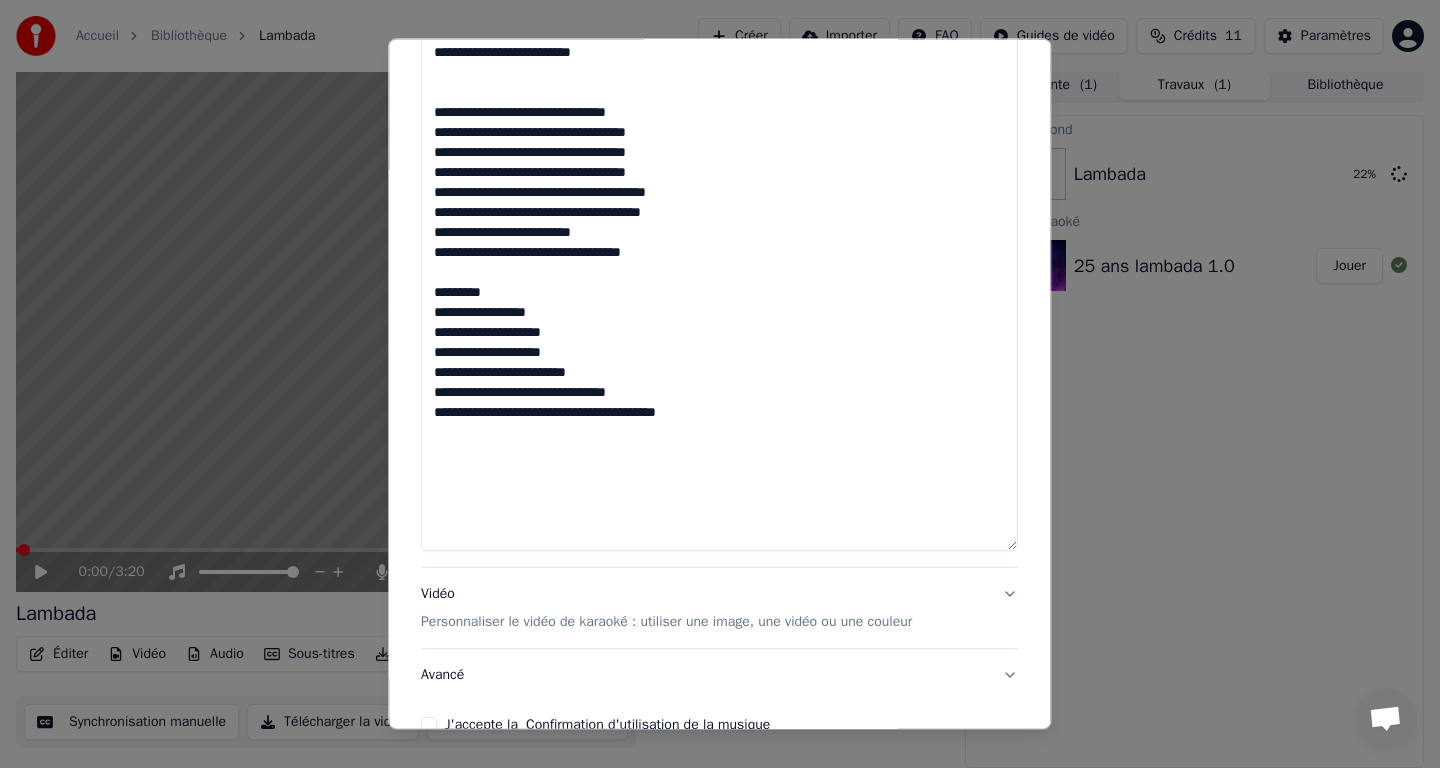 click at bounding box center [719, -57] 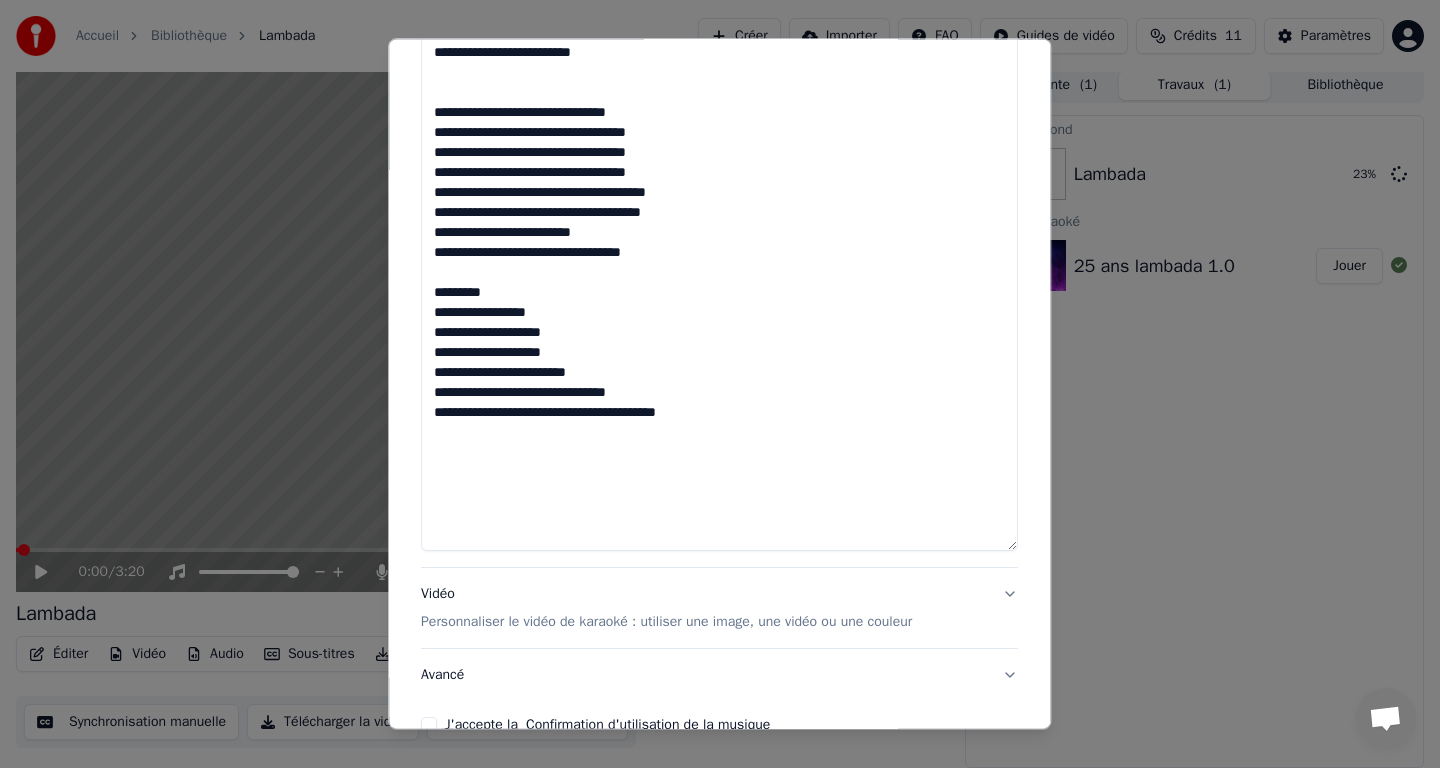 click at bounding box center [719, -57] 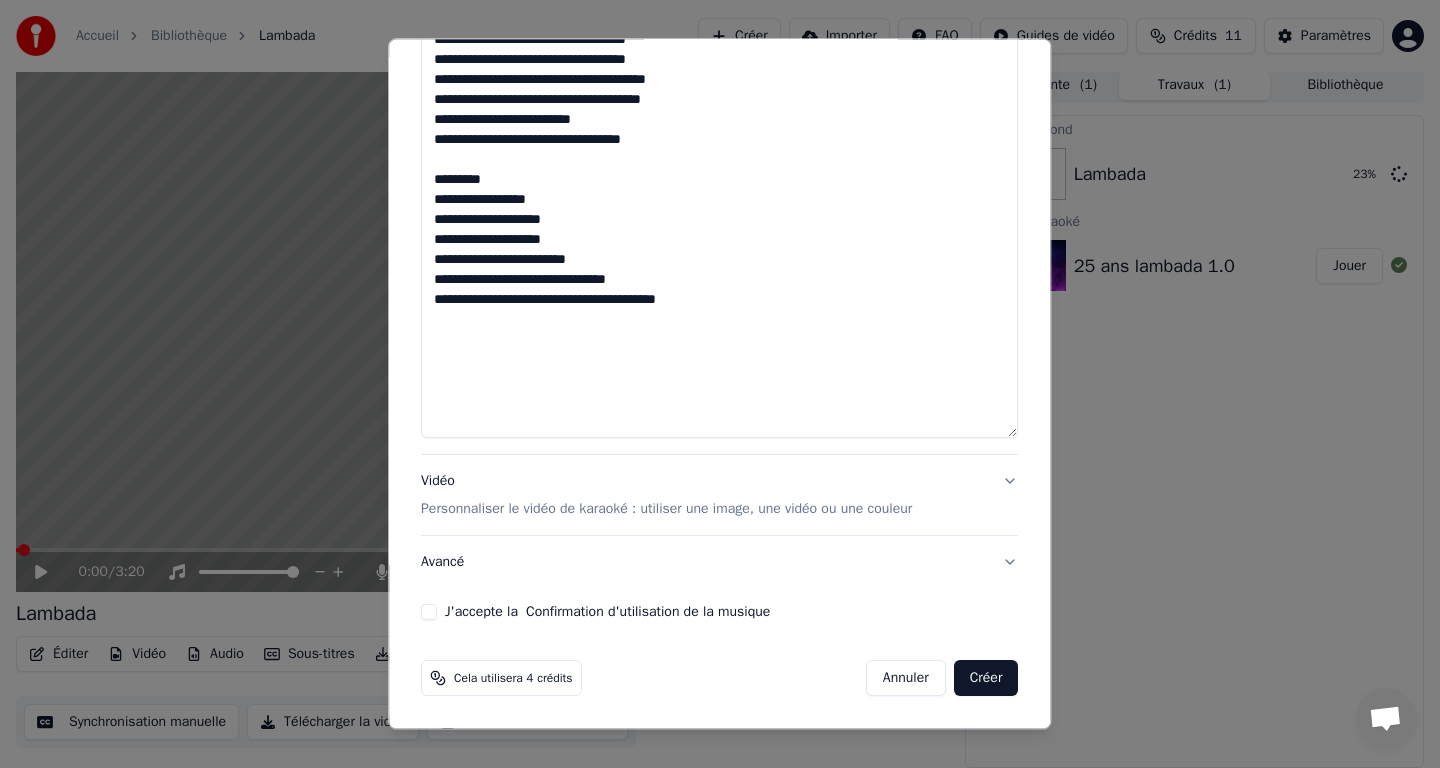 type on "**********" 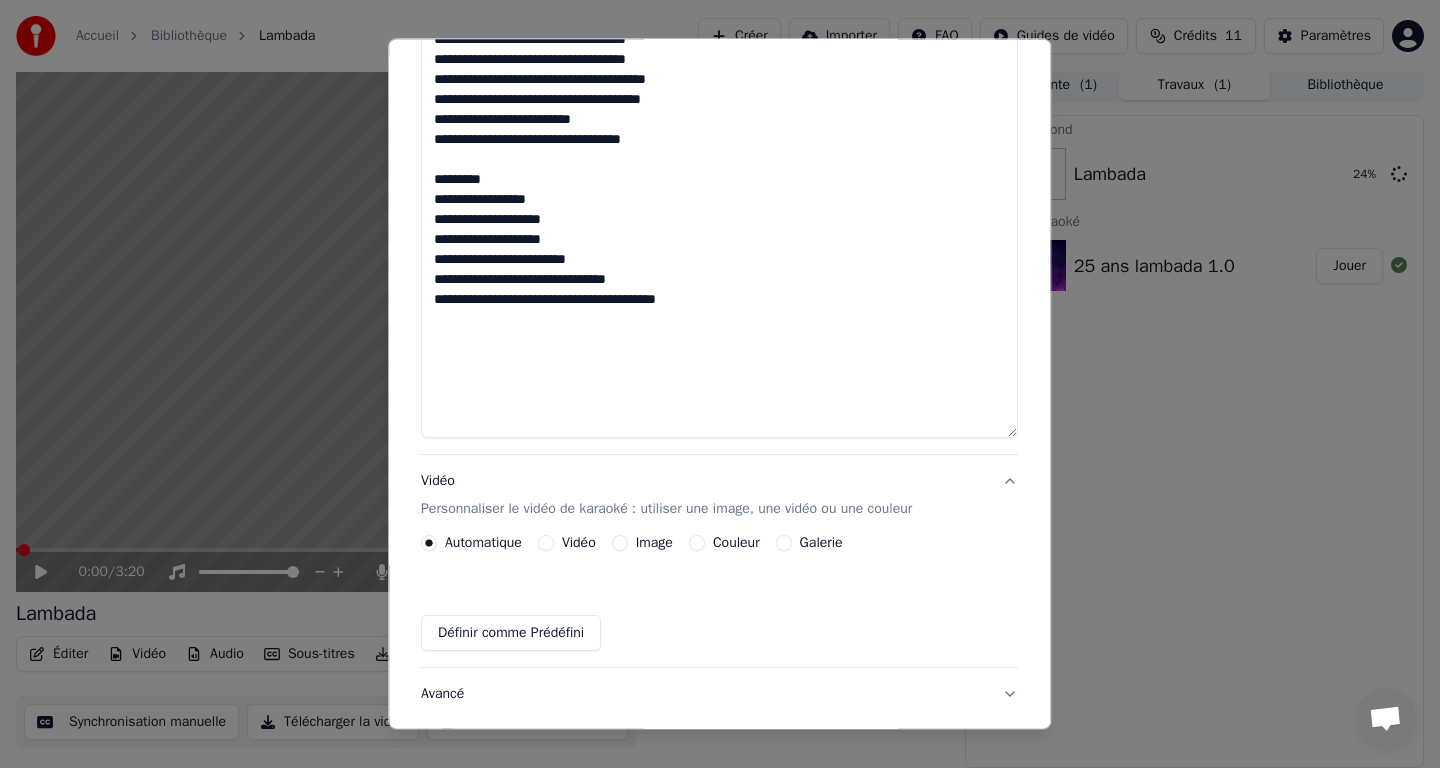 scroll, scrollTop: 47, scrollLeft: 0, axis: vertical 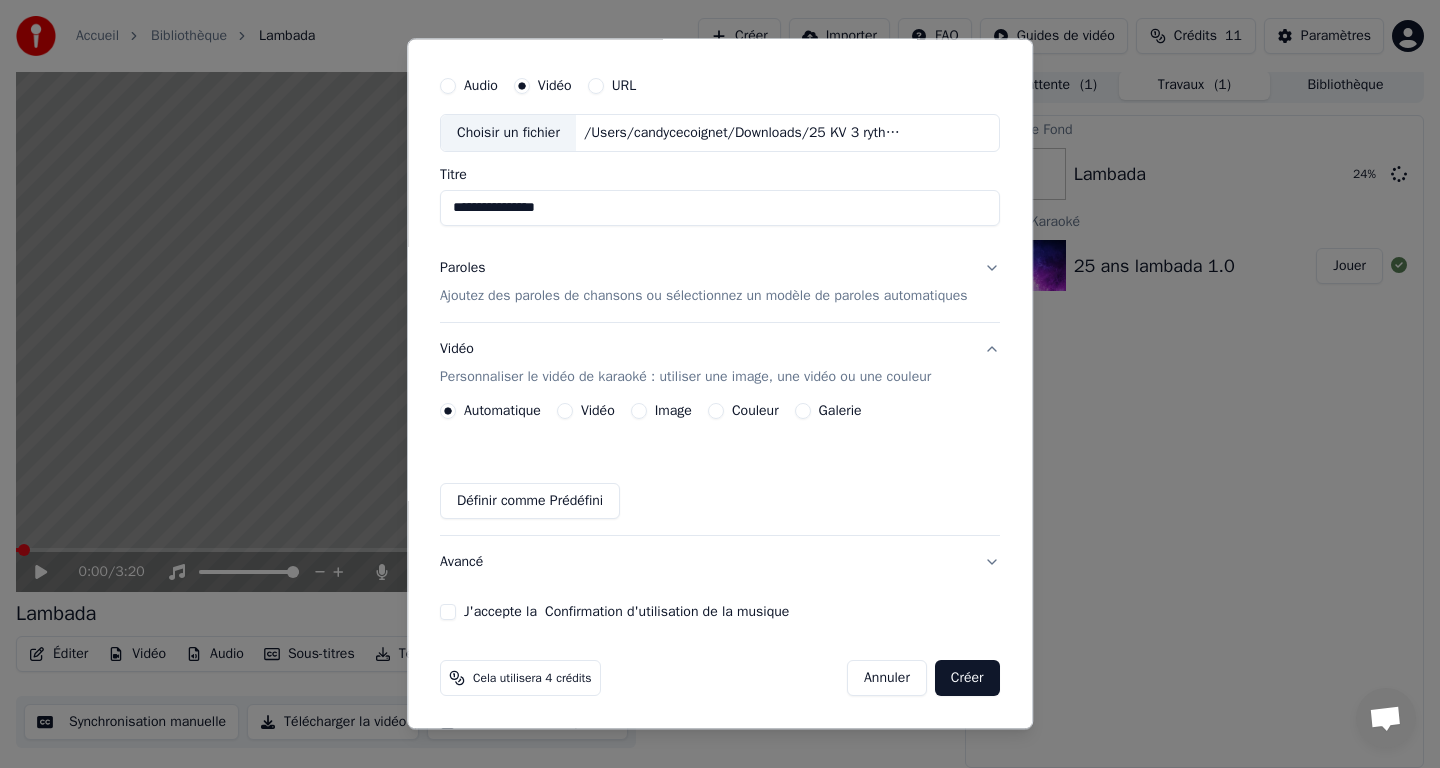 click on "Image" at bounding box center [639, 411] 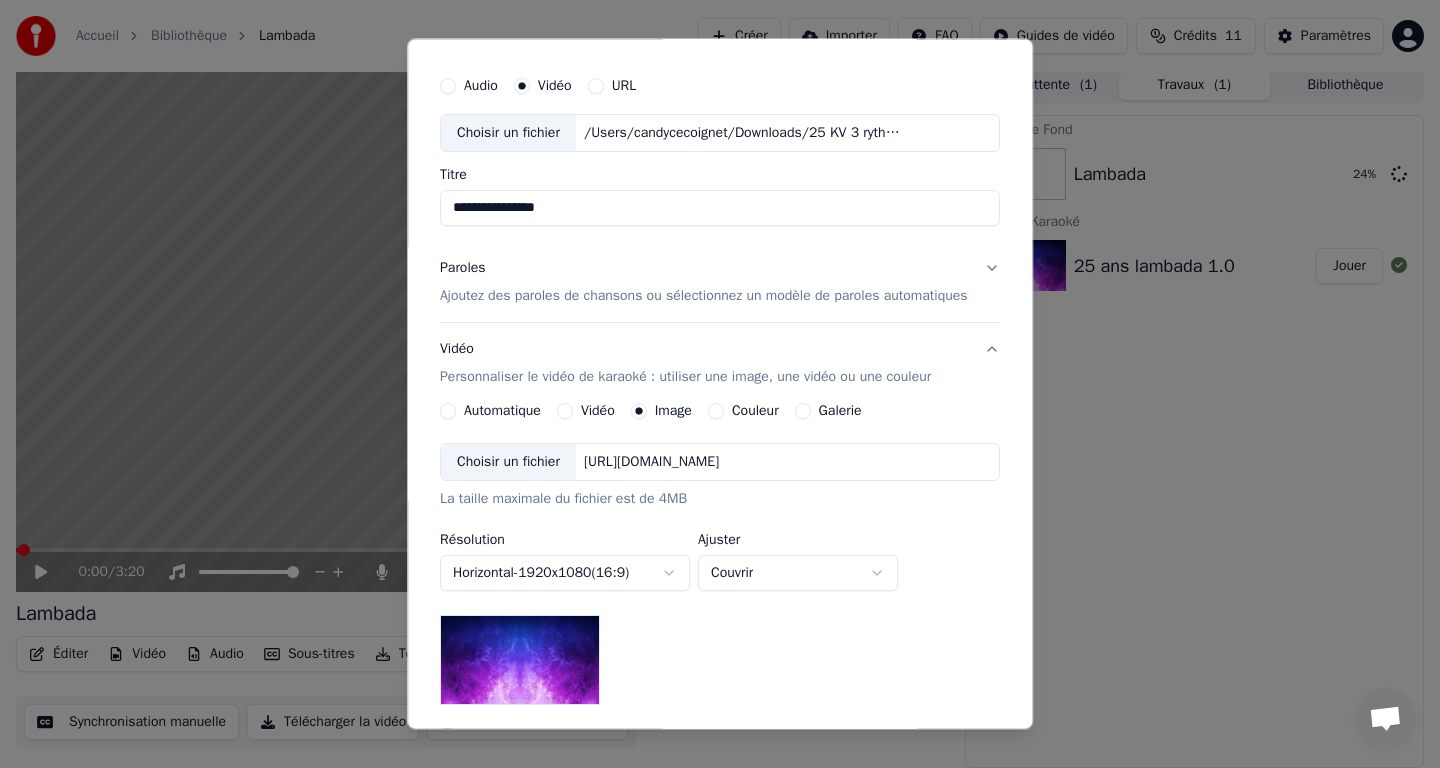 click on "Choisir un fichier" at bounding box center [508, 462] 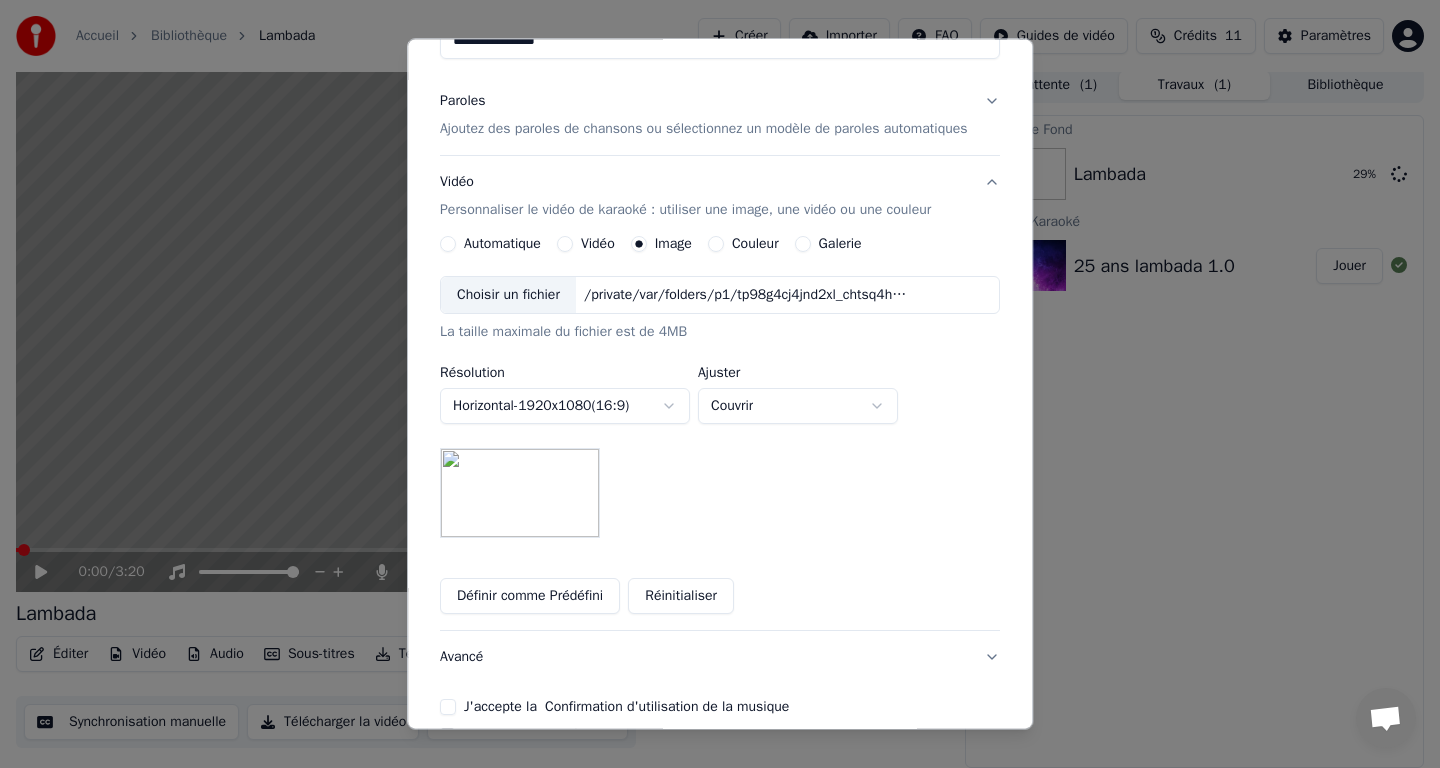 scroll, scrollTop: 309, scrollLeft: 0, axis: vertical 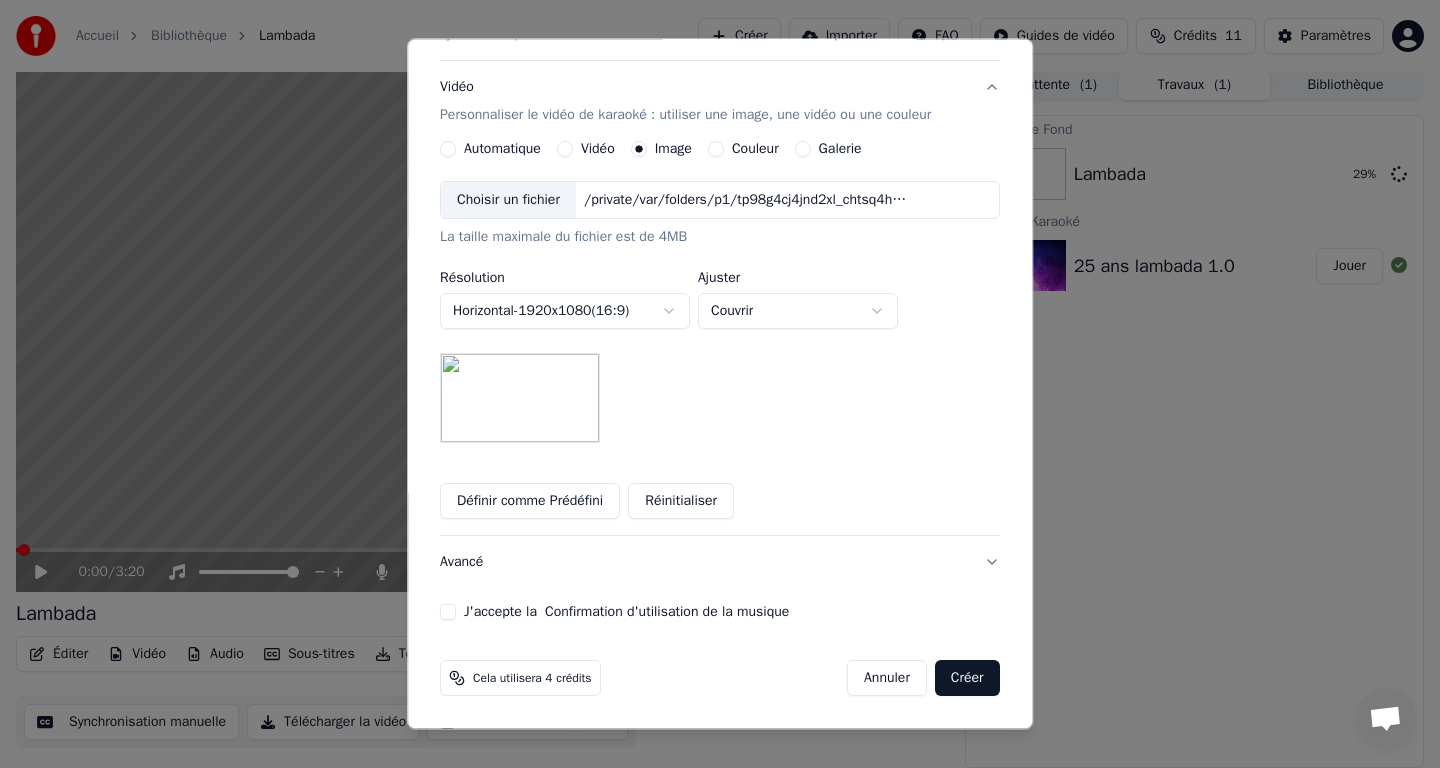 click on "J'accepte la   Confirmation d'utilisation de la musique" at bounding box center [448, 612] 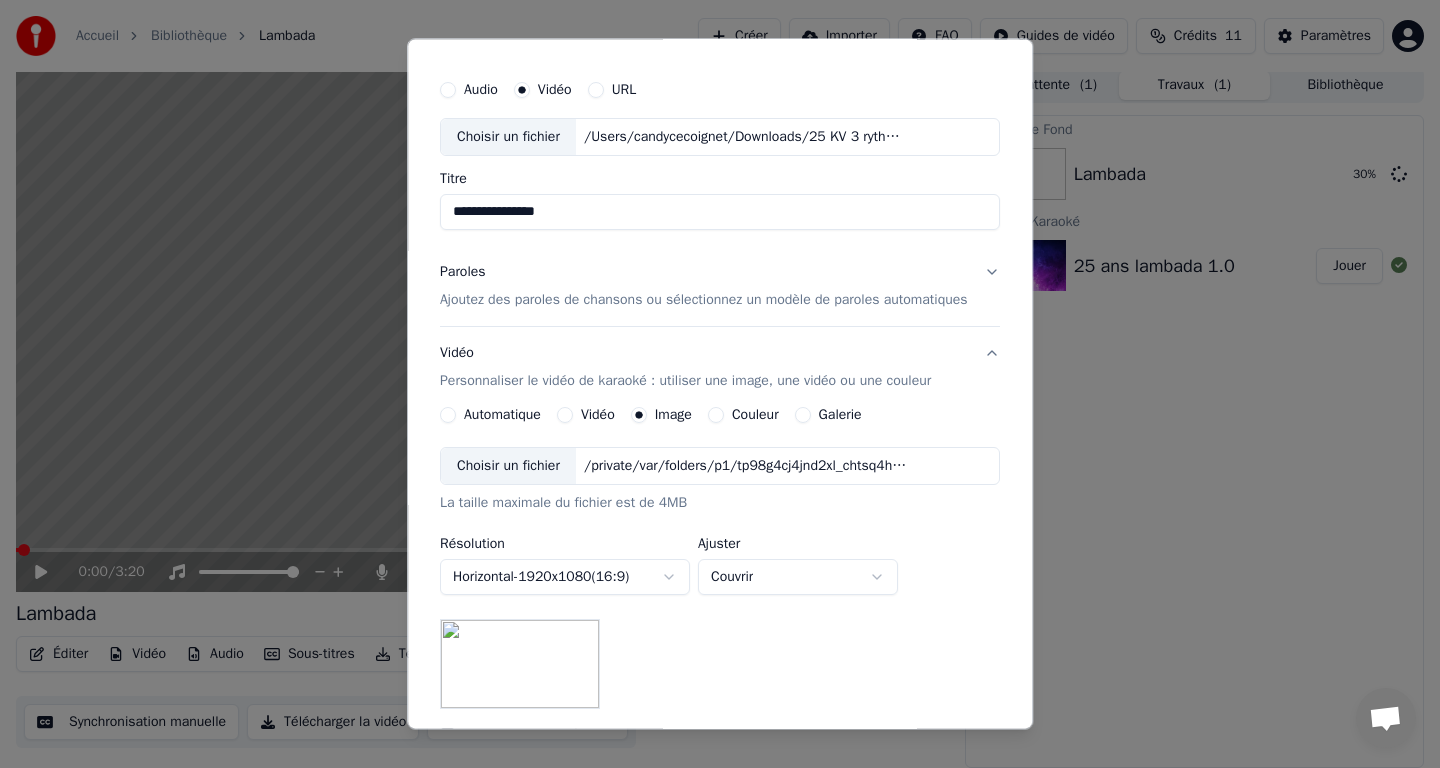 scroll, scrollTop: 0, scrollLeft: 0, axis: both 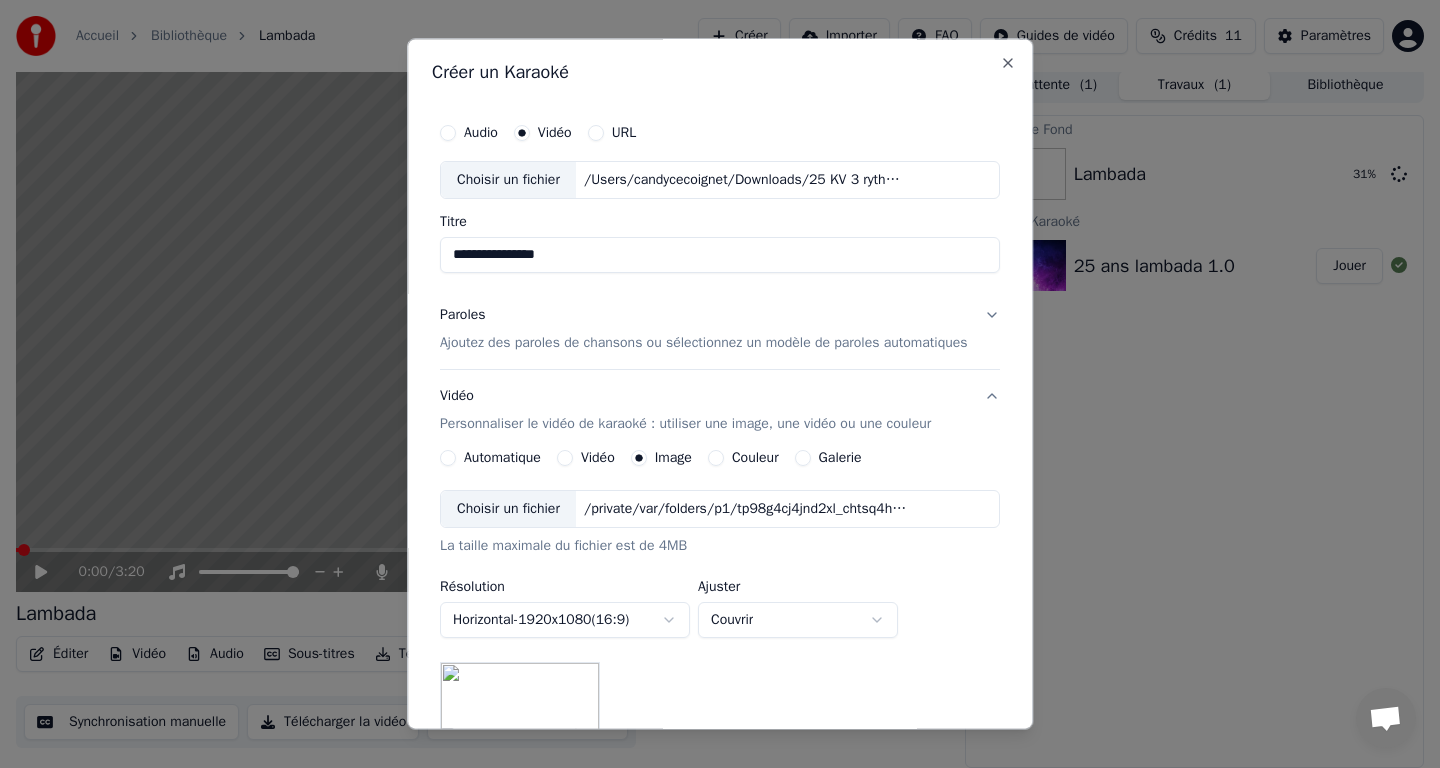 click on "Galerie" at bounding box center [803, 458] 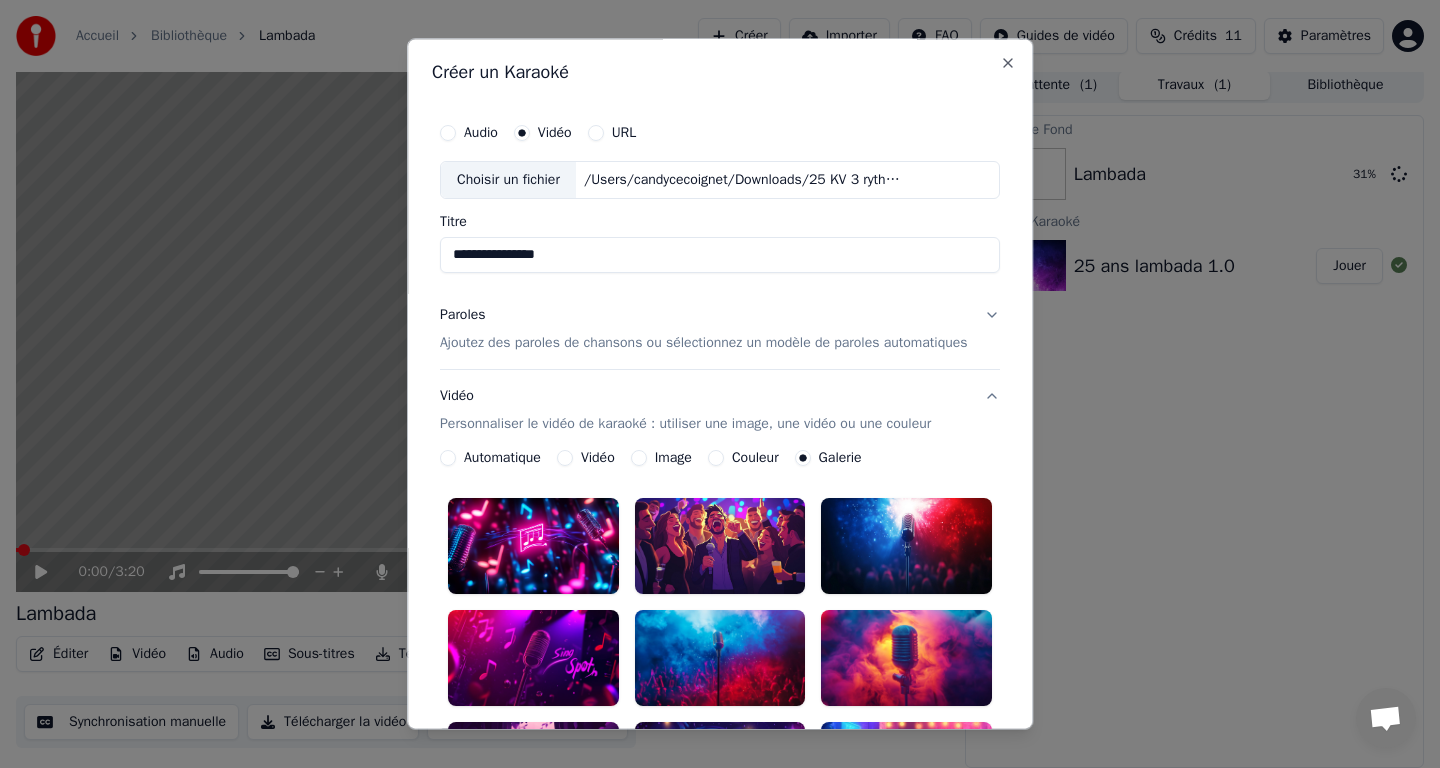 click 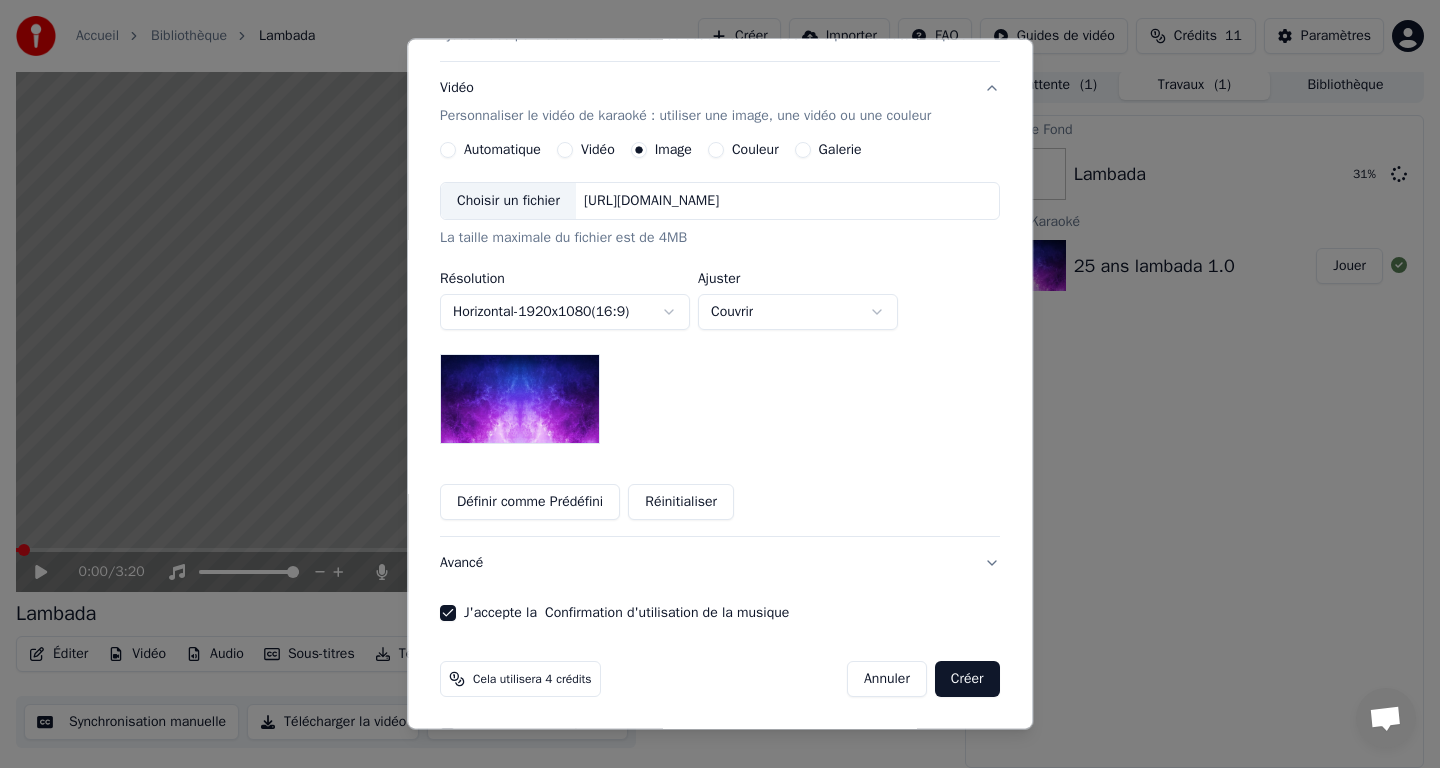 scroll, scrollTop: 309, scrollLeft: 0, axis: vertical 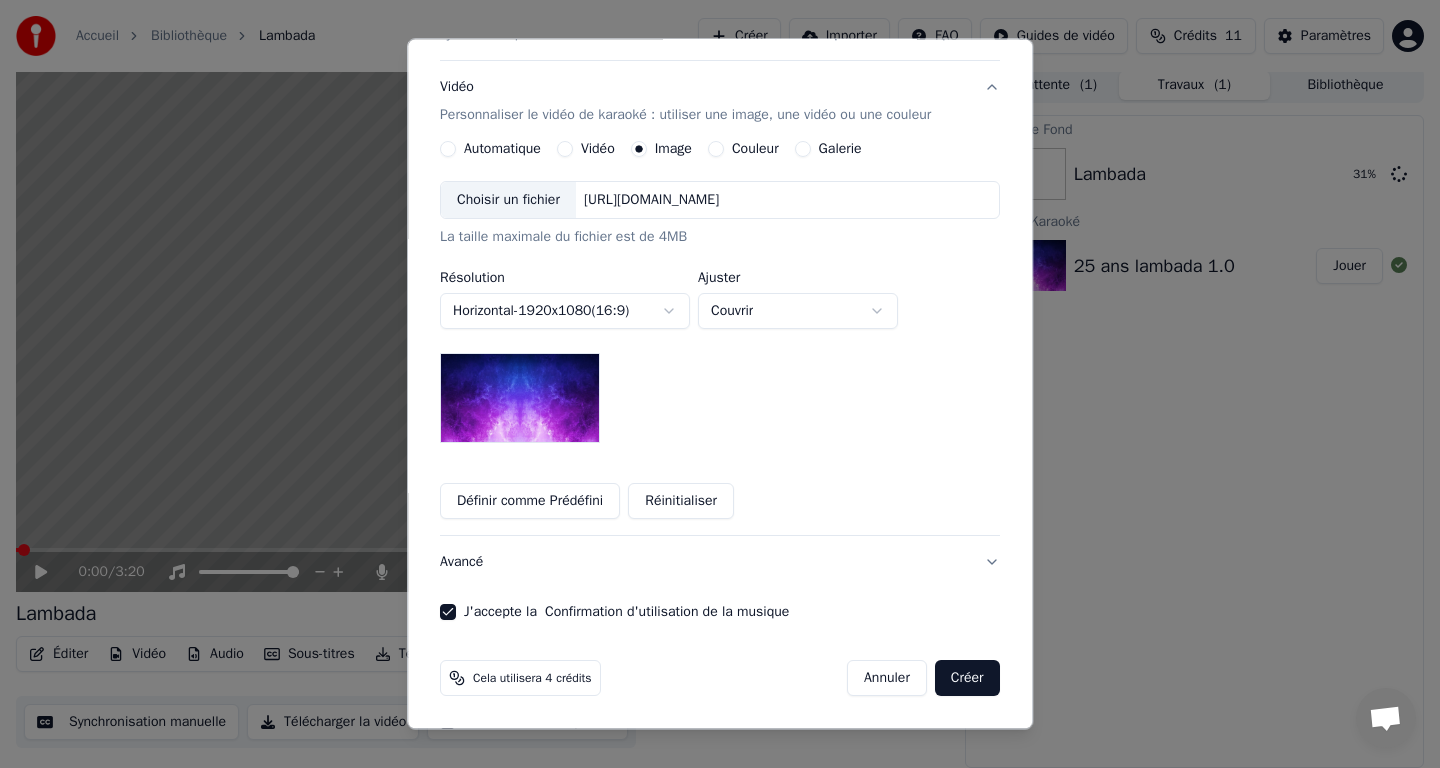 click on "Choisir un fichier" at bounding box center (508, 200) 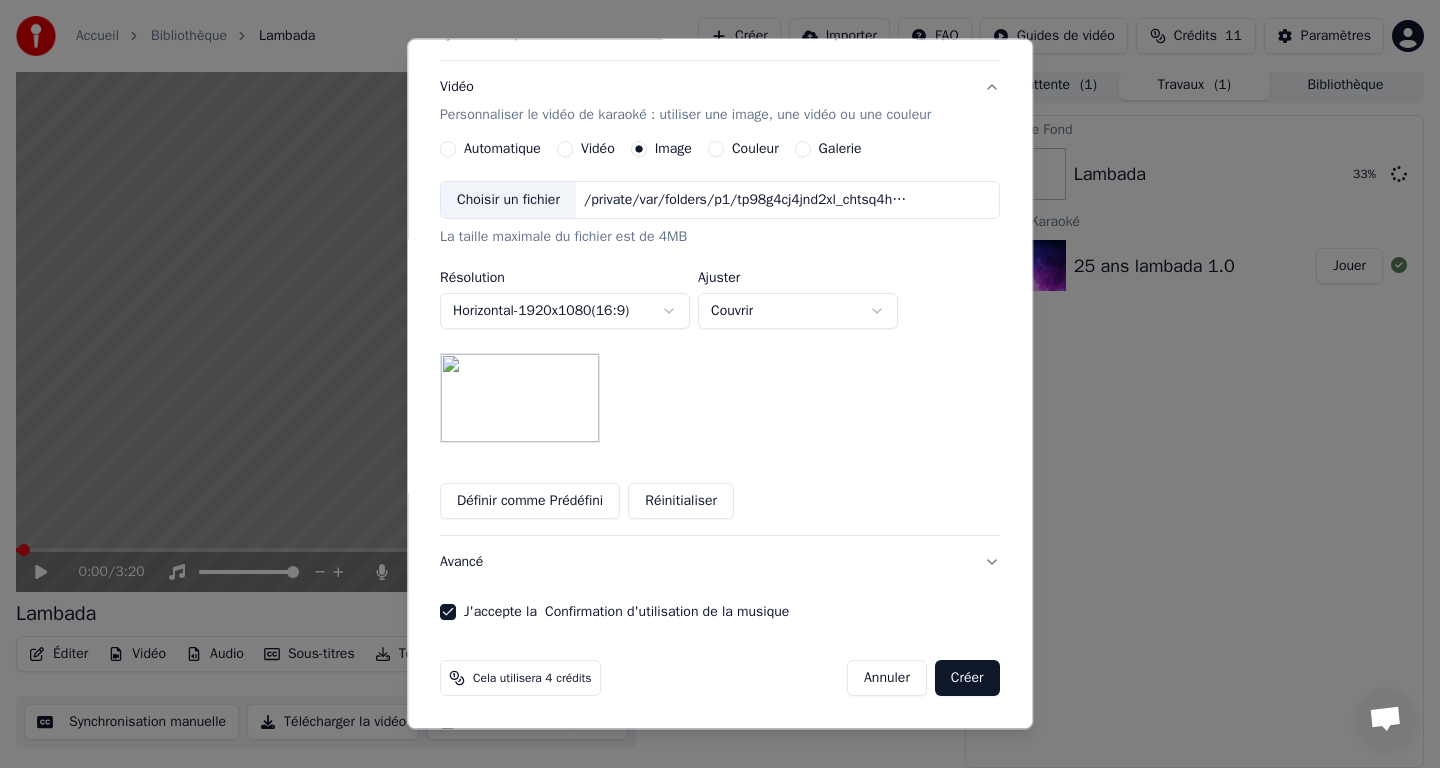 click on "Créer" at bounding box center [967, 678] 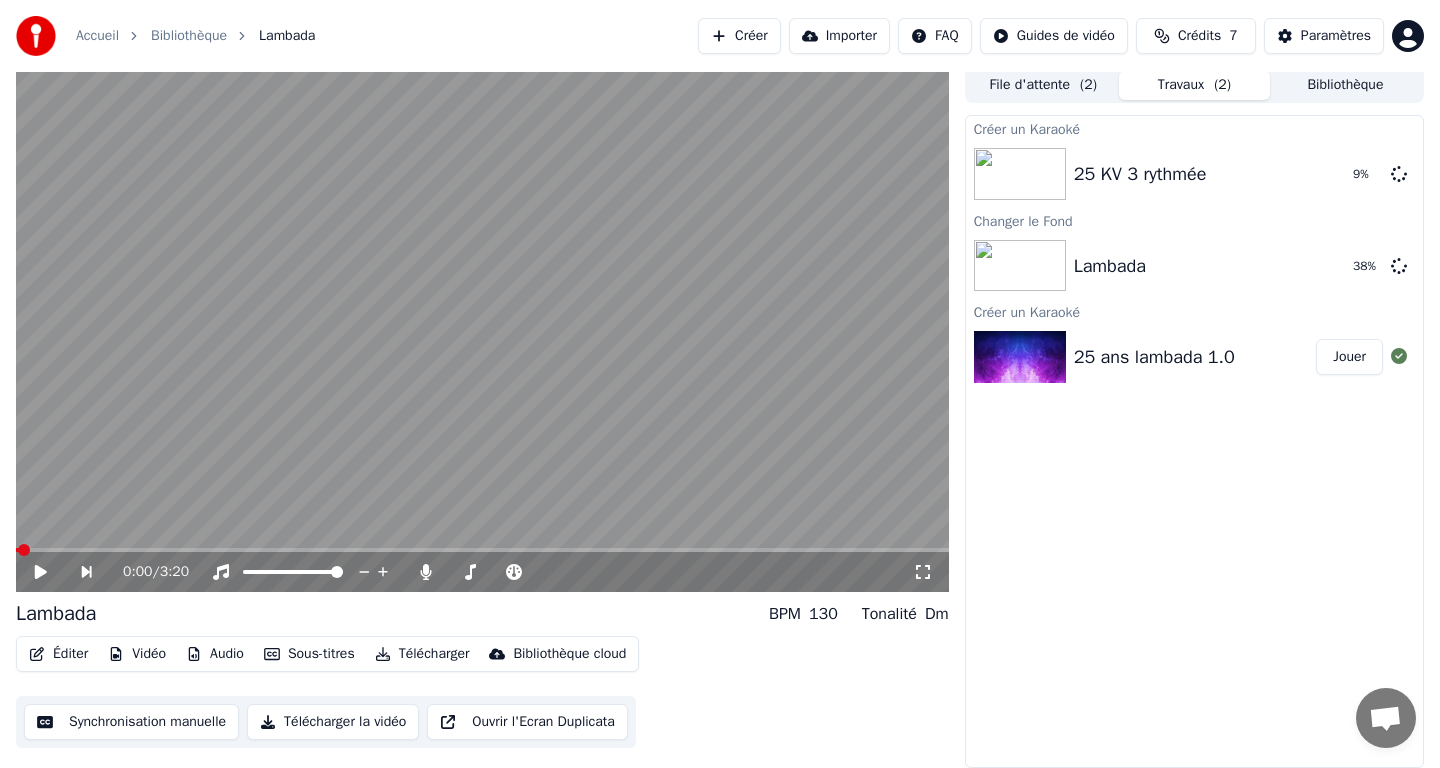 scroll, scrollTop: 0, scrollLeft: 0, axis: both 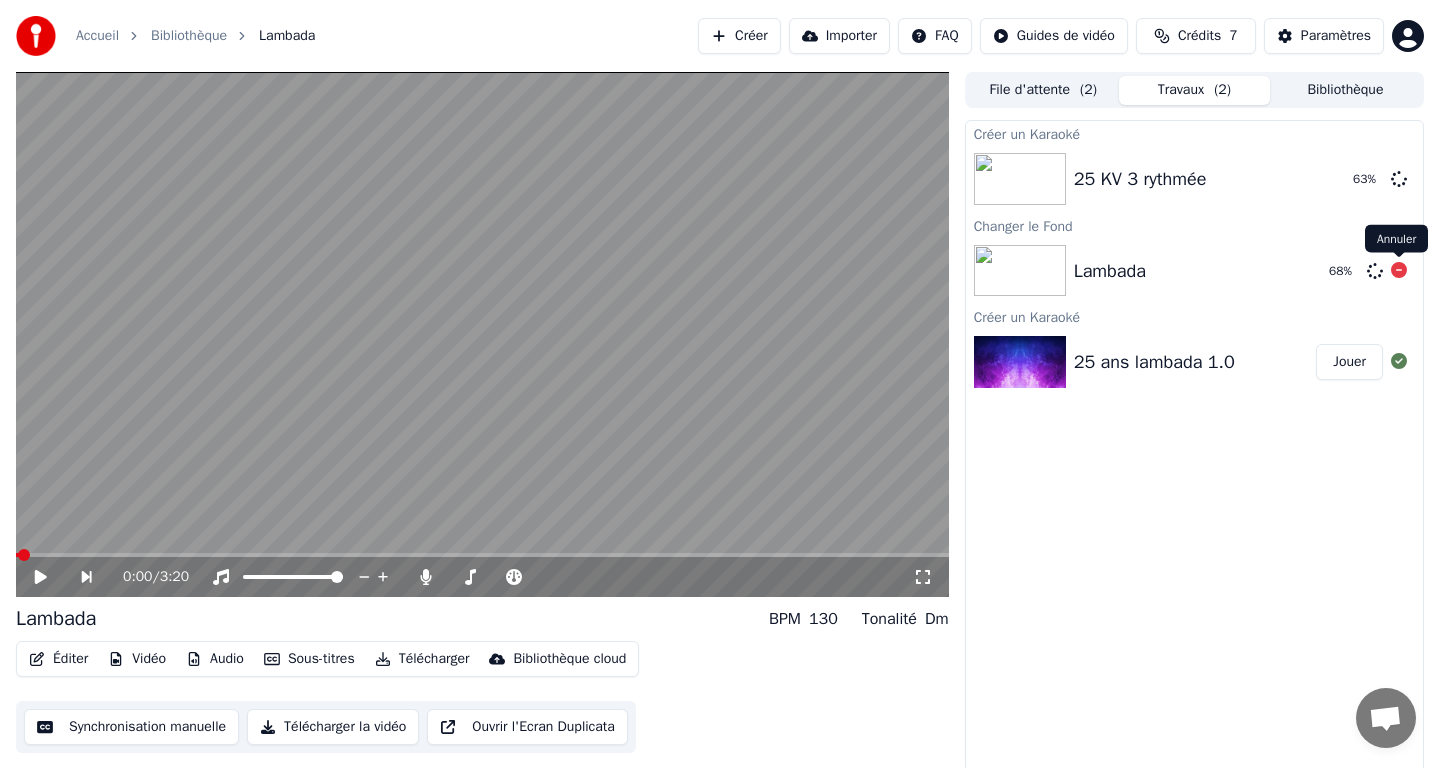 click 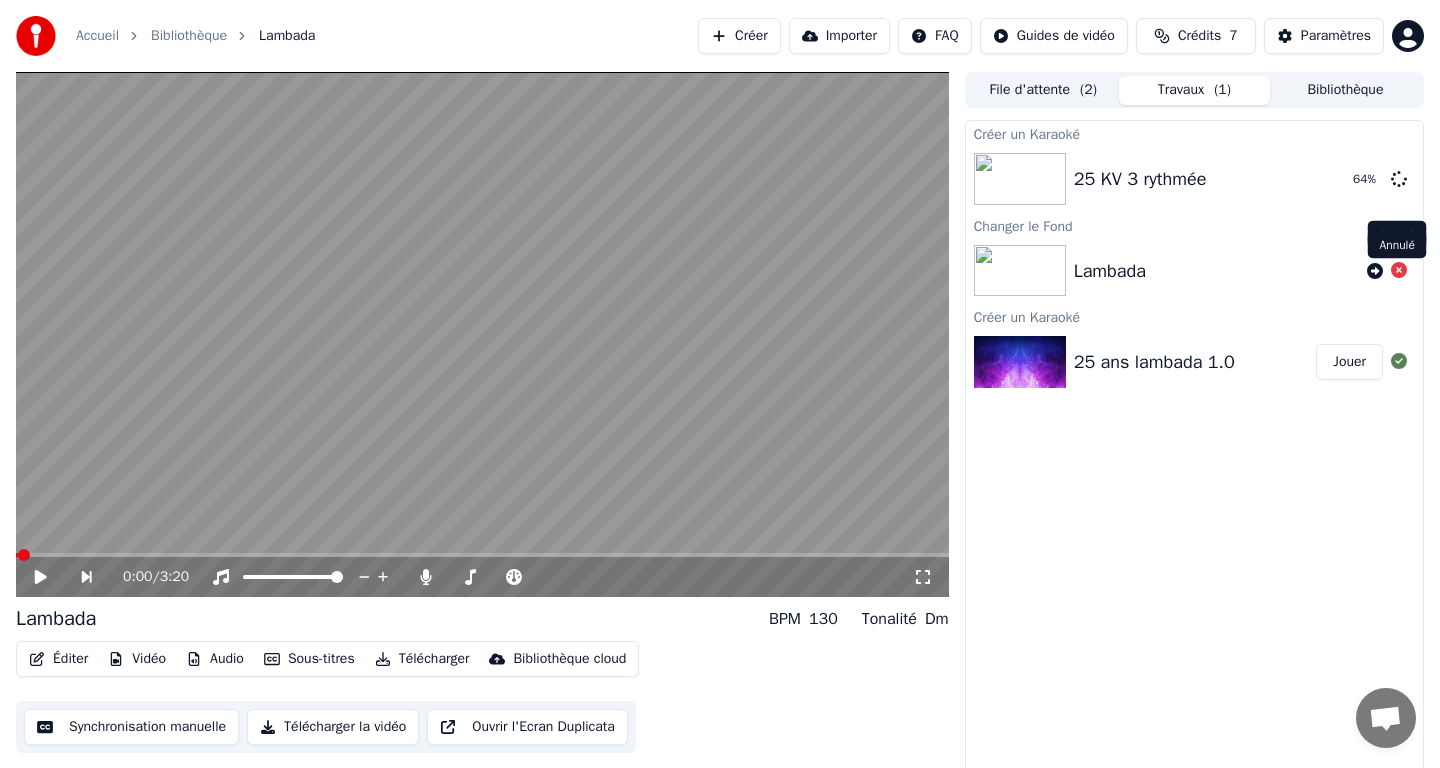 click 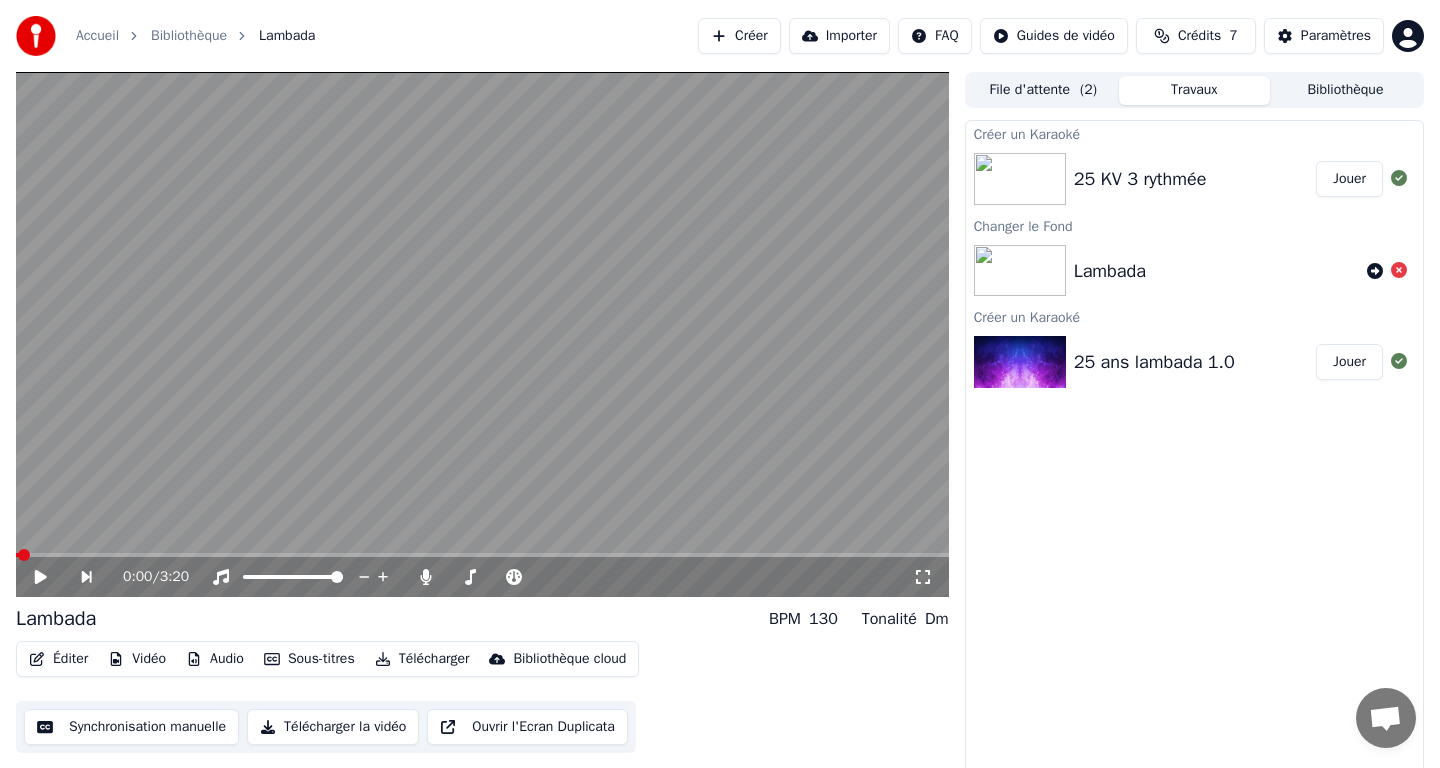 click at bounding box center [1020, 179] 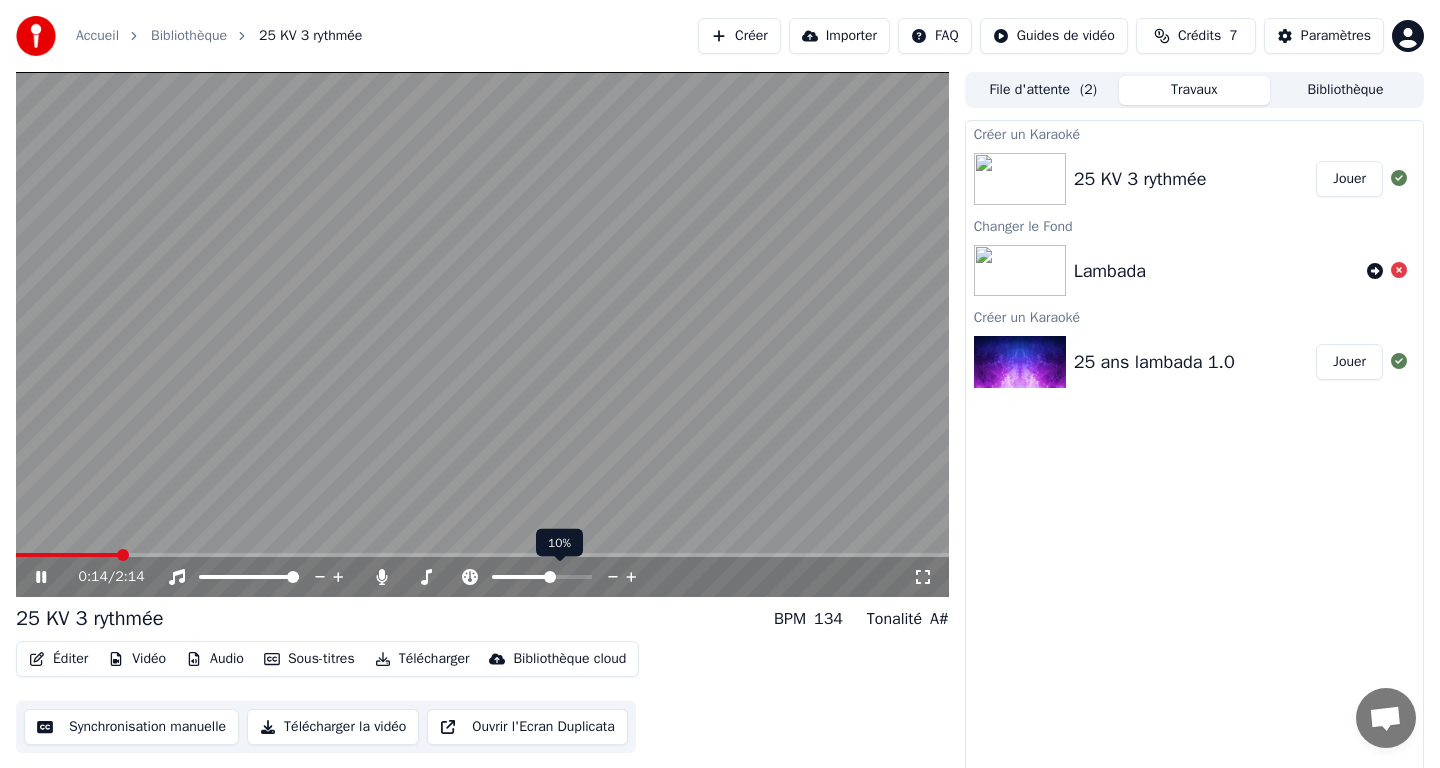 click 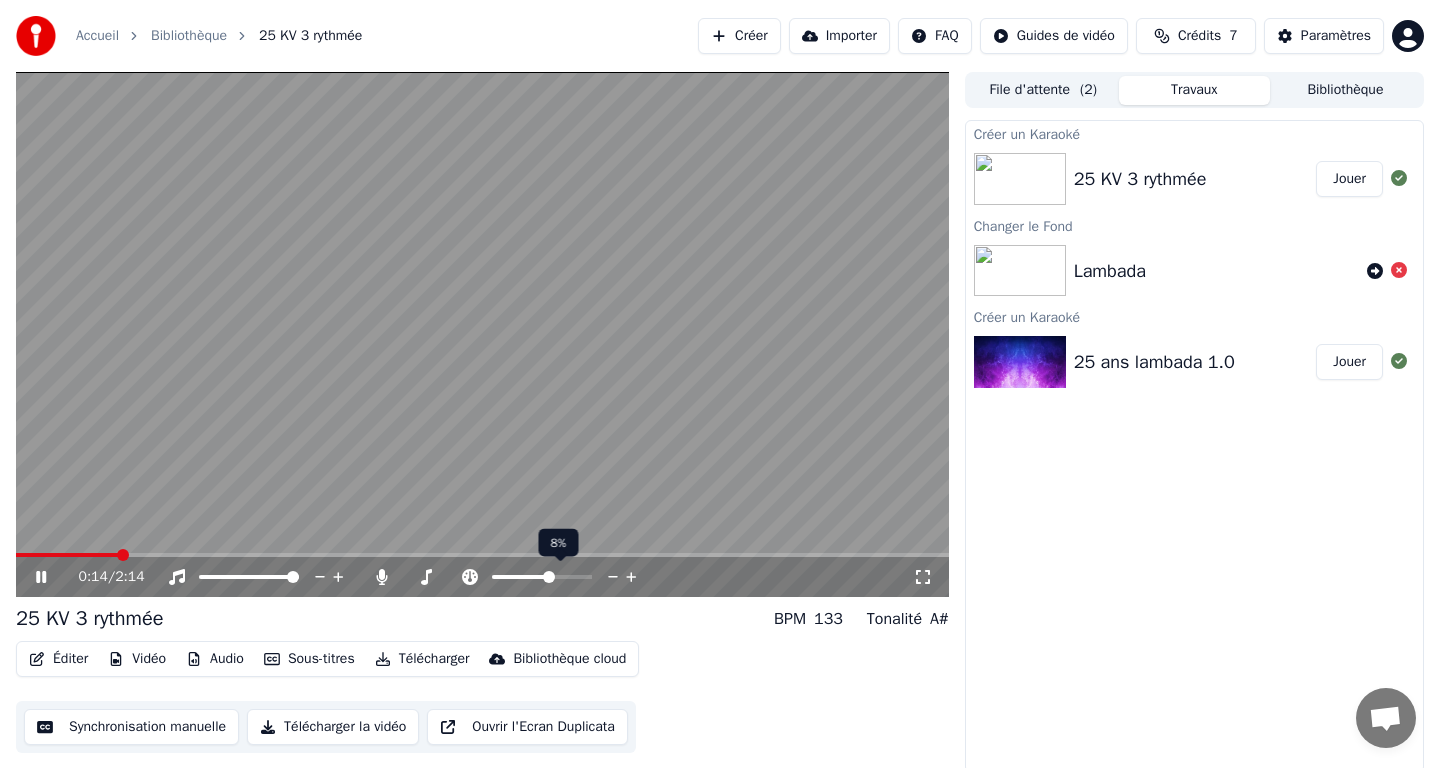 click 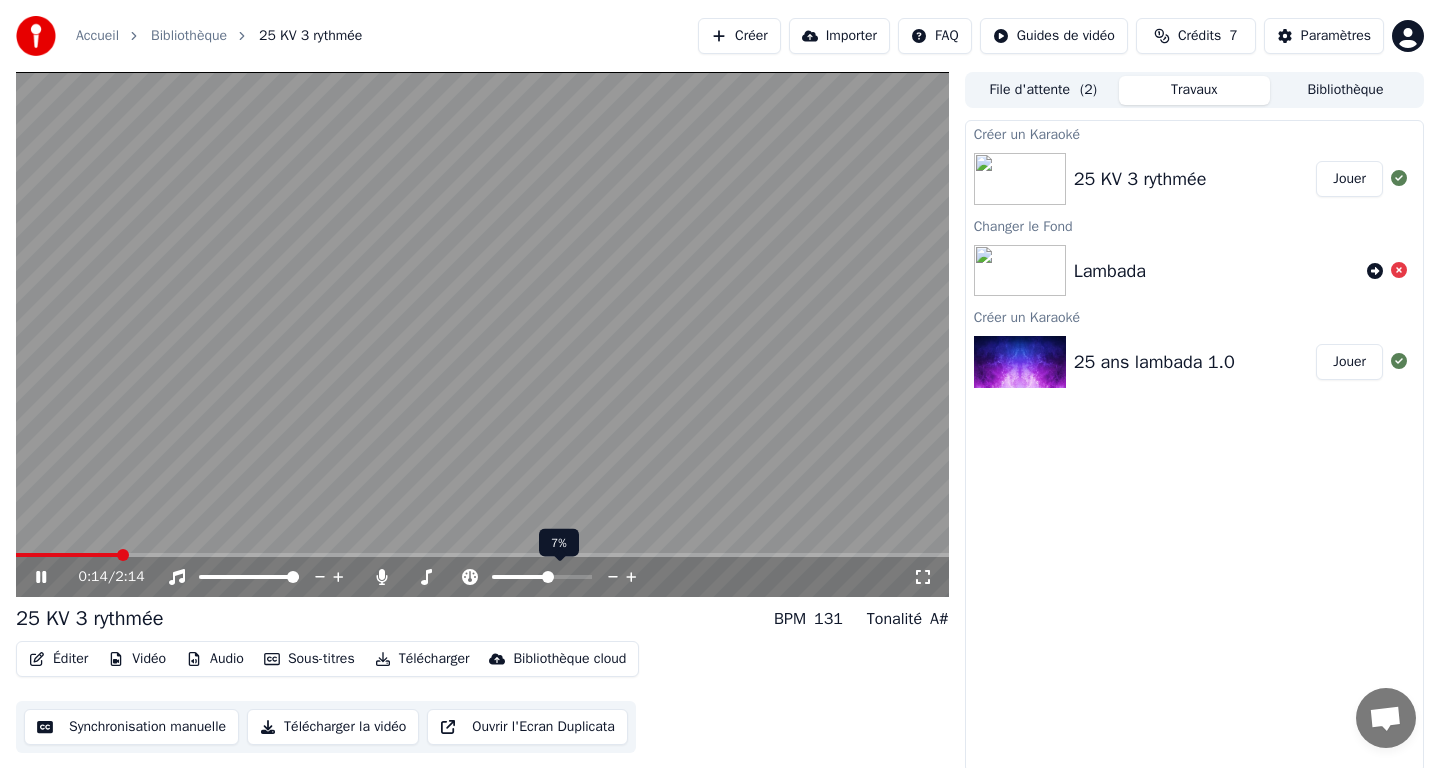 click 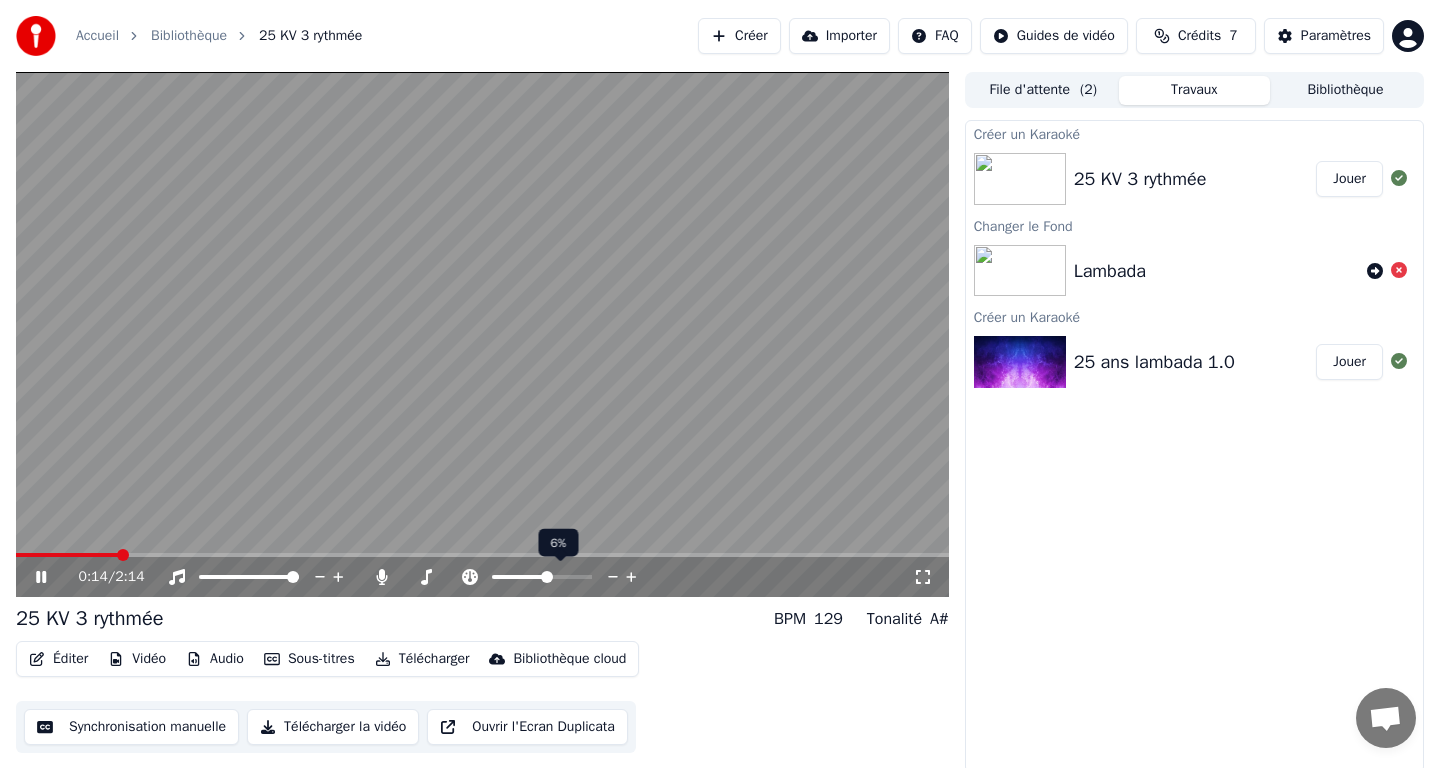 click 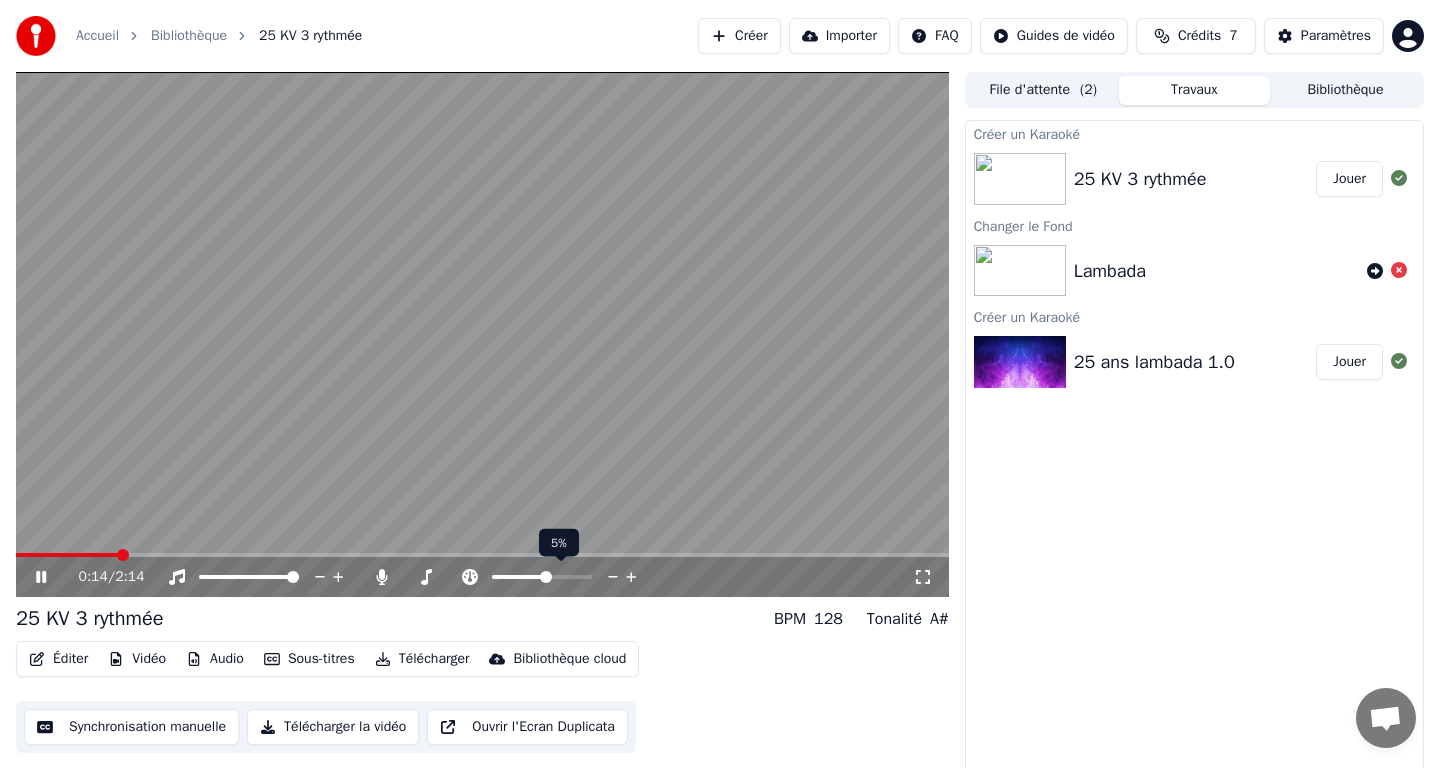 click 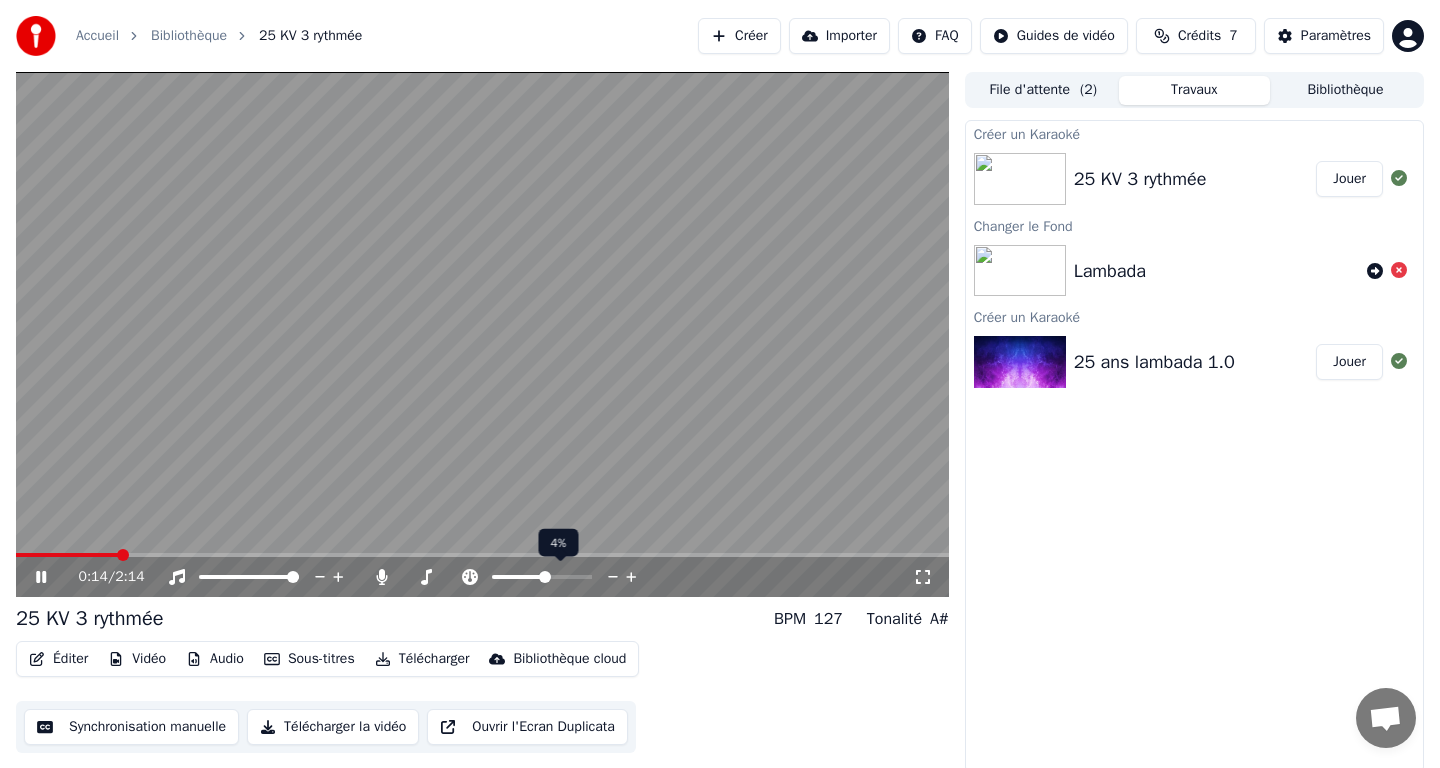 click 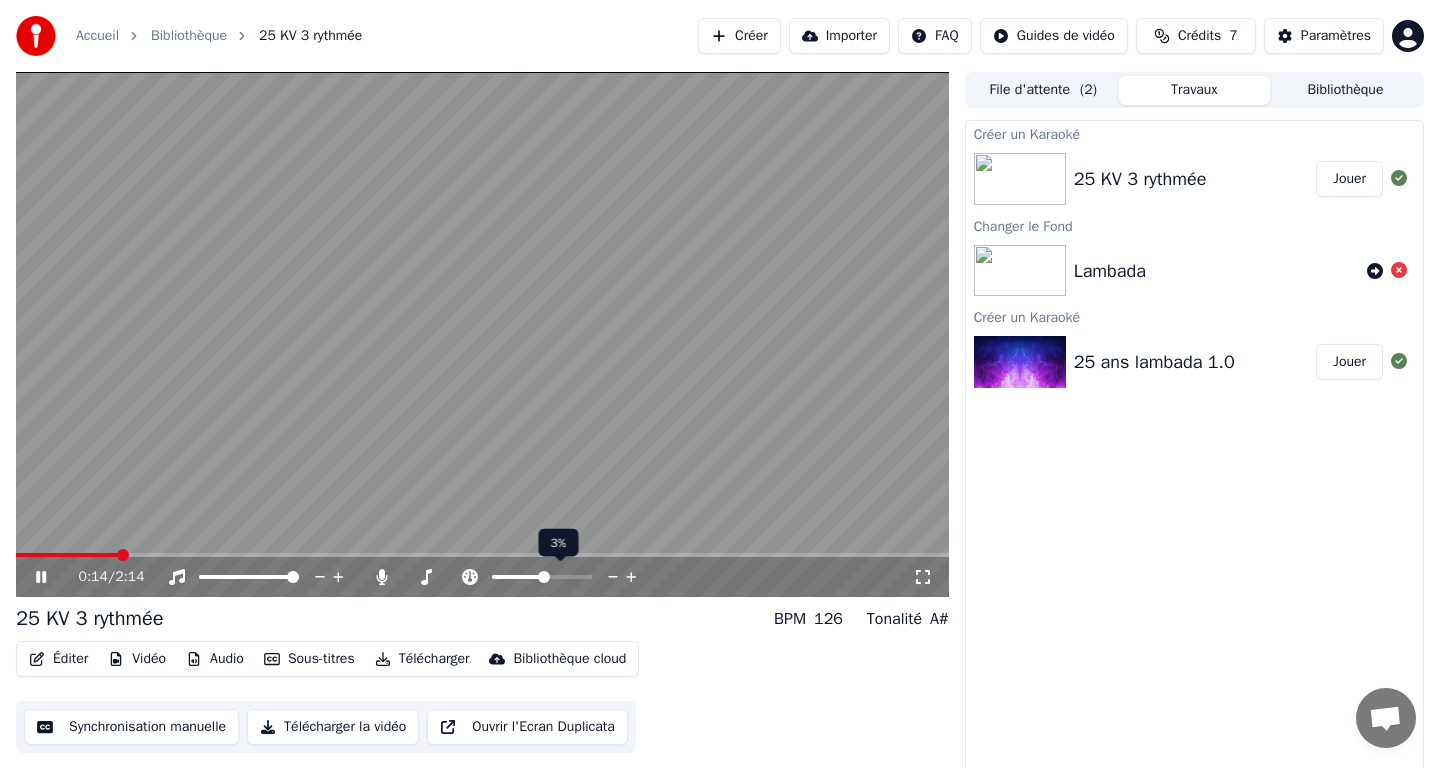 click 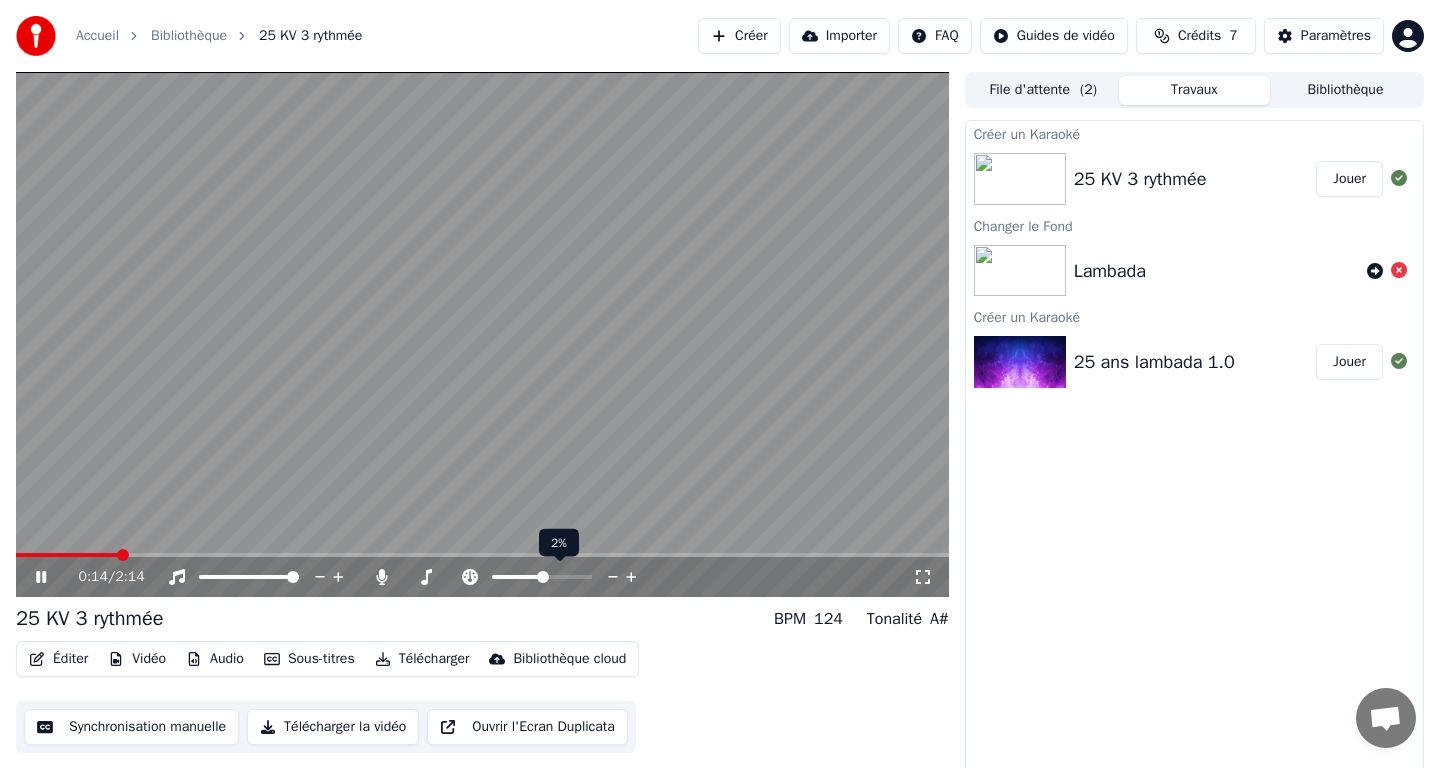 click 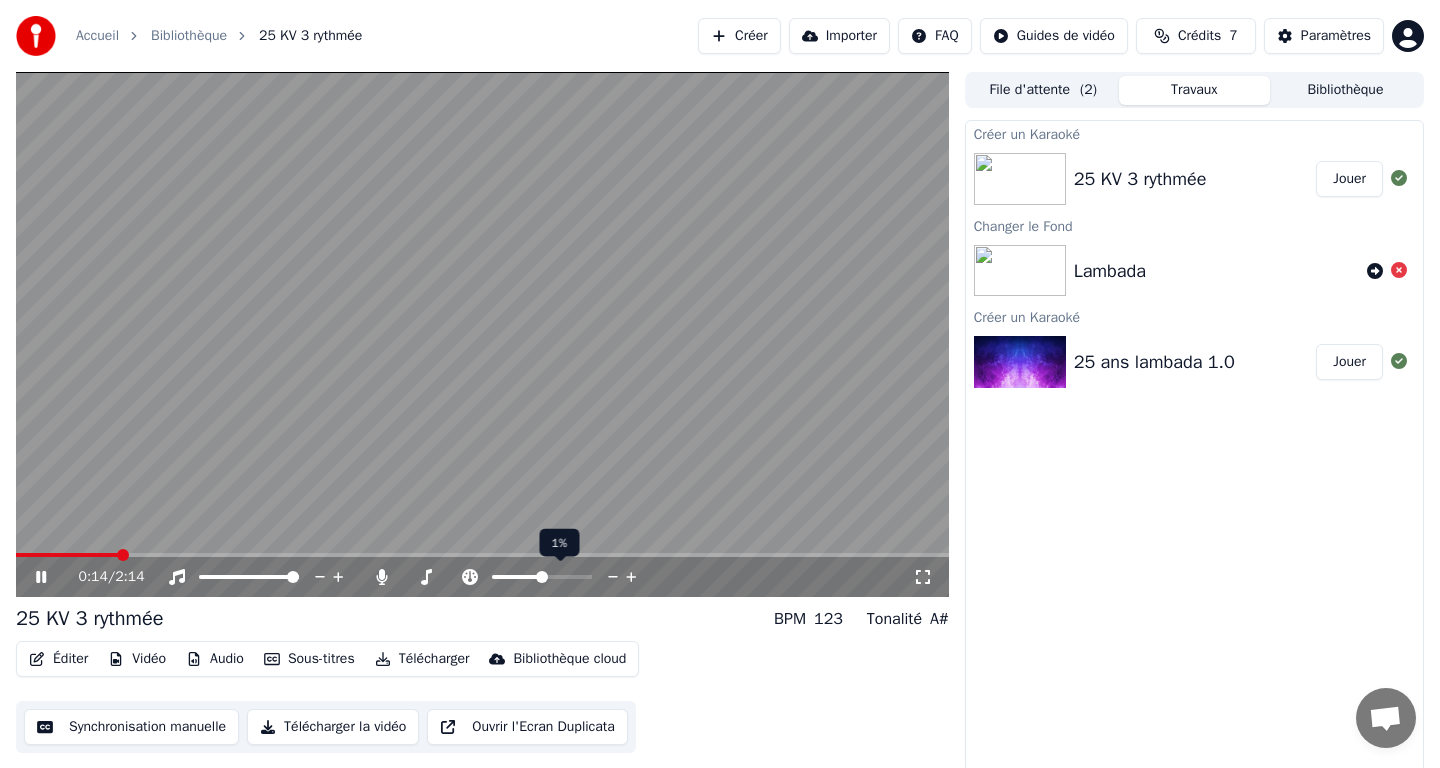 click 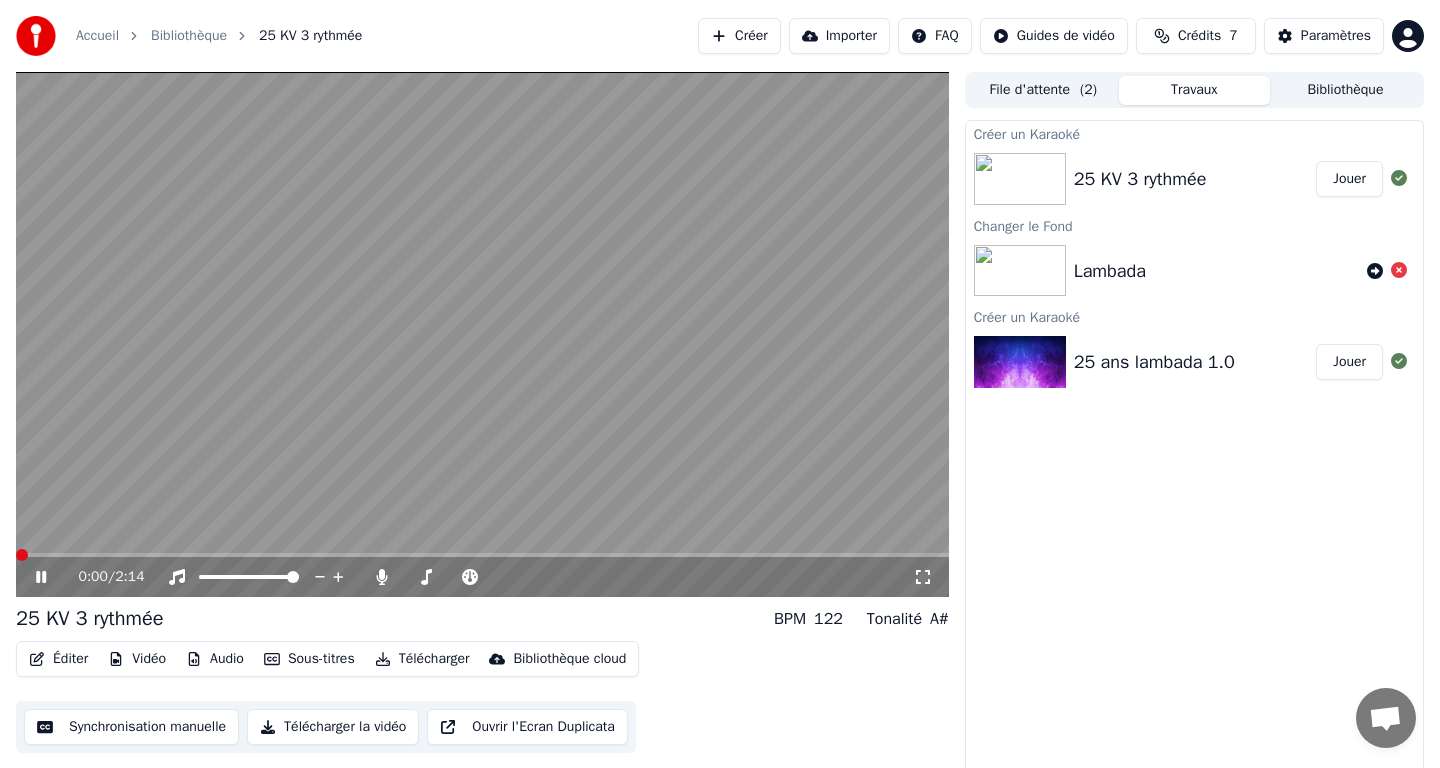 click on "0:00  /  2:14 25 KV 3 rythmée BPM 122 Tonalité A# Éditer Vidéo Audio Sous-titres Télécharger Bibliothèque cloud Synchronisation manuelle Télécharger la vidéo Ouvrir l'Ecran Duplicata File d'attente ( 2 ) Travaux Bibliothèque Créer un Karaoké 25 KV 3 rythmée Jouer Changer le Fond Lambada Créer un Karaoké 25 ans lambada 1.0 Jouer" at bounding box center [720, 422] 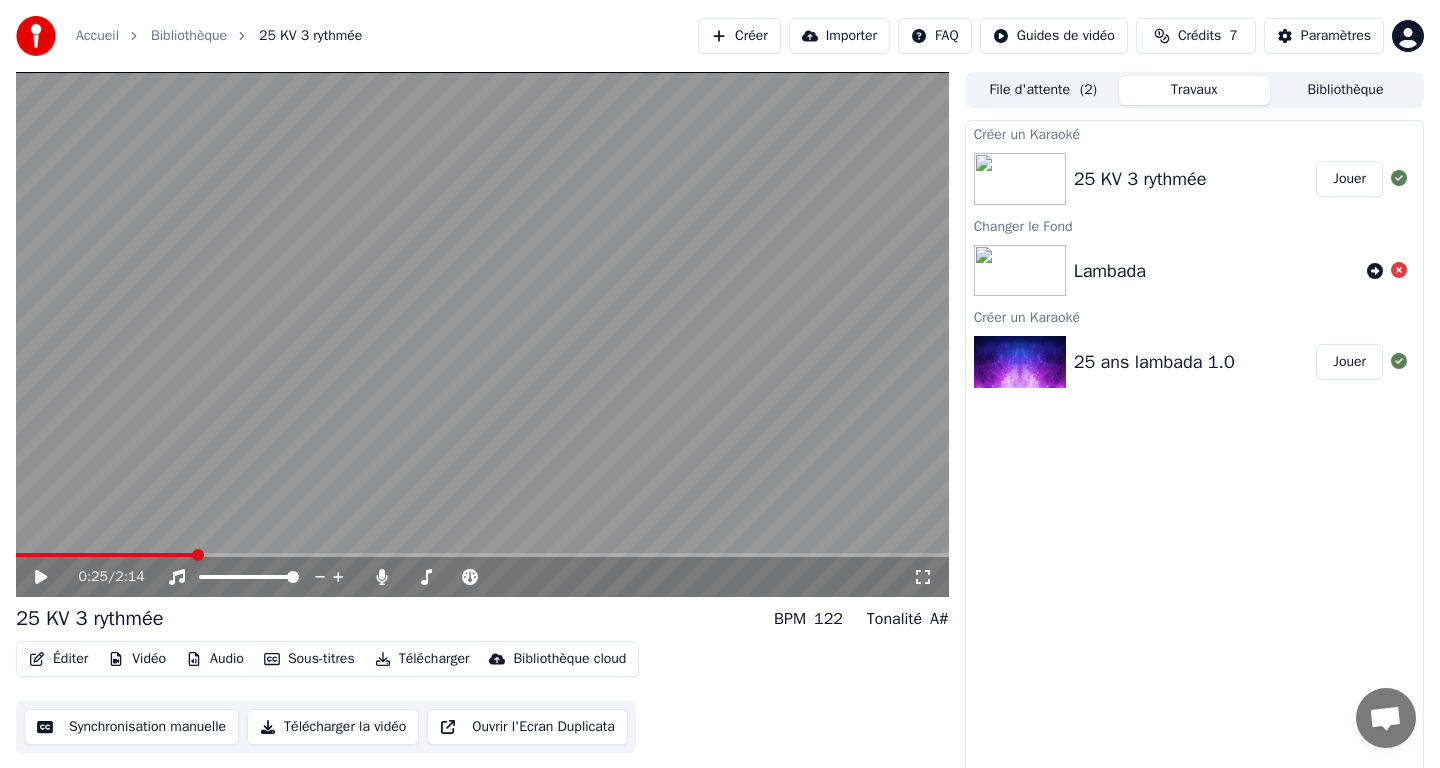 click on "0:25  /  2:14" at bounding box center (482, 577) 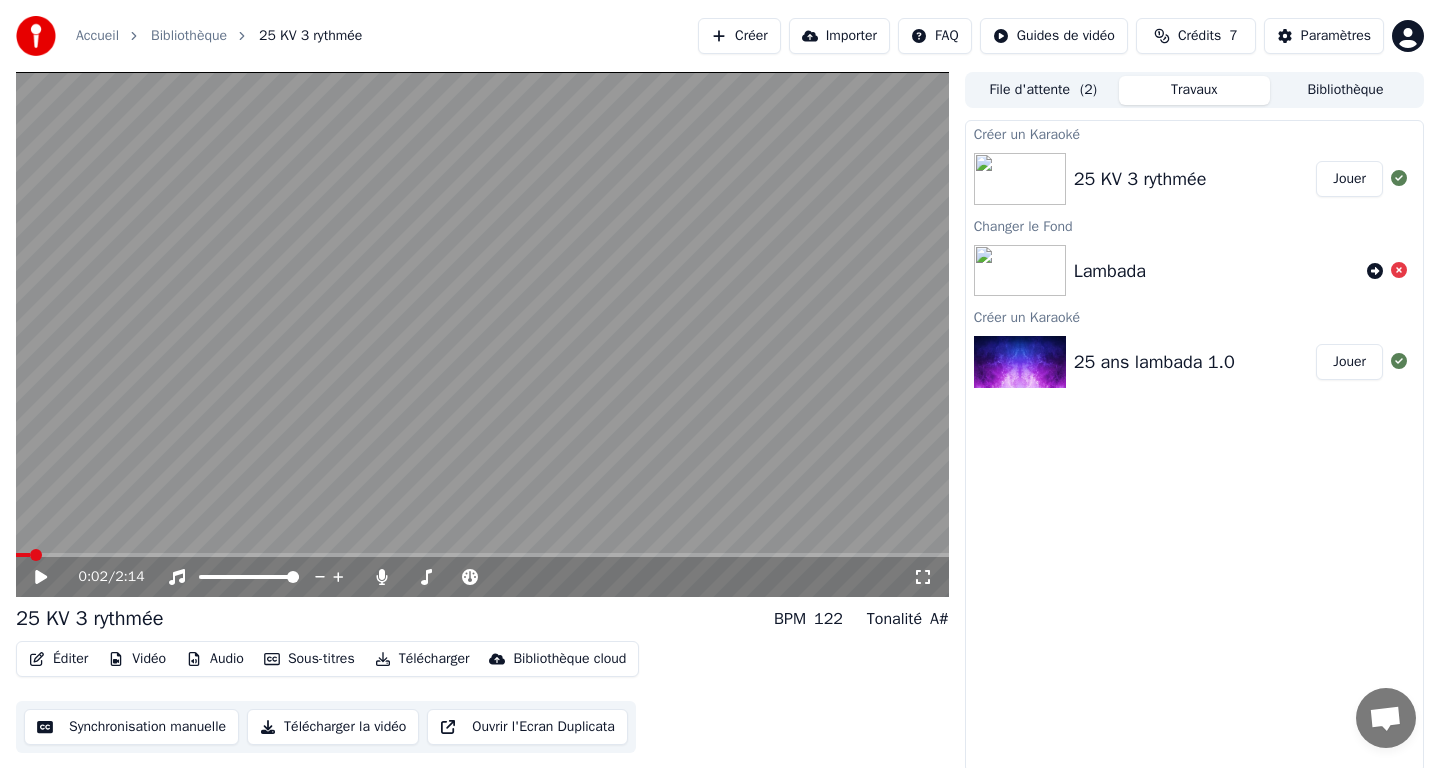 click at bounding box center (36, 555) 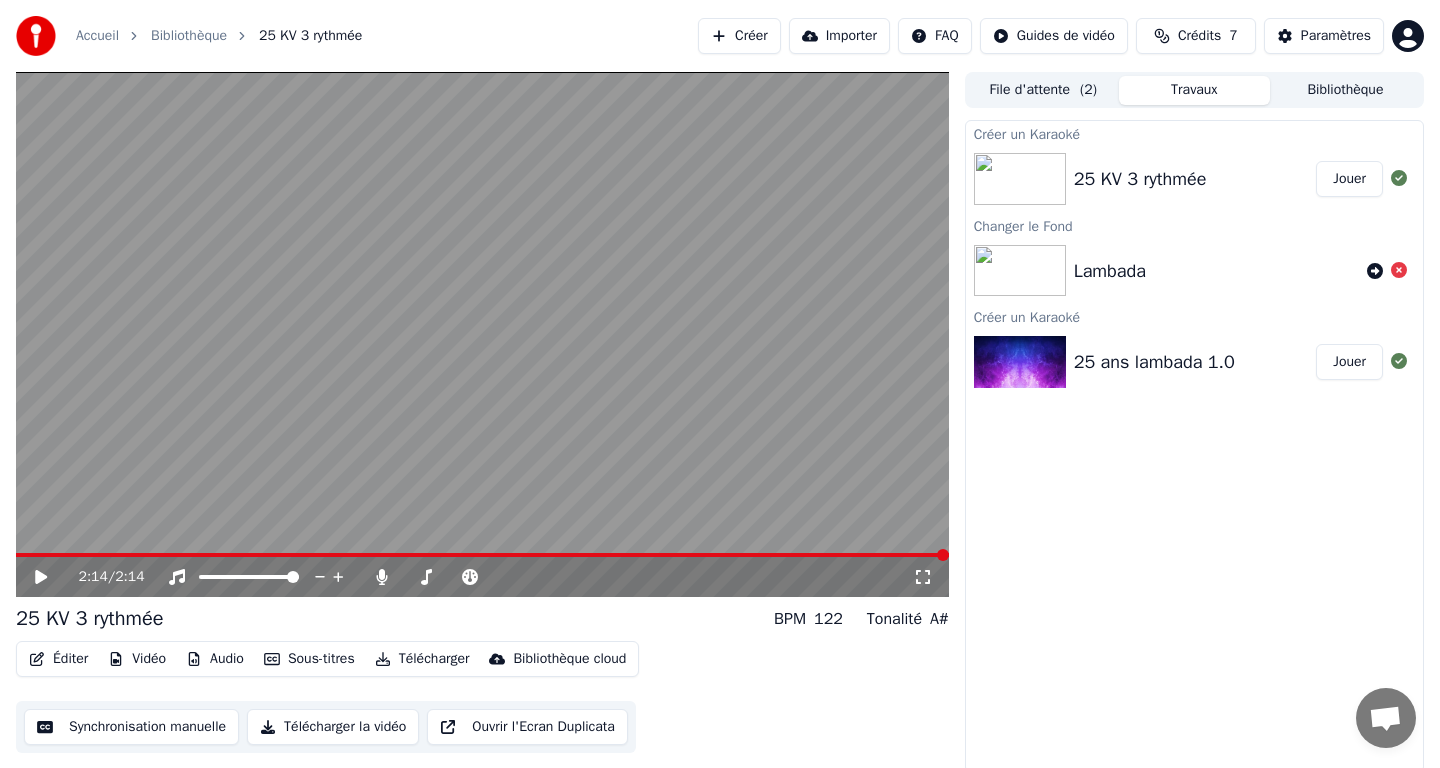 scroll, scrollTop: 5, scrollLeft: 0, axis: vertical 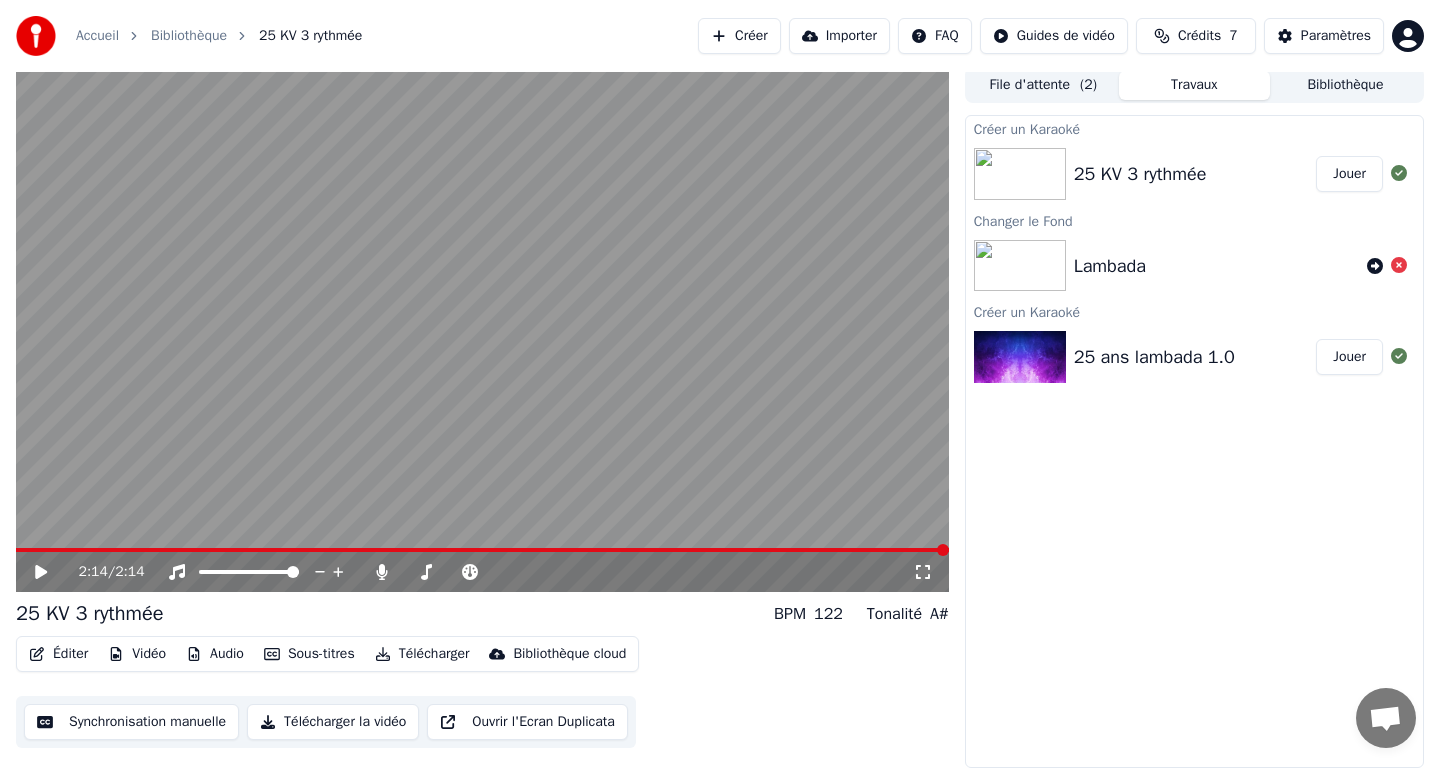 click on "Sous-titres" at bounding box center (309, 654) 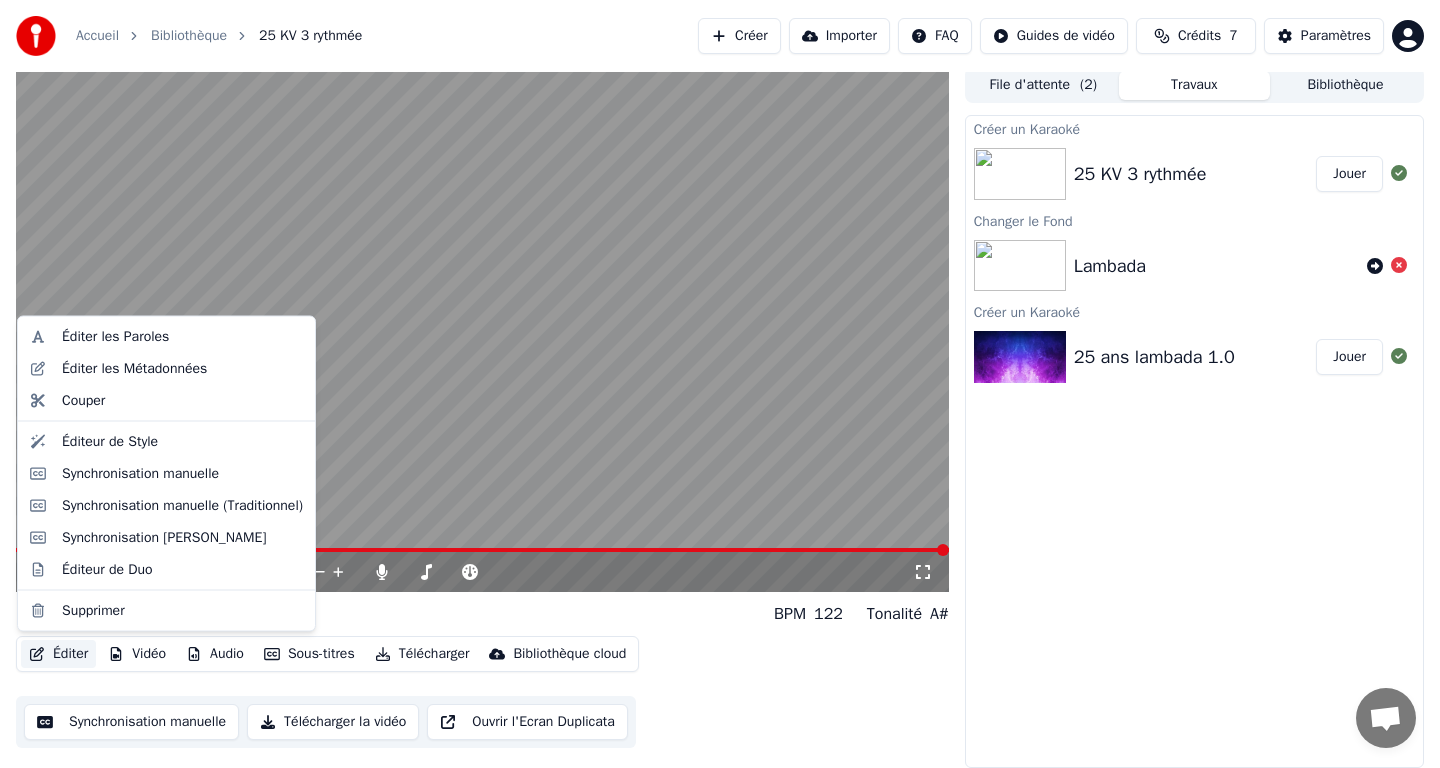 click on "Éditer" at bounding box center [58, 654] 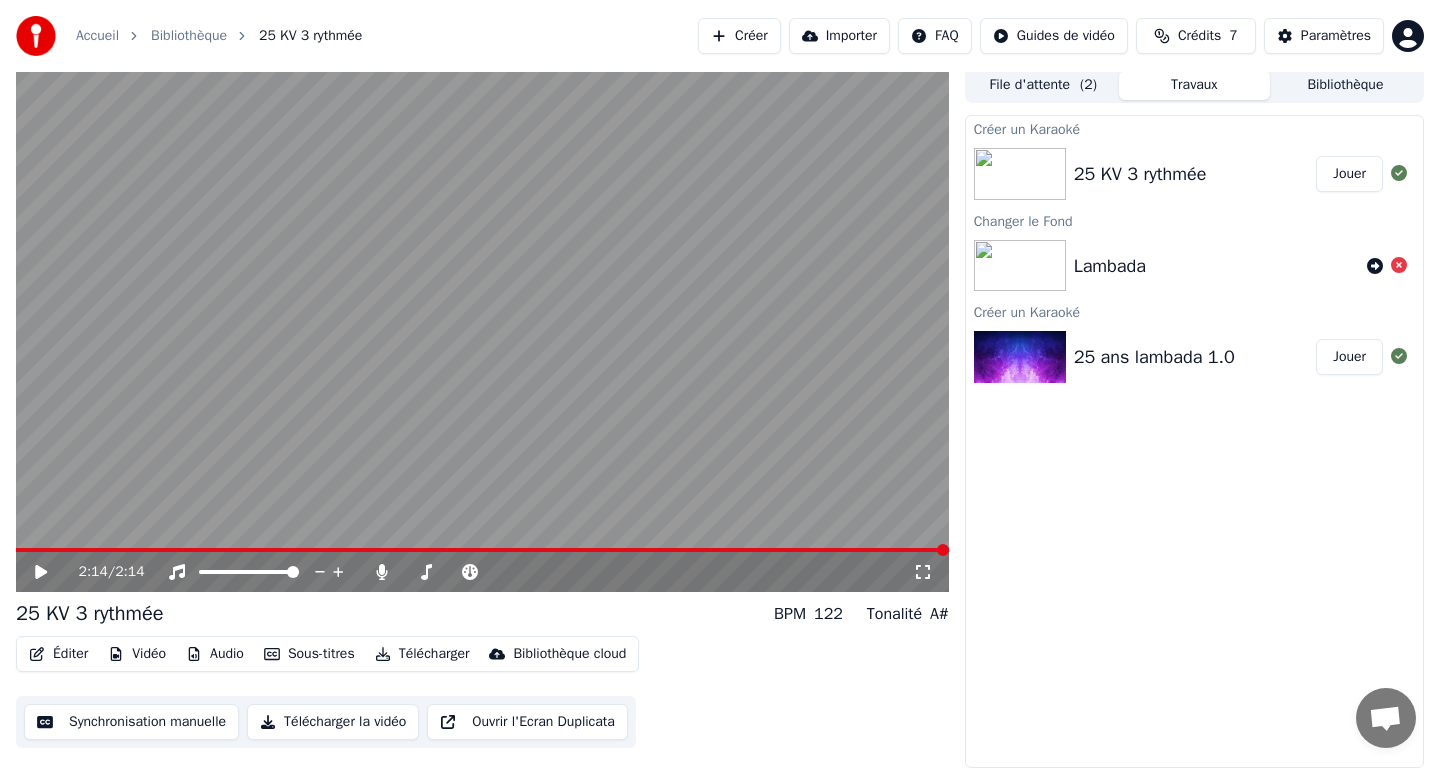 click on "Éditer Vidéo Audio Sous-titres Télécharger Bibliothèque cloud Synchronisation manuelle Télécharger la vidéo Ouvrir l'Ecran Duplicata" at bounding box center (482, 692) 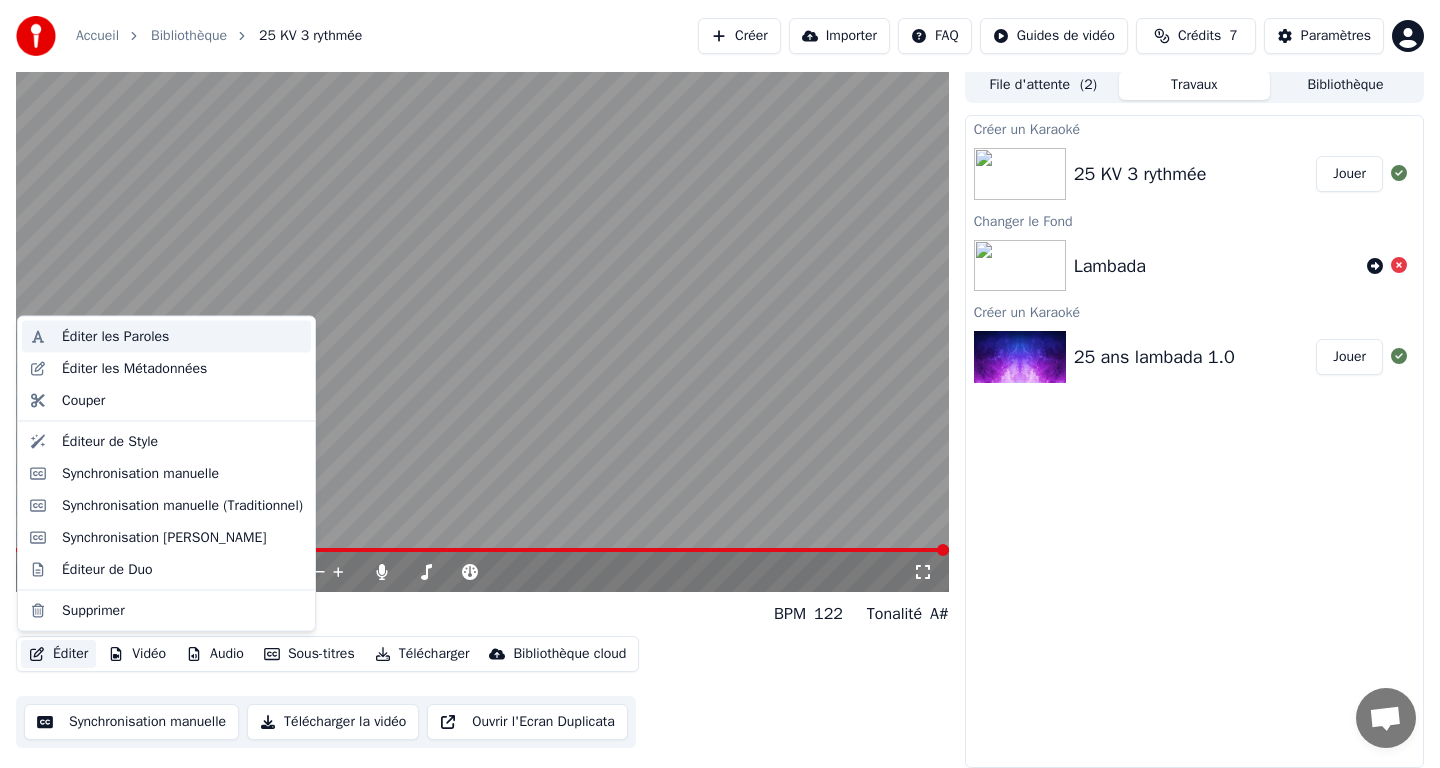 click on "Éditer les Paroles" at bounding box center [115, 337] 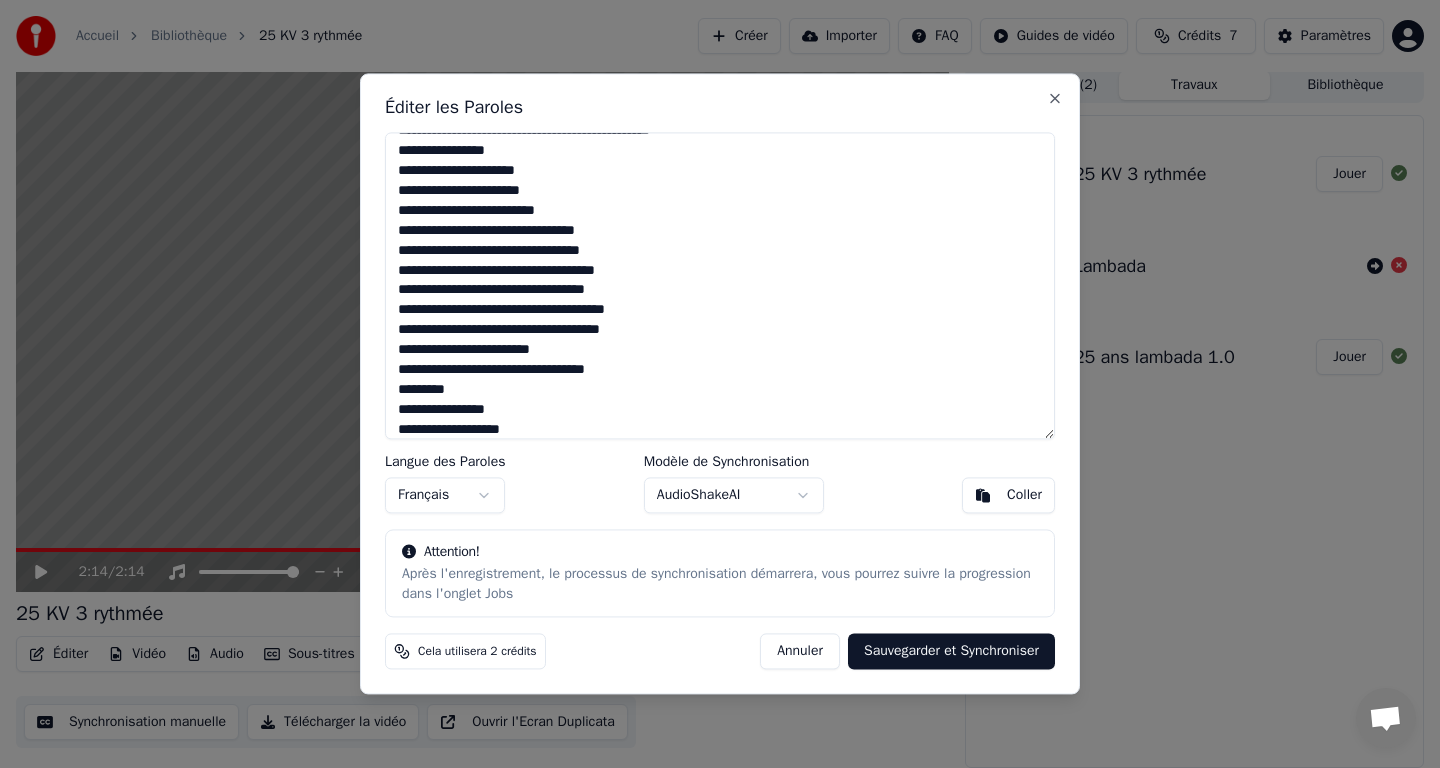 scroll, scrollTop: 610, scrollLeft: 0, axis: vertical 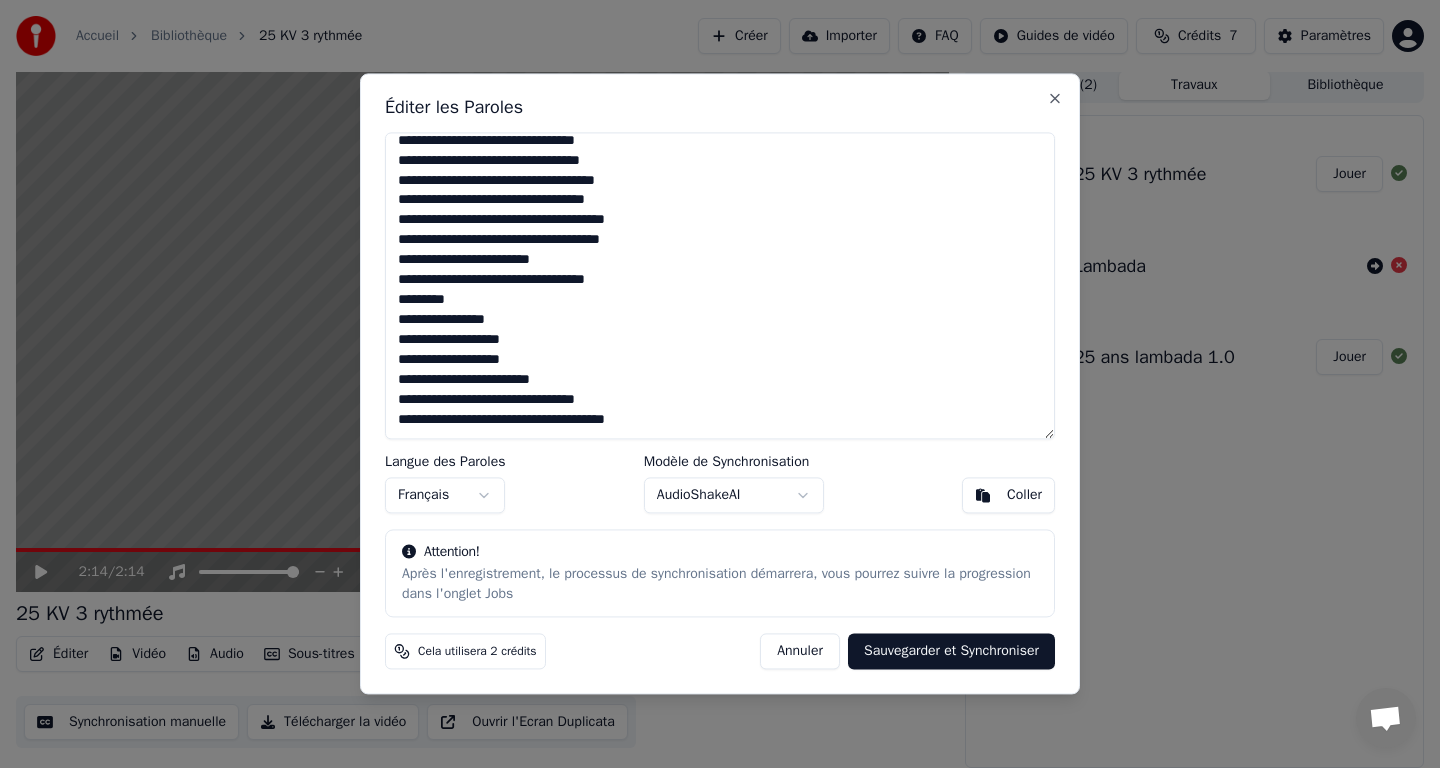 drag, startPoint x: 456, startPoint y: 300, endPoint x: 392, endPoint y: 300, distance: 64 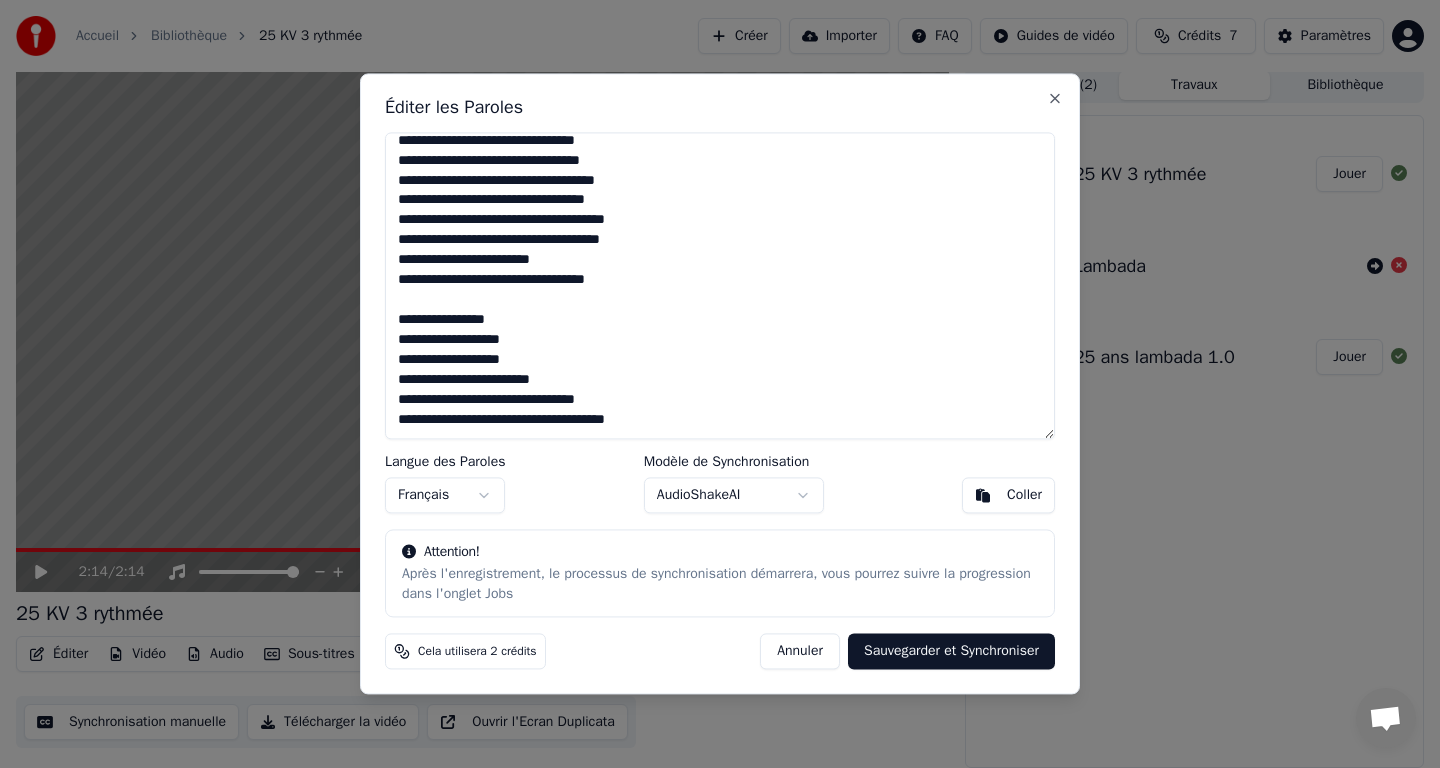 click at bounding box center (720, 285) 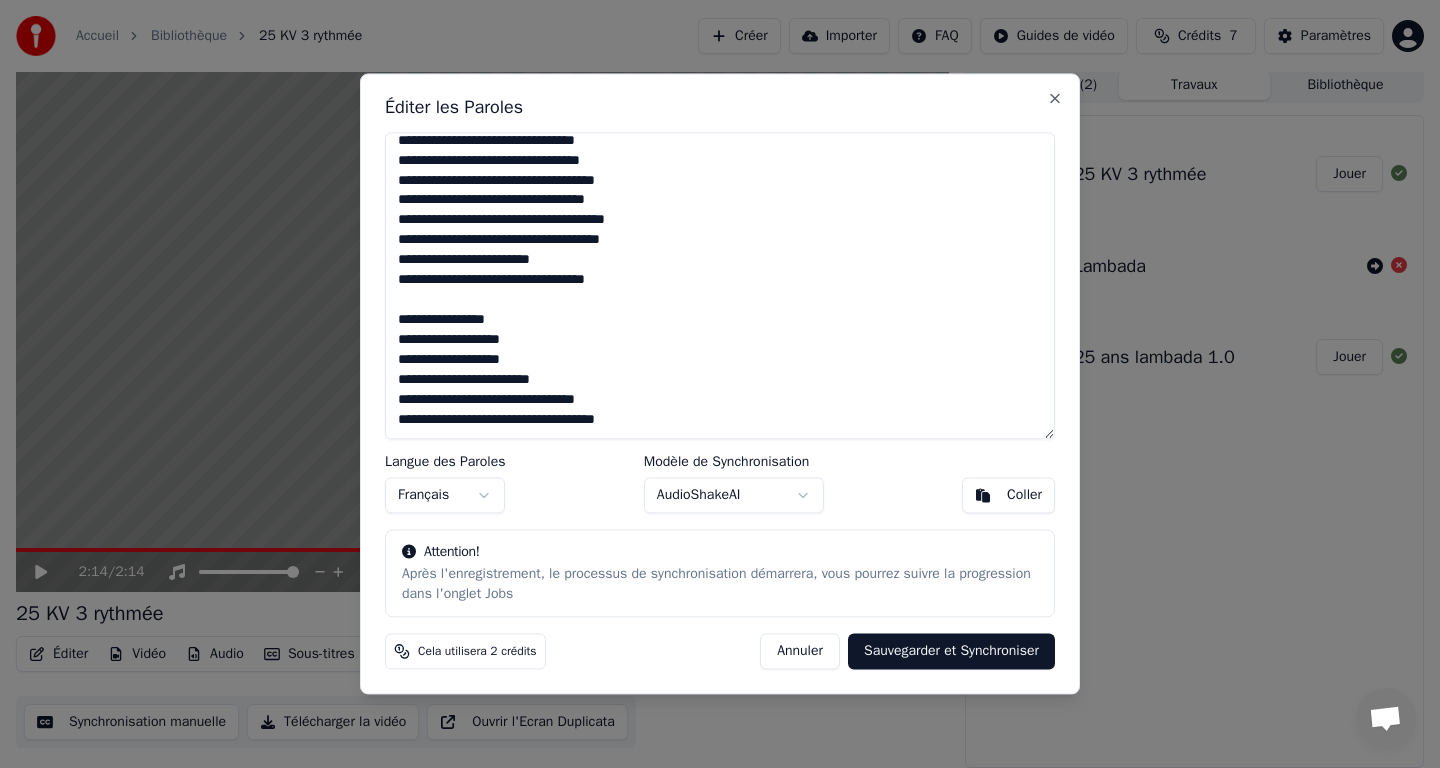 click at bounding box center (720, 285) 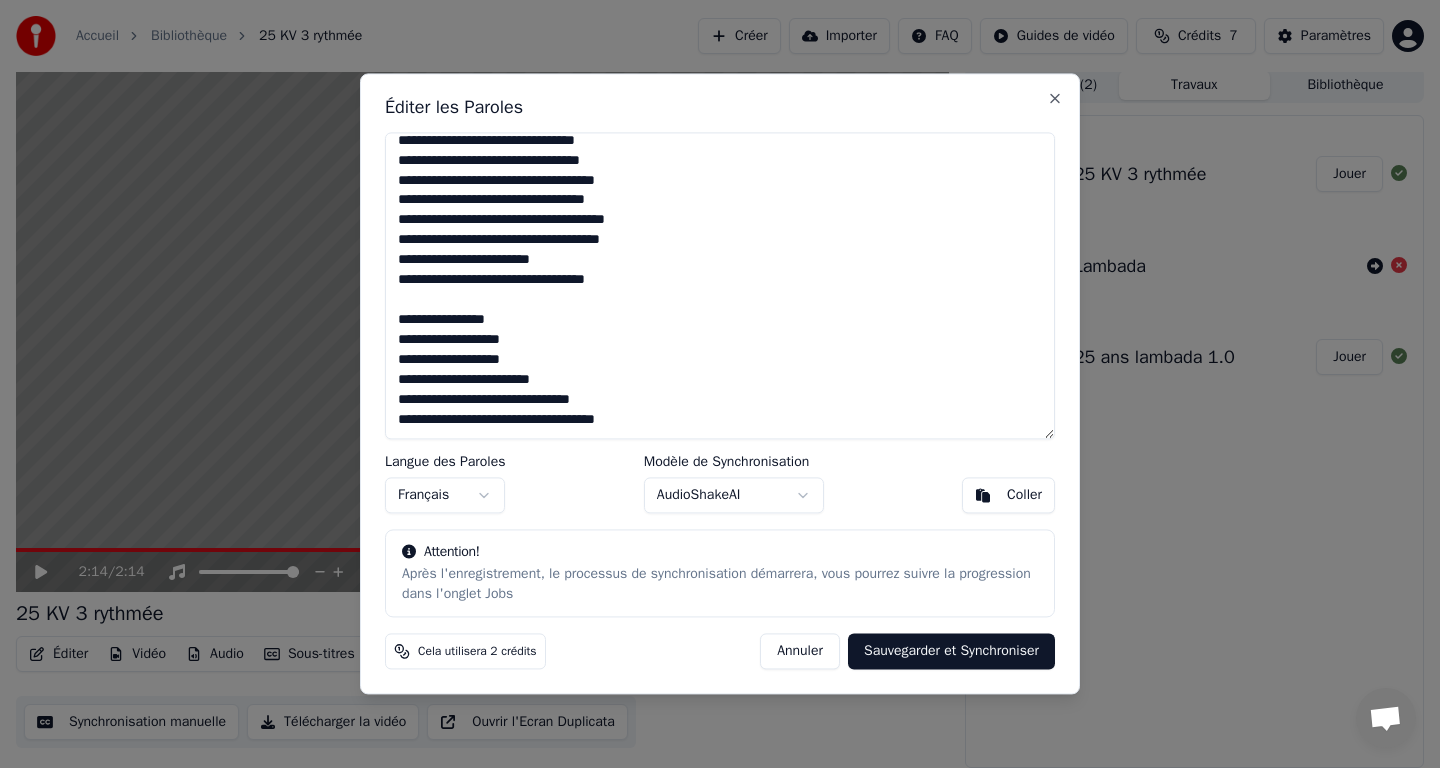 click on "Sauvegarder et Synchroniser" at bounding box center [951, 652] 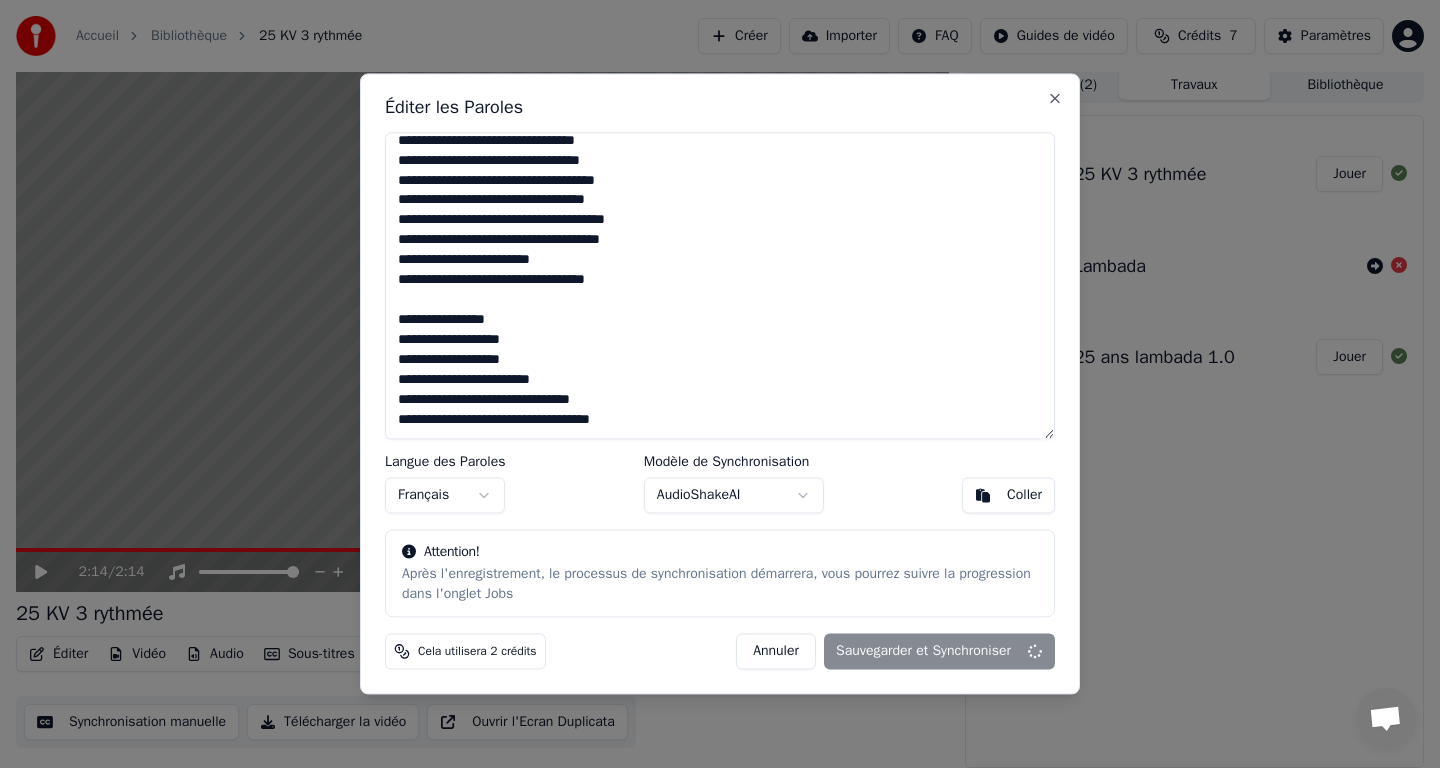 type on "**********" 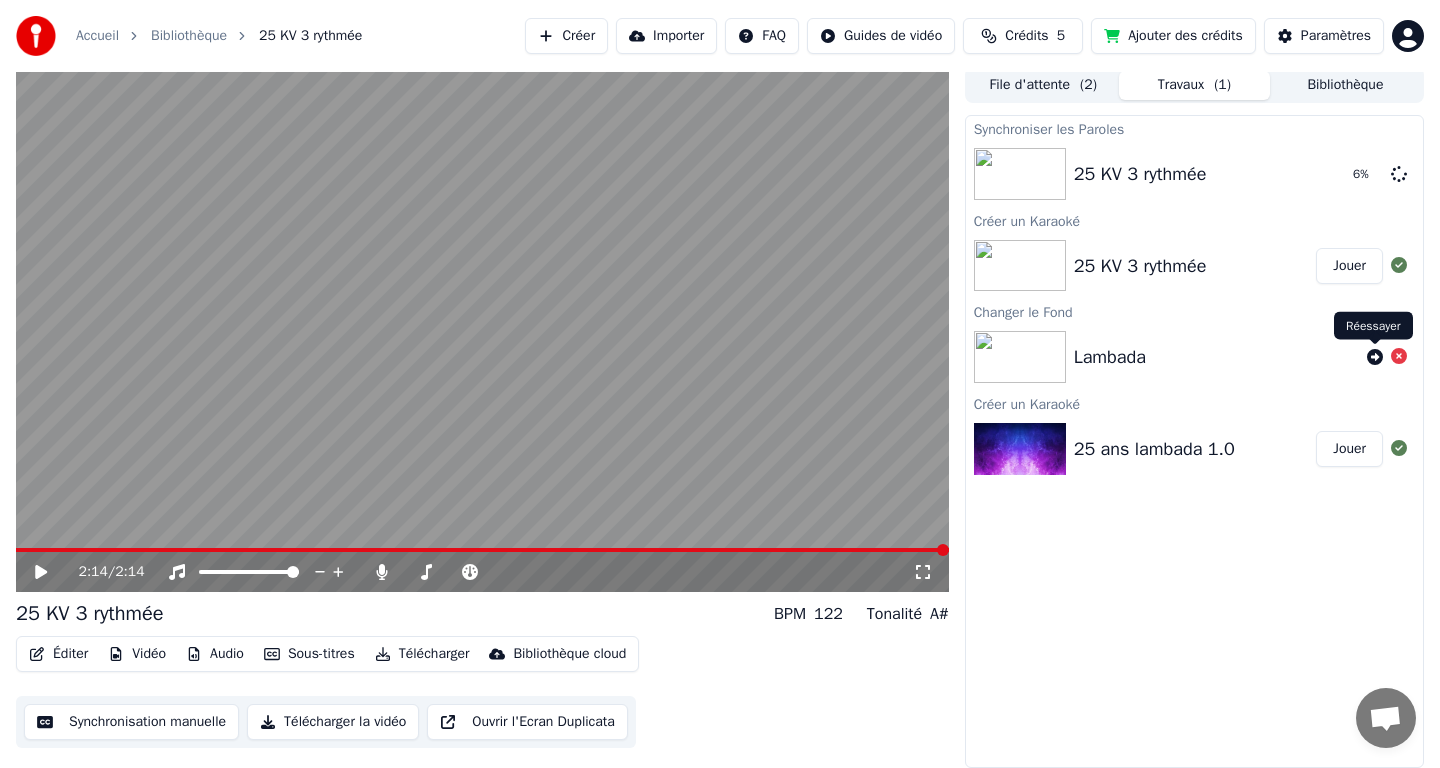 click 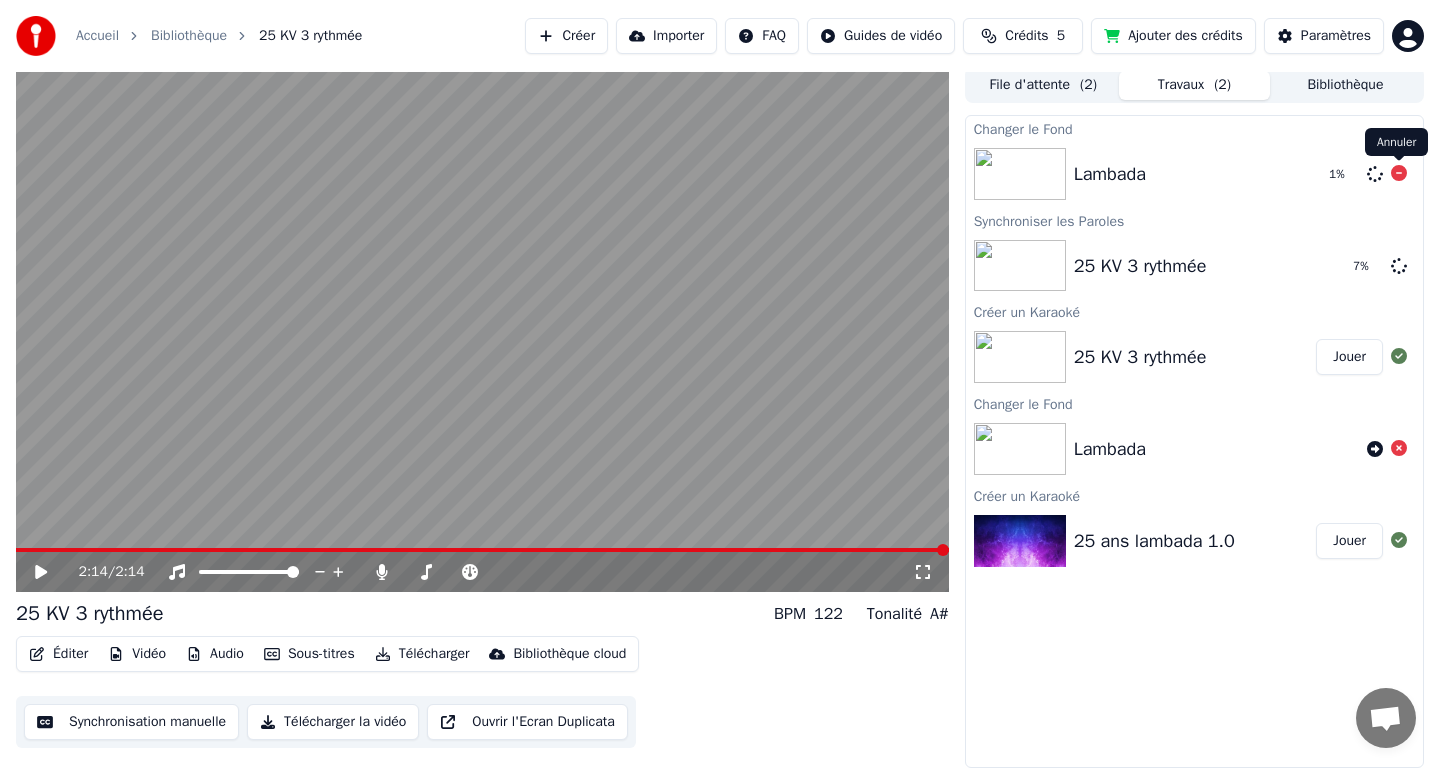 click 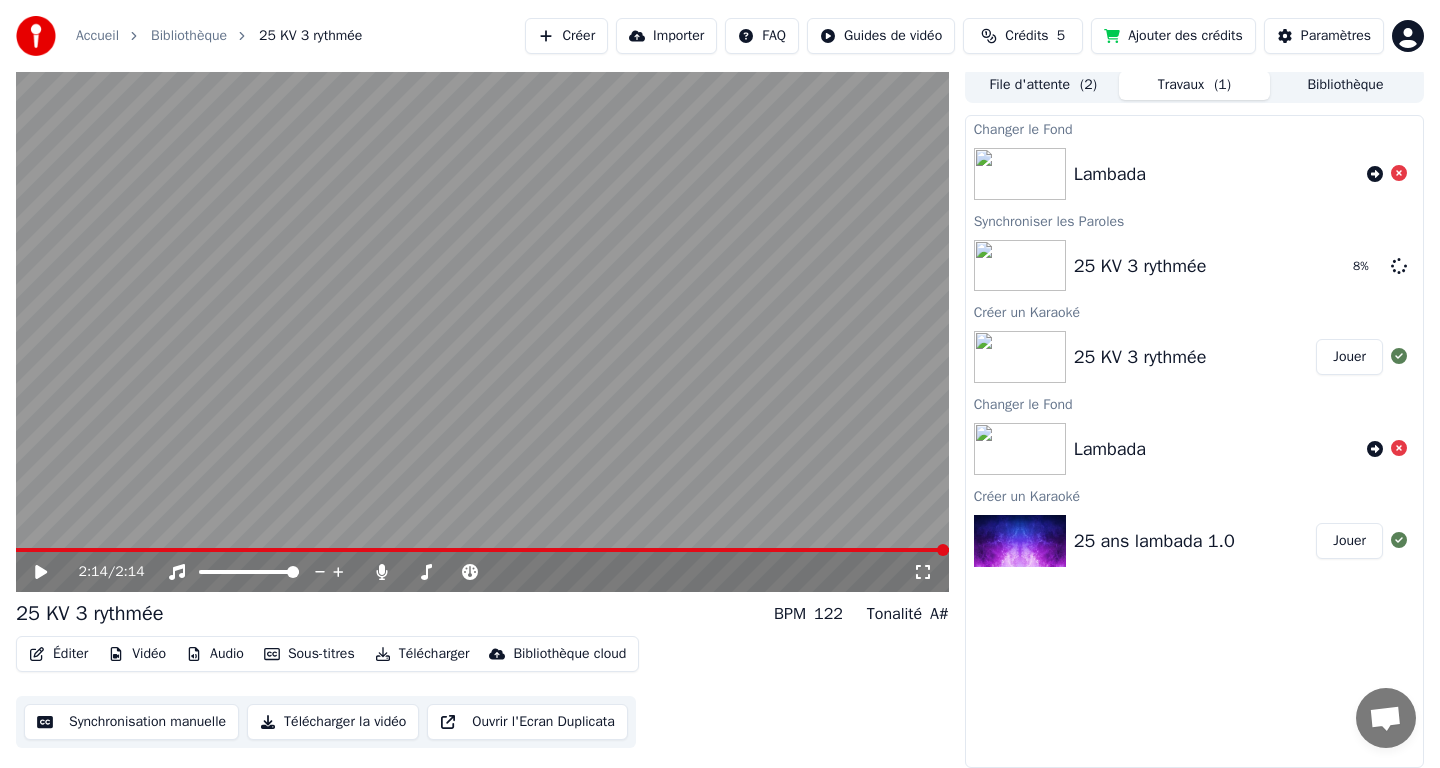 click on "Créer" at bounding box center [566, 36] 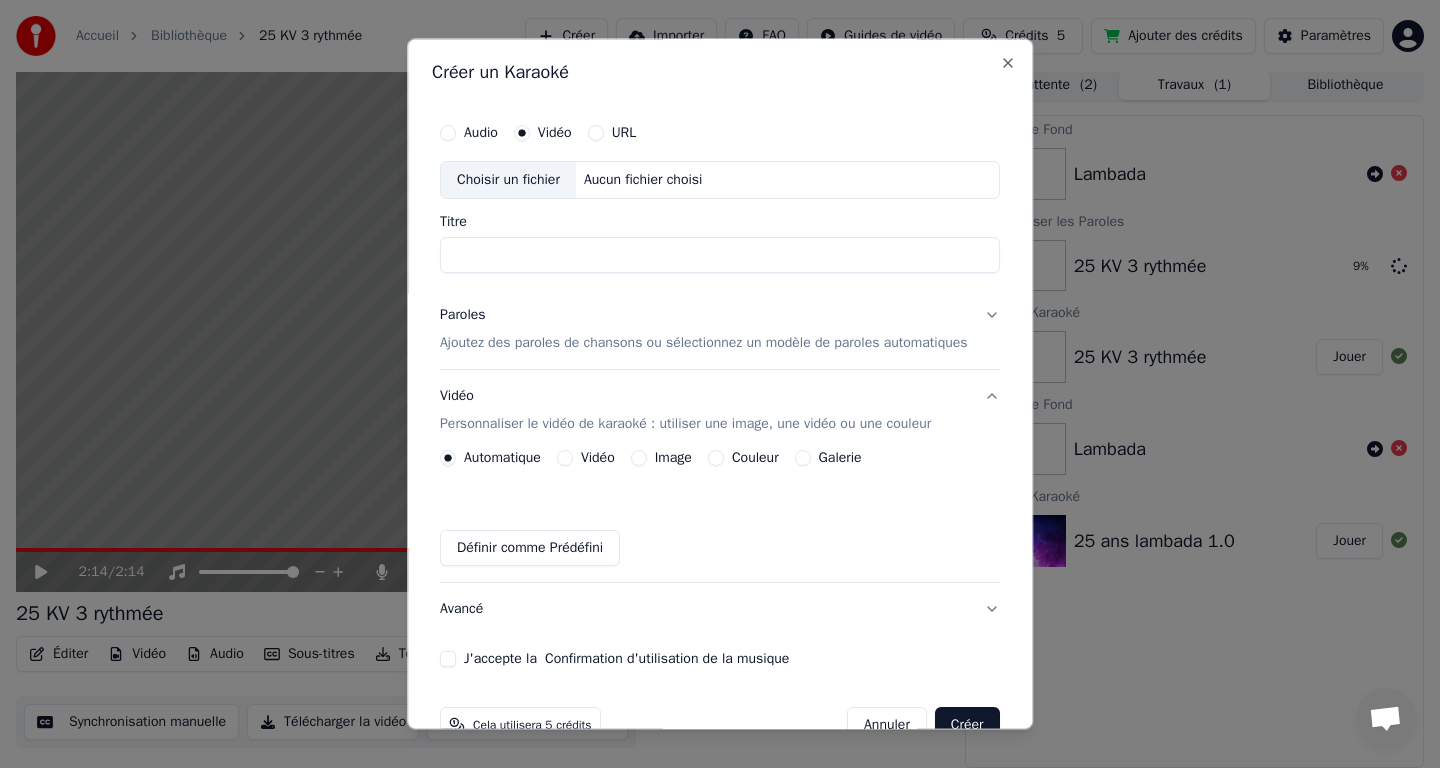 click on "Choisir un fichier" at bounding box center (508, 180) 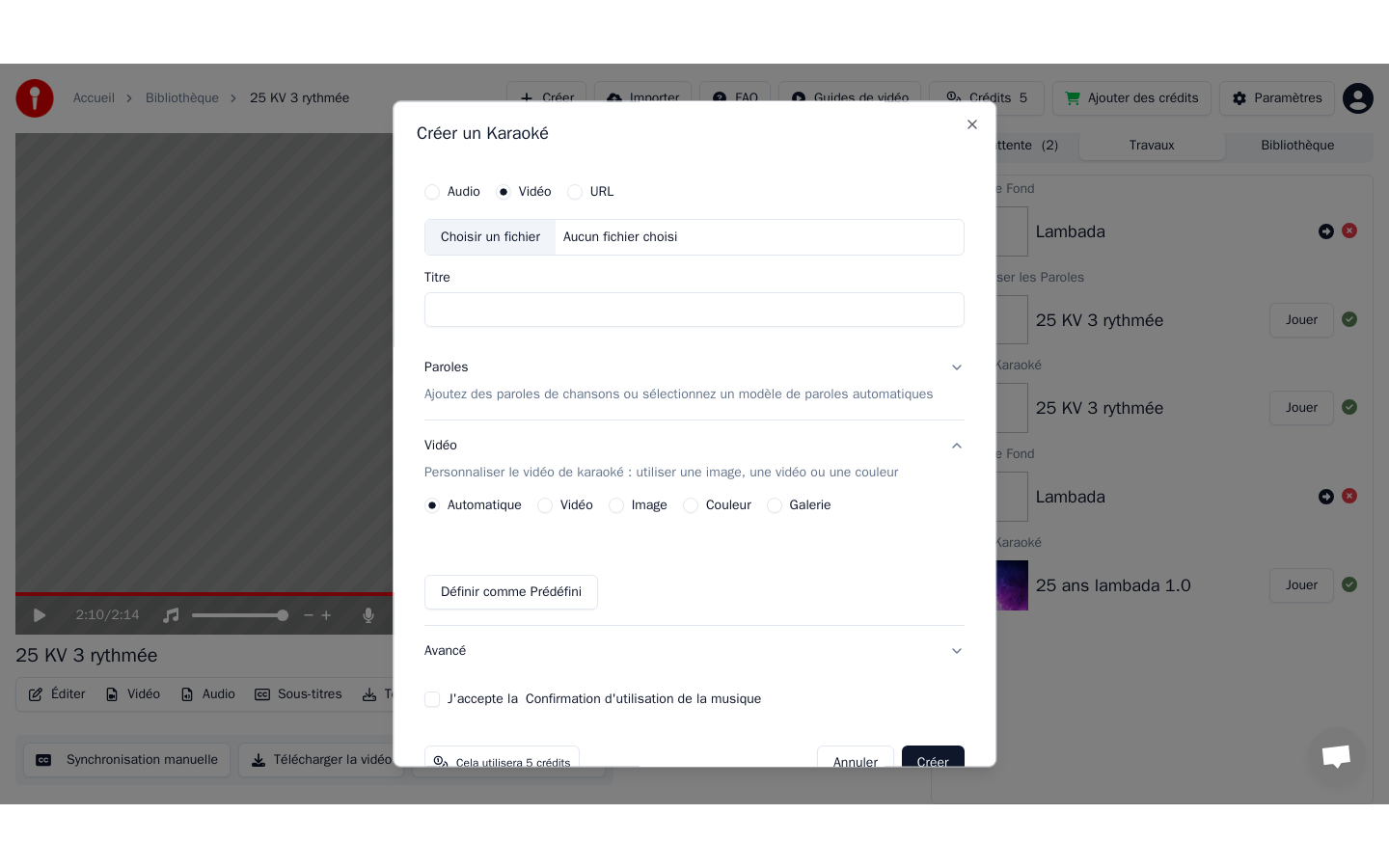 scroll, scrollTop: 0, scrollLeft: 0, axis: both 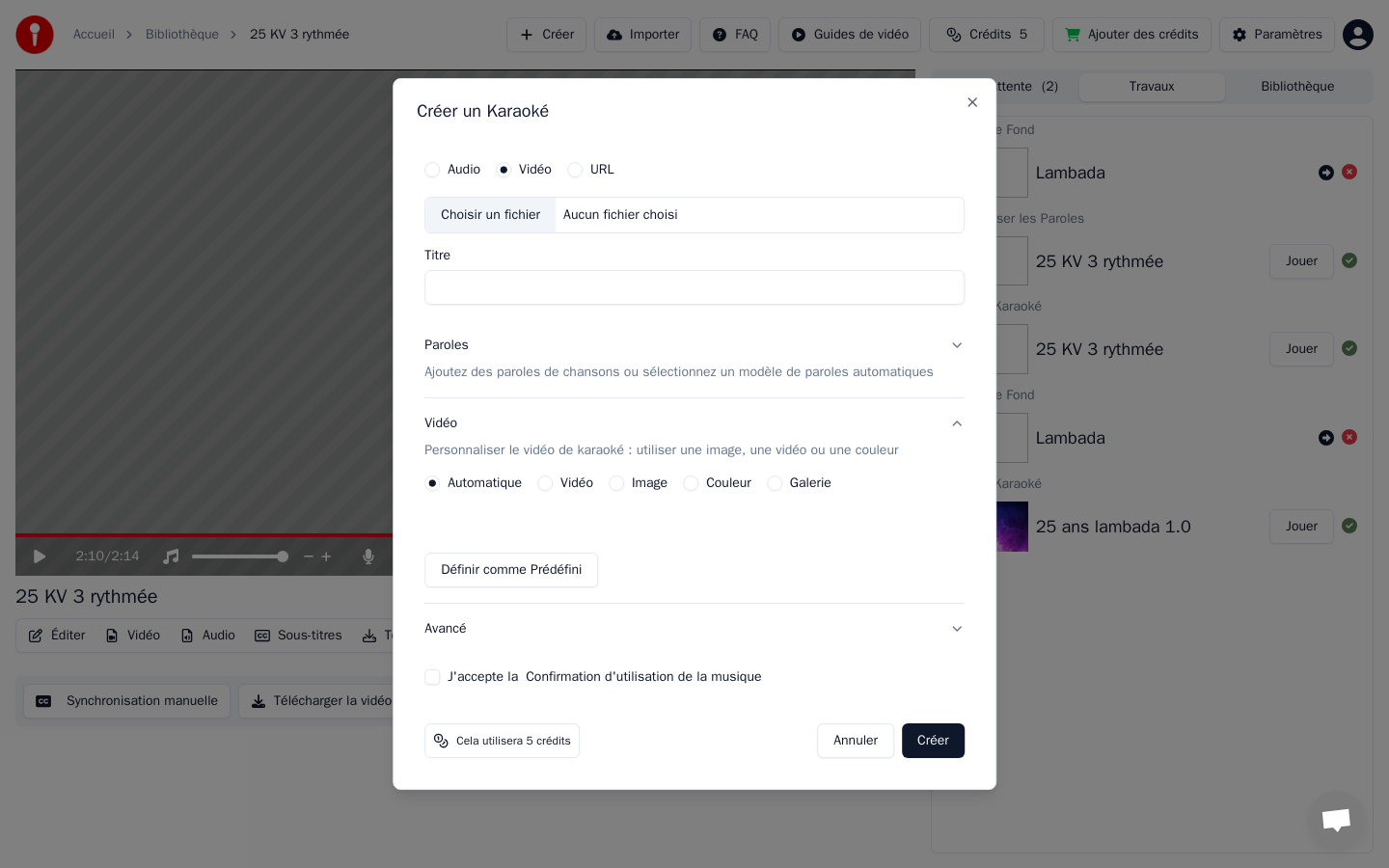 click on "Annuler" at bounding box center [856, 741] 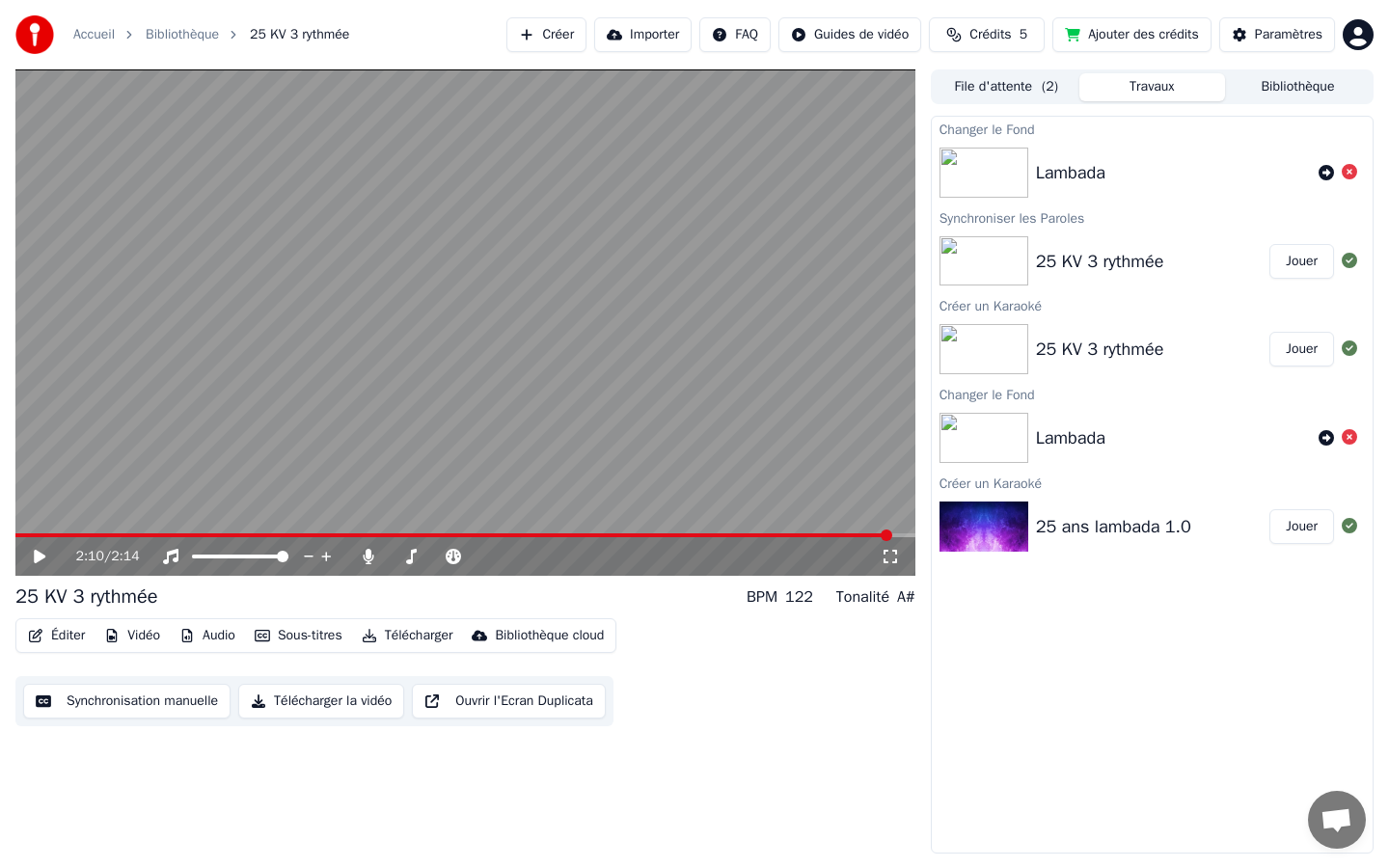 click on "Créer" at bounding box center (546, 35) 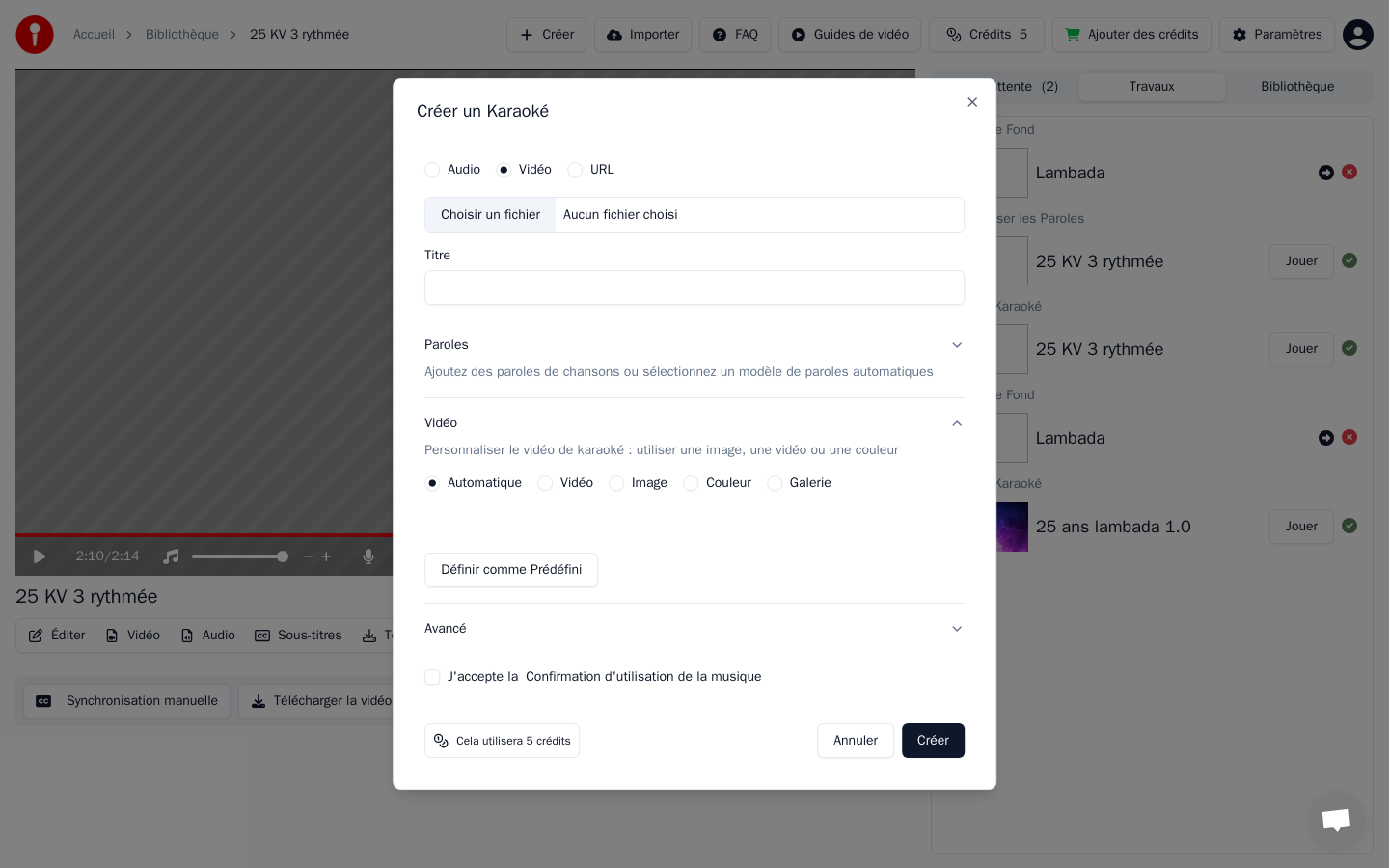 click on "Choisir un fichier" at bounding box center [490, 215] 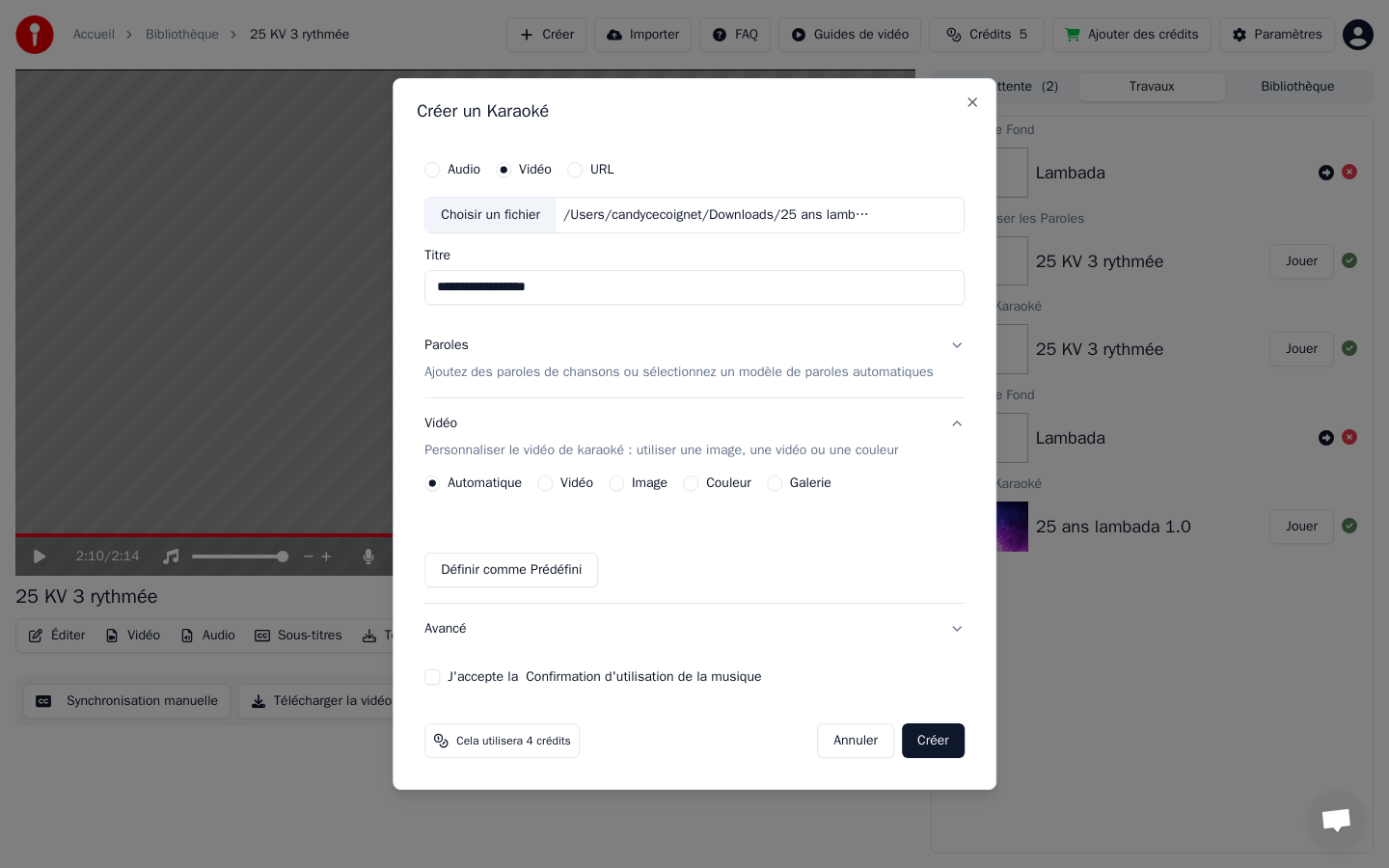 click on "**********" at bounding box center [694, 287] 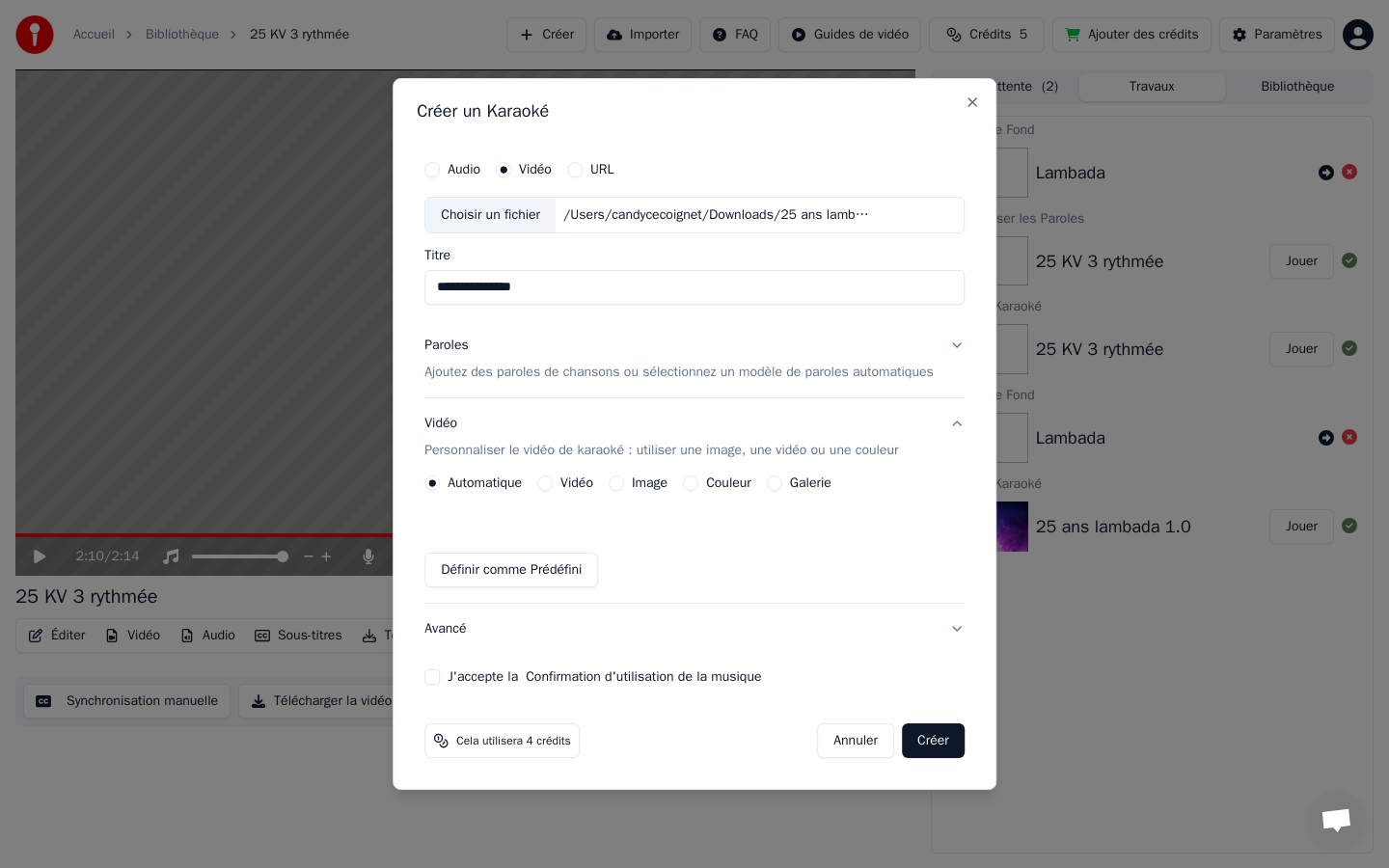 type on "**********" 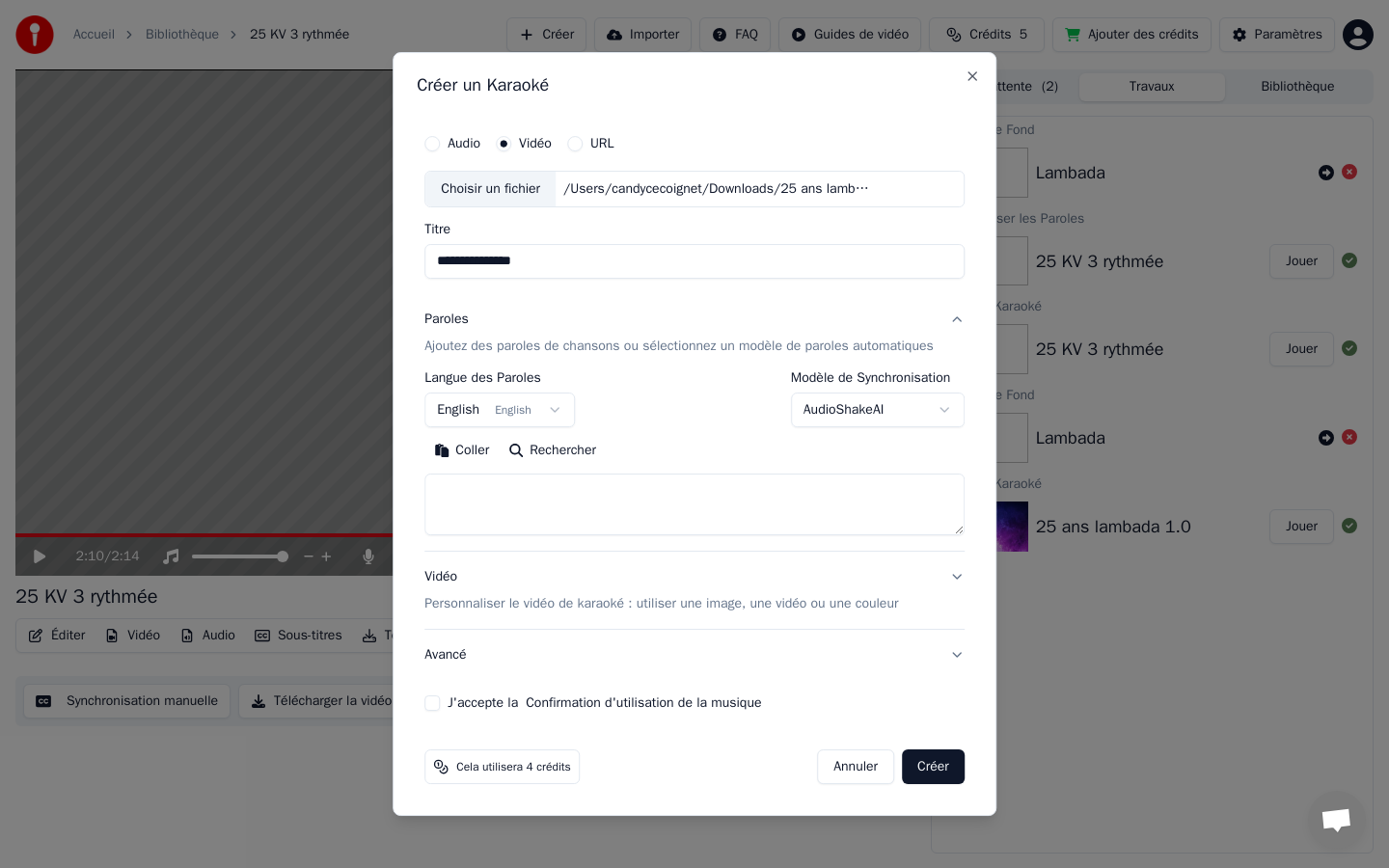 click on "Coller" at bounding box center [461, 450] 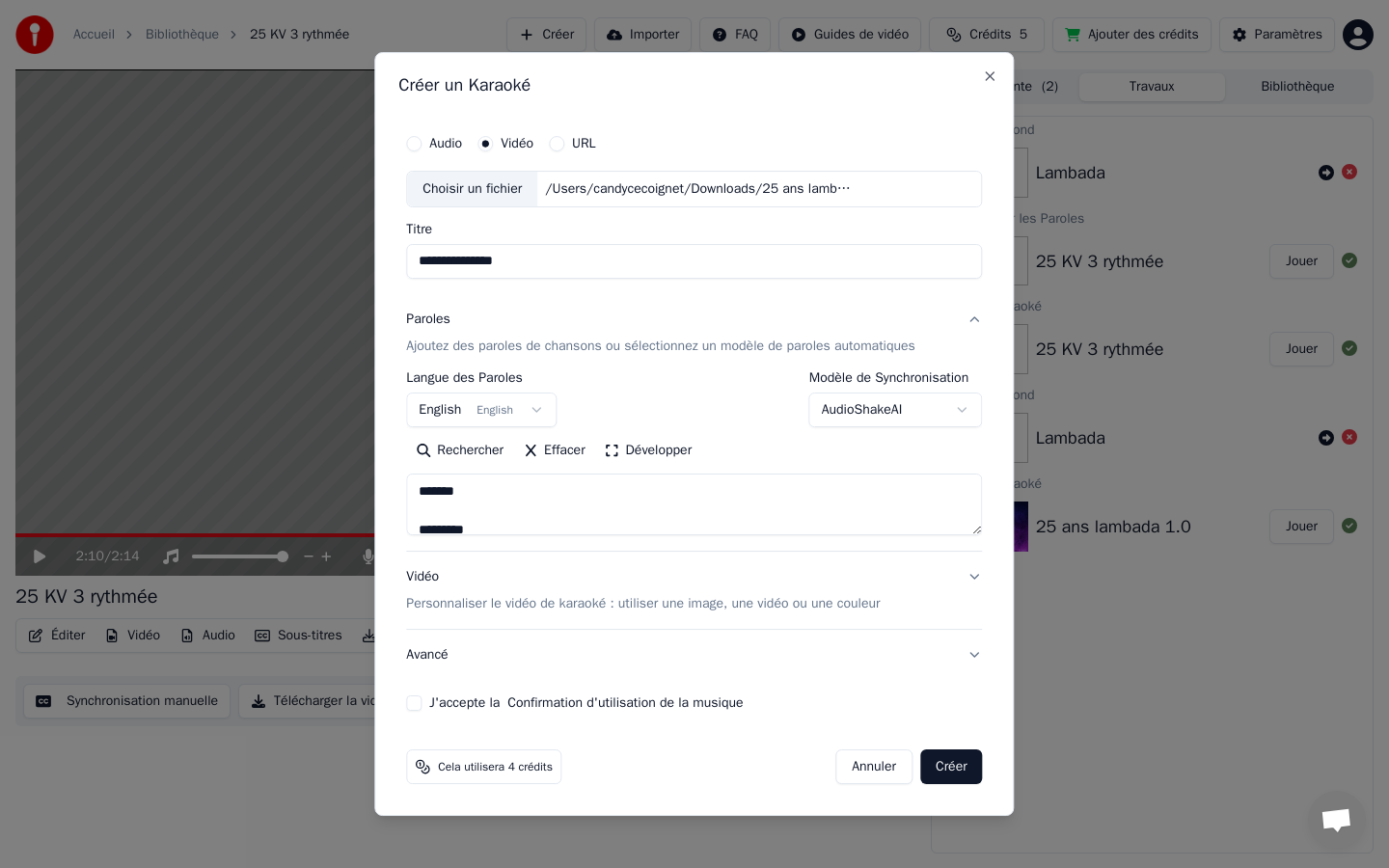 click on "English English" at bounding box center (481, 410) 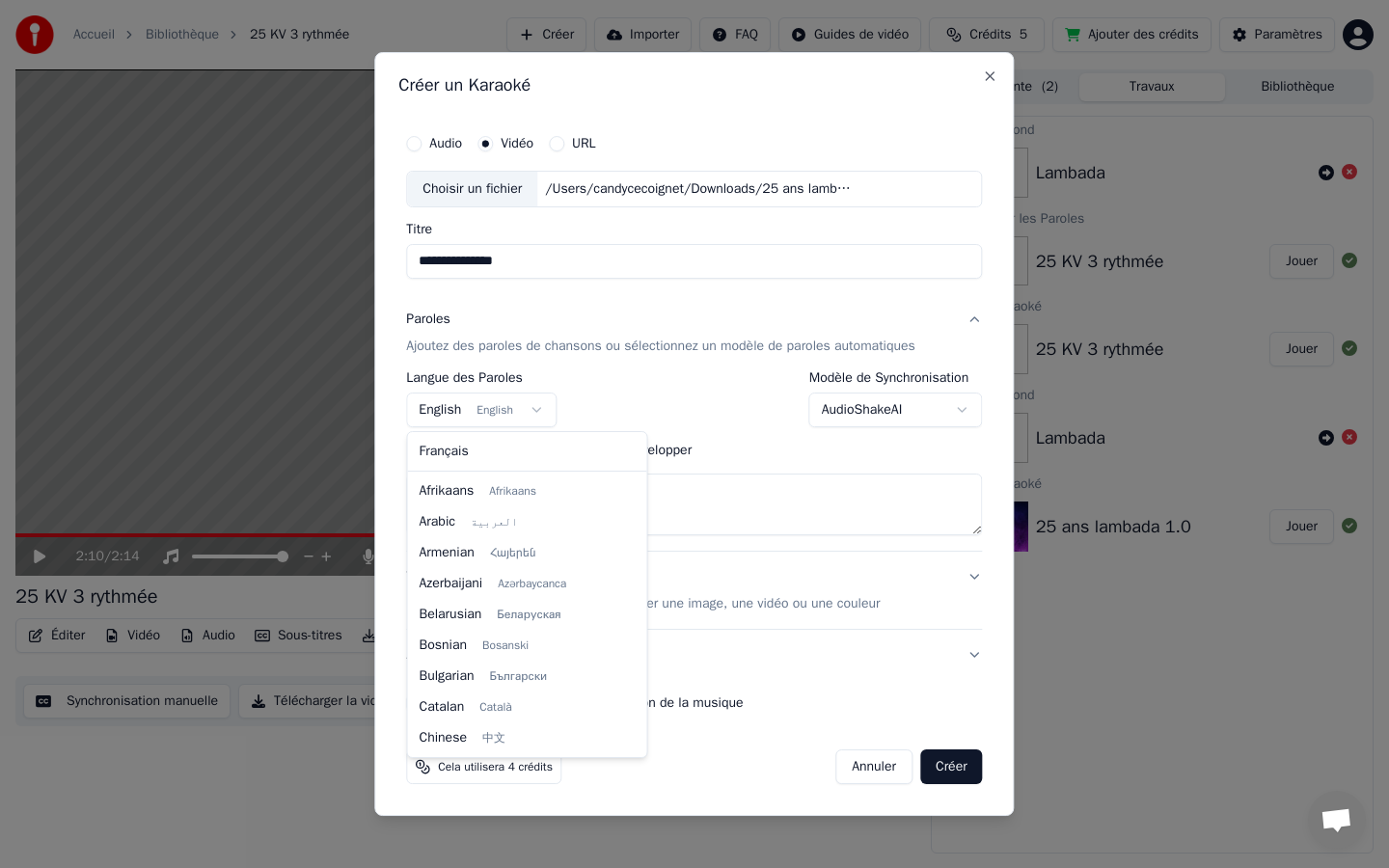 scroll, scrollTop: 154, scrollLeft: 0, axis: vertical 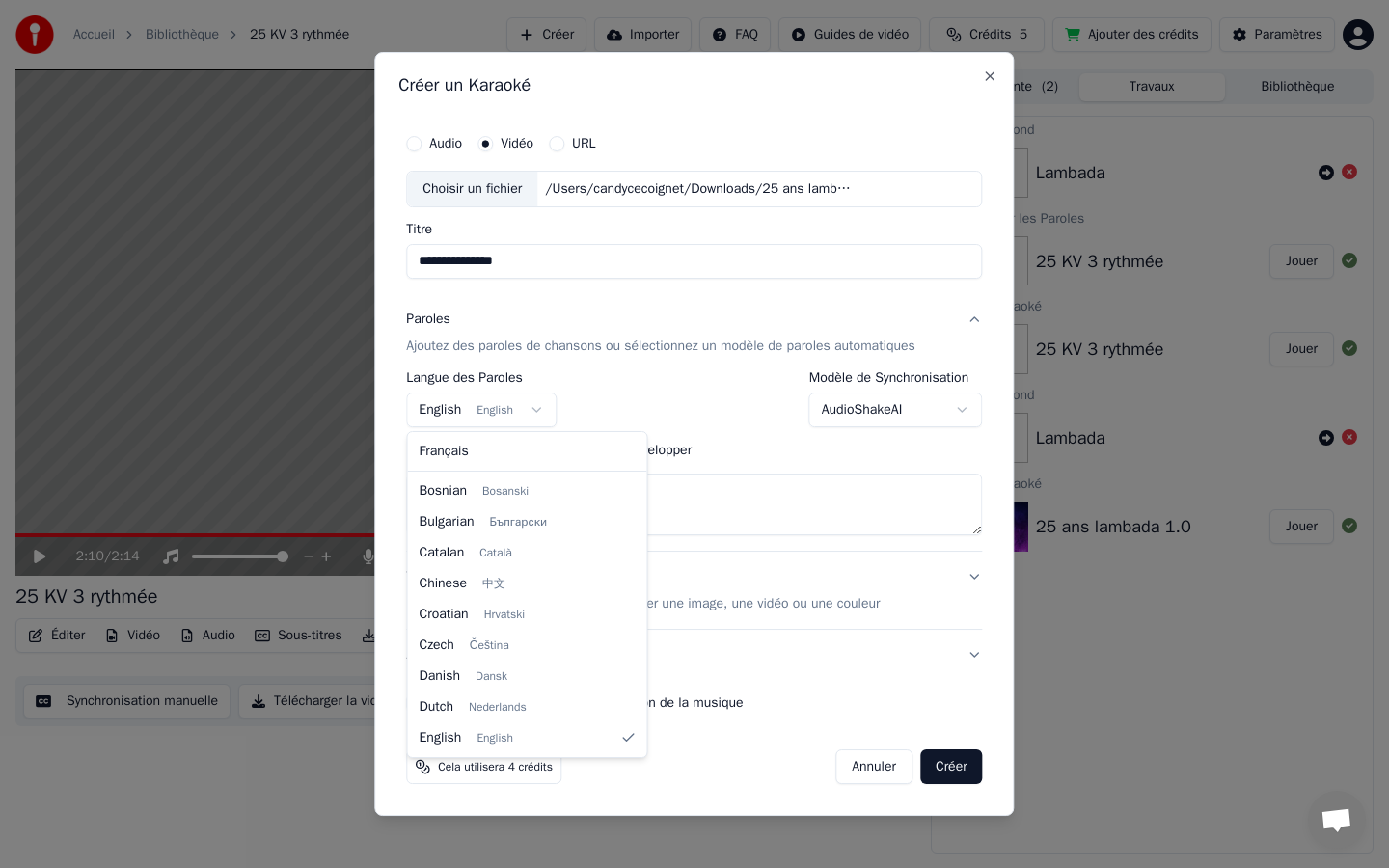 select on "**" 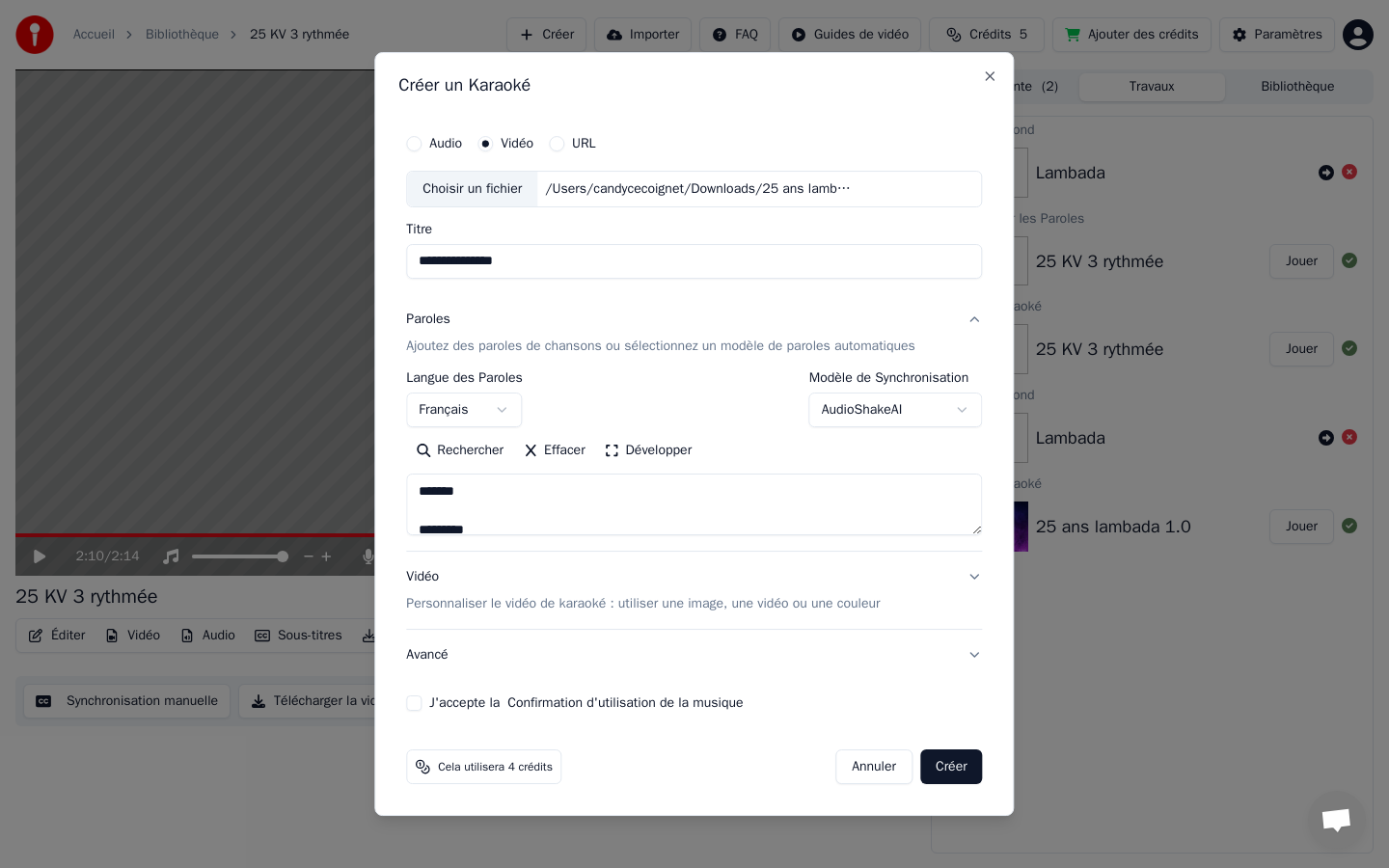 click on "Développer" at bounding box center (648, 450) 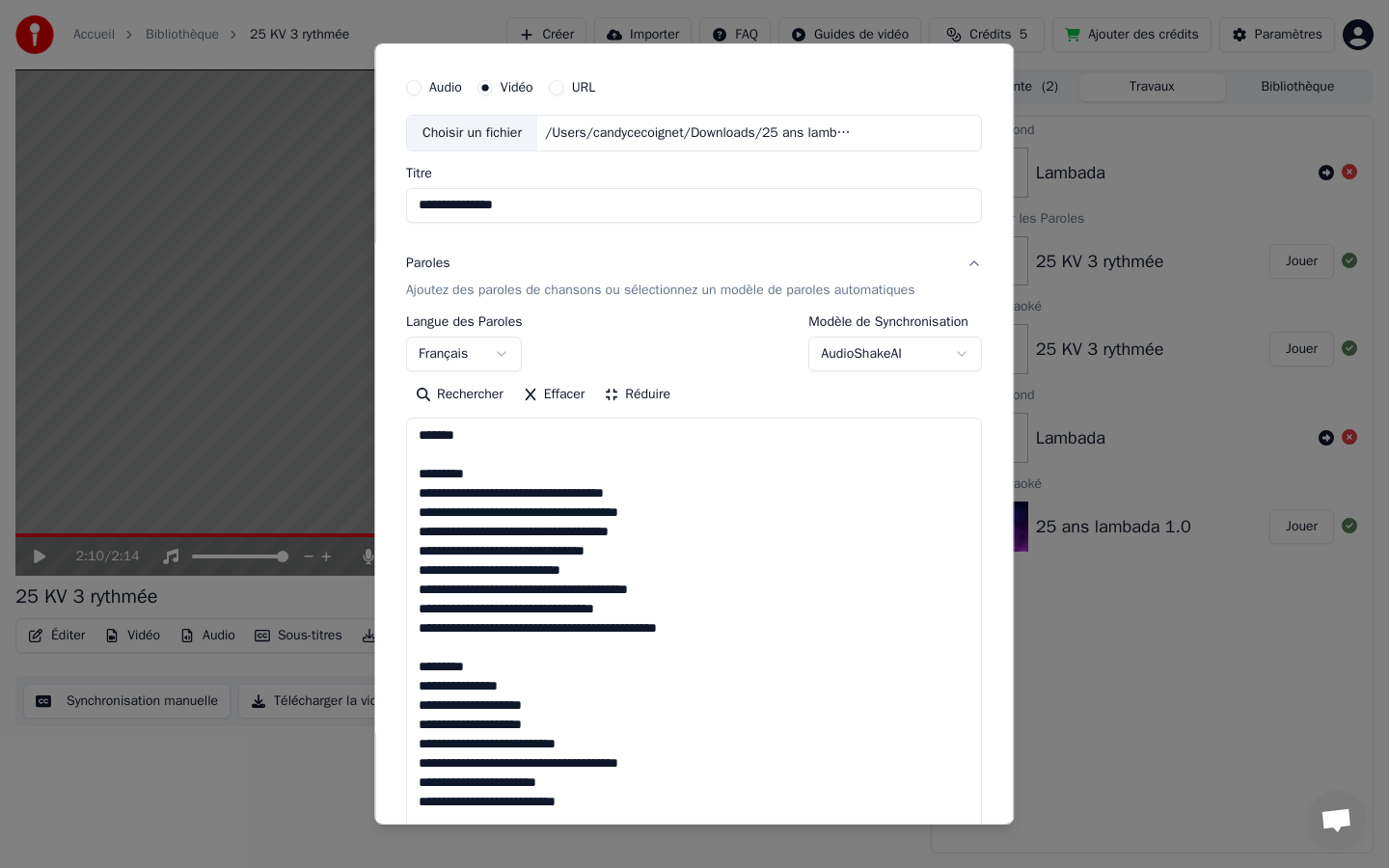 scroll, scrollTop: 62, scrollLeft: 0, axis: vertical 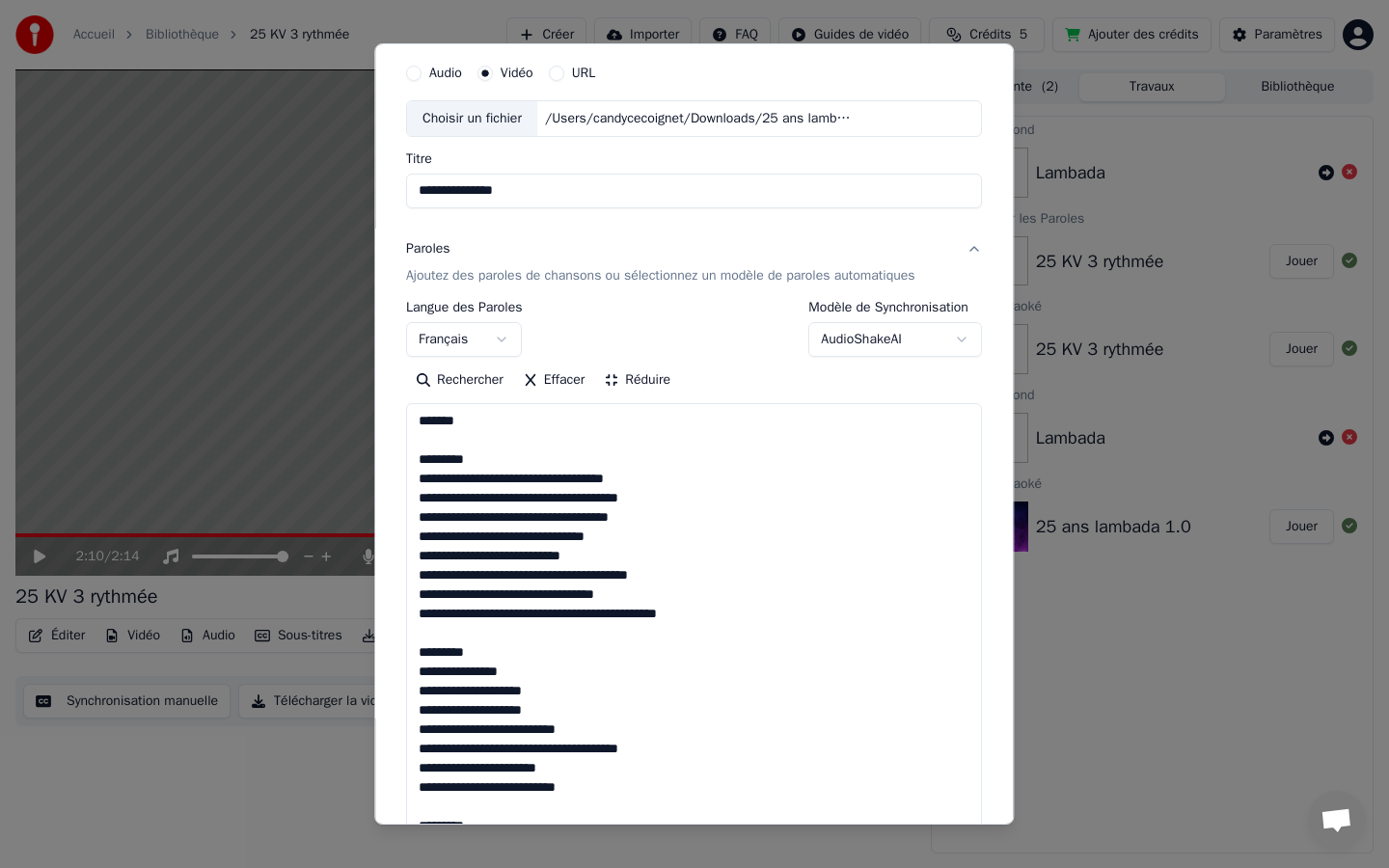 click on "**********" at bounding box center [694, 434] 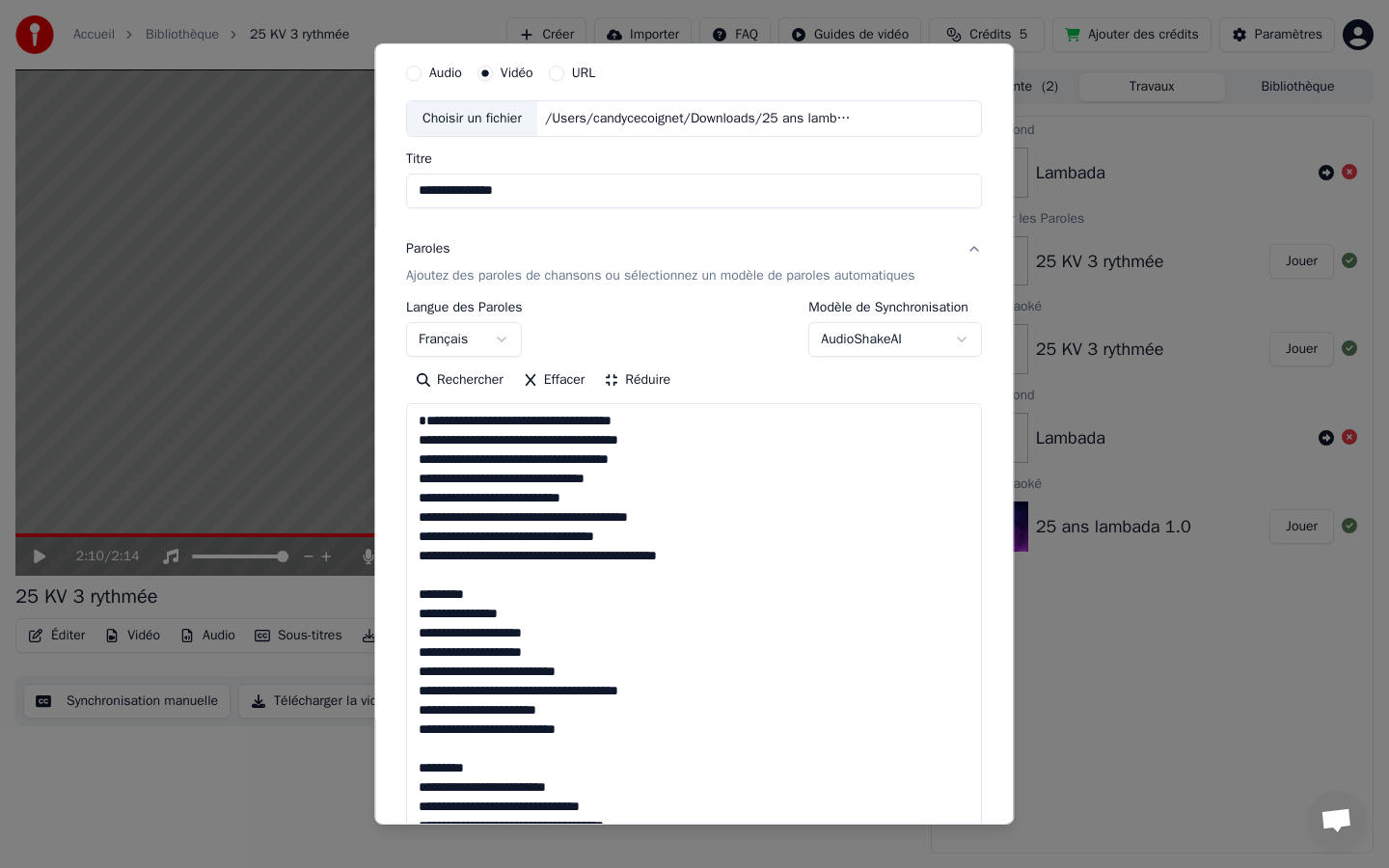 drag, startPoint x: 477, startPoint y: 616, endPoint x: 398, endPoint y: 616, distance: 79 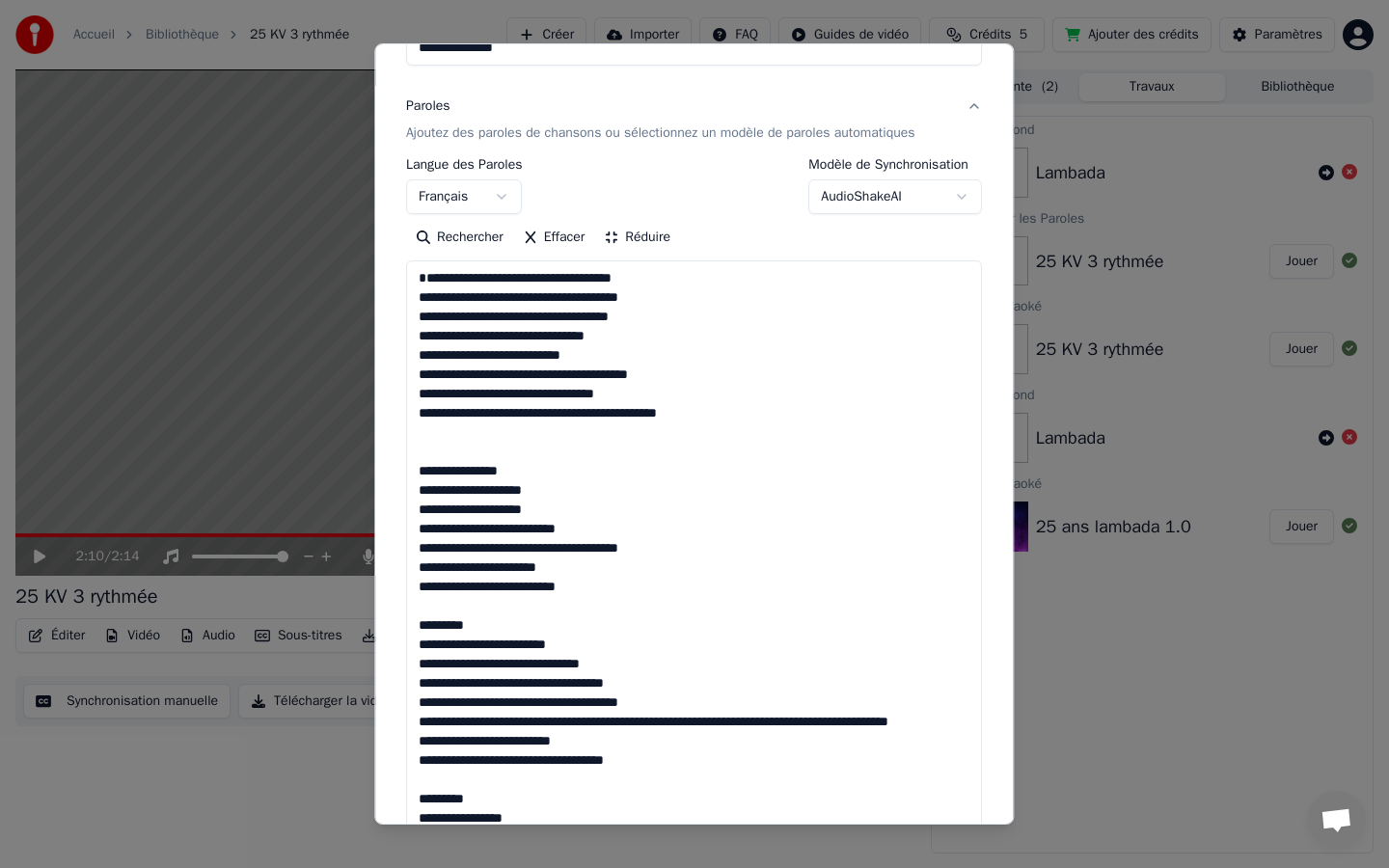 scroll, scrollTop: 242, scrollLeft: 0, axis: vertical 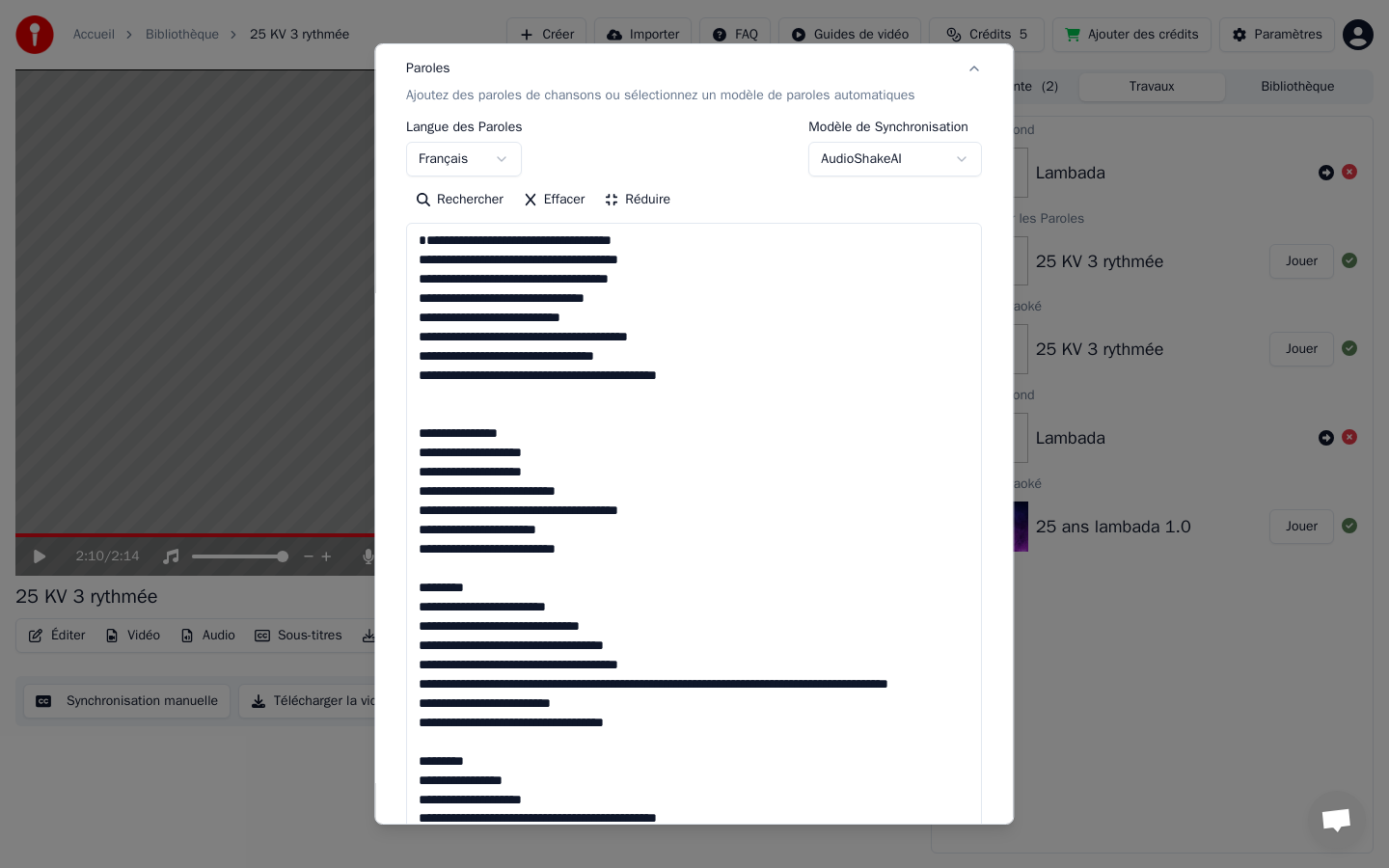 drag, startPoint x: 481, startPoint y: 608, endPoint x: 331, endPoint y: 608, distance: 150 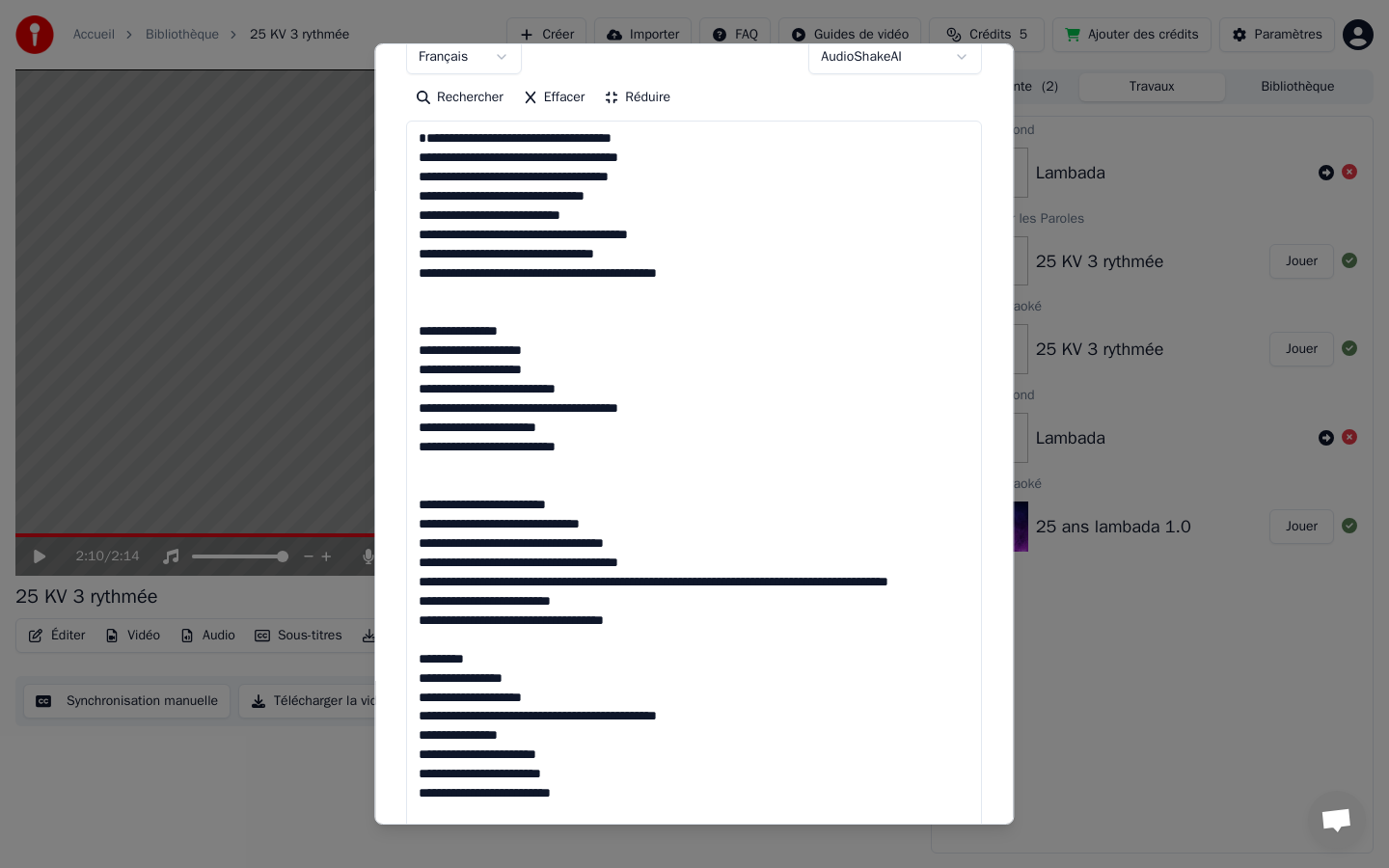 scroll, scrollTop: 451, scrollLeft: 0, axis: vertical 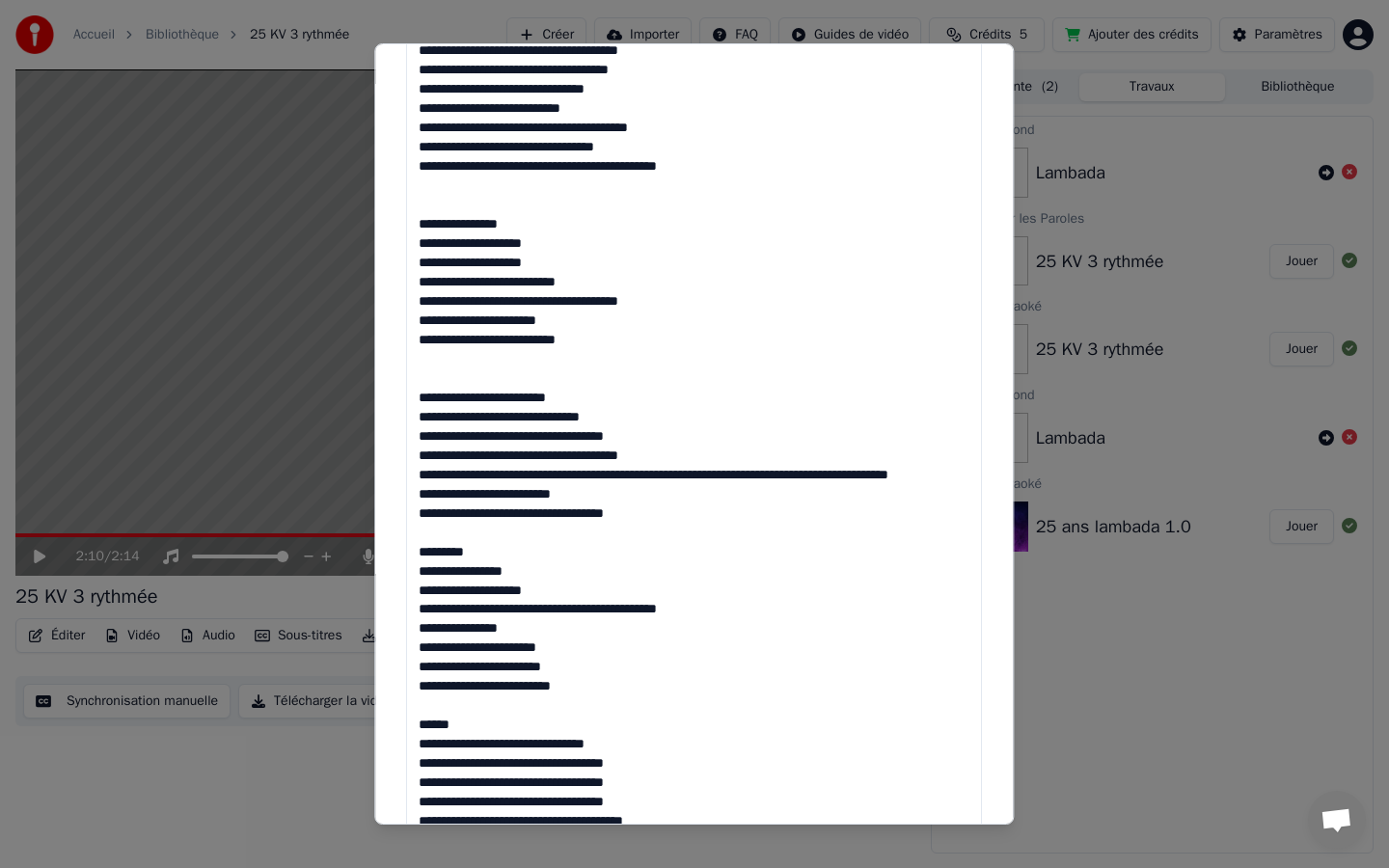 drag, startPoint x: 475, startPoint y: 590, endPoint x: 425, endPoint y: 590, distance: 50 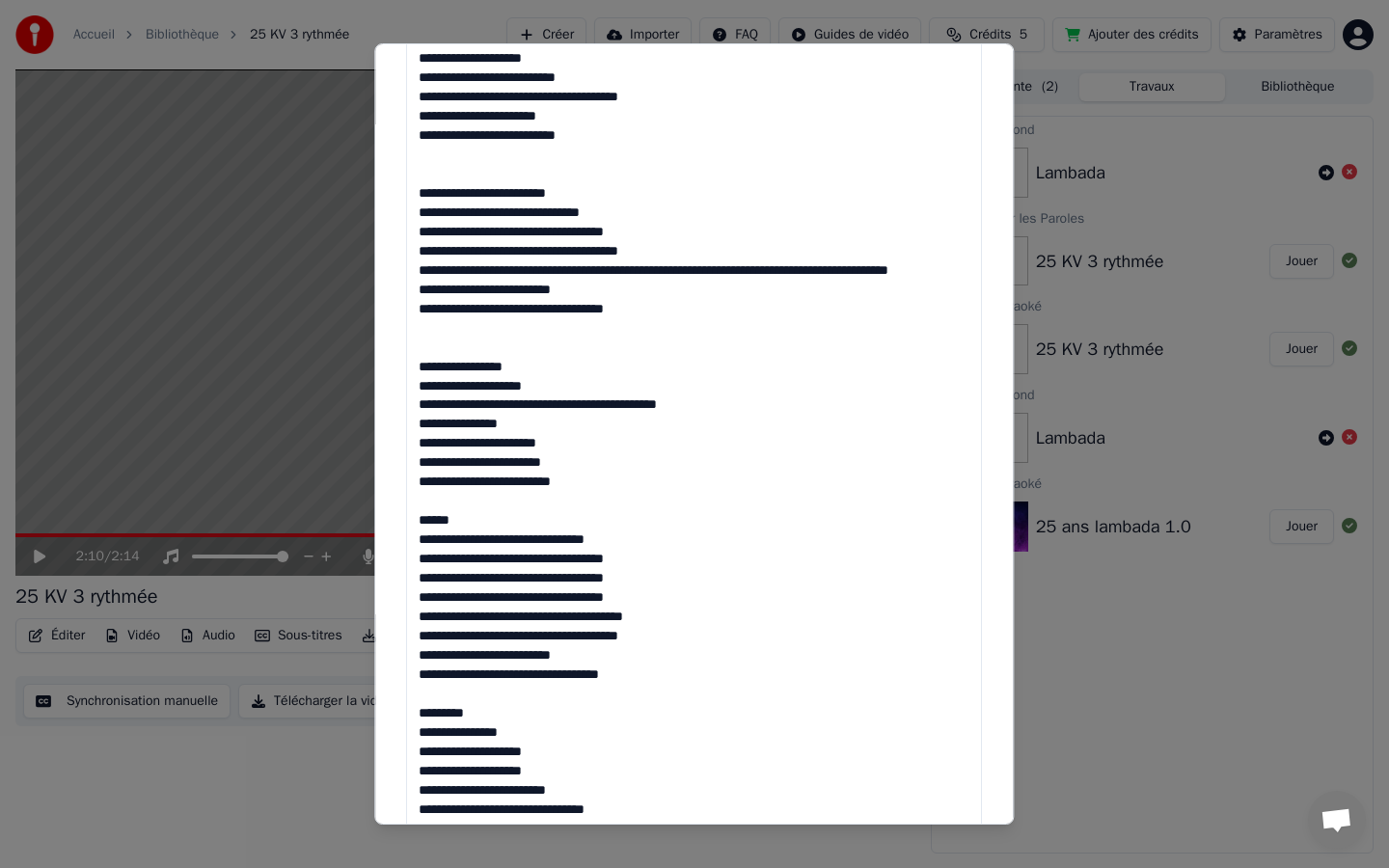 scroll, scrollTop: 694, scrollLeft: 0, axis: vertical 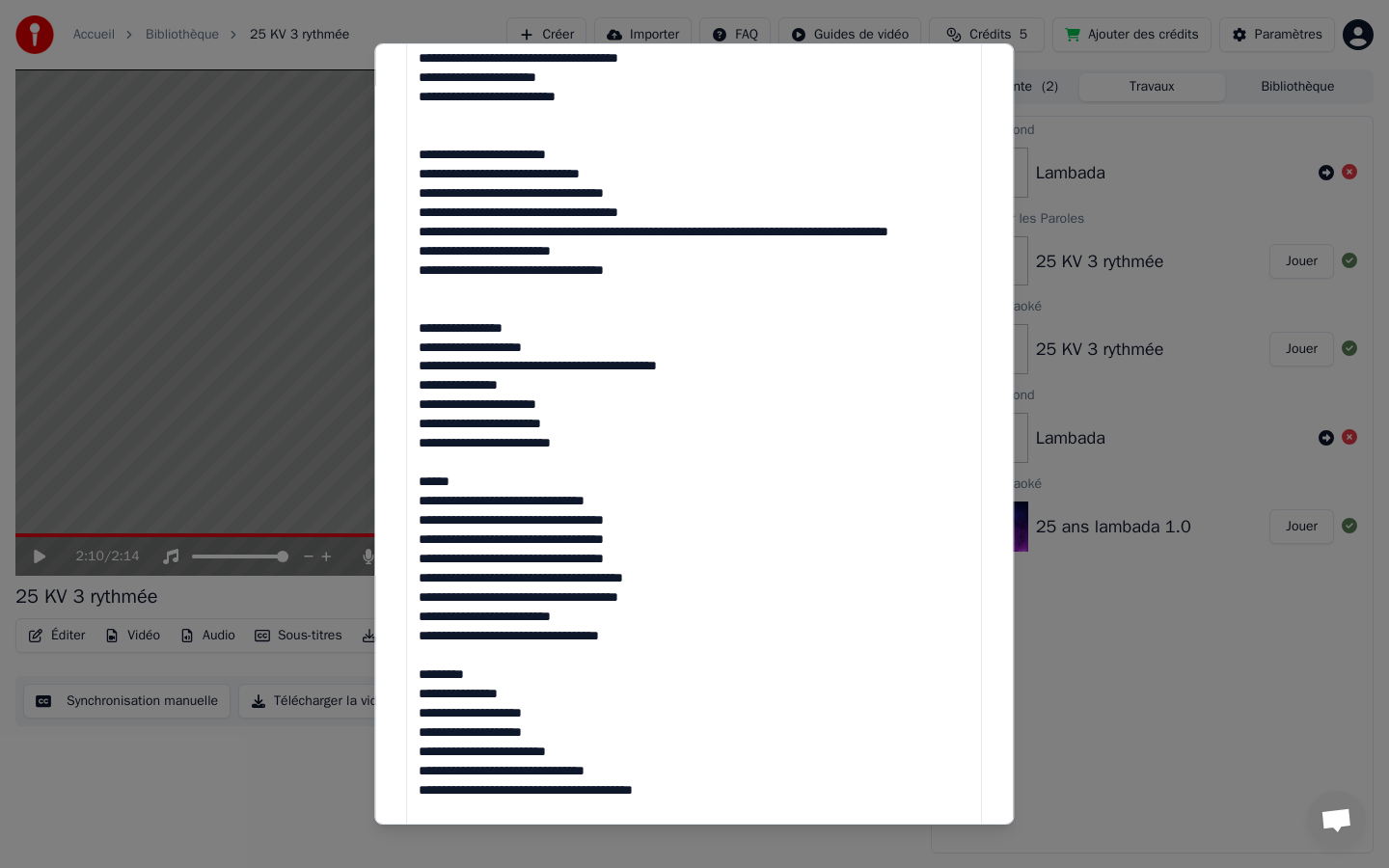 drag, startPoint x: 479, startPoint y: 523, endPoint x: 410, endPoint y: 523, distance: 69 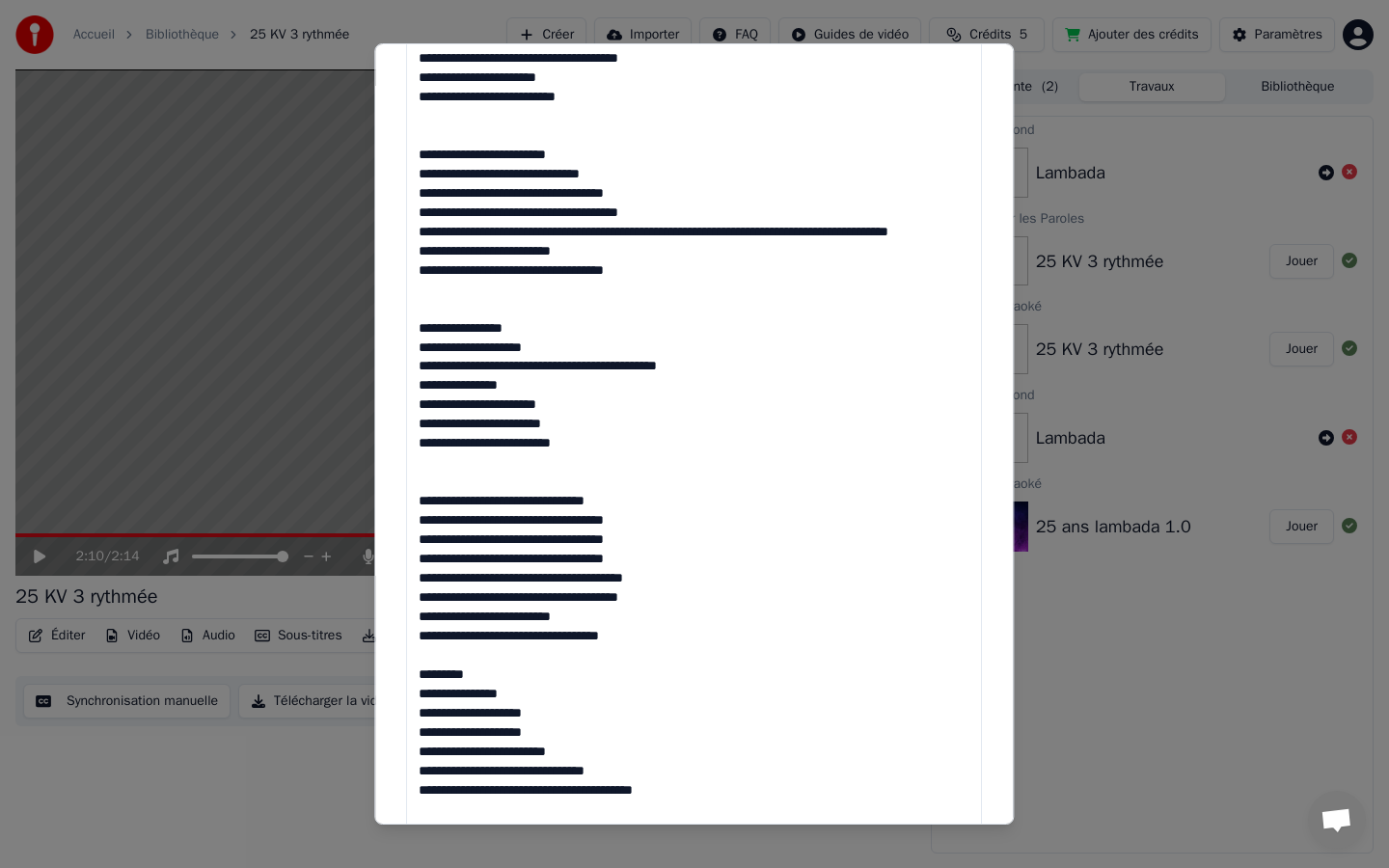 drag, startPoint x: 477, startPoint y: 711, endPoint x: 412, endPoint y: 711, distance: 65 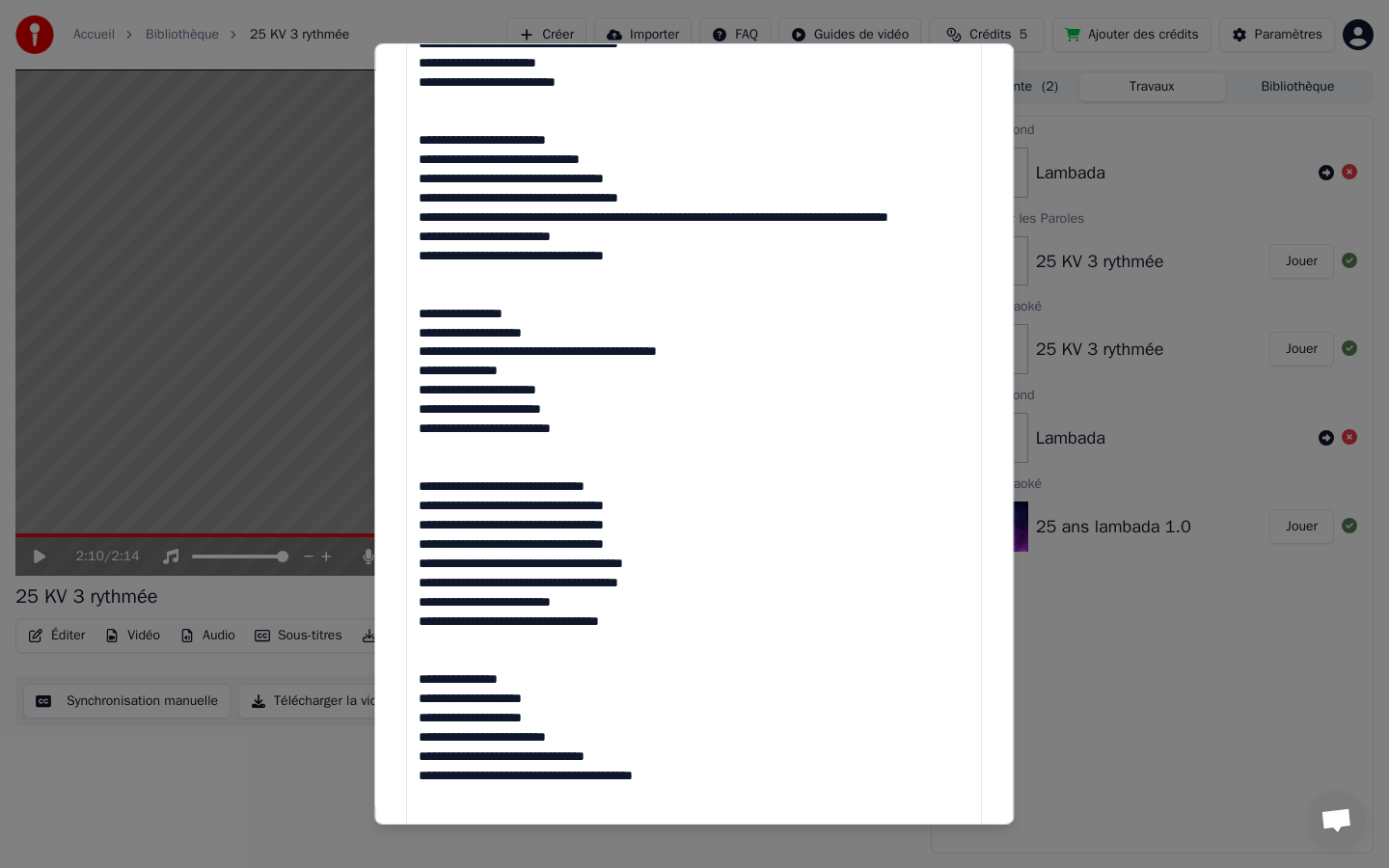 scroll, scrollTop: 879, scrollLeft: 0, axis: vertical 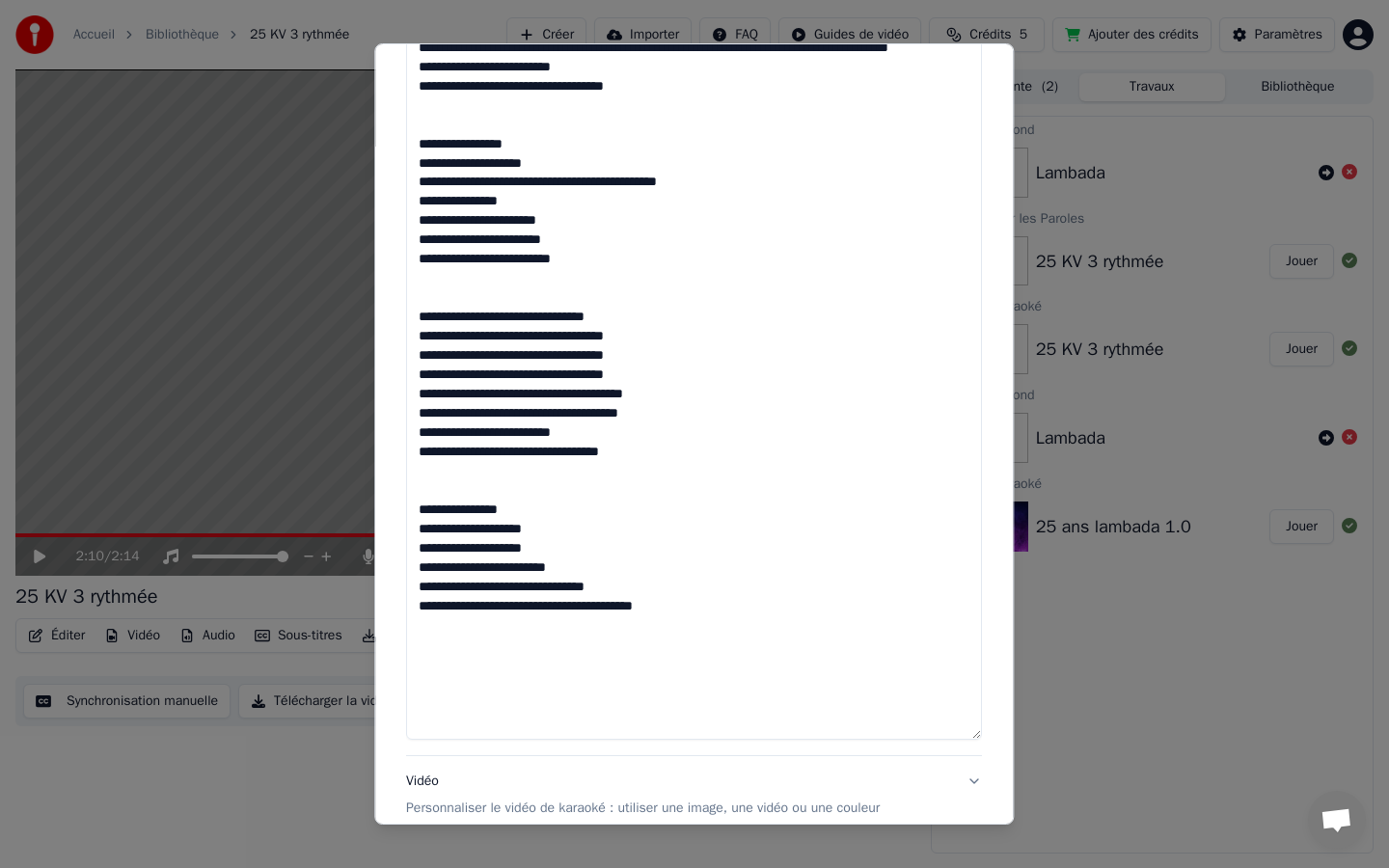 click at bounding box center (694, 163) 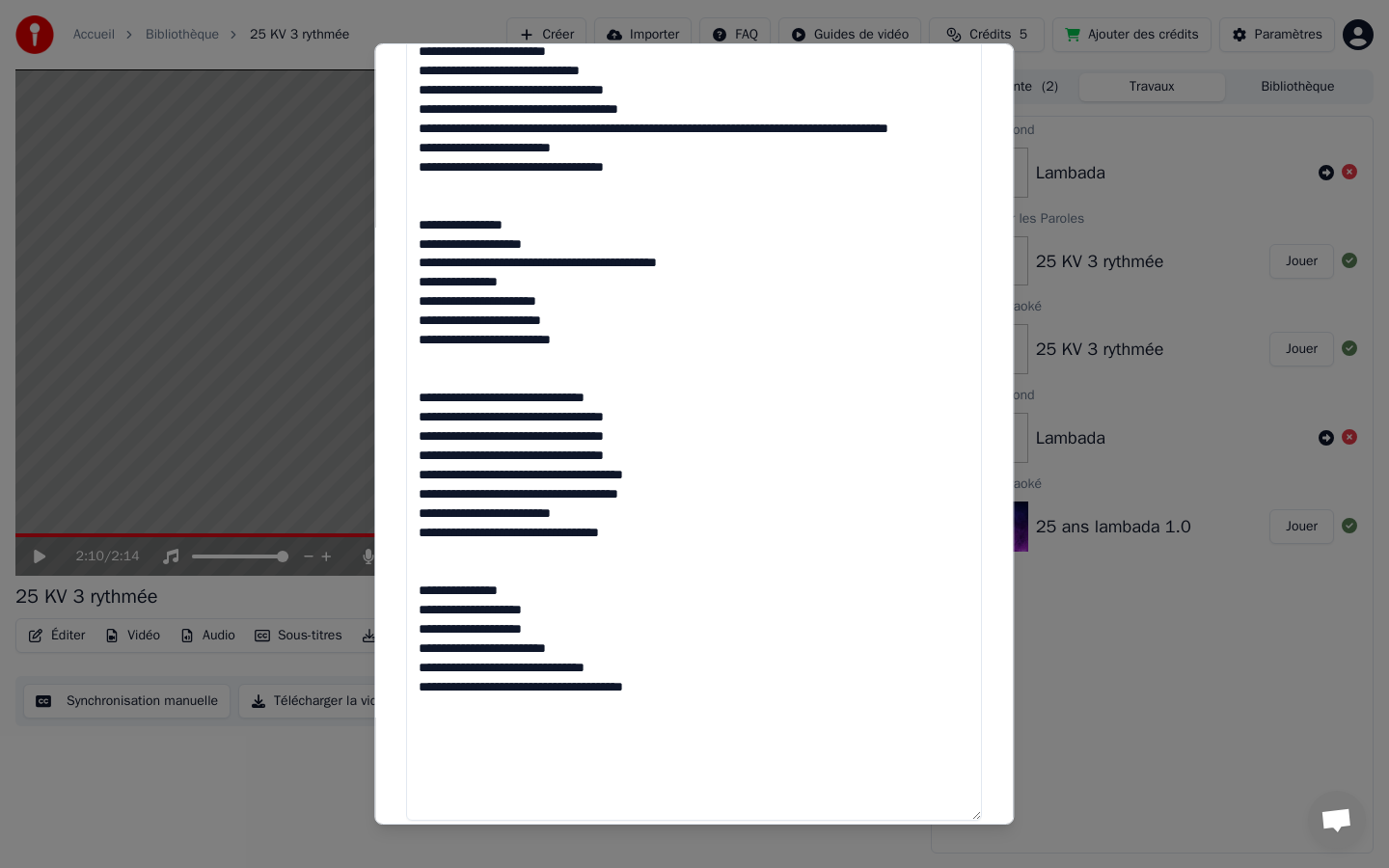 scroll, scrollTop: 0, scrollLeft: 0, axis: both 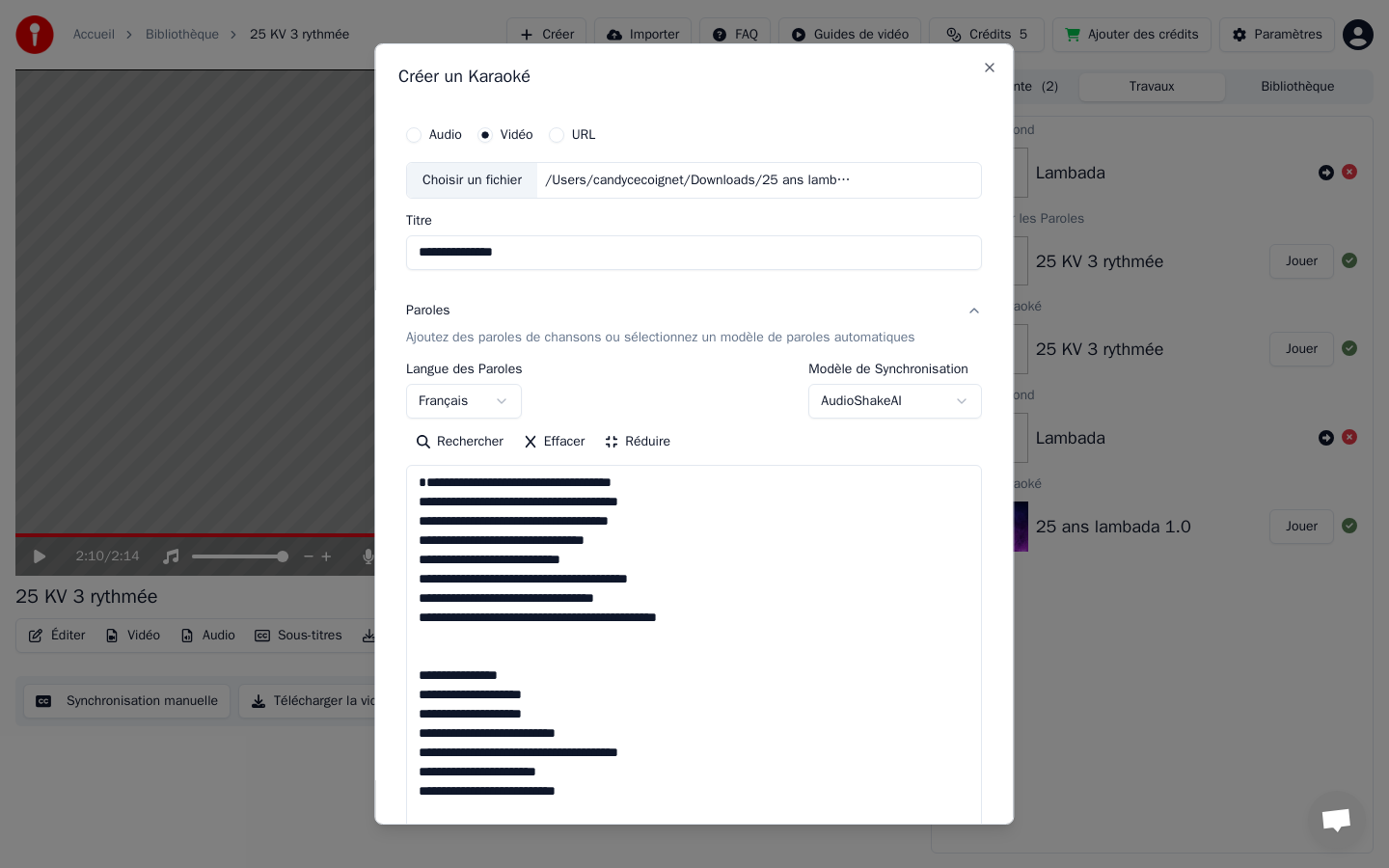 type on "**********" 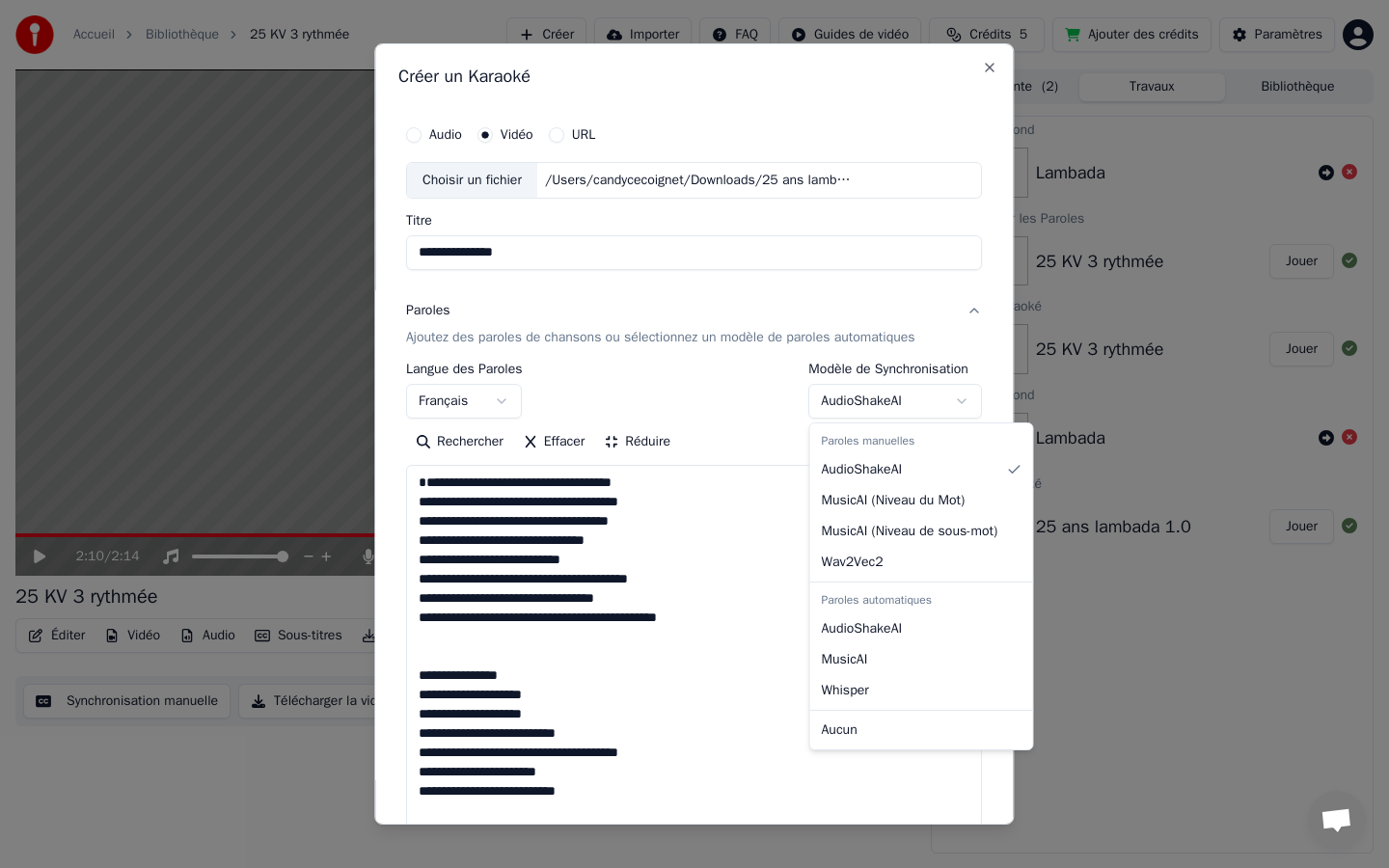 click on "**********" at bounding box center [694, 434] 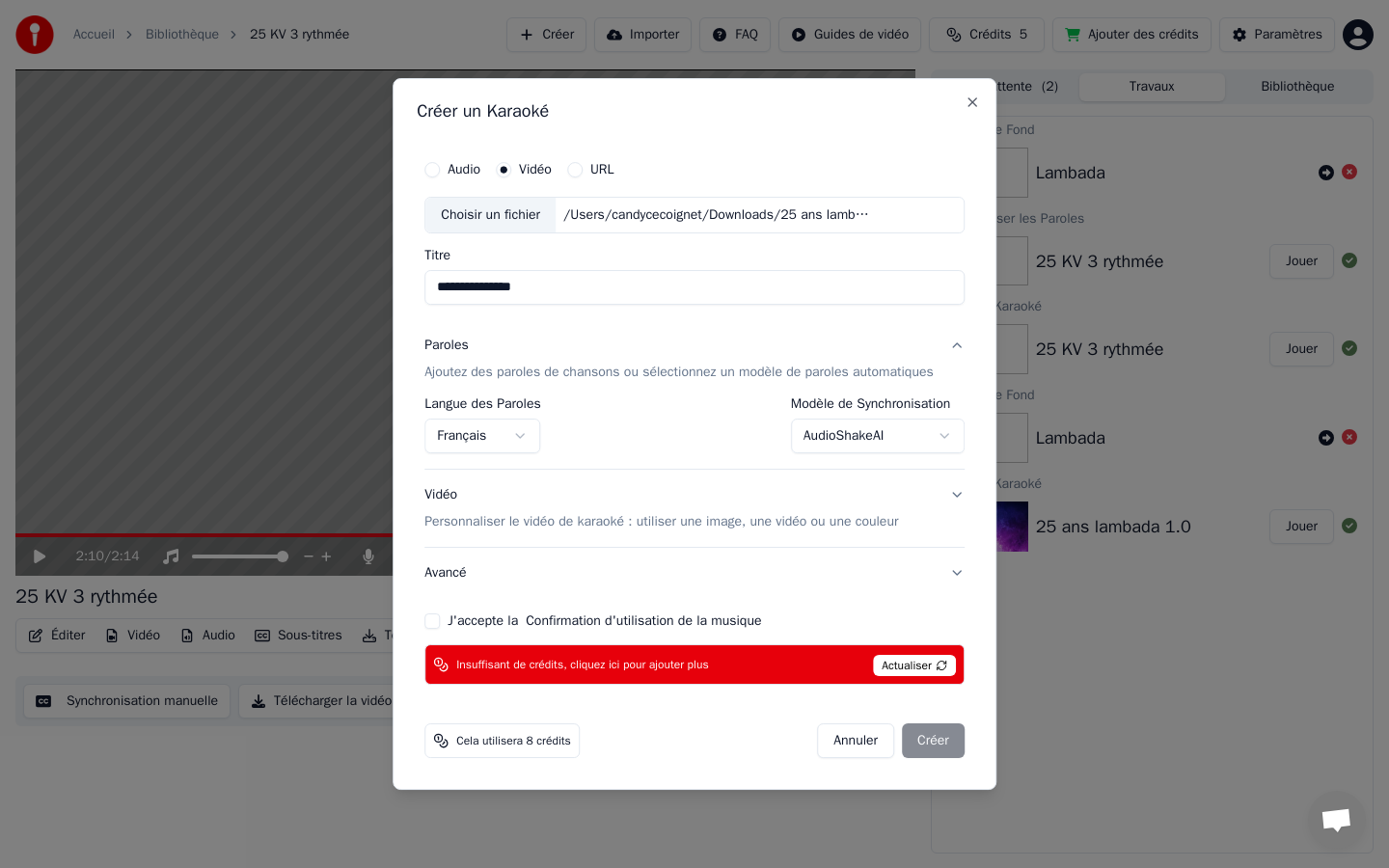 click on "Actualiser" at bounding box center [914, 665] 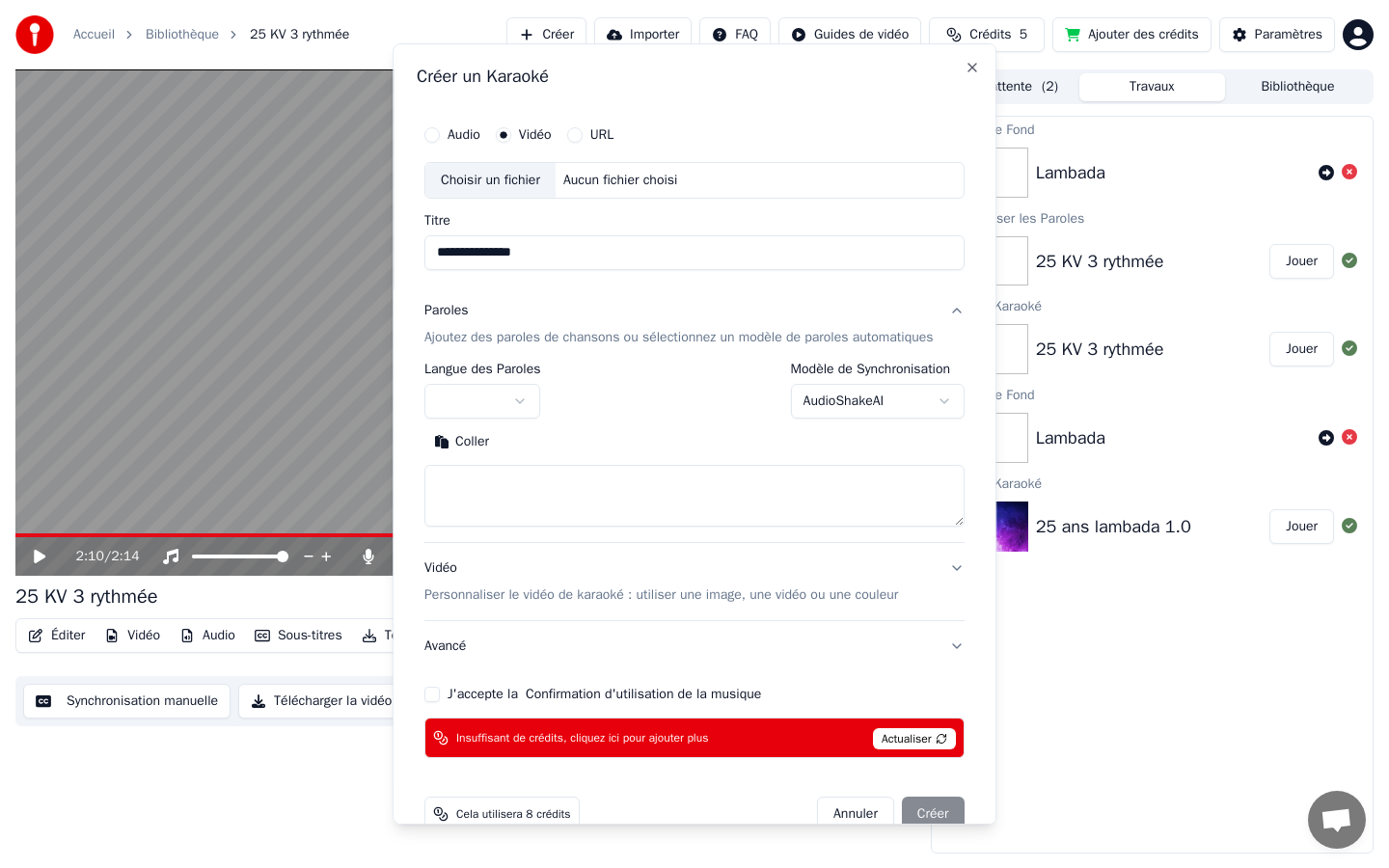 type 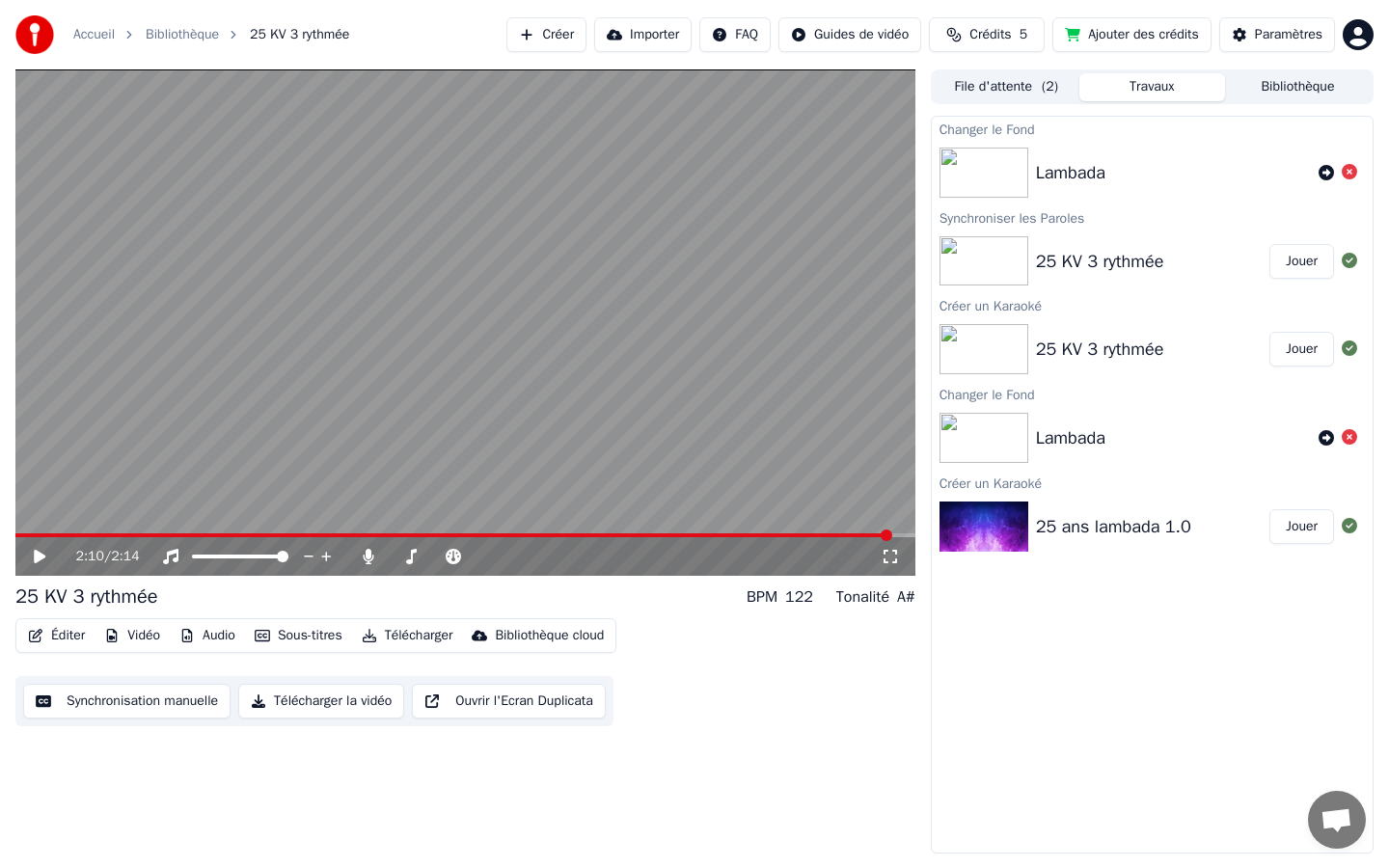 click on "File d'attente ( 2 )" at bounding box center [1006, 87] 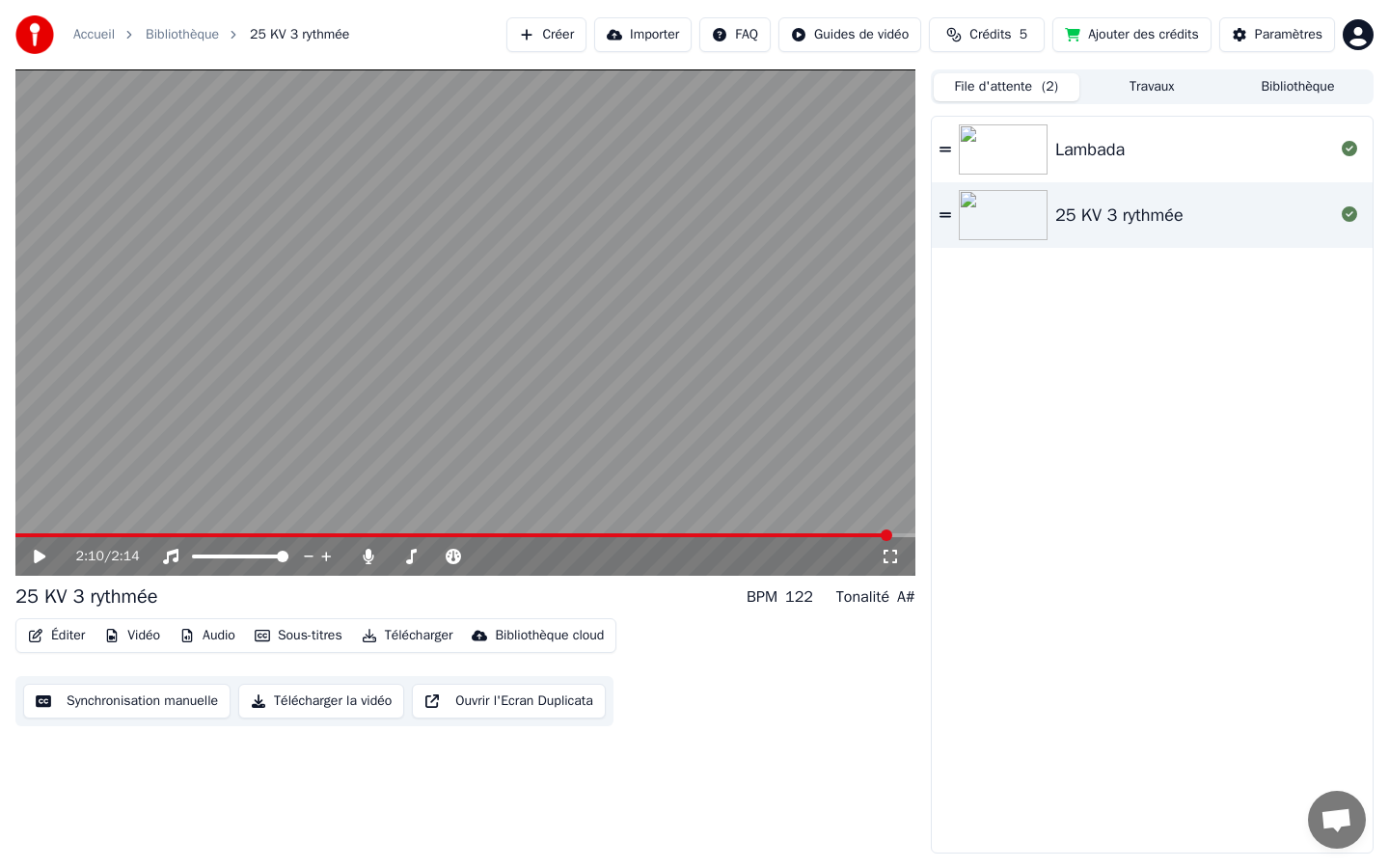 click on "Ajouter des crédits" at bounding box center [1131, 35] 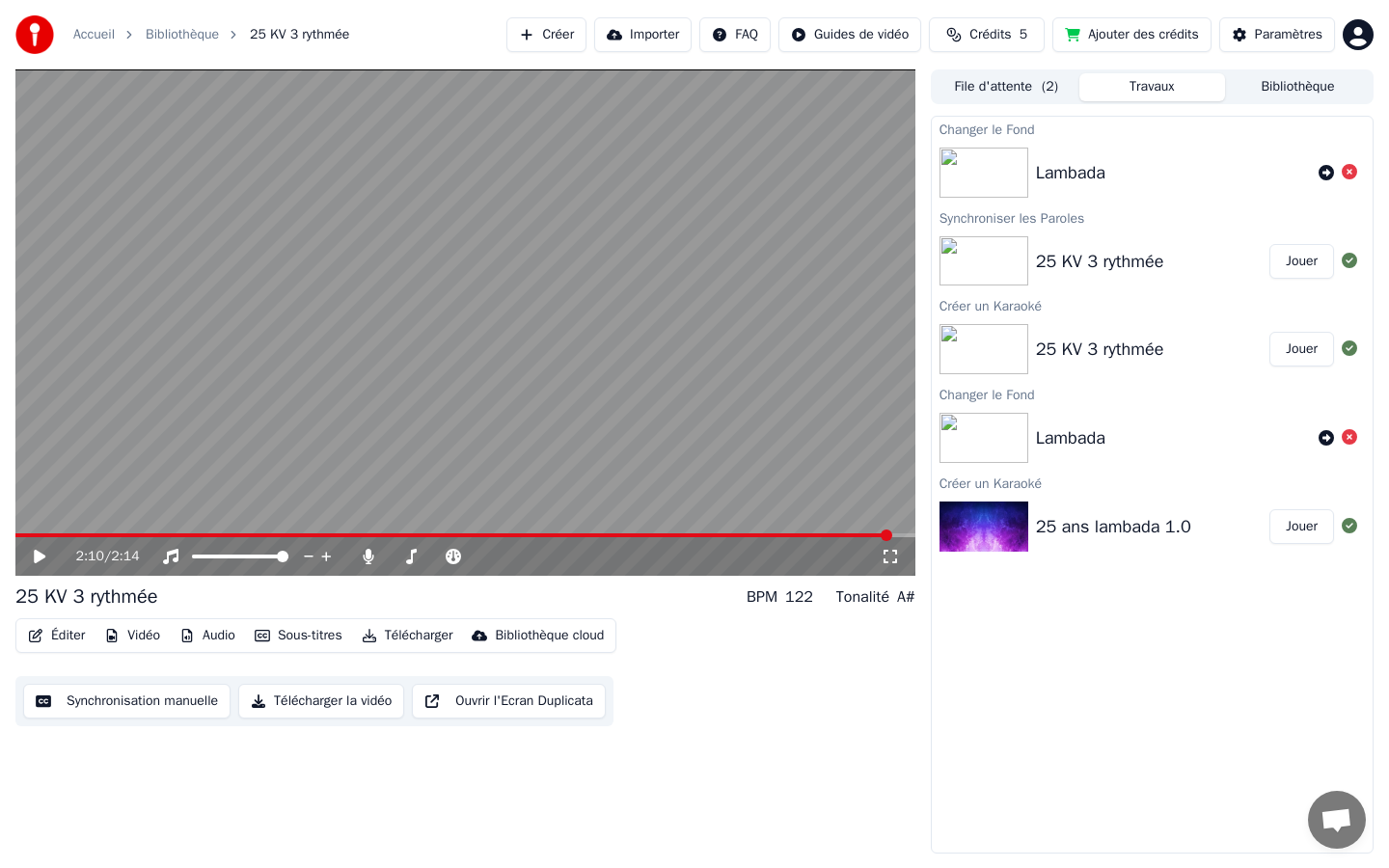 click on "Bibliothèque" at bounding box center [1297, 87] 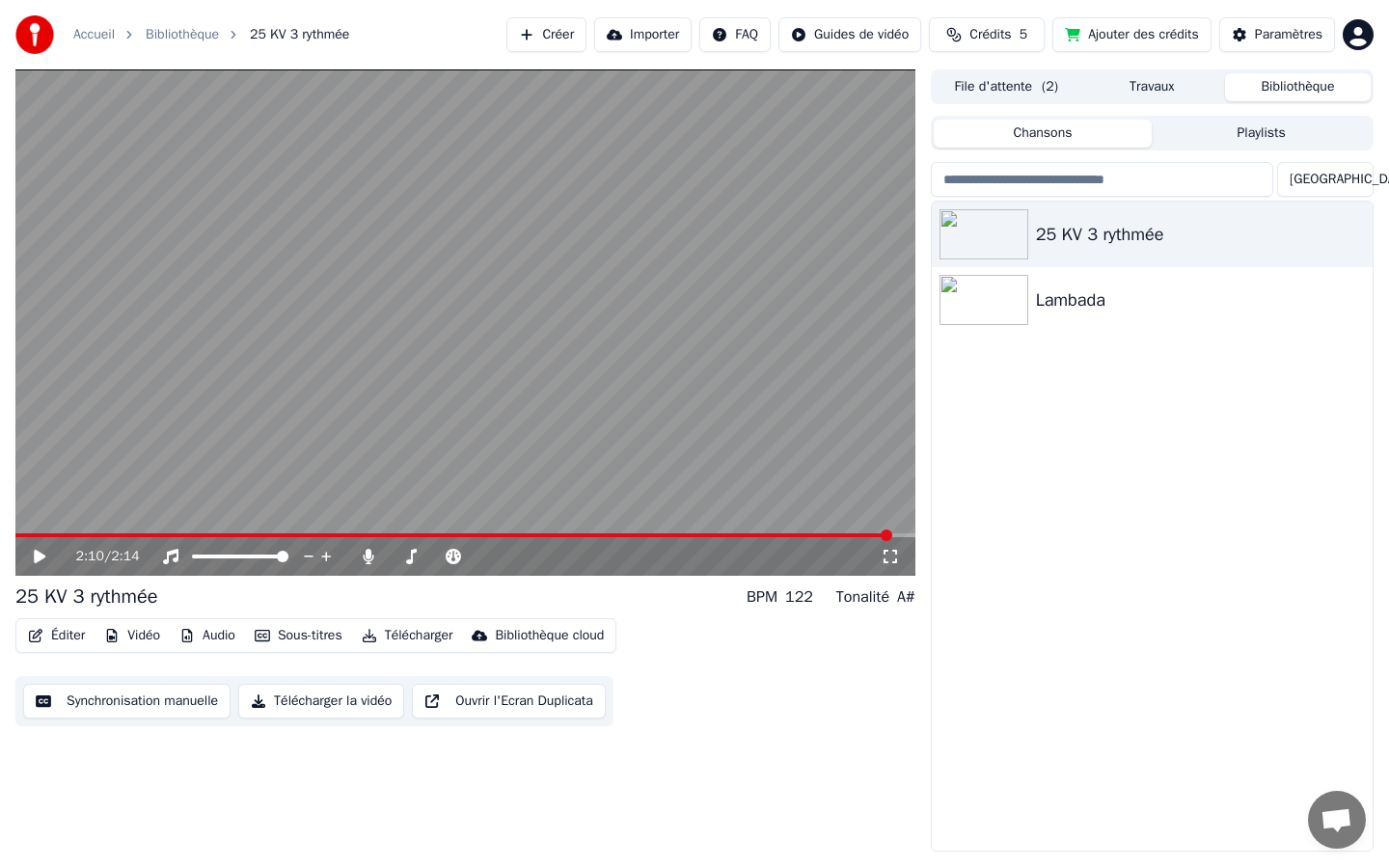 click on "Travaux" at bounding box center (1152, 87) 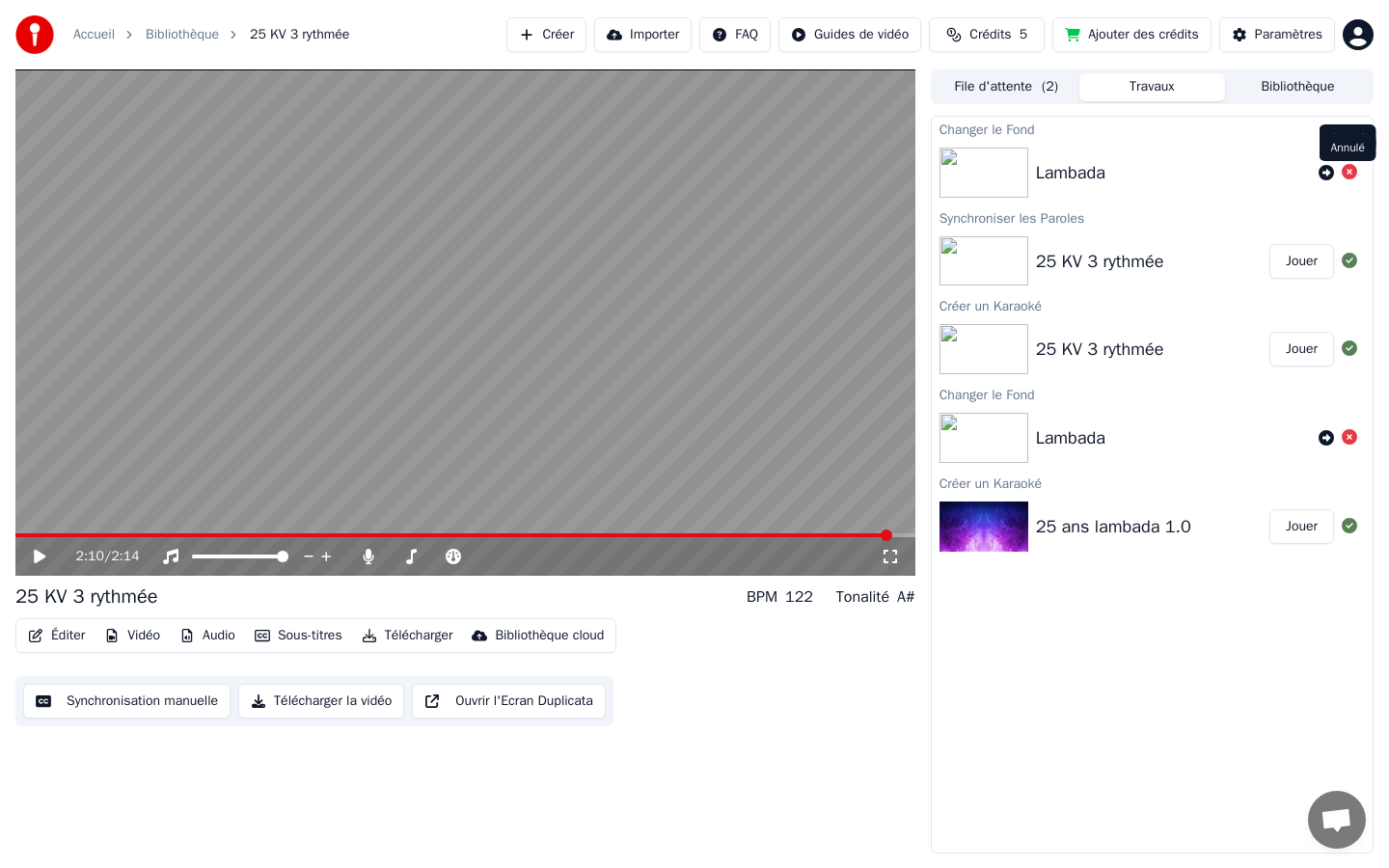 click 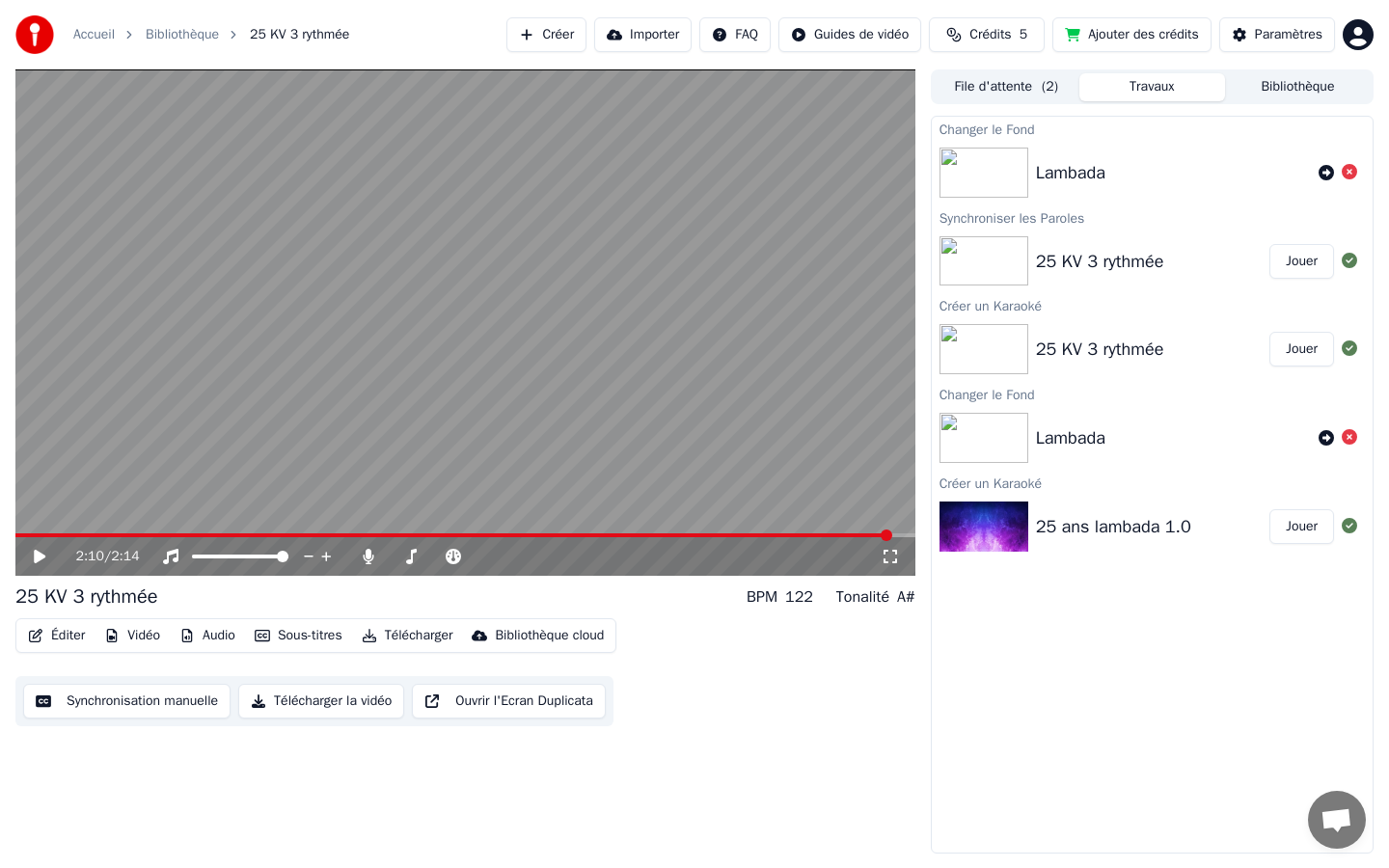 click 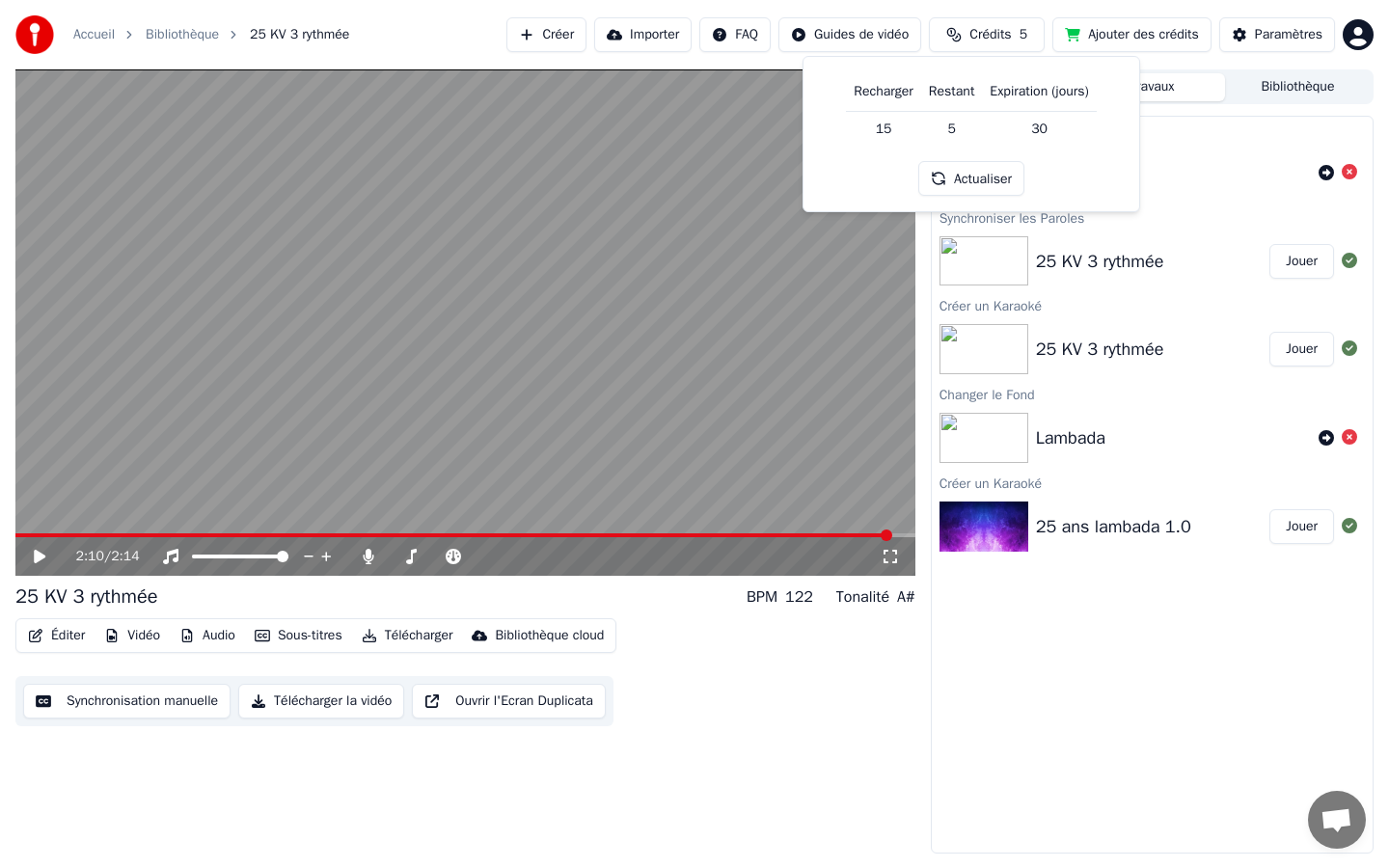 click on "Actualiser" at bounding box center (971, 178) 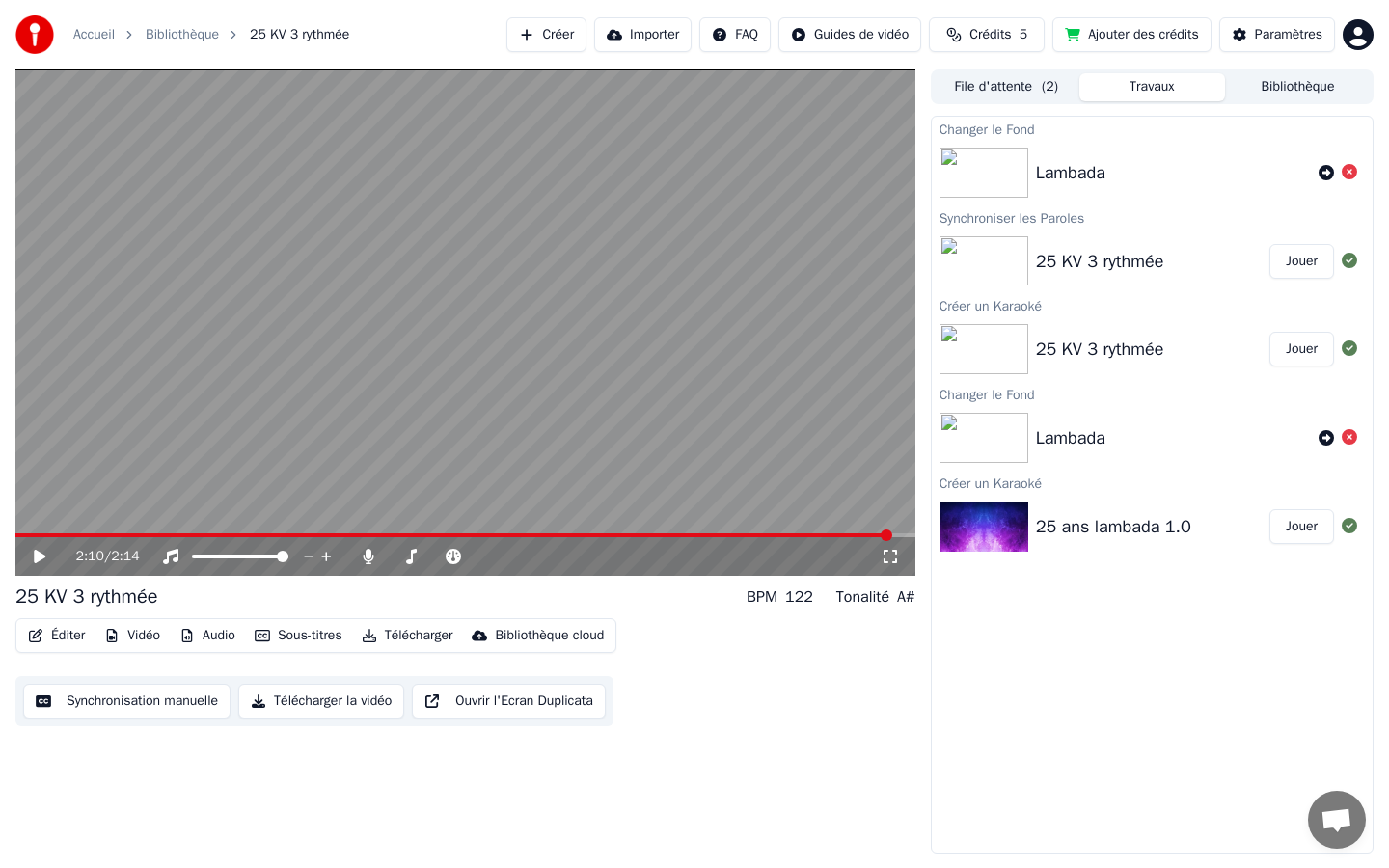 click on "Synchronisation manuelle" at bounding box center [126, 701] 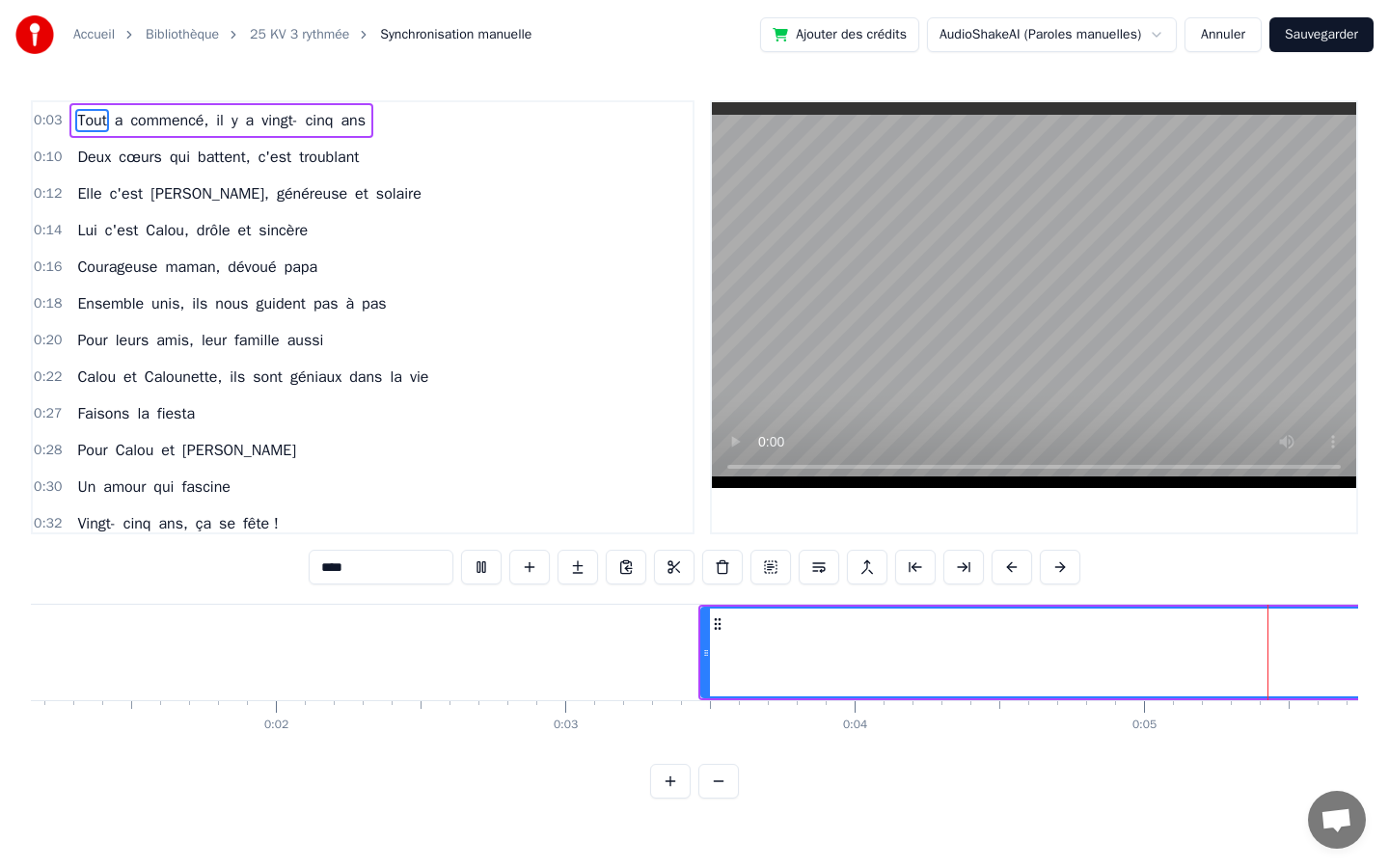 scroll, scrollTop: 0, scrollLeft: 1279, axis: horizontal 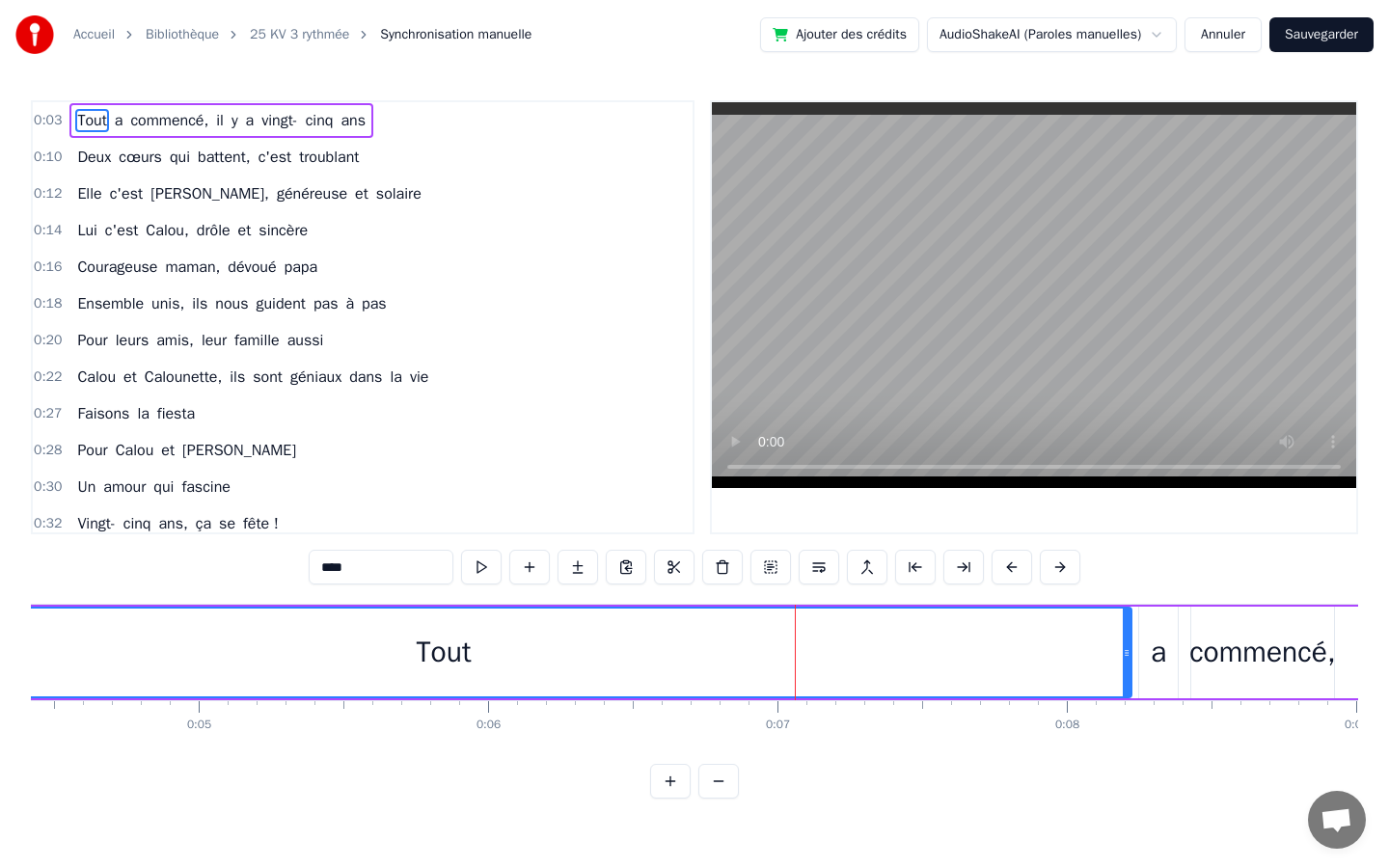 click on "Tout" at bounding box center (444, 652) 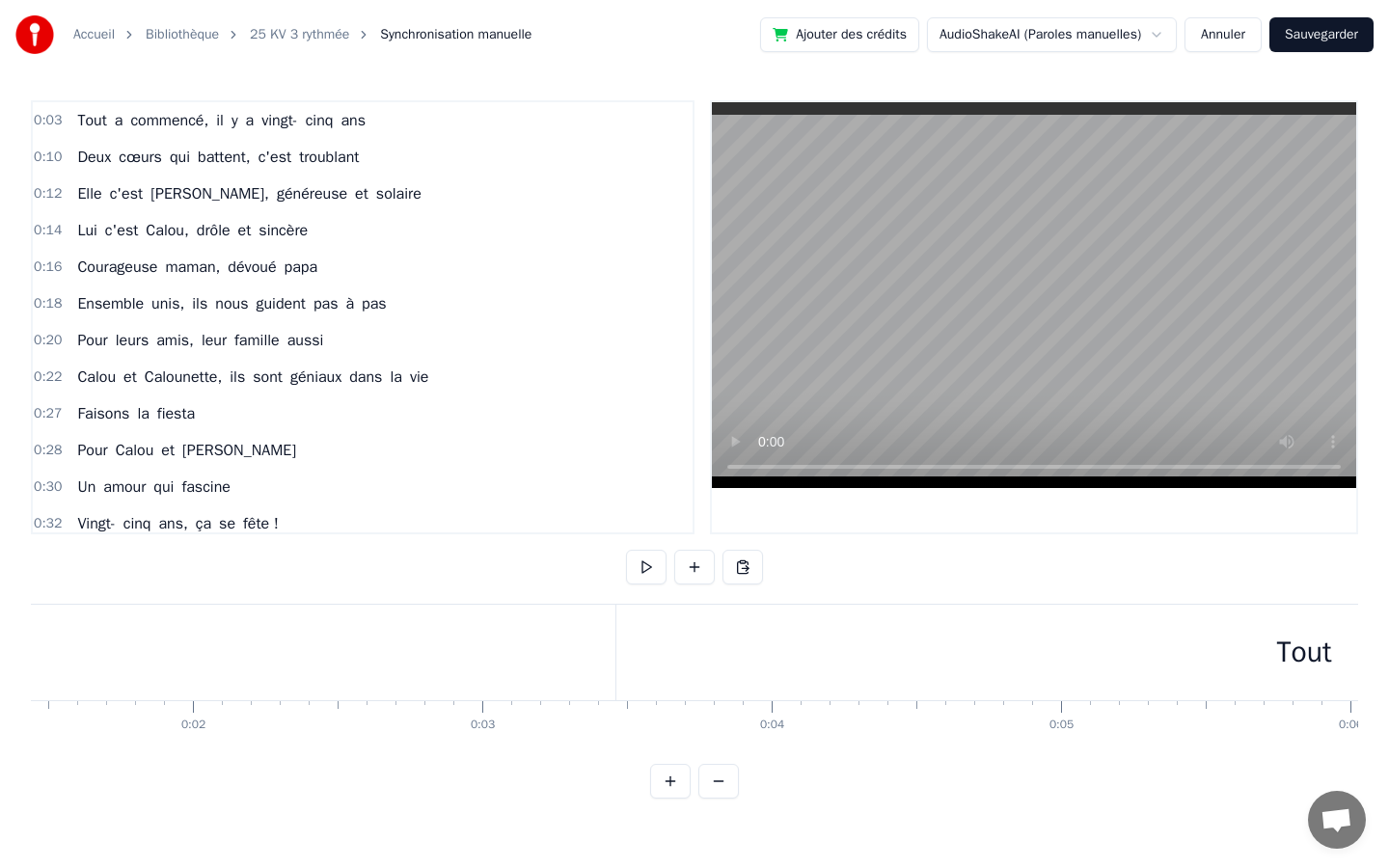 scroll, scrollTop: 0, scrollLeft: 422, axis: horizontal 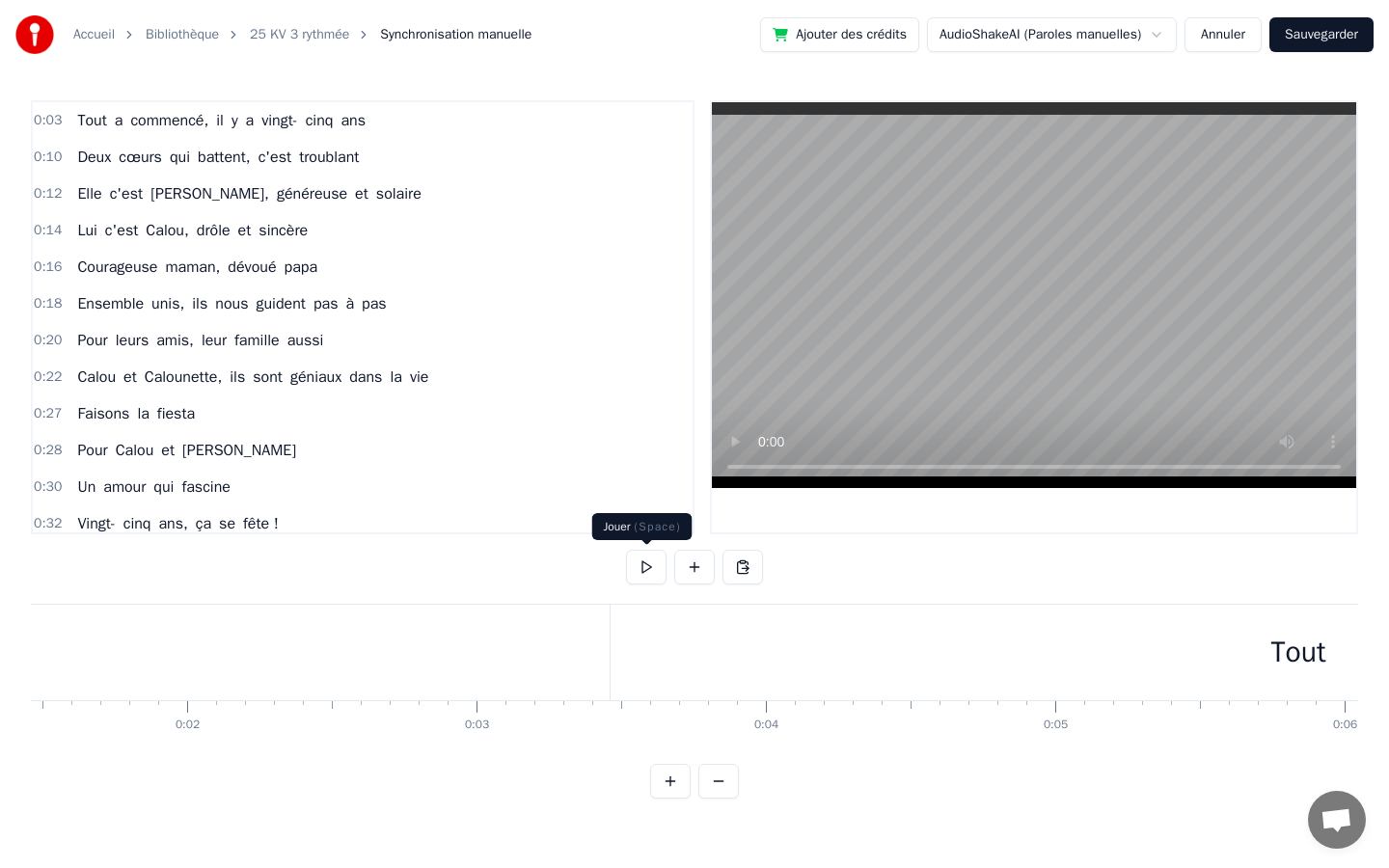 click at bounding box center [646, 567] 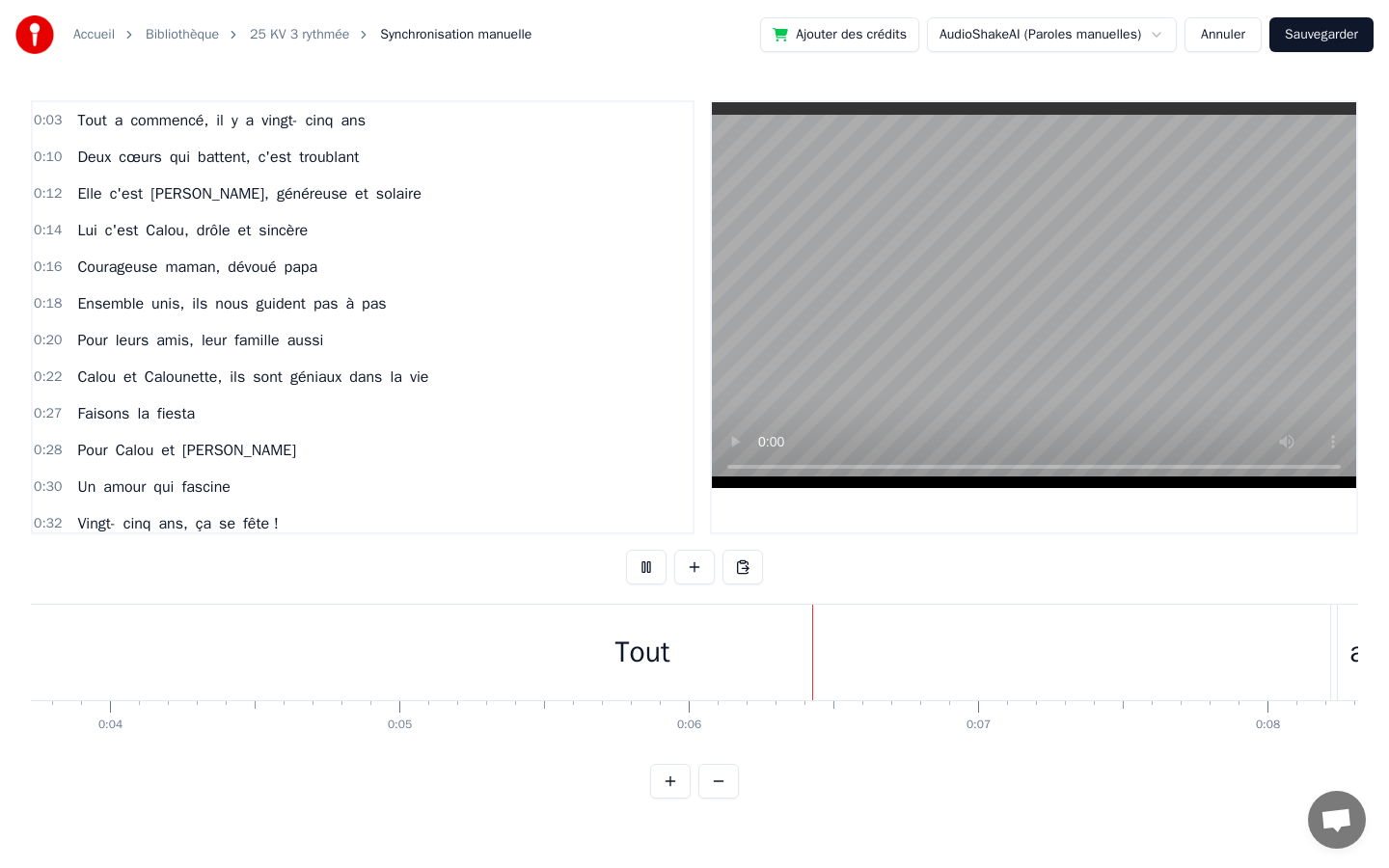 scroll, scrollTop: 0, scrollLeft: 1539, axis: horizontal 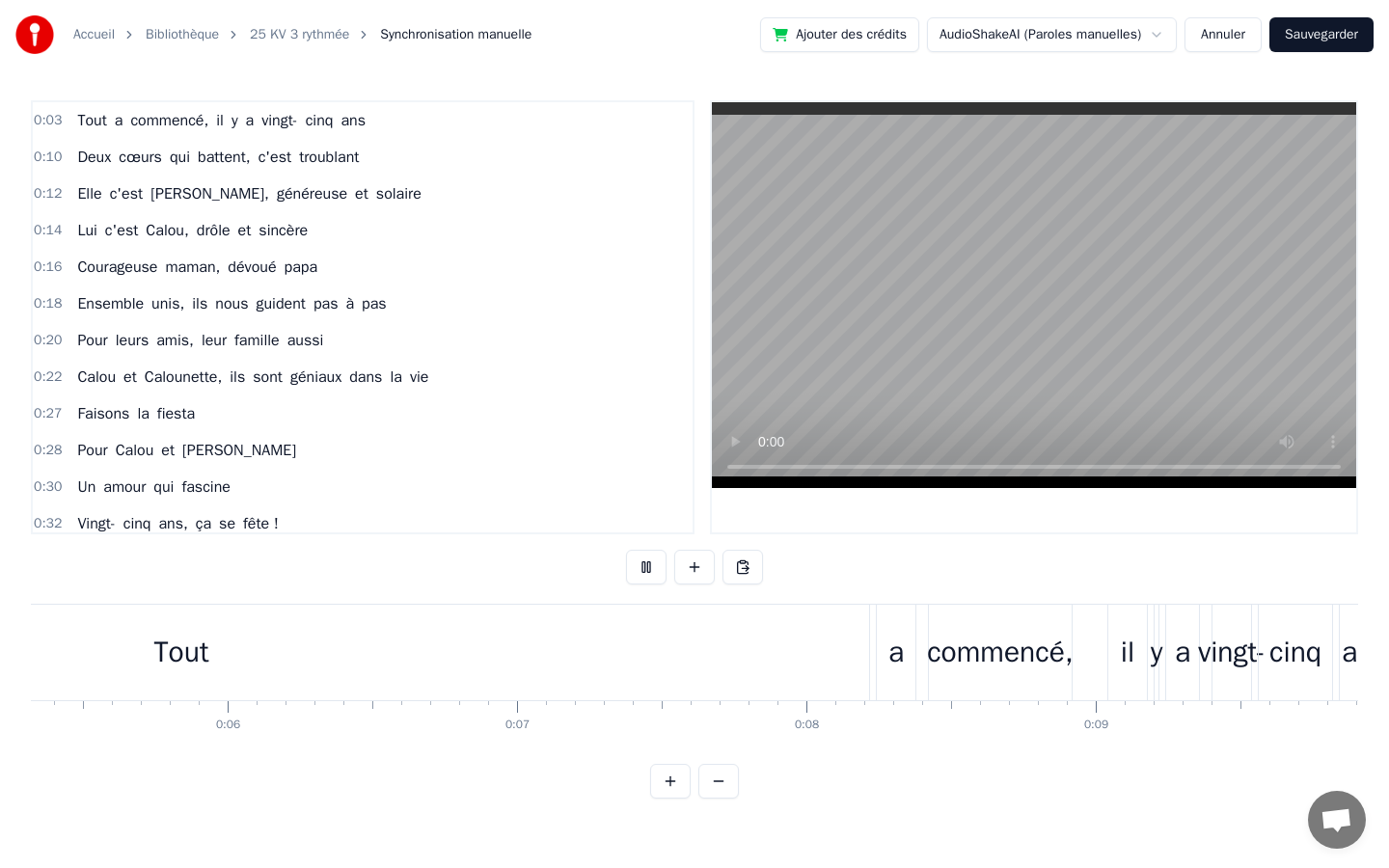 type 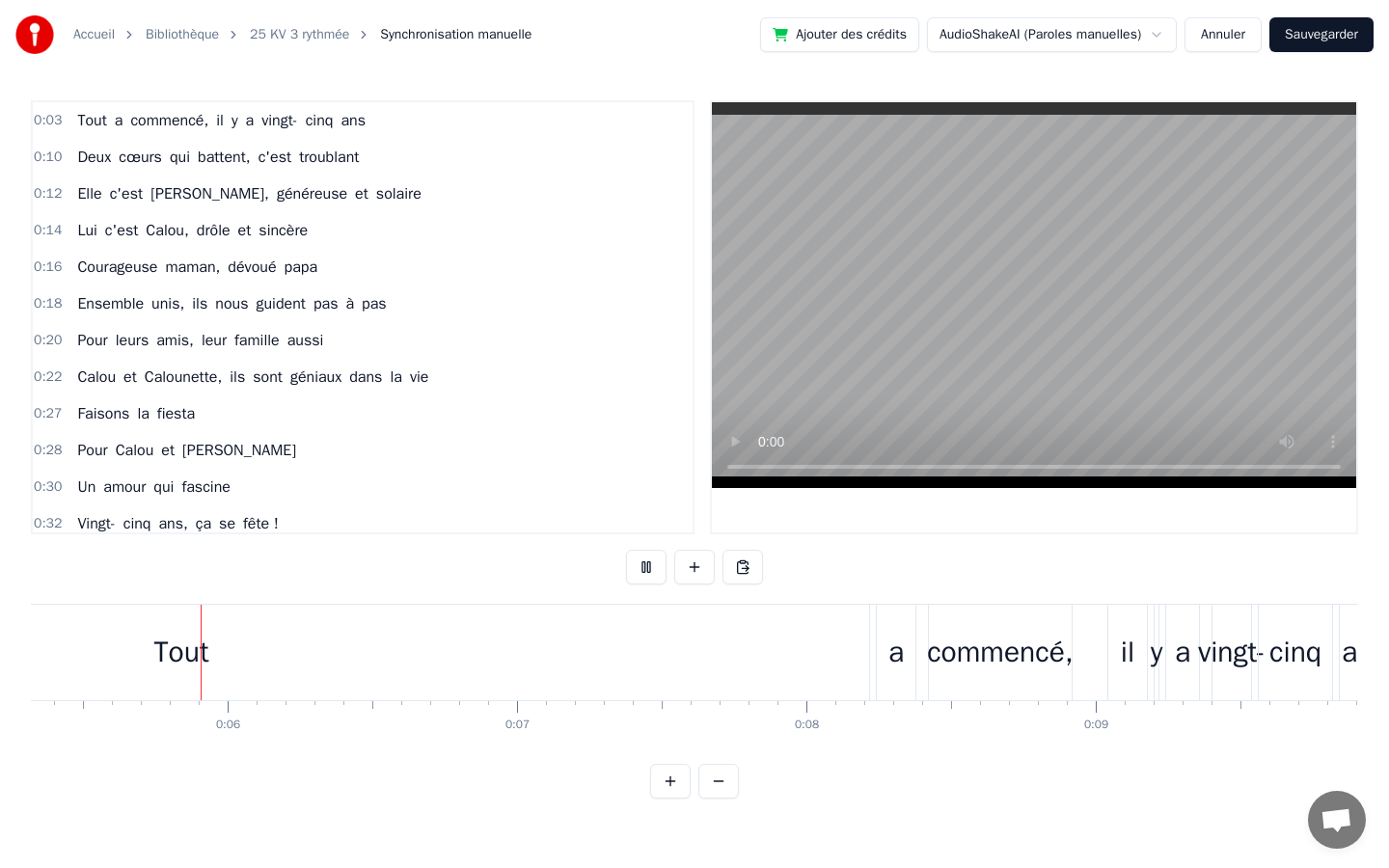 scroll, scrollTop: 0, scrollLeft: 1473, axis: horizontal 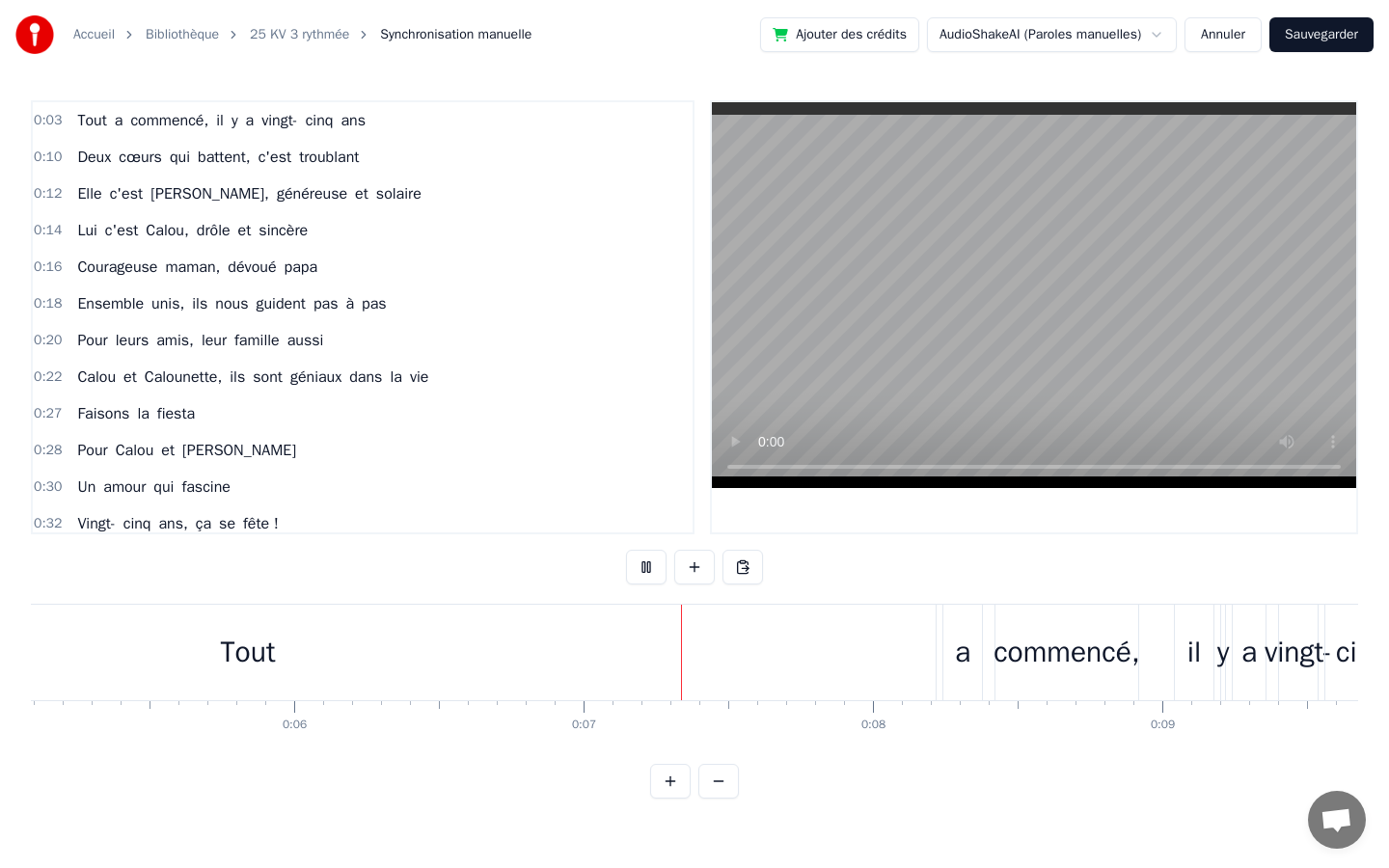 click on "Tout" at bounding box center [248, 652] 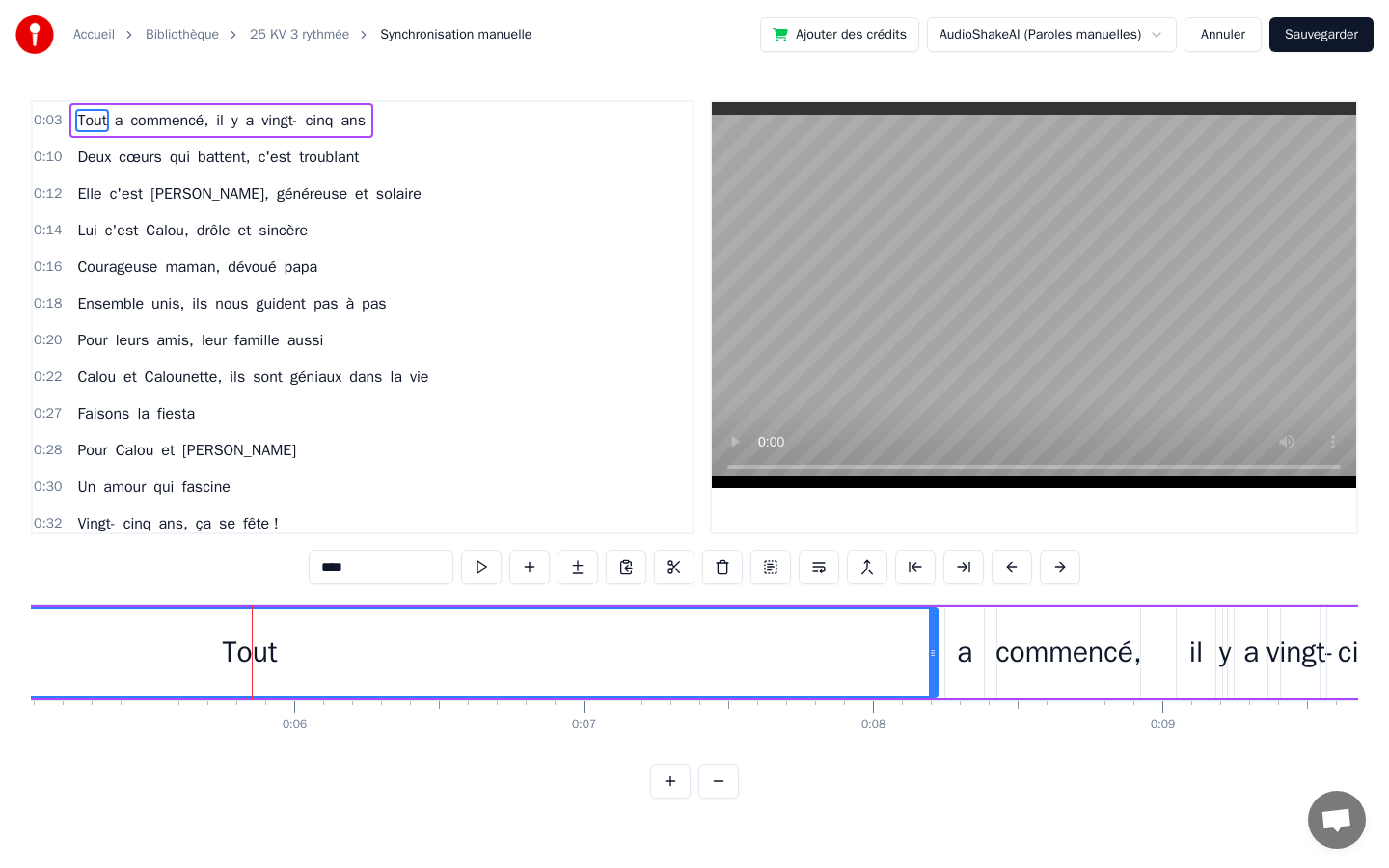 click on "Tout" at bounding box center (250, 652) 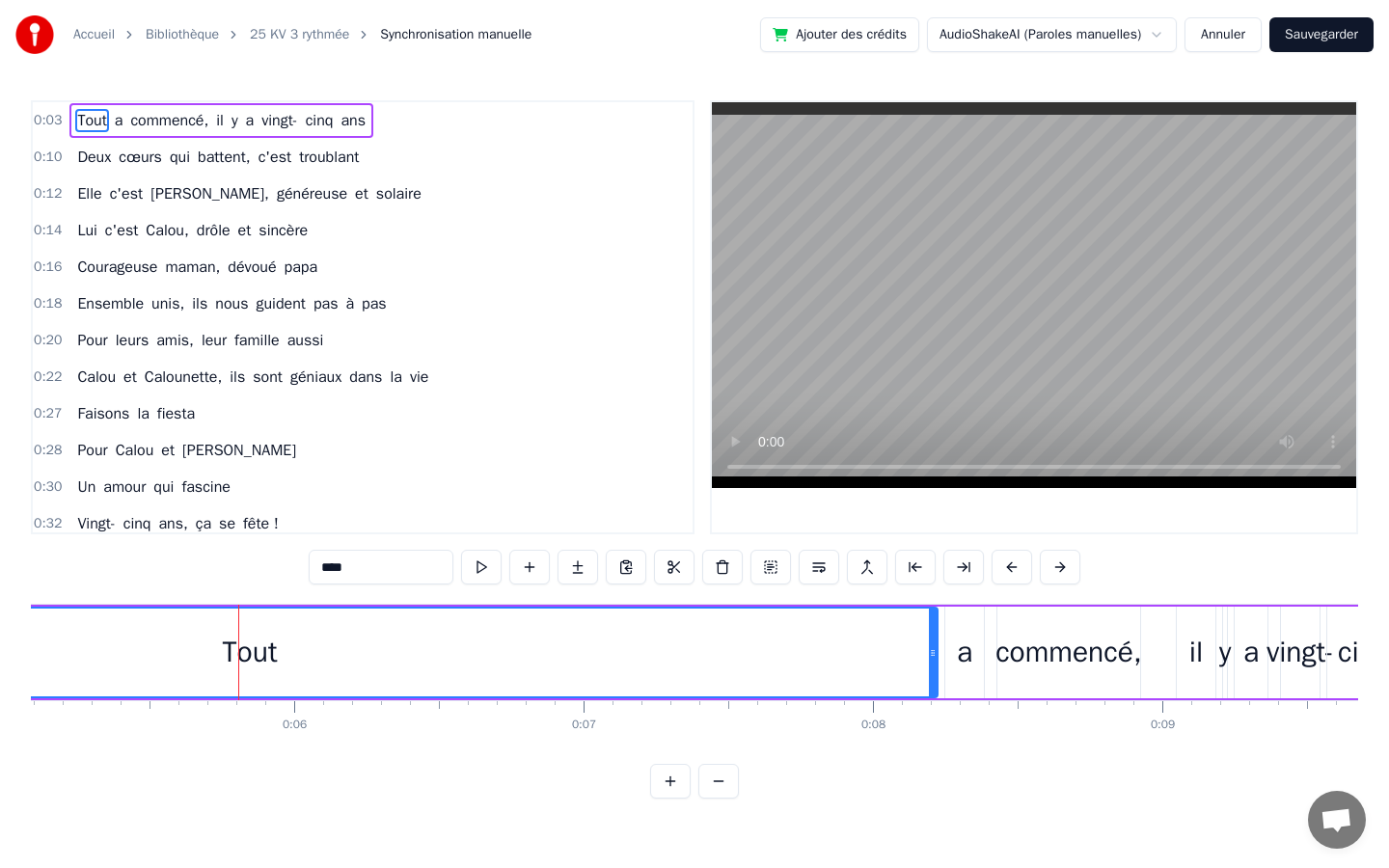 drag, startPoint x: 96, startPoint y: 119, endPoint x: 141, endPoint y: 116, distance: 45.09989 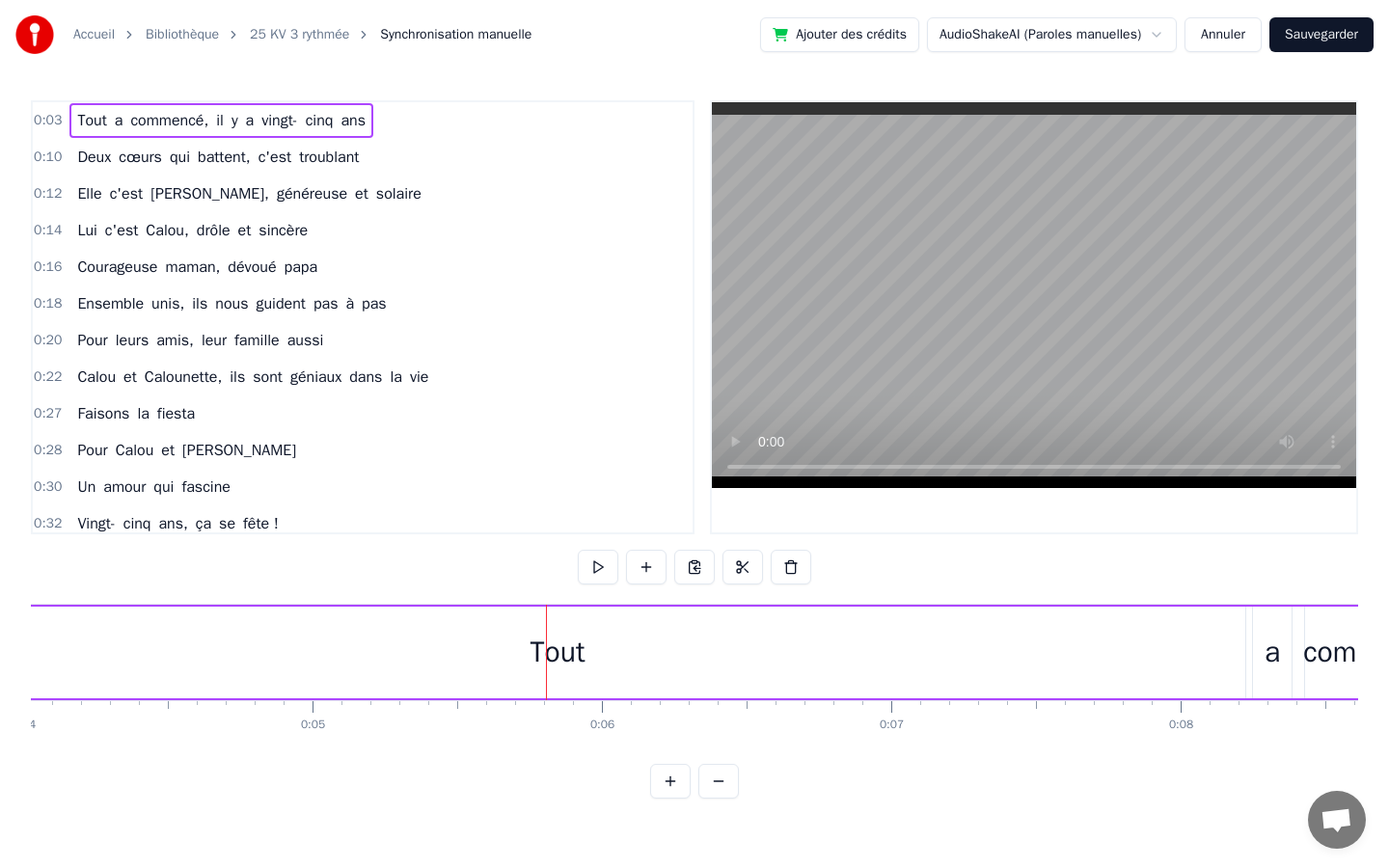 scroll, scrollTop: 0, scrollLeft: 905, axis: horizontal 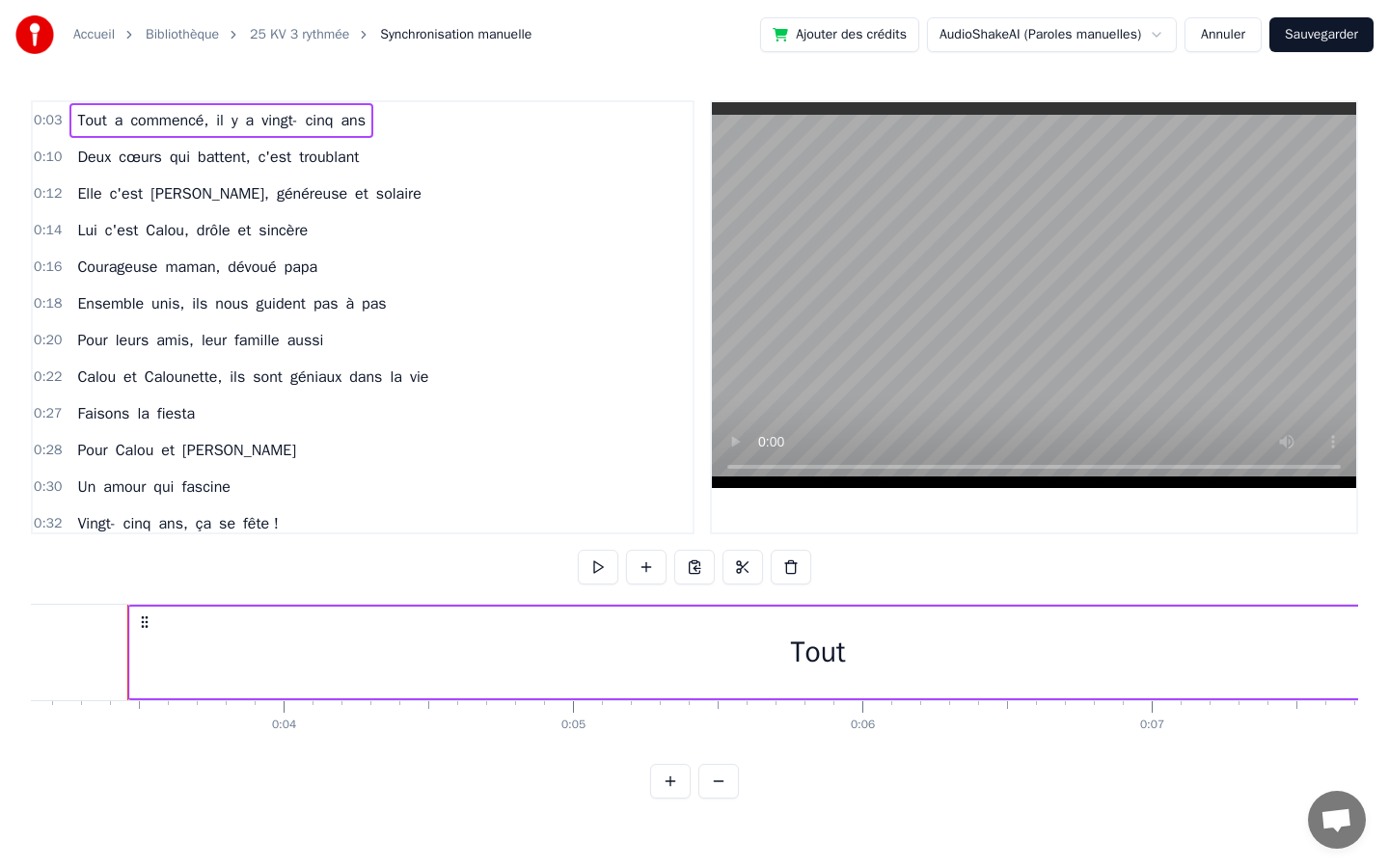 click on "Tout" at bounding box center (92, 121) 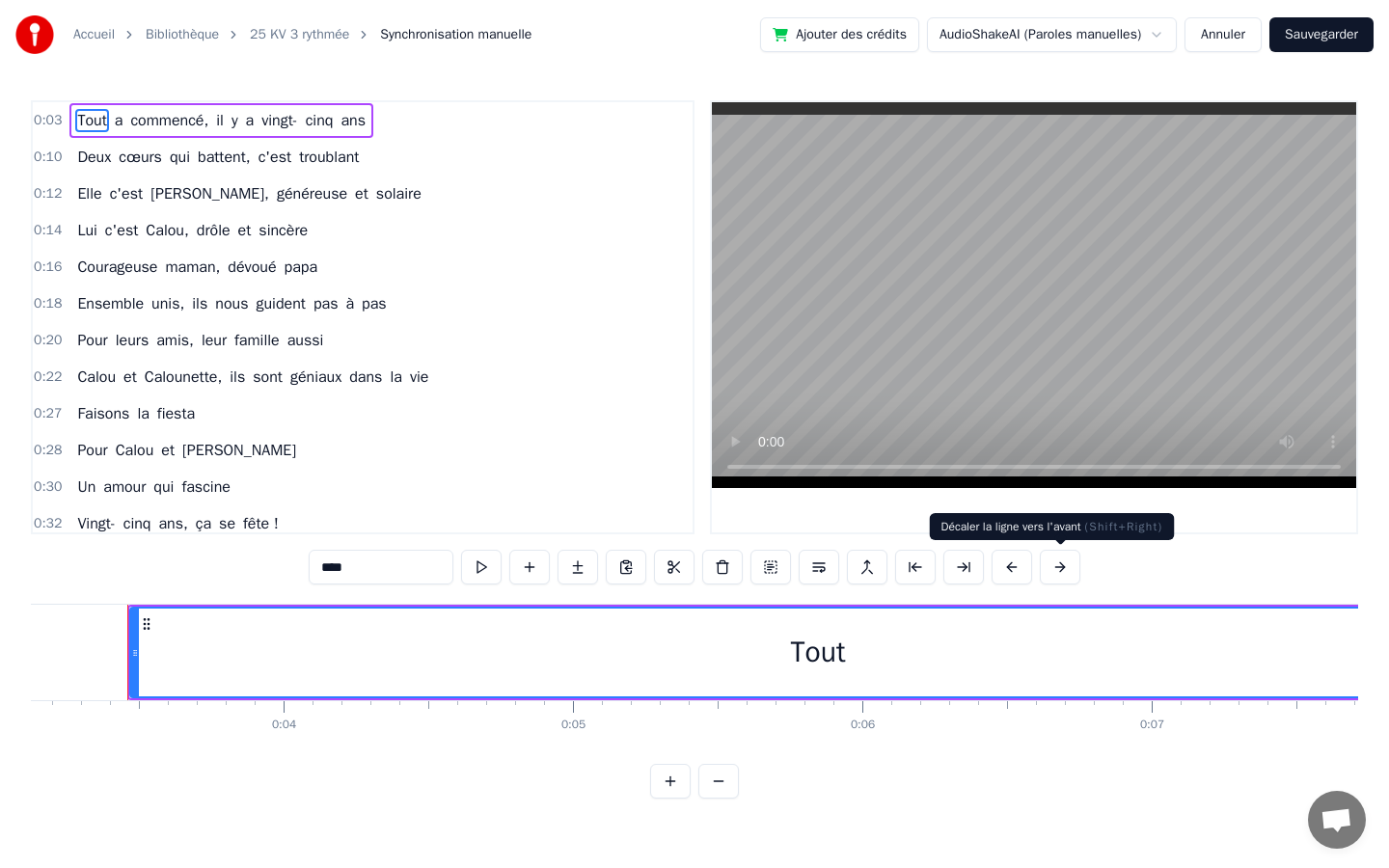 click at bounding box center (1060, 567) 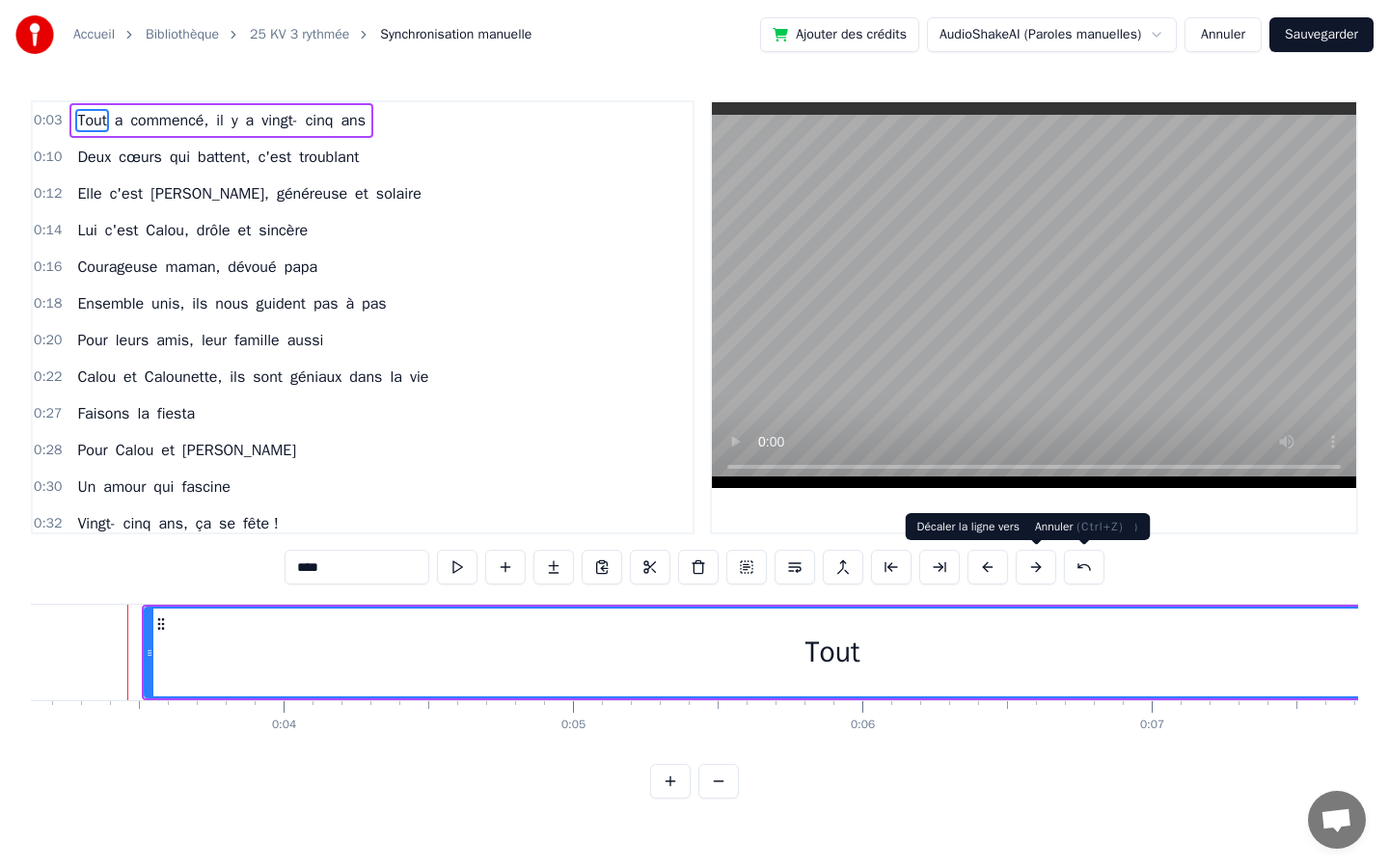 click at bounding box center (1084, 567) 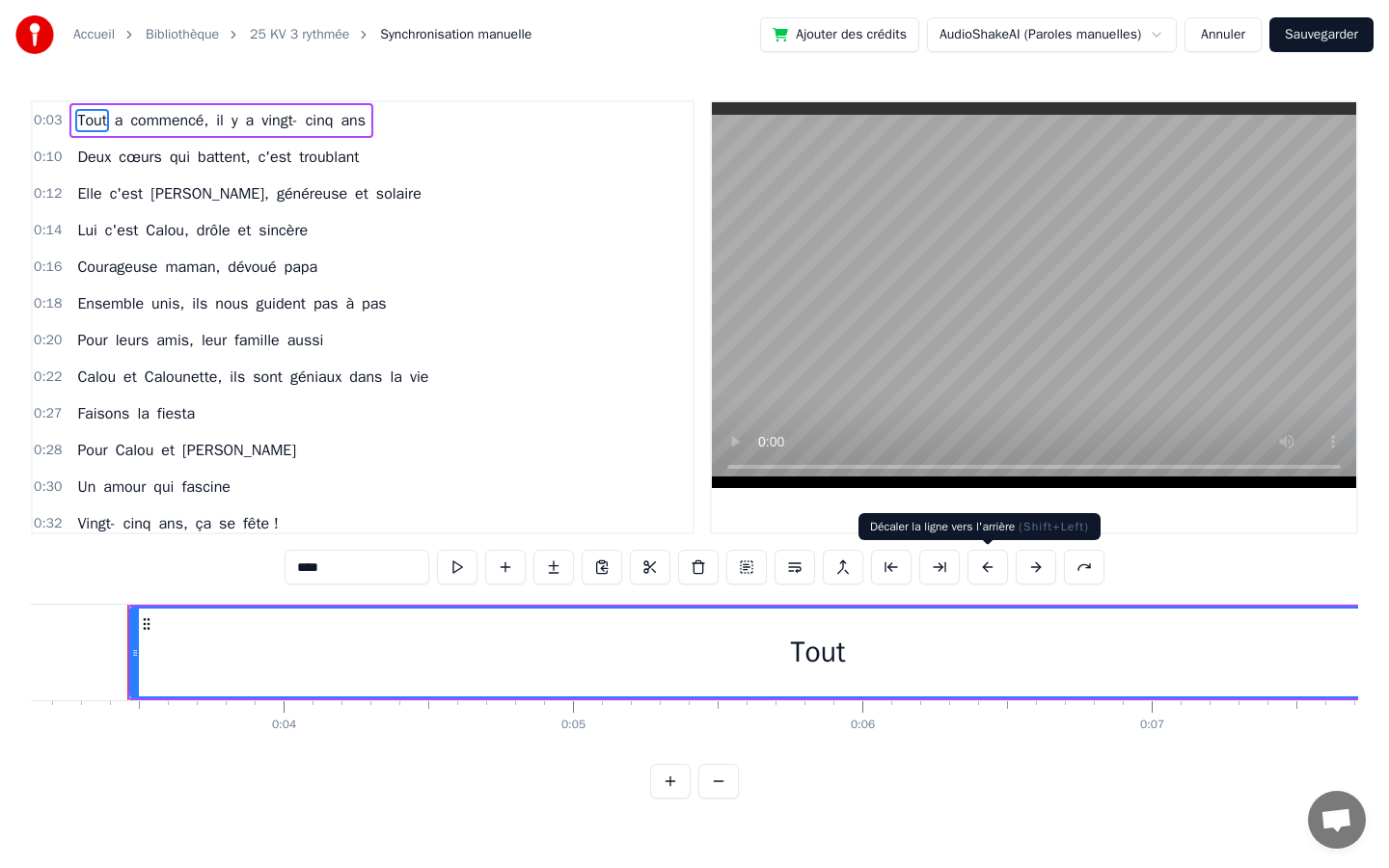 click at bounding box center (988, 567) 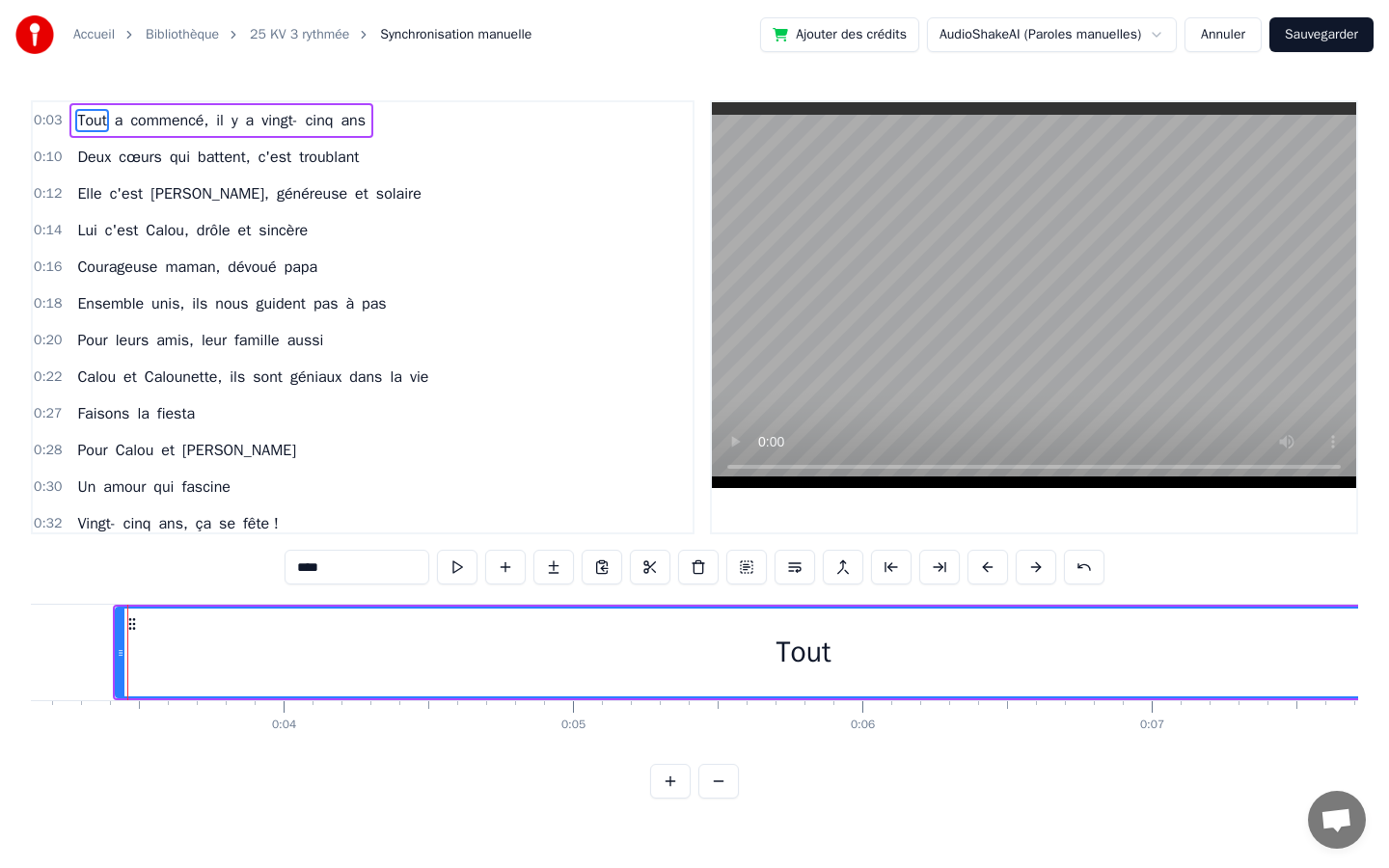 click at bounding box center (988, 567) 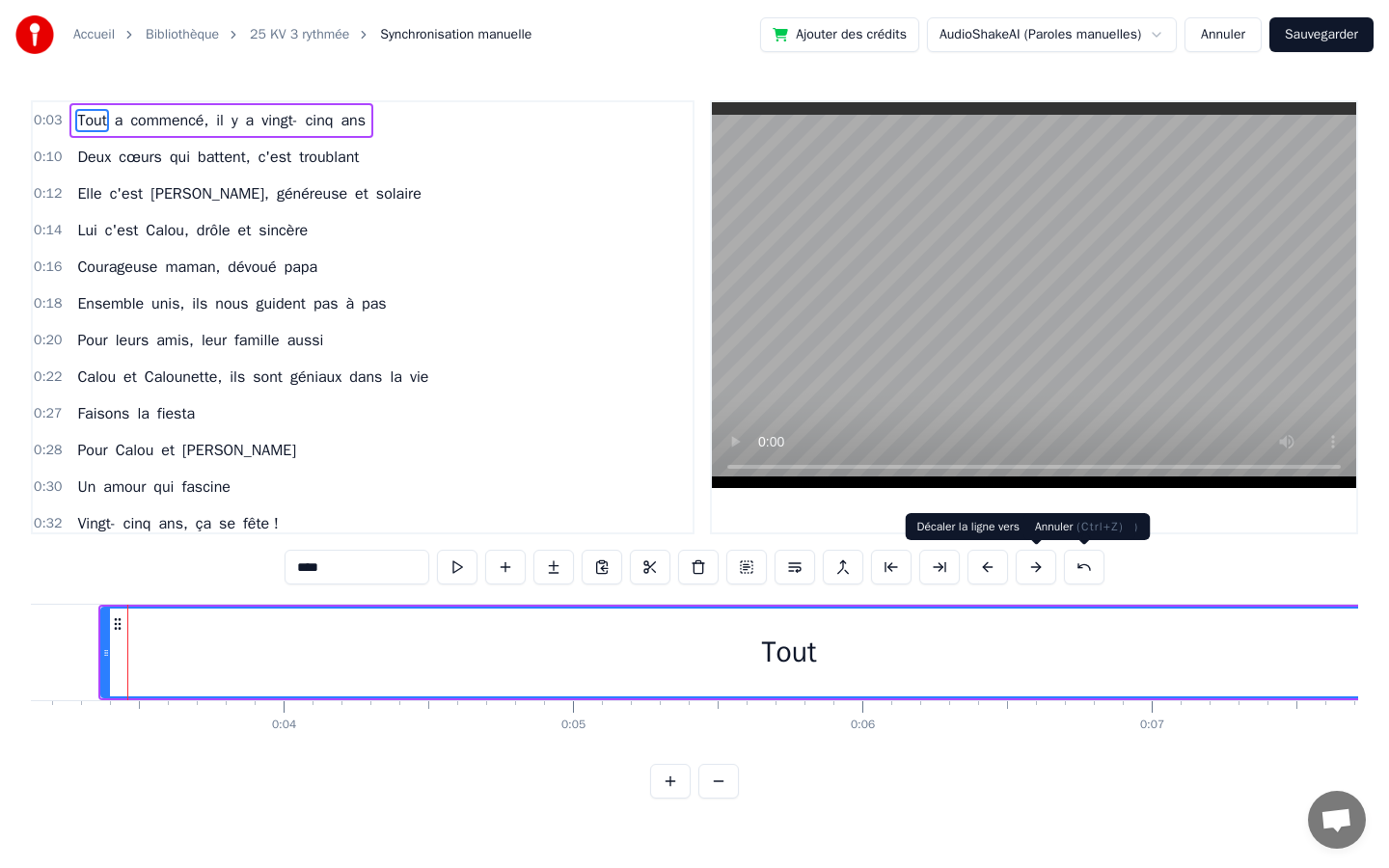 click at bounding box center [1084, 567] 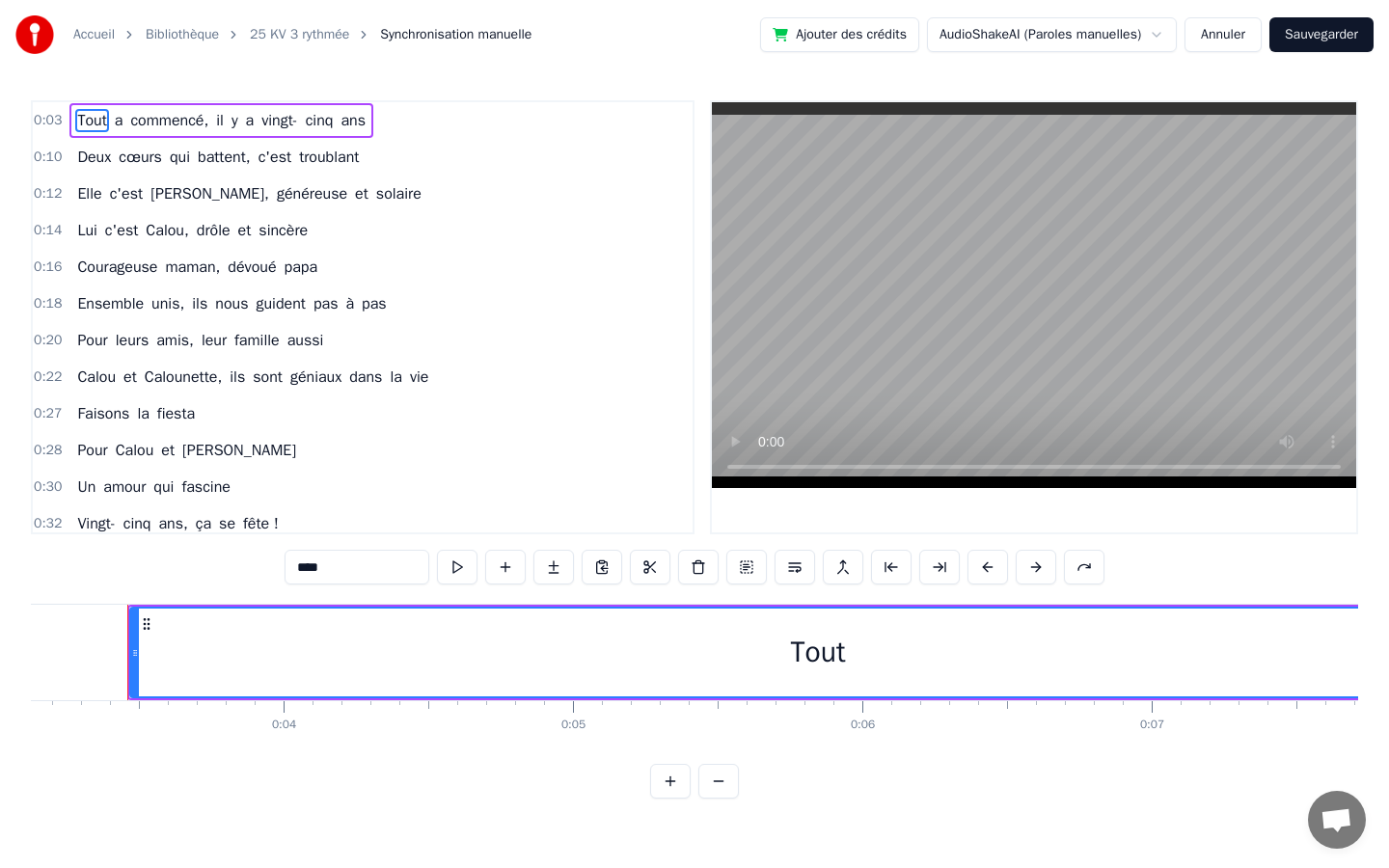 click on "0:03" at bounding box center (47, 121) 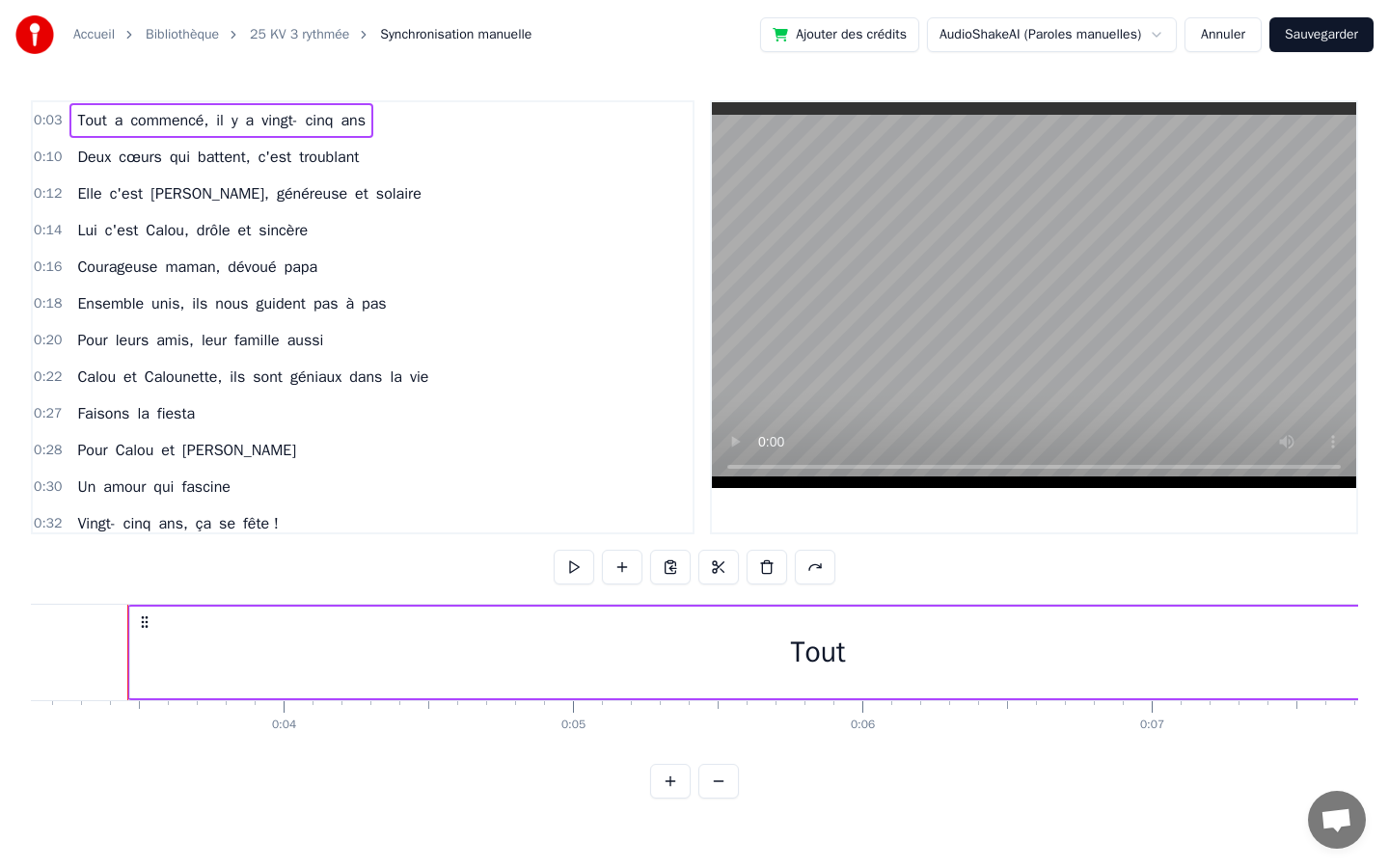 click on "0:03" at bounding box center [47, 121] 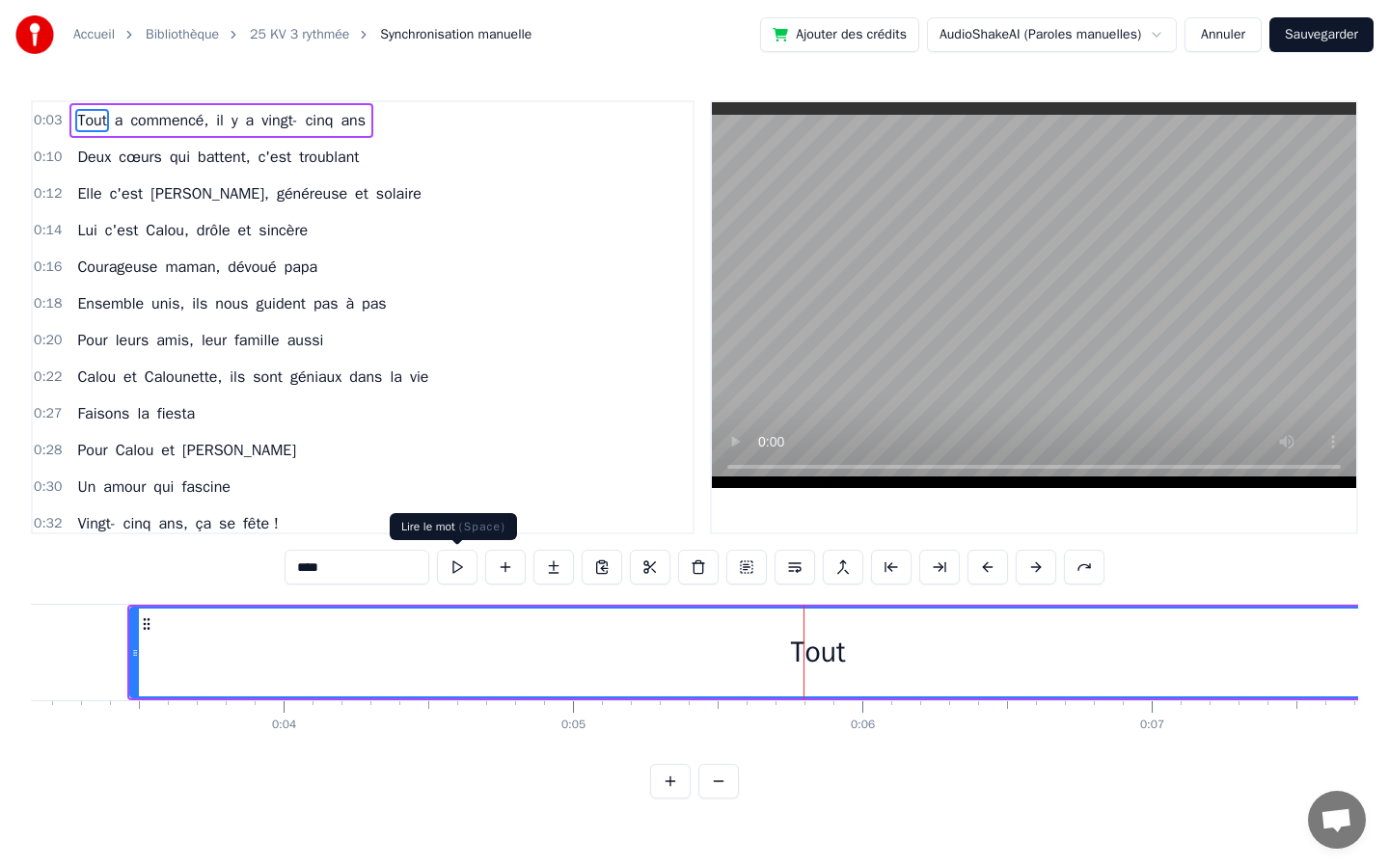 click on "****" at bounding box center [357, 567] 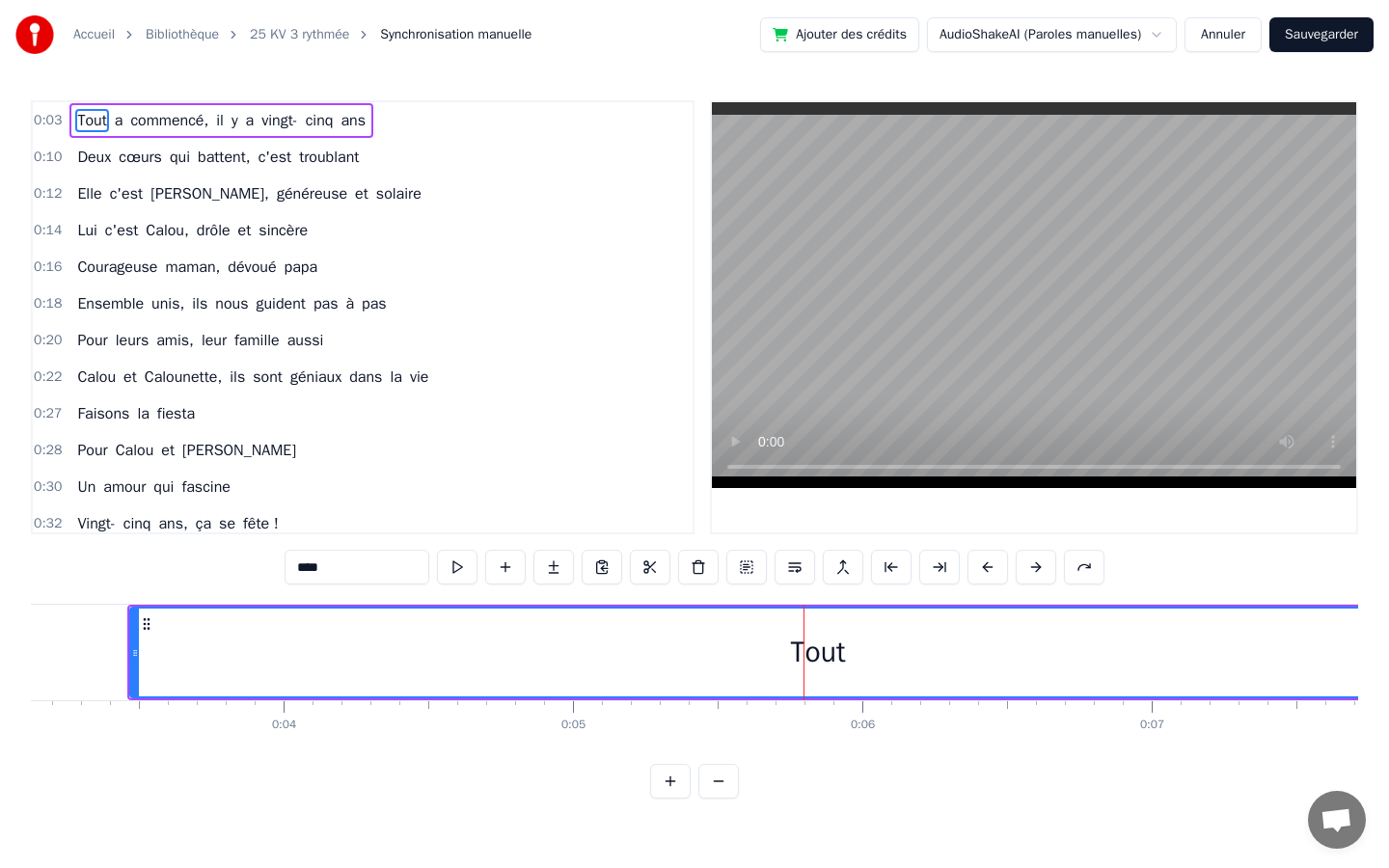 click on "0:03" at bounding box center (47, 121) 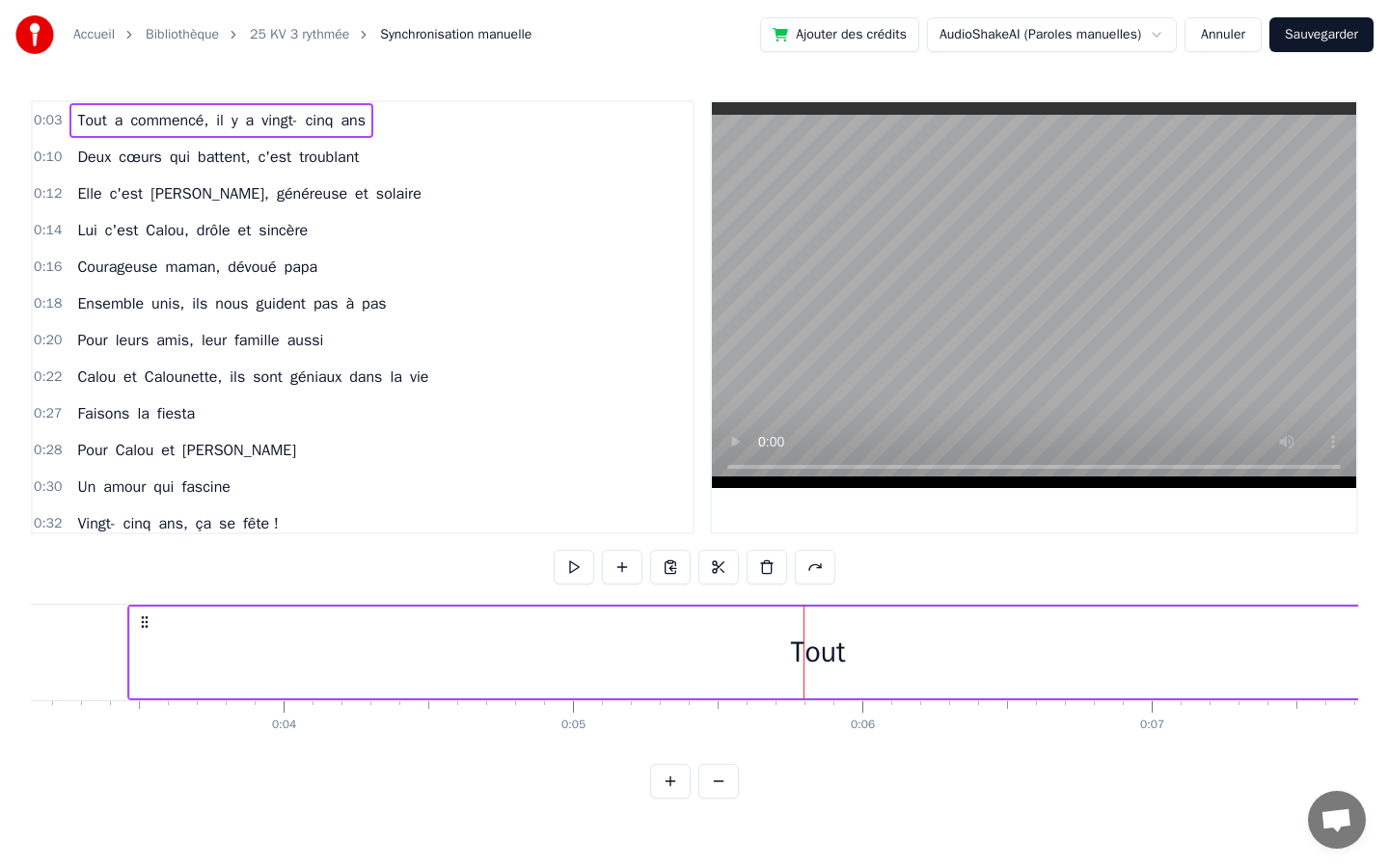 click on "0:03" at bounding box center (47, 121) 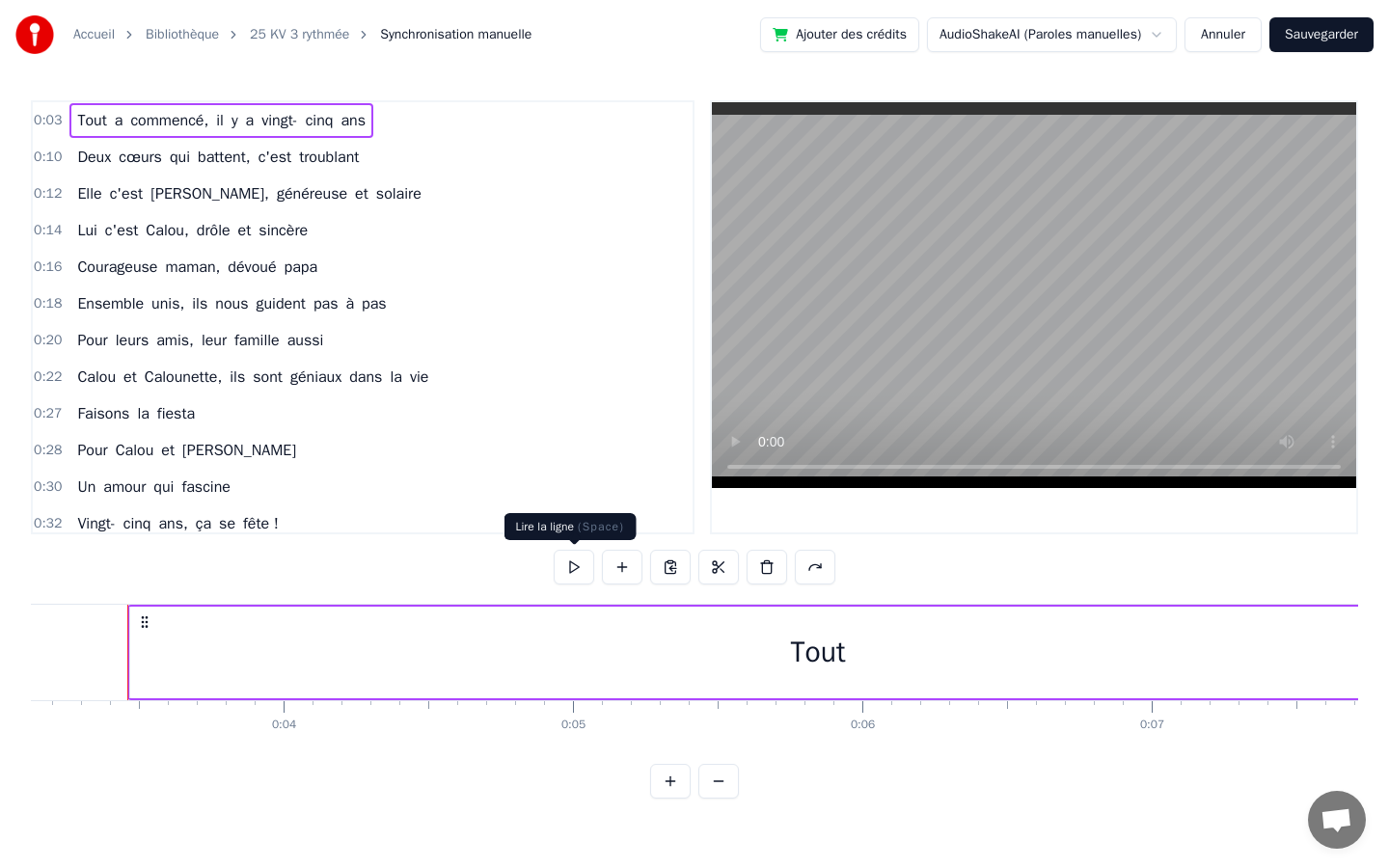 click on "Annuler" at bounding box center (1223, 35) 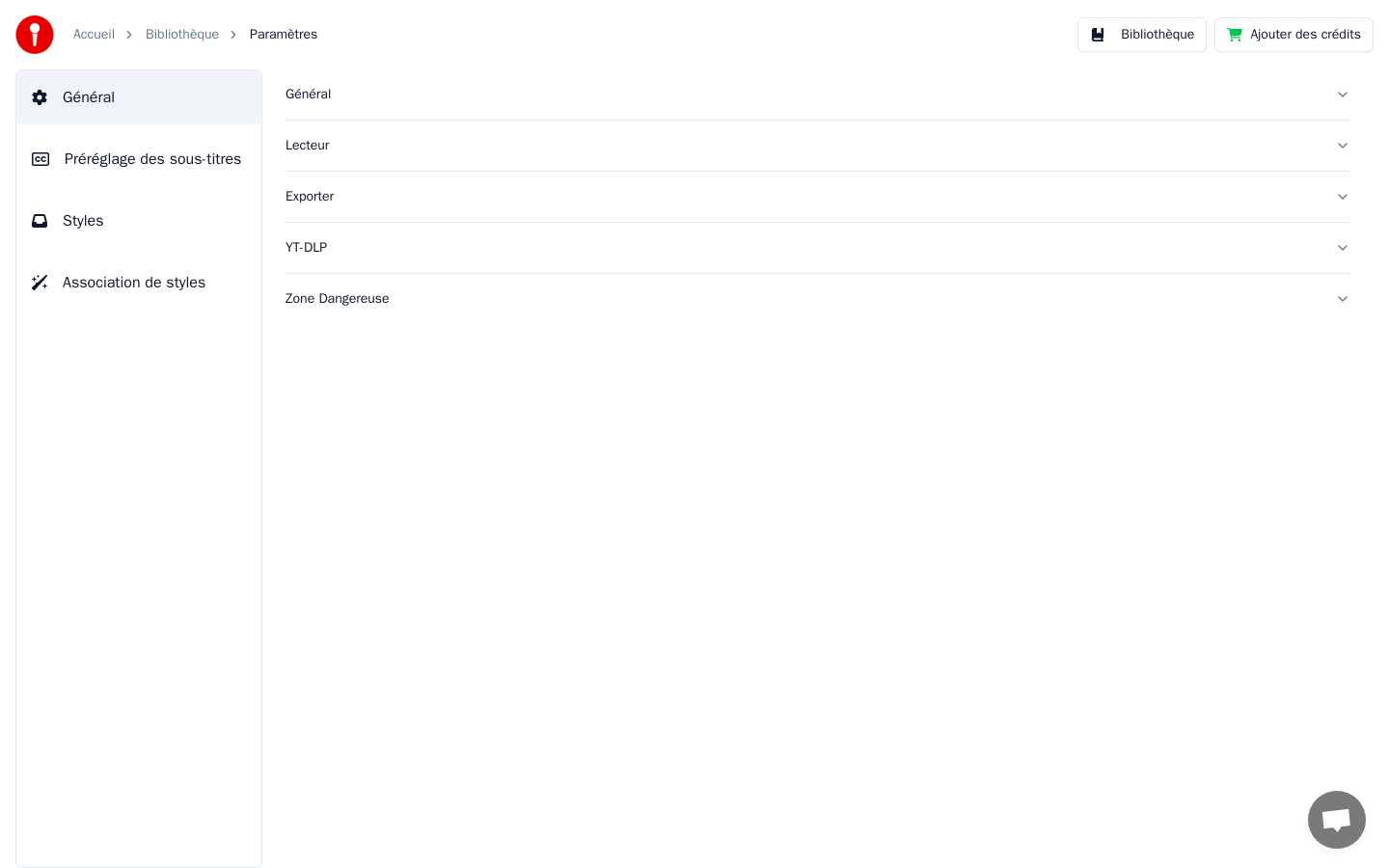 click on "Accueil" at bounding box center (94, 35) 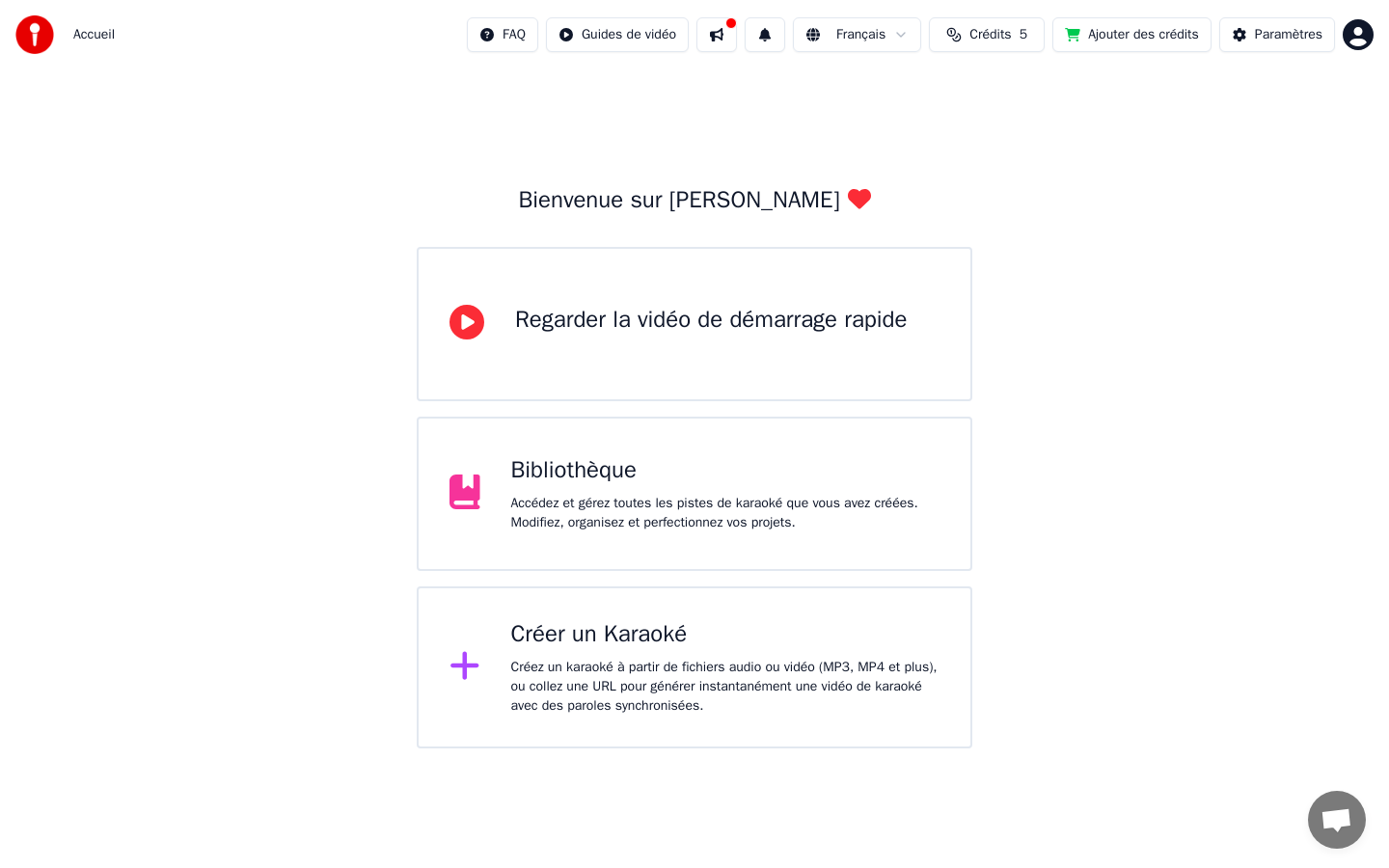 click on "Bibliothèque" at bounding box center [725, 471] 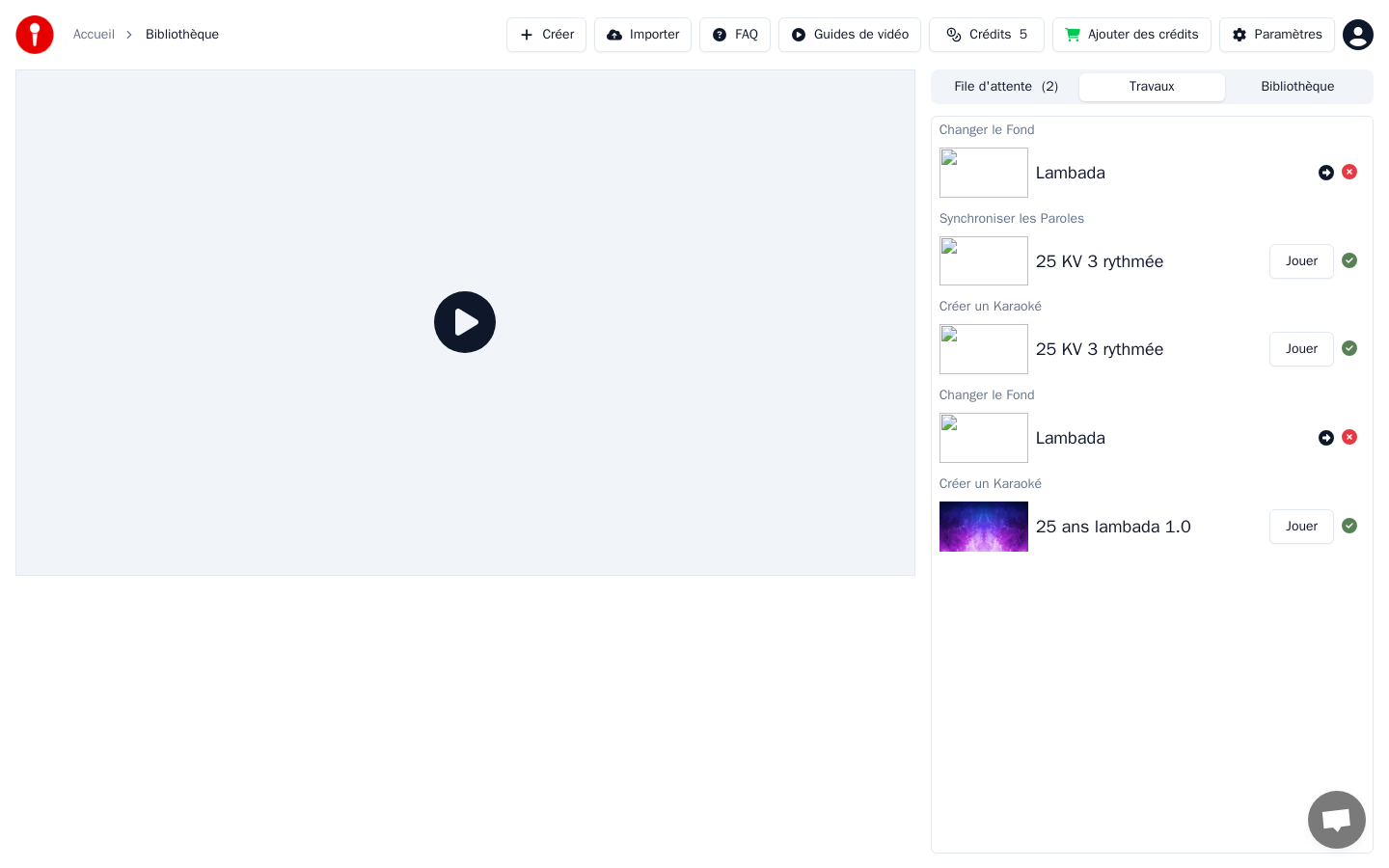 click on "Bibliothèque" at bounding box center (1297, 87) 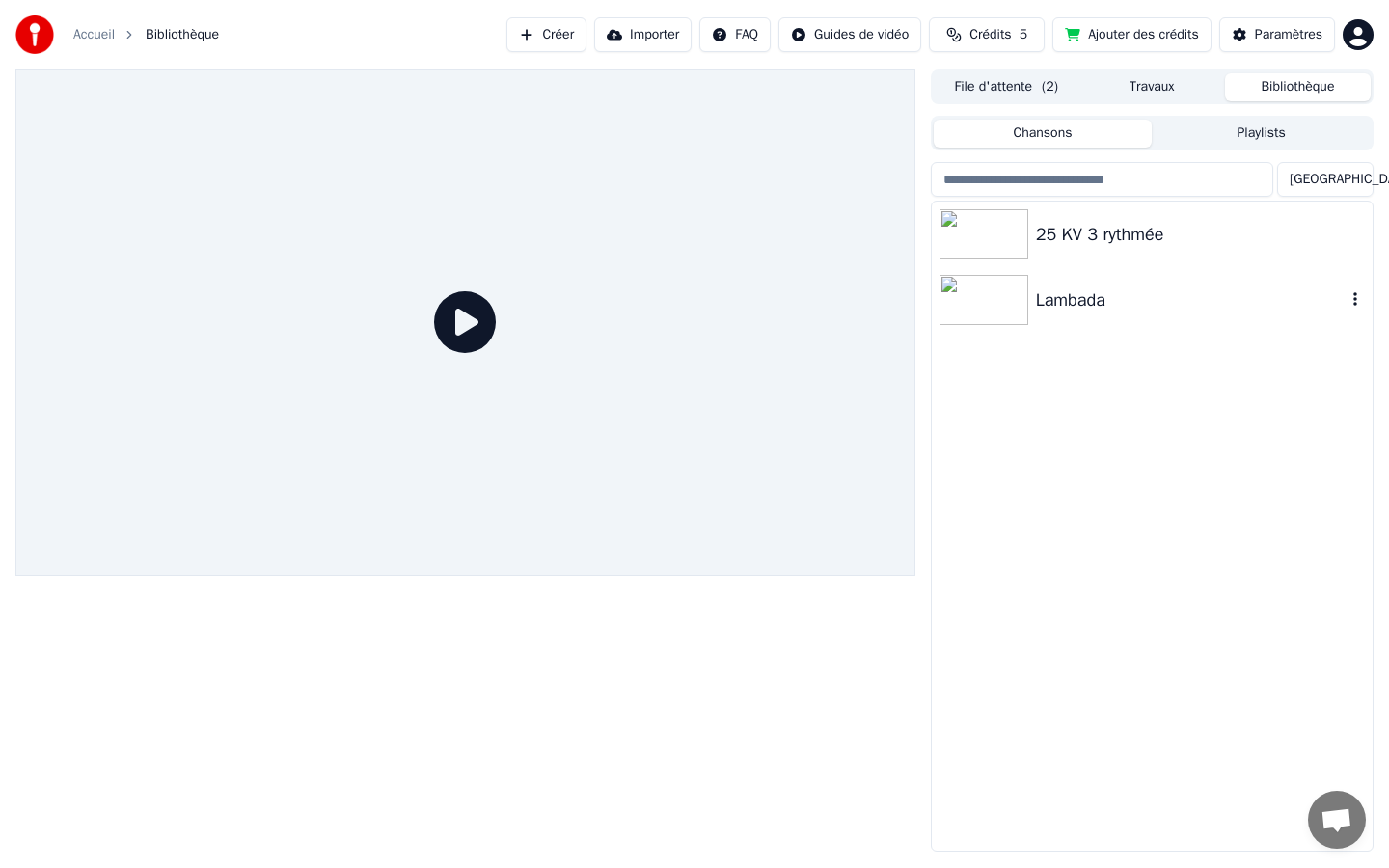 click at bounding box center (984, 300) 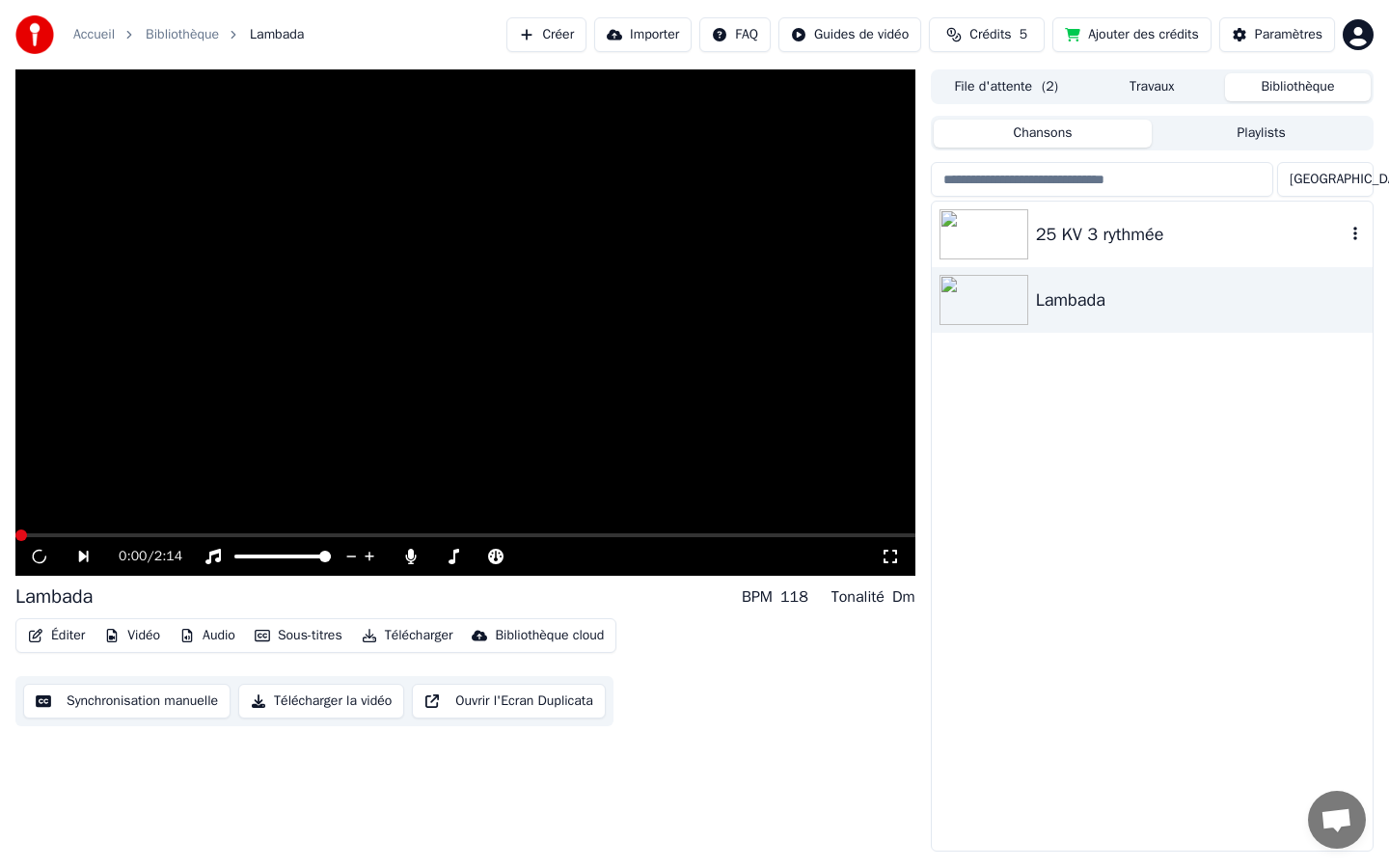 click at bounding box center (984, 234) 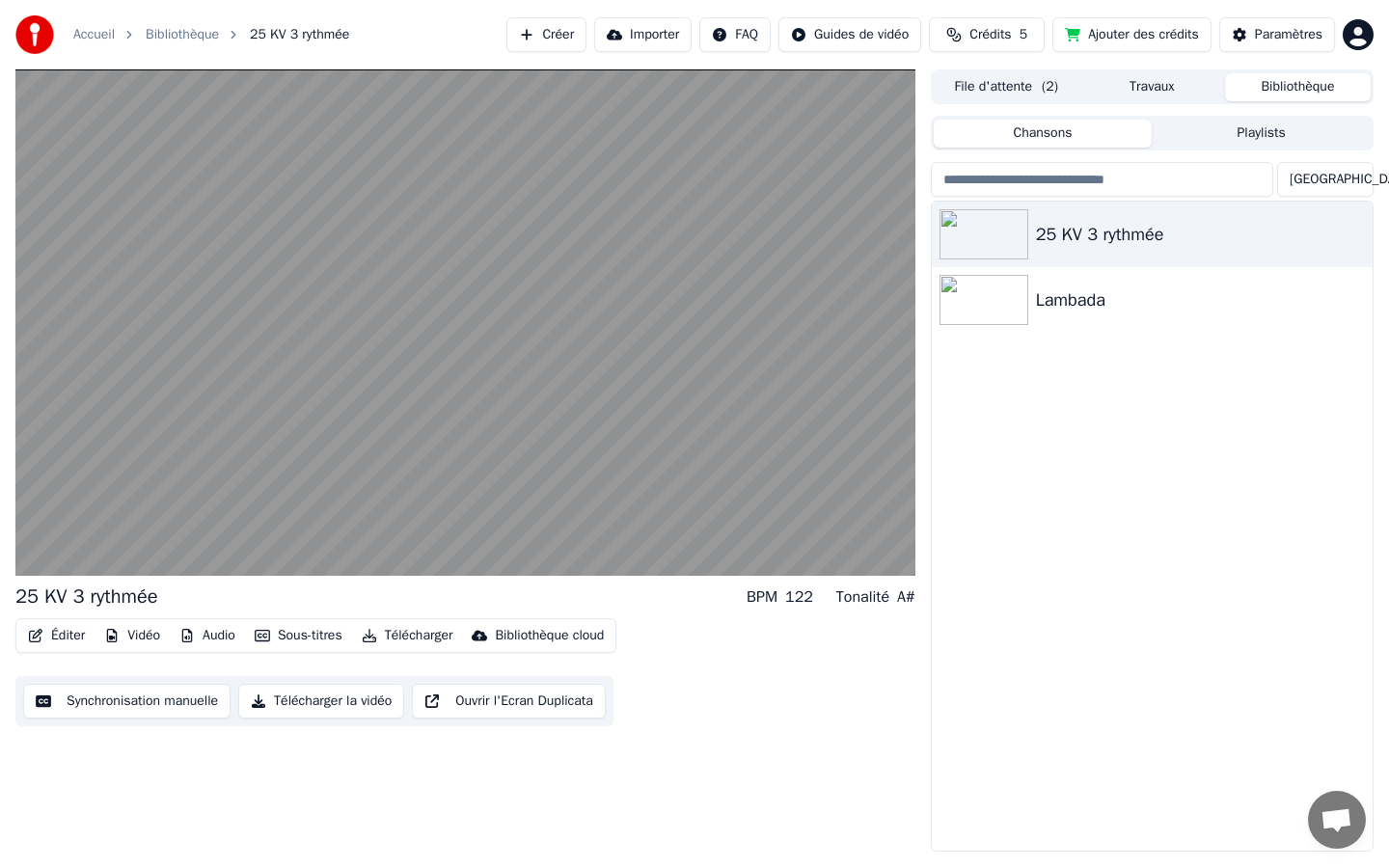 click on "Synchronisation manuelle" at bounding box center [126, 701] 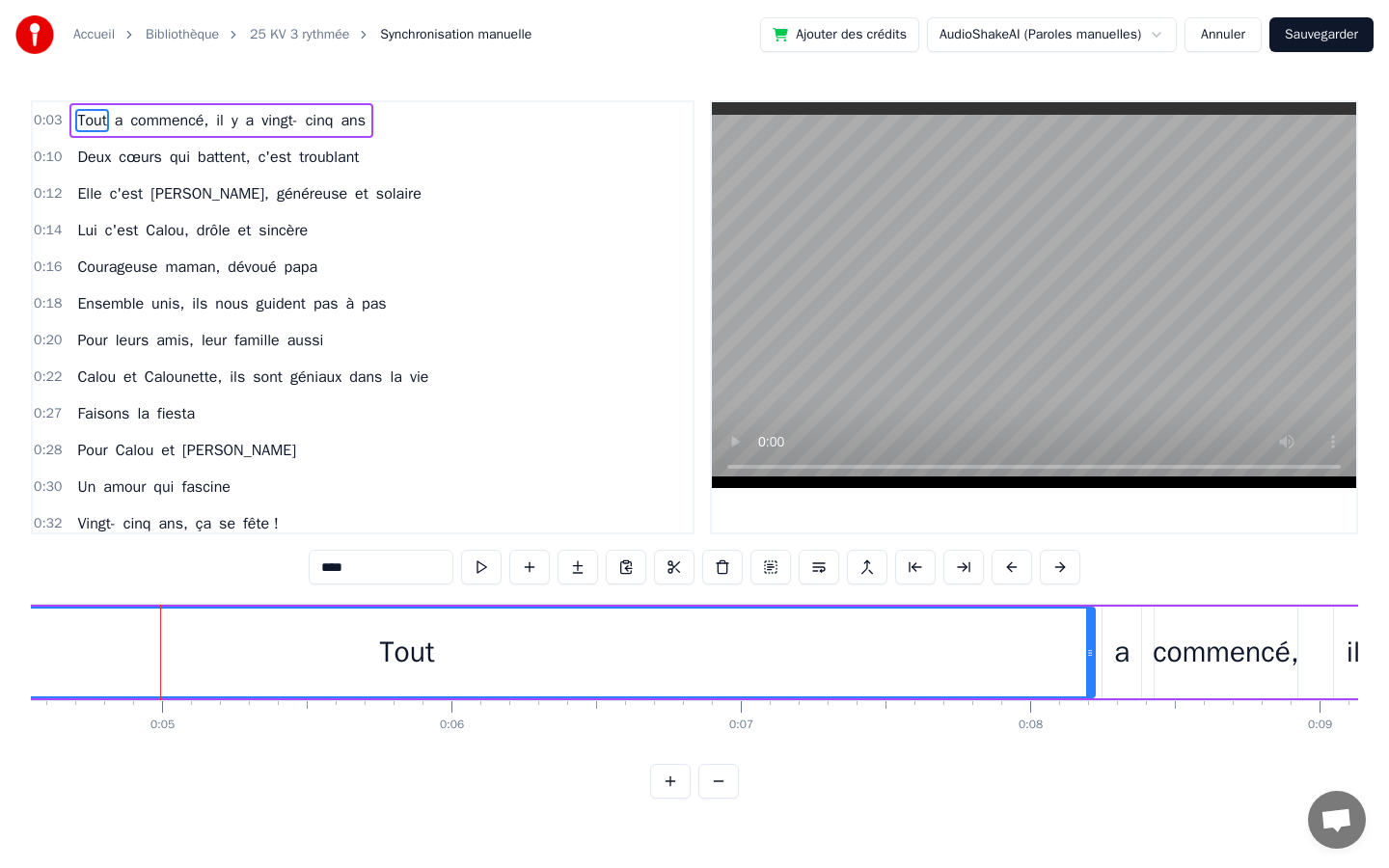 scroll, scrollTop: 0, scrollLeft: 1348, axis: horizontal 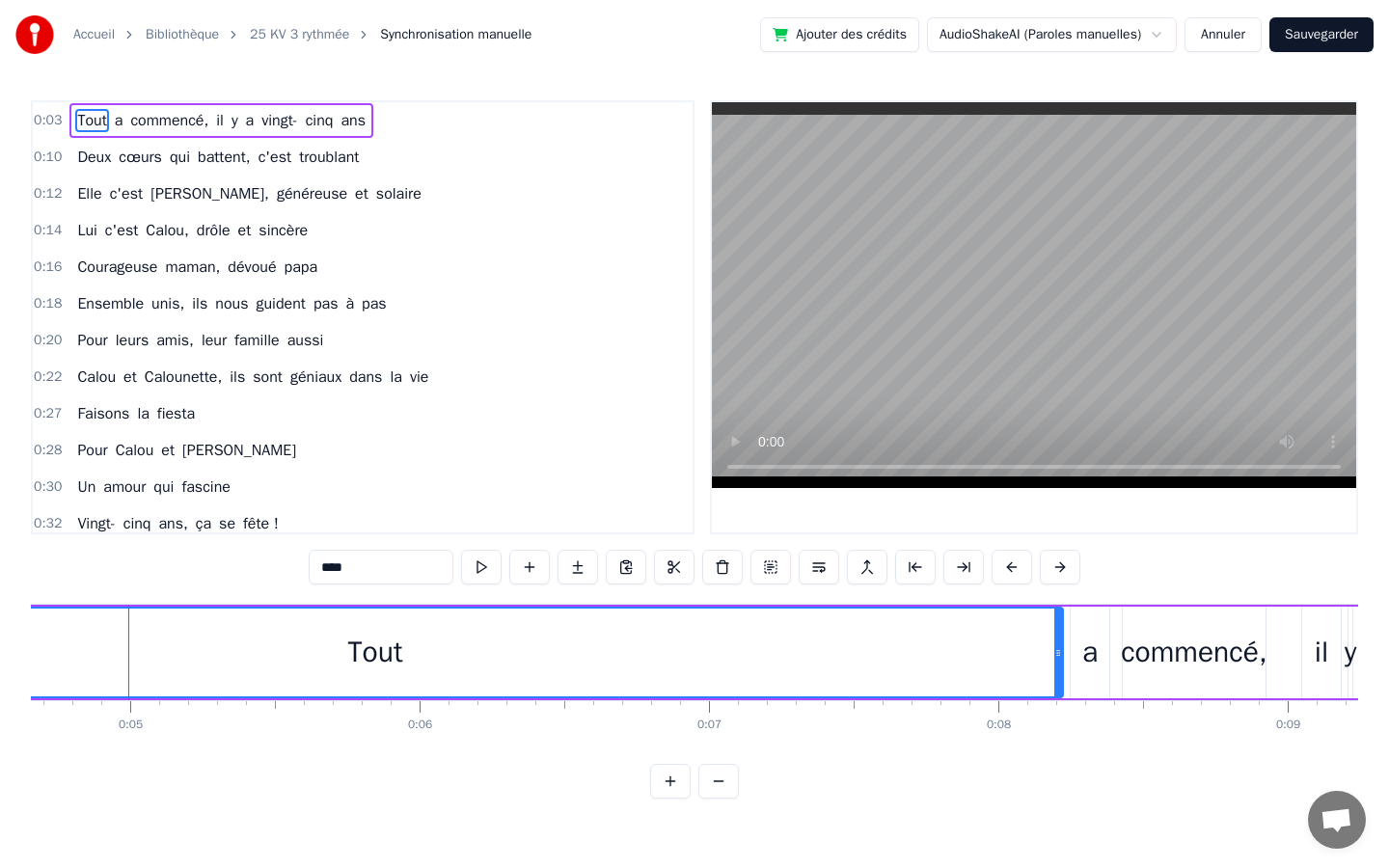 click on "Annuler" at bounding box center [1223, 35] 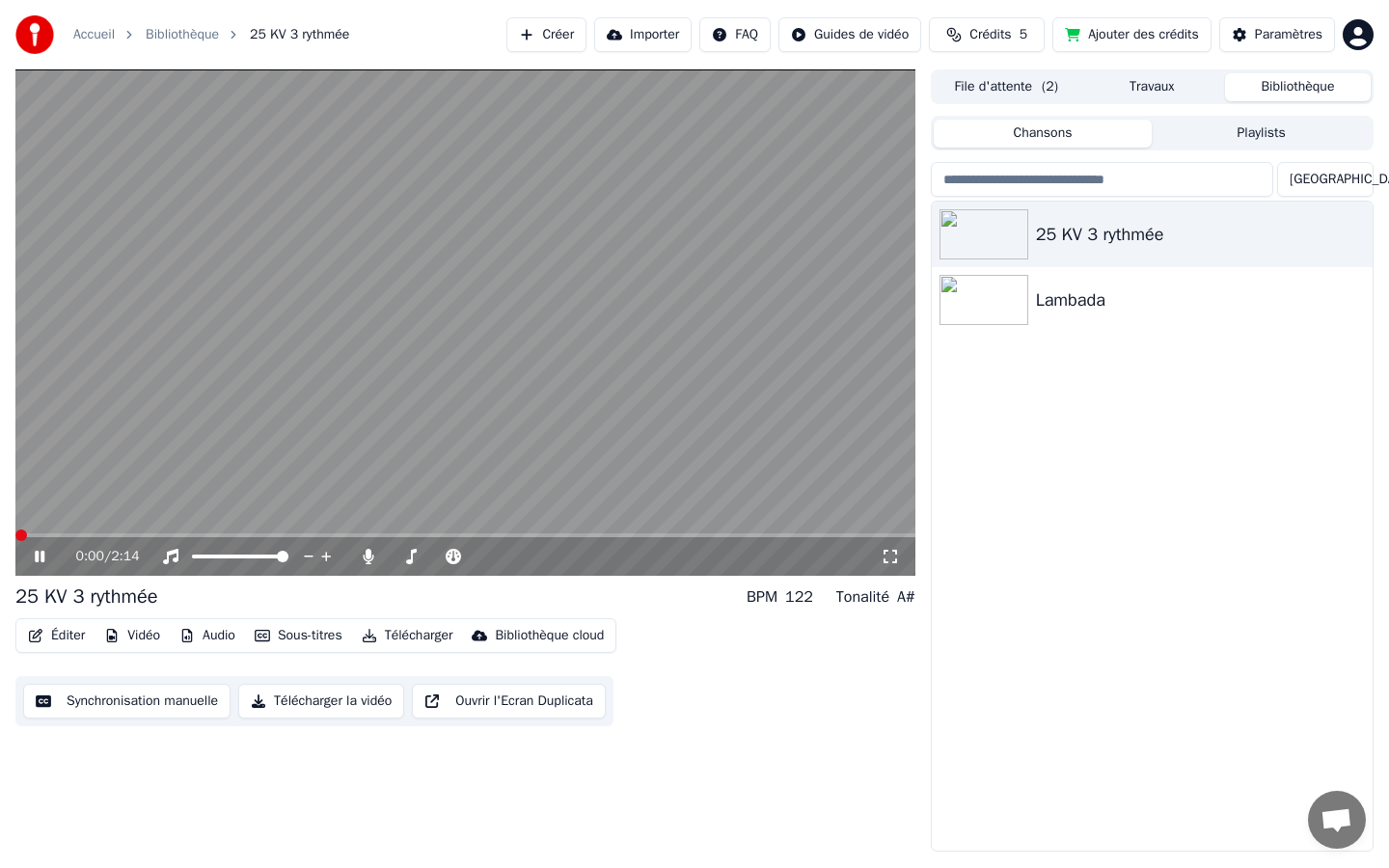 click on "Synchronisation manuelle" at bounding box center (126, 701) 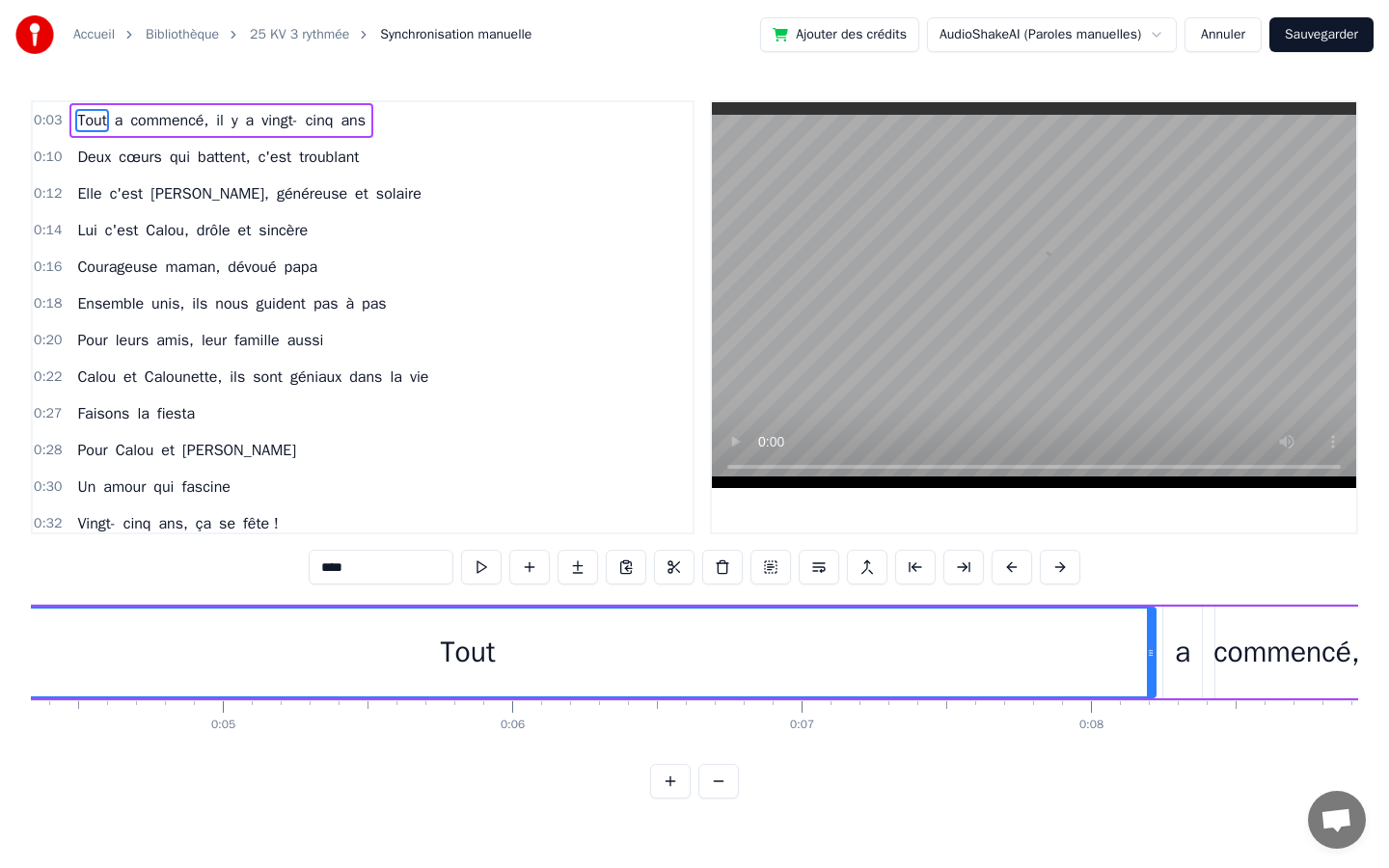 scroll, scrollTop: 0, scrollLeft: 1258, axis: horizontal 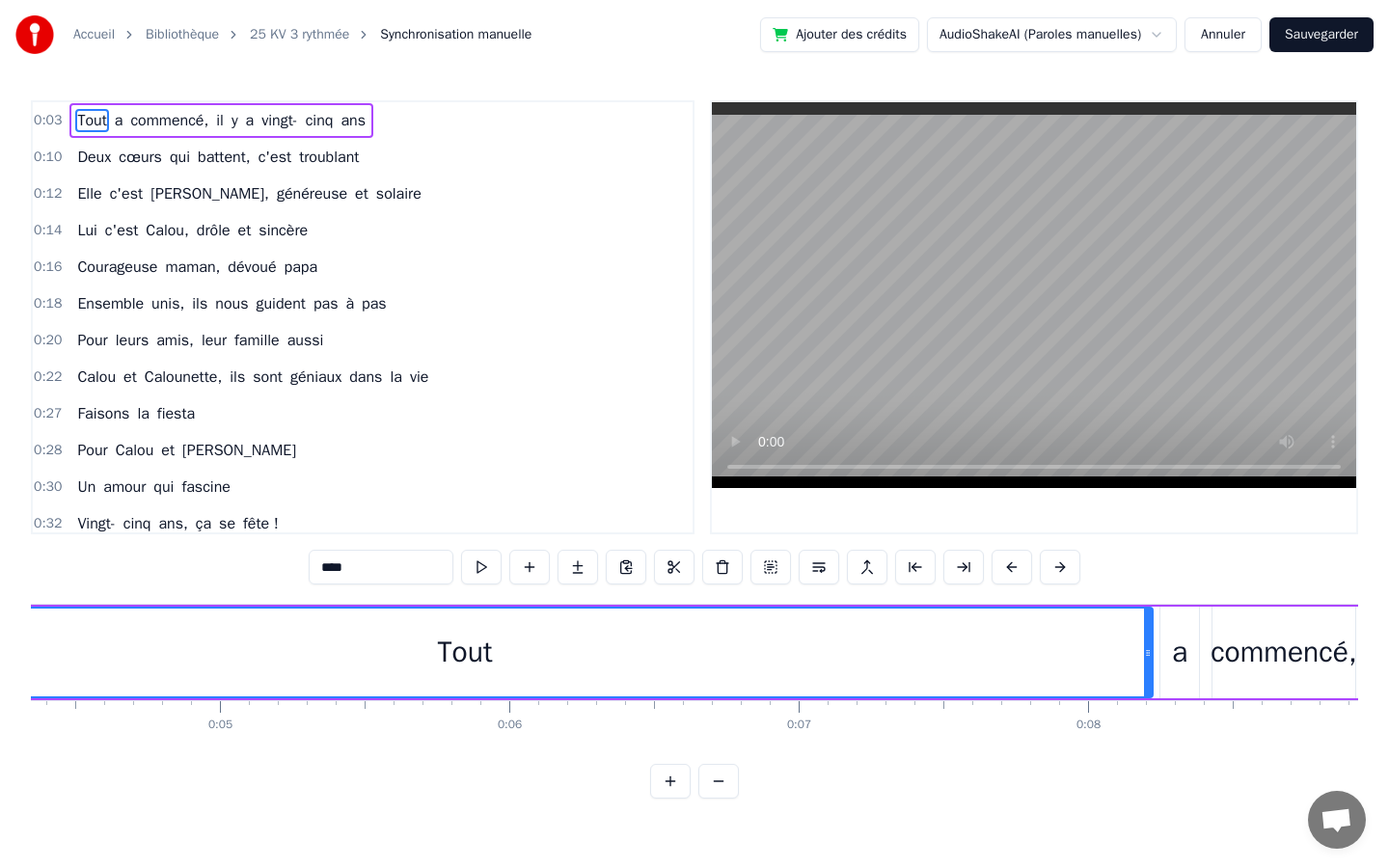 click on "Tout" at bounding box center (465, 652) 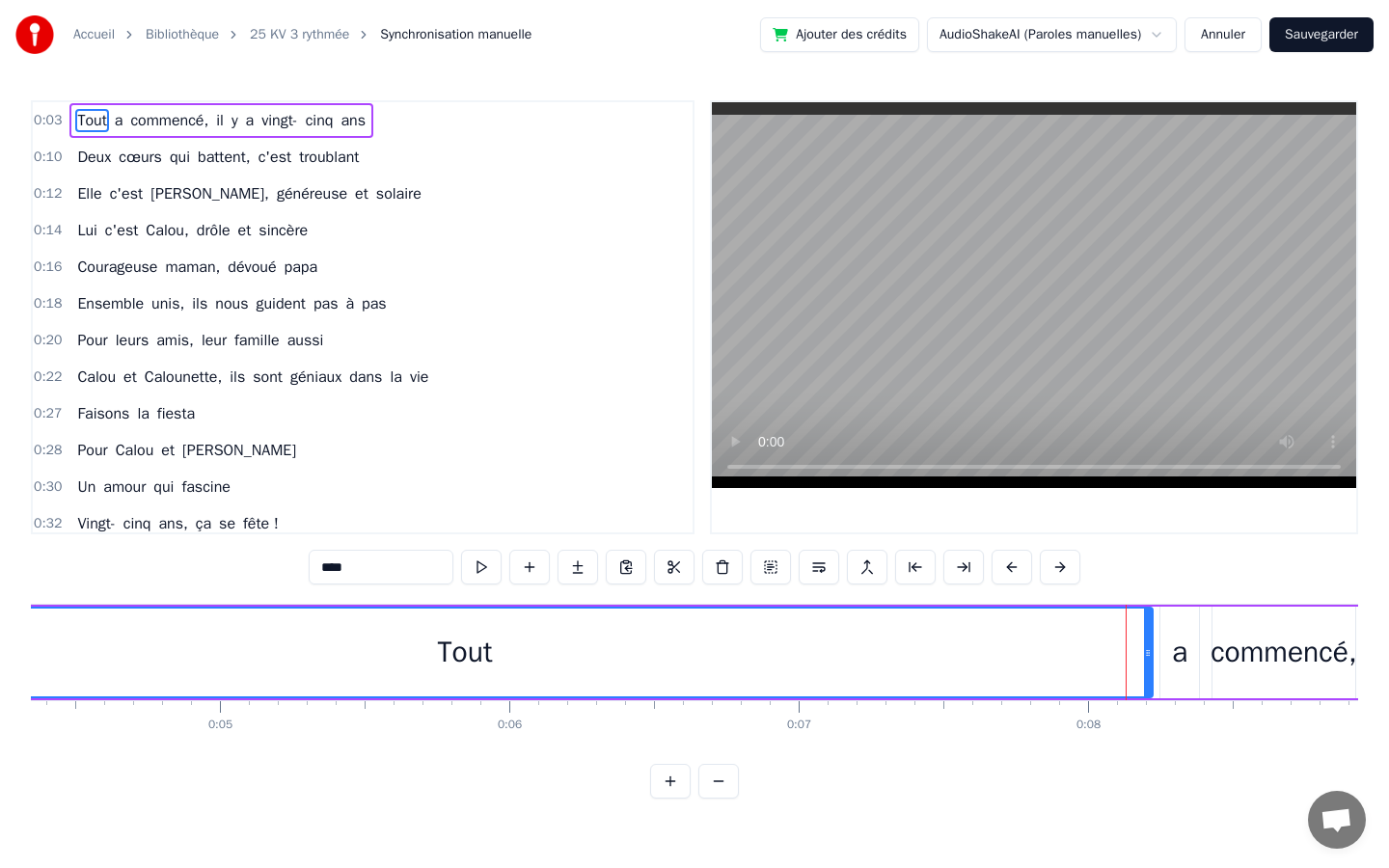 click on "Tout" at bounding box center (465, 652) 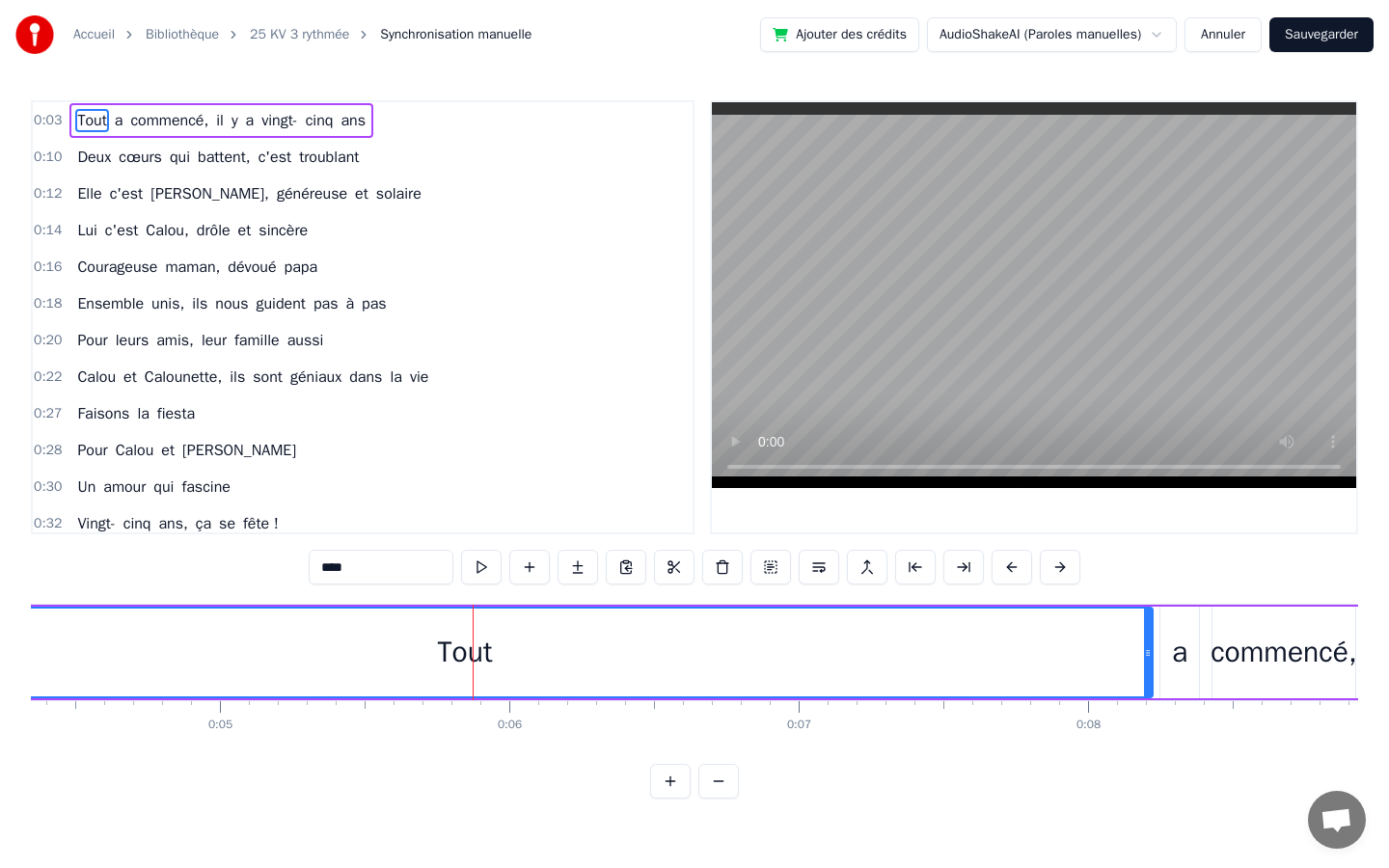 click on "****" at bounding box center (381, 567) 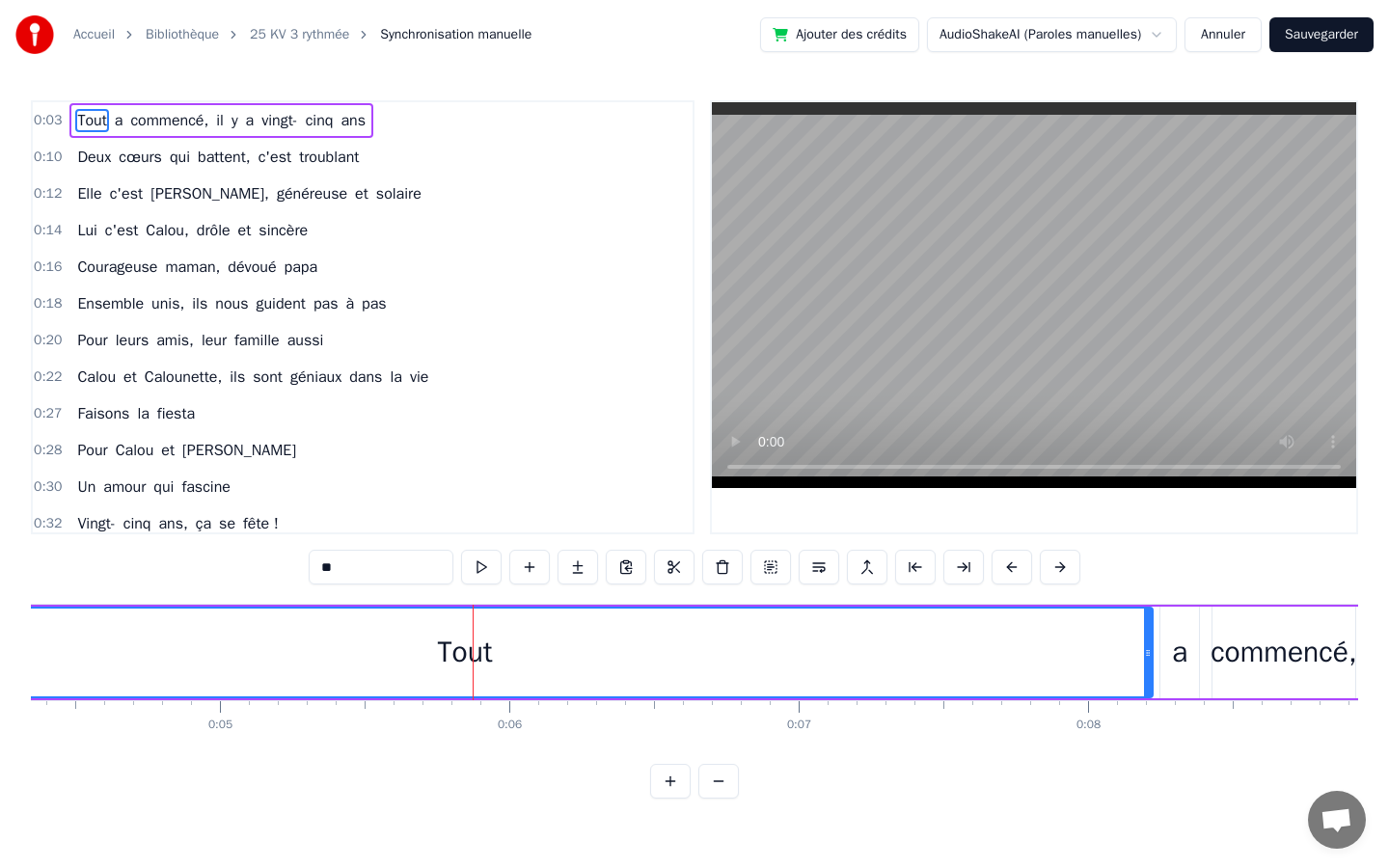 type on "*" 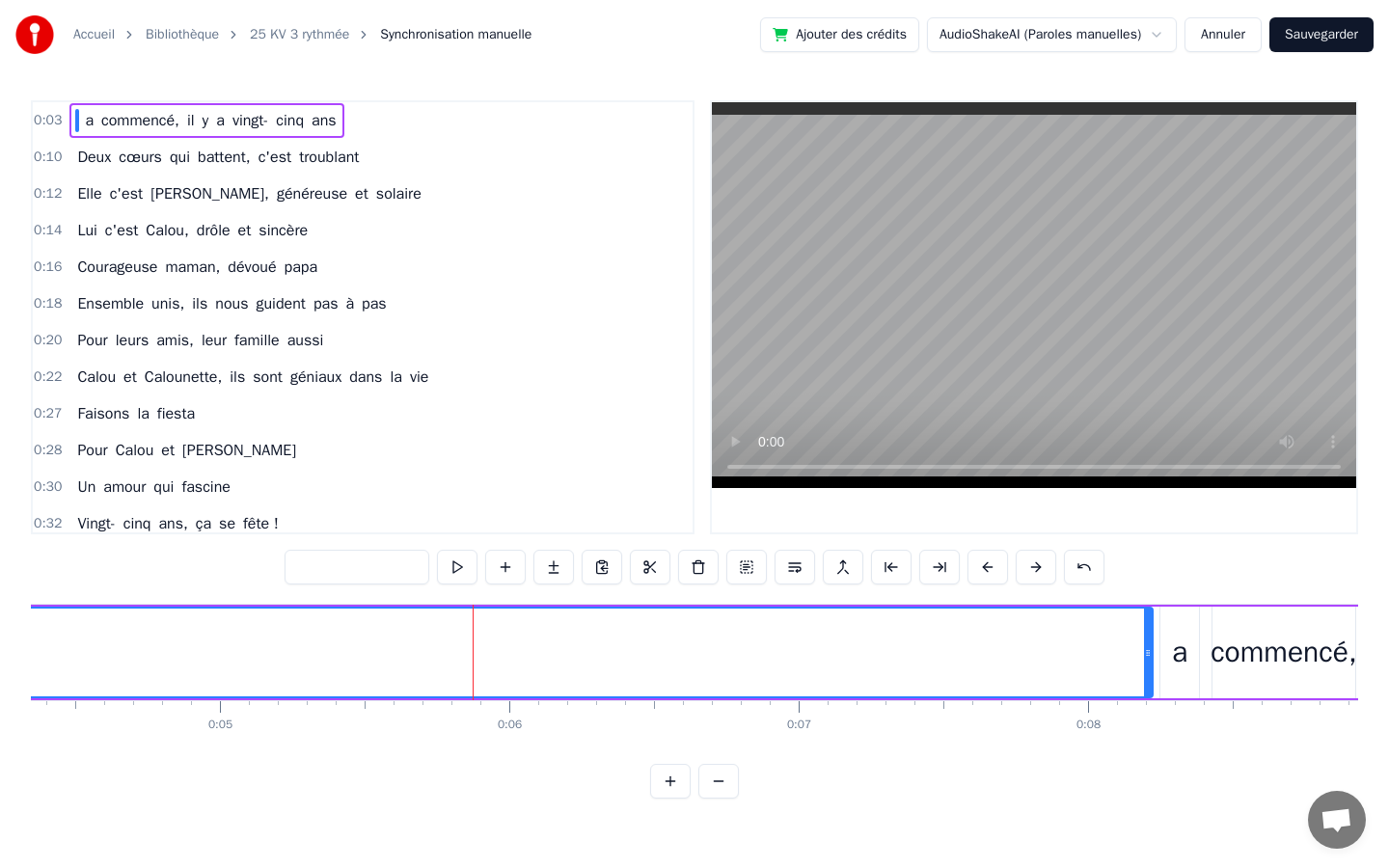 click at bounding box center [465, 652] 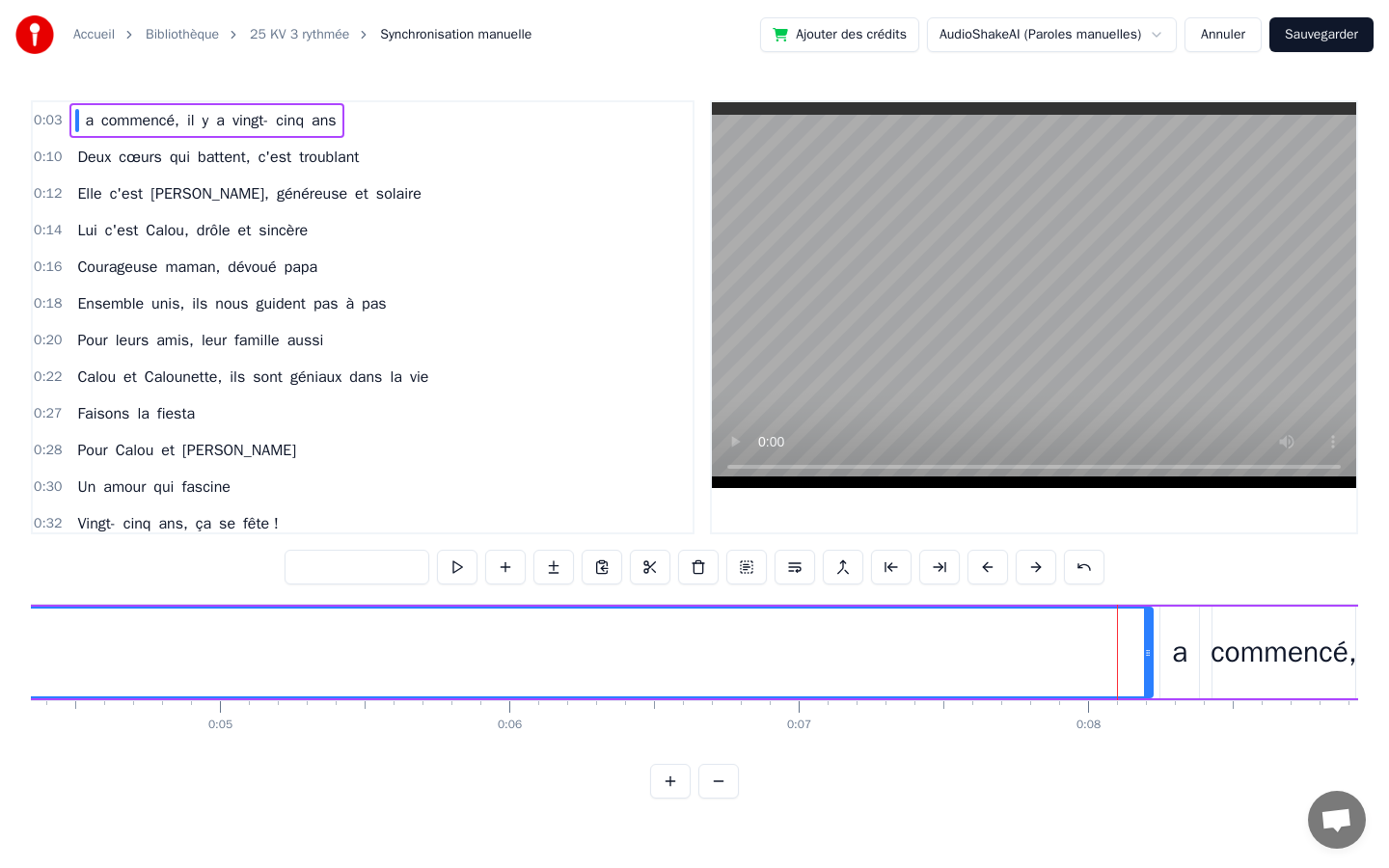 click at bounding box center [465, 652] 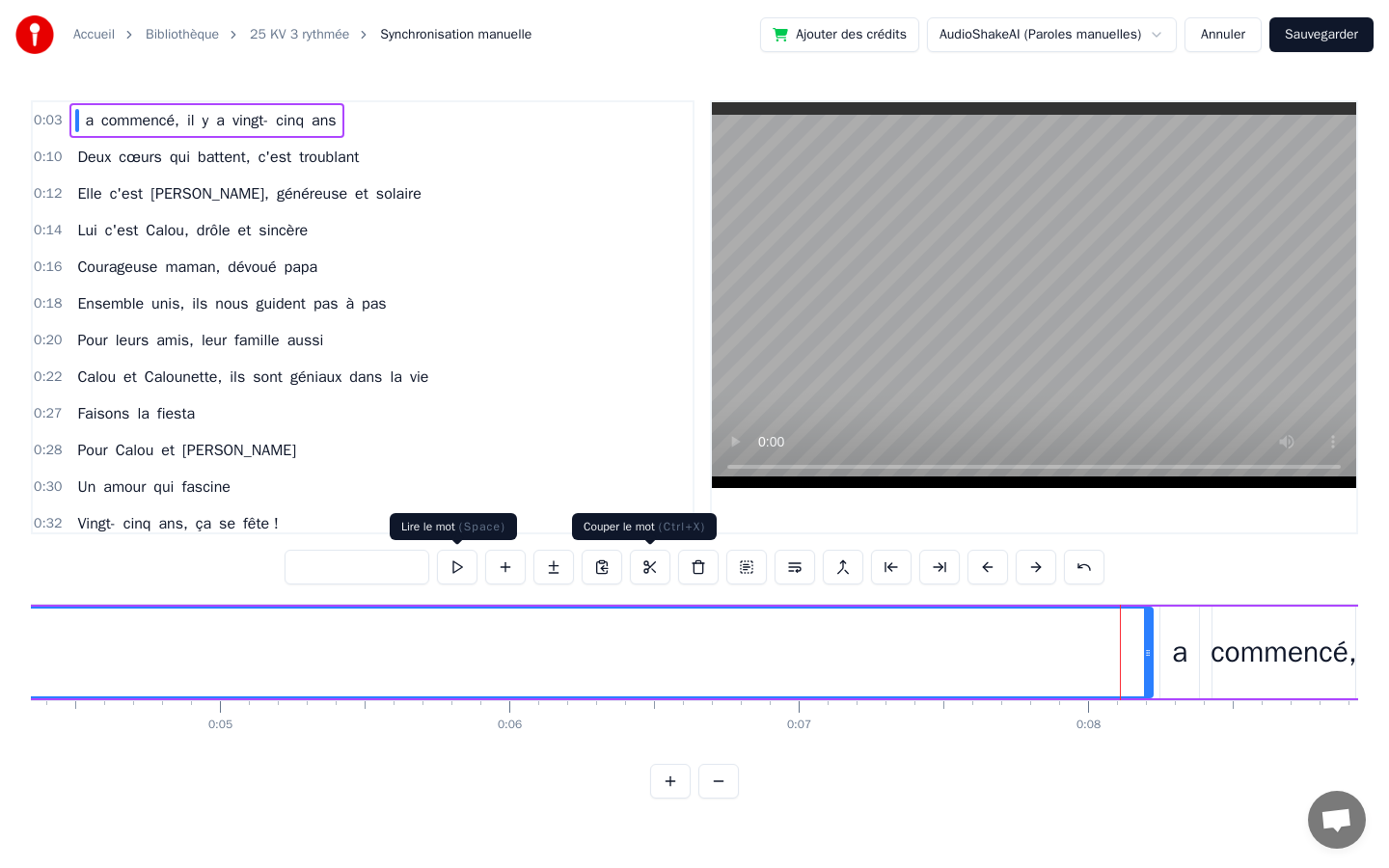 click at bounding box center (357, 567) 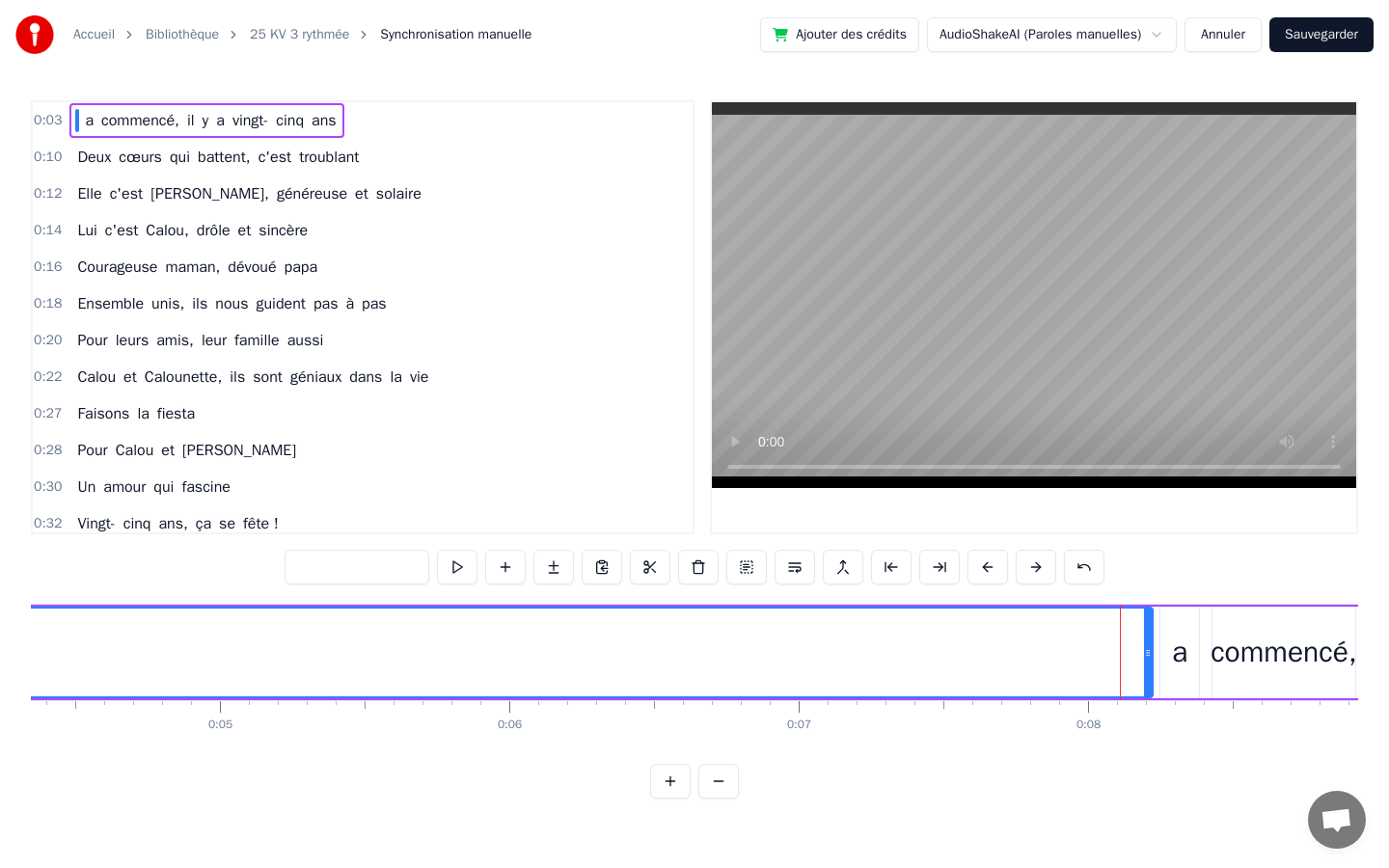 type on "*" 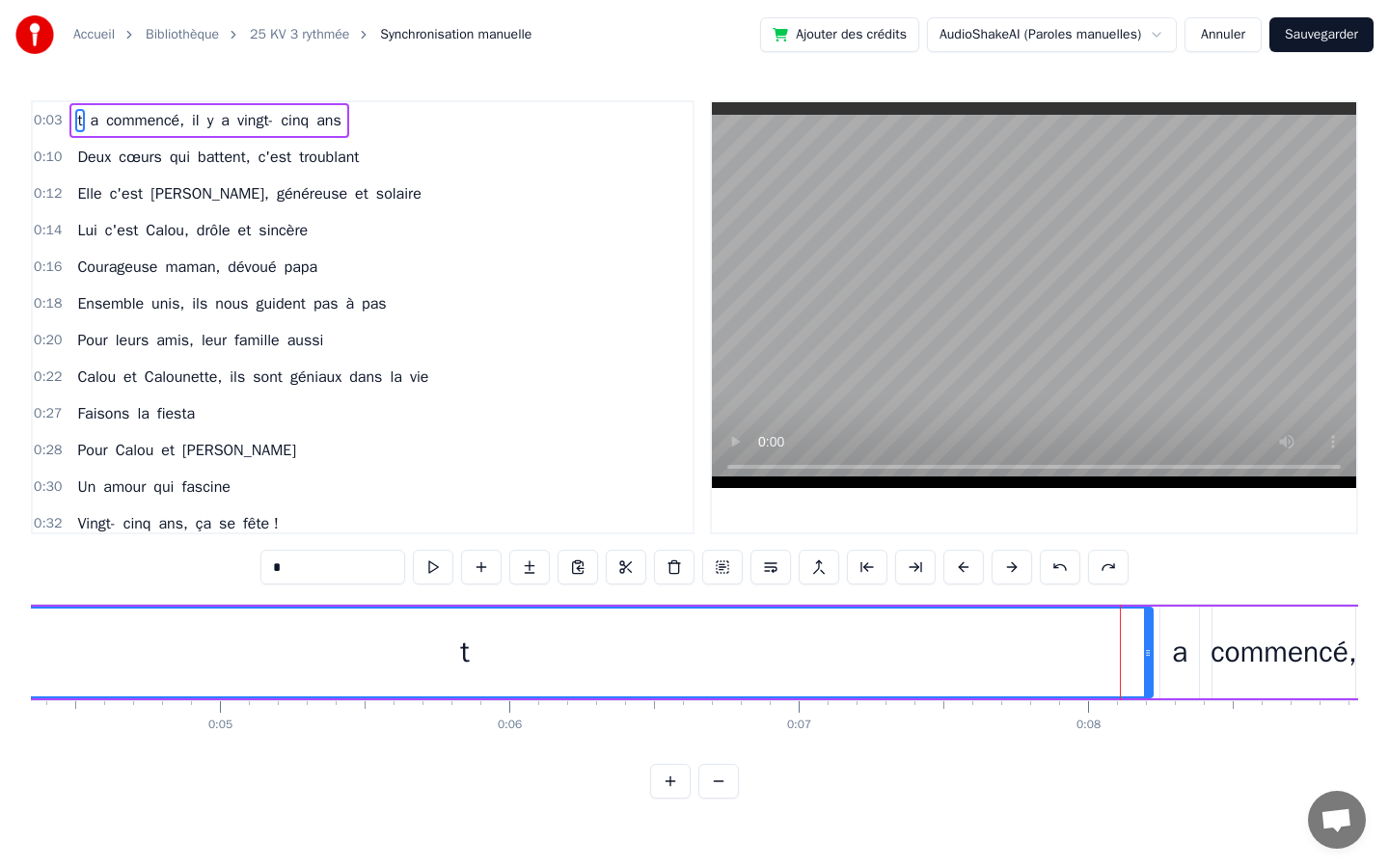 click at bounding box center (1060, 567) 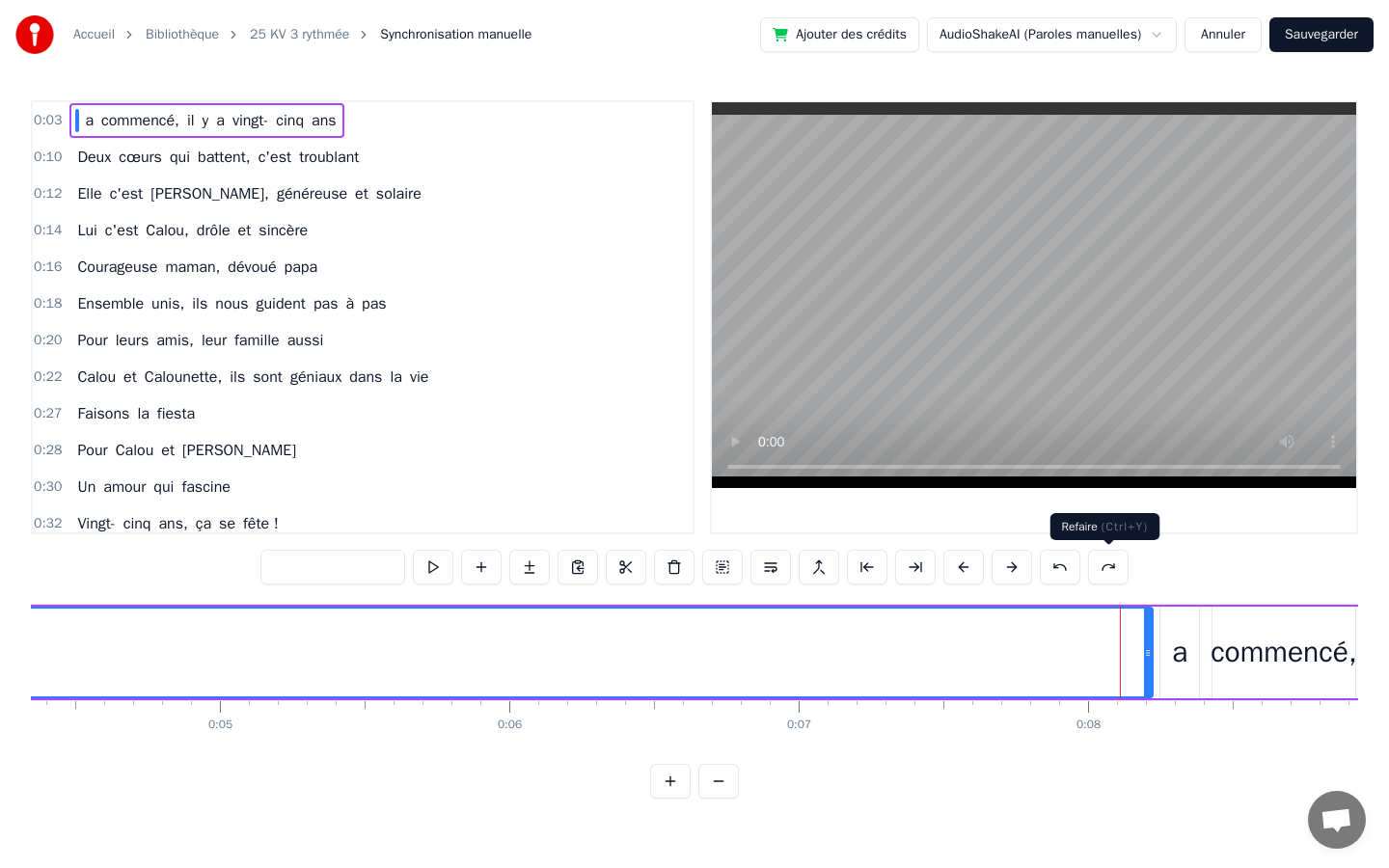 click at bounding box center (1108, 567) 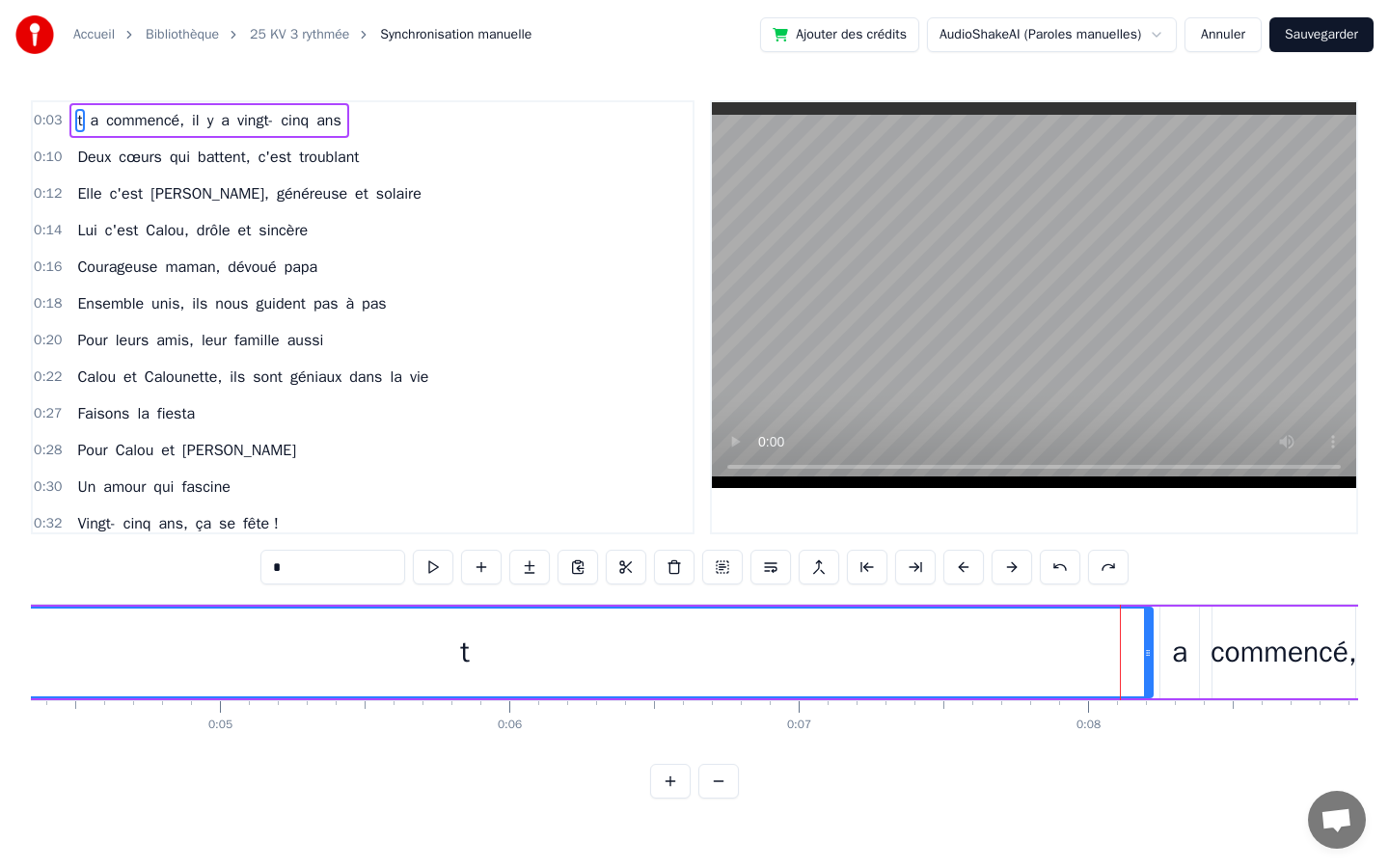 click at bounding box center (1108, 567) 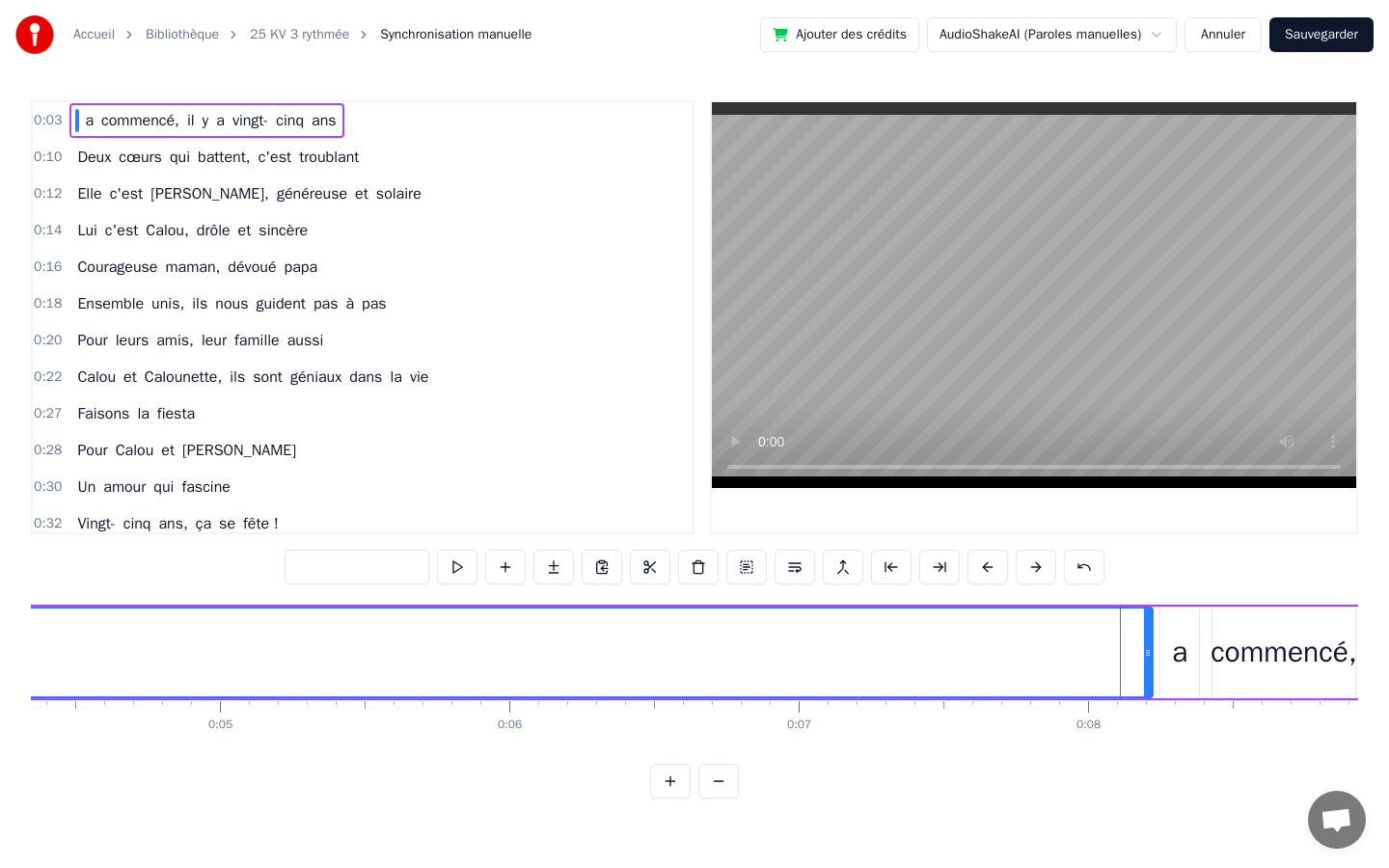click at bounding box center [1084, 567] 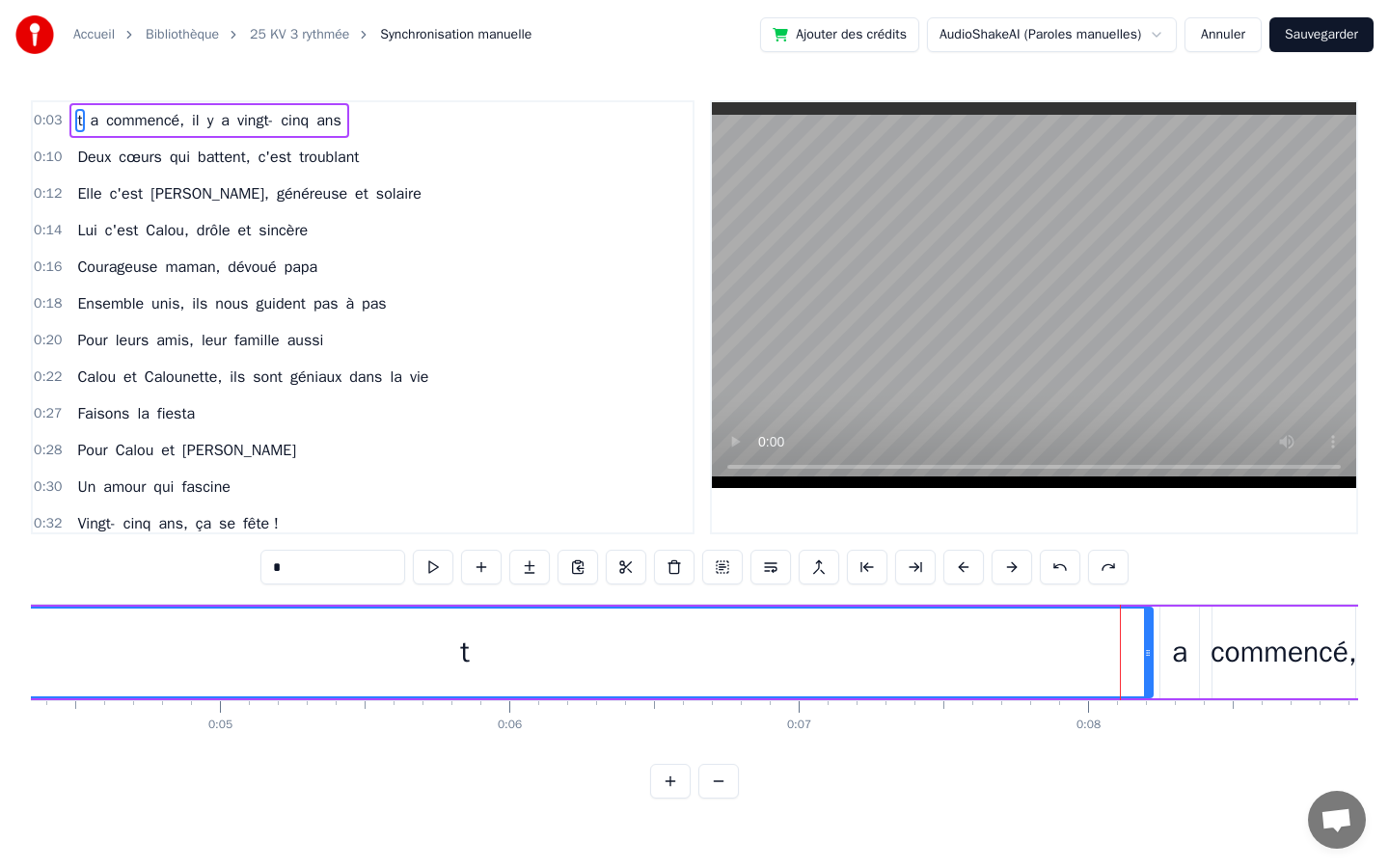 click at bounding box center (1108, 567) 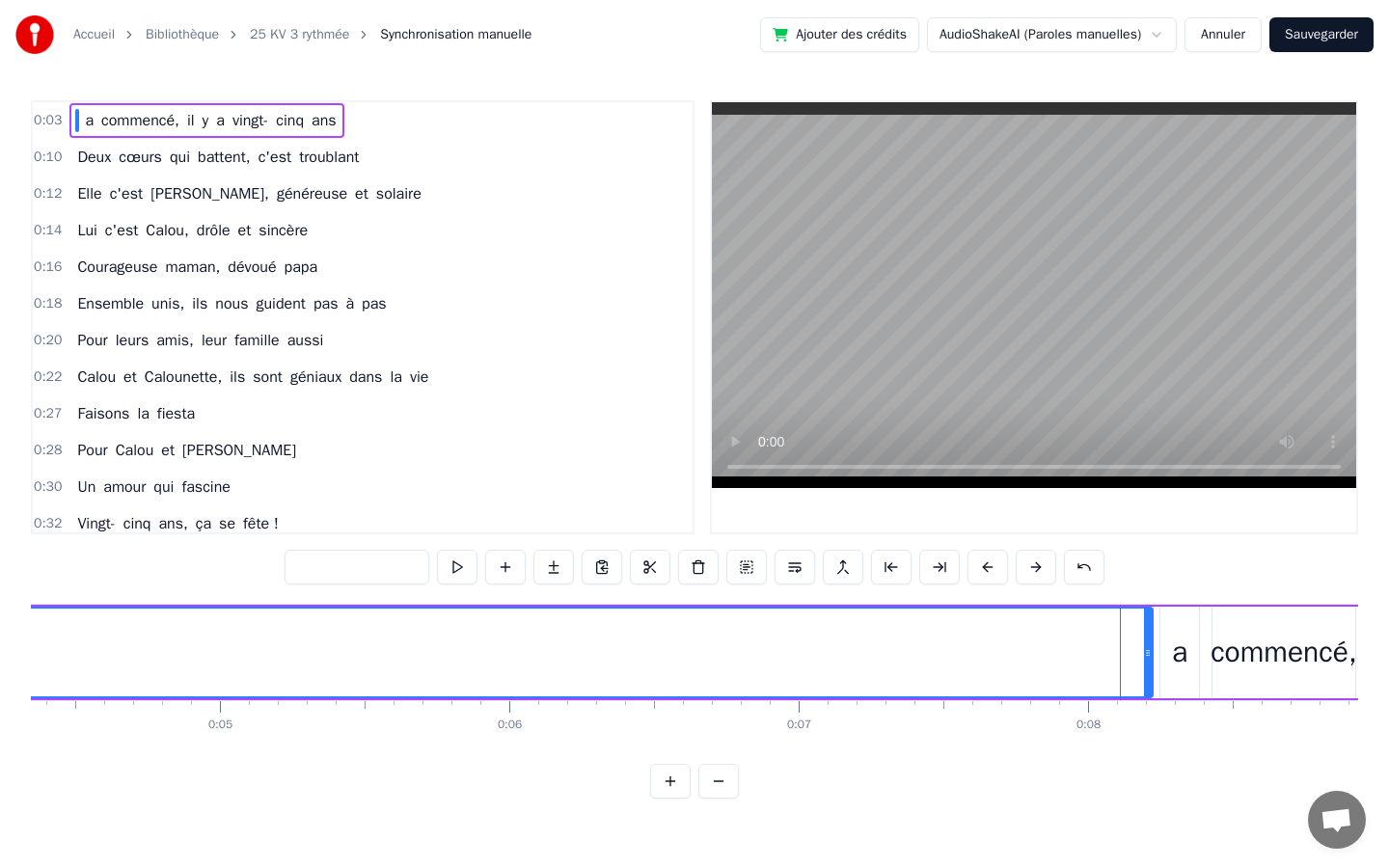 click at bounding box center (1084, 567) 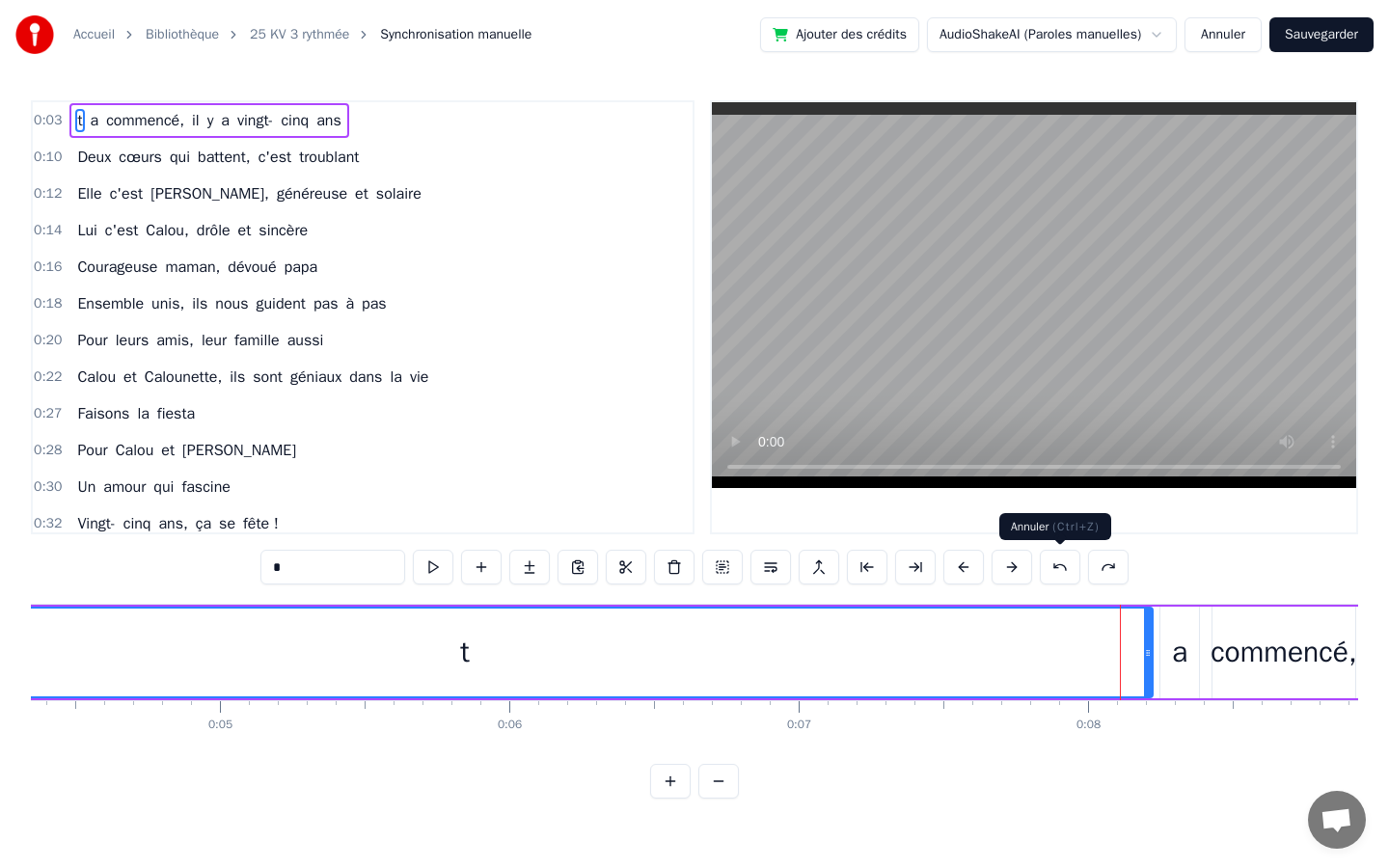 click at bounding box center [1060, 567] 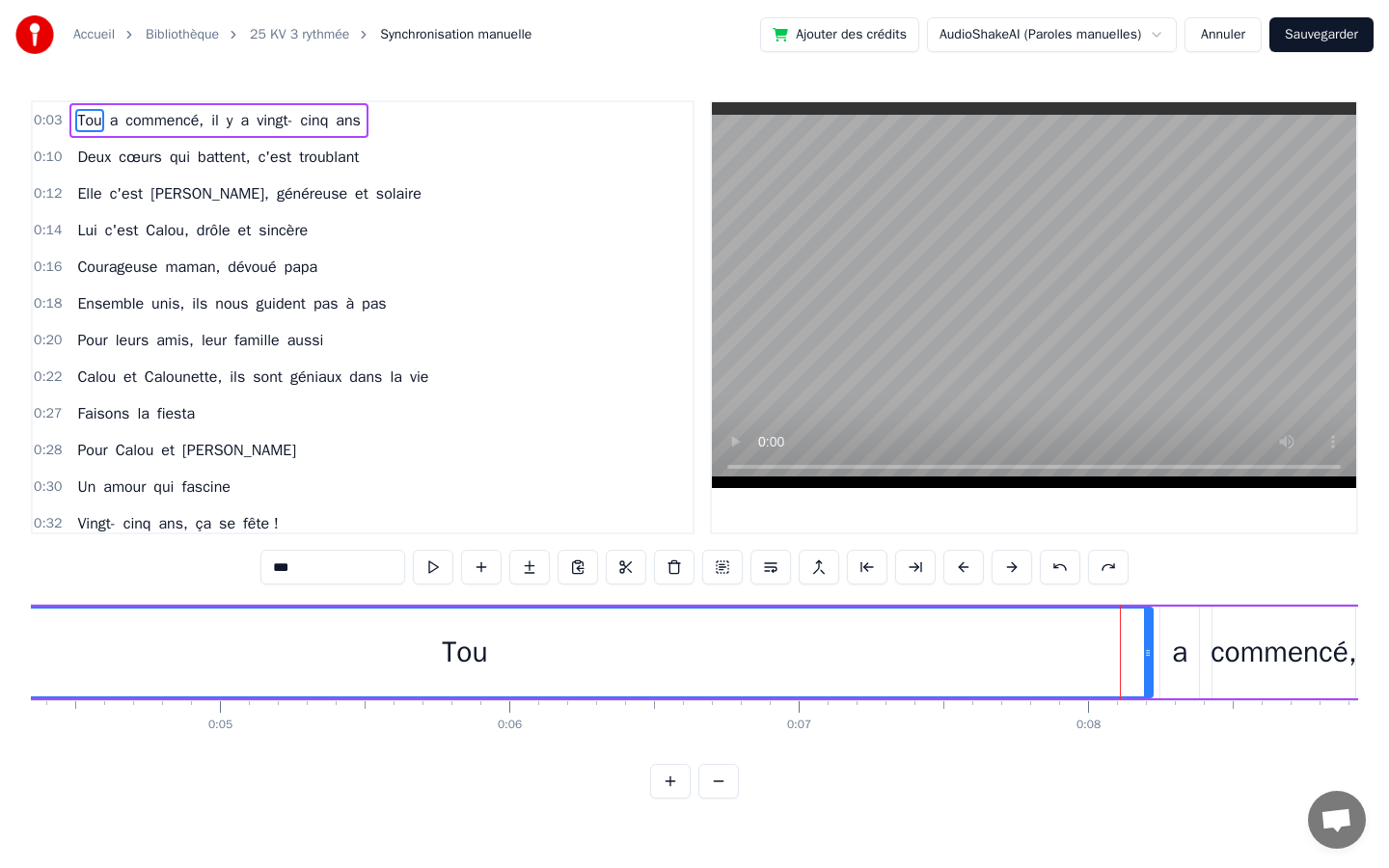 click at bounding box center (1060, 567) 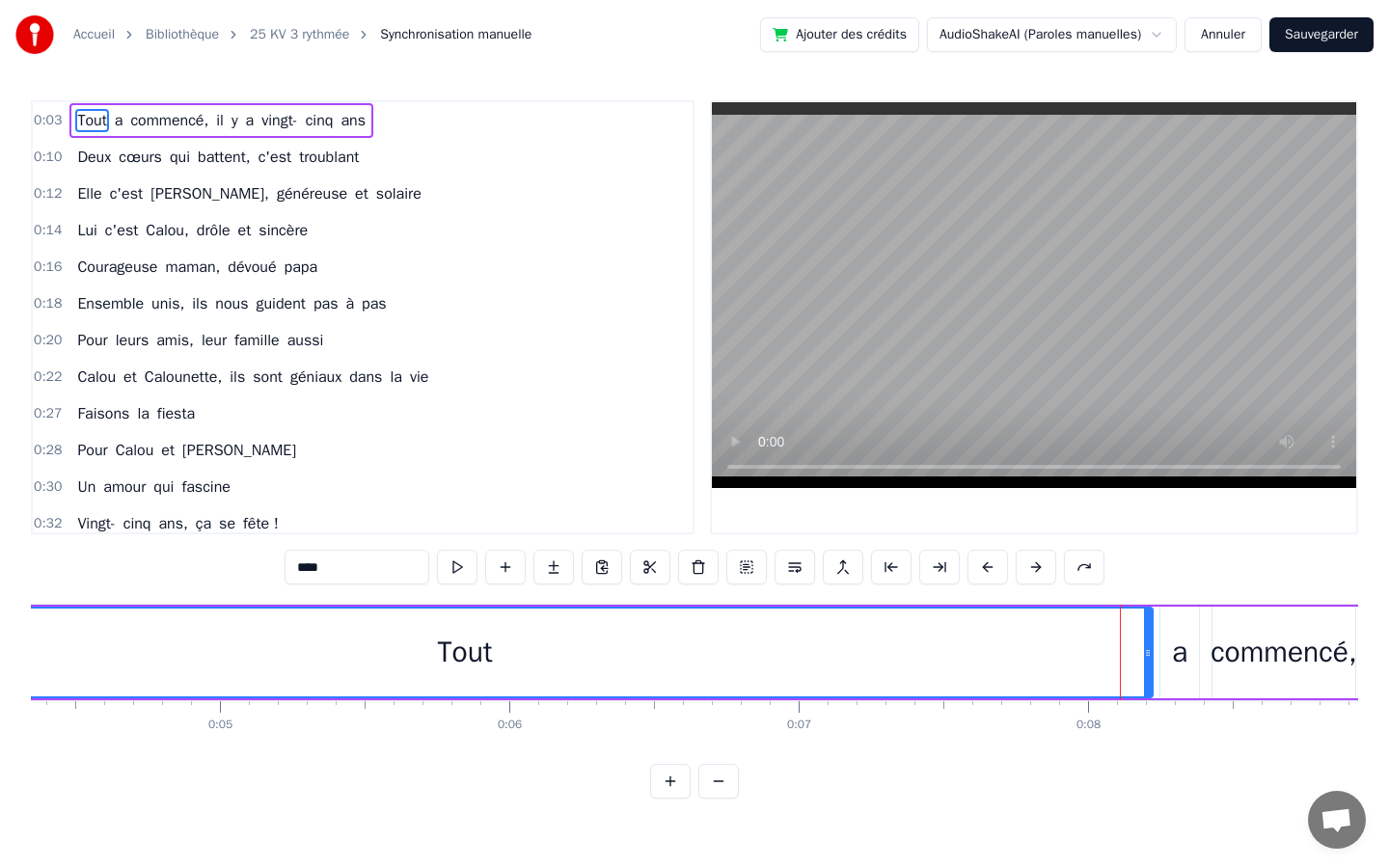 click at bounding box center [1084, 567] 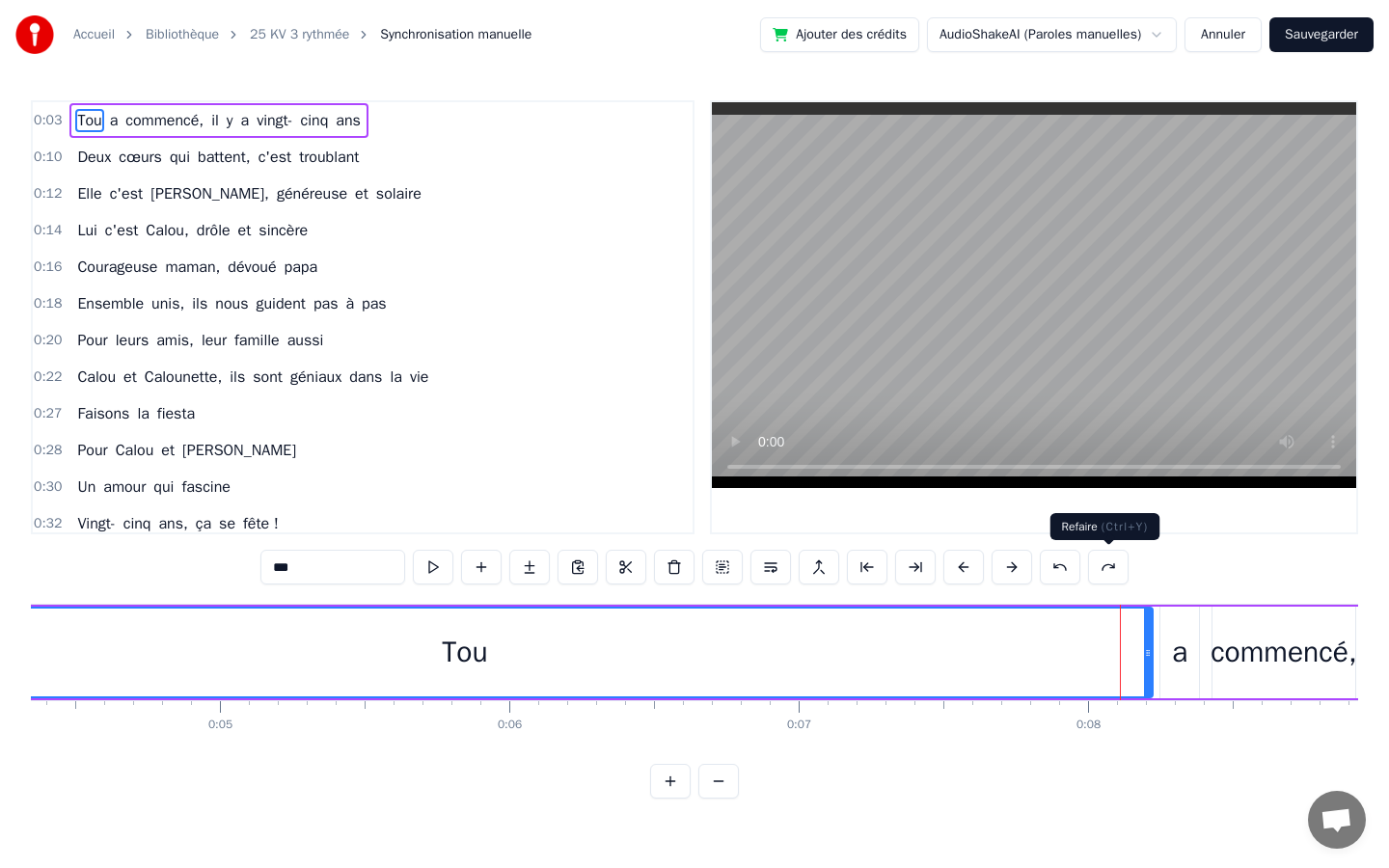 click at bounding box center (1108, 567) 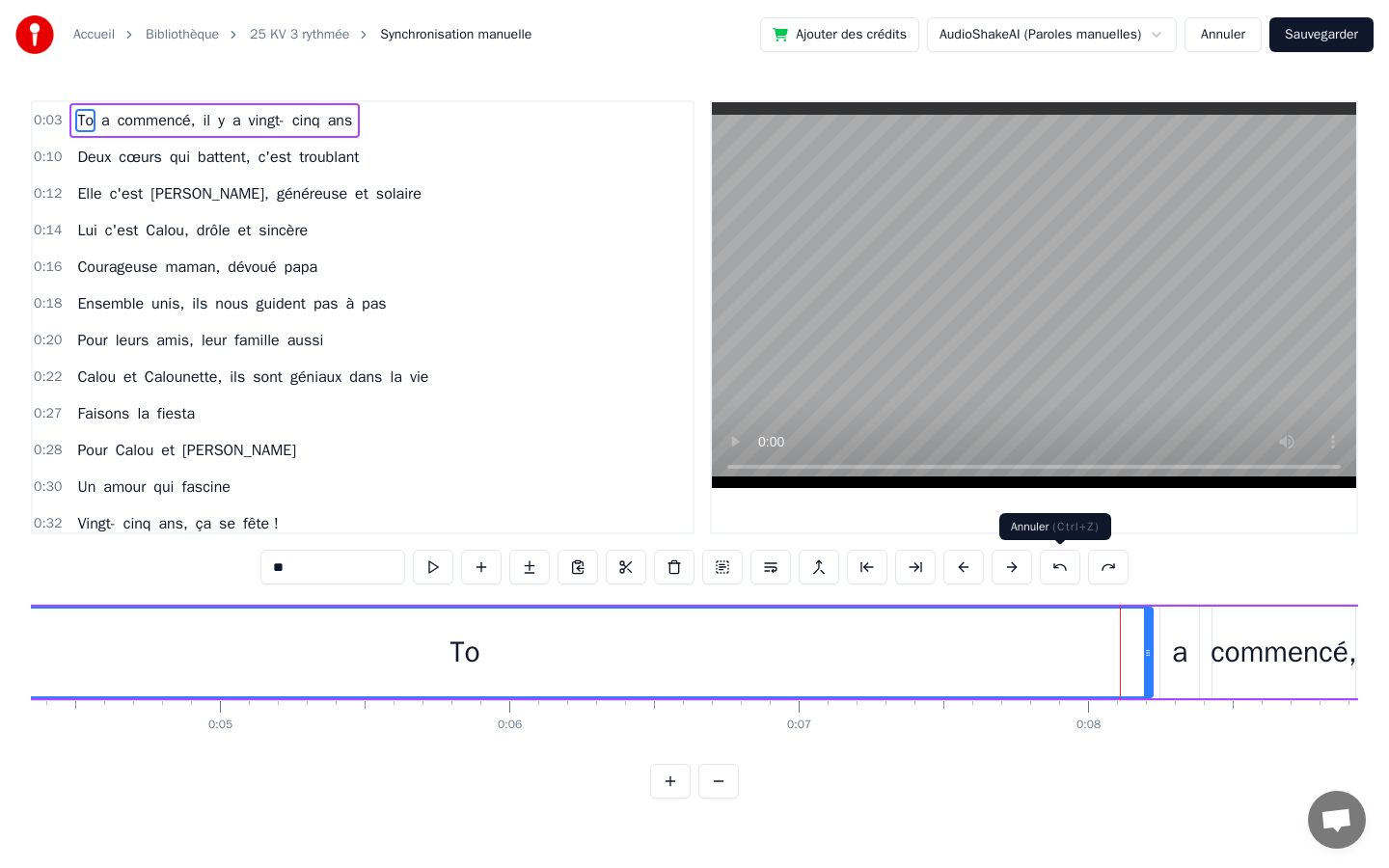 click at bounding box center [1060, 567] 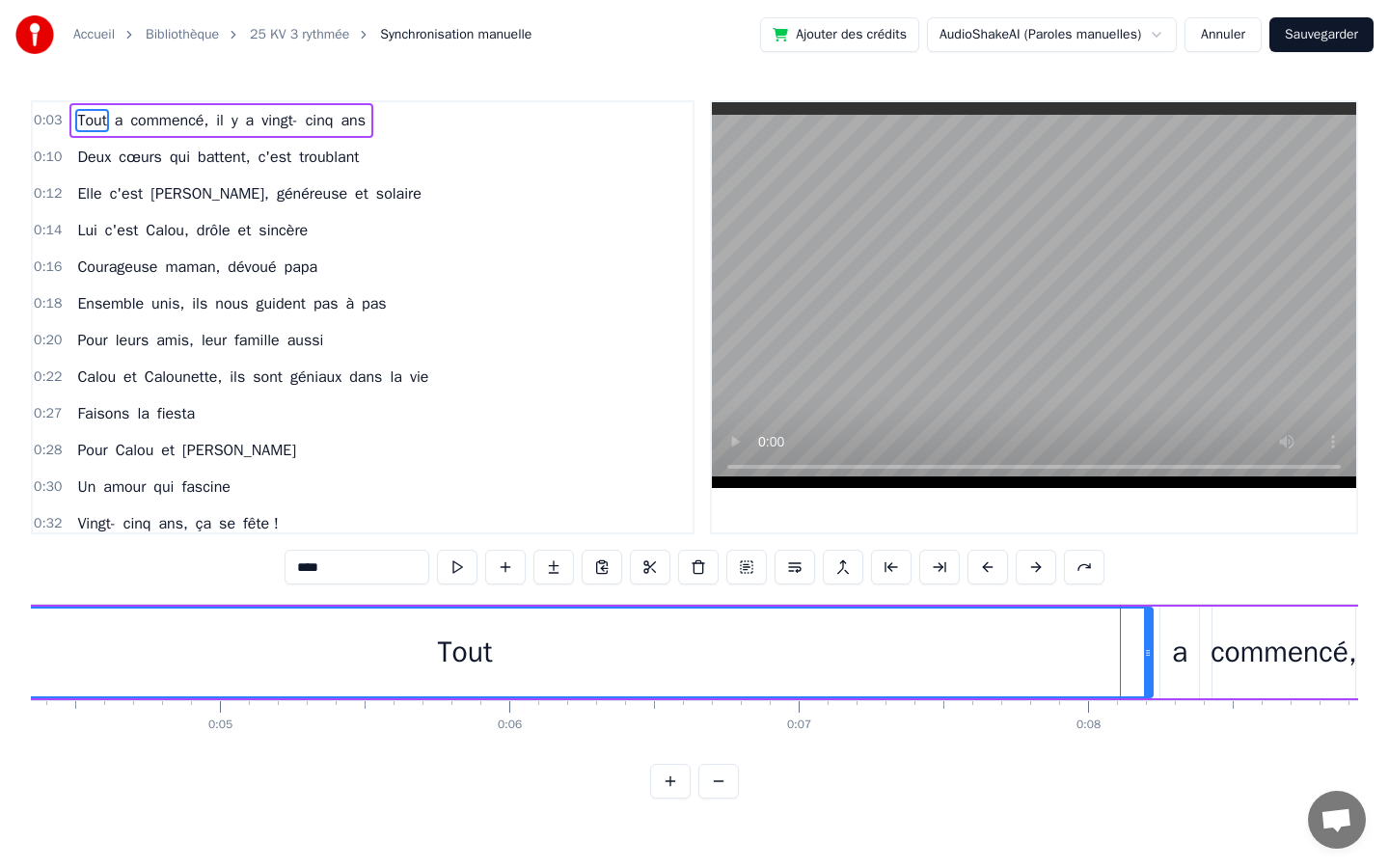 click at bounding box center (1036, 567) 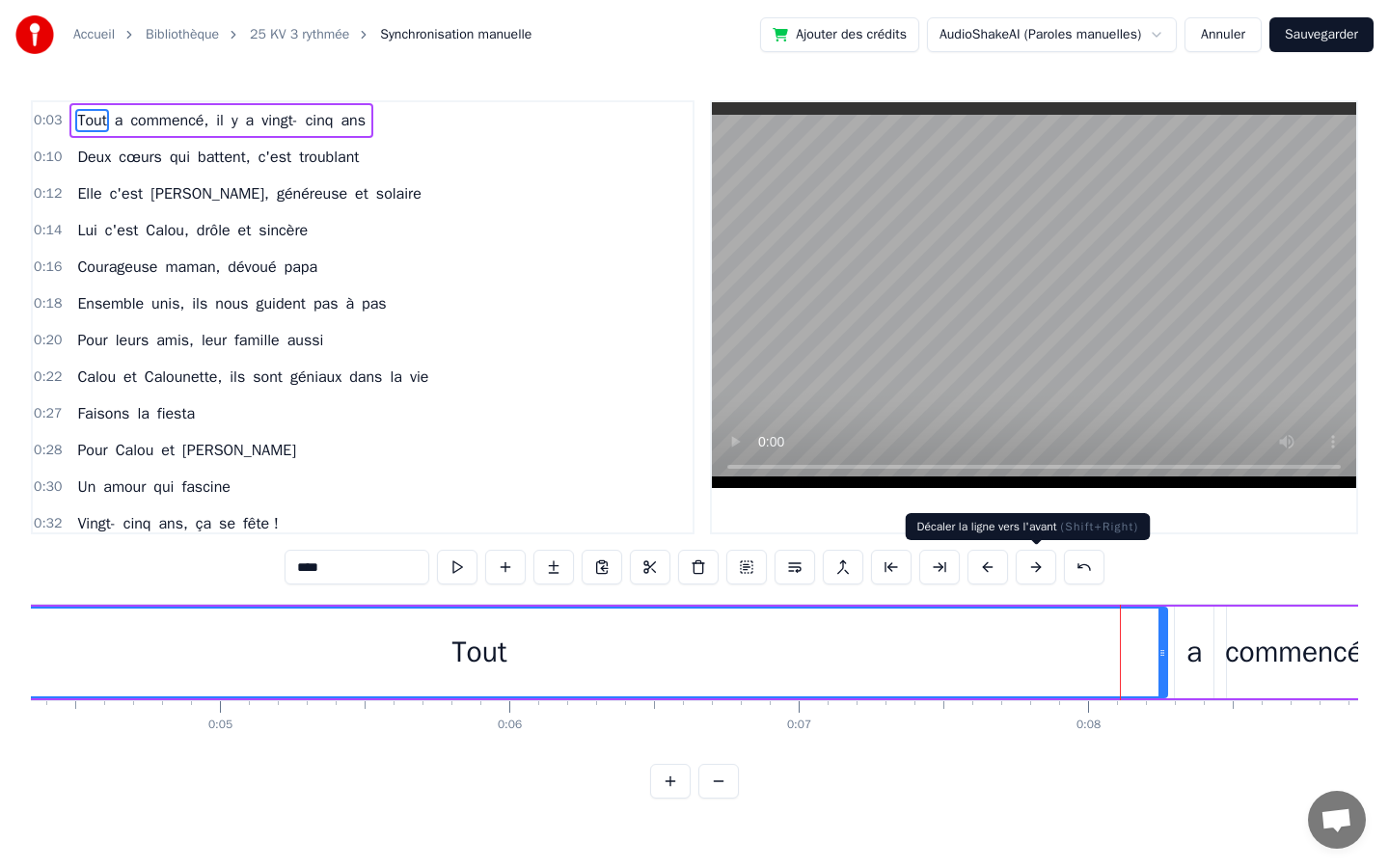 click at bounding box center [1036, 567] 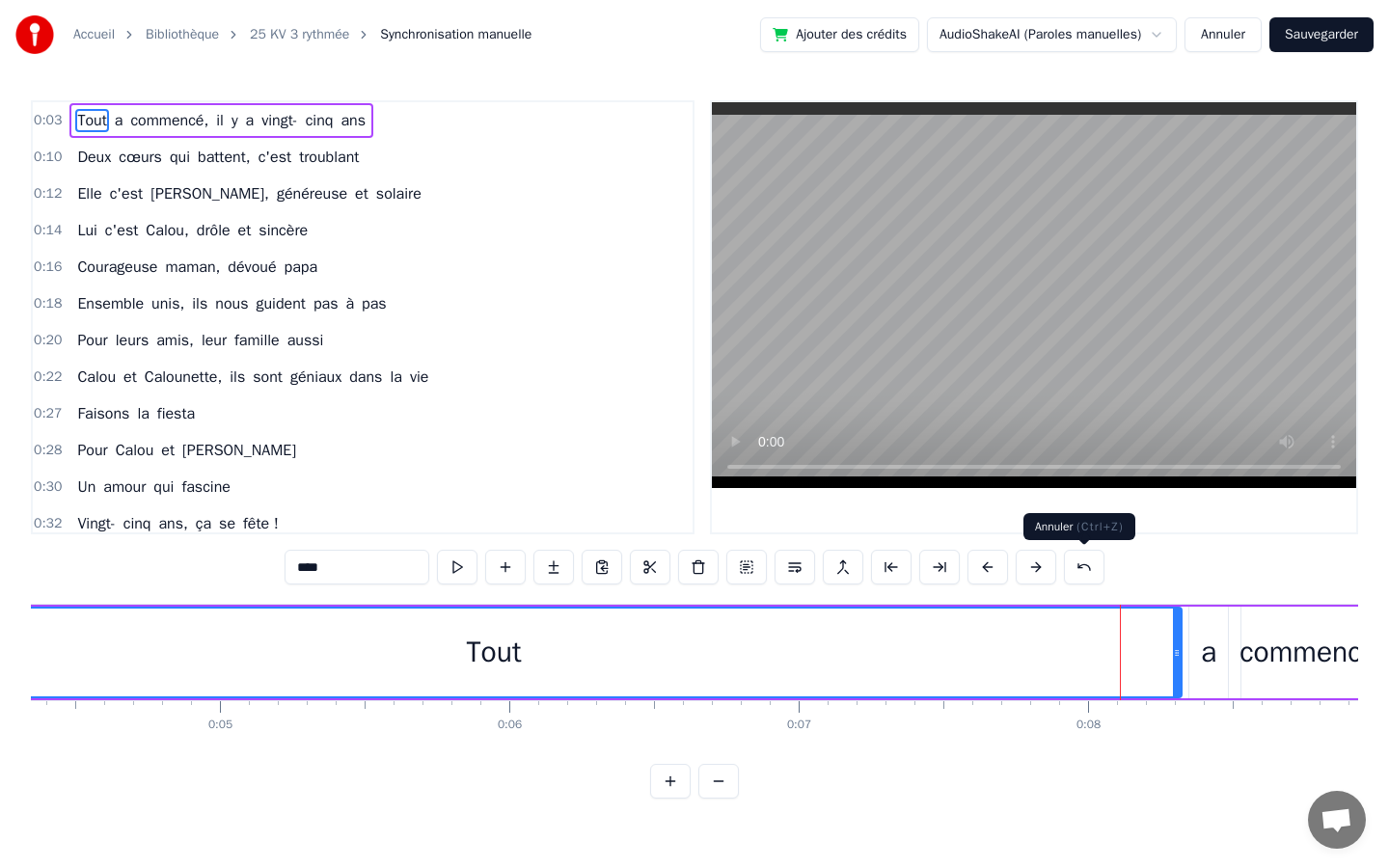 click at bounding box center [1084, 567] 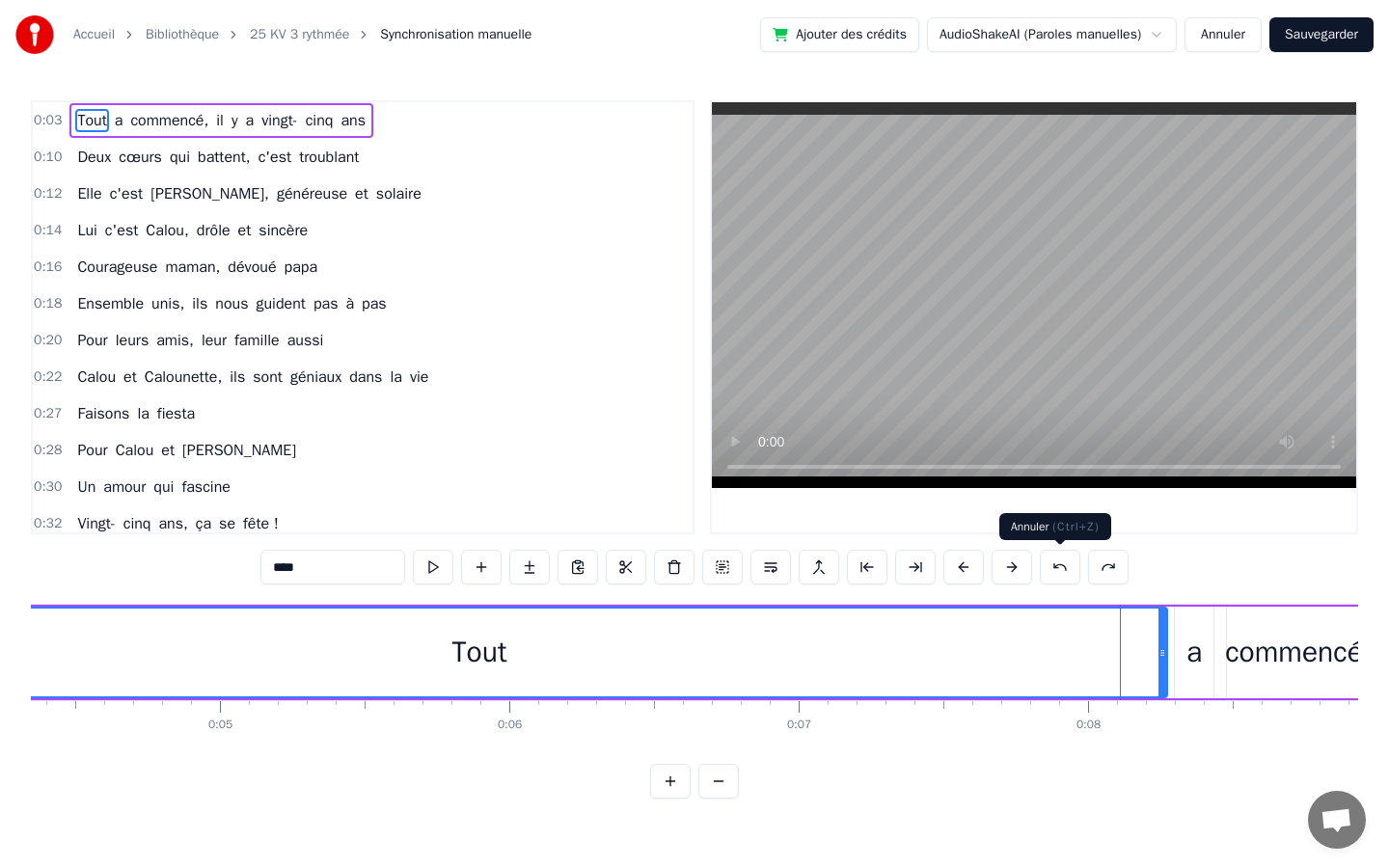 click at bounding box center [1060, 567] 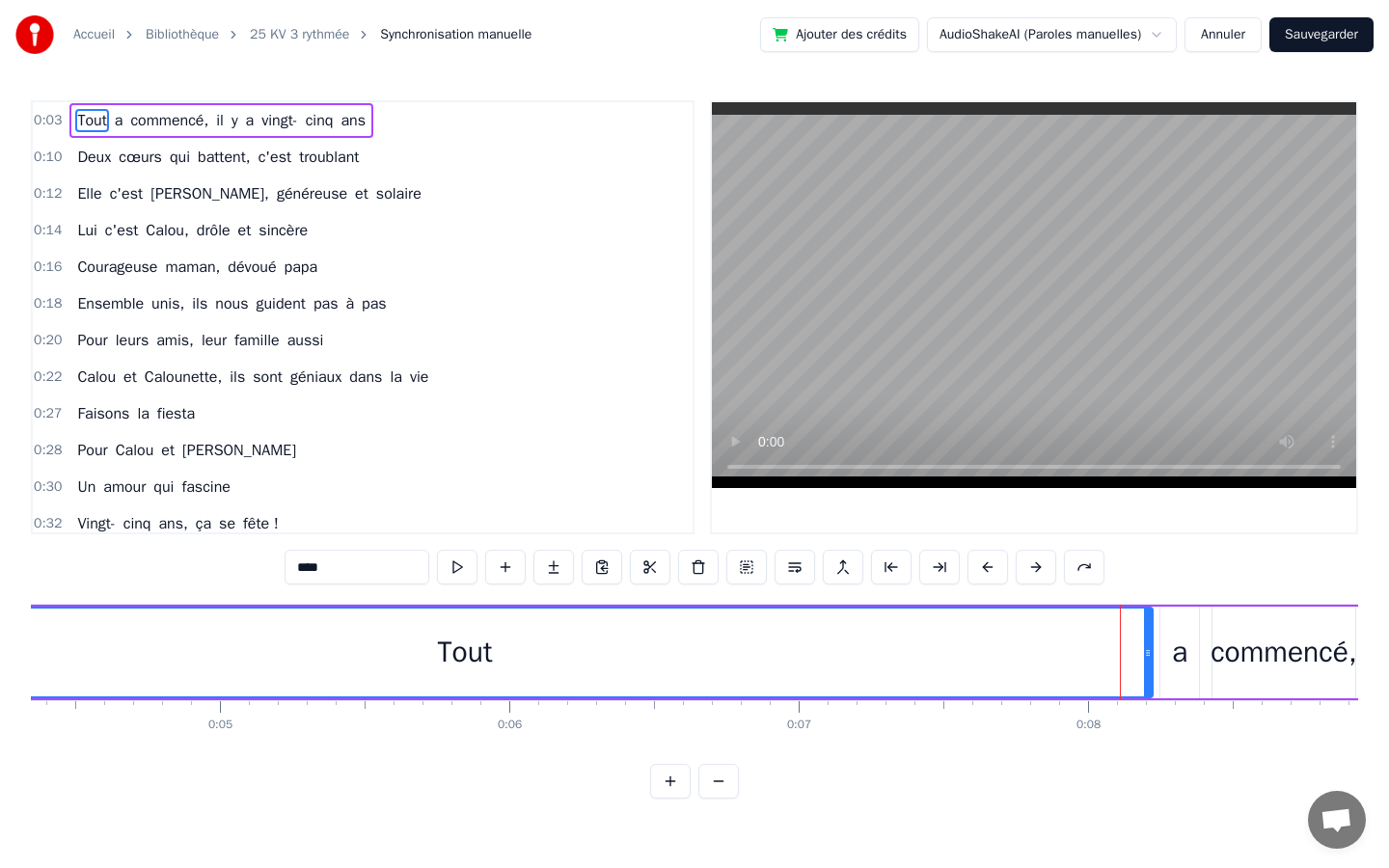 click on "Tout" at bounding box center (465, 652) 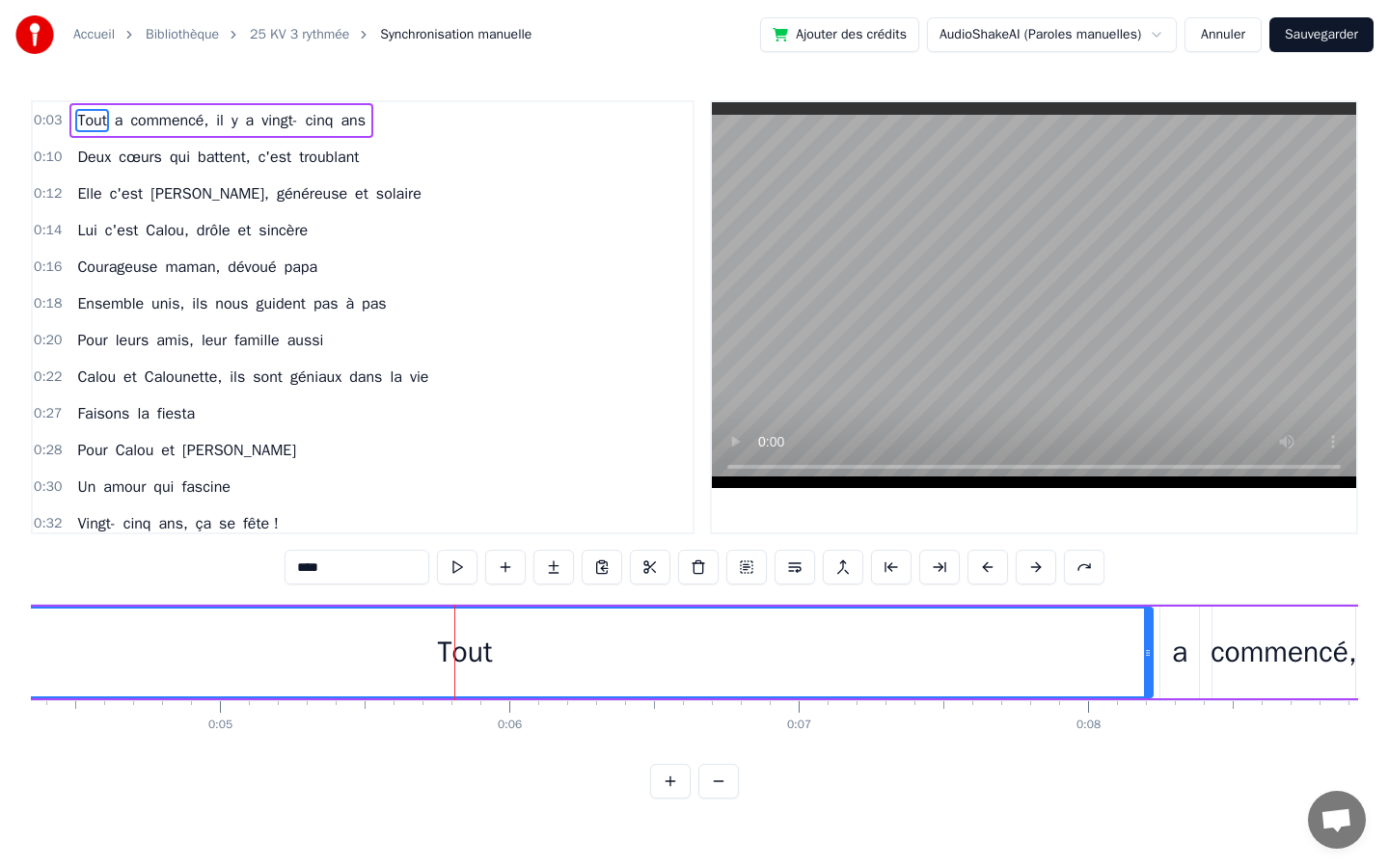click on "commencé," at bounding box center [169, 121] 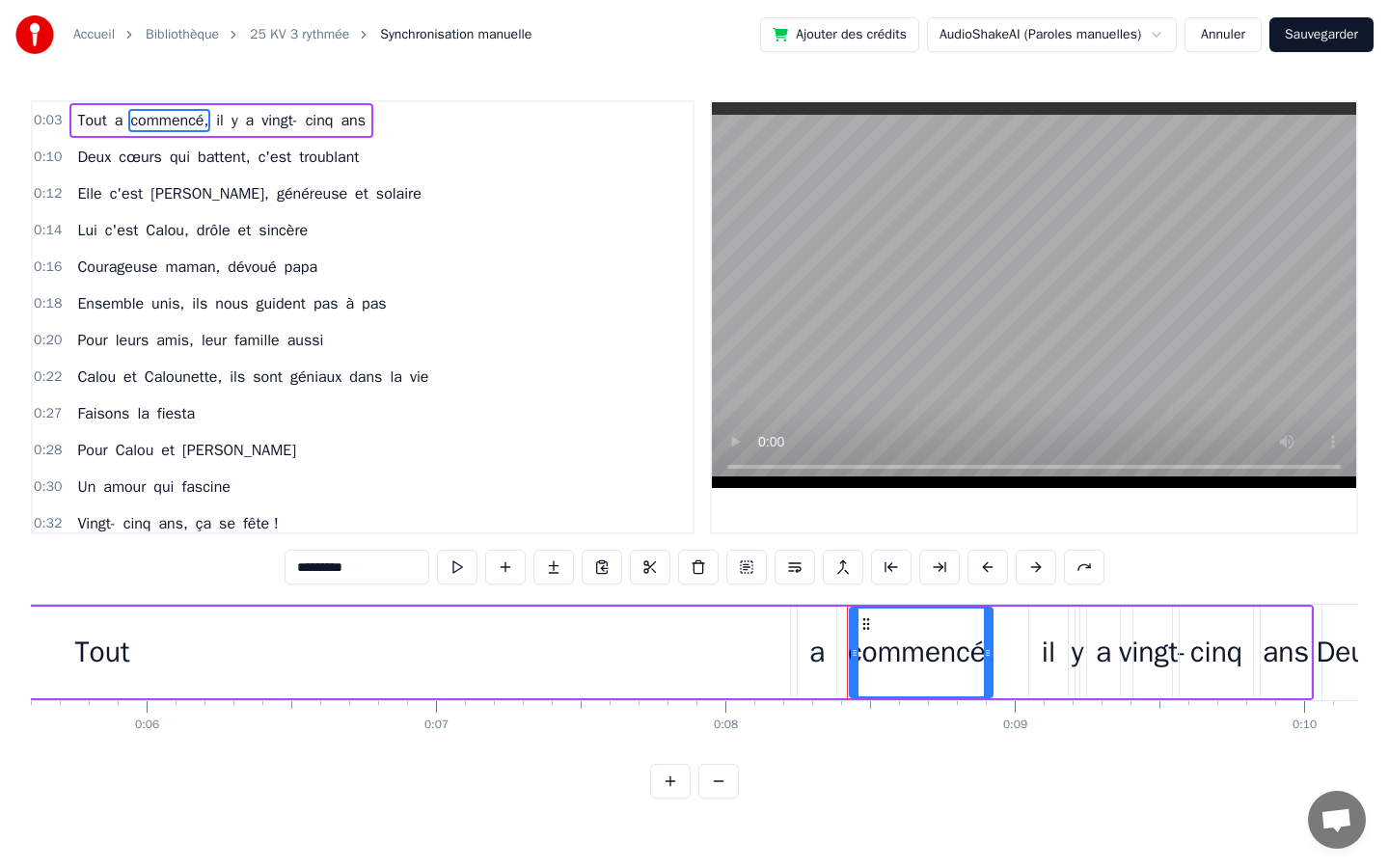 scroll, scrollTop: 0, scrollLeft: 1633, axis: horizontal 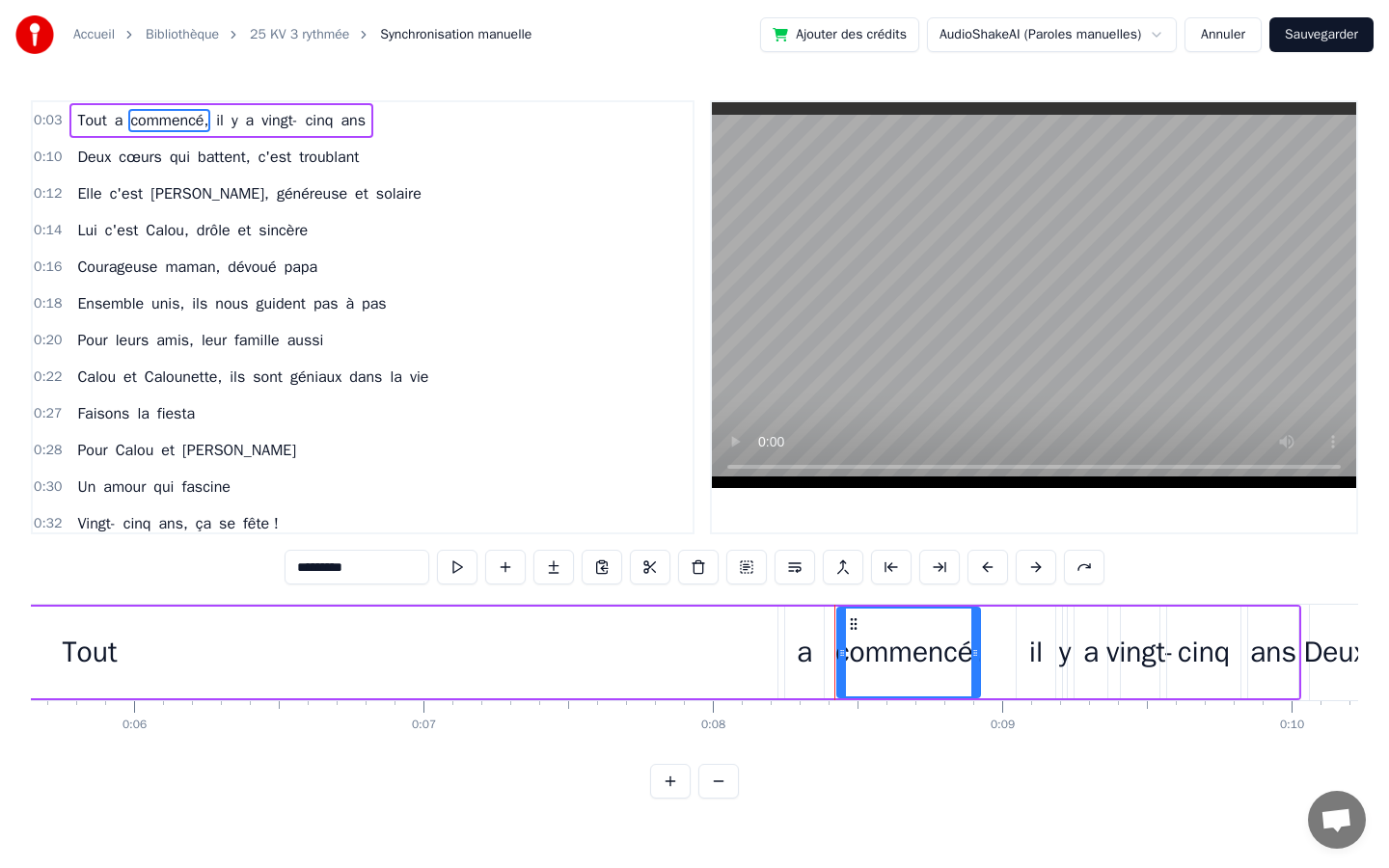 click on "Tout" at bounding box center [90, 652] 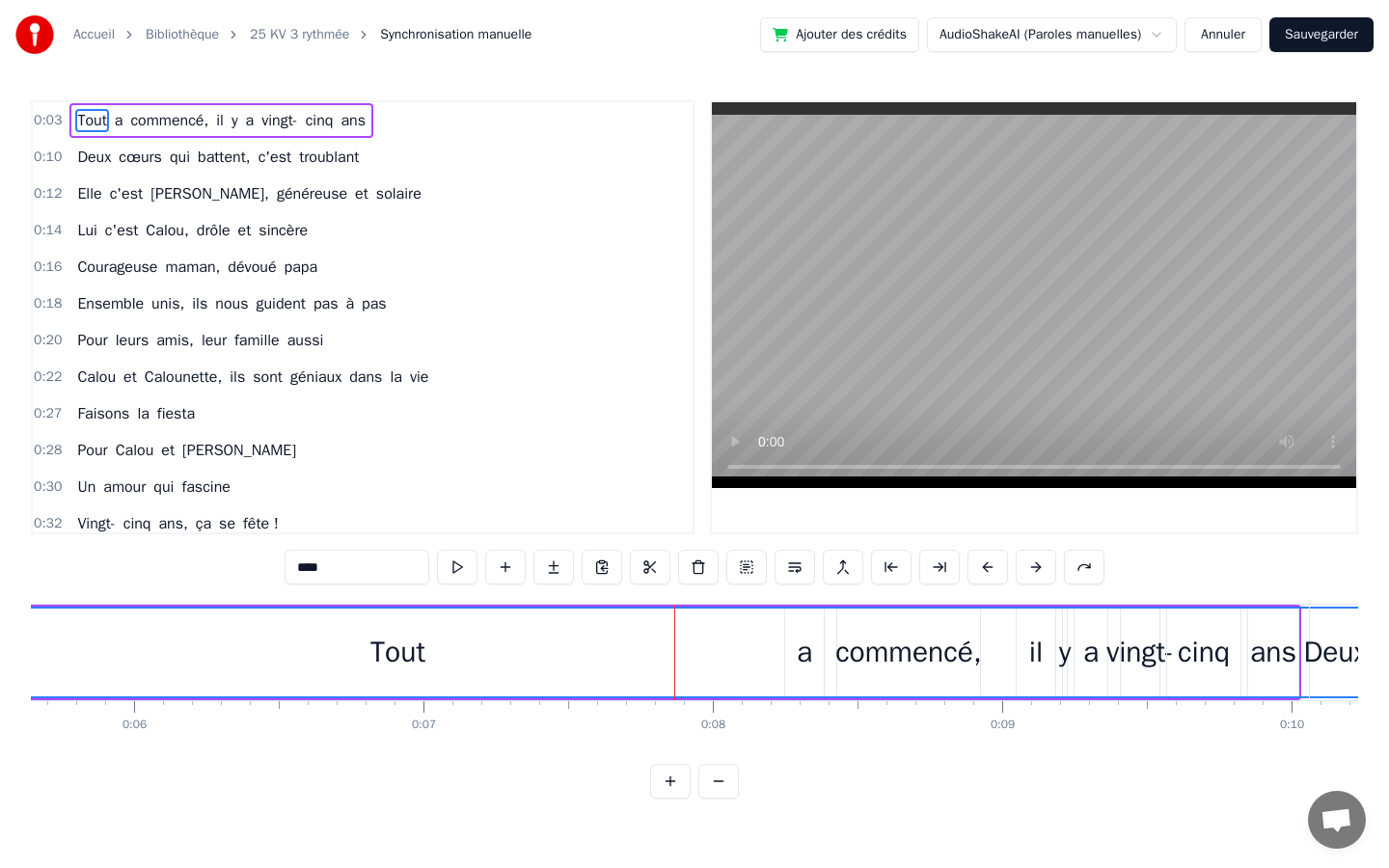 drag, startPoint x: 772, startPoint y: 653, endPoint x: 1388, endPoint y: 604, distance: 617.946 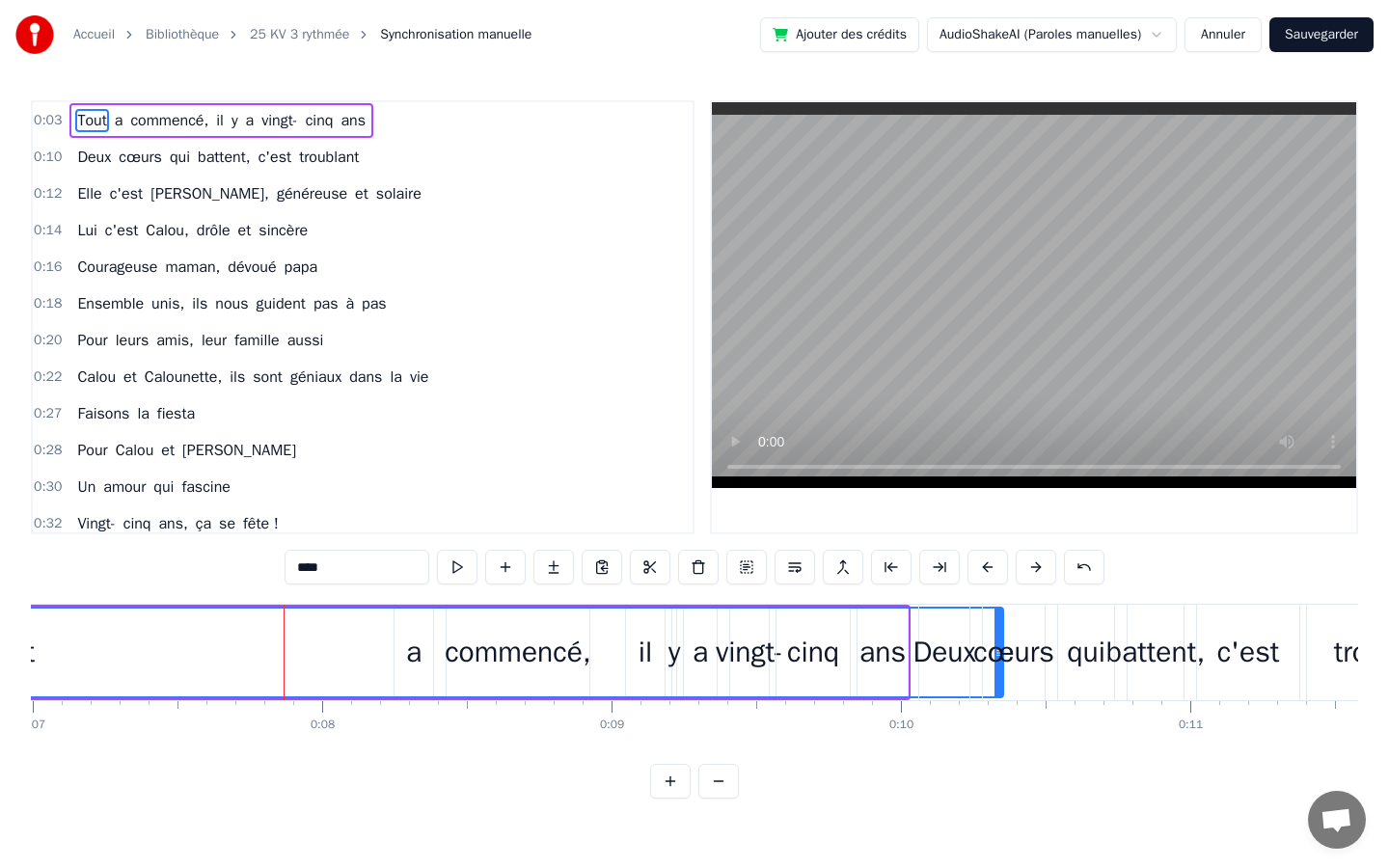 scroll, scrollTop: 0, scrollLeft: 2042, axis: horizontal 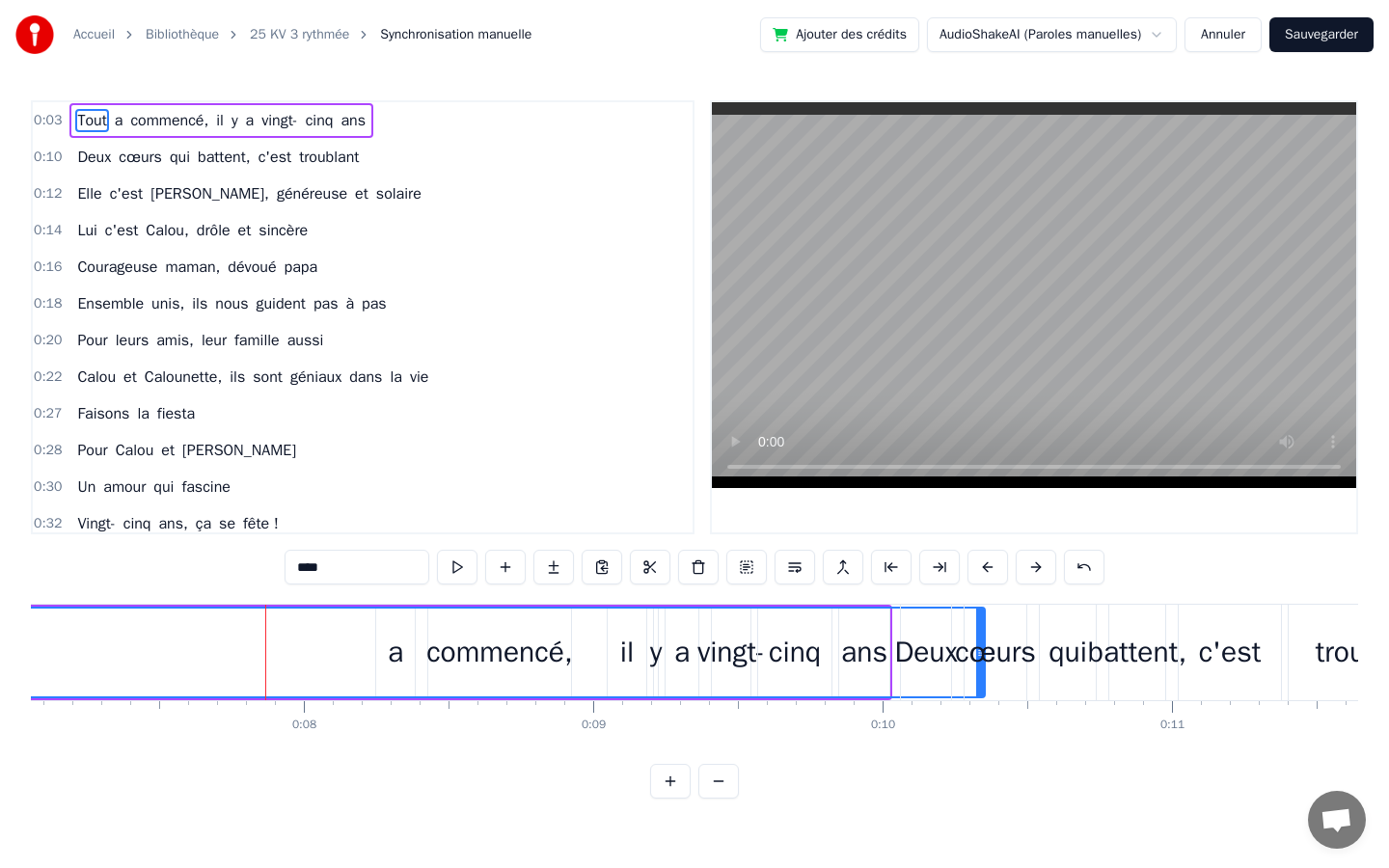 click on "Tout" at bounding box center (-12, 652) 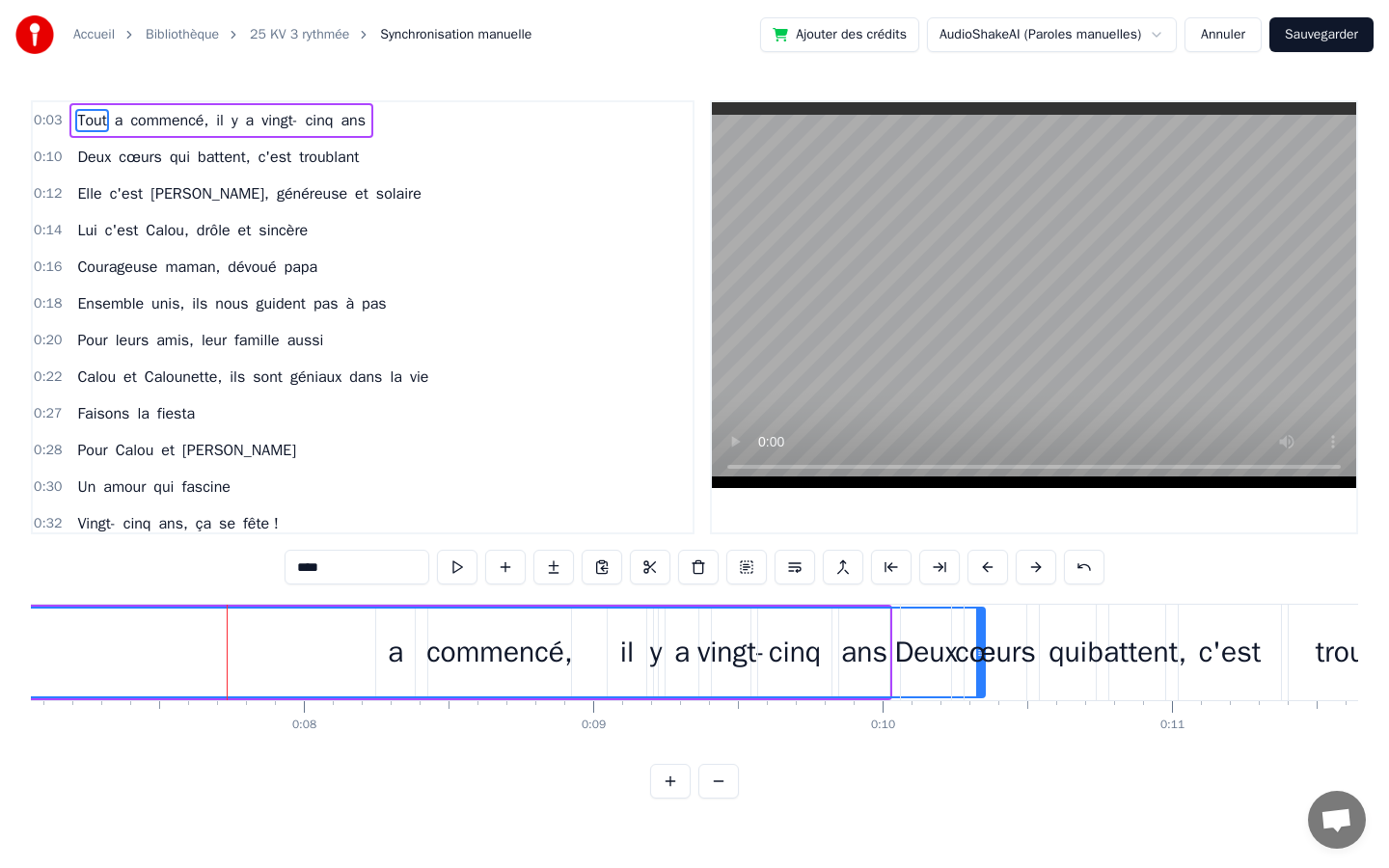 drag, startPoint x: 980, startPoint y: 682, endPoint x: 1087, endPoint y: 676, distance: 107.16809 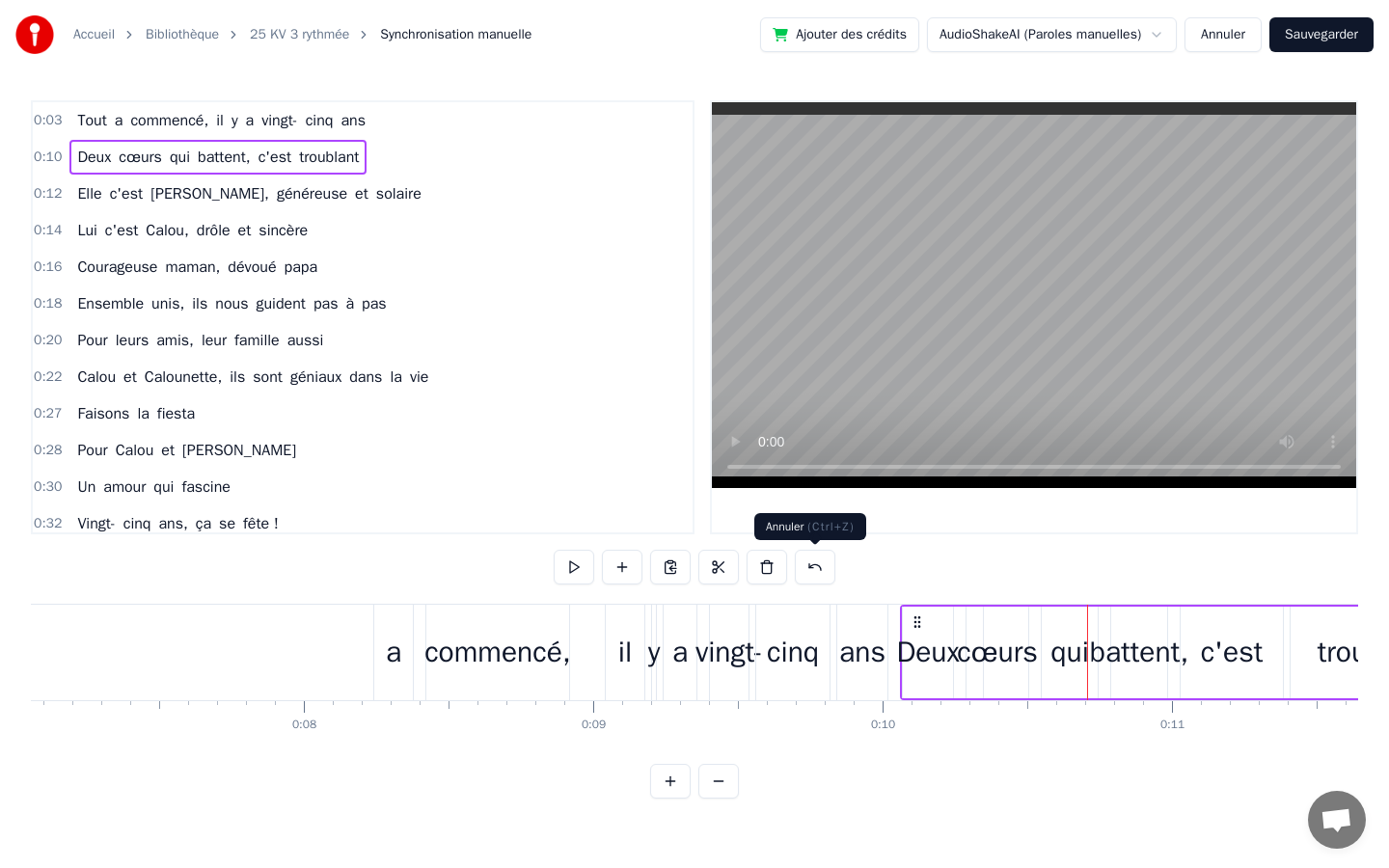click at bounding box center [815, 567] 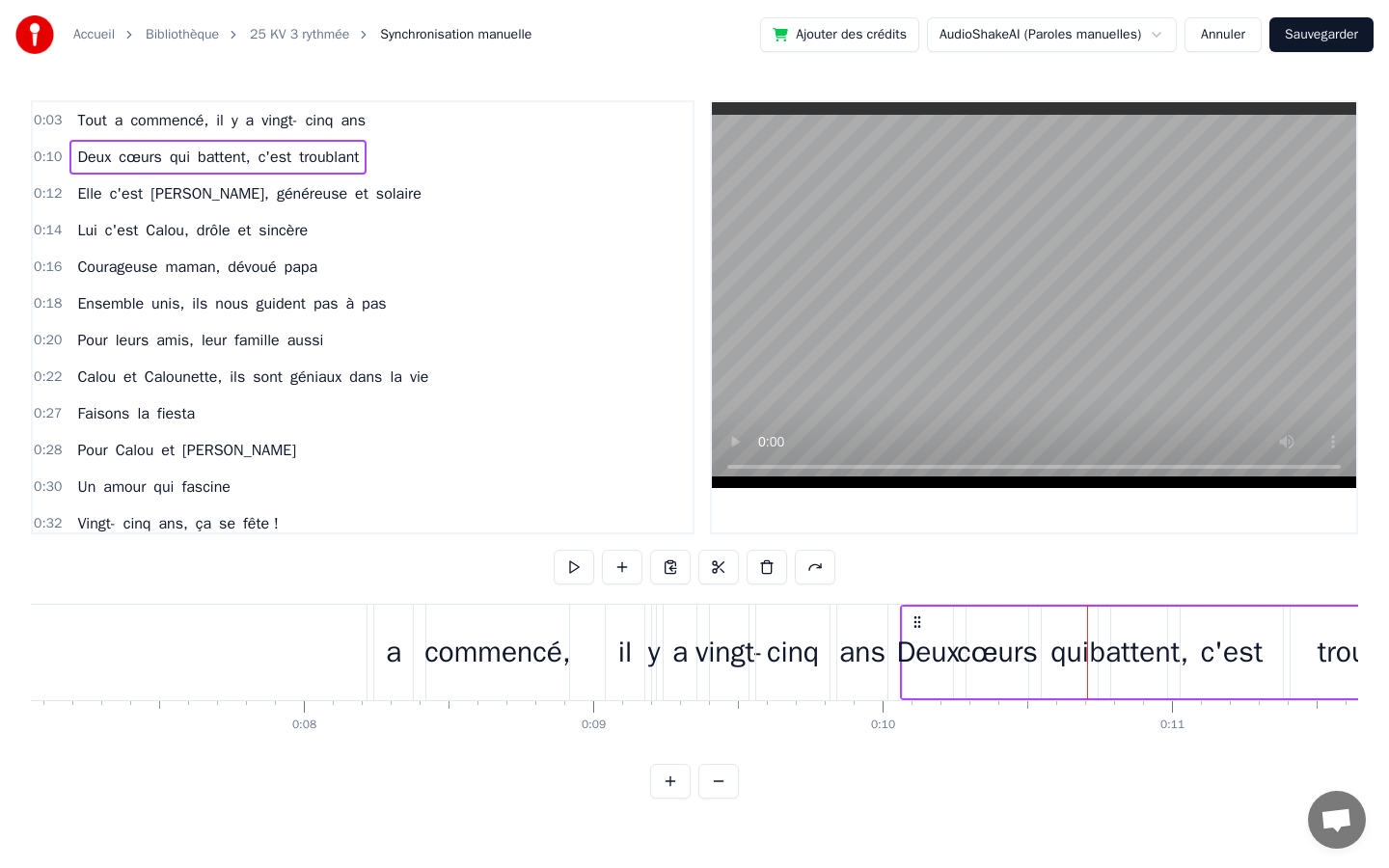 click at bounding box center [815, 567] 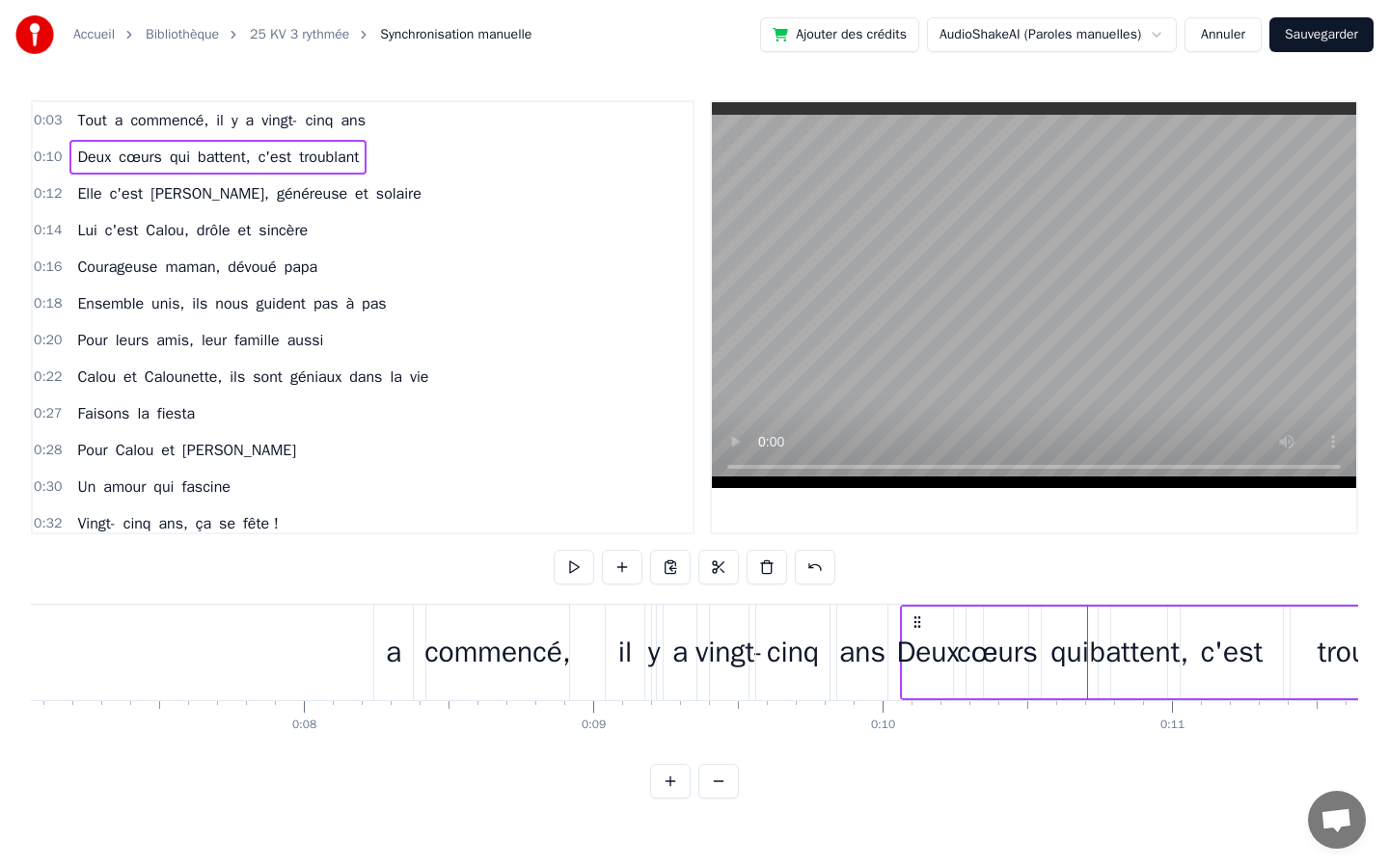 click at bounding box center (815, 567) 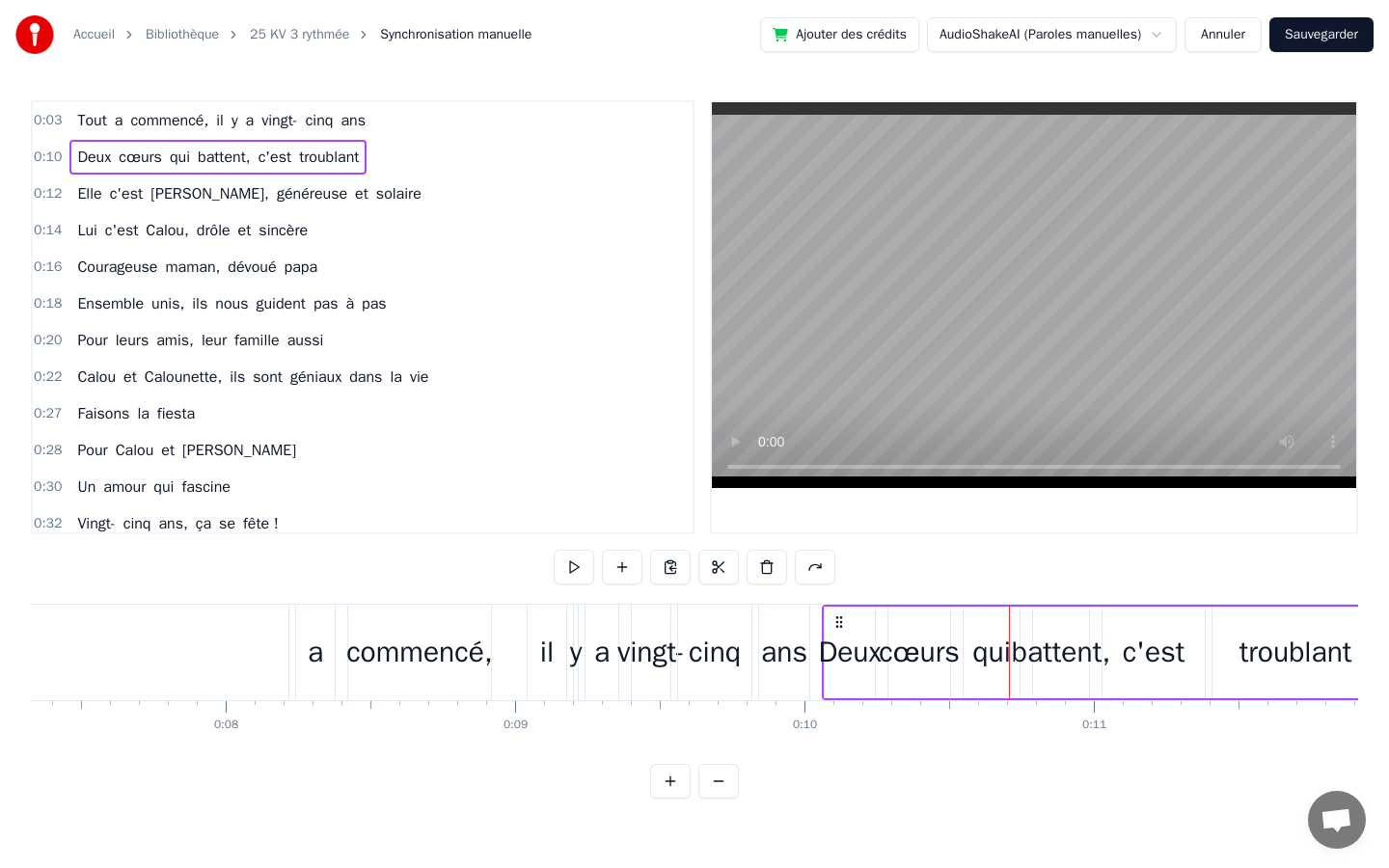 scroll, scrollTop: 0, scrollLeft: 2143, axis: horizontal 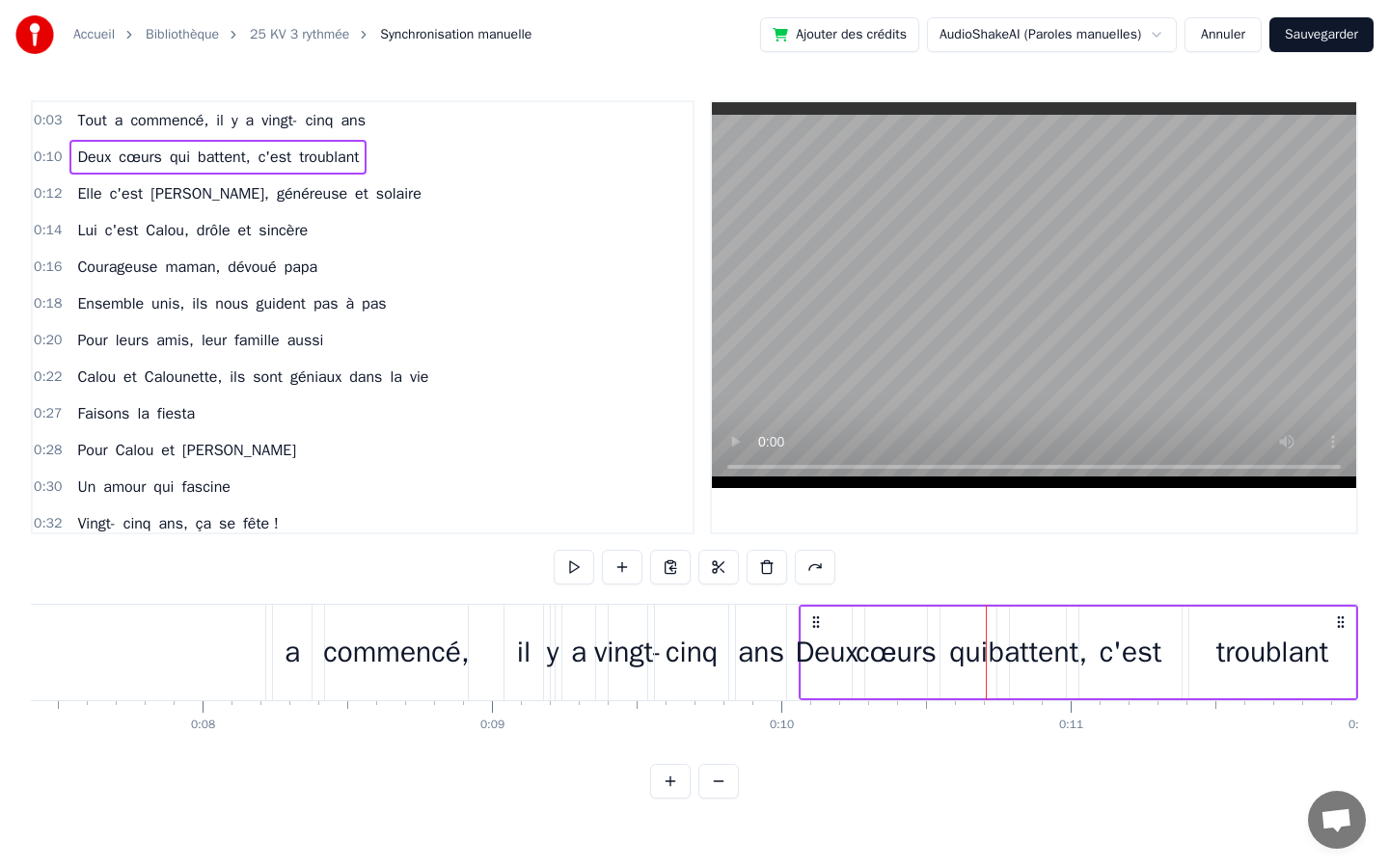 click on "Tout" at bounding box center [-422, 652] 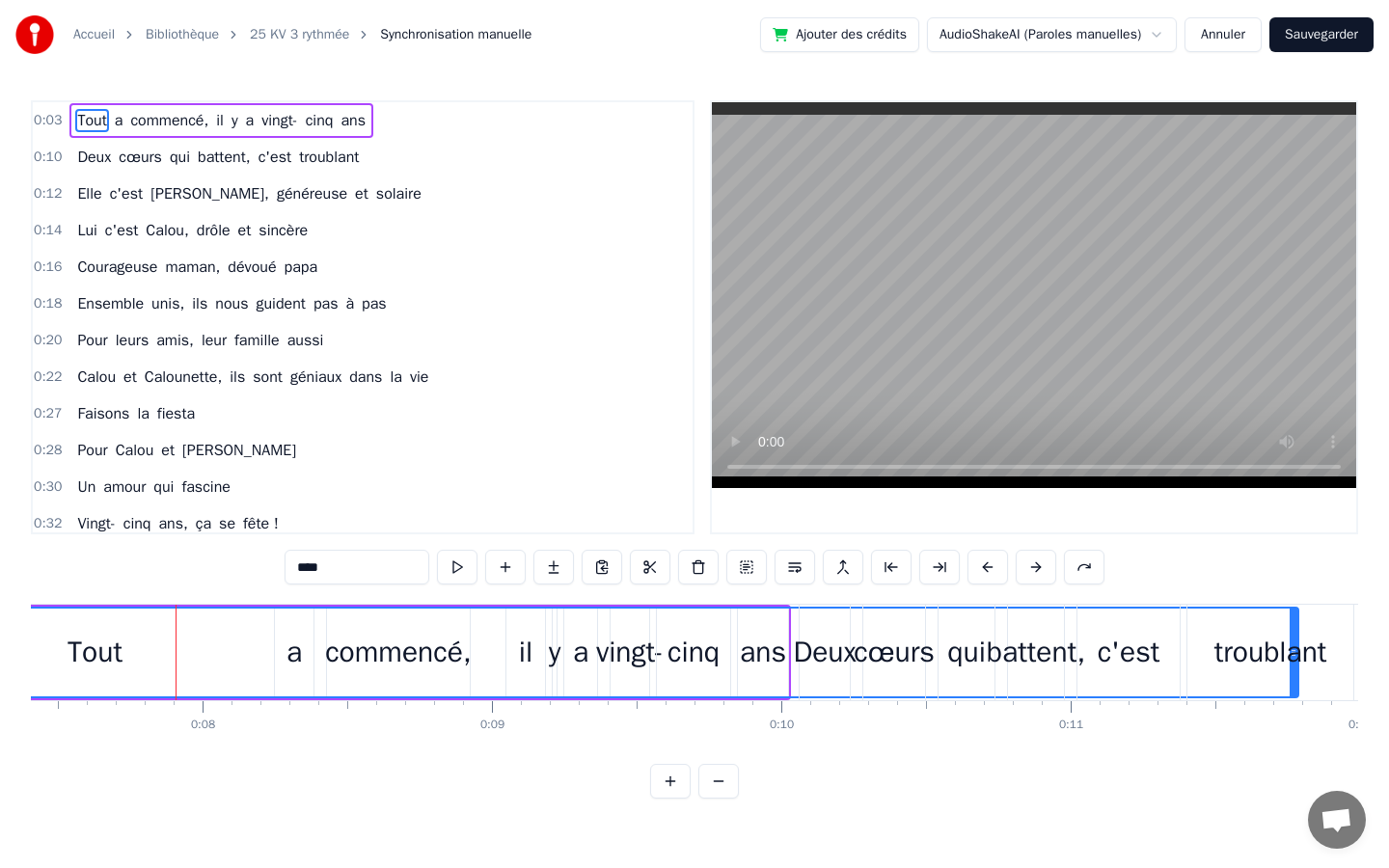 drag, startPoint x: 265, startPoint y: 663, endPoint x: 1296, endPoint y: 640, distance: 1031.2565 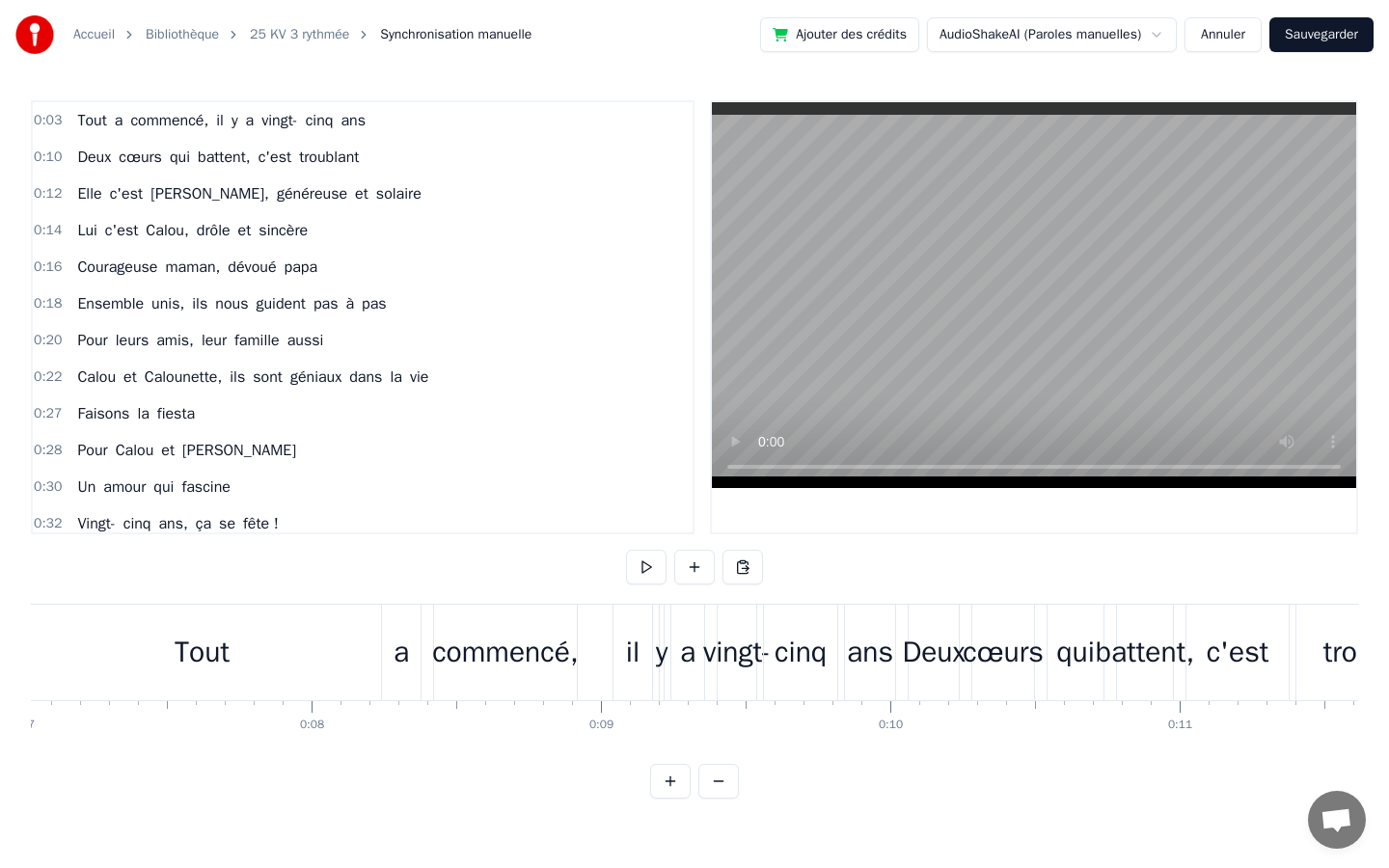 scroll, scrollTop: 0, scrollLeft: 2015, axis: horizontal 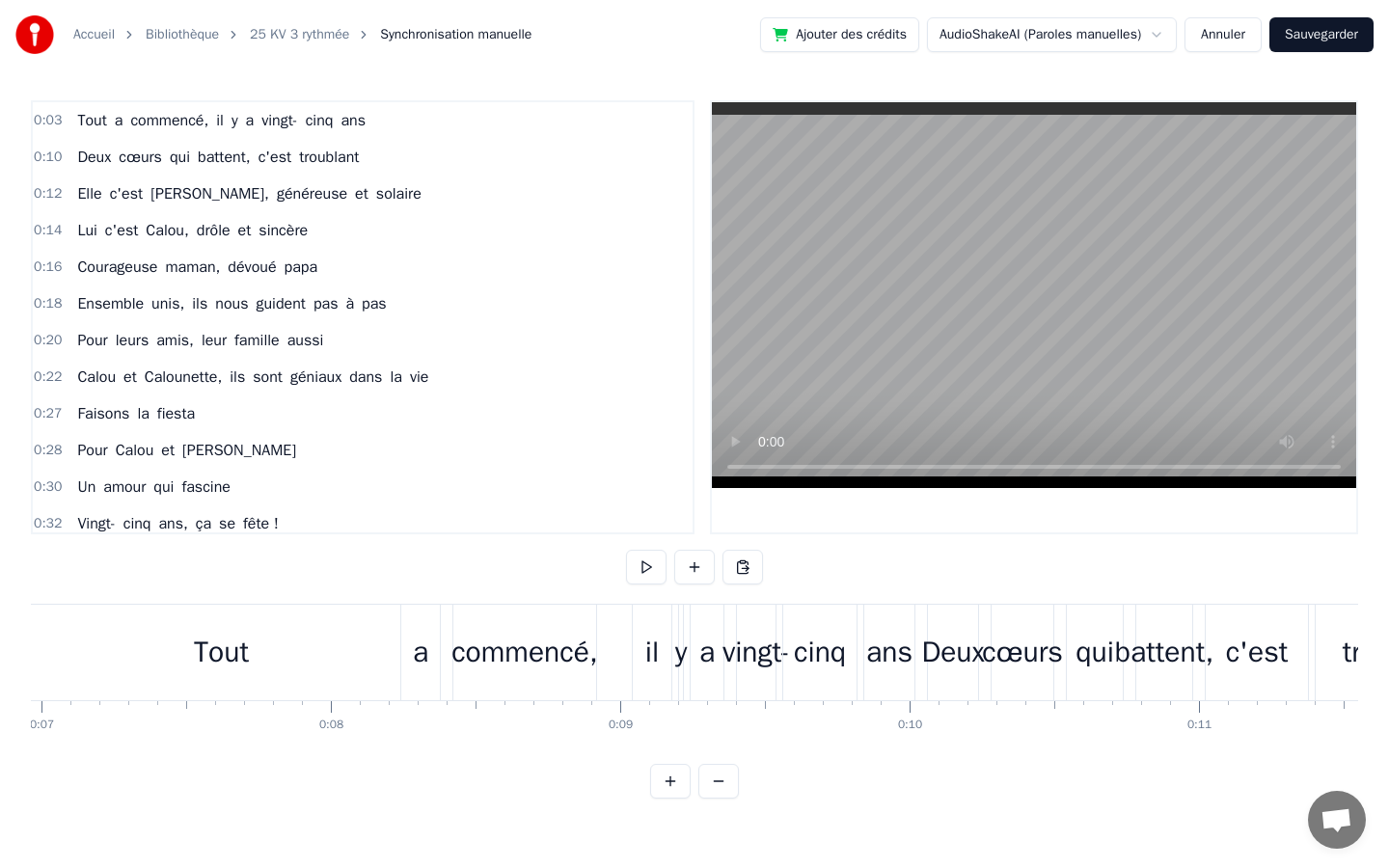 click on "Tout" at bounding box center (221, 652) 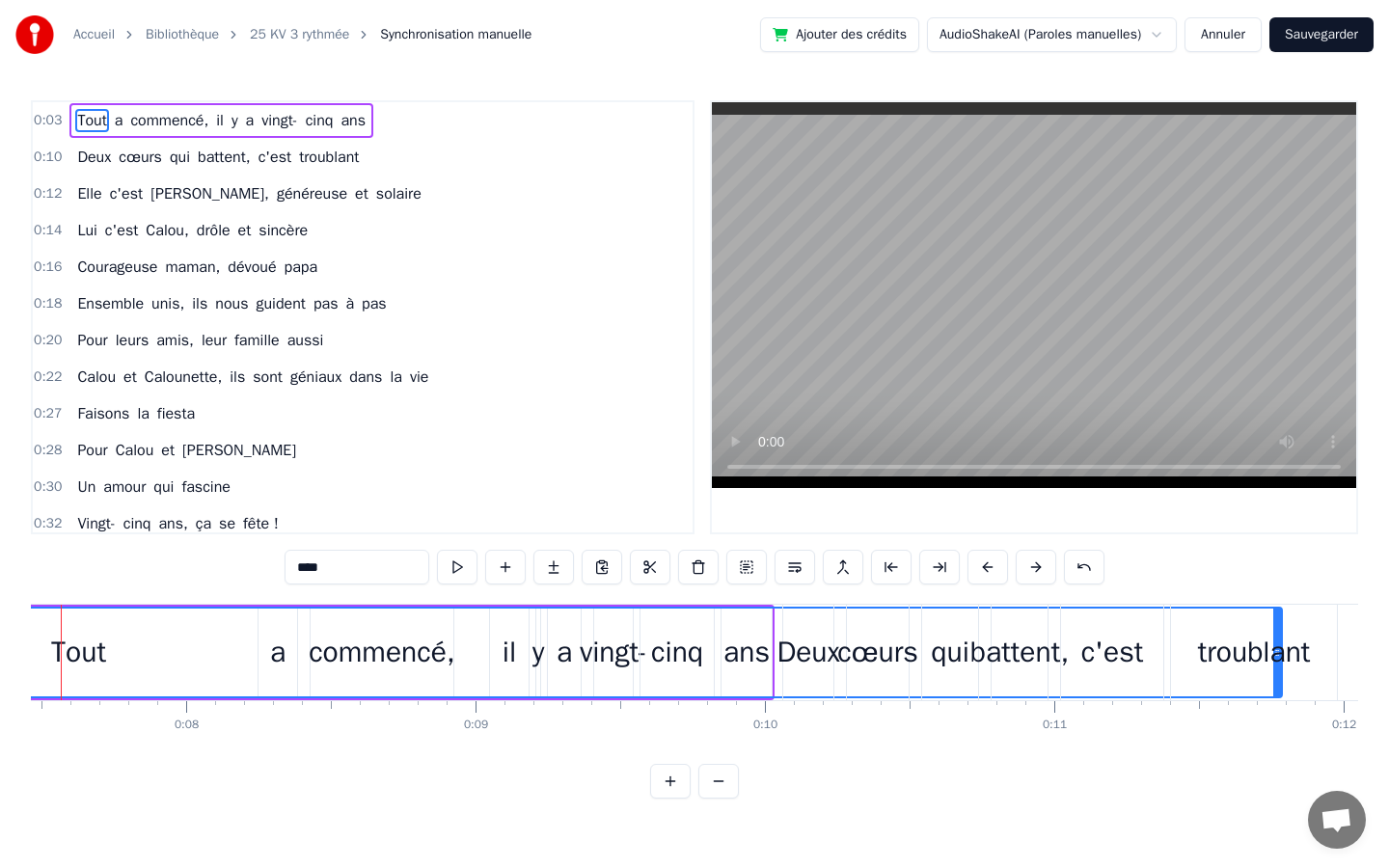 scroll, scrollTop: 0, scrollLeft: 2162, axis: horizontal 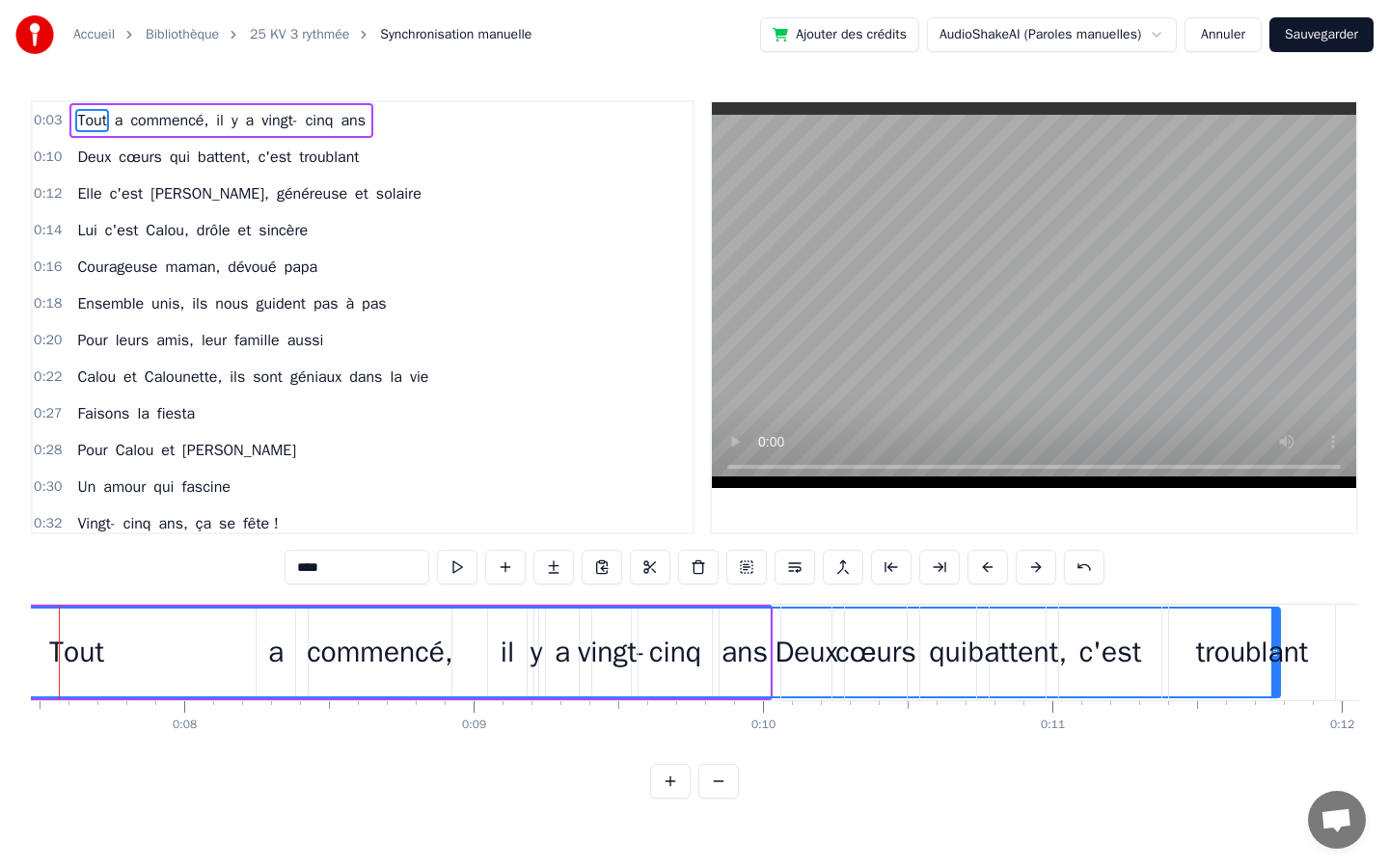 click on "troublant" at bounding box center (1252, 652) 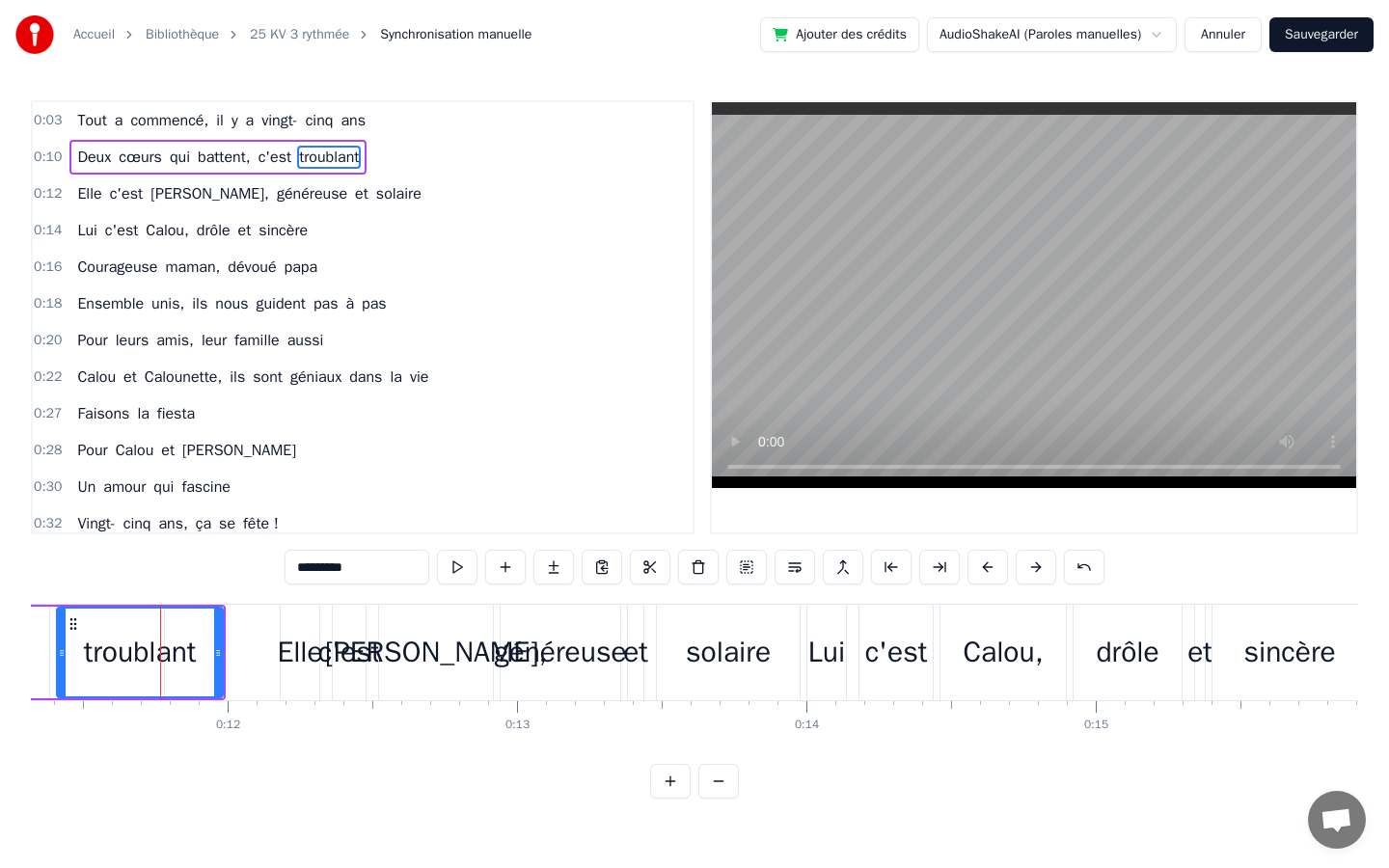scroll, scrollTop: 0, scrollLeft: 3309, axis: horizontal 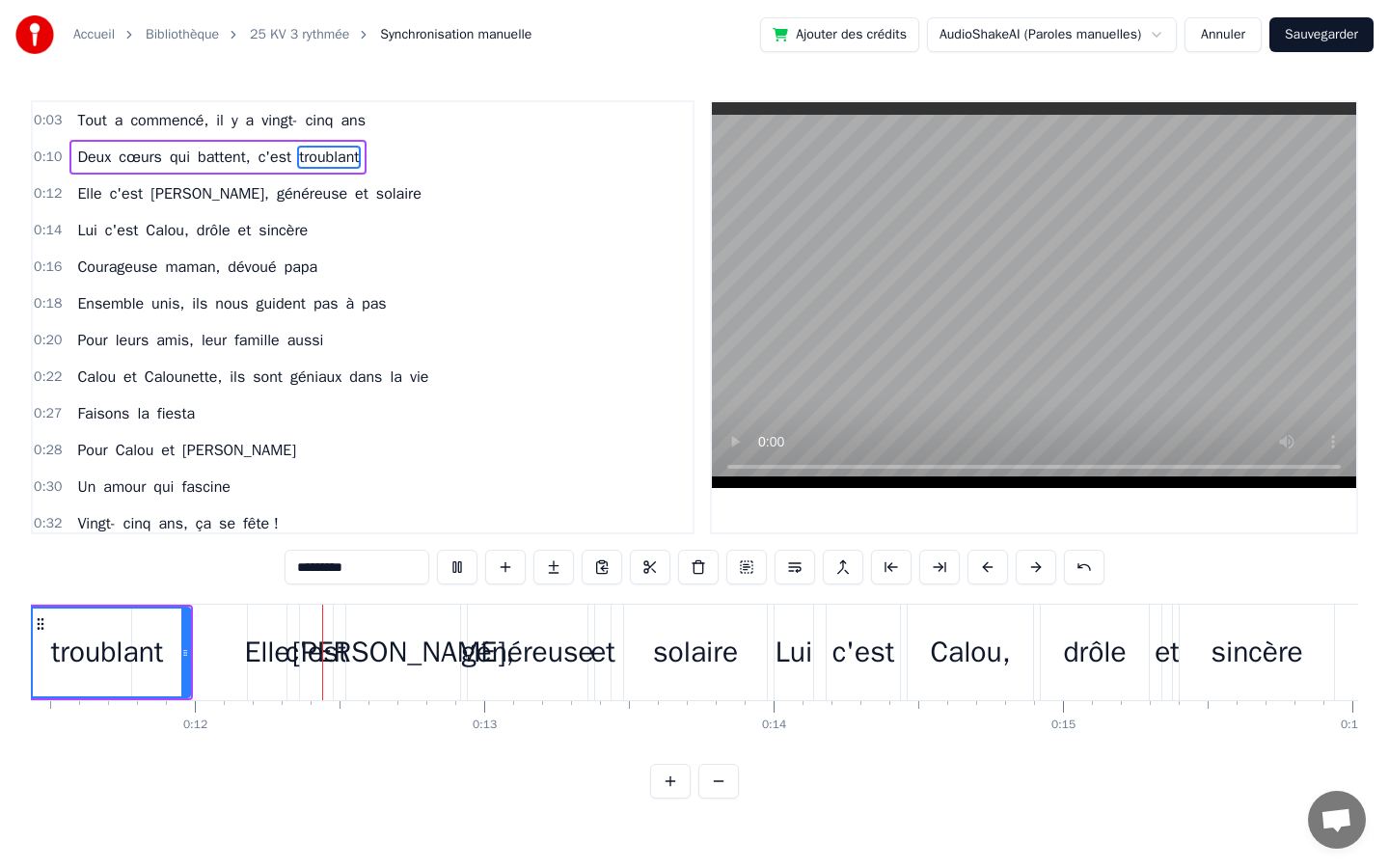 click at bounding box center (1034, 295) 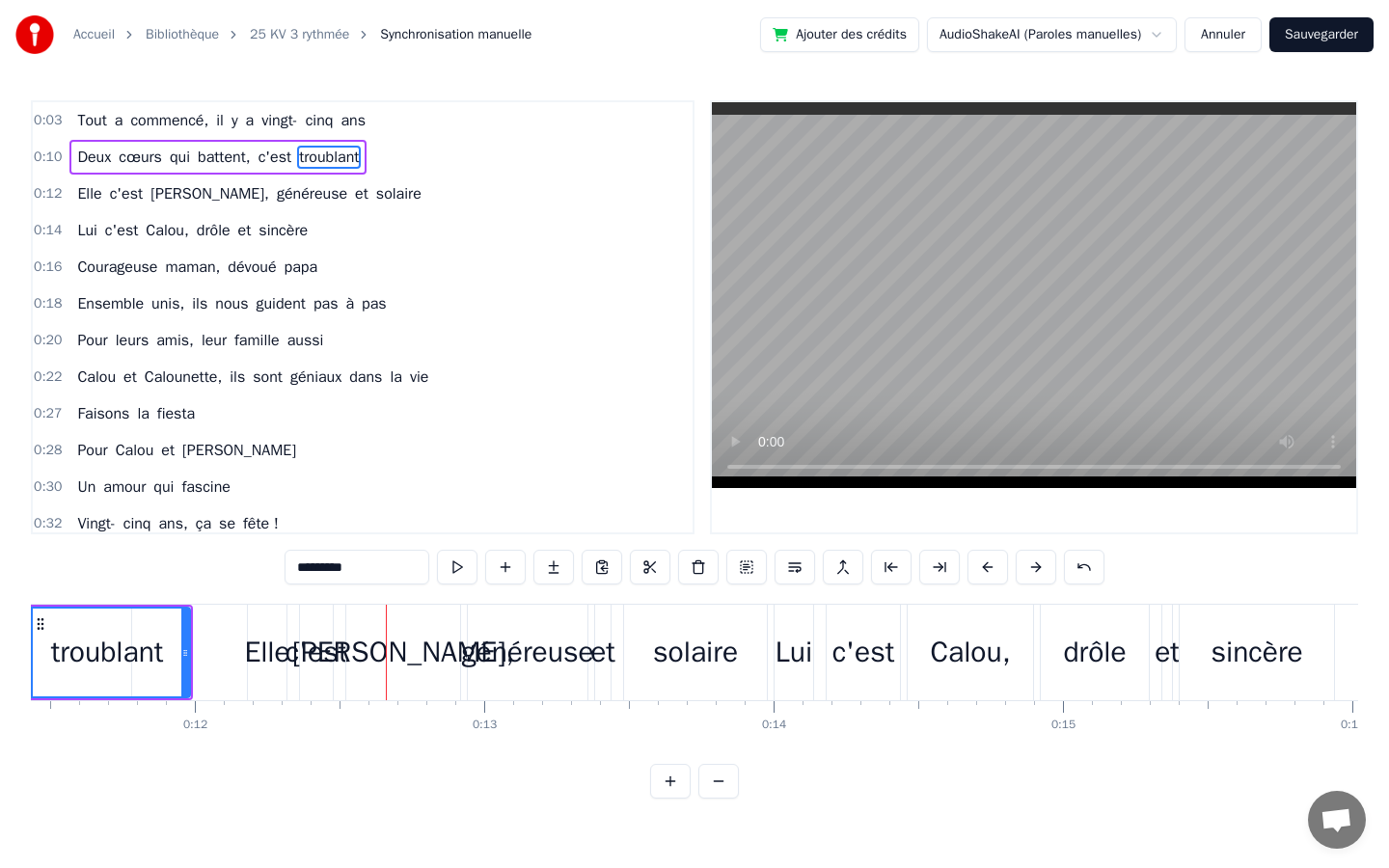 type 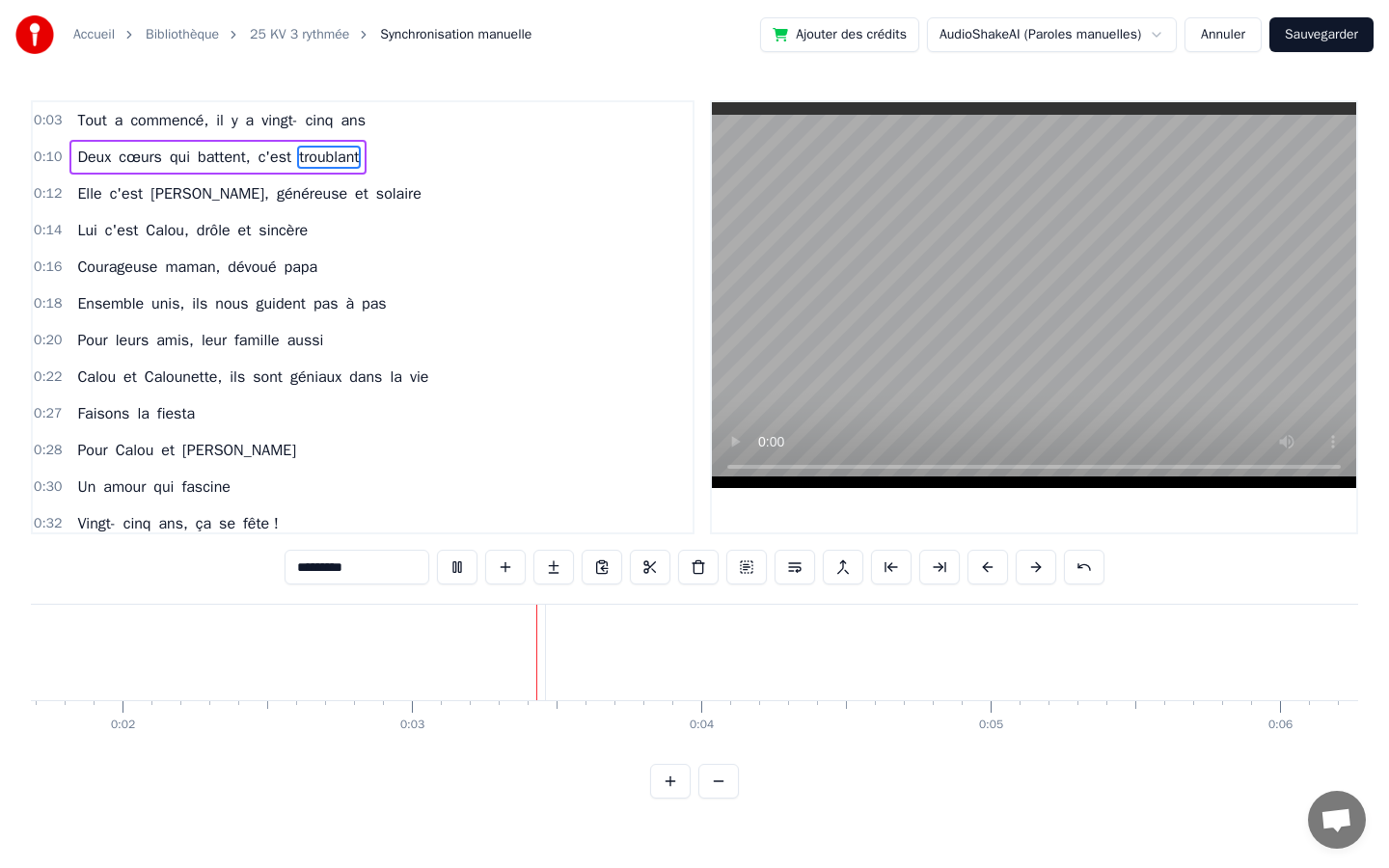 scroll, scrollTop: 0, scrollLeft: 694, axis: horizontal 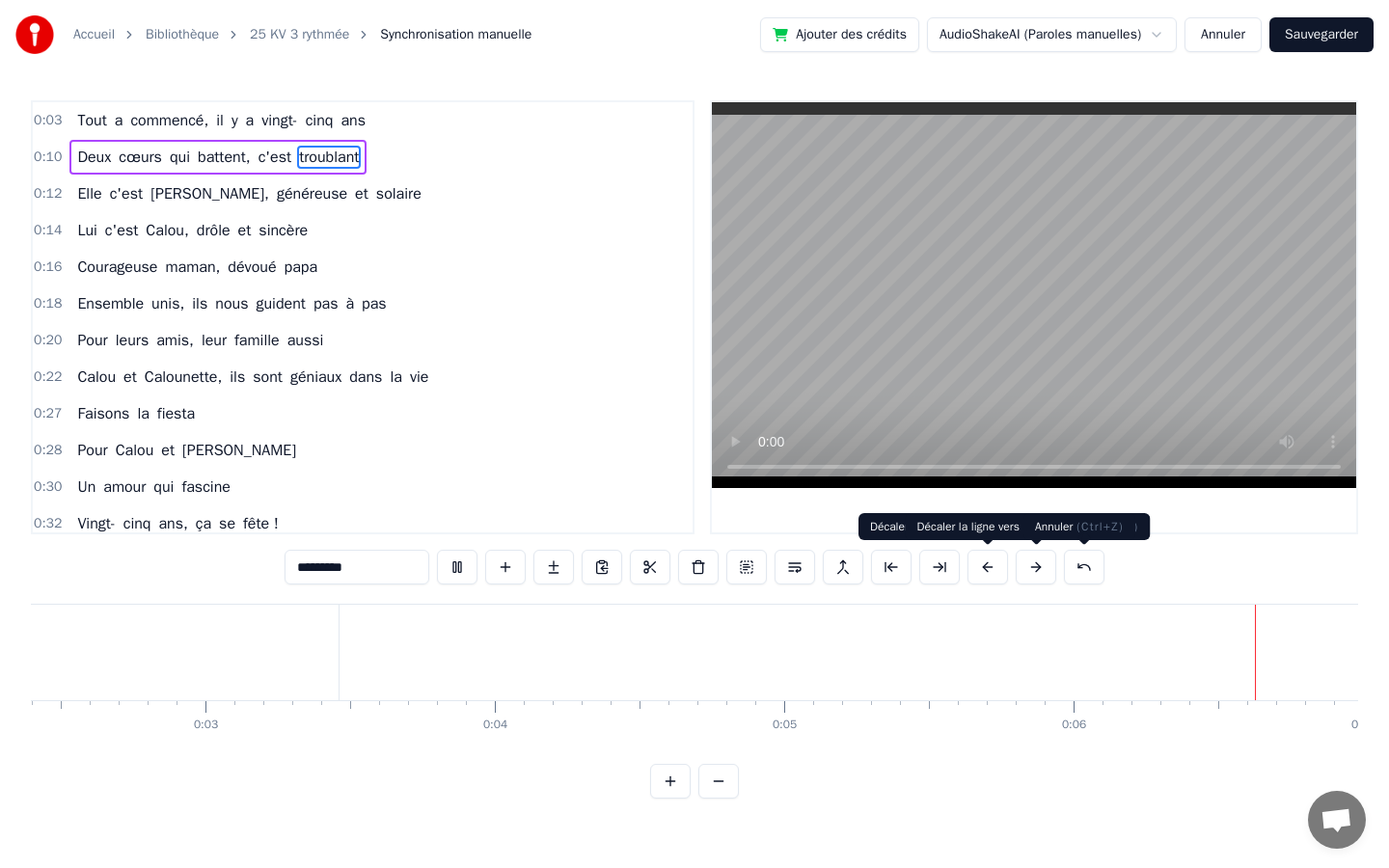 click at bounding box center (1084, 567) 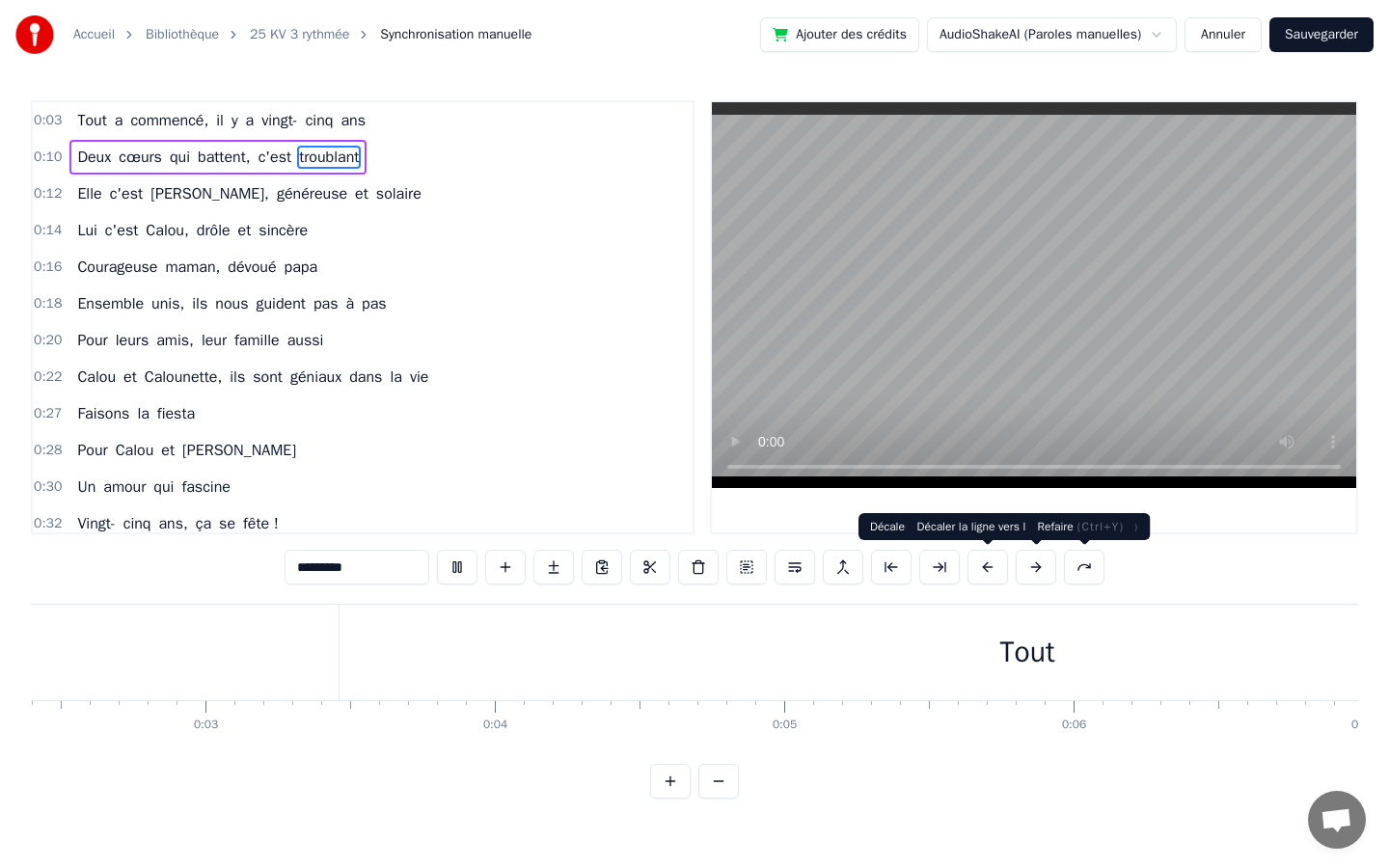 click at bounding box center (1084, 567) 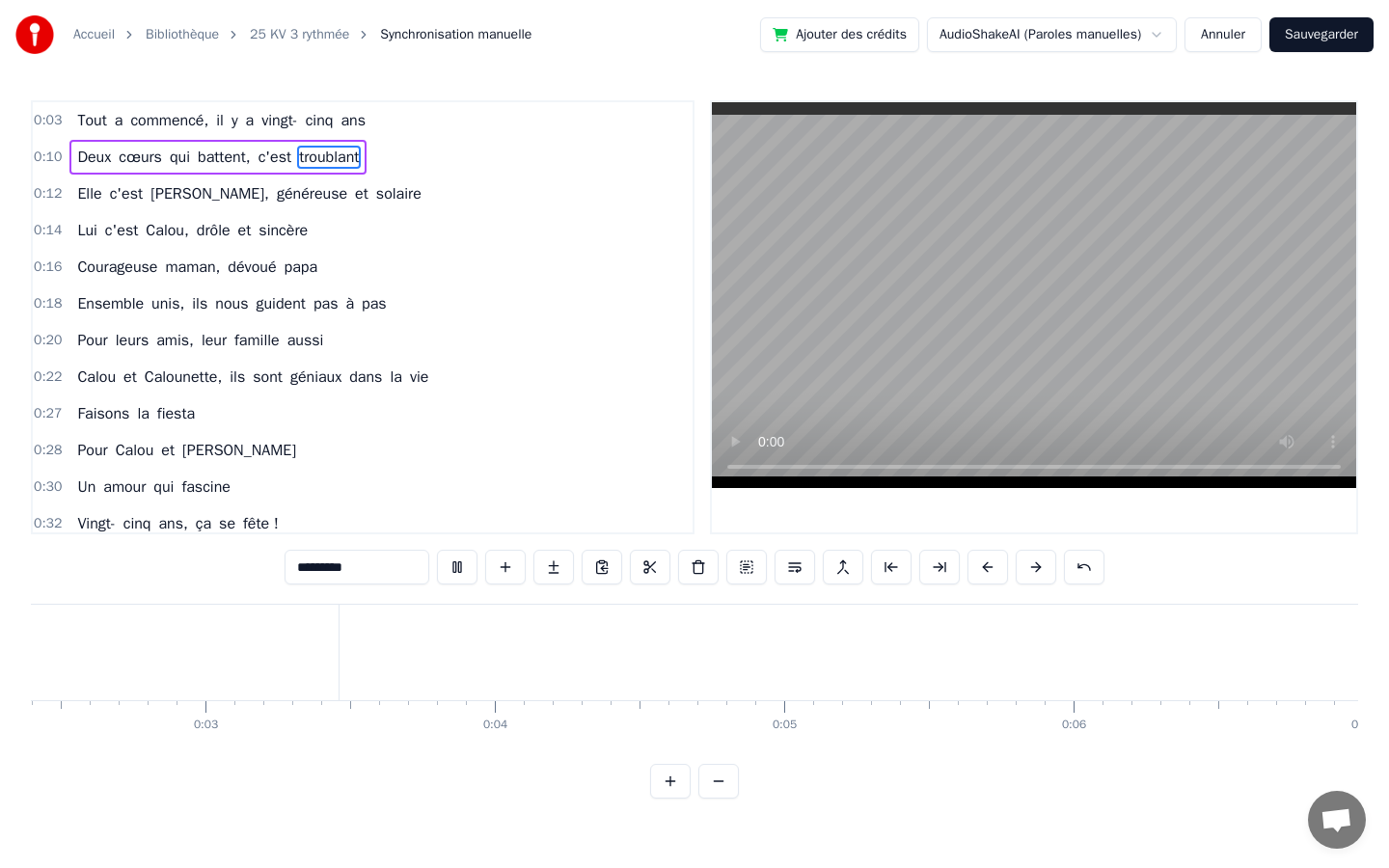 scroll, scrollTop: 0, scrollLeft: 1277, axis: horizontal 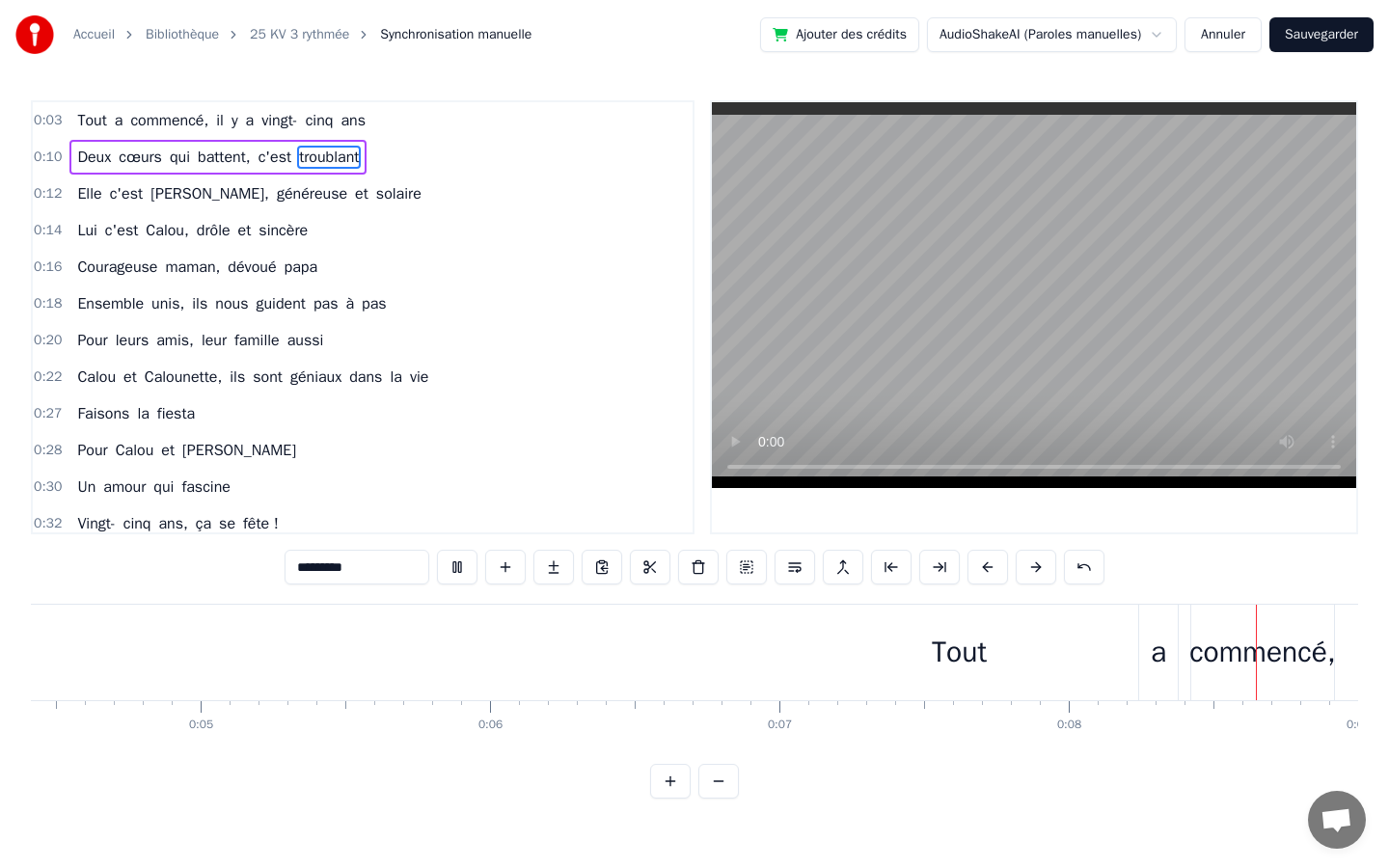 click at bounding box center (1084, 567) 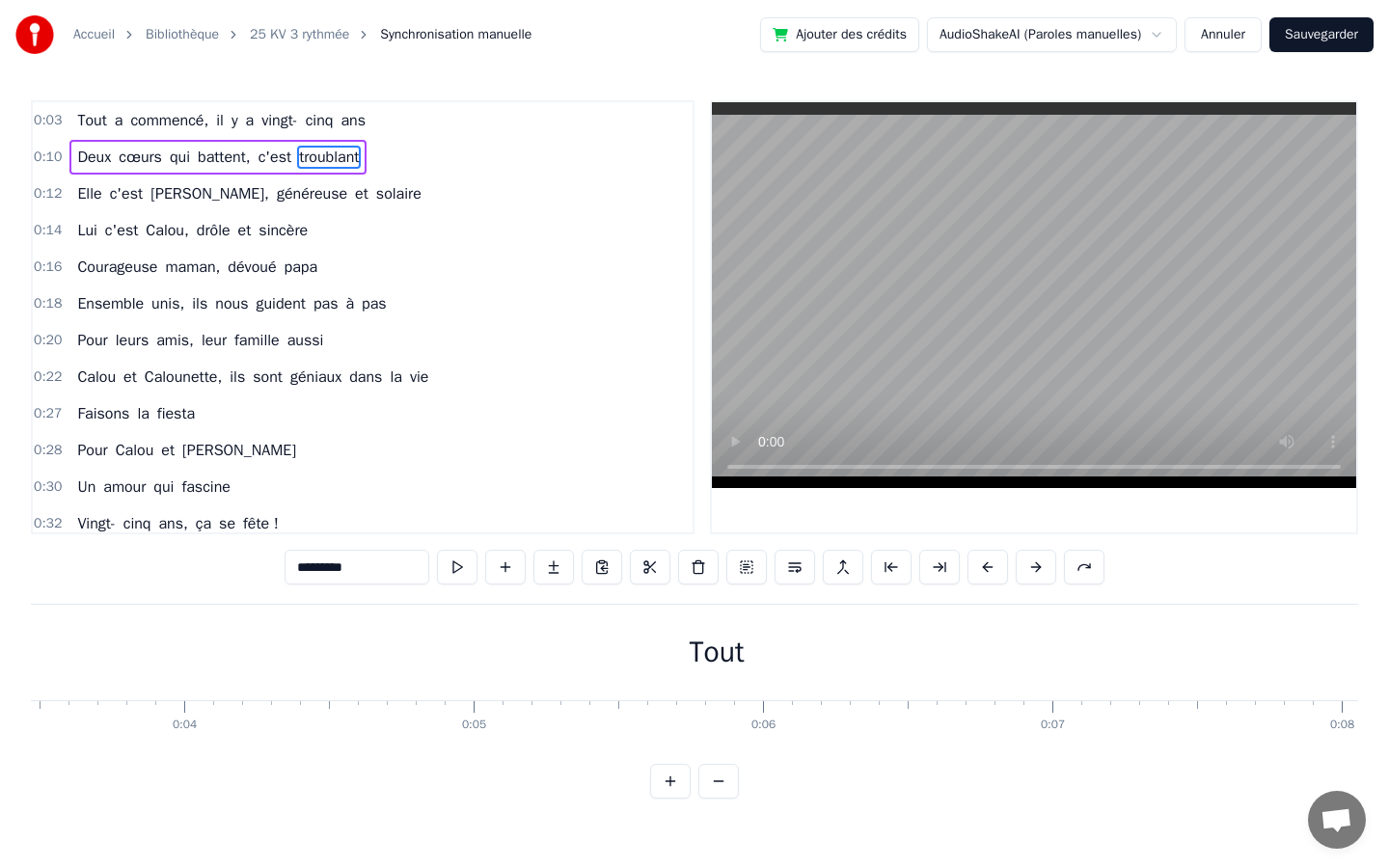 scroll, scrollTop: 0, scrollLeft: 992, axis: horizontal 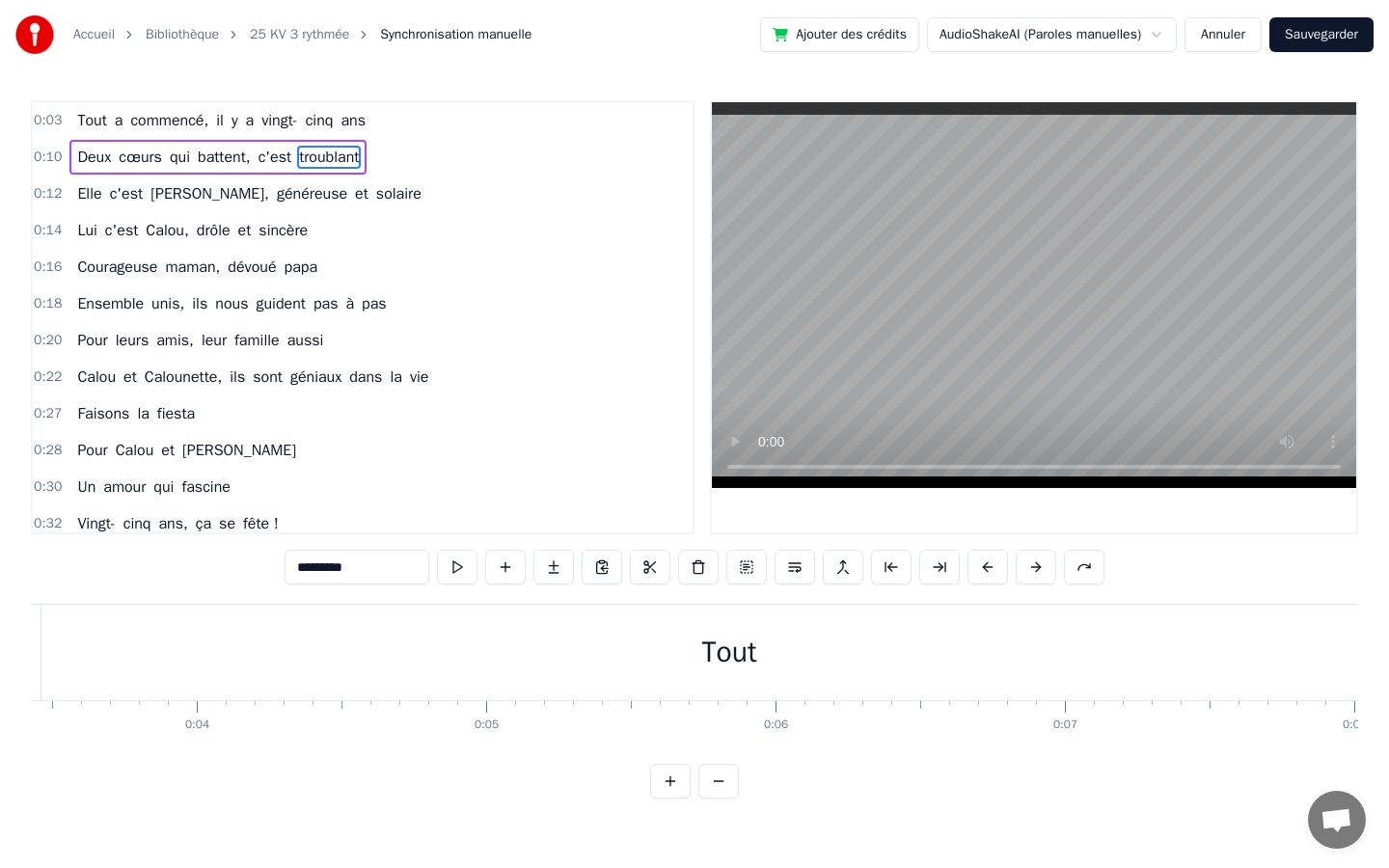 click on "Tout" at bounding box center (729, 652) 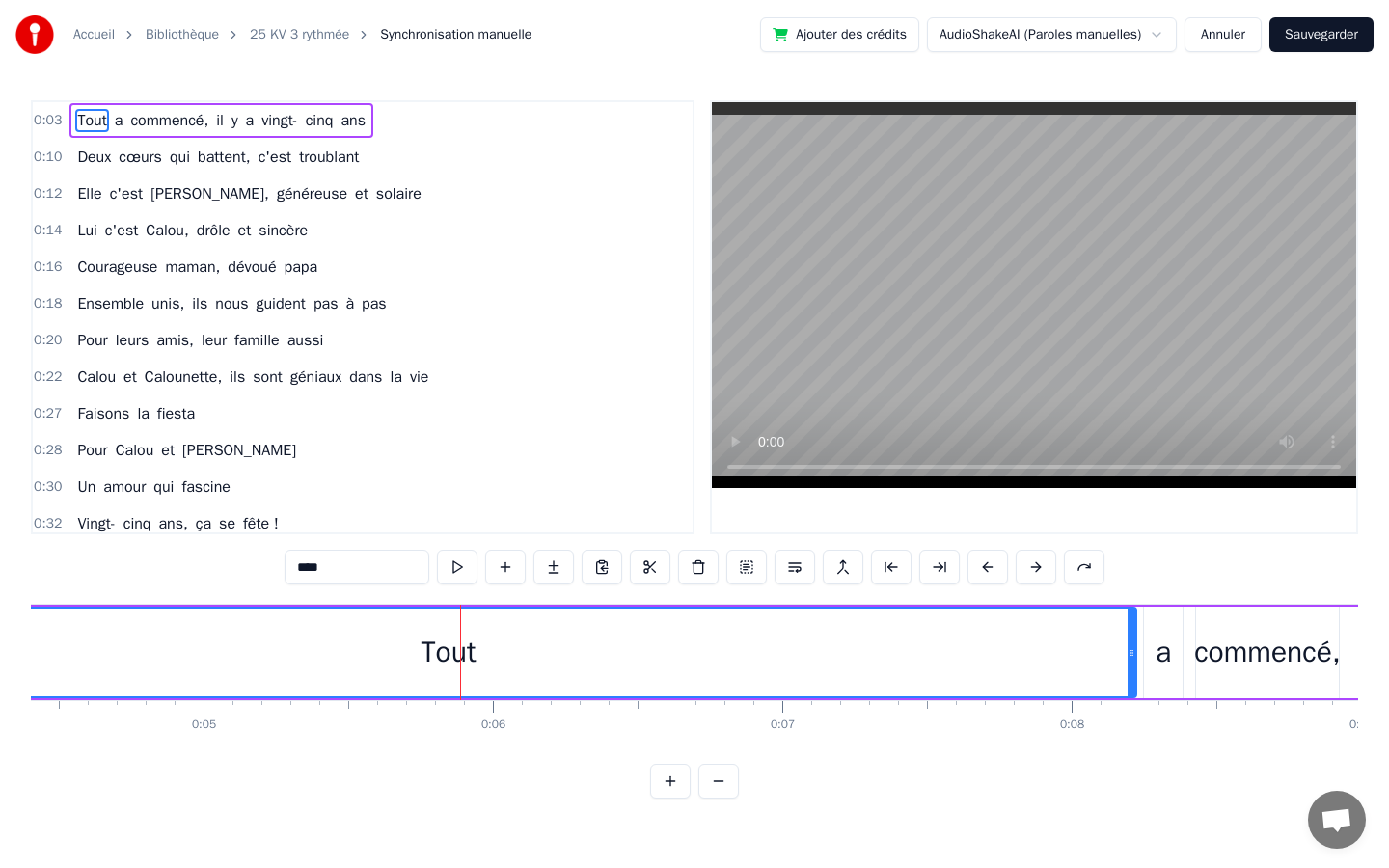 scroll, scrollTop: 0, scrollLeft: 1284, axis: horizontal 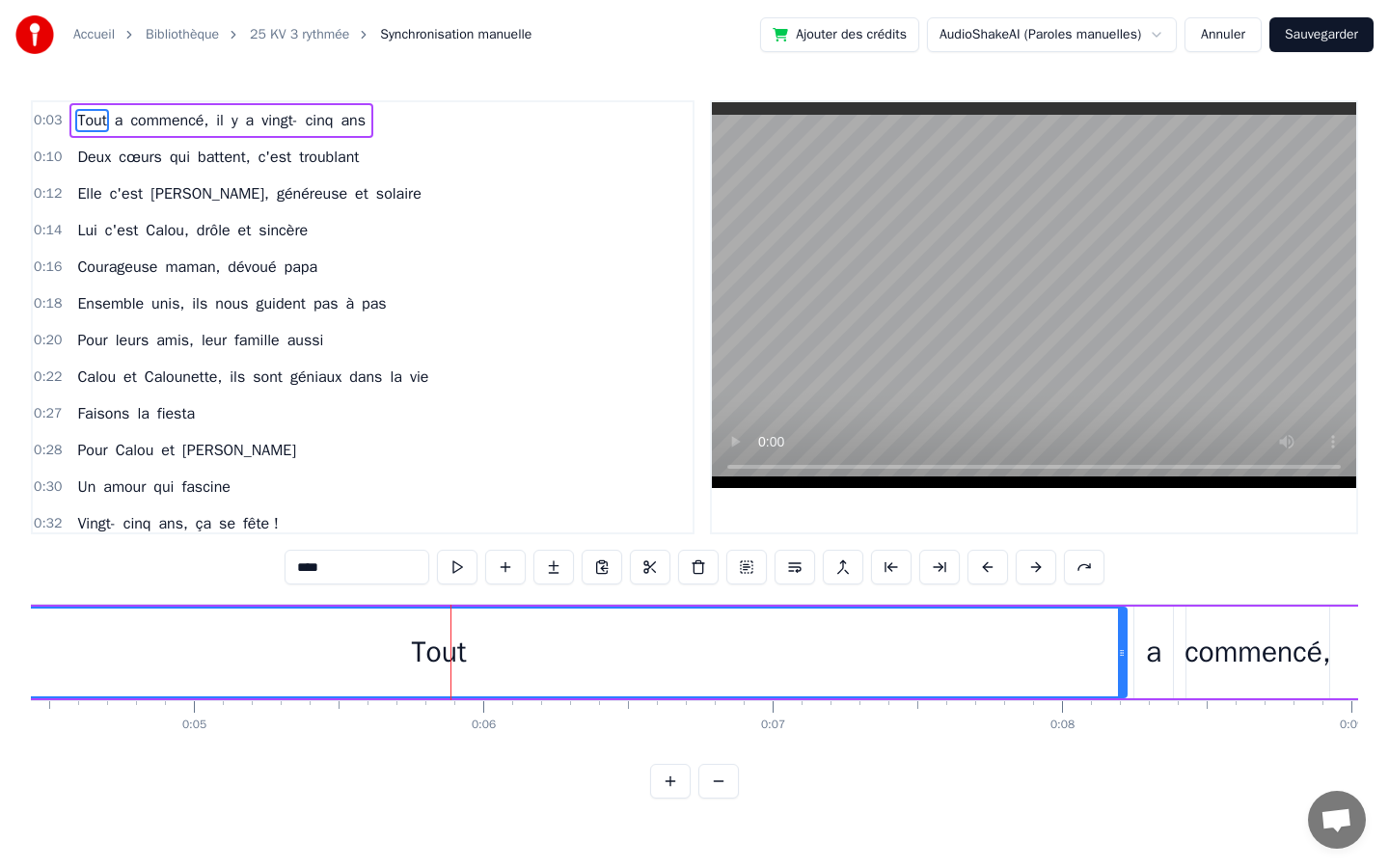 click on "Tout" at bounding box center (439, 652) 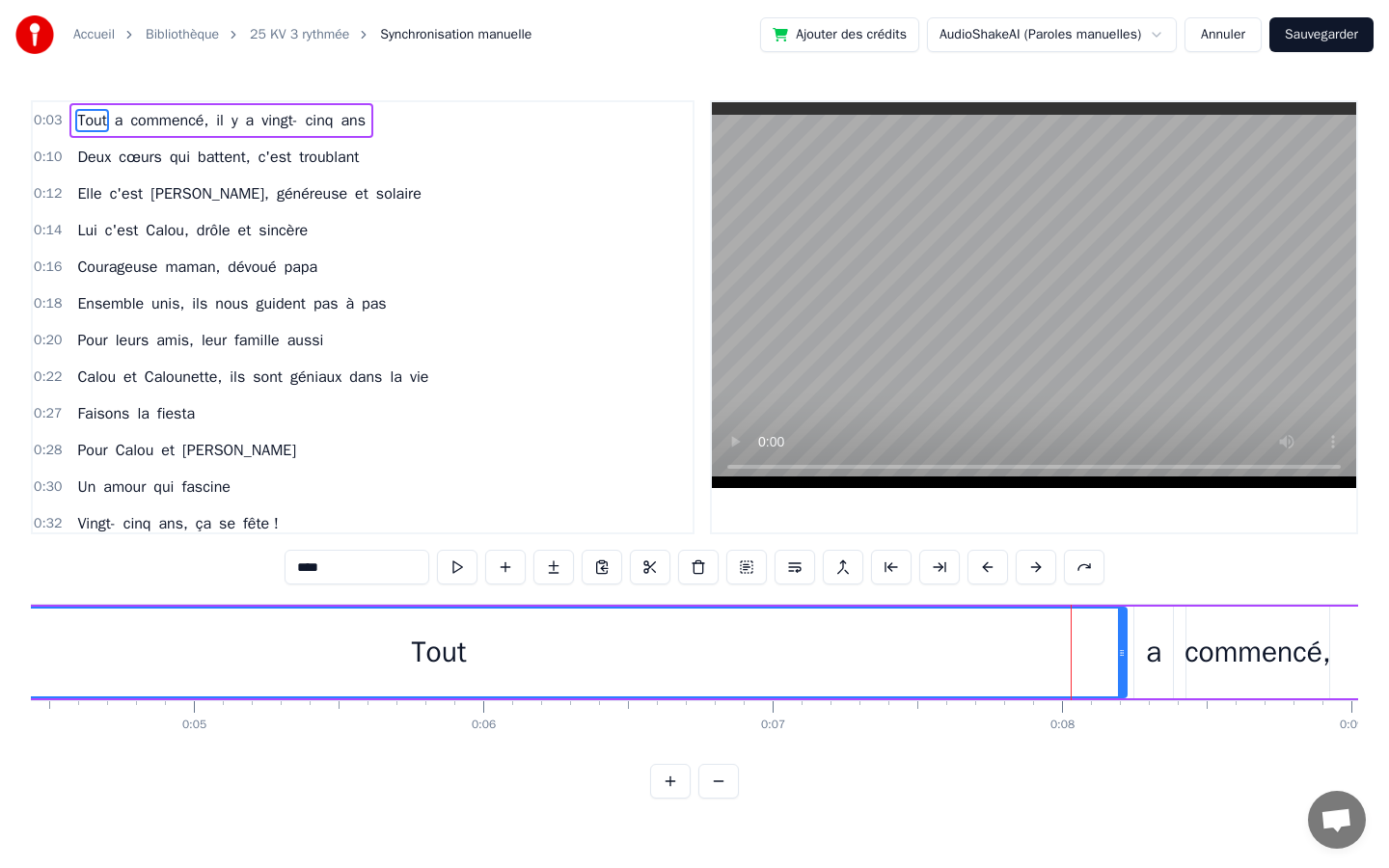 click on "Tout" at bounding box center [439, 652] 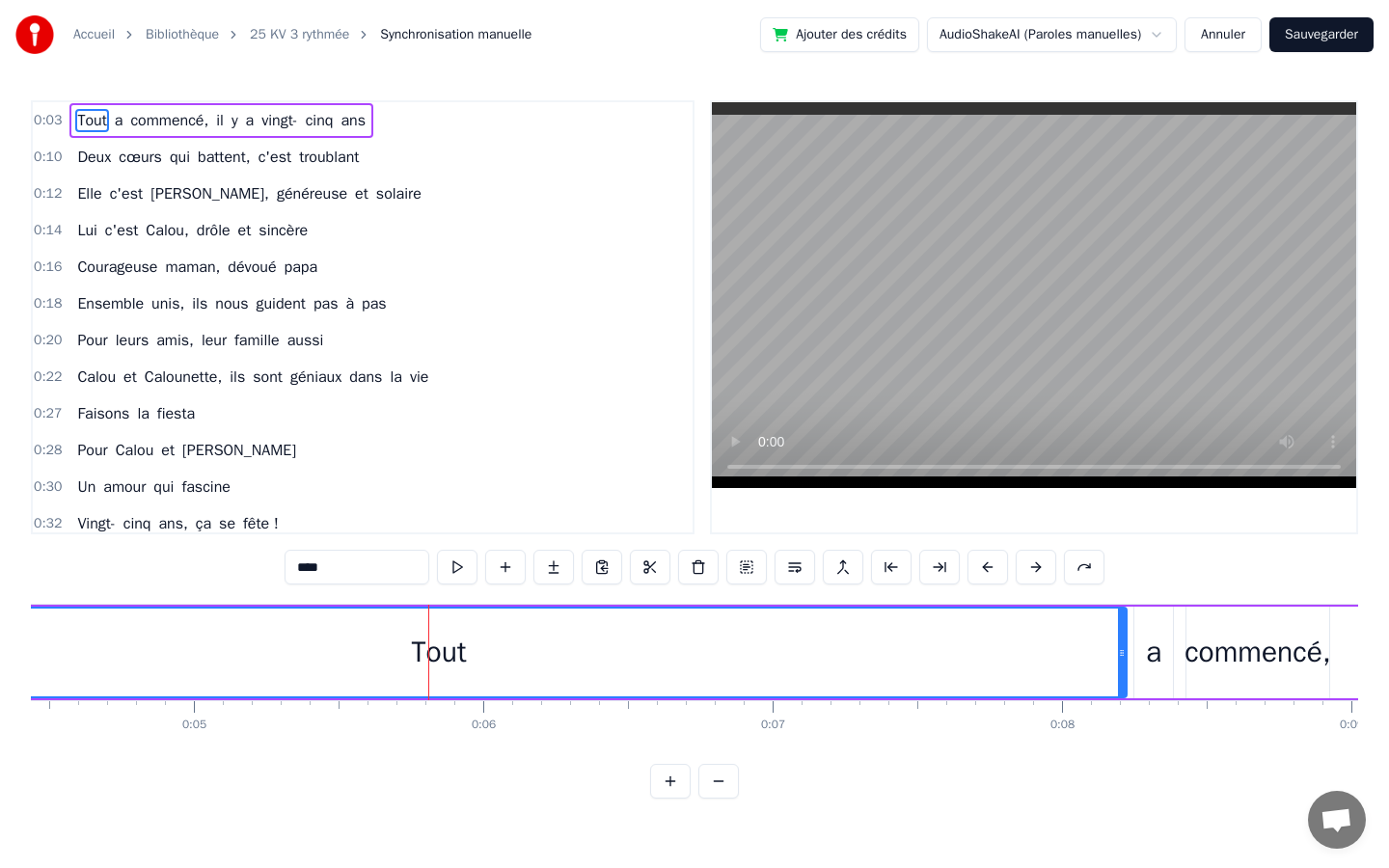 click on "****" at bounding box center [357, 567] 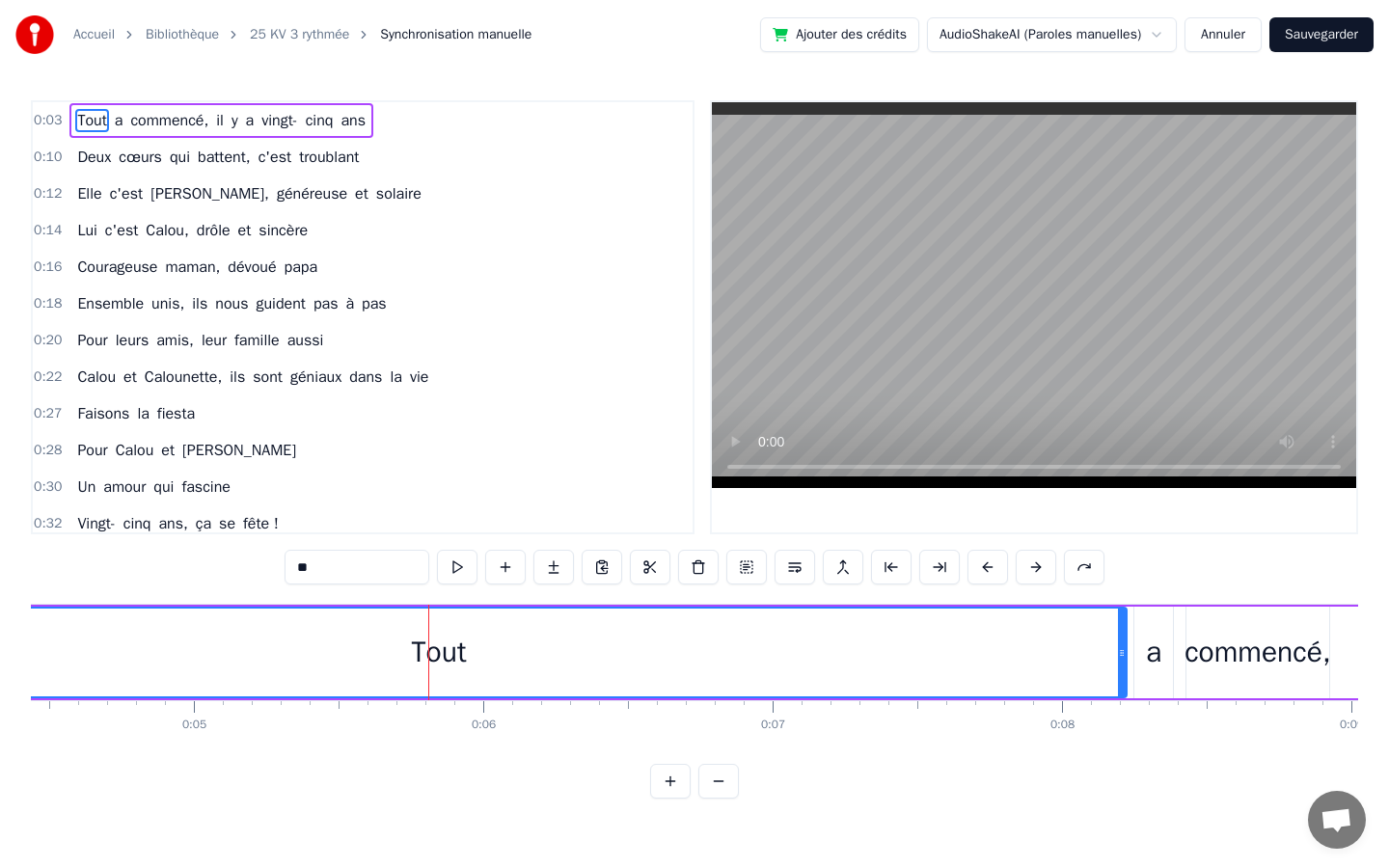 type on "*" 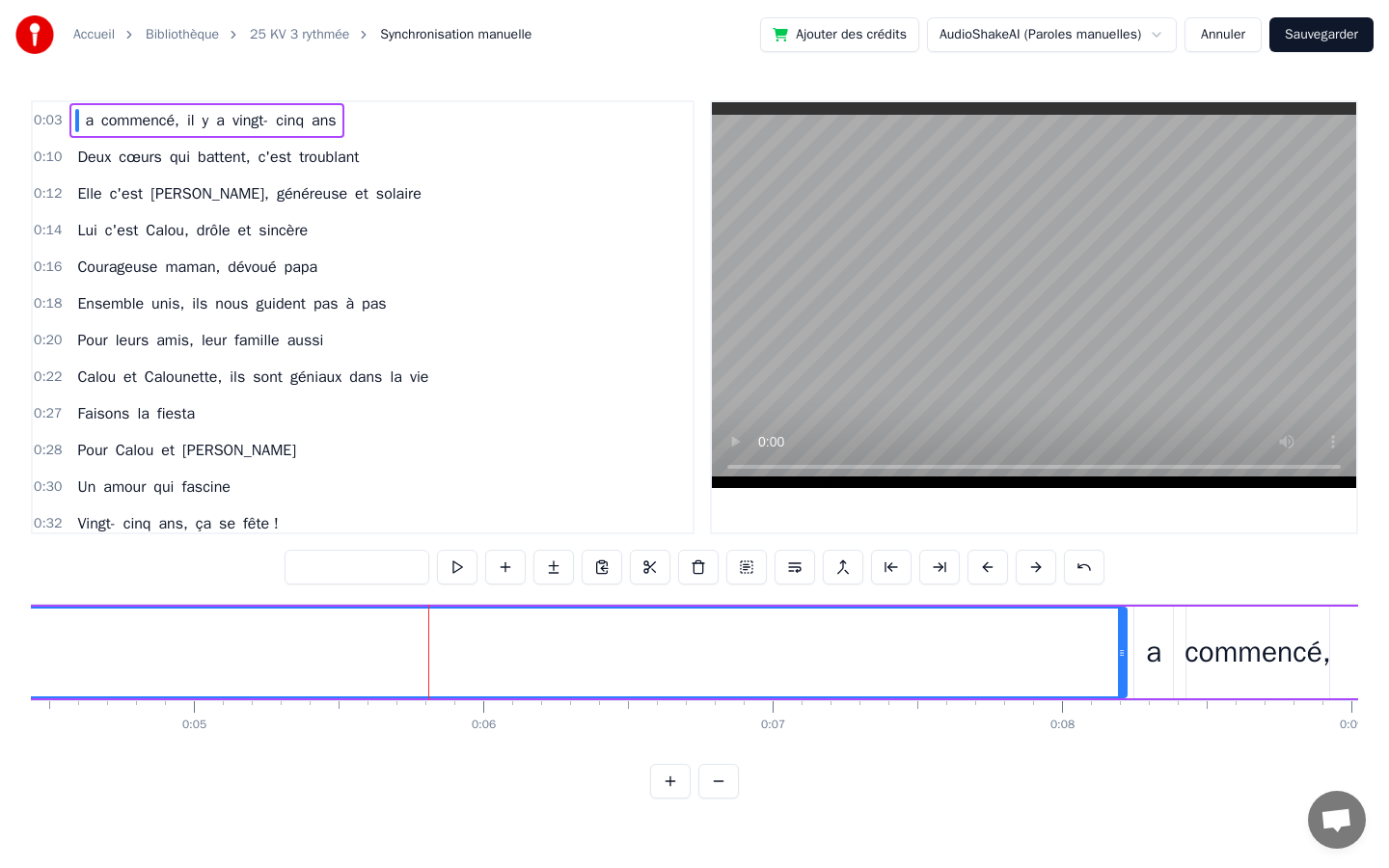 type 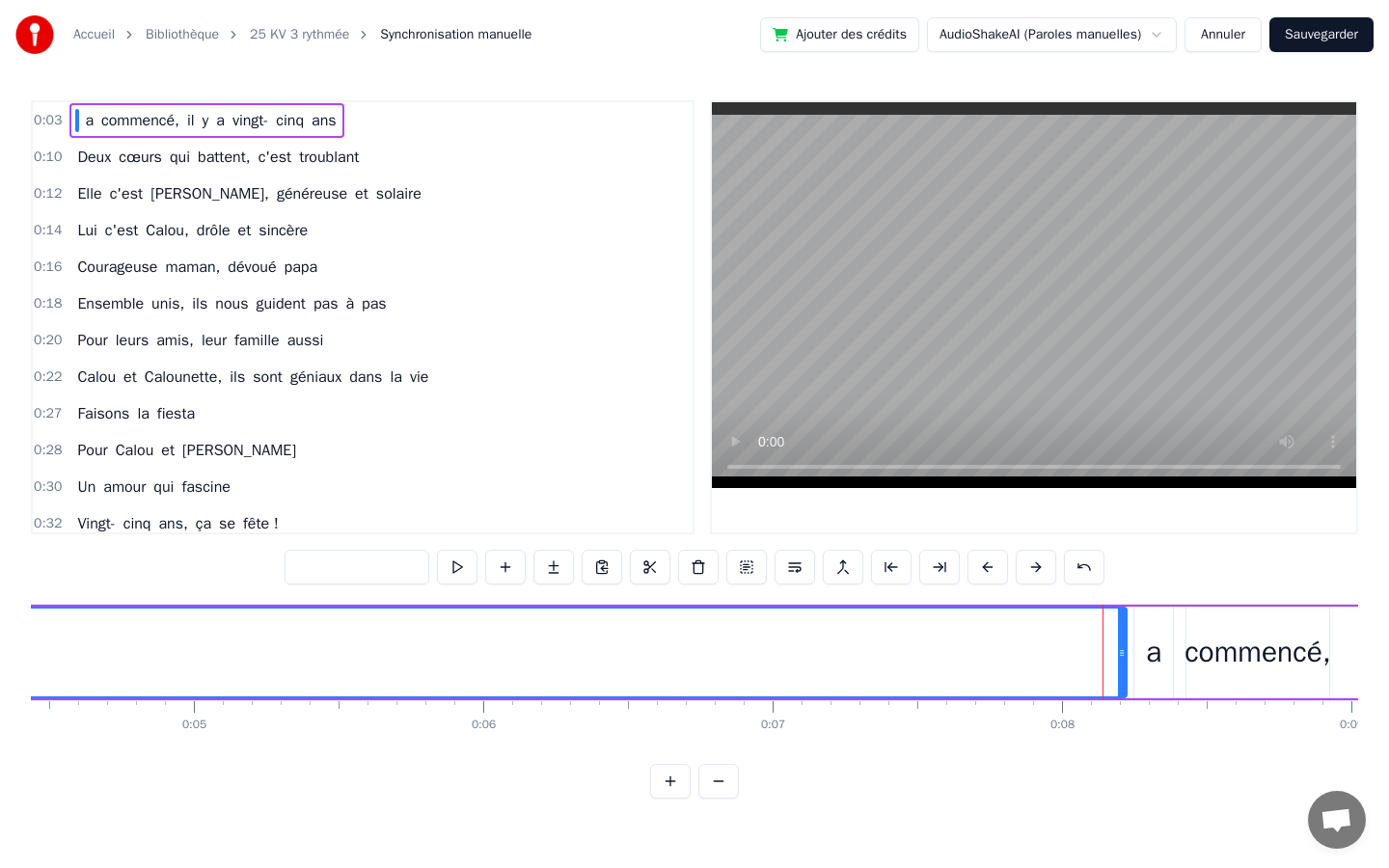 click at bounding box center (439, 652) 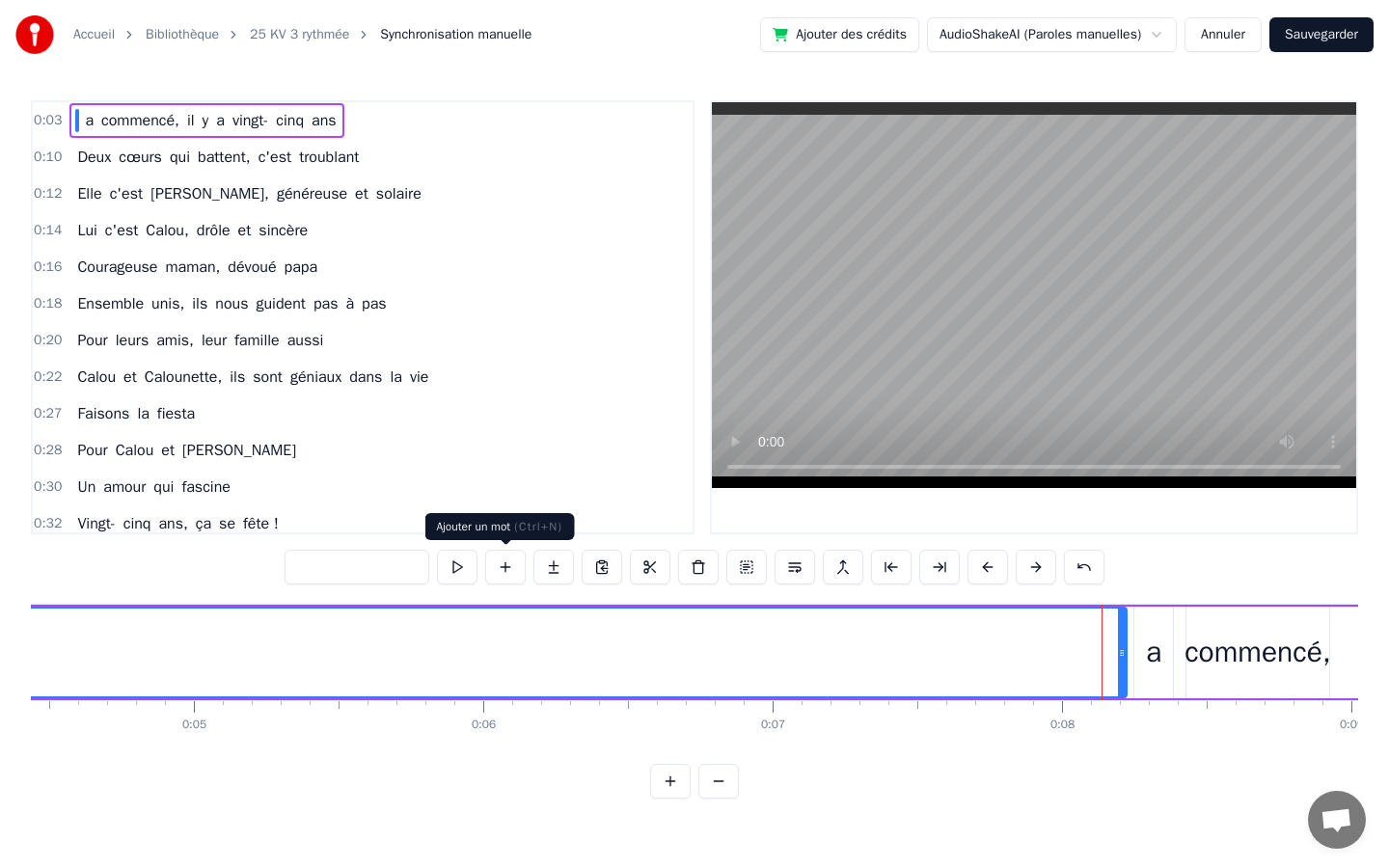 click at bounding box center [505, 567] 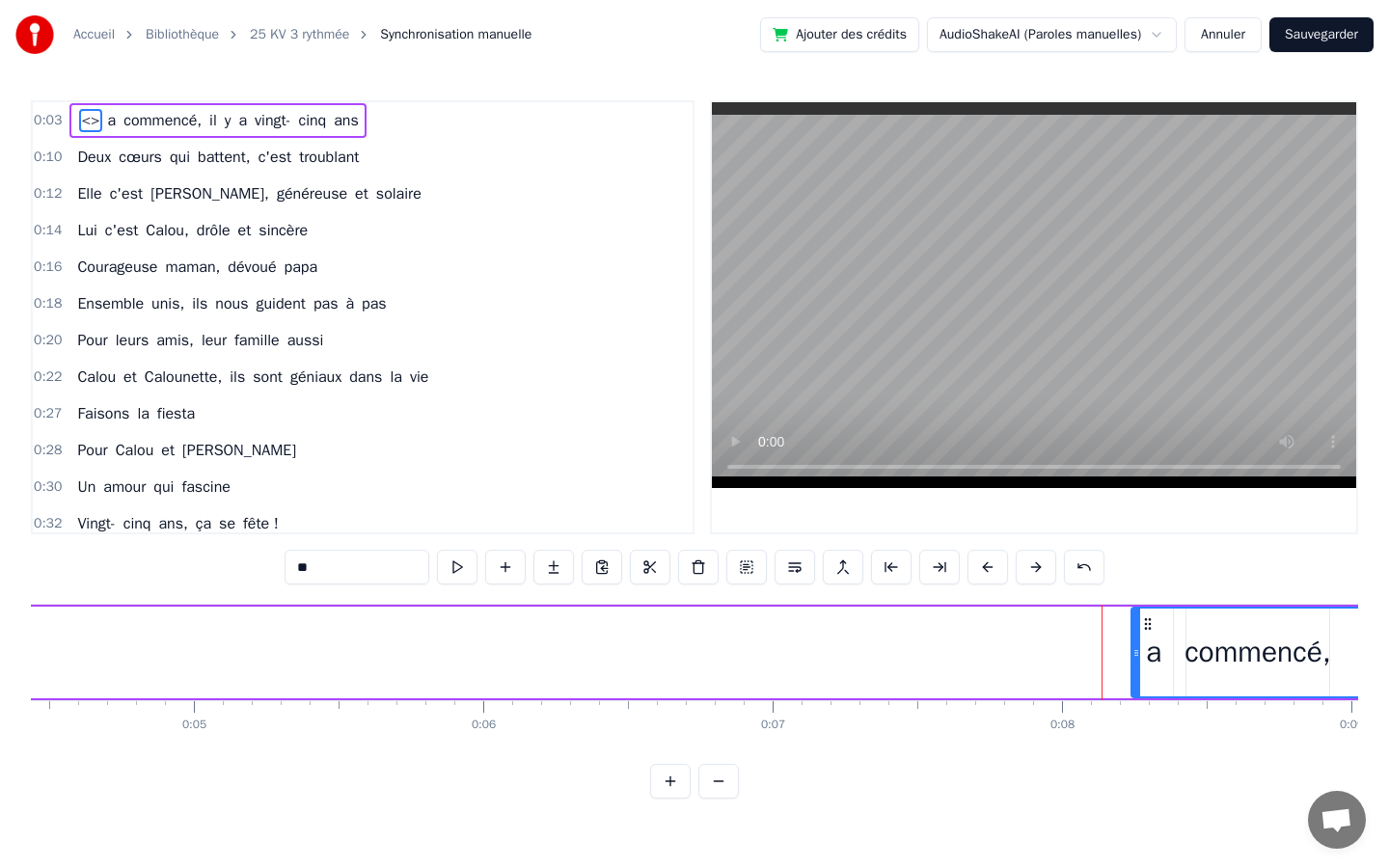 click on "0:03 <> a commencé, [DATE] 0:10 Deux cœurs qui battent, c'est troublant 0:12 Elle c'est [PERSON_NAME], généreuse et solaire 0:14 Lui c'est Calou, drôle et sincère 0:16 Courageuse maman, dévoué papa 0:18 Ensemble unis, ils nous guident pas à pas 0:20 Pour leurs amis, leur famille aussi 0:22 Calou et [PERSON_NAME], ils sont géniaux dans la vie 0:27 Faisons la fiesta 0:28 Pour [PERSON_NAME] et [PERSON_NAME] 0:30 Un amour qui fascine 0:32 Vingt- cinq ans, ça se fête ! 0:34 Faisons la fiesta 0:36 Parents extraordinaires 0:38 Votre amour nous éclaire 0:39 Vous êtes nos héros secrets 0:47 Quatre enfants à la maison 0:49 Vous avez tout donné sans raison 0:51 Elle nous console, lui nous fait rire 0:53 À tous leurs proches, ils savent offrir 0:55 Cette joie qu'ils portent, cette chaleur sincère [PERSON_NAME] et Calounette, on oublie ses misères 0:59 Disputes et réconciliations 1:01 C'est ça l'amour, c'est ça la passion 1:06 Faisons la fiesta 1:07 Pour [PERSON_NAME] et [PERSON_NAME] 1:09 Un amour qui fascine Vingt- cinq ça" at bounding box center (694, 449) 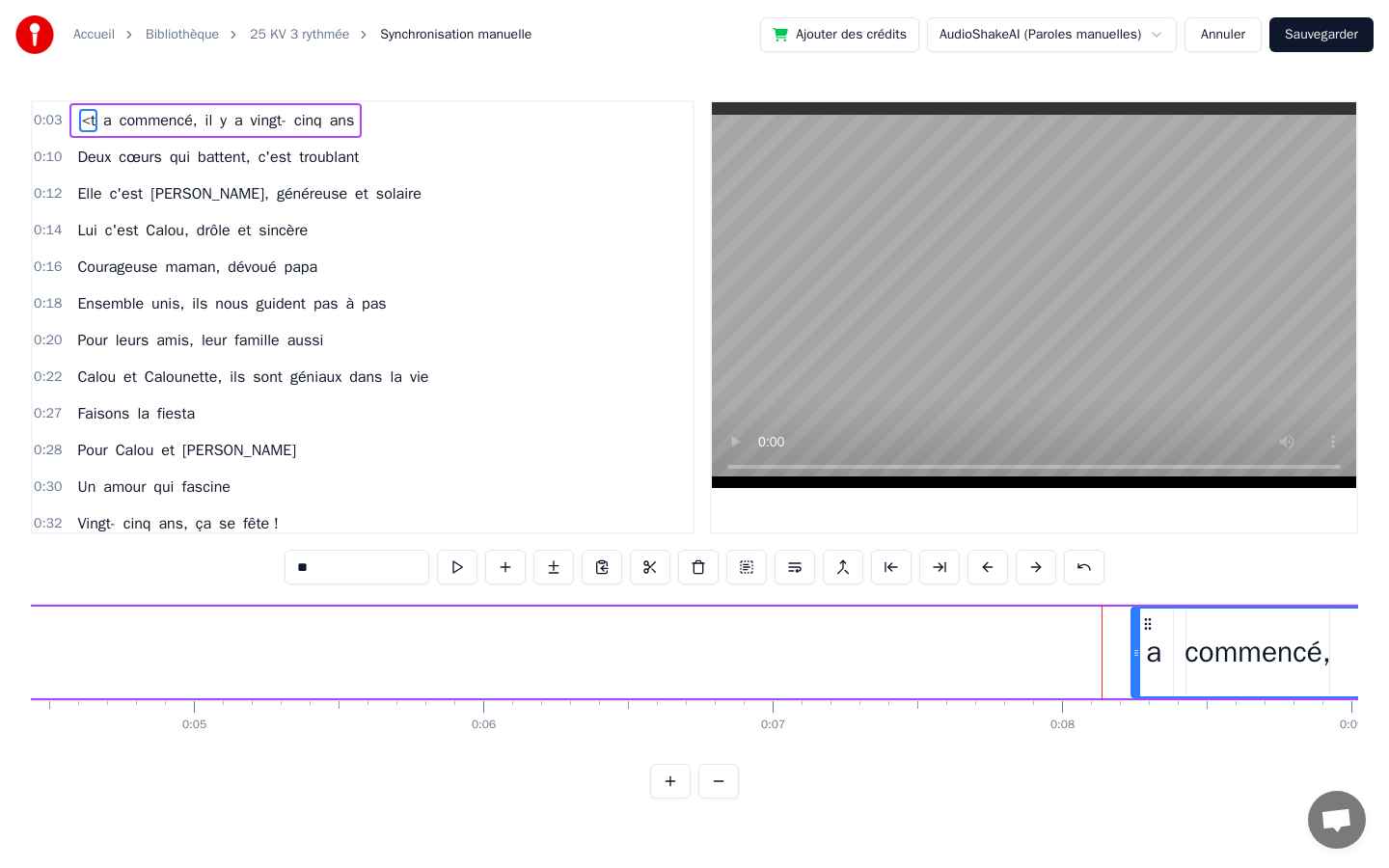 type on "*" 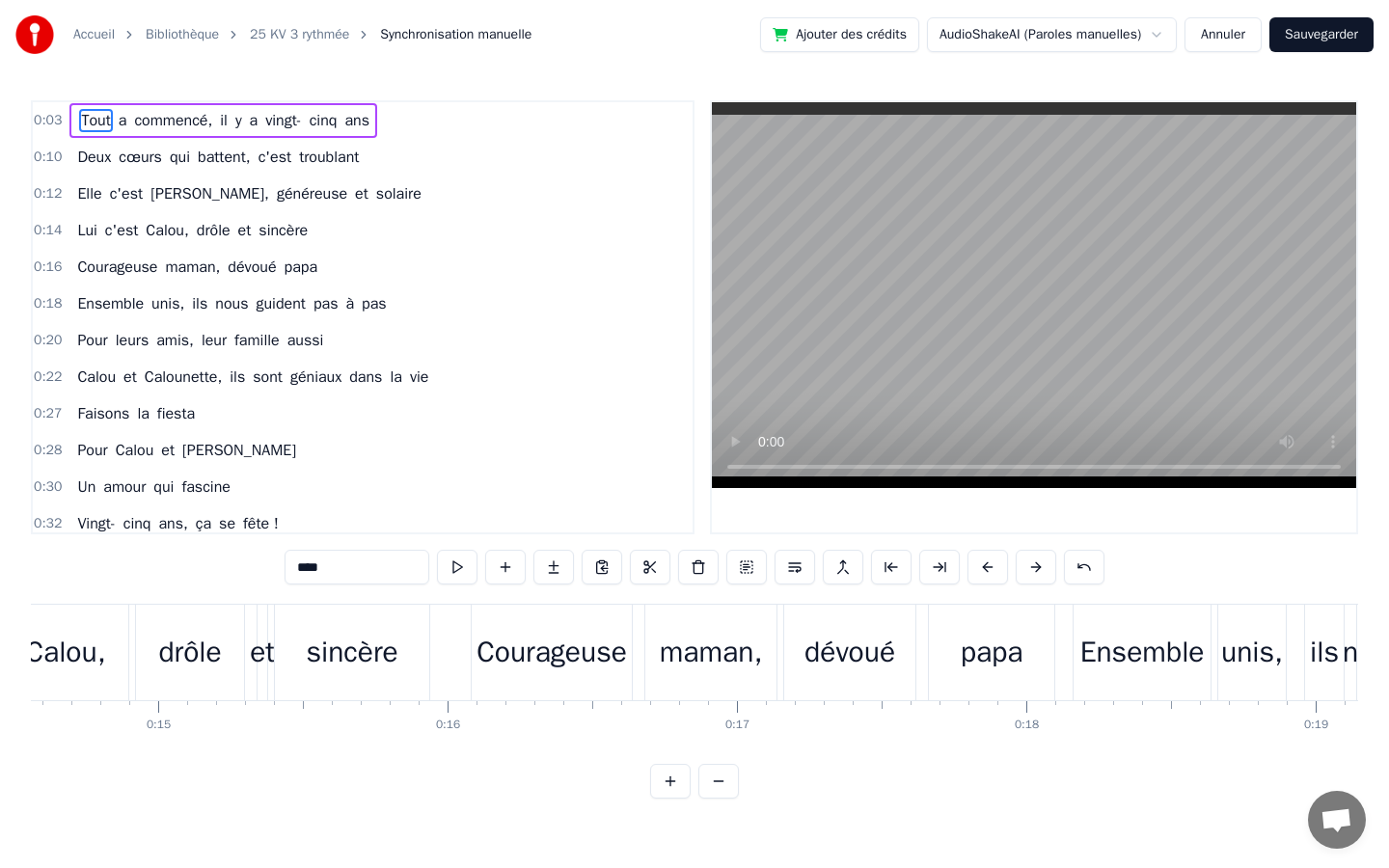scroll, scrollTop: 0, scrollLeft: 5486, axis: horizontal 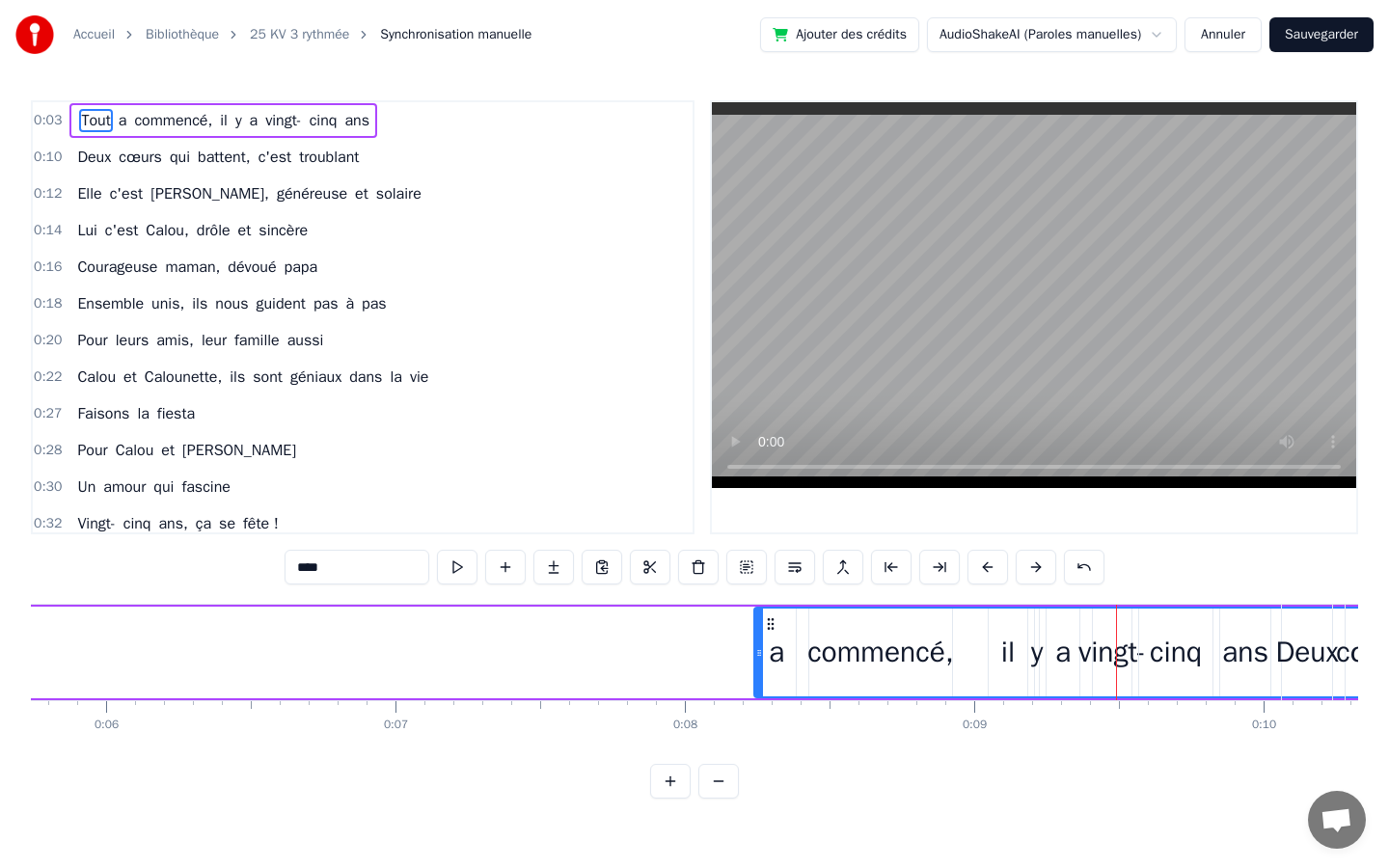 click at bounding box center [1084, 567] 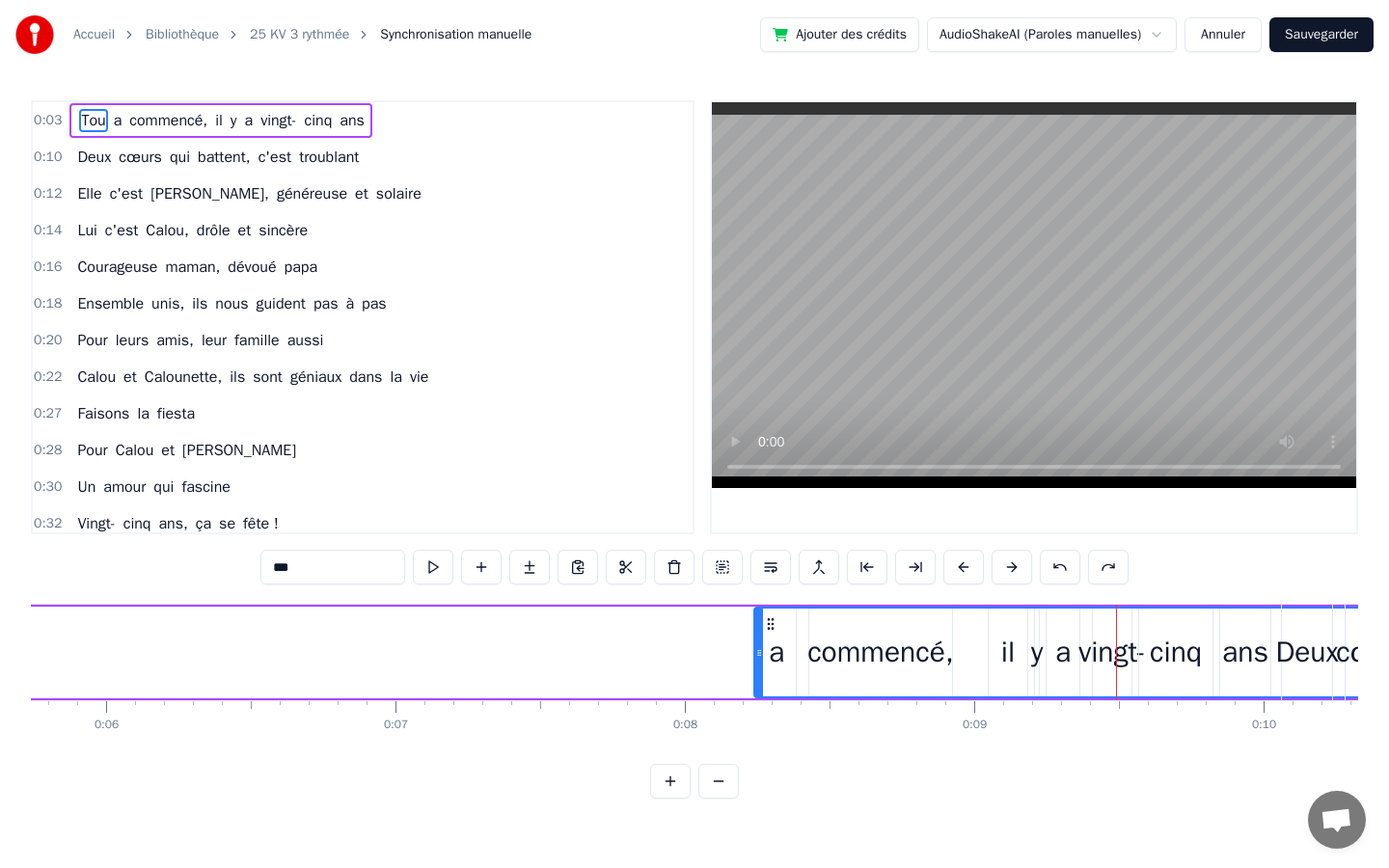 click at bounding box center [1060, 567] 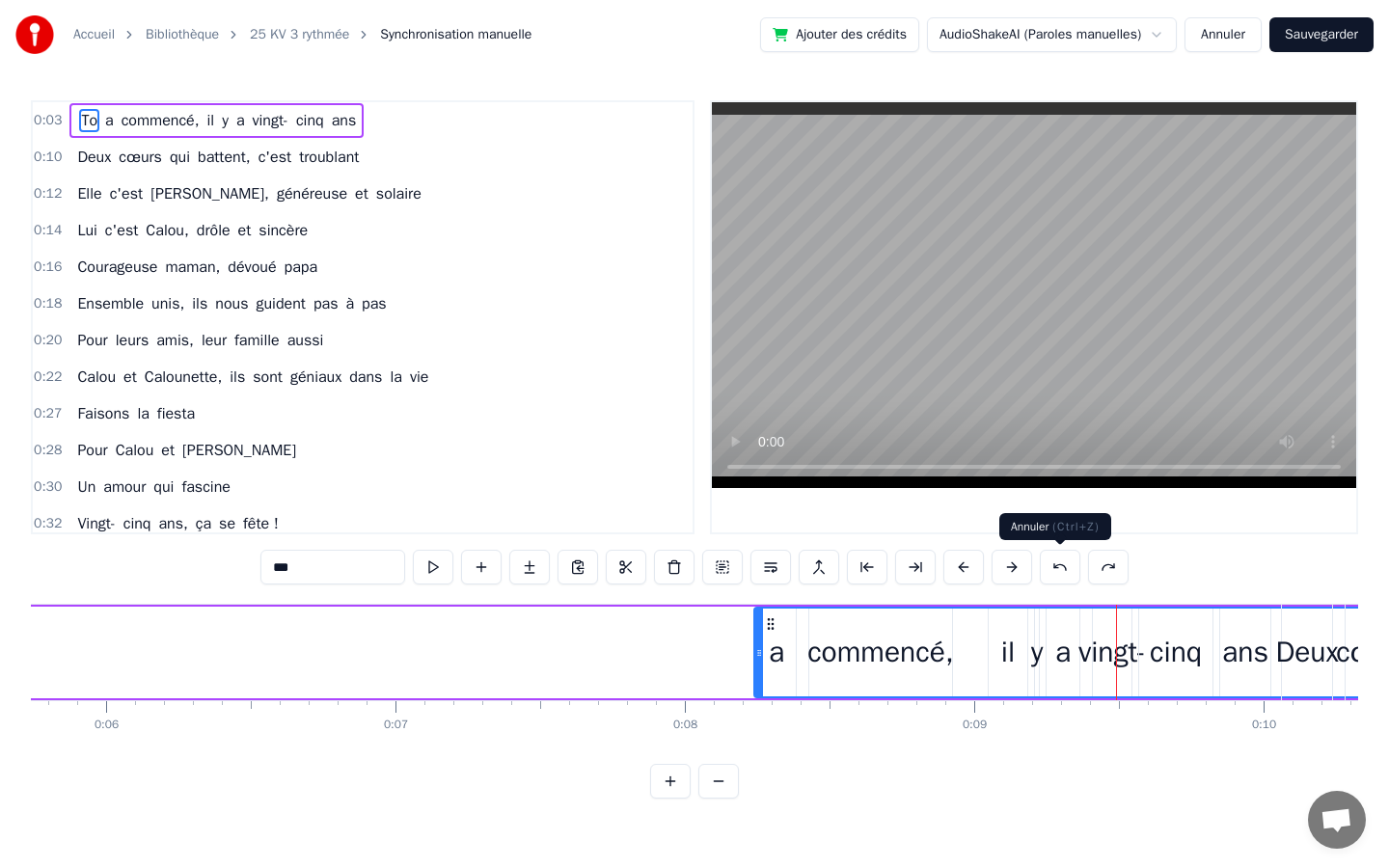 type on "**" 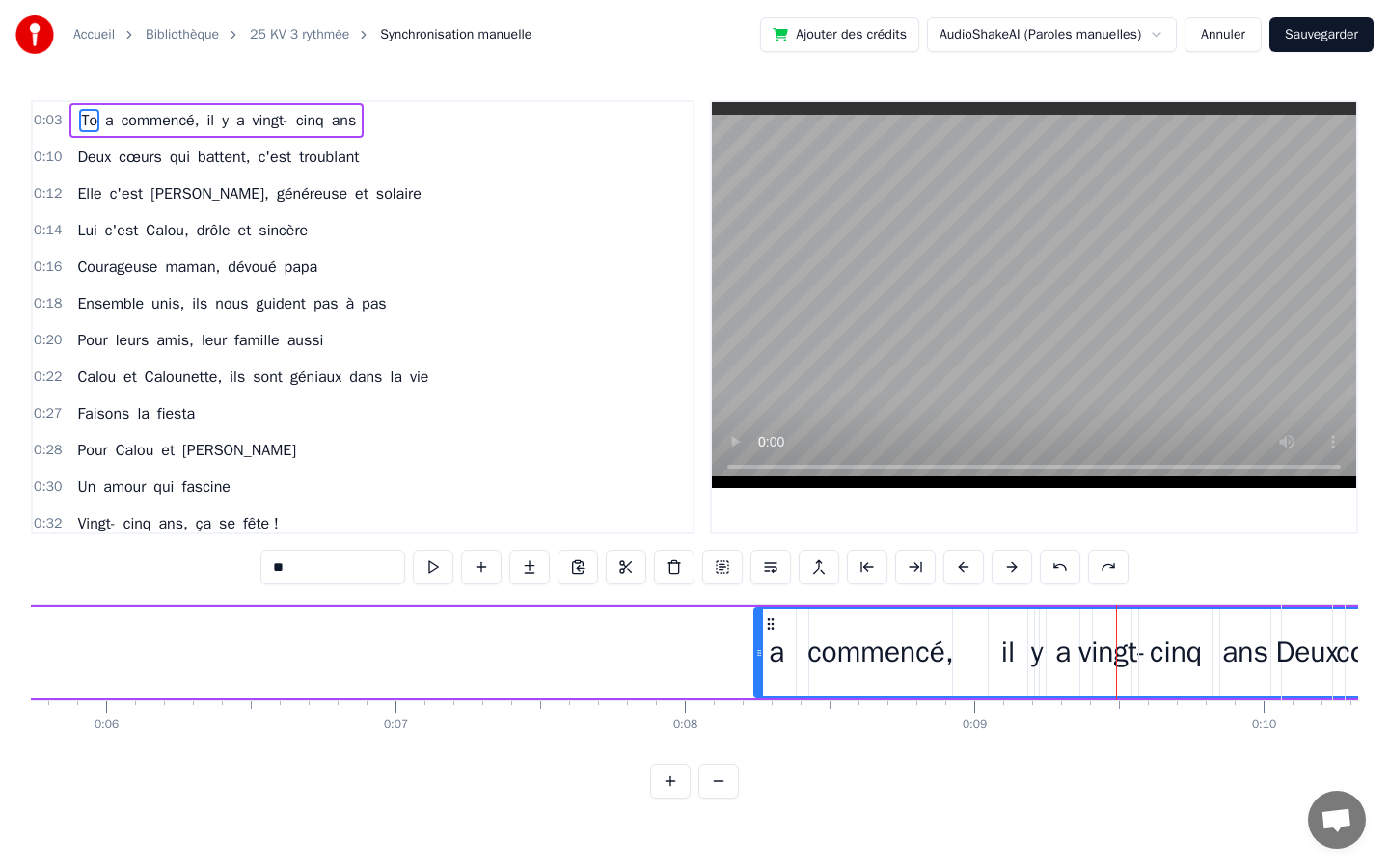 click on "Annuler" at bounding box center (1223, 35) 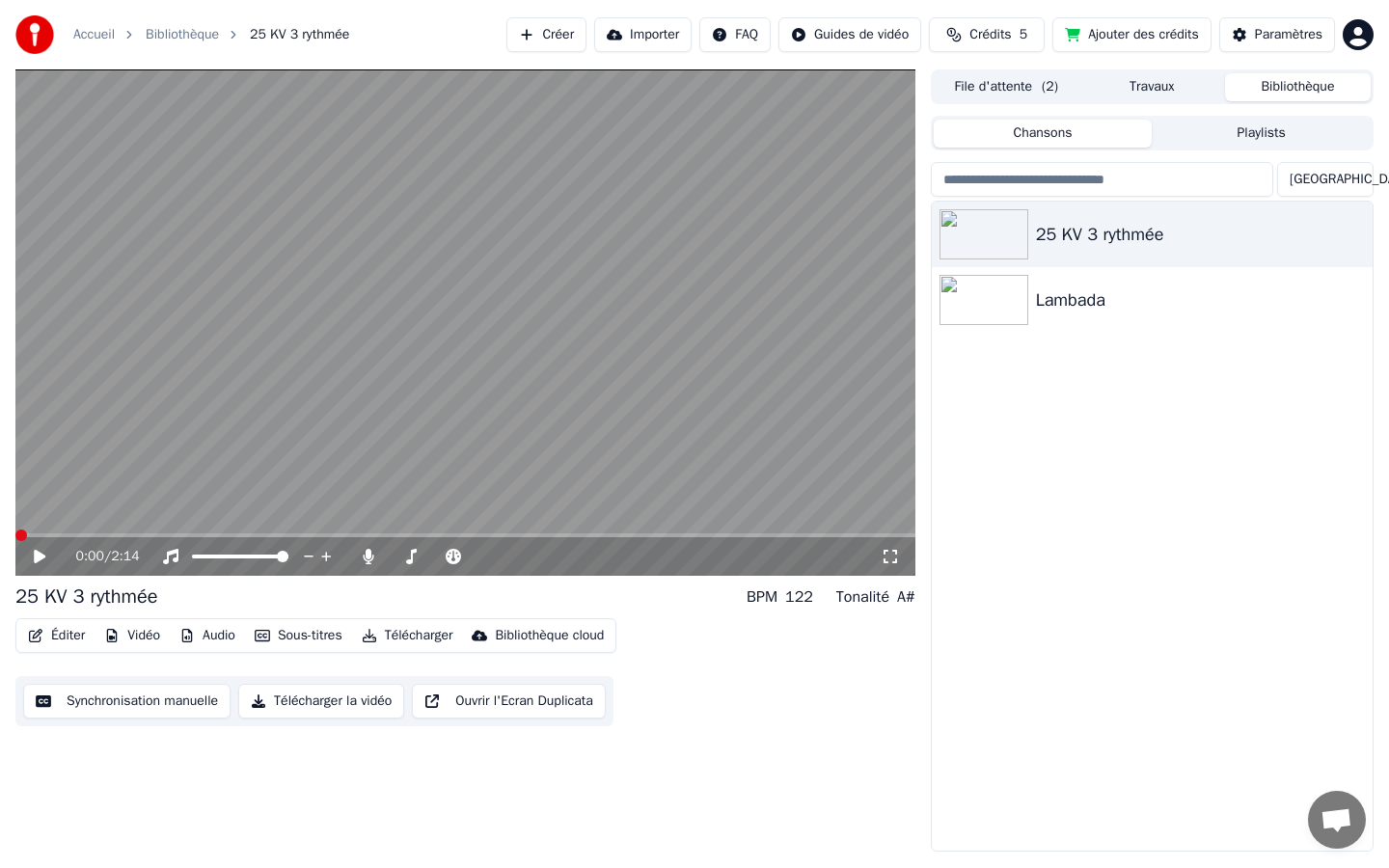 click on "25 KV 3 rythmée" at bounding box center (86, 597) 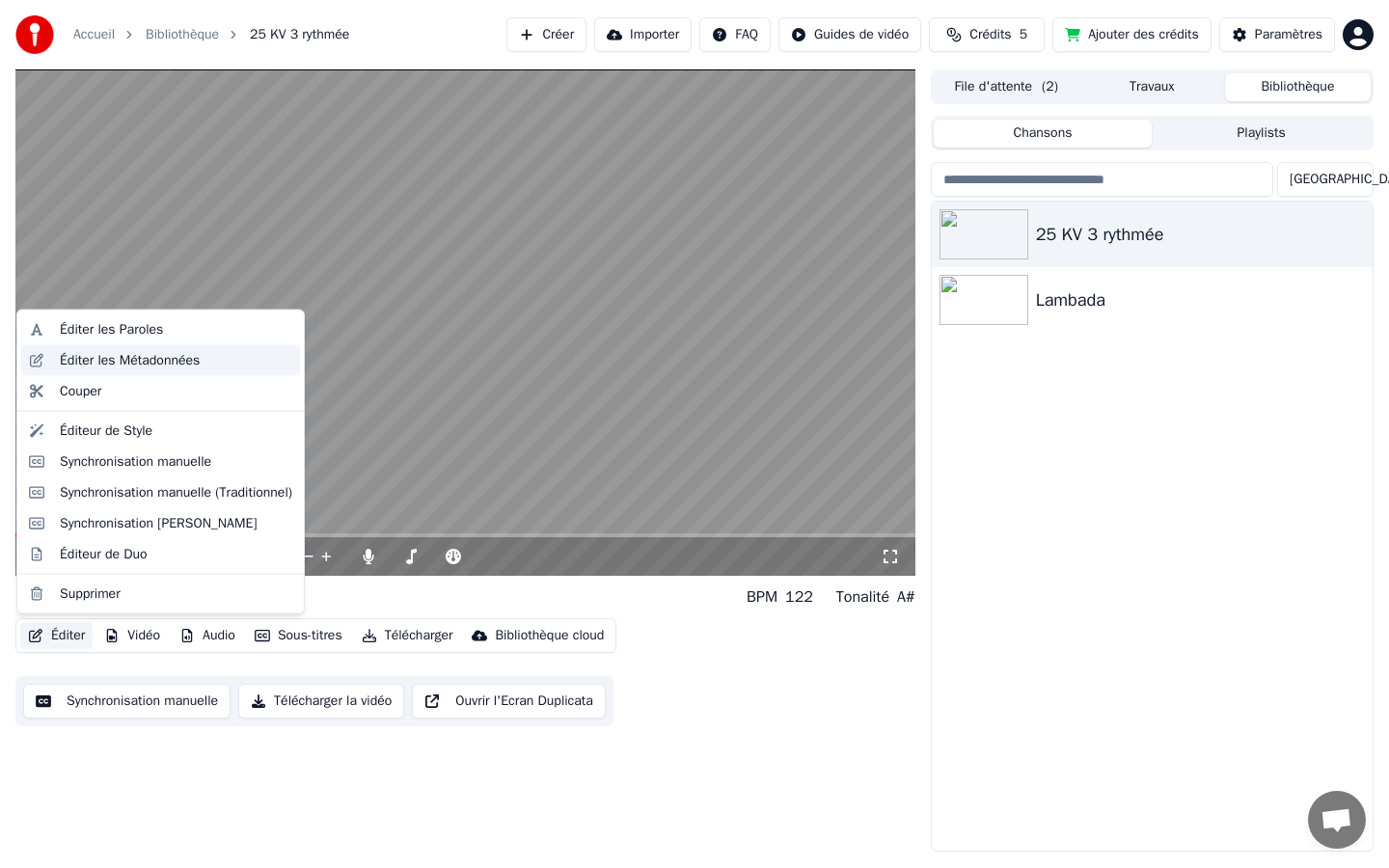 click on "Éditer les Métadonnées" at bounding box center (129, 360) 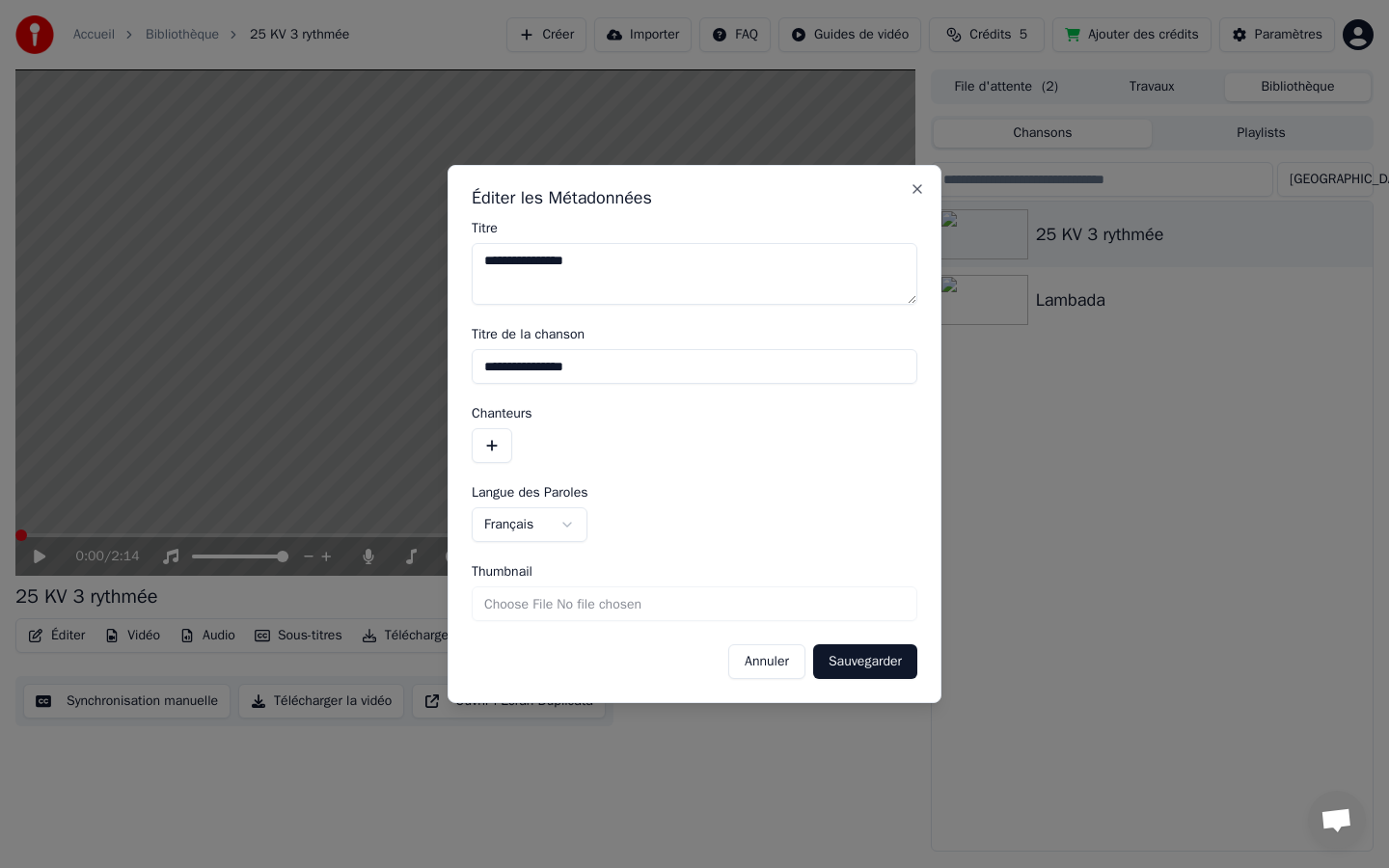 click on "**********" at bounding box center [694, 274] 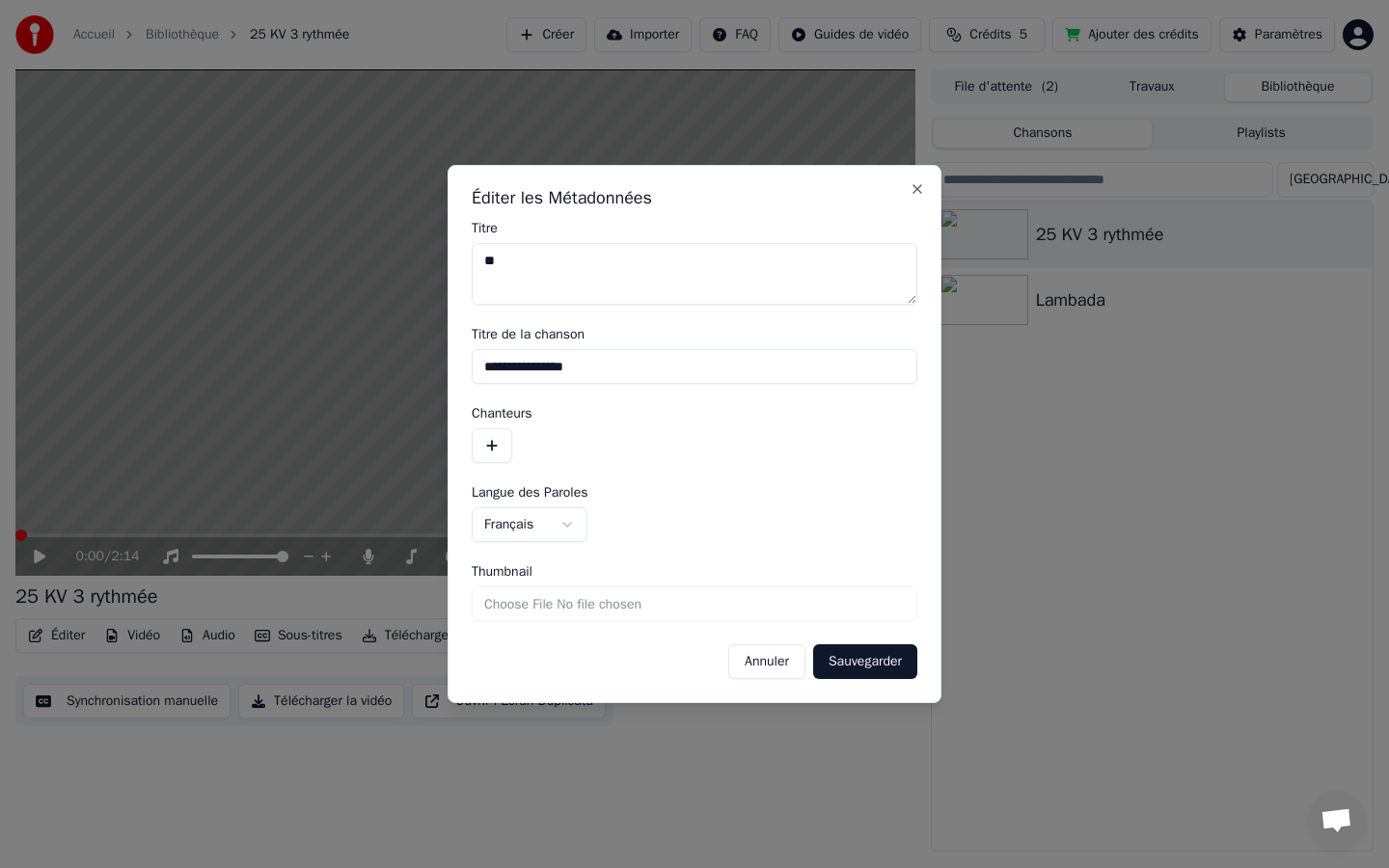type on "*" 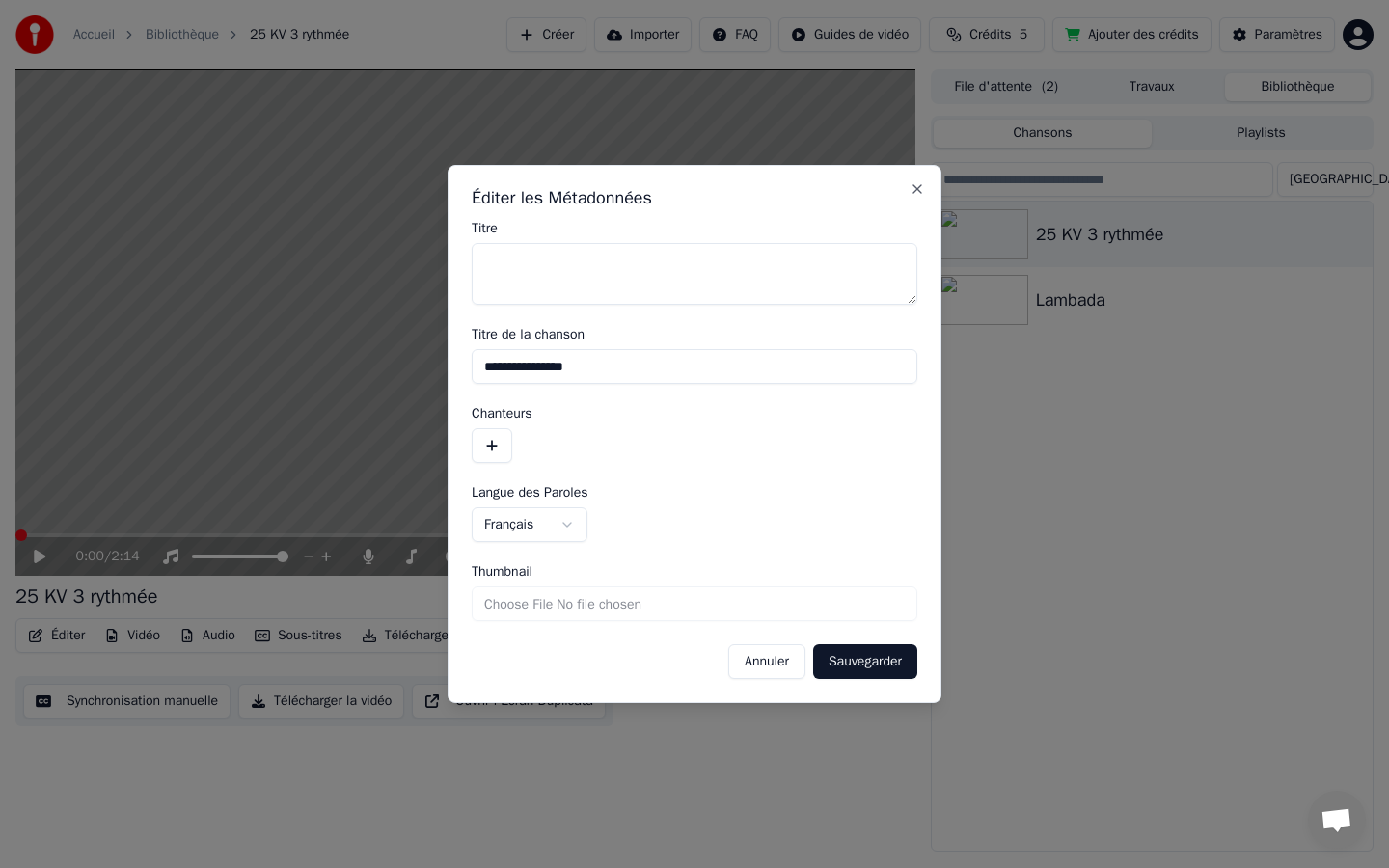 click on "Titre" at bounding box center [694, 274] 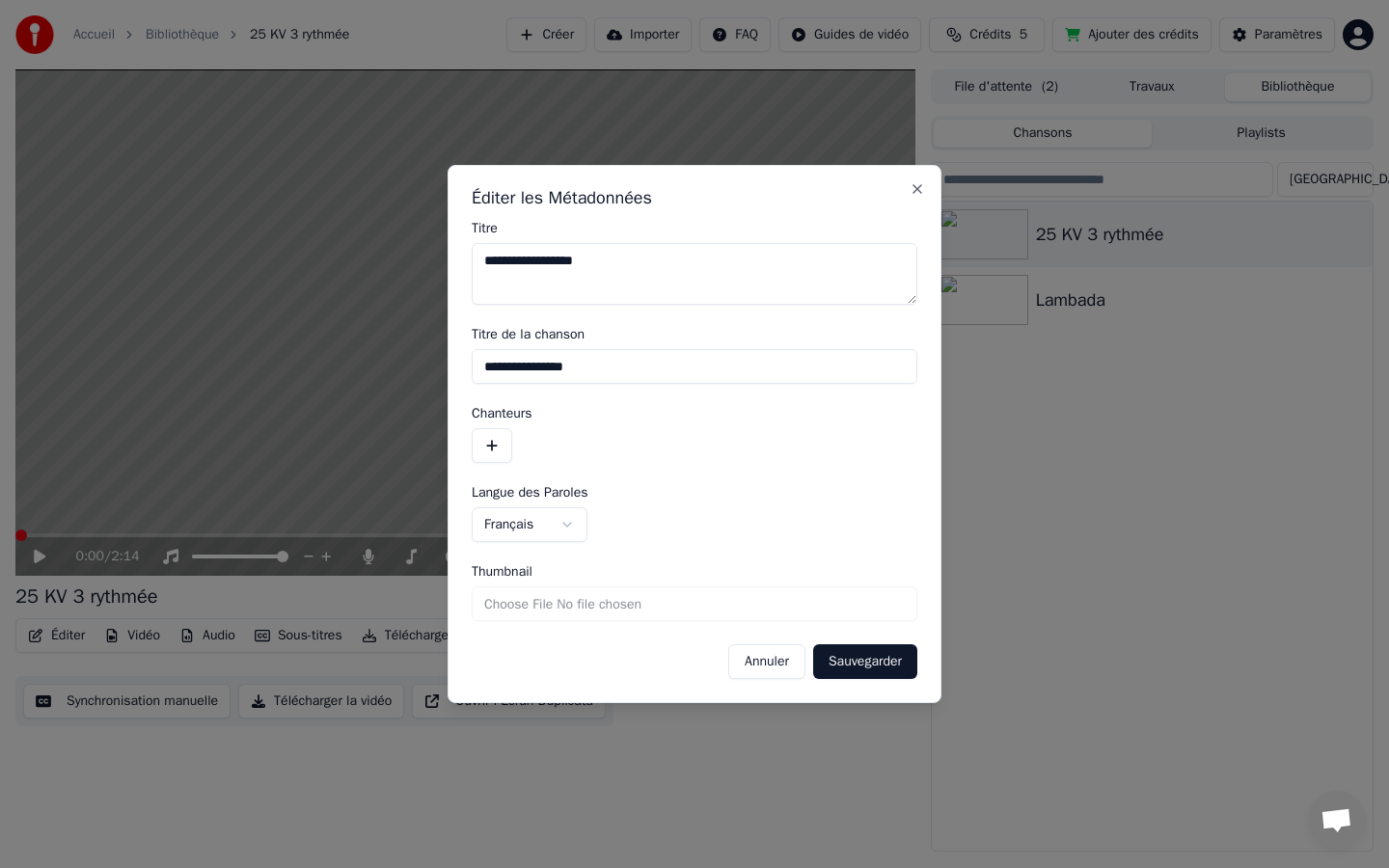 type on "**********" 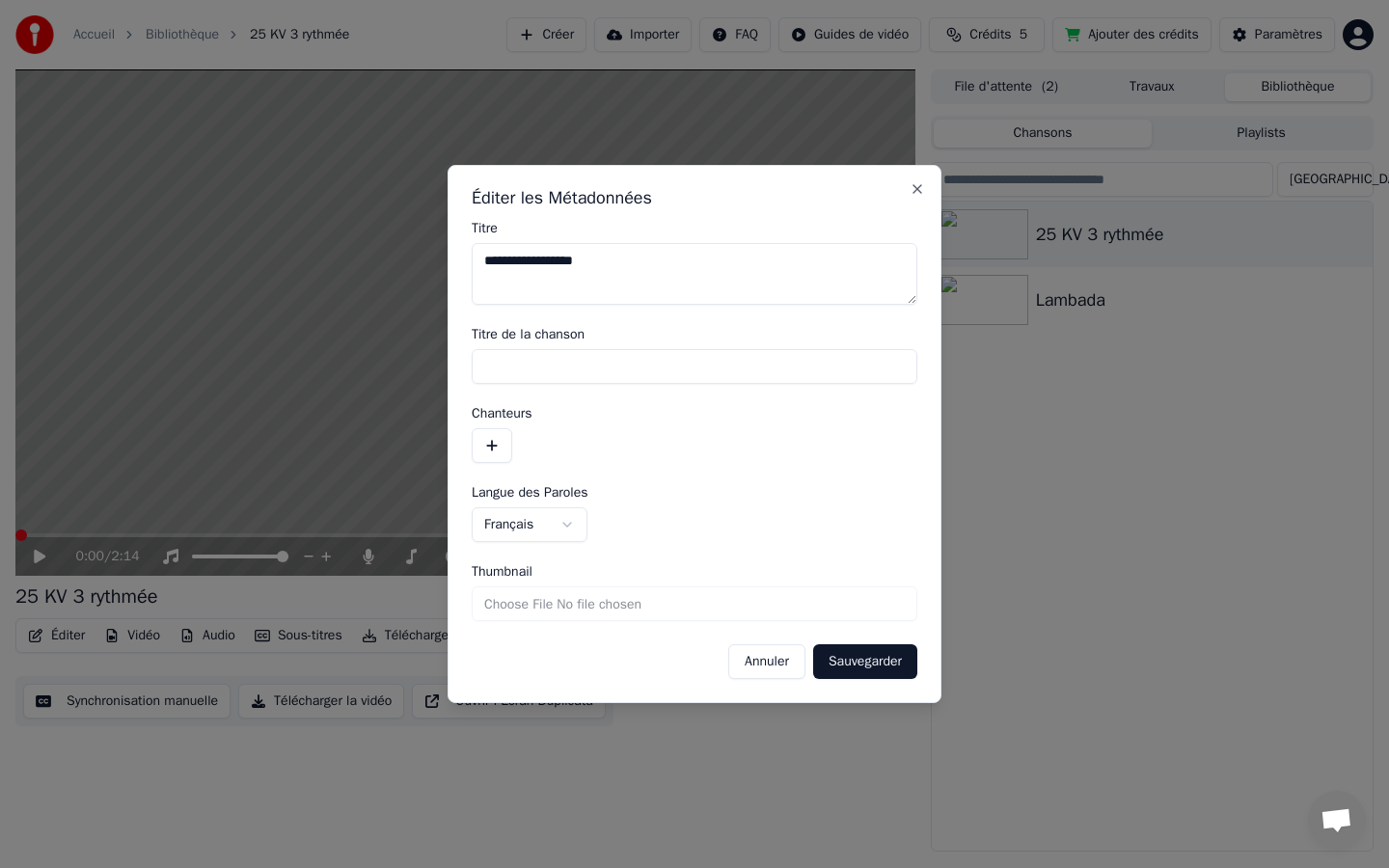 type 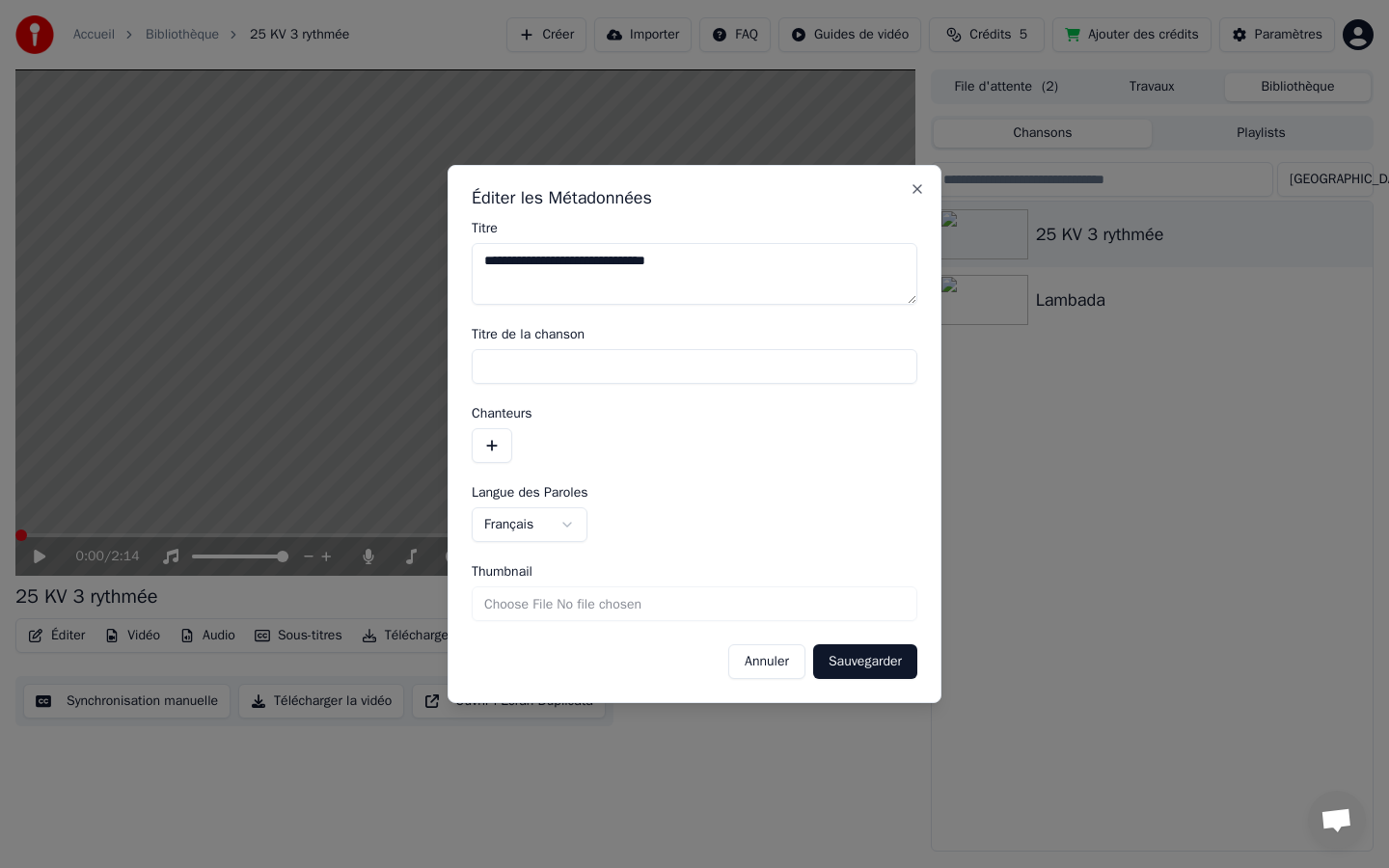 type on "**********" 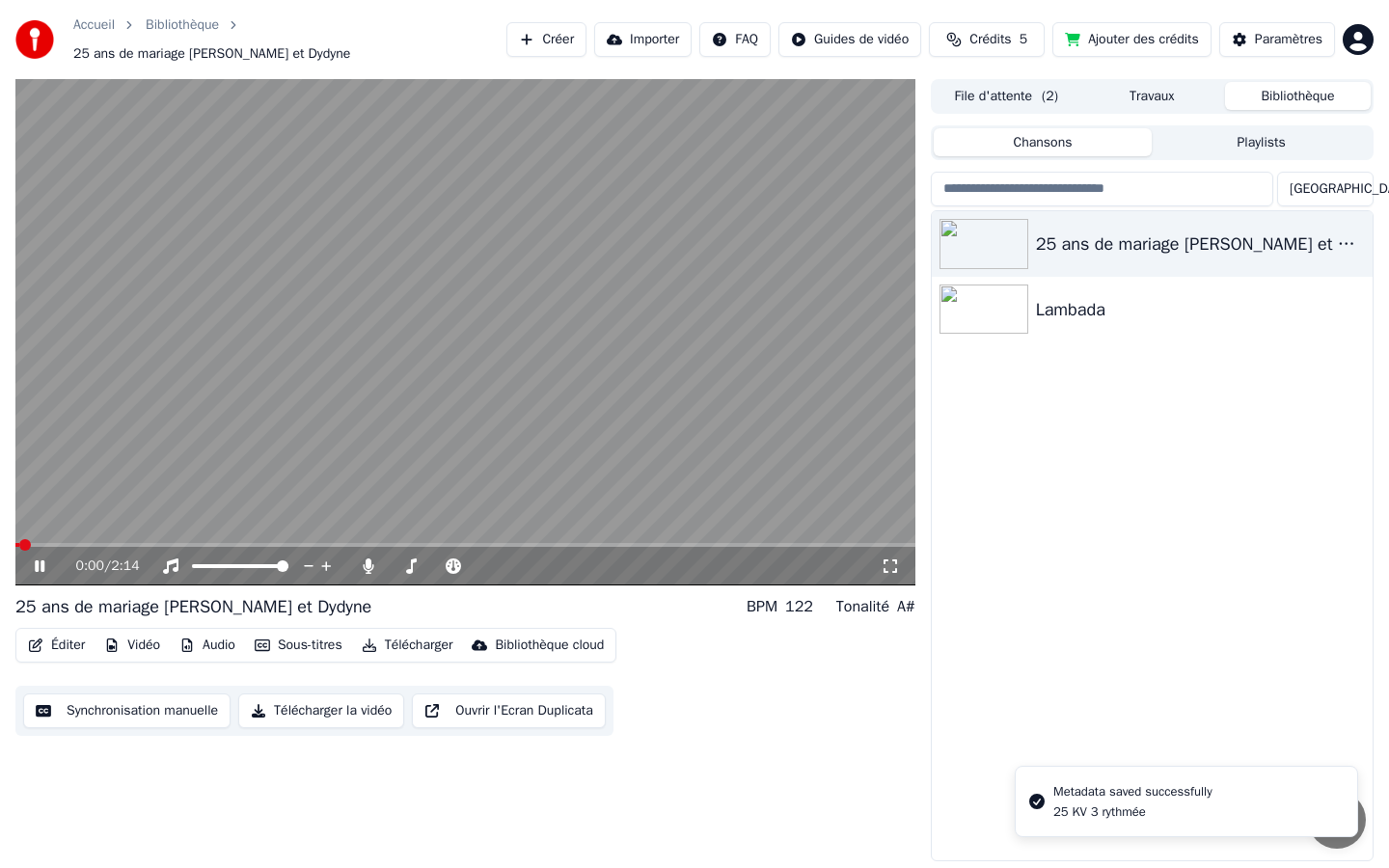 click on "Éditer" at bounding box center [56, 645] 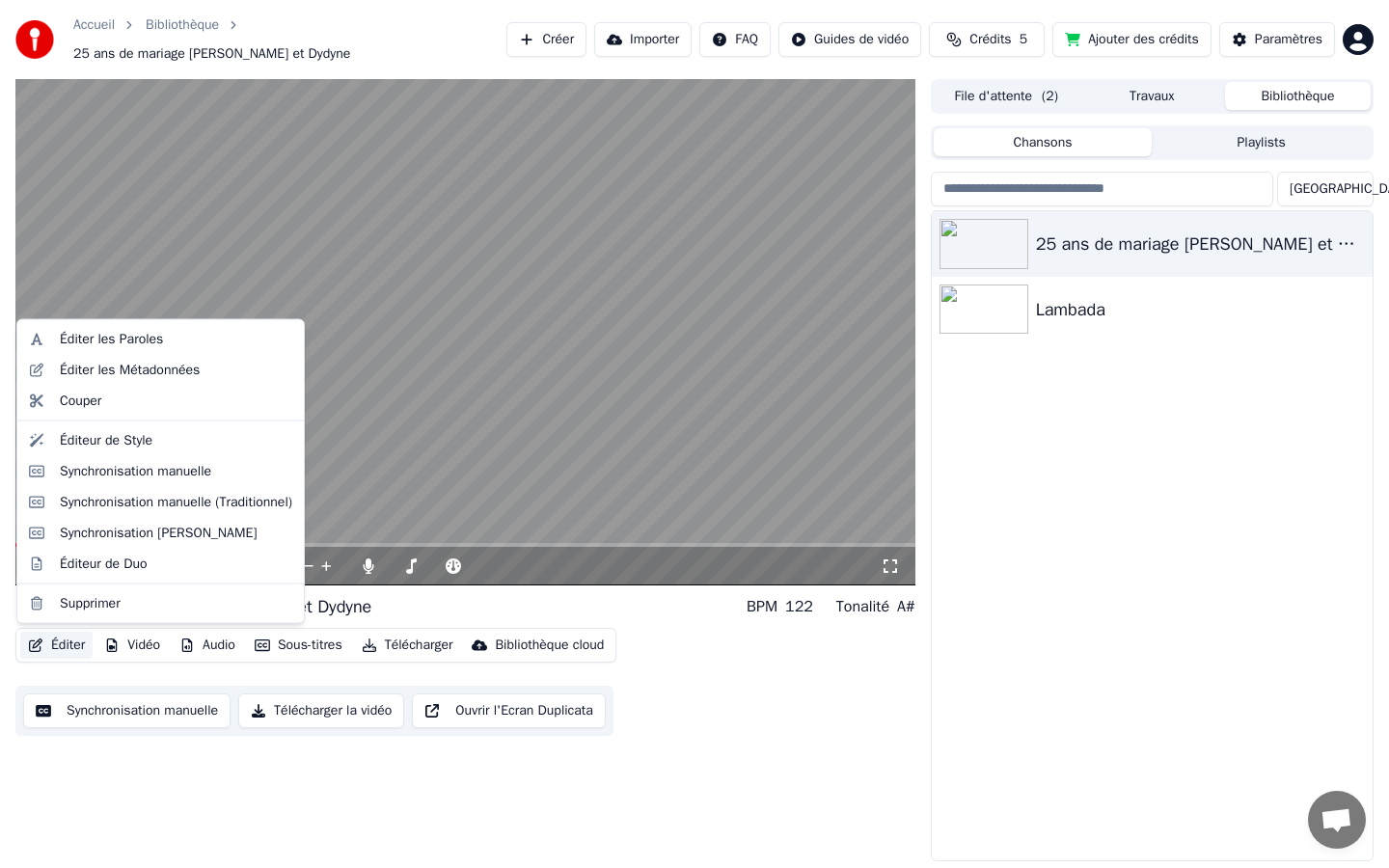 click on "25 ans de mariage [PERSON_NAME] et Dydyne Lambada" at bounding box center (1152, 535) 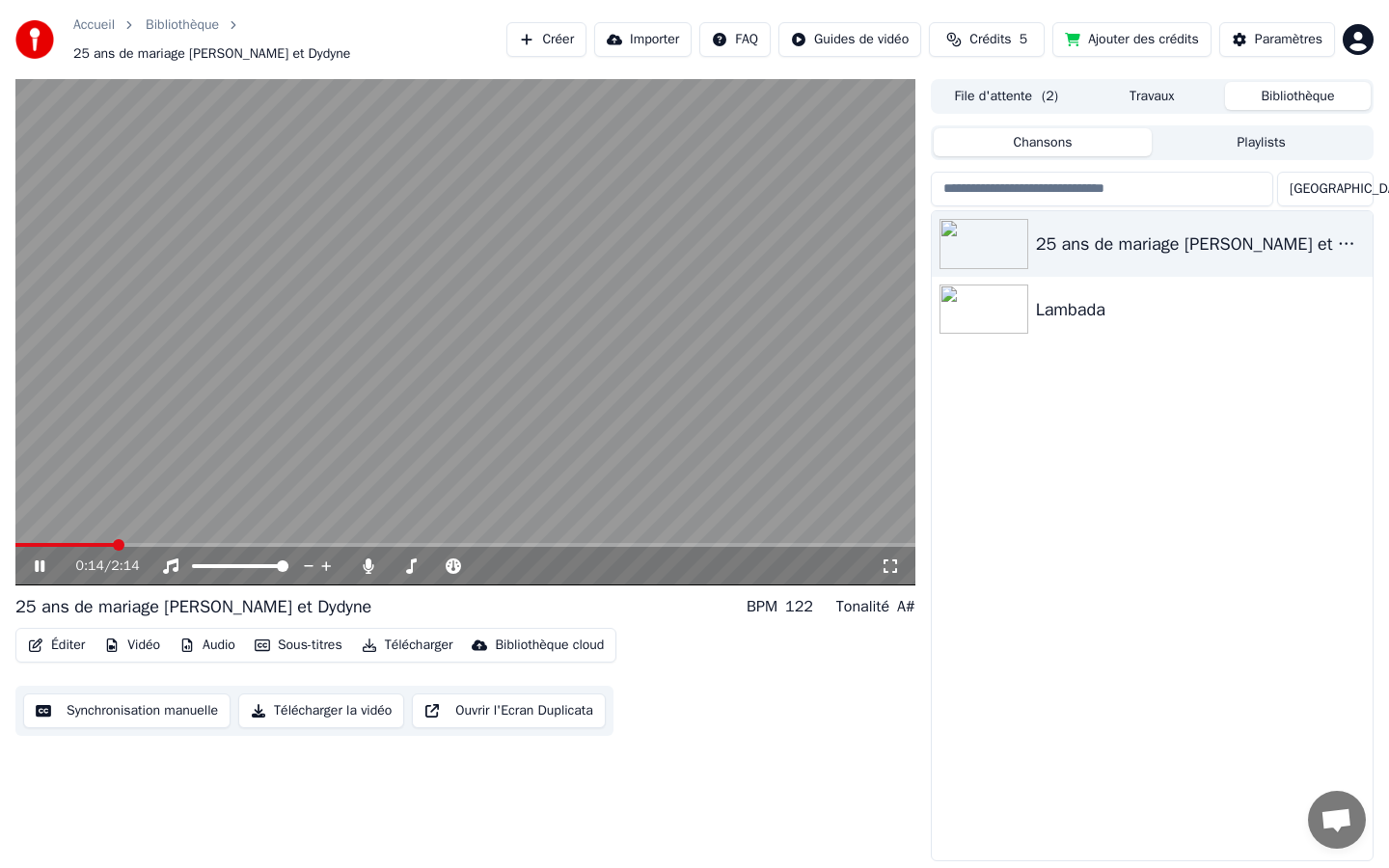 click on "Audio" at bounding box center (207, 645) 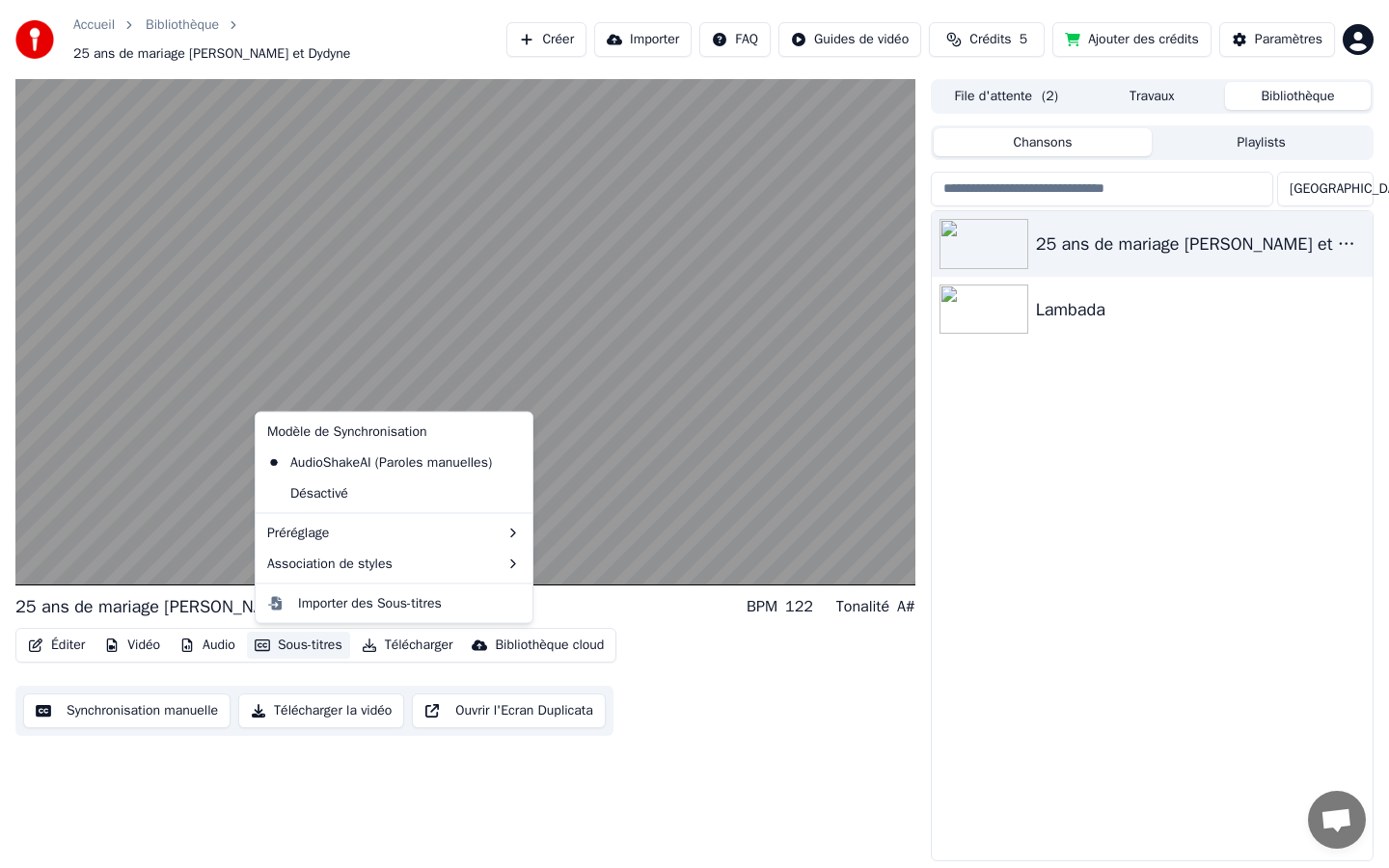 click on "Sous-titres" at bounding box center [298, 645] 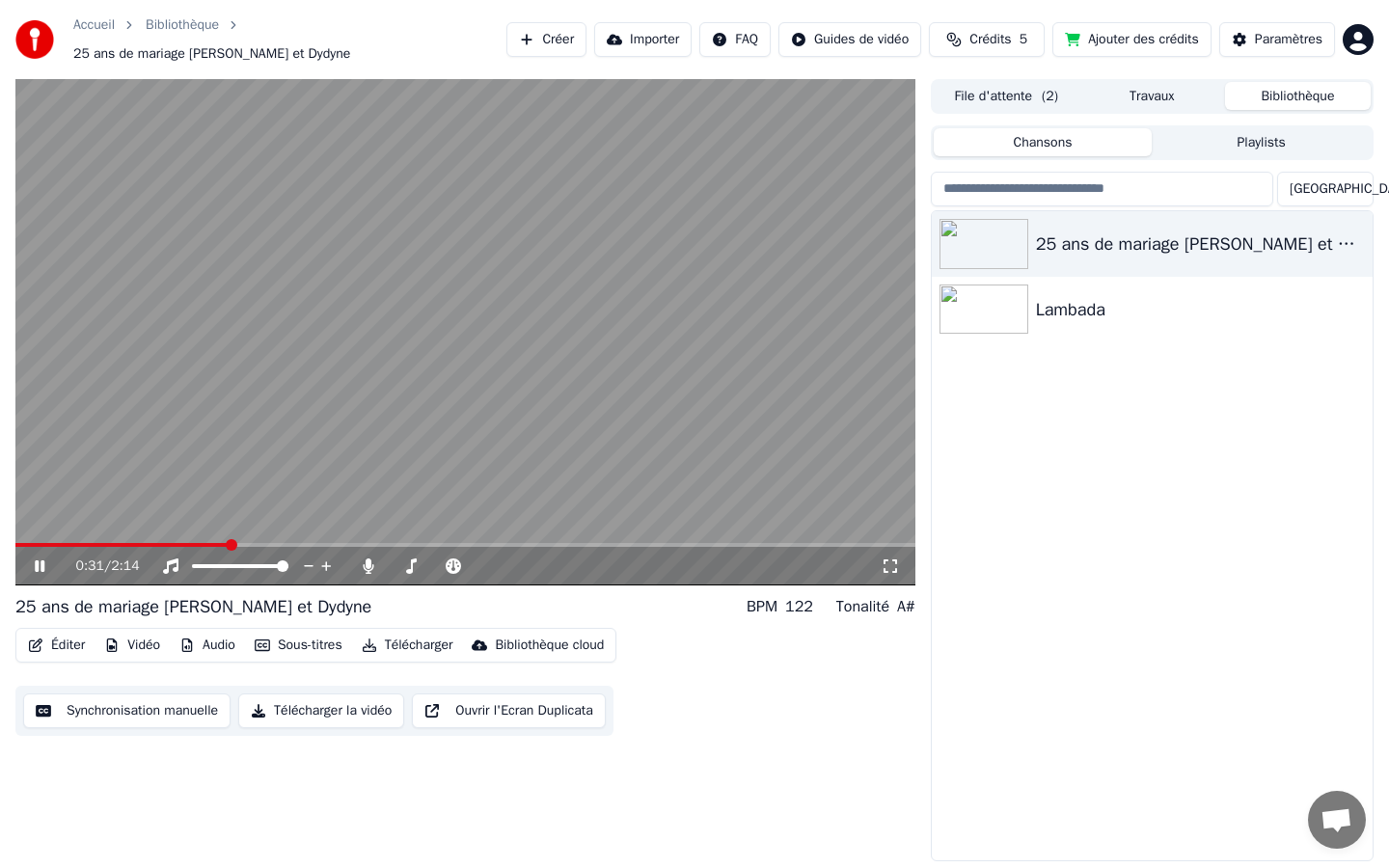 click on "Éditer" at bounding box center (56, 645) 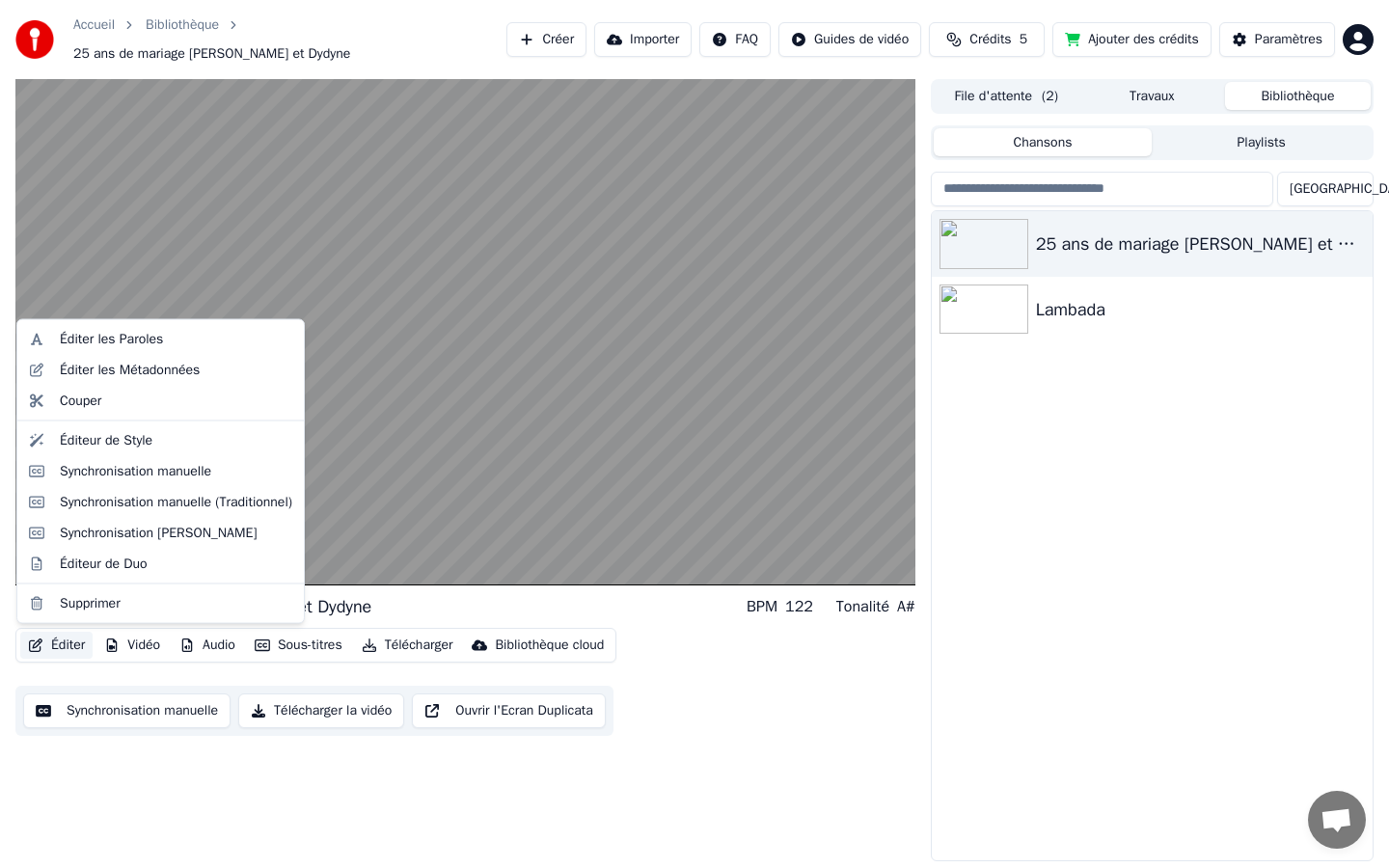 click on "Synchronisation manuelle" at bounding box center [126, 711] 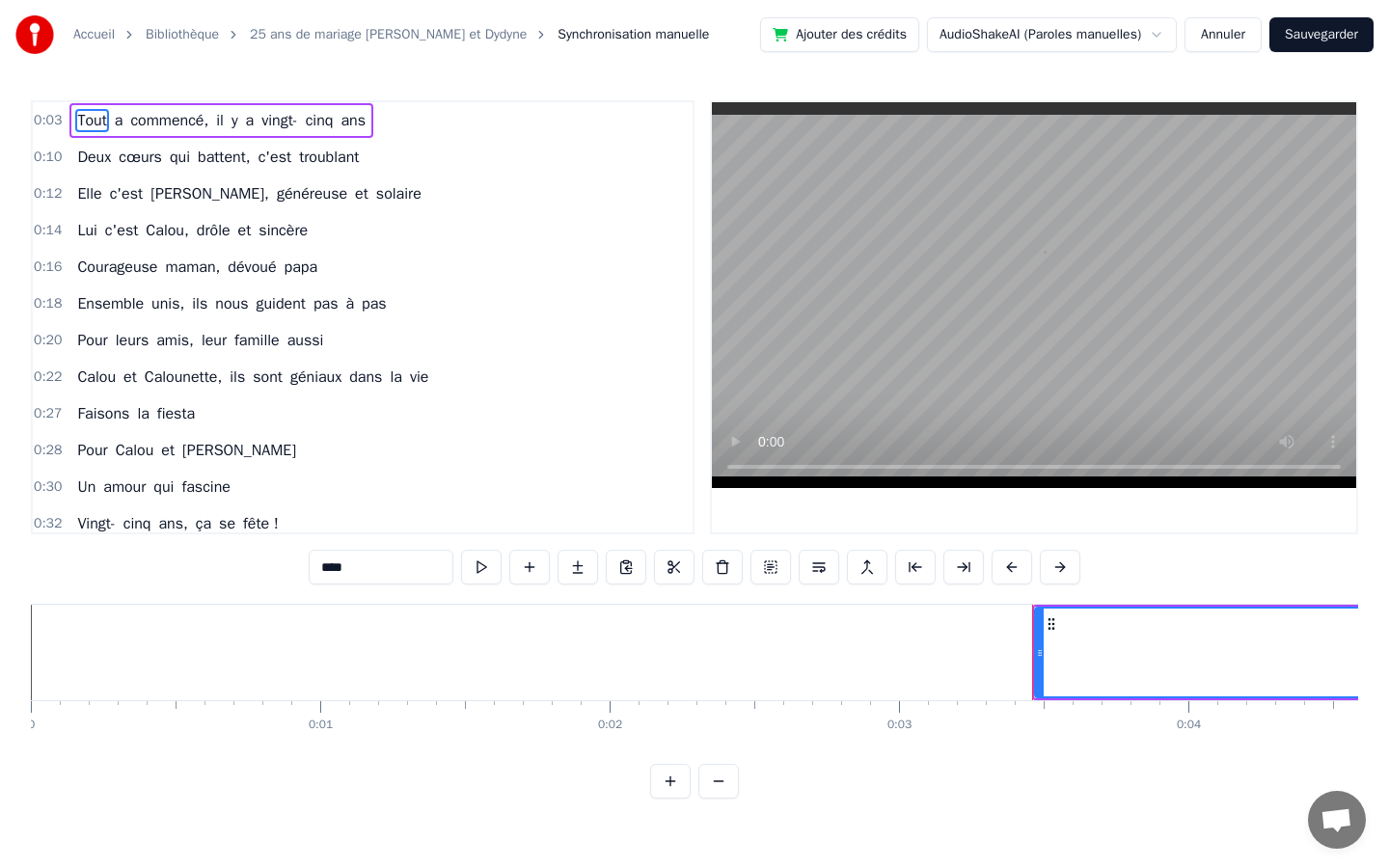 scroll, scrollTop: 148, scrollLeft: 0, axis: vertical 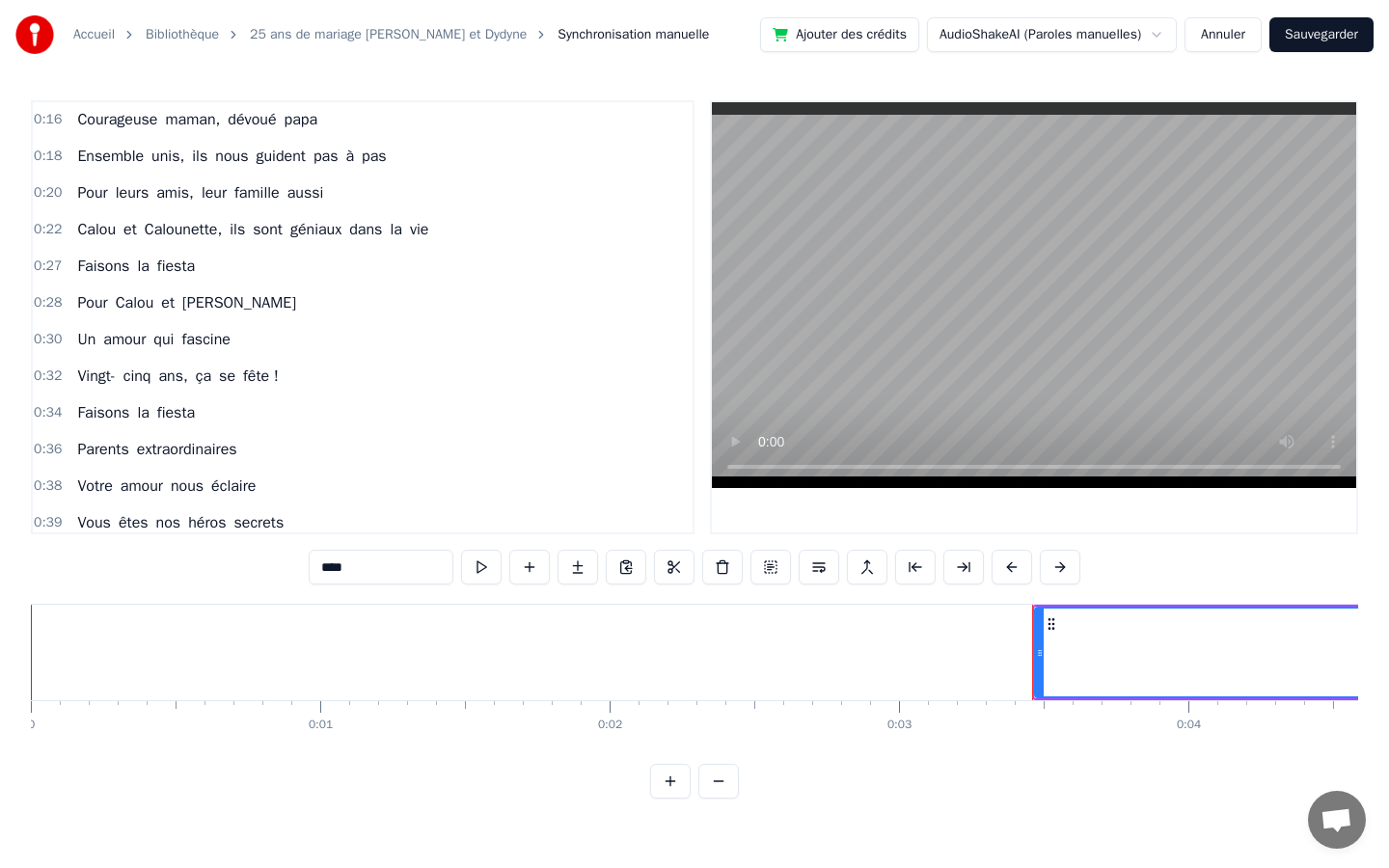 click on "Accueil Bibliothèque 25 ans de mariage [PERSON_NAME] et Dydyne Synchronisation manuelle Ajouter des crédits AudioShakeAI (Paroles manuelles) Annuler Sauvegarder 0:03 Tout a commencé, [DATE] 0:10 Deux cœurs qui battent, c'est troublant 0:12 Elle c'est [PERSON_NAME], généreuse et solaire 0:14 Lui c'est Calou, drôle et sincère 0:16 Courageuse maman, dévoué papa 0:18 Ensemble unis, ils nous guident pas à pas 0:20 Pour leurs amis, leur famille aussi 0:22 [PERSON_NAME] et [PERSON_NAME], ils sont géniaux dans la vie 0:27 Faisons la fiesta 0:28 Pour [PERSON_NAME] et [PERSON_NAME] 0:30 Un amour qui fascine 0:32 Vingt- cinq ans, ça se fête ! 0:34 Faisons la fiesta 0:36 Parents extraordinaires 0:38 Votre amour nous éclaire 0:39 Vous êtes nos héros secrets 0:47 Quatre enfants à la maison 0:49 Vous avez tout donné sans raison 0:51 Elle nous console, lui nous fait rire 0:53 À tous leurs proches, ils savent offrir 0:55 Cette joie qu'ils portent, cette chaleur sincère [PERSON_NAME] et Calounette, on oublie ses misères 0:59 et 1:01" at bounding box center [694, 415] 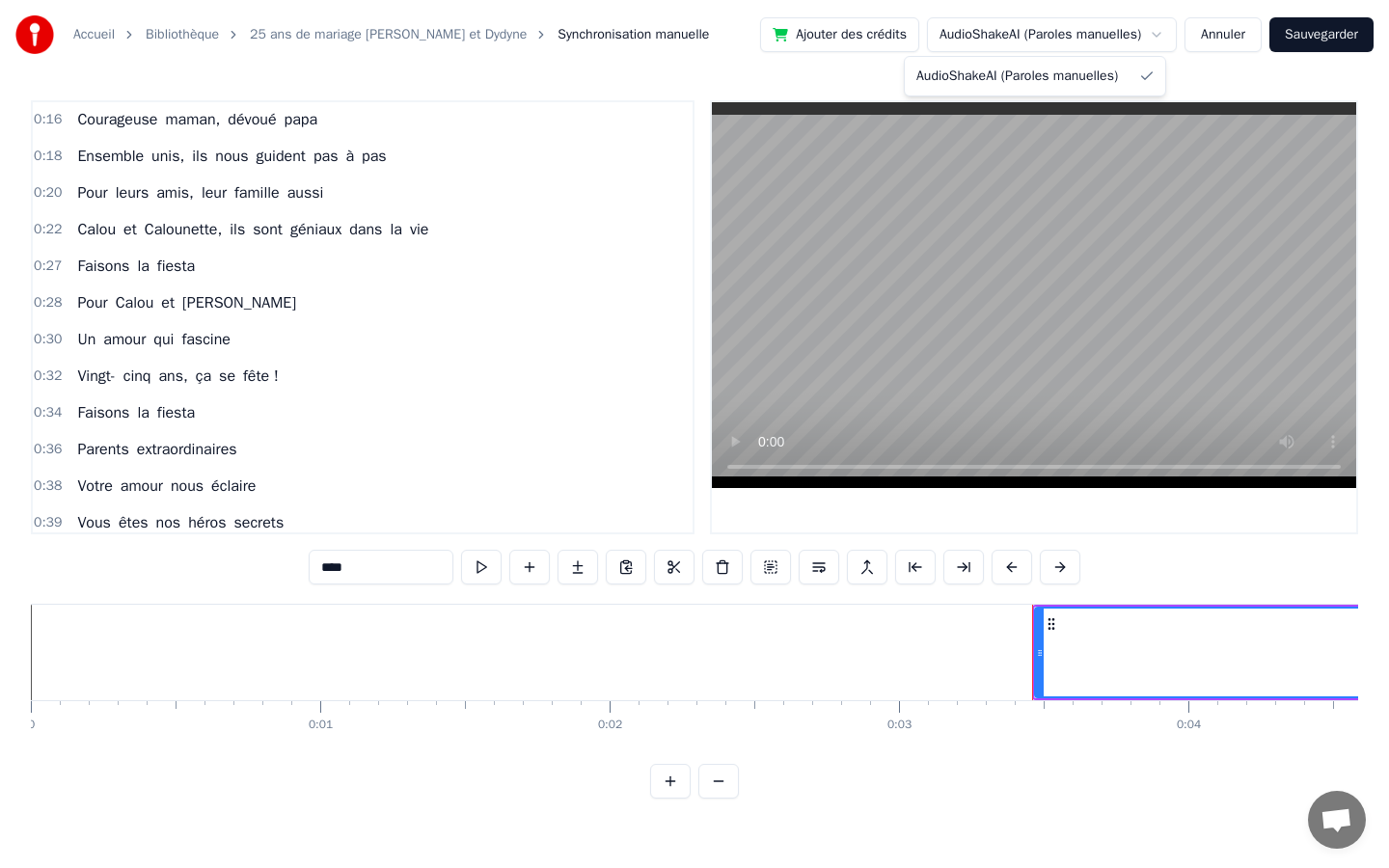 click on "Accueil Bibliothèque 25 ans de mariage [PERSON_NAME] et Dydyne Synchronisation manuelle Ajouter des crédits AudioShakeAI (Paroles manuelles) Annuler Sauvegarder 0:03 Tout a commencé, [DATE] 0:10 Deux cœurs qui battent, c'est troublant 0:12 Elle c'est [PERSON_NAME], généreuse et solaire 0:14 Lui c'est Calou, drôle et sincère 0:16 Courageuse maman, dévoué papa 0:18 Ensemble unis, ils nous guident pas à pas 0:20 Pour leurs amis, leur famille aussi 0:22 [PERSON_NAME] et [PERSON_NAME], ils sont géniaux dans la vie 0:27 Faisons la fiesta 0:28 Pour [PERSON_NAME] et [PERSON_NAME] 0:30 Un amour qui fascine 0:32 Vingt- cinq ans, ça se fête ! 0:34 Faisons la fiesta 0:36 Parents extraordinaires 0:38 Votre amour nous éclaire 0:39 Vous êtes nos héros secrets 0:47 Quatre enfants à la maison 0:49 Vous avez tout donné sans raison 0:51 Elle nous console, lui nous fait rire 0:53 À tous leurs proches, ils savent offrir 0:55 Cette joie qu'ils portent, cette chaleur sincère [PERSON_NAME] et Calounette, on oublie ses misères 0:59 et 1:01" at bounding box center [694, 415] 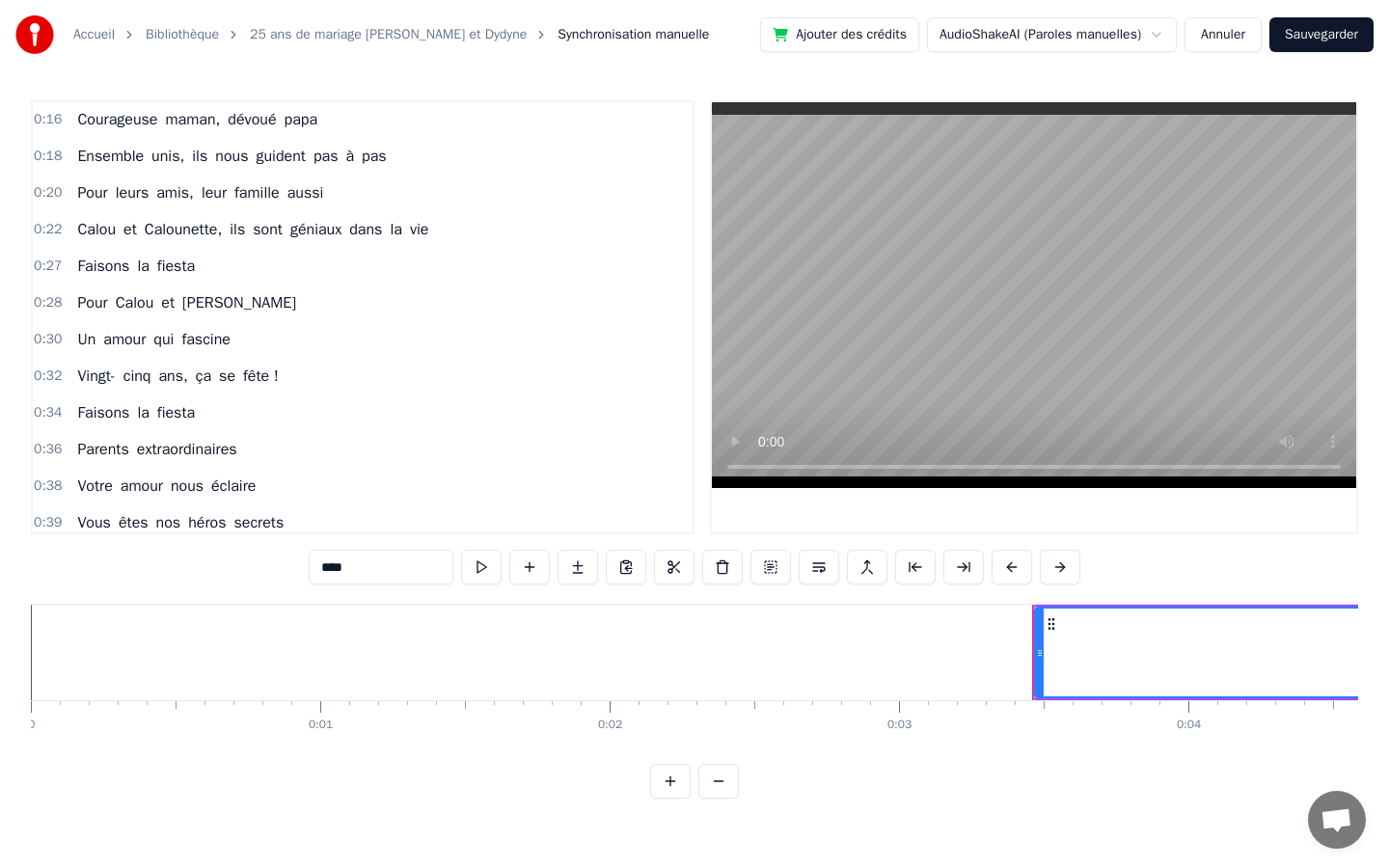 scroll, scrollTop: 0, scrollLeft: 0, axis: both 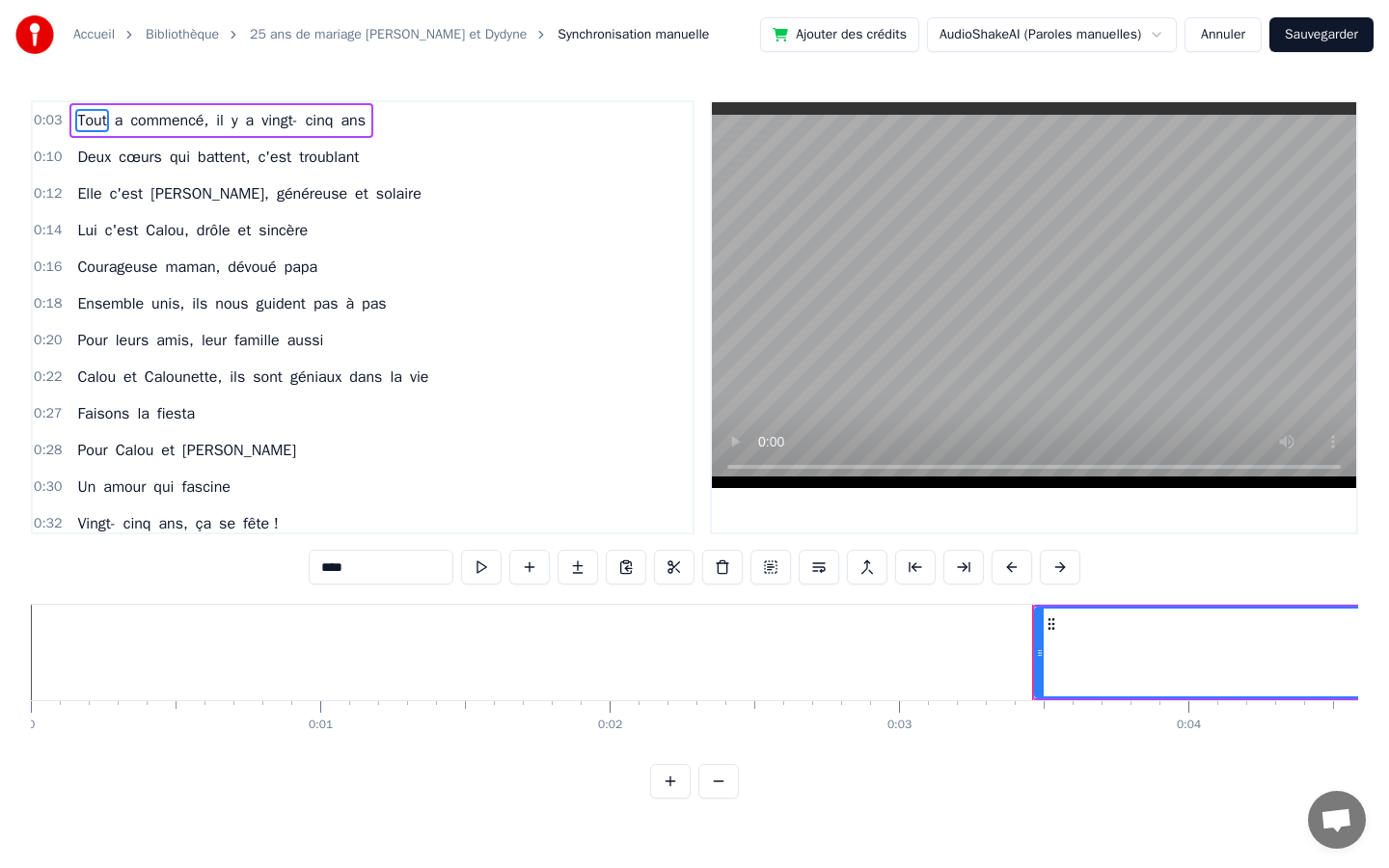 click on "Tout" at bounding box center [92, 121] 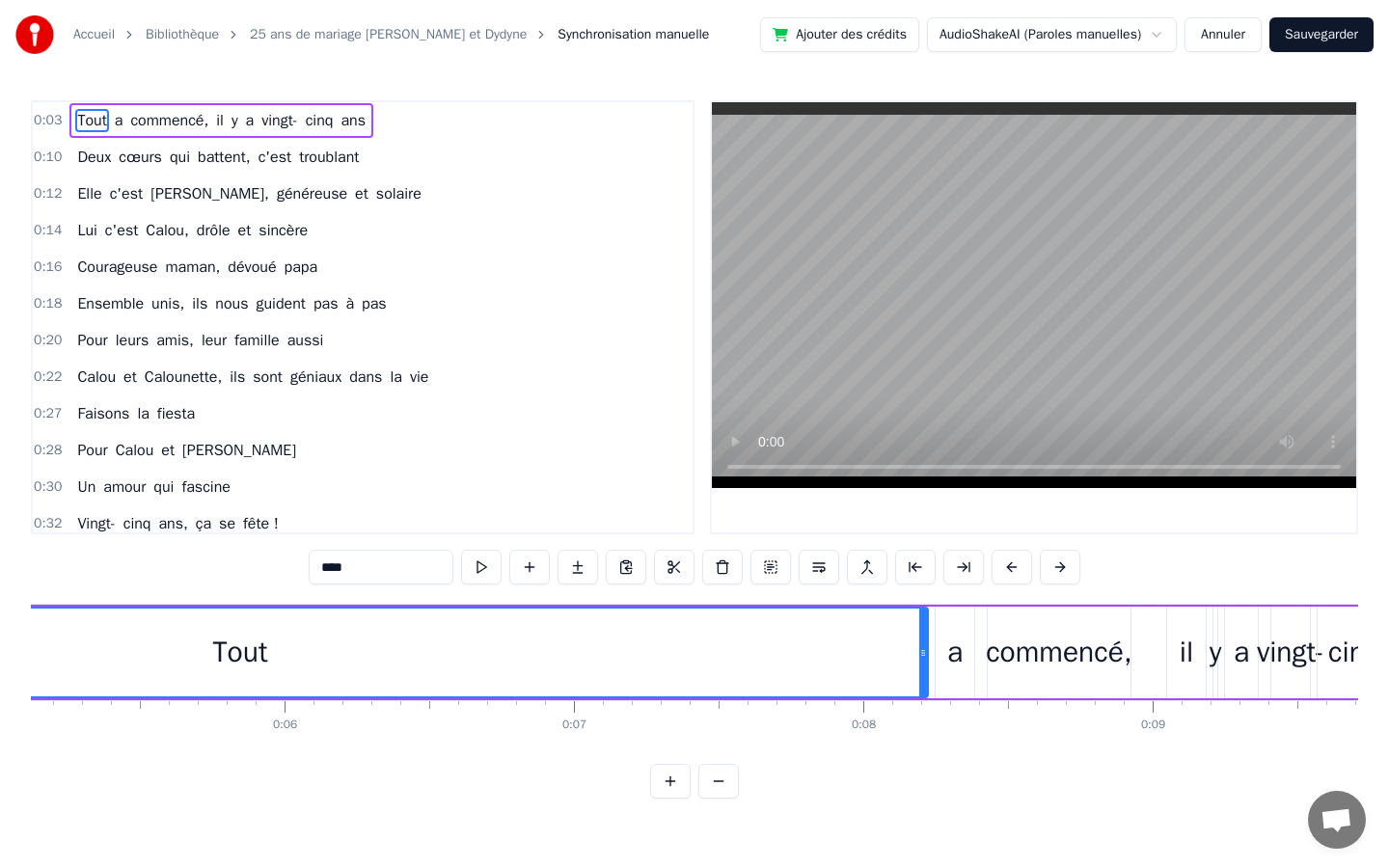 scroll, scrollTop: 0, scrollLeft: 1486, axis: horizontal 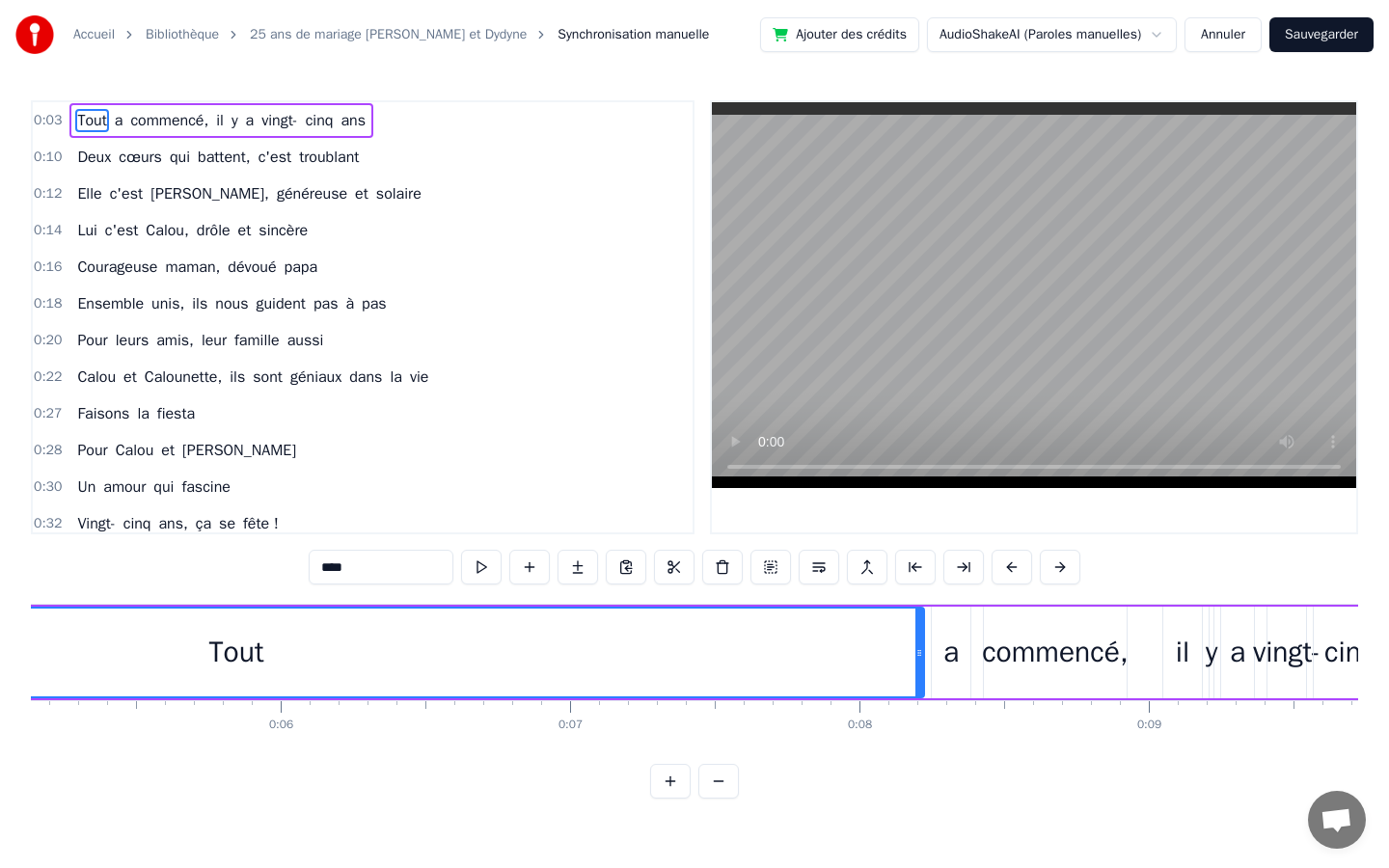 click on "a" at bounding box center [951, 652] 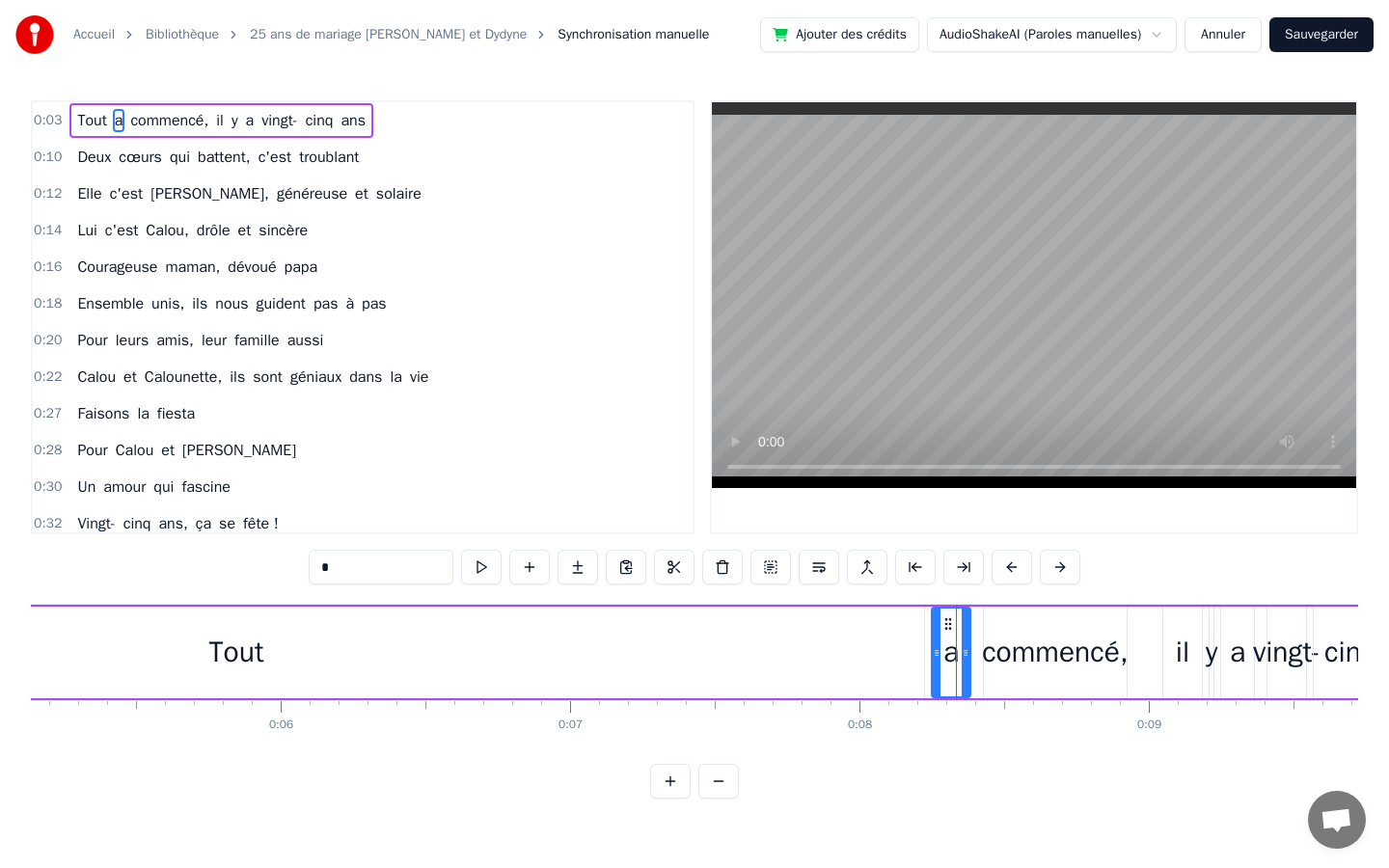 click on "a" at bounding box center (951, 652) 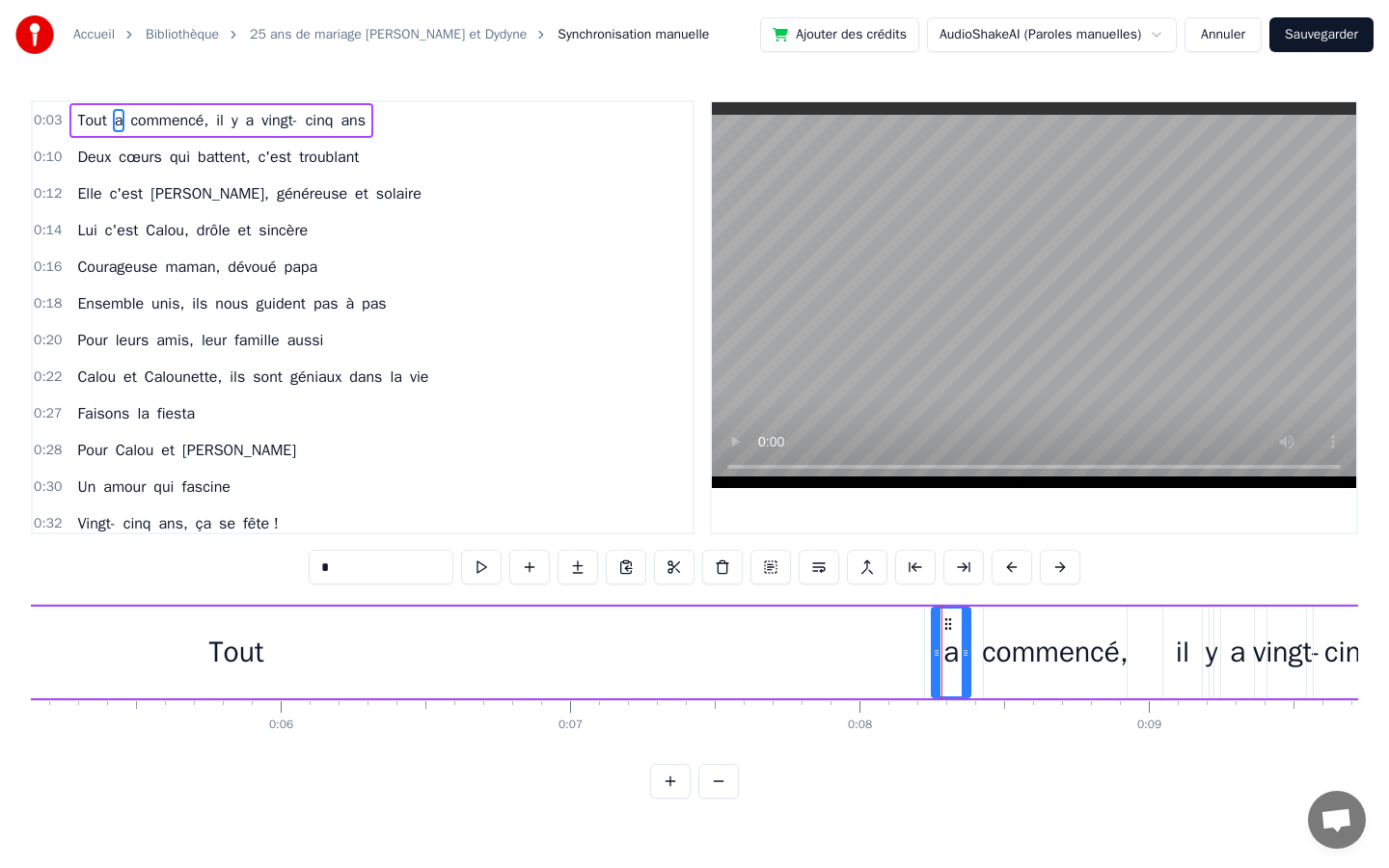 click on "a" at bounding box center [119, 121] 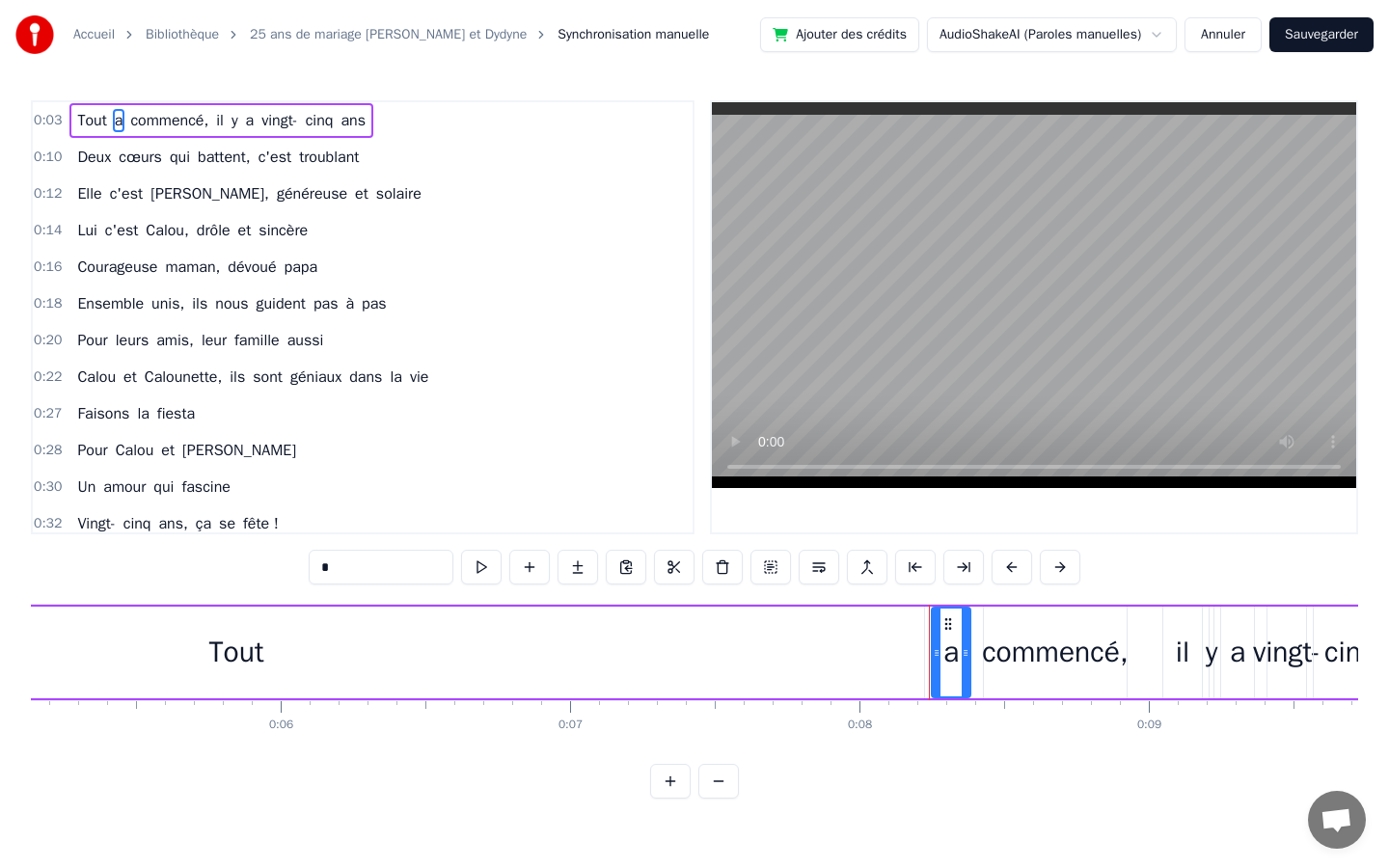 click on "*" at bounding box center (381, 567) 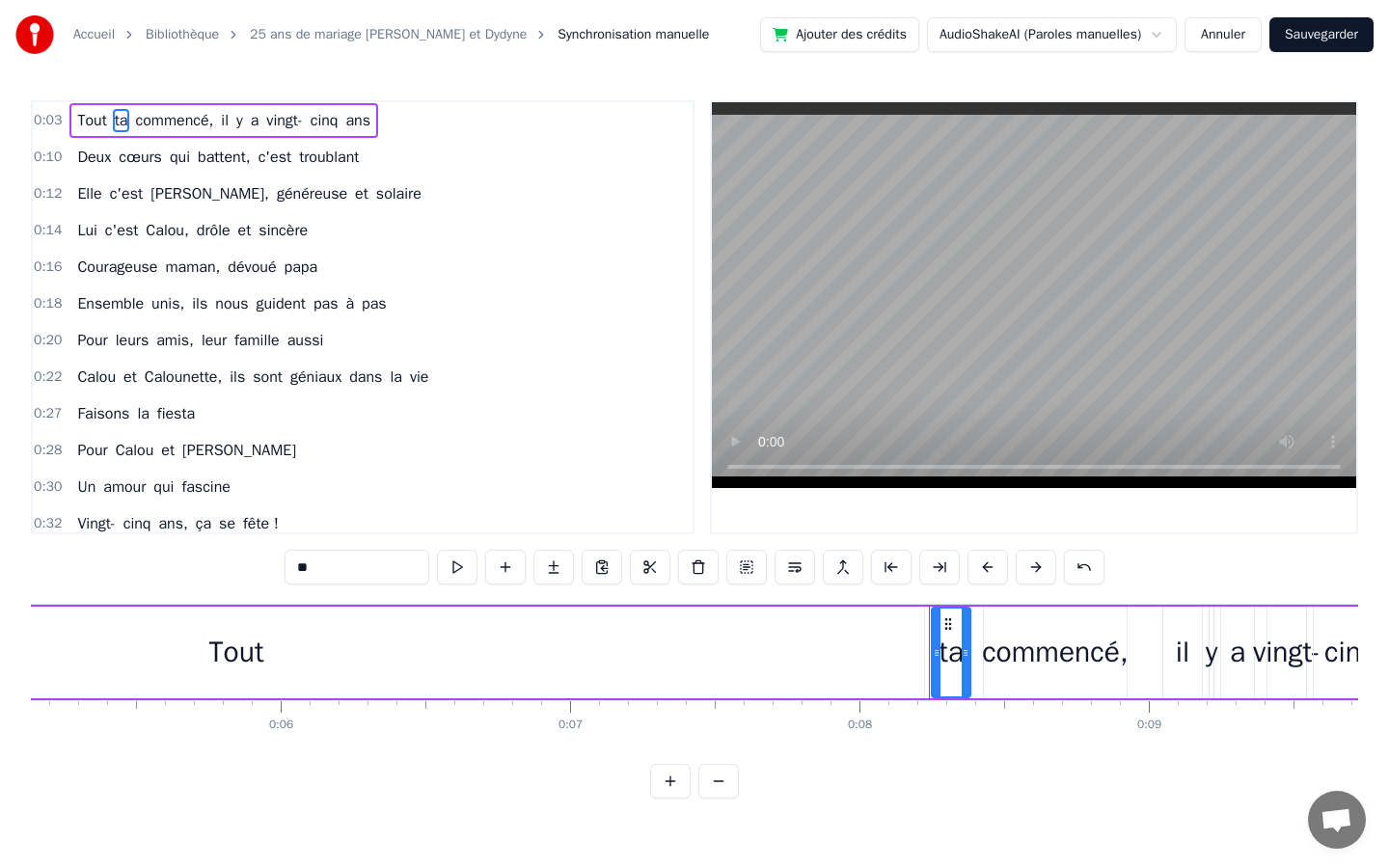 type on "*" 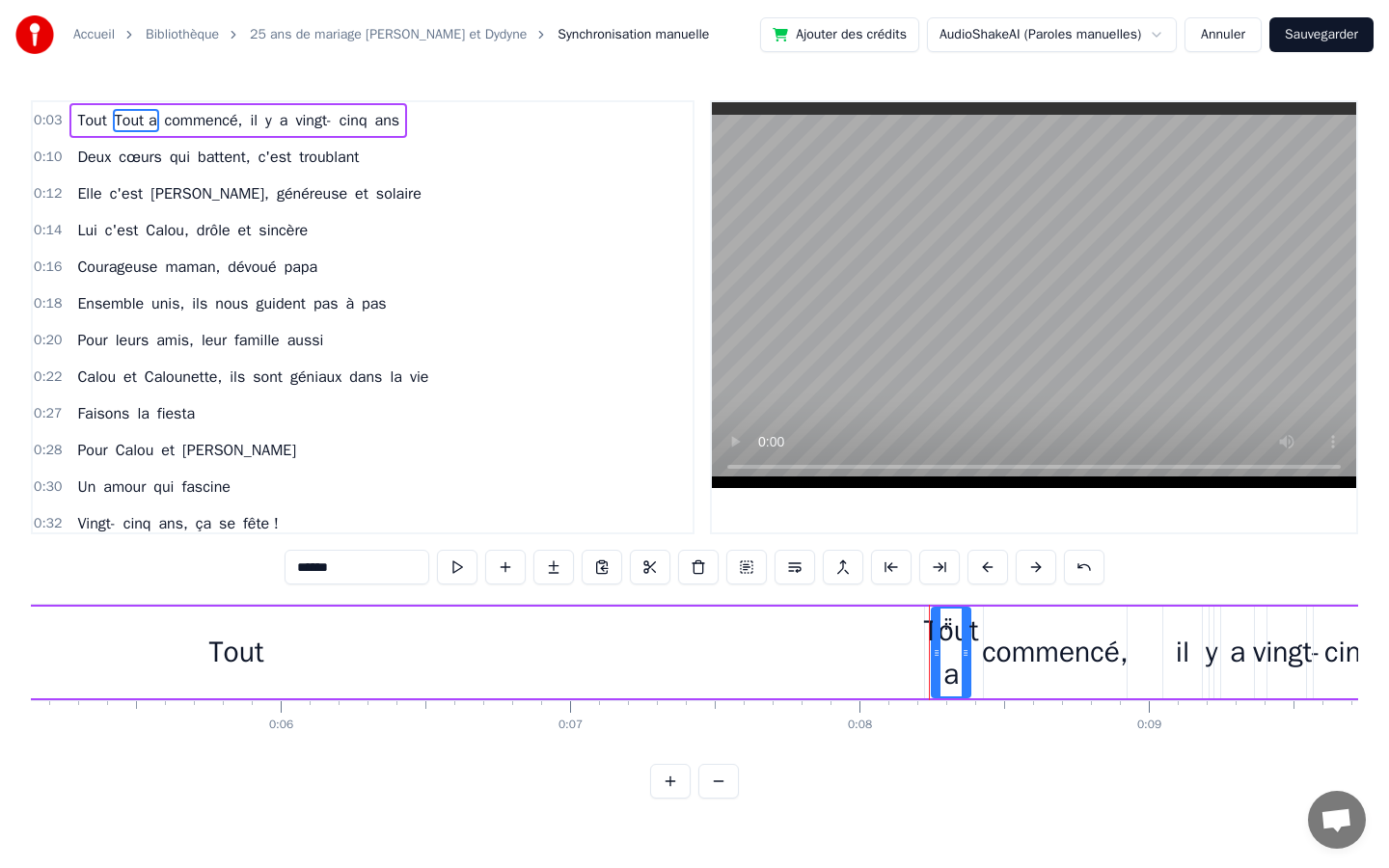 click on "Tout" at bounding box center [236, 652] 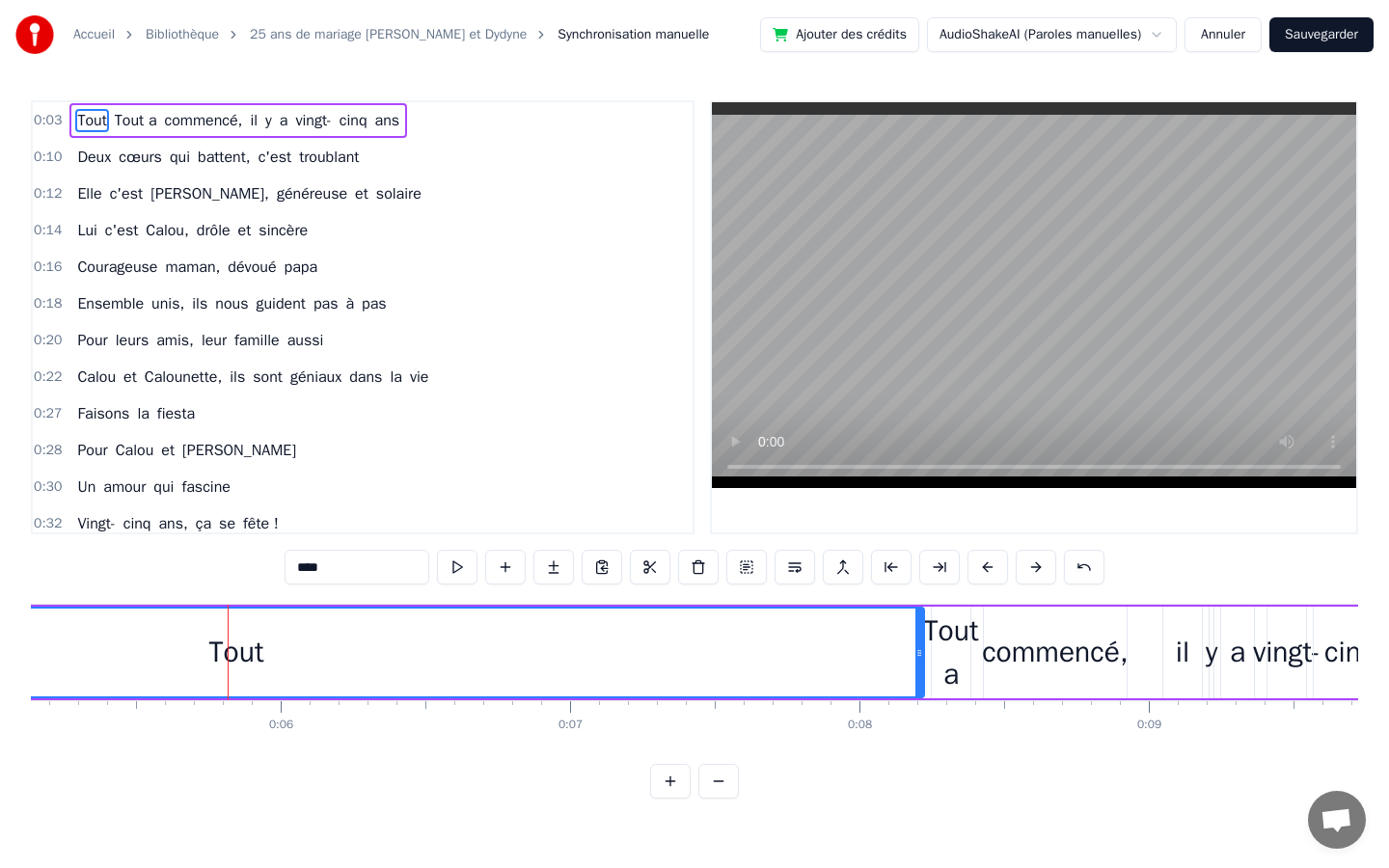 click on "Tout" at bounding box center (236, 652) 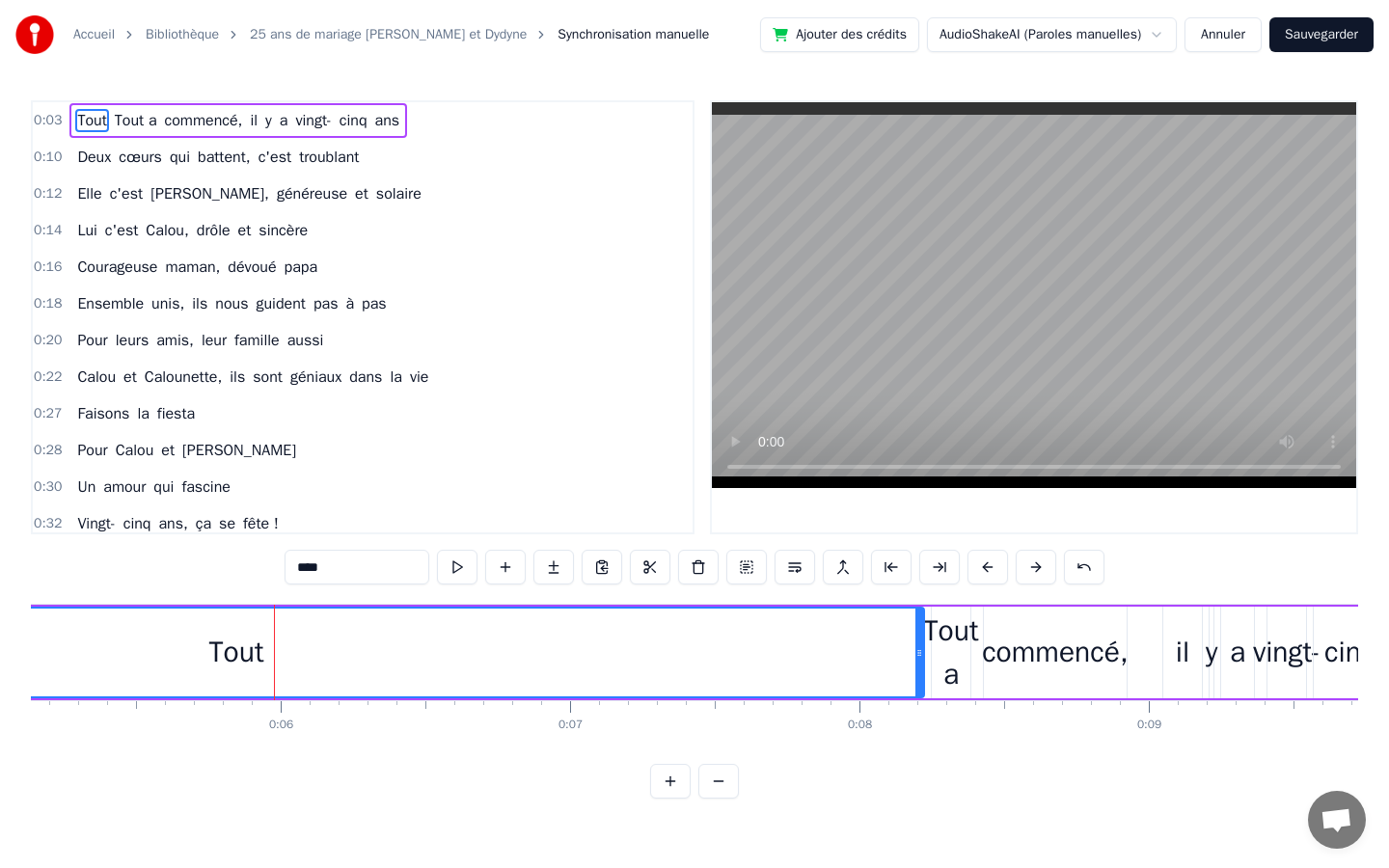 click on "****" at bounding box center (357, 567) 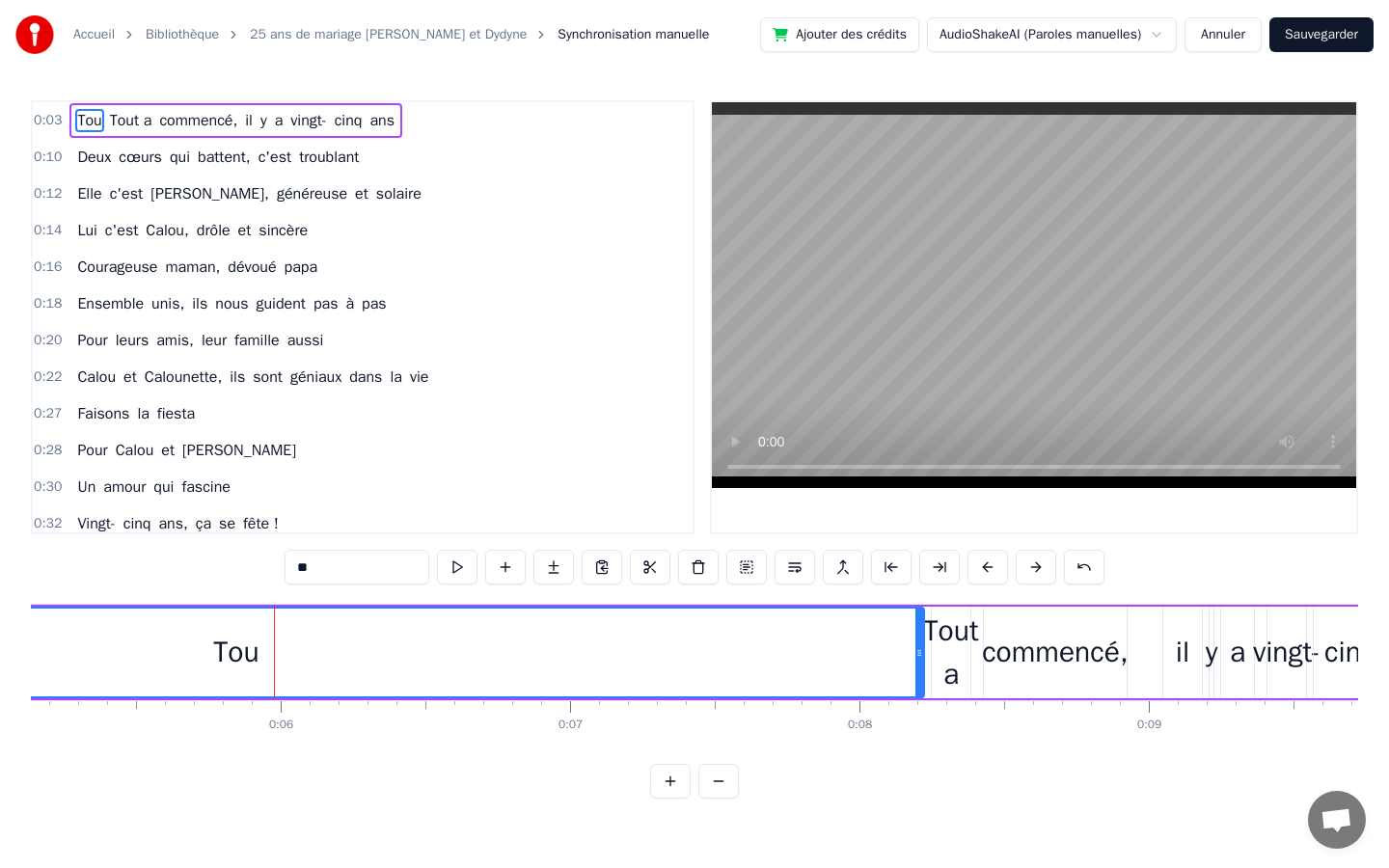 type on "*" 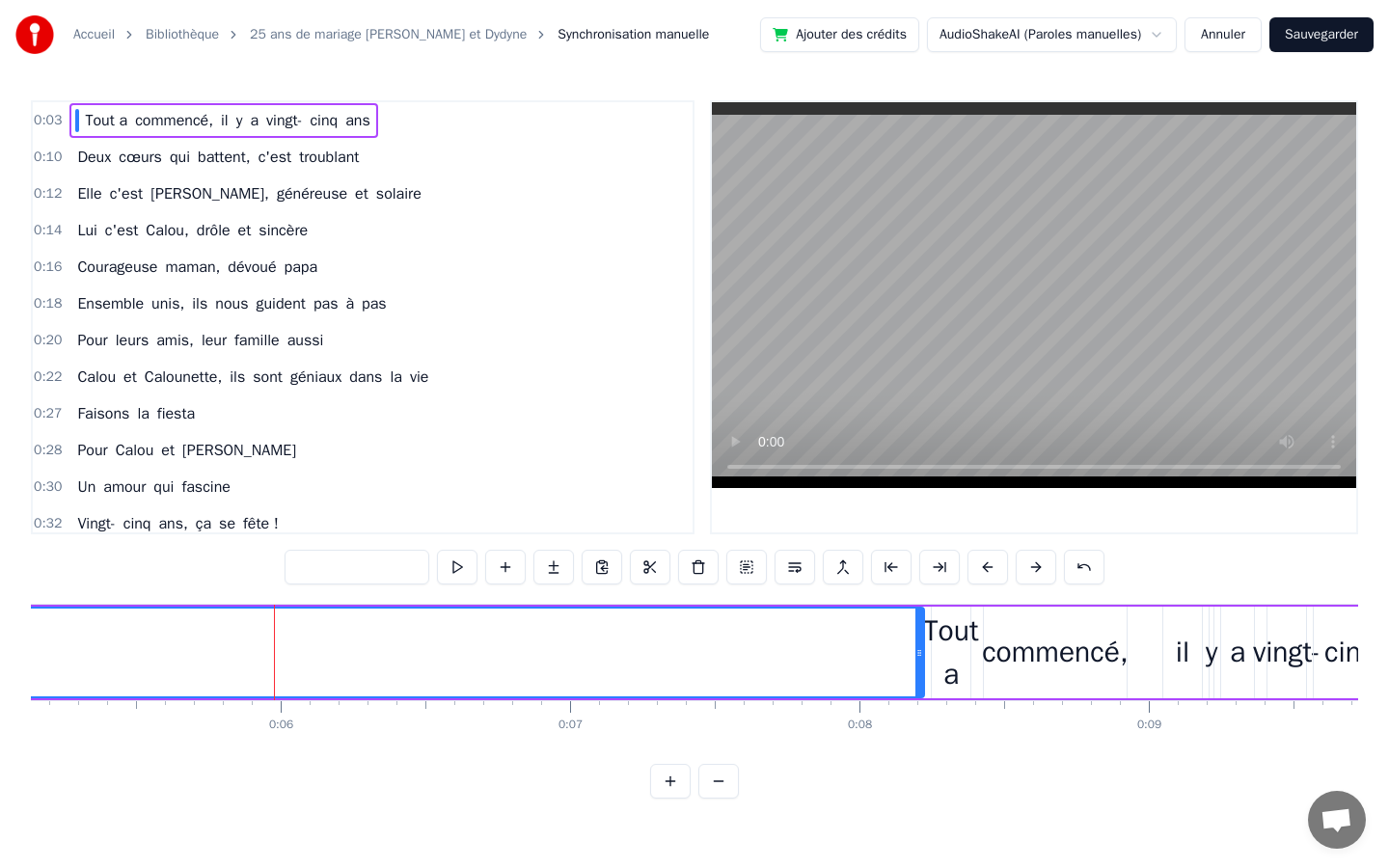 click on "Tout a" at bounding box center [951, 653] 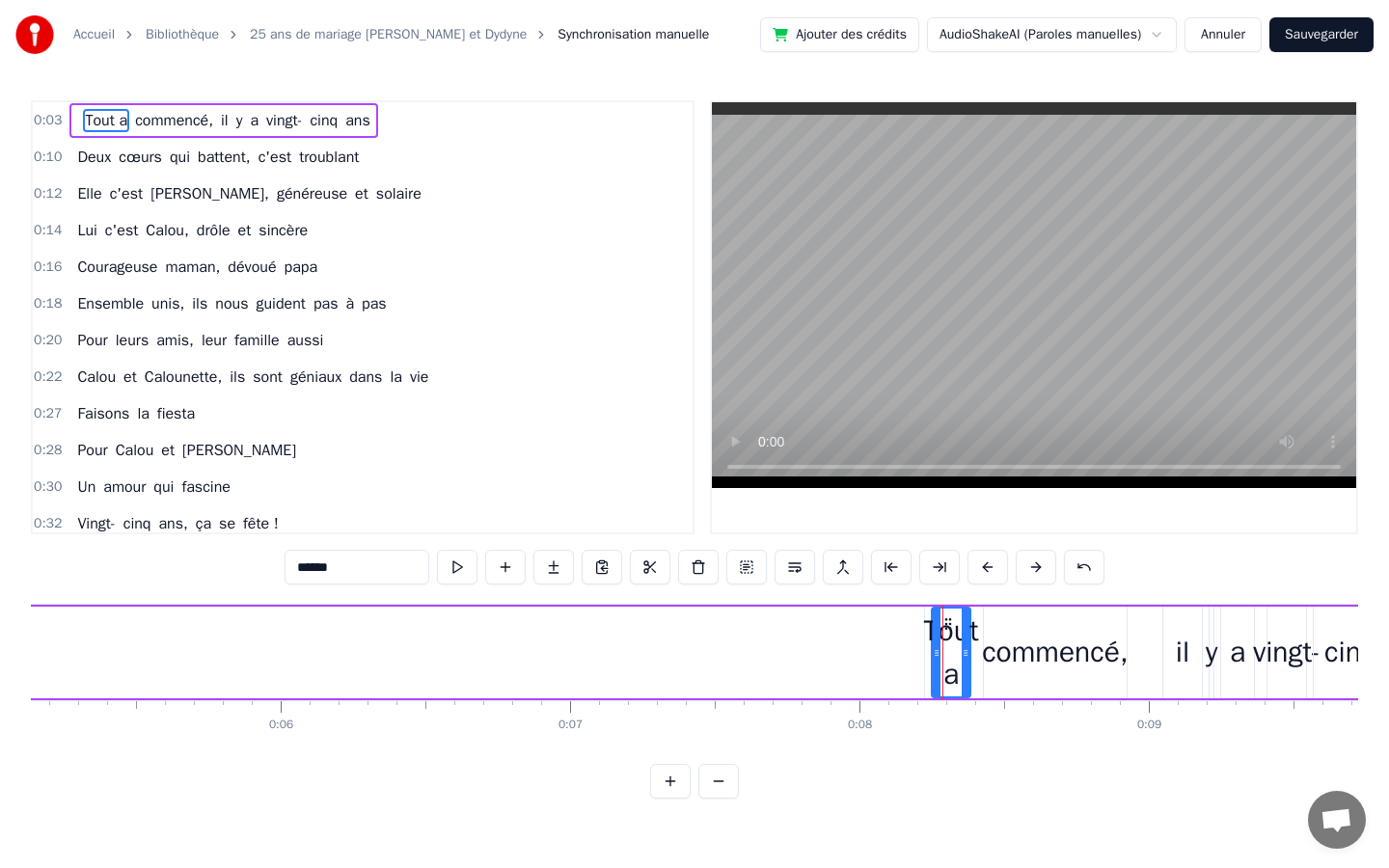 type 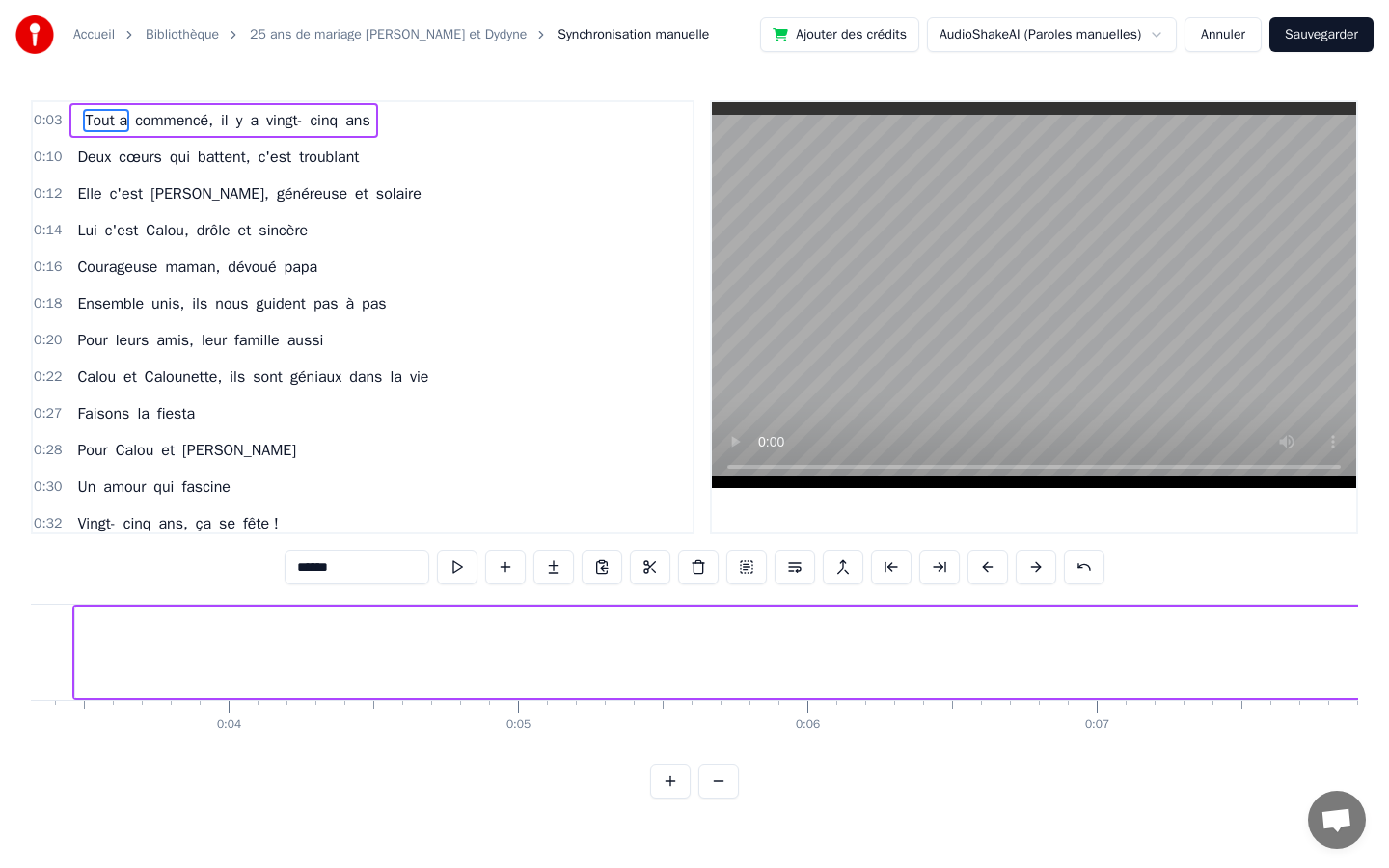 scroll, scrollTop: 0, scrollLeft: 885, axis: horizontal 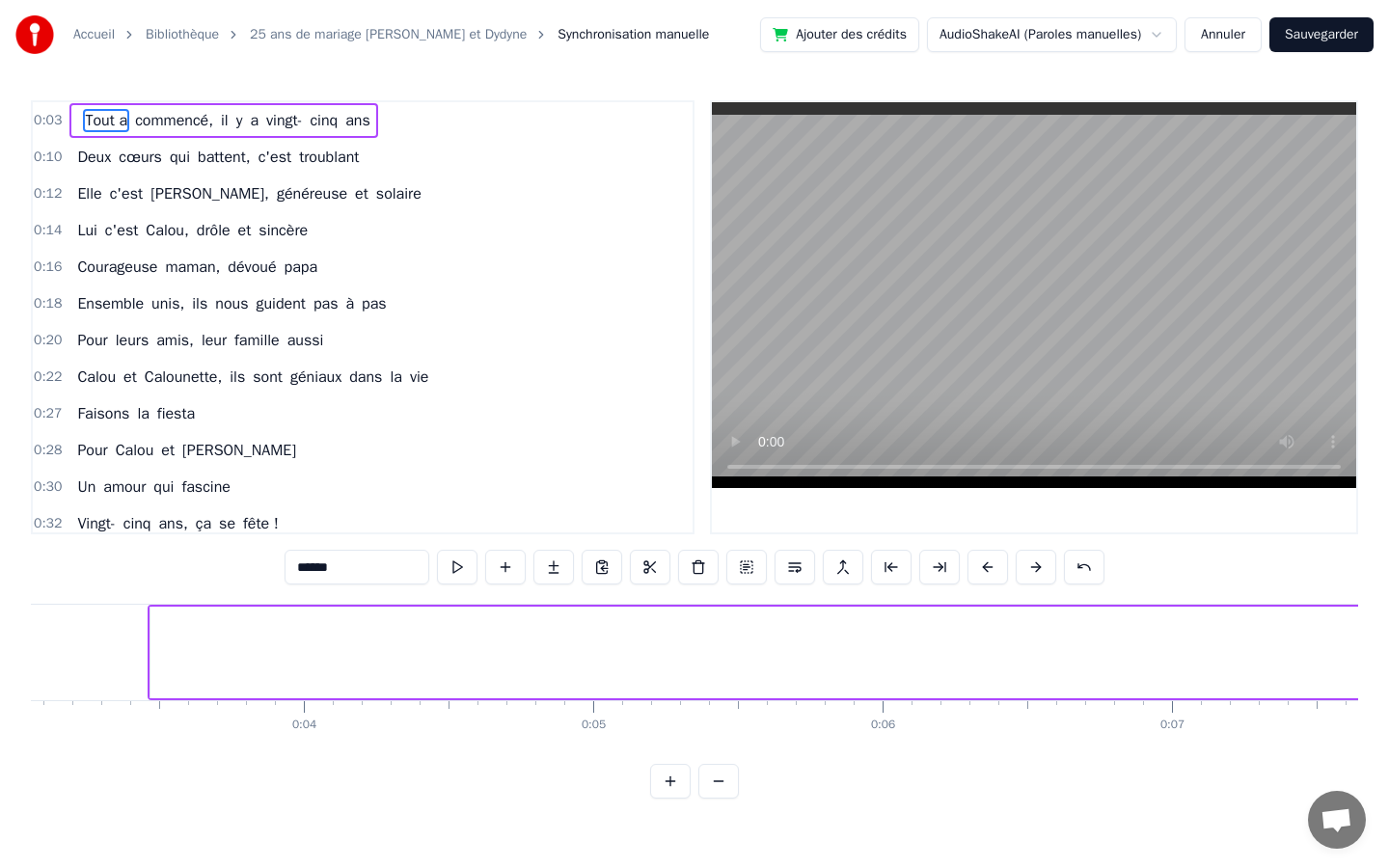 click at bounding box center [838, 652] 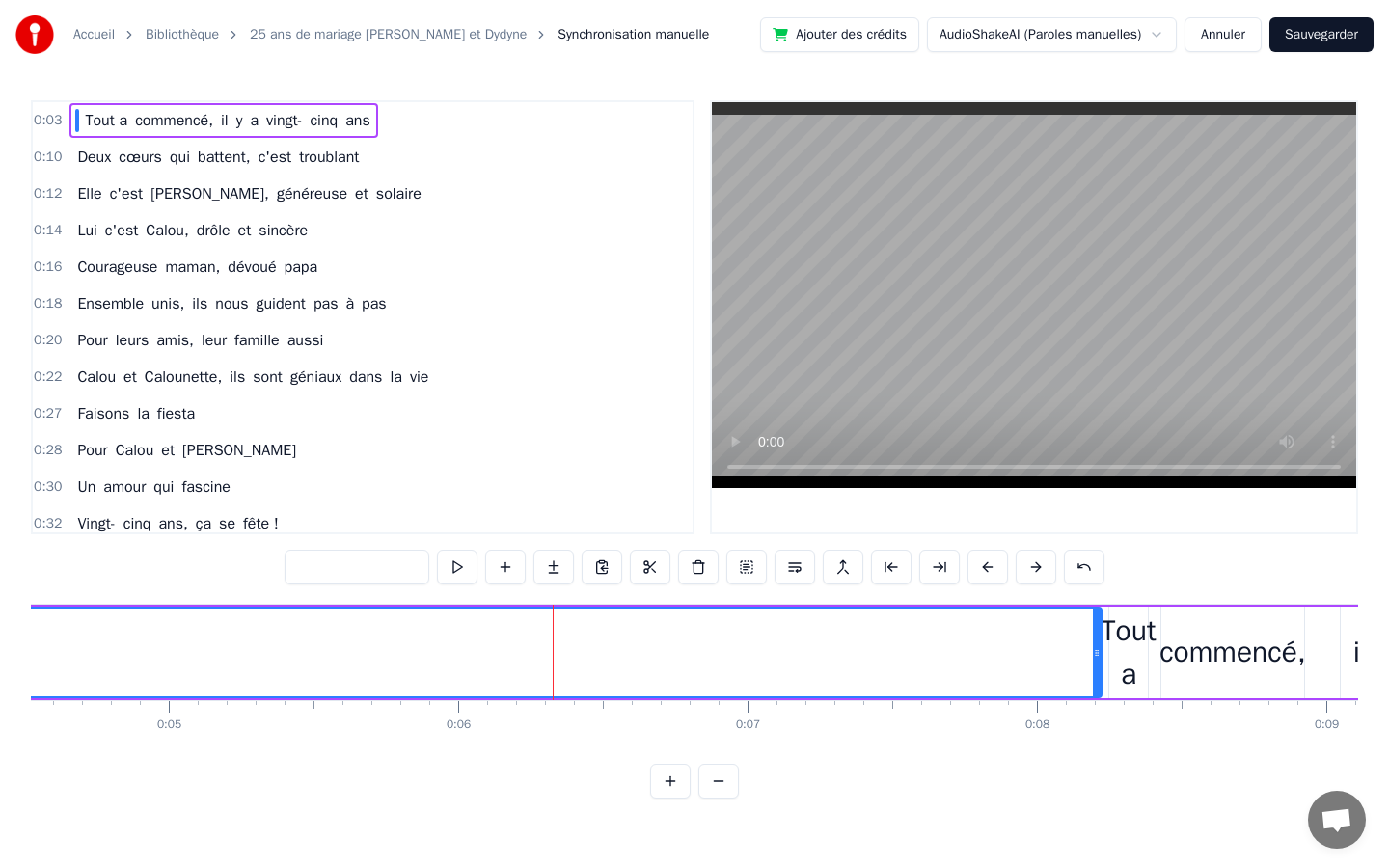 scroll, scrollTop: 0, scrollLeft: 1171, axis: horizontal 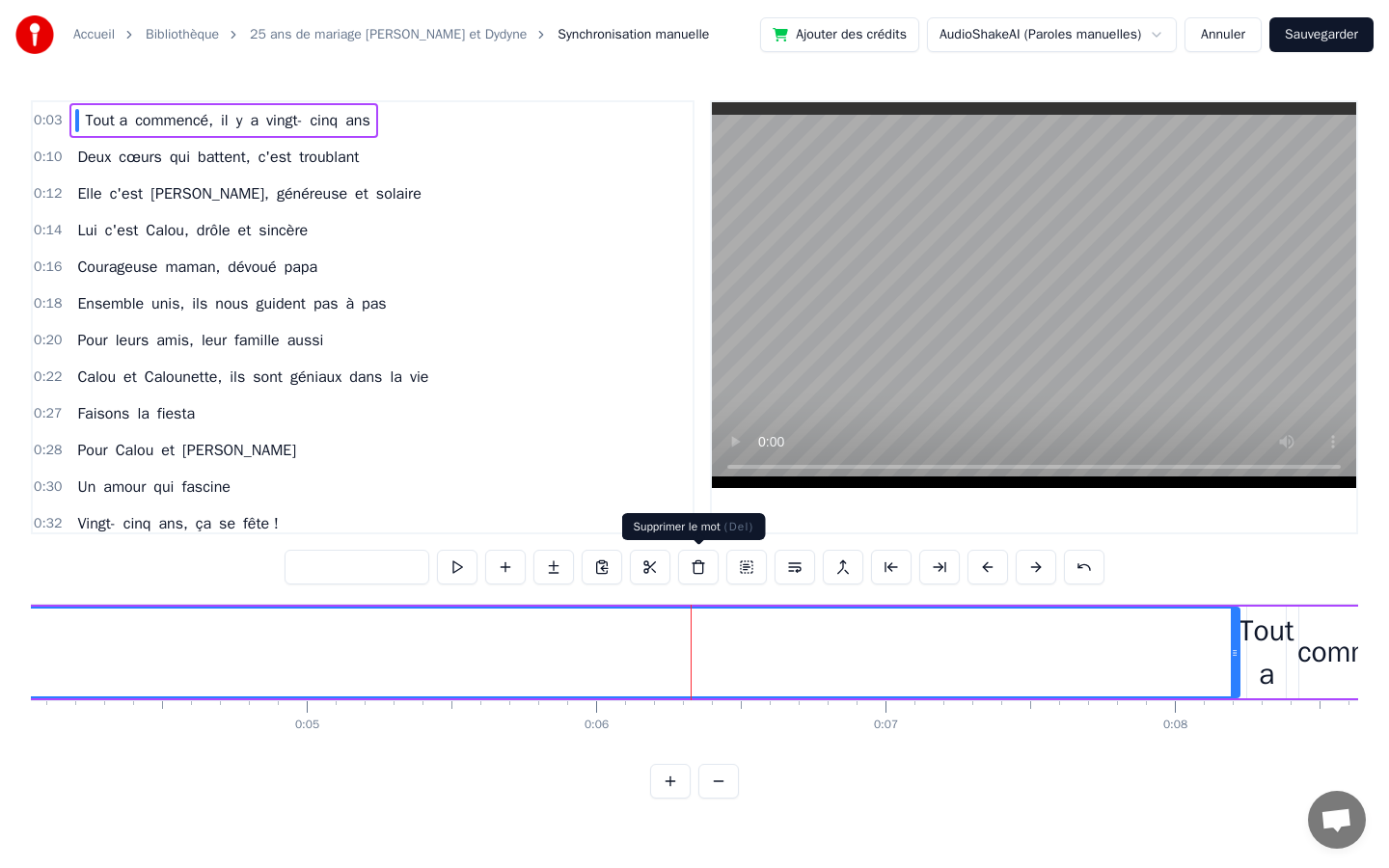 click at bounding box center [698, 567] 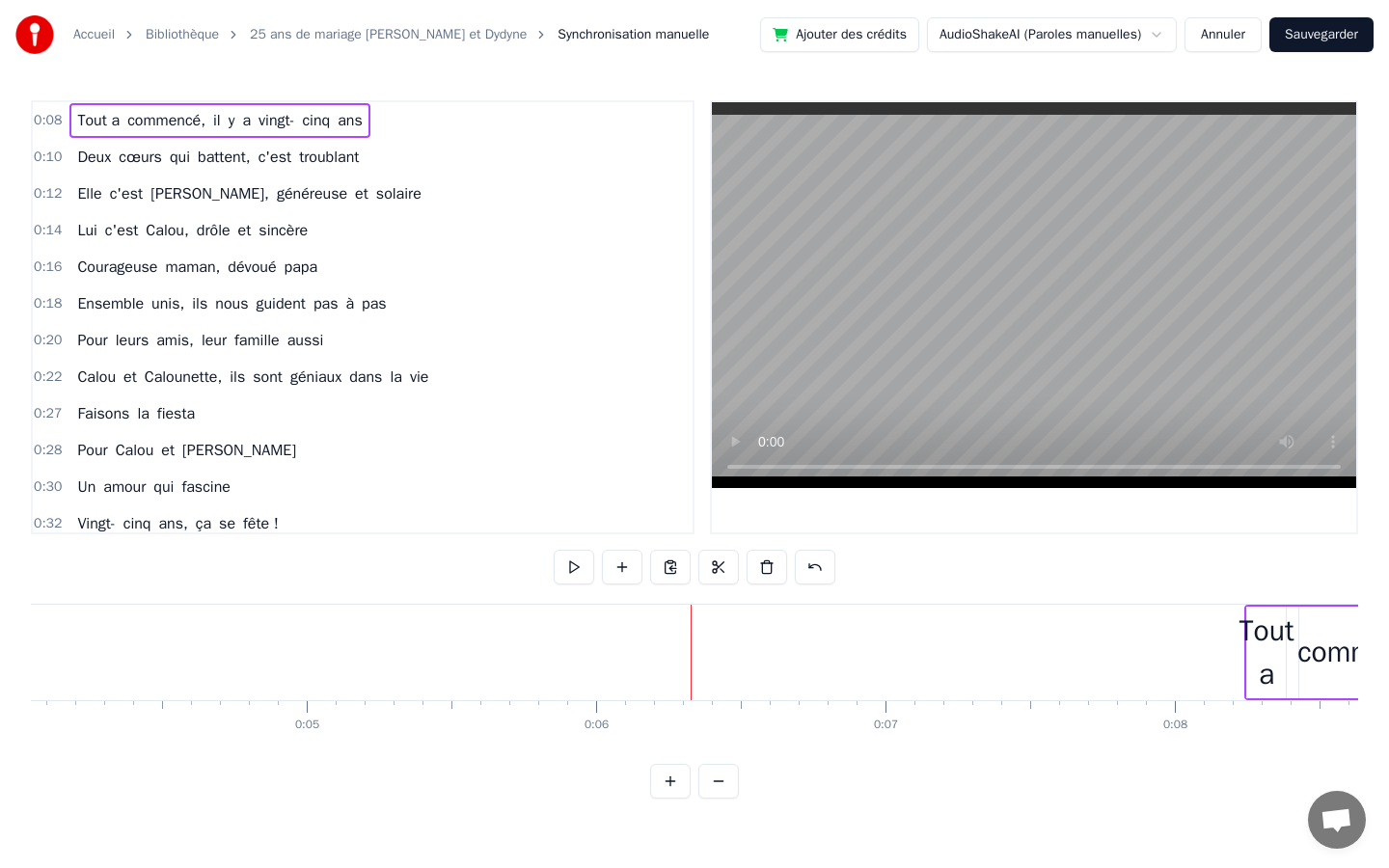 click on "0:08 Tout a commencé, [DATE] 0:10 Deux cœurs qui battent, c'est troublant 0:12 Elle c'est [PERSON_NAME], généreuse et solaire 0:14 Lui c'est Calou, drôle et sincère 0:16 Courageuse maman, dévoué papa 0:18 Ensemble unis, ils nous guident pas à pas 0:20 Pour leurs amis, leur famille aussi 0:22 Calou et [PERSON_NAME], ils sont géniaux dans la vie 0:27 Faisons la fiesta 0:28 Pour [PERSON_NAME] et [PERSON_NAME] 0:30 Un amour qui fascine 0:32 Vingt- cinq ans, ça se fête ! 0:34 Faisons la fiesta 0:36 Parents extraordinaires 0:38 Votre amour nous éclaire 0:39 Vous êtes nos héros secrets 0:47 Quatre enfants à la maison 0:49 Vous avez tout donné sans raison 0:51 Elle nous console, lui nous fait rire 0:53 À tous leurs proches, ils savent offrir 0:55 Cette joie qu'ils portent, cette chaleur sincère [PERSON_NAME] et Calounette, on oublie ses misères 0:59 Disputes et réconciliations 1:01 C'est ça l'amour, c'est ça la passion 1:06 Faisons la fiesta 1:07 Pour [PERSON_NAME] et [PERSON_NAME] 1:09 Un amour qui fascine Vingt- cinq" at bounding box center (694, 317) 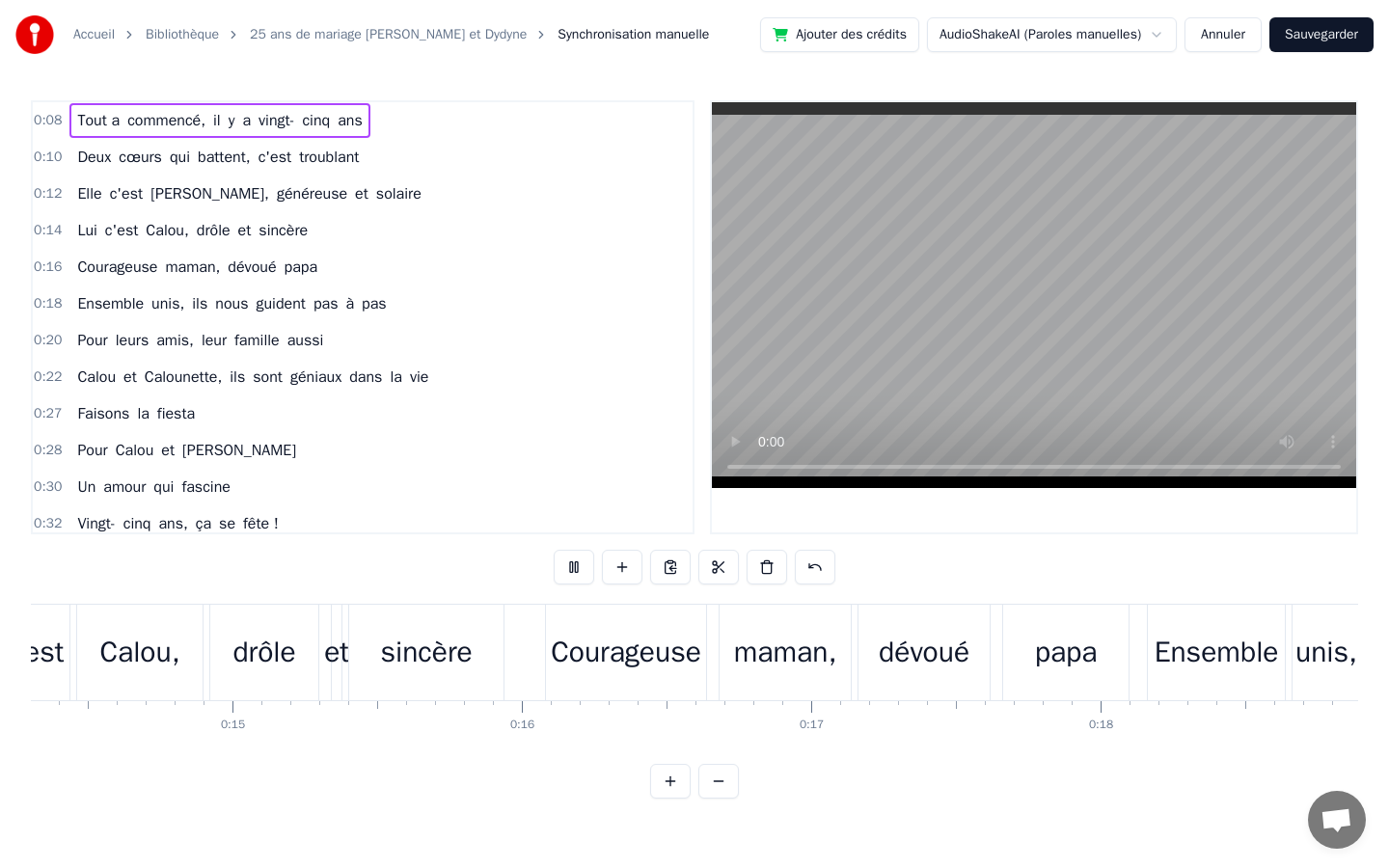 scroll, scrollTop: 0, scrollLeft: 5314, axis: horizontal 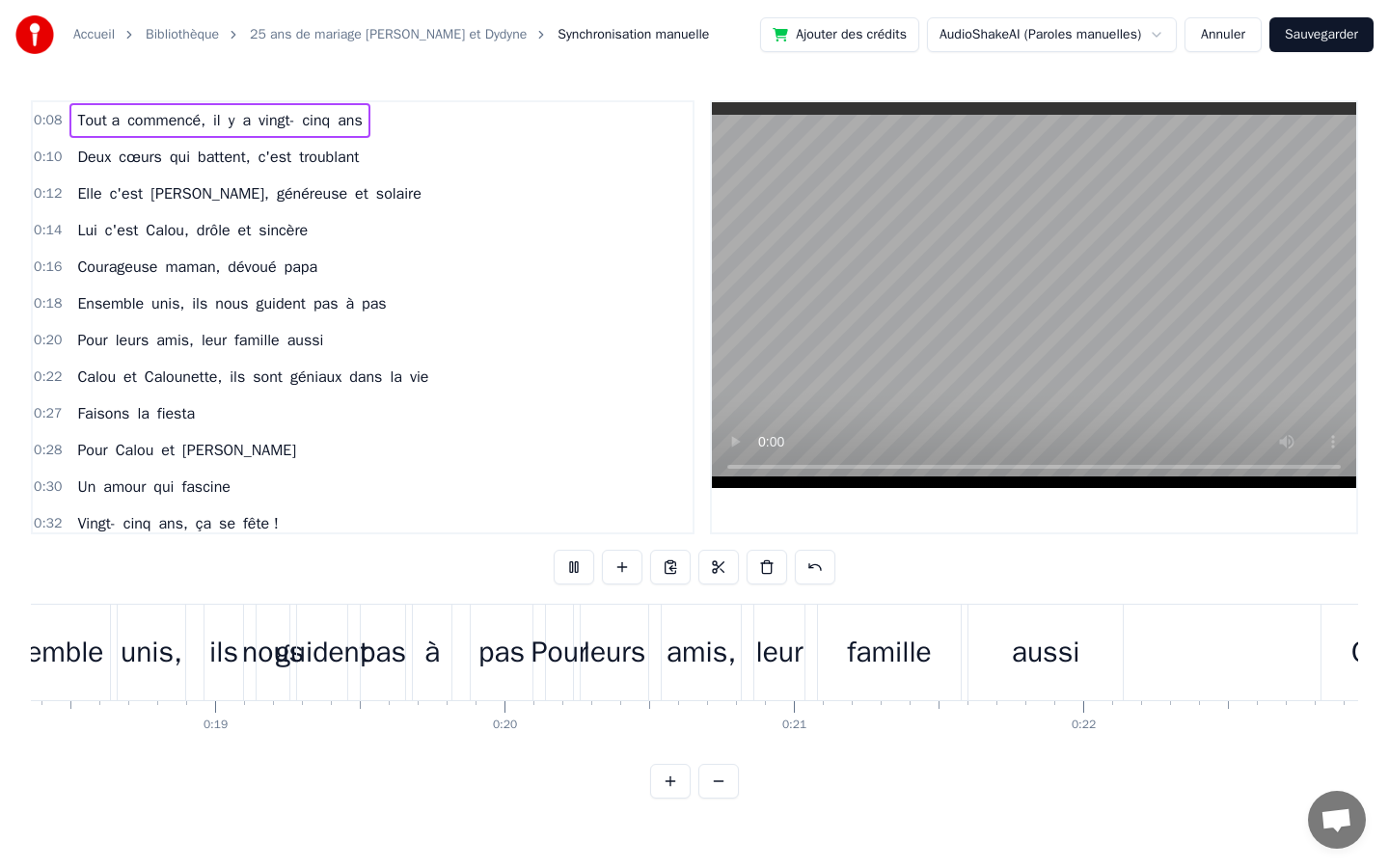 click on "Sauvegarder" at bounding box center (1321, 35) 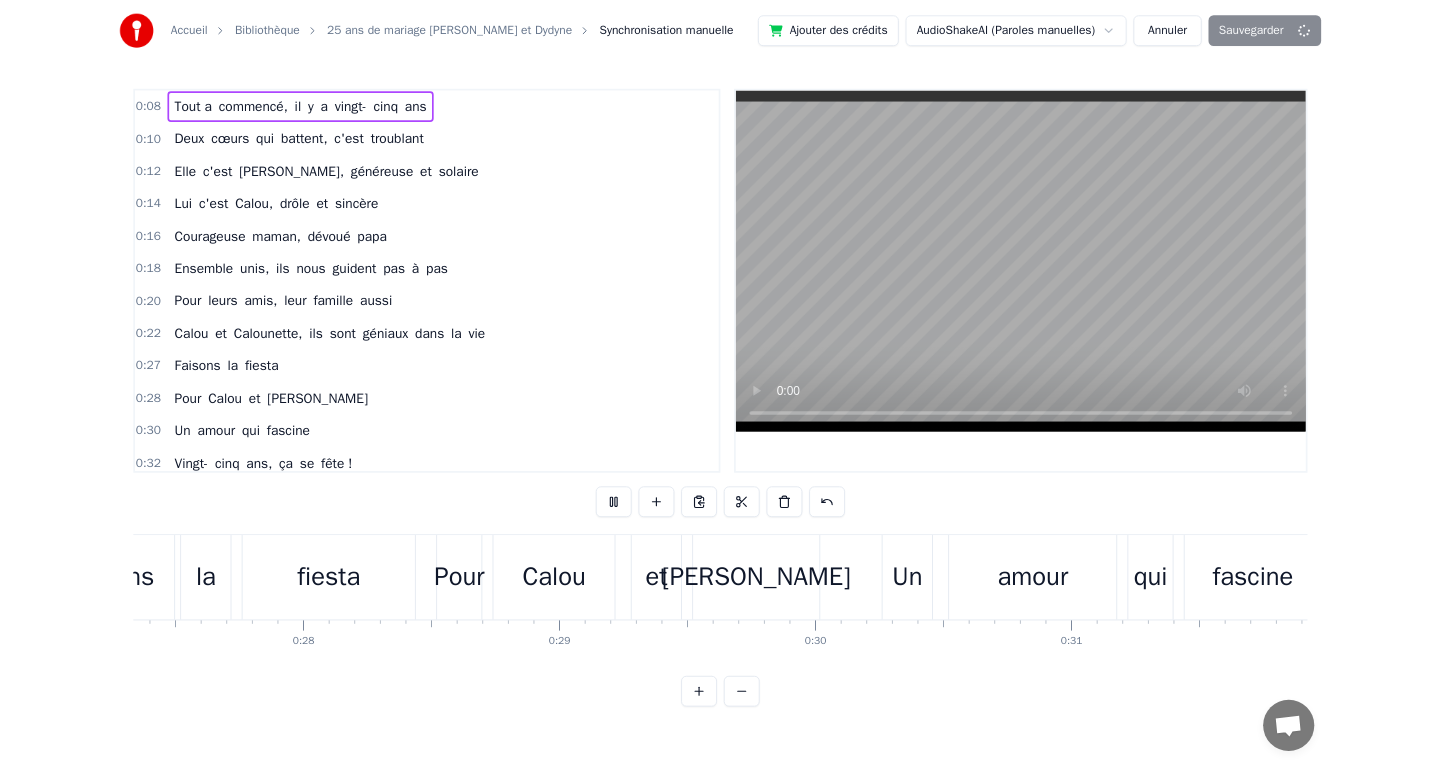 scroll, scrollTop: 0, scrollLeft: 9587, axis: horizontal 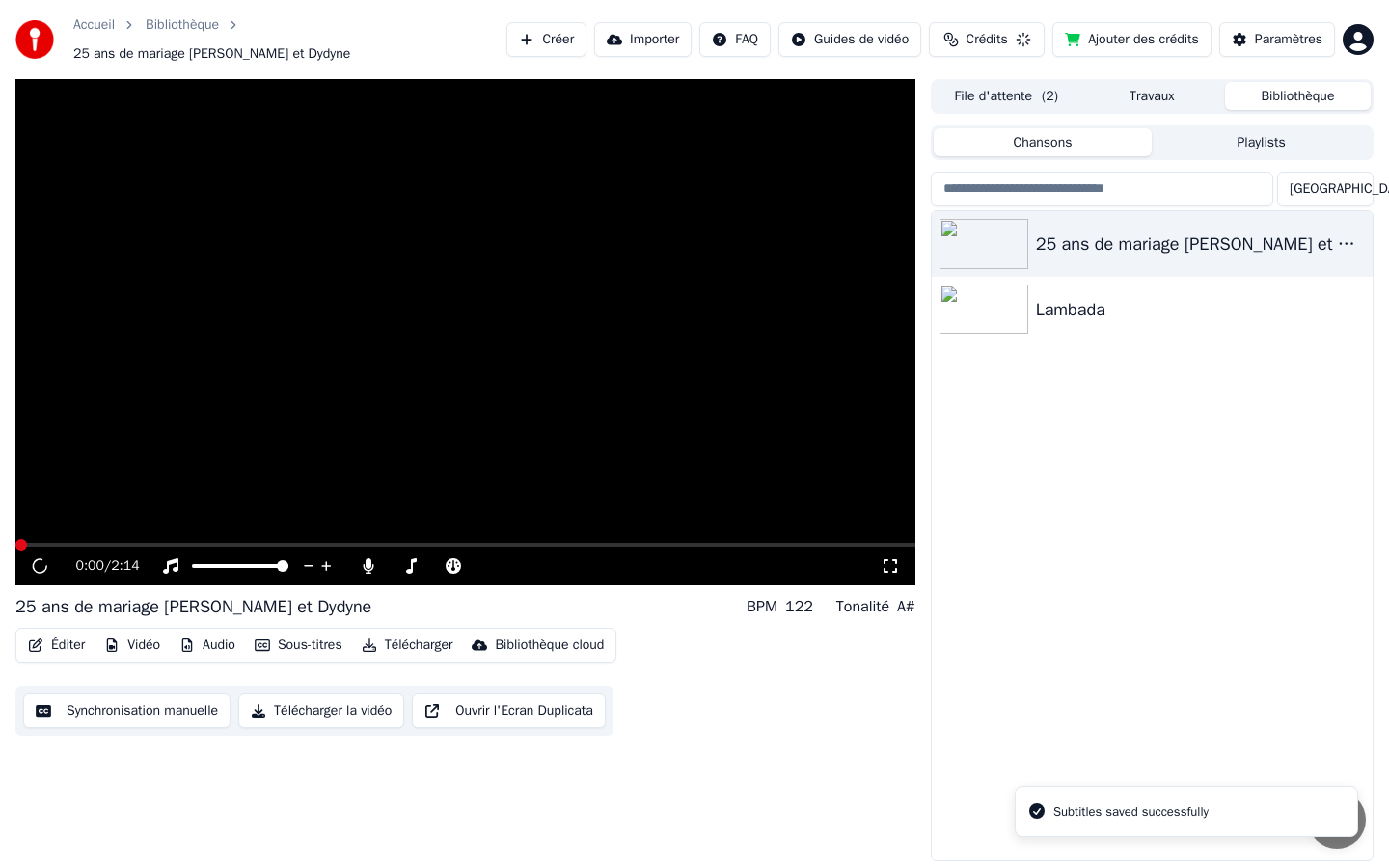 click on "Travaux" at bounding box center (1152, 95) 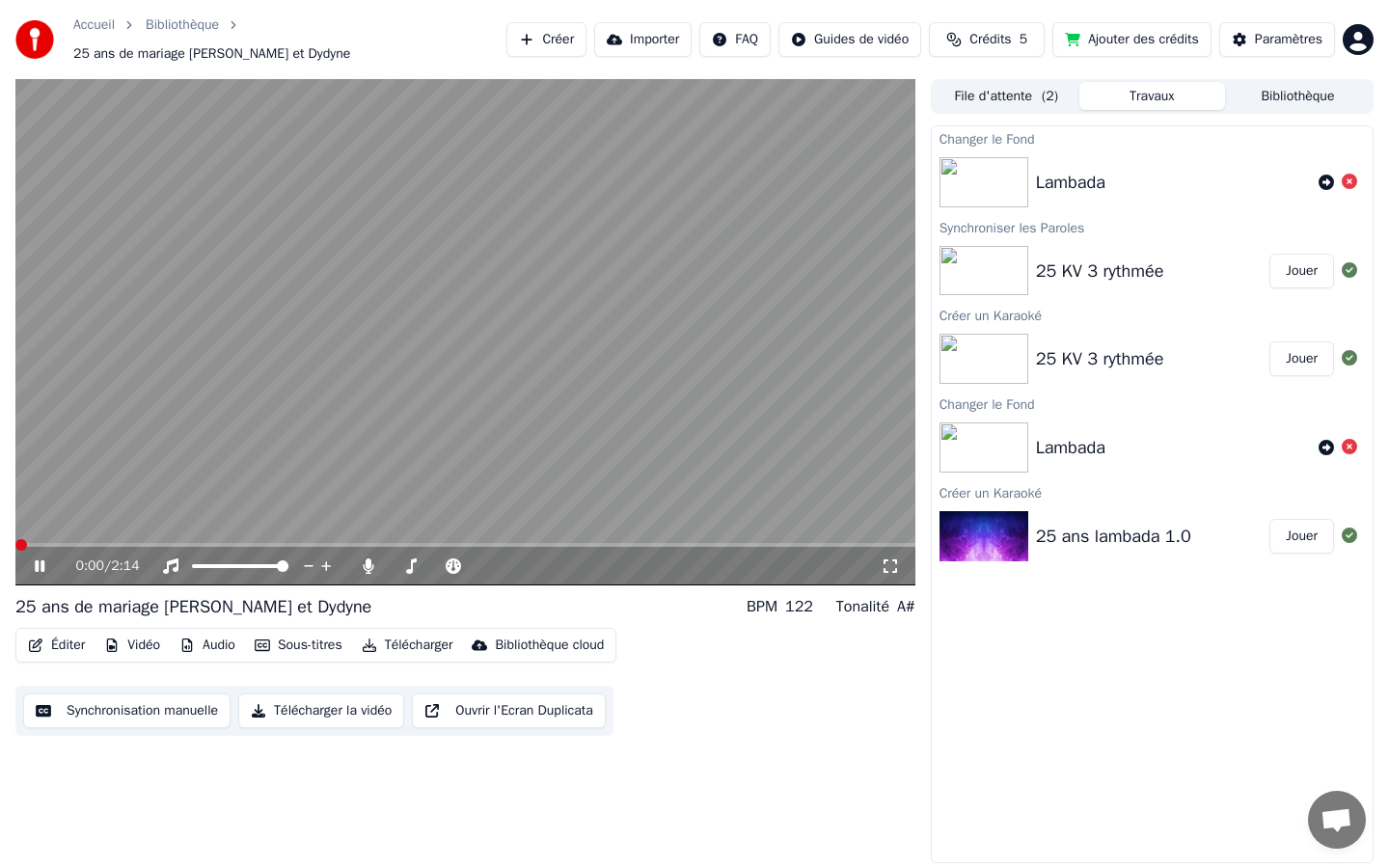 click on "Sous-titres" at bounding box center (298, 645) 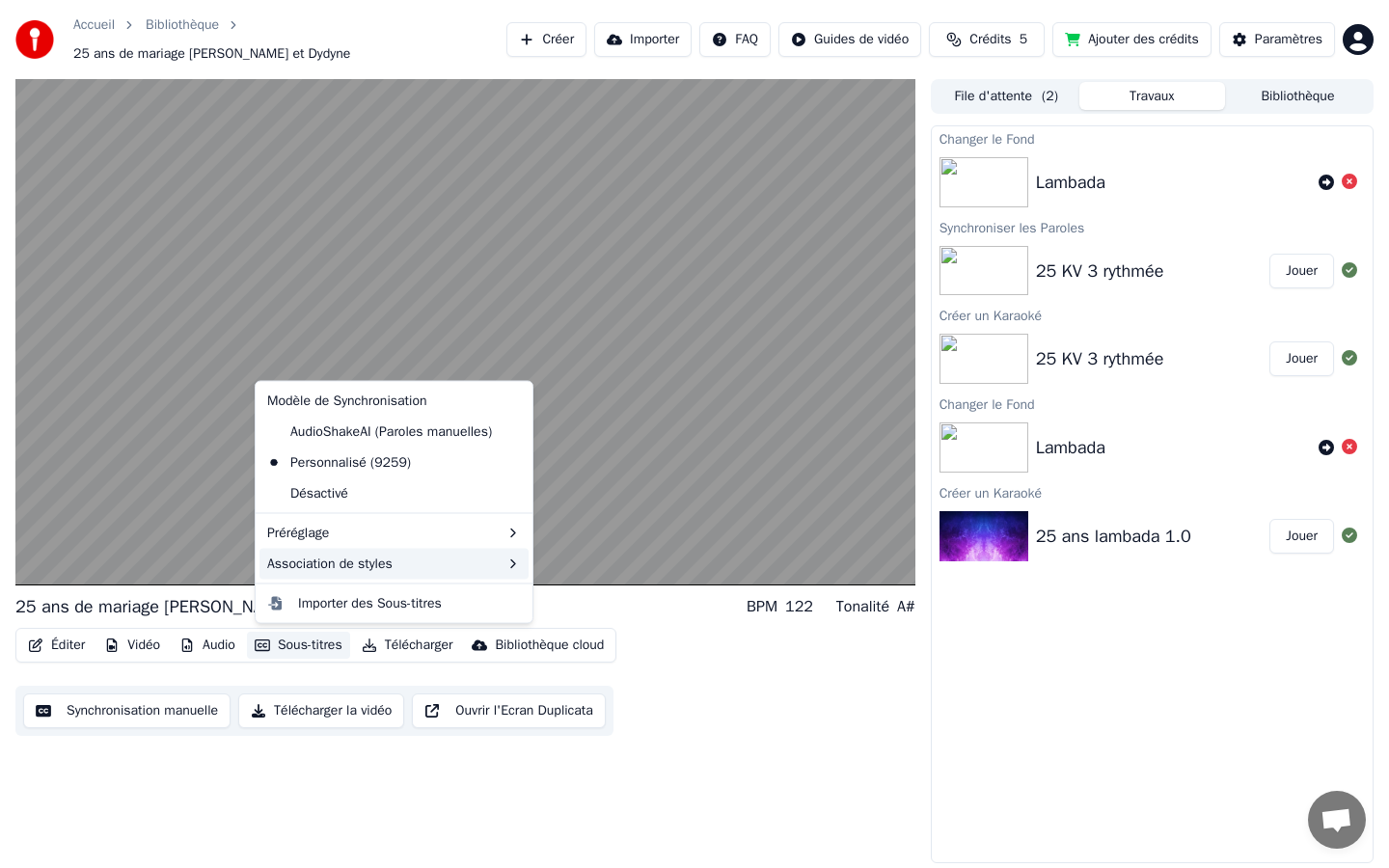 click 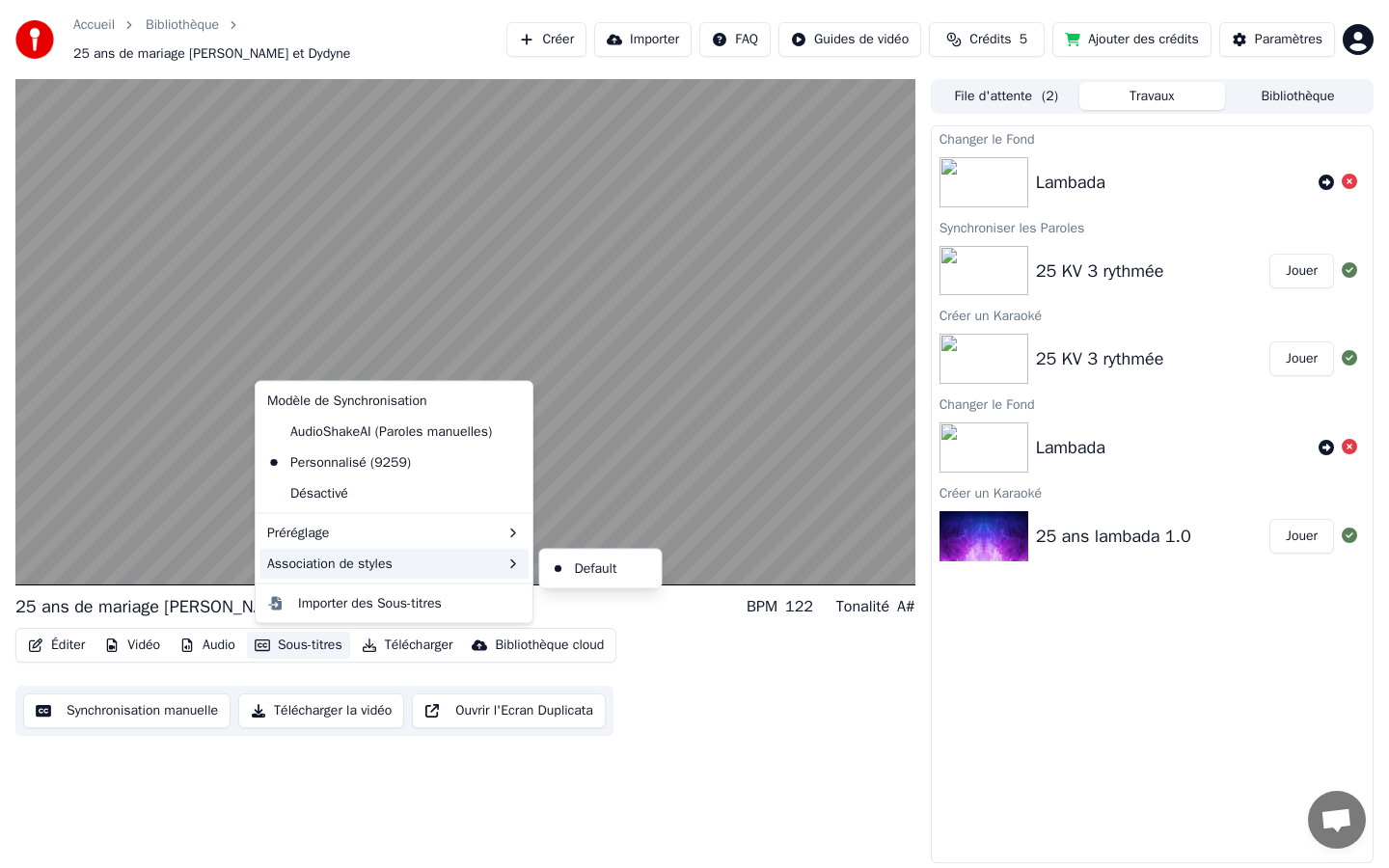 click on "Éditer Vidéo Audio Sous-titres Télécharger Bibliothèque cloud Synchronisation manuelle Télécharger la vidéo Ouvrir l'Ecran Duplicata" at bounding box center (465, 682) 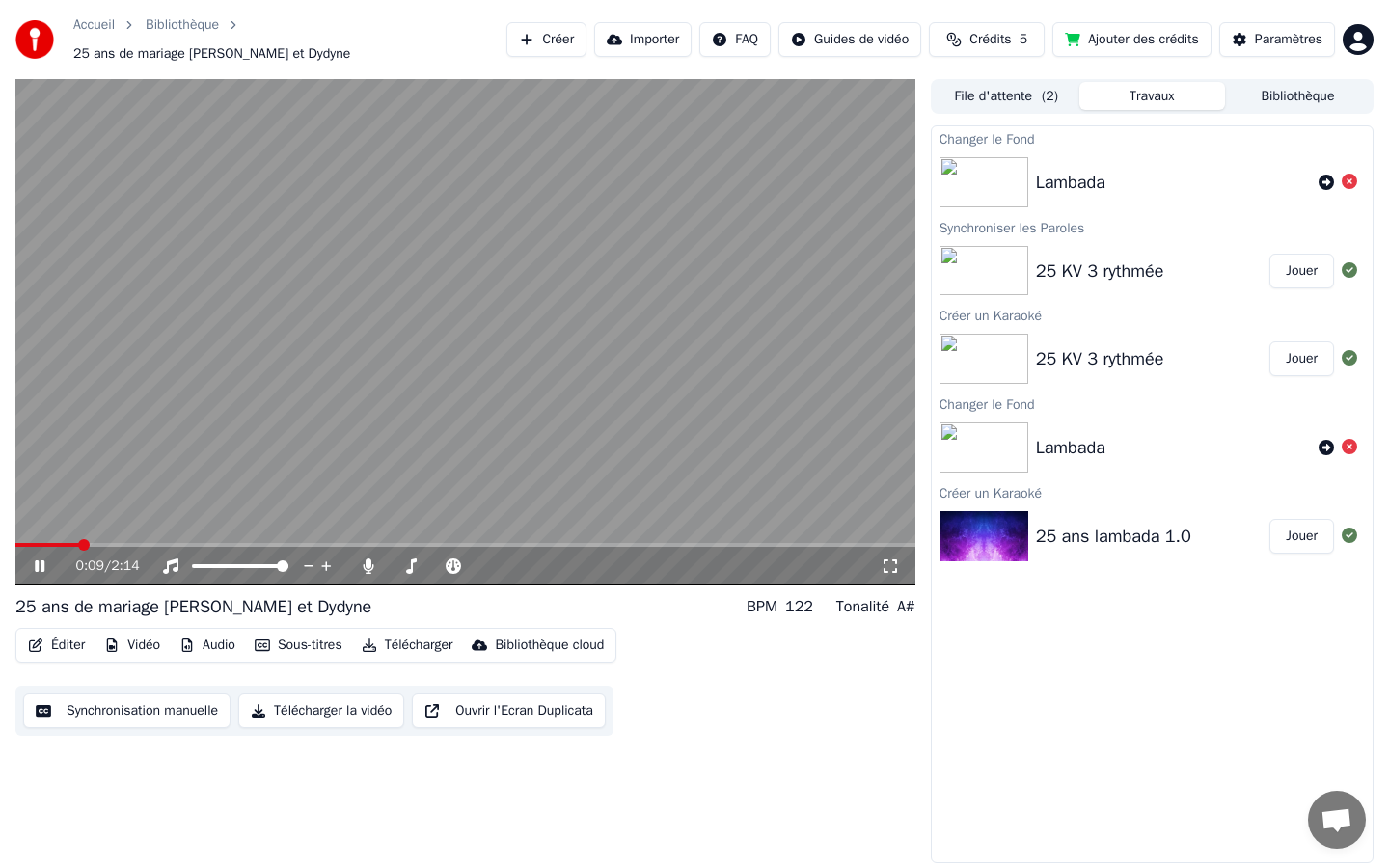 click on "Changer le Fond Lambada Synchroniser les Paroles 25 KV 3 rythmée Jouer Créer un Karaoké 25 KV 3 rythmée Jouer Changer le Fond Lambada Créer un Karaoké 25 ans lambada 1.0 Jouer" at bounding box center (1152, 494) 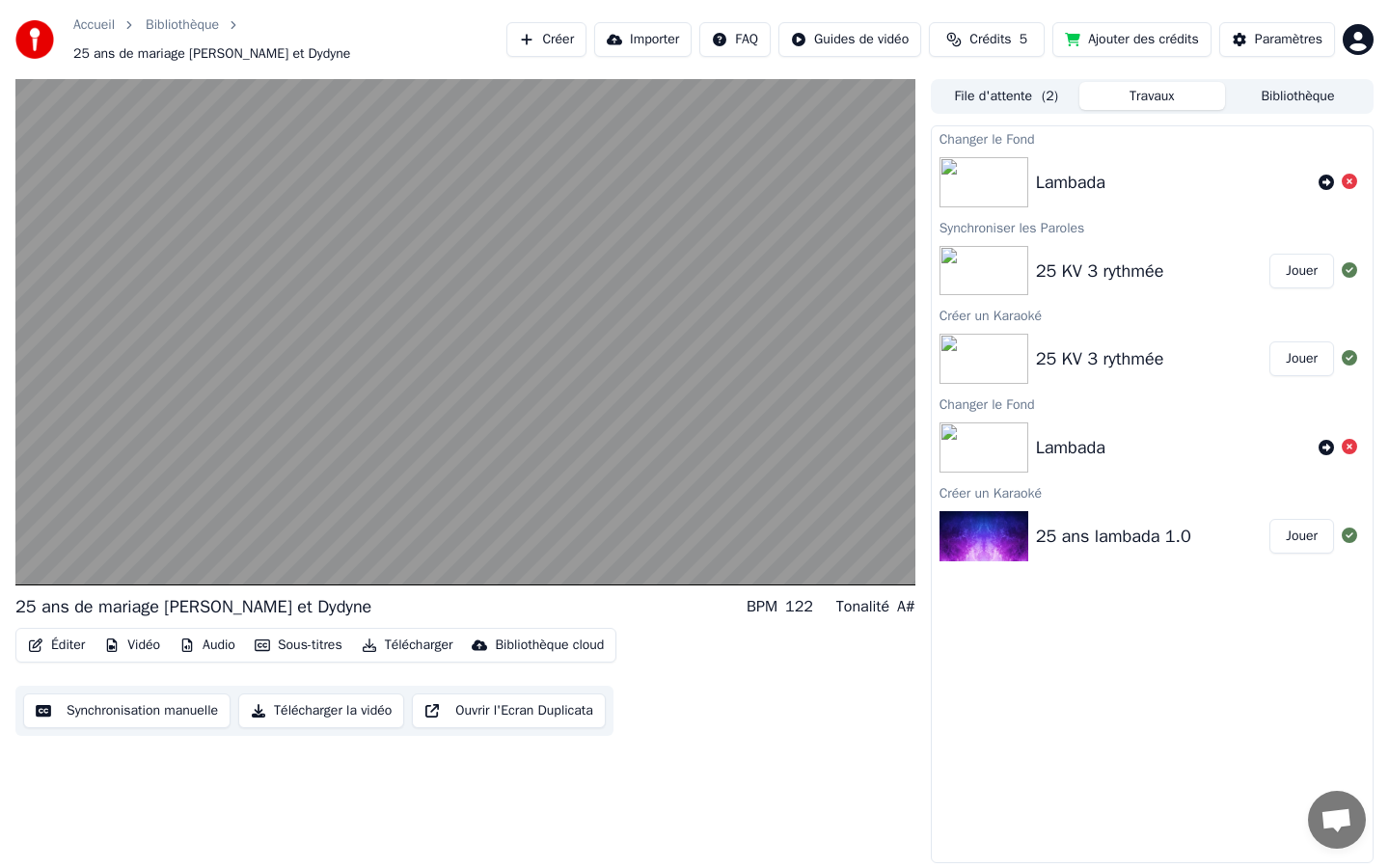 click on "Télécharger la vidéo" at bounding box center [321, 711] 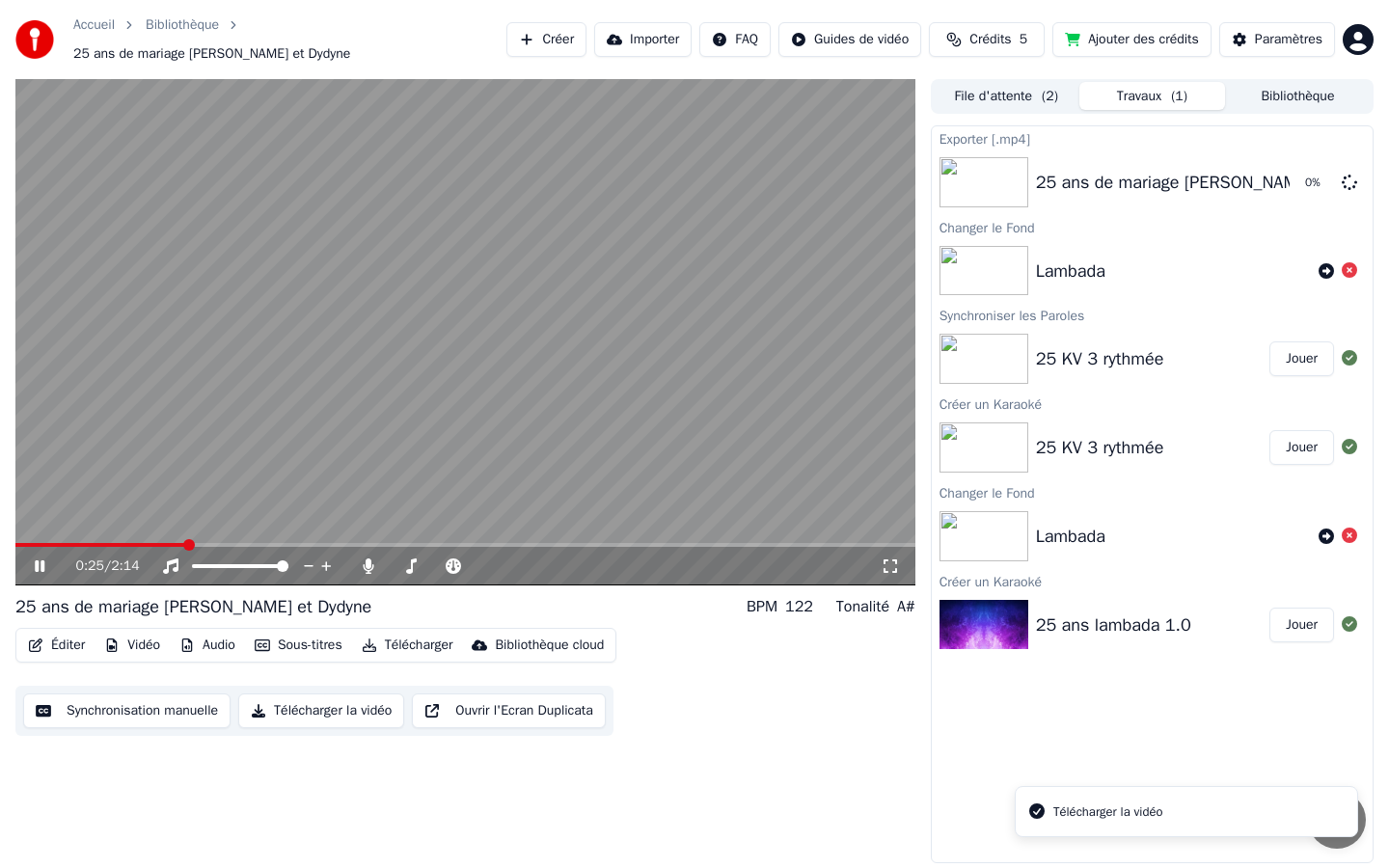 type 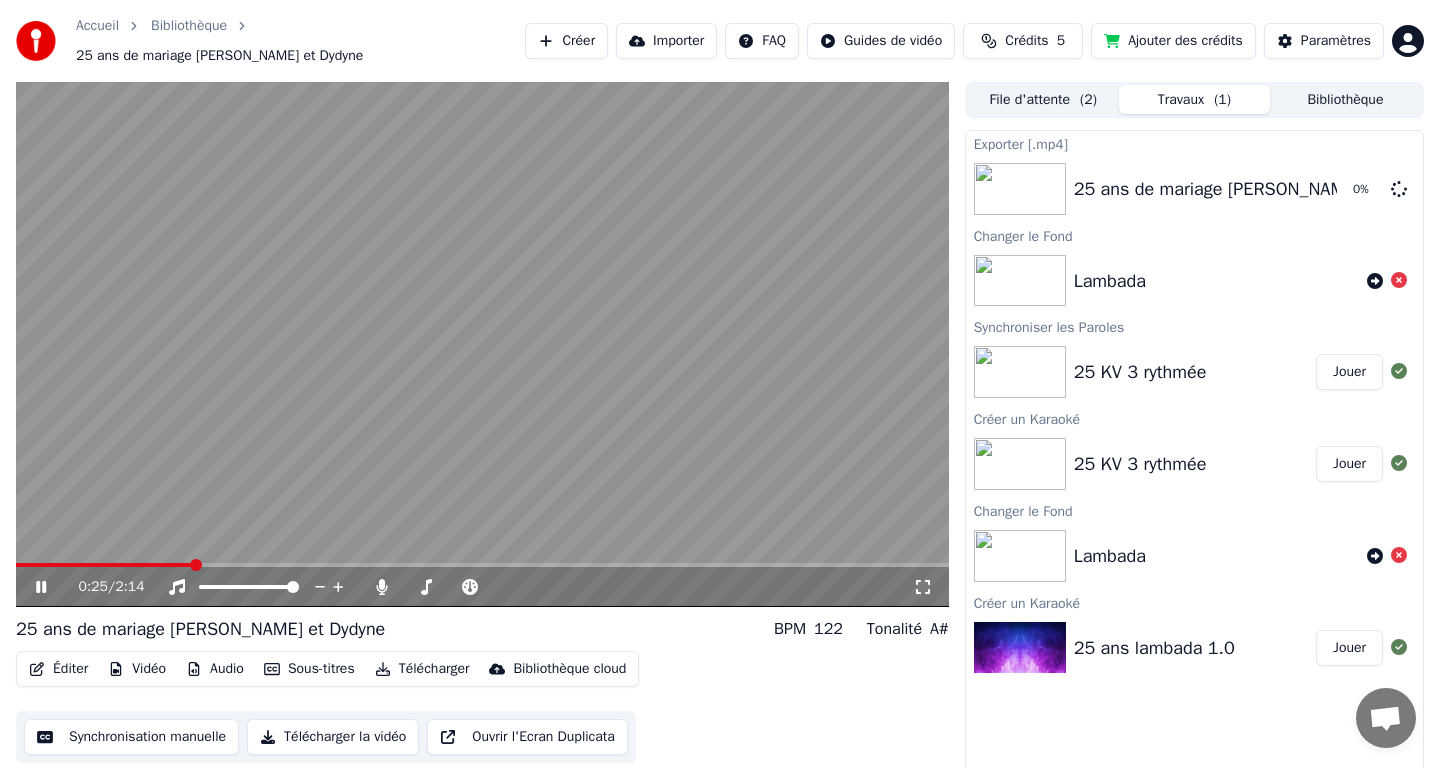 click on "0:25  /  2:14" at bounding box center [482, 587] 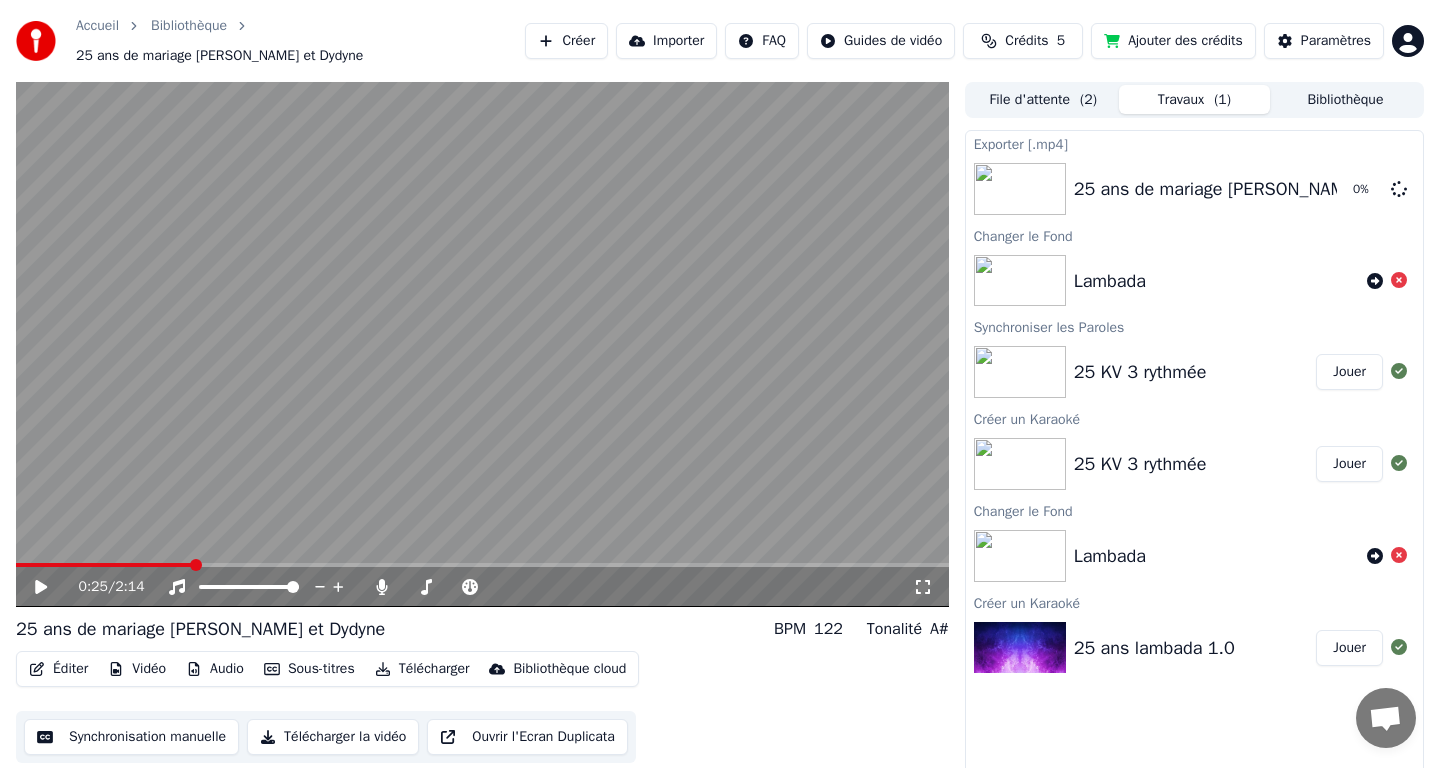 scroll, scrollTop: 15, scrollLeft: 0, axis: vertical 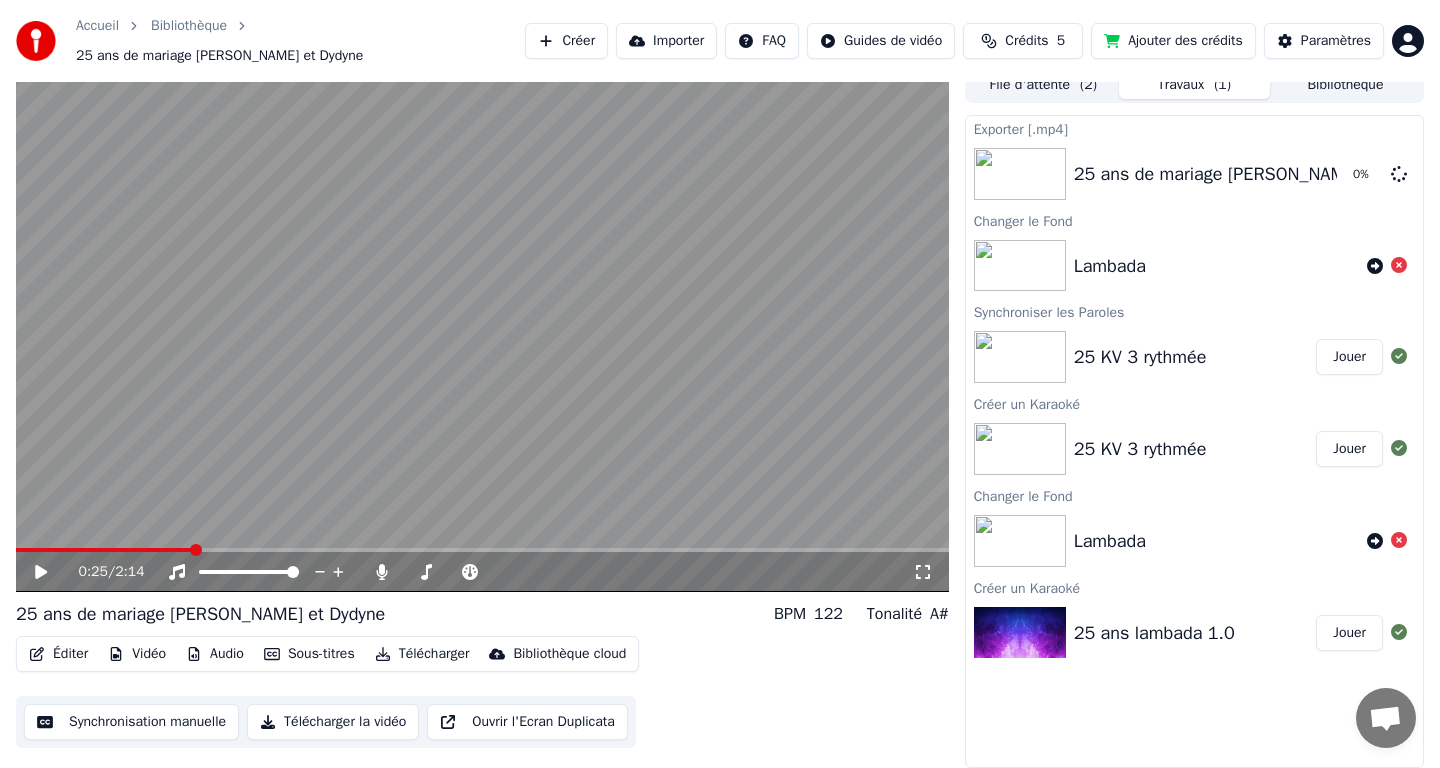 click on "Télécharger la vidéo" at bounding box center [333, 722] 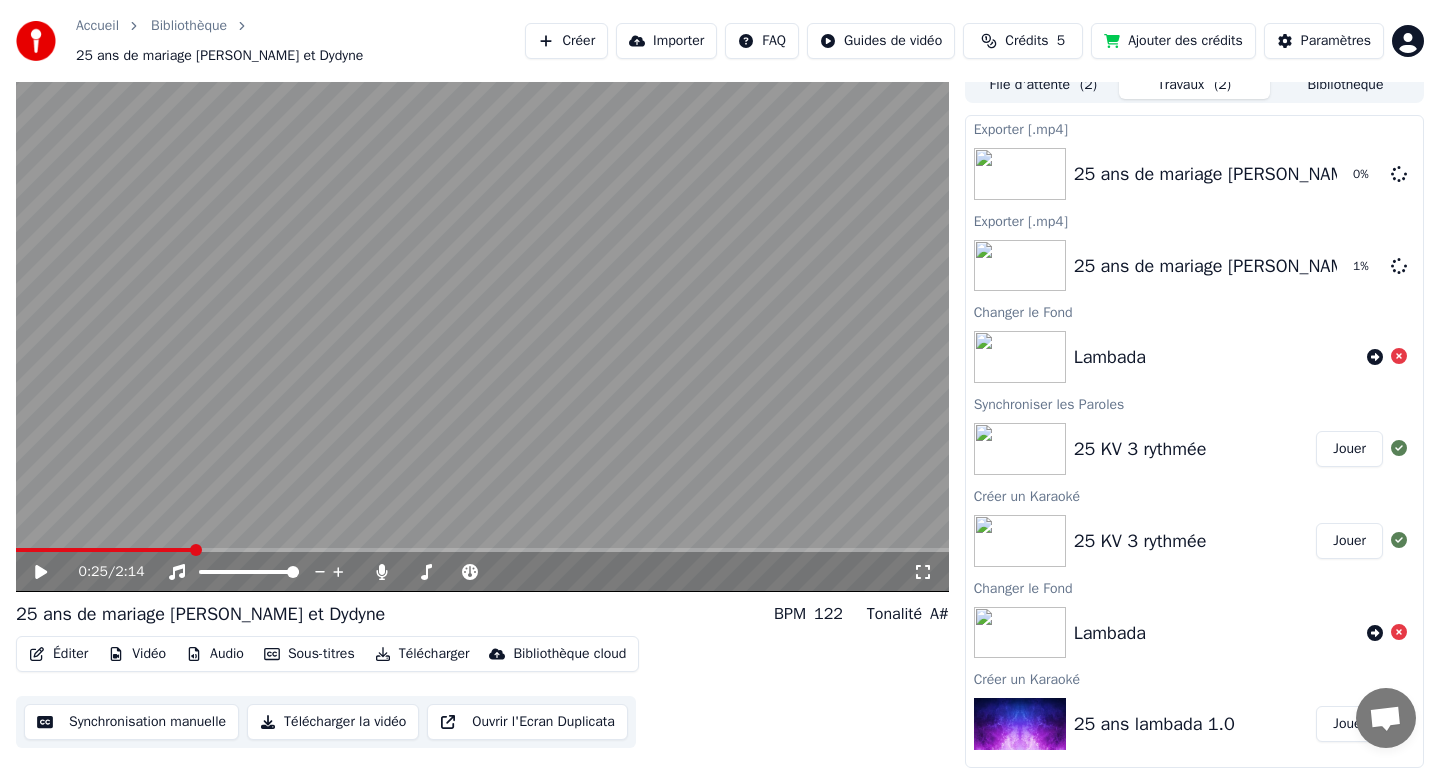 scroll, scrollTop: 0, scrollLeft: 0, axis: both 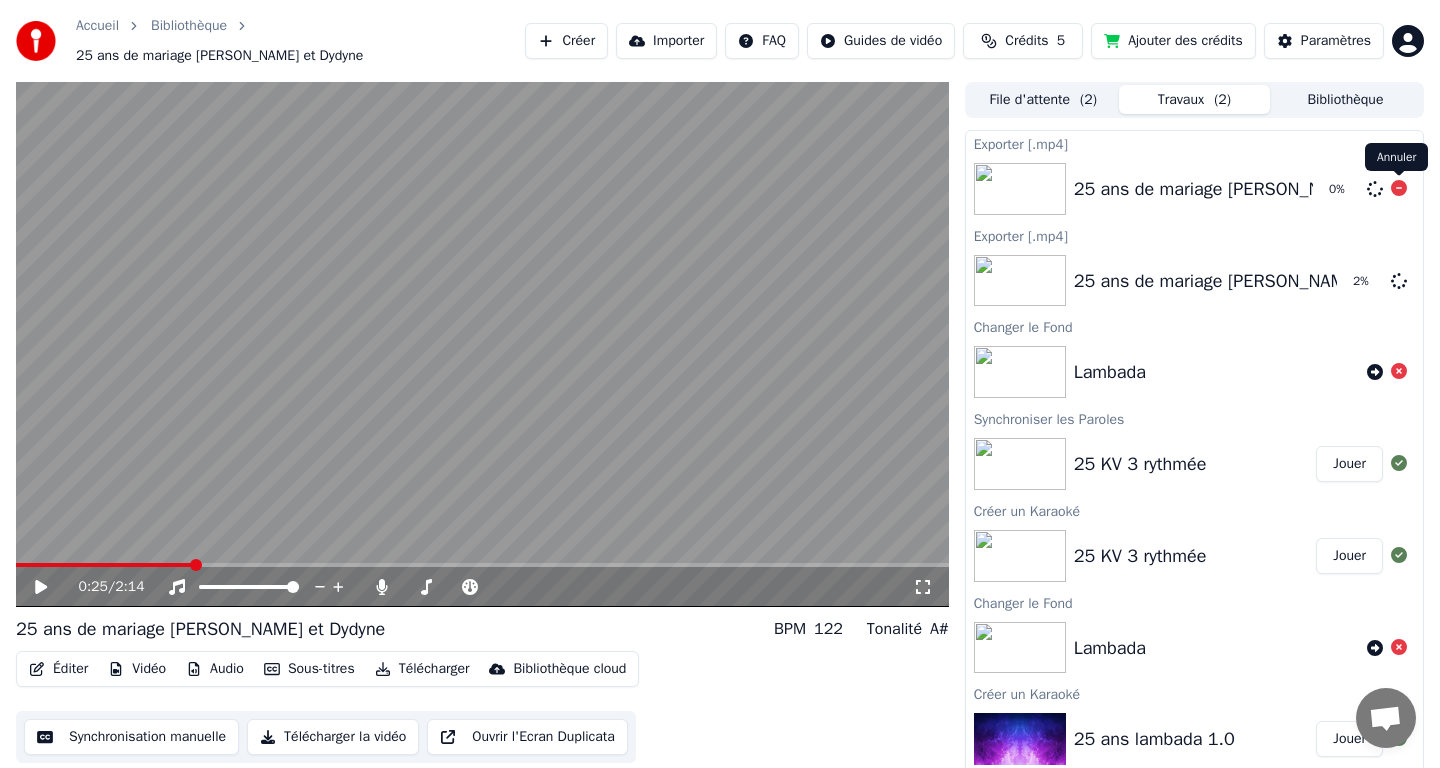 click 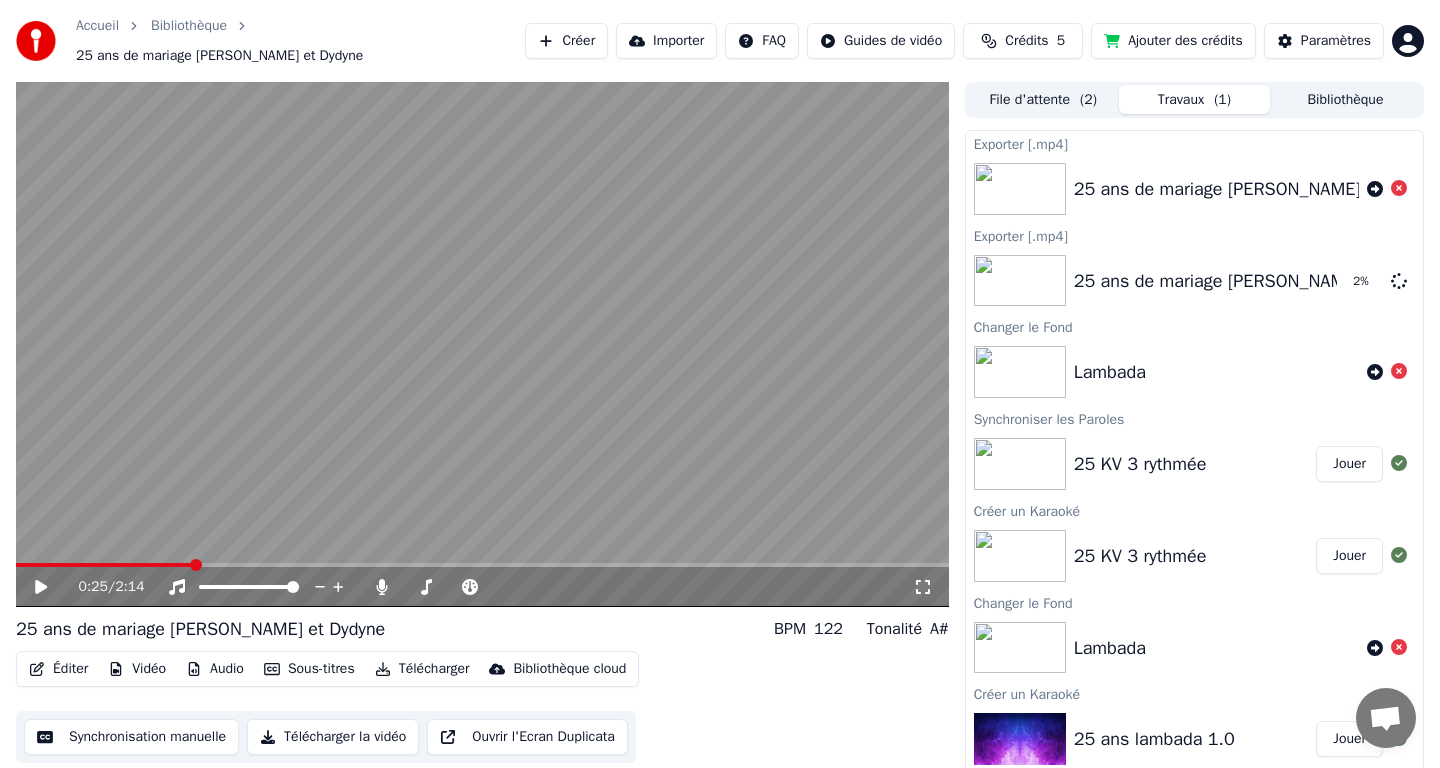 click on "Créer" at bounding box center (566, 41) 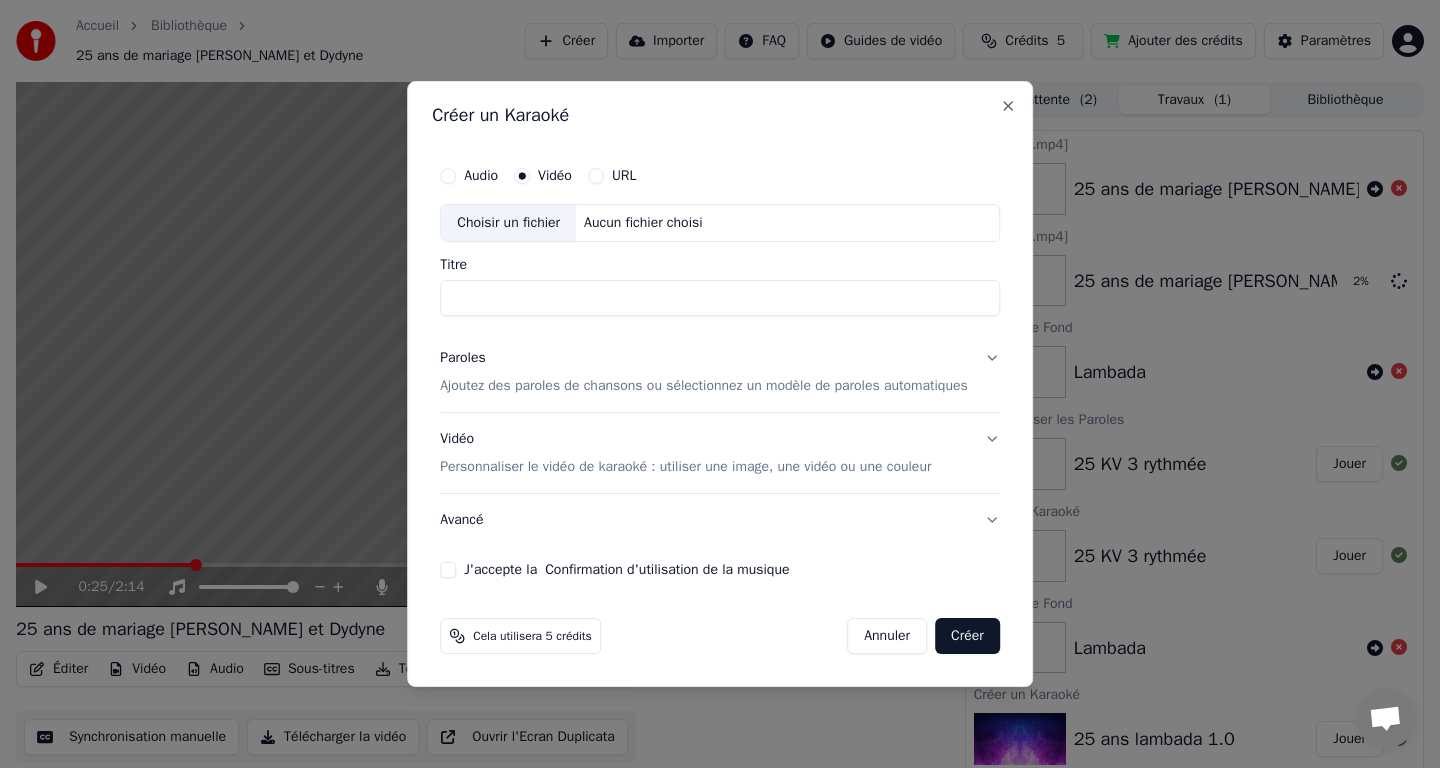click on "Choisir un fichier" at bounding box center (508, 223) 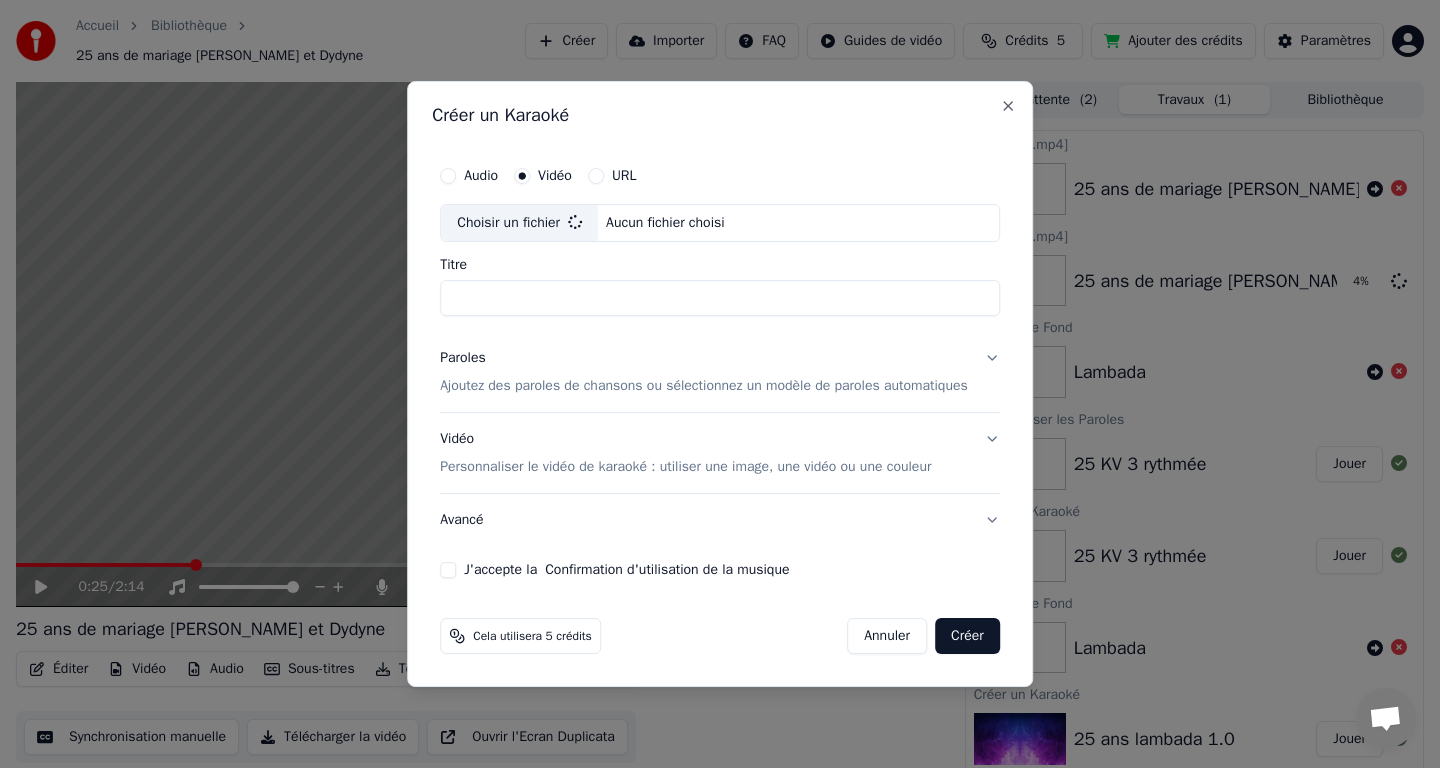 click on "Titre" at bounding box center (720, 298) 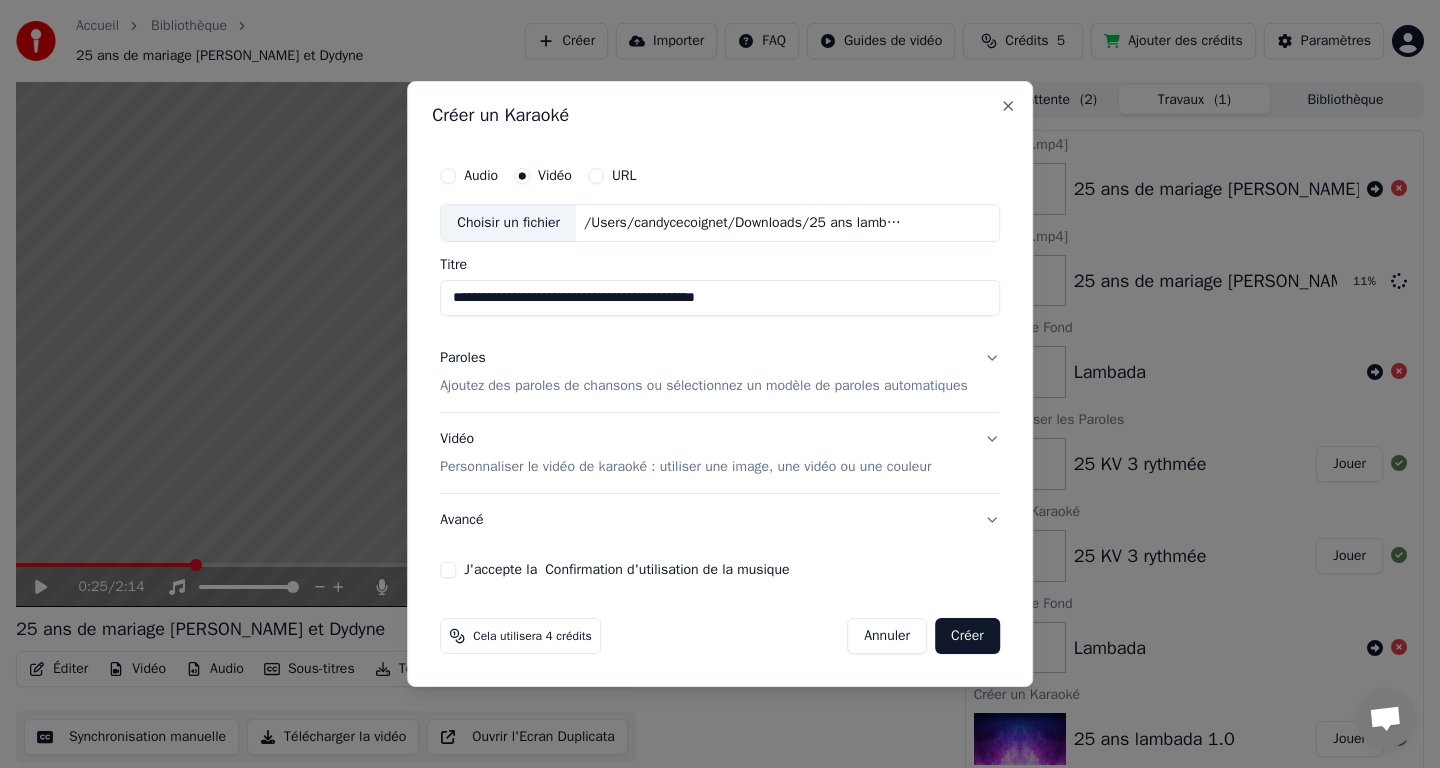 type on "**********" 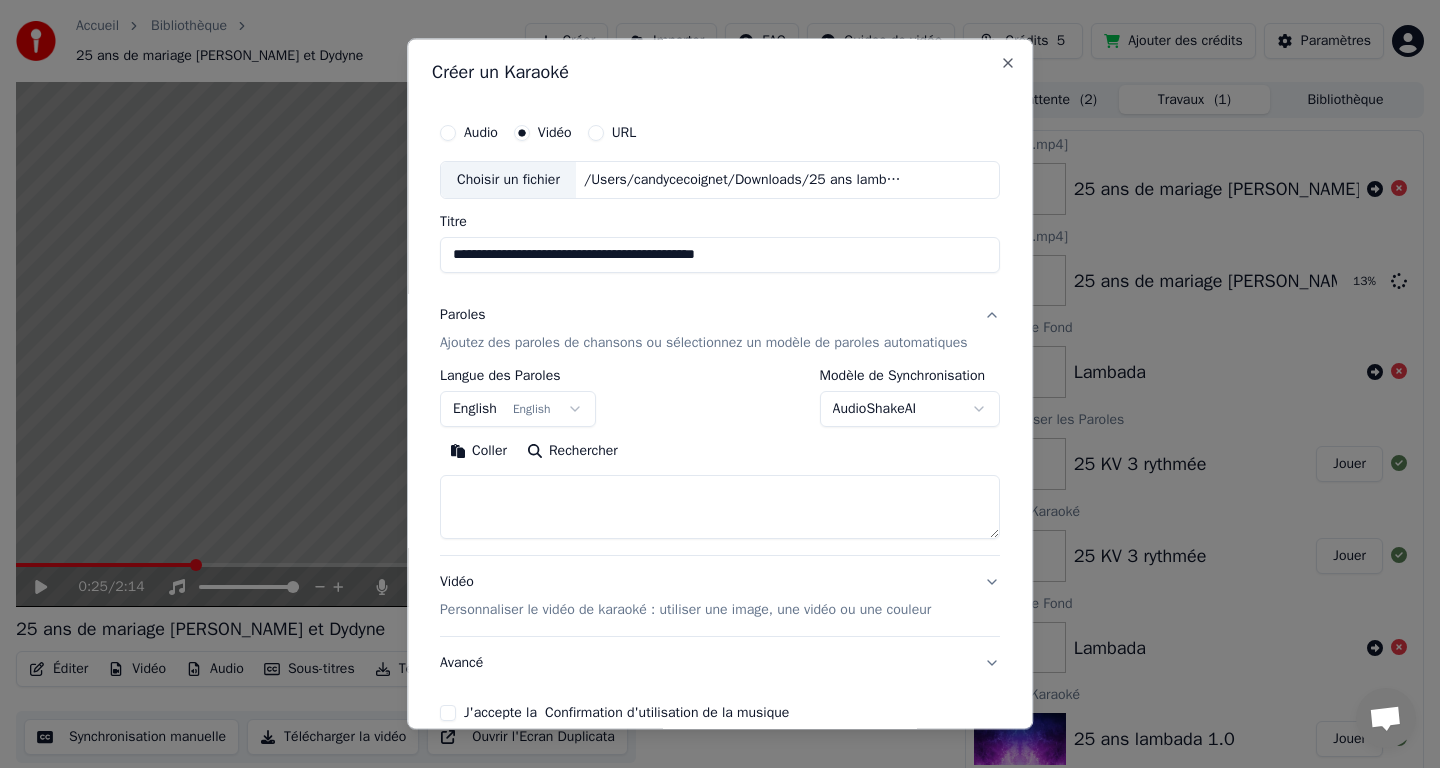 click on "Coller" at bounding box center (478, 451) 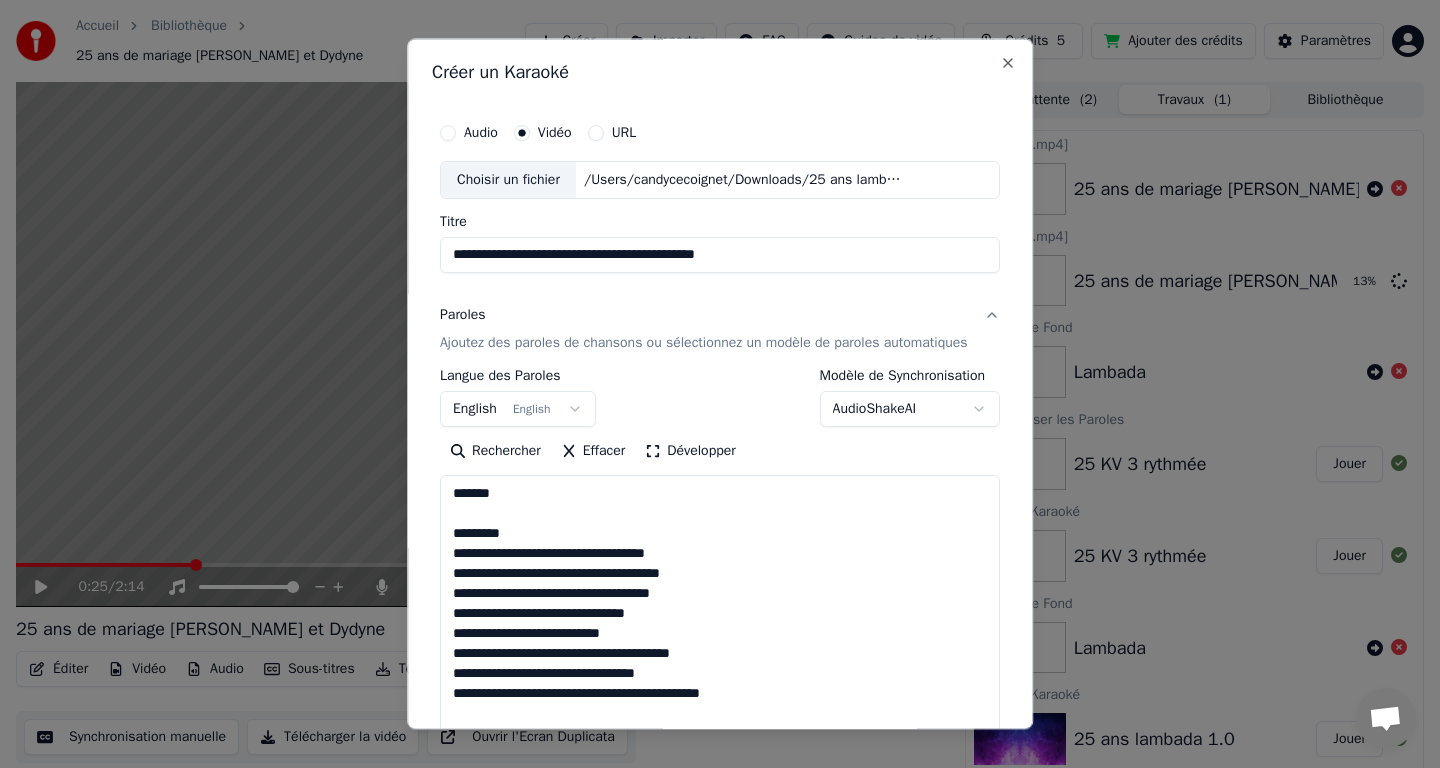type on "**********" 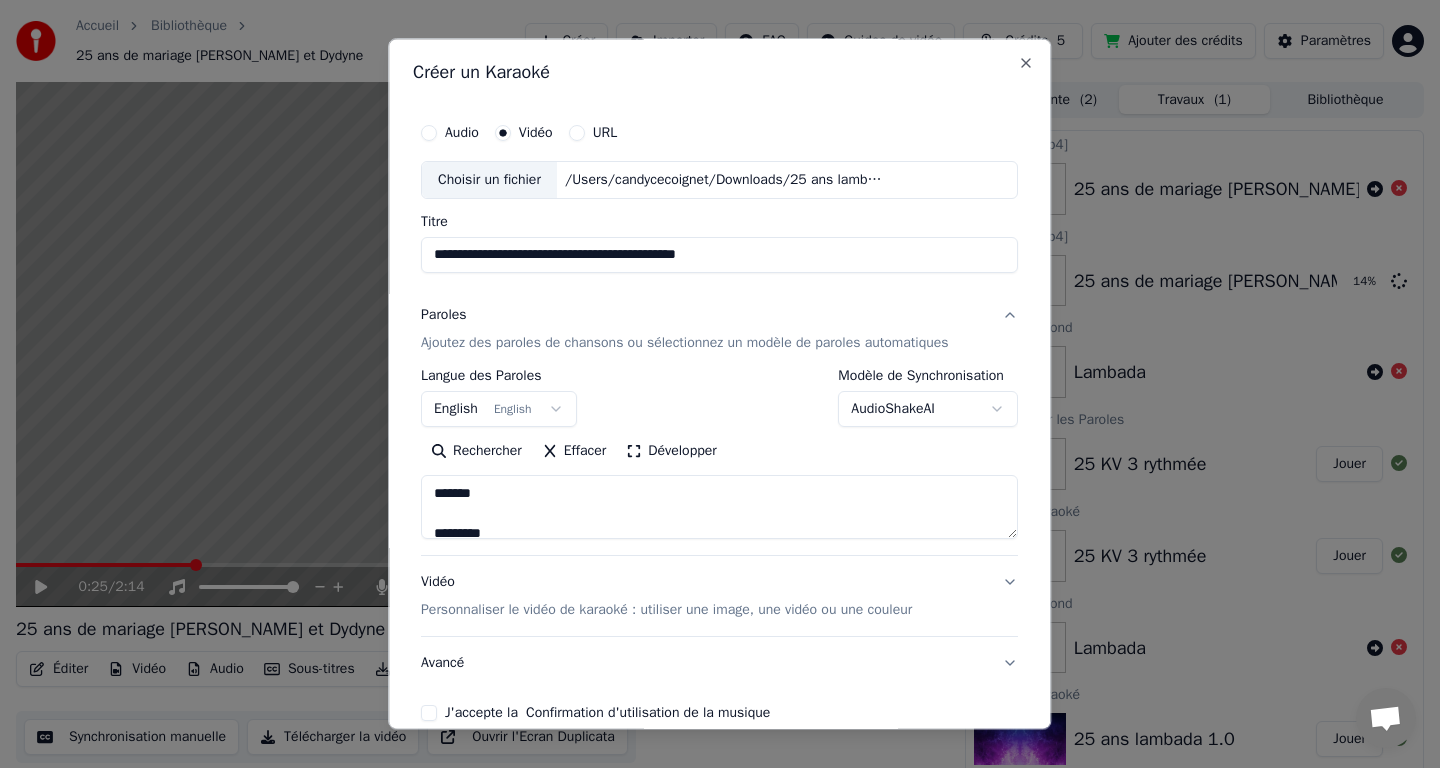 click on "English English" at bounding box center (499, 409) 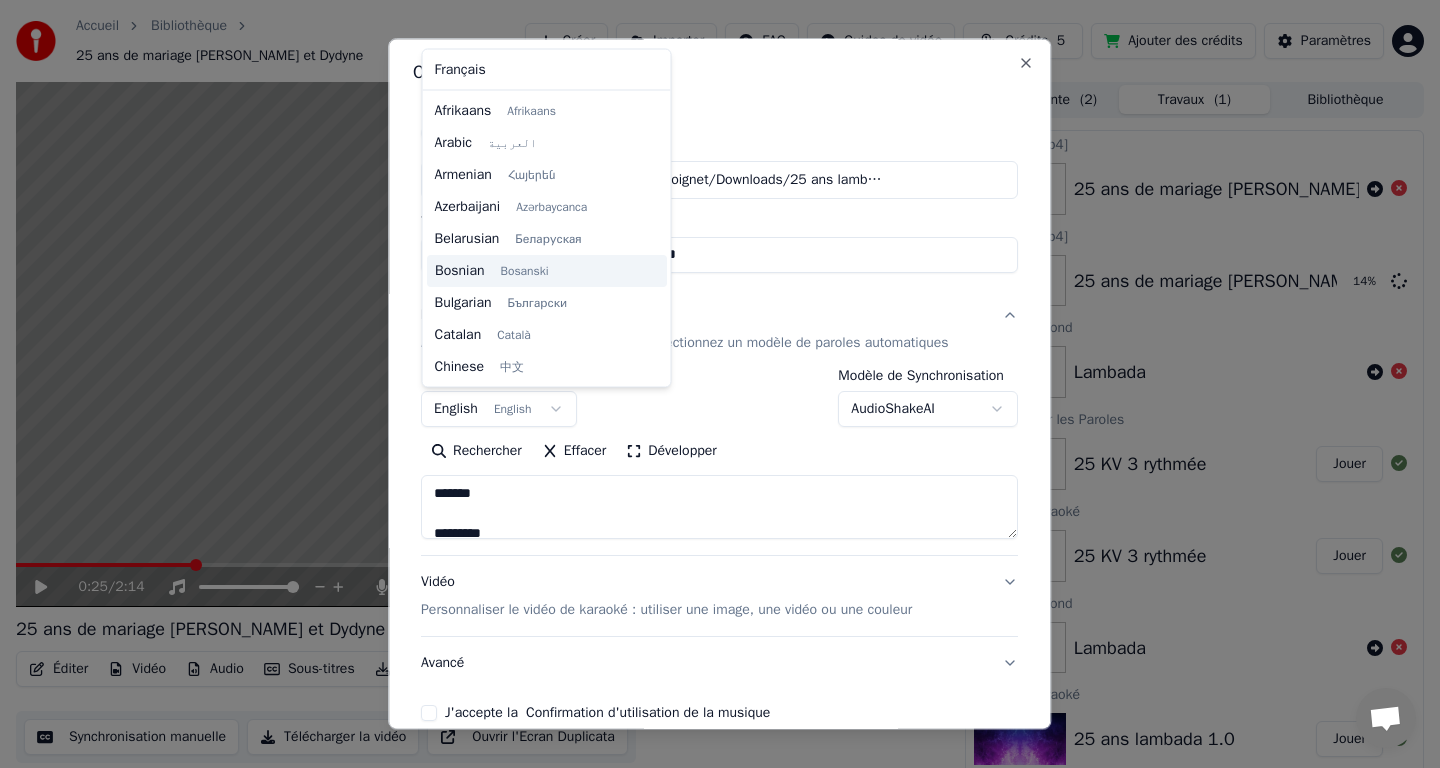 scroll, scrollTop: 160, scrollLeft: 0, axis: vertical 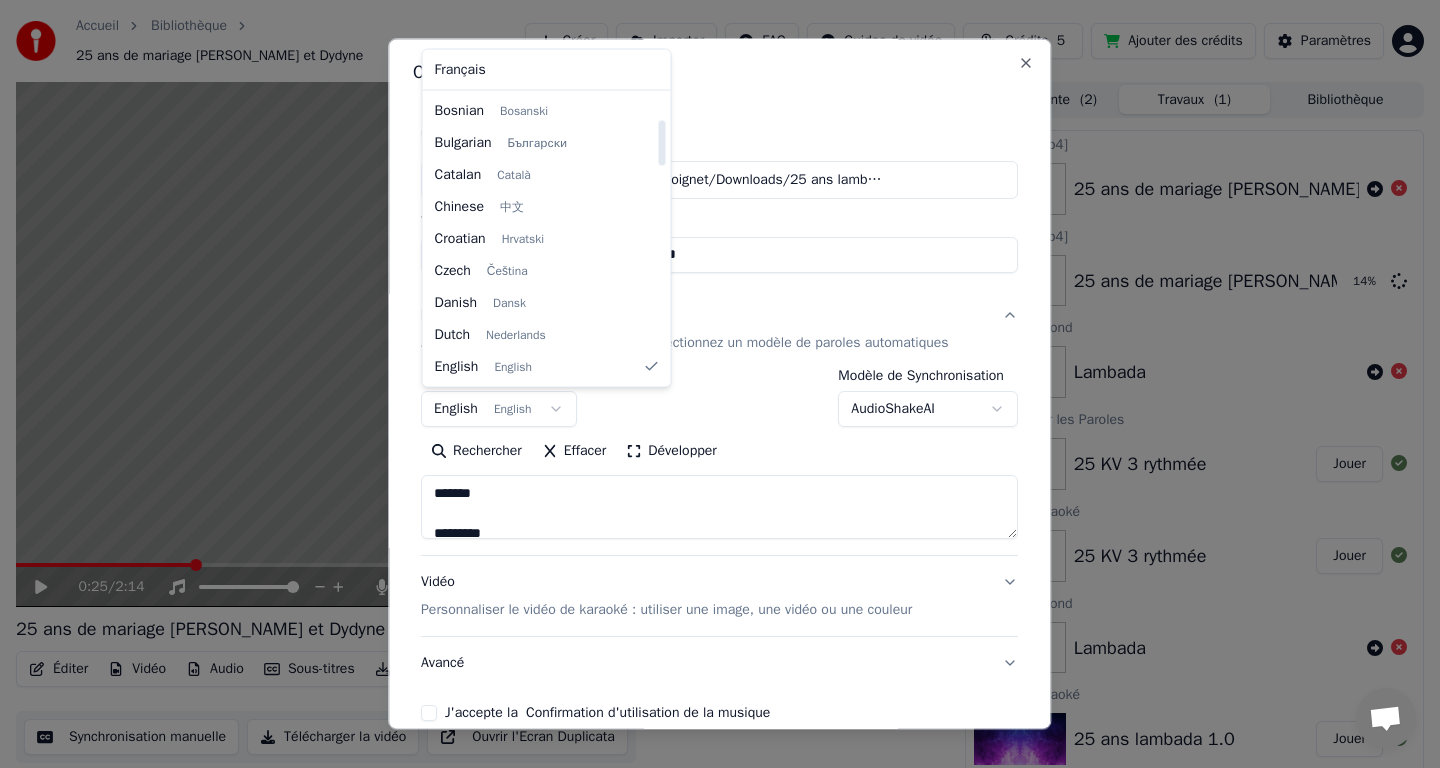 select on "**" 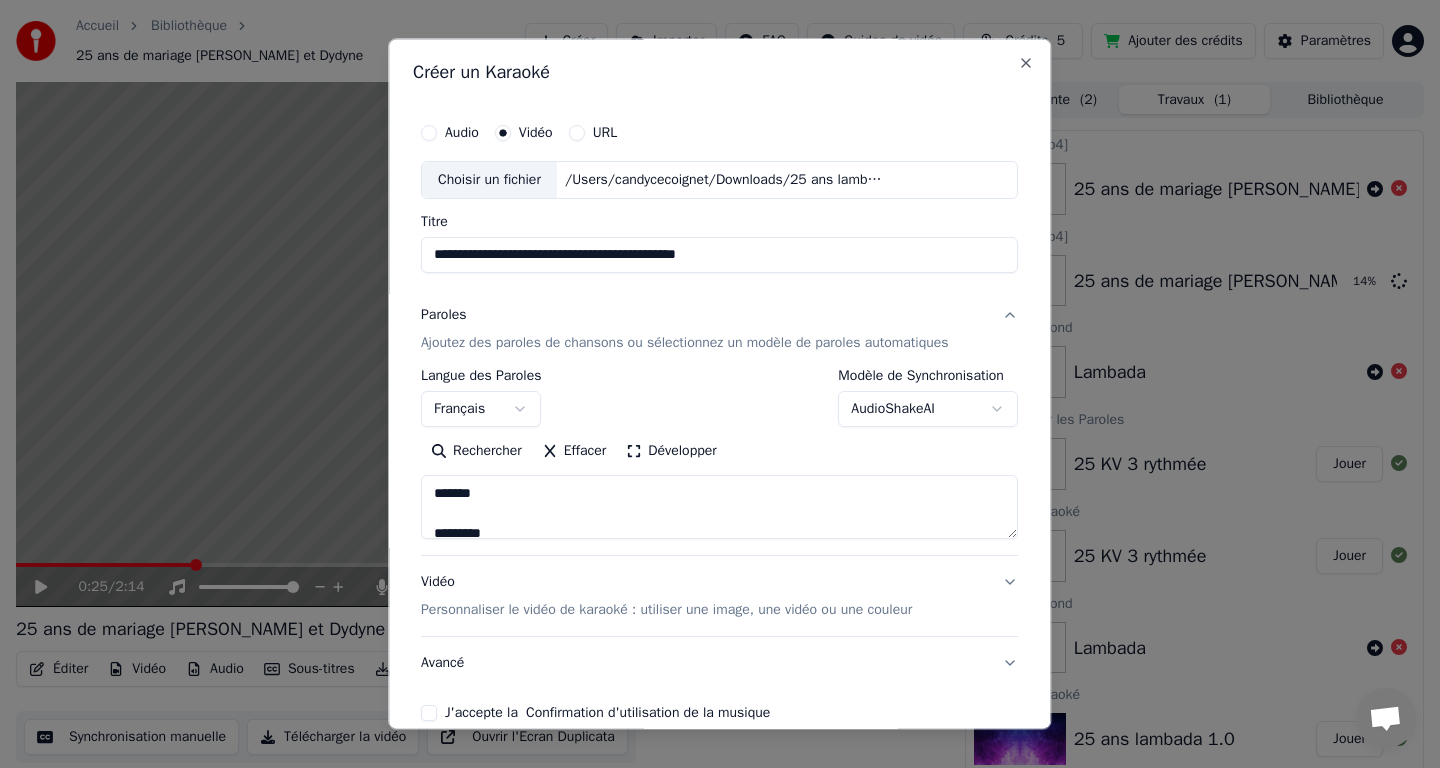 click on "Développer" at bounding box center (672, 451) 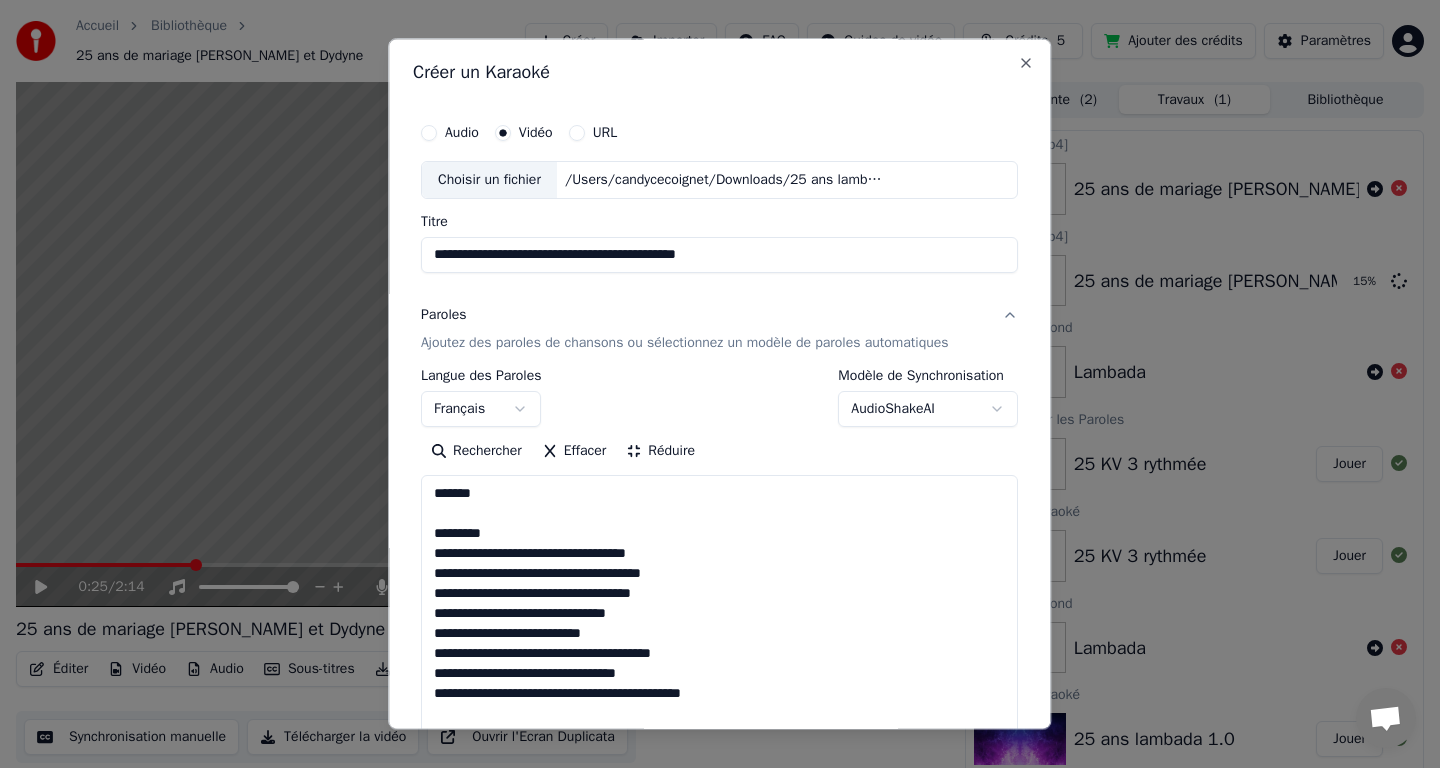 drag, startPoint x: 483, startPoint y: 530, endPoint x: 431, endPoint y: 492, distance: 64.40497 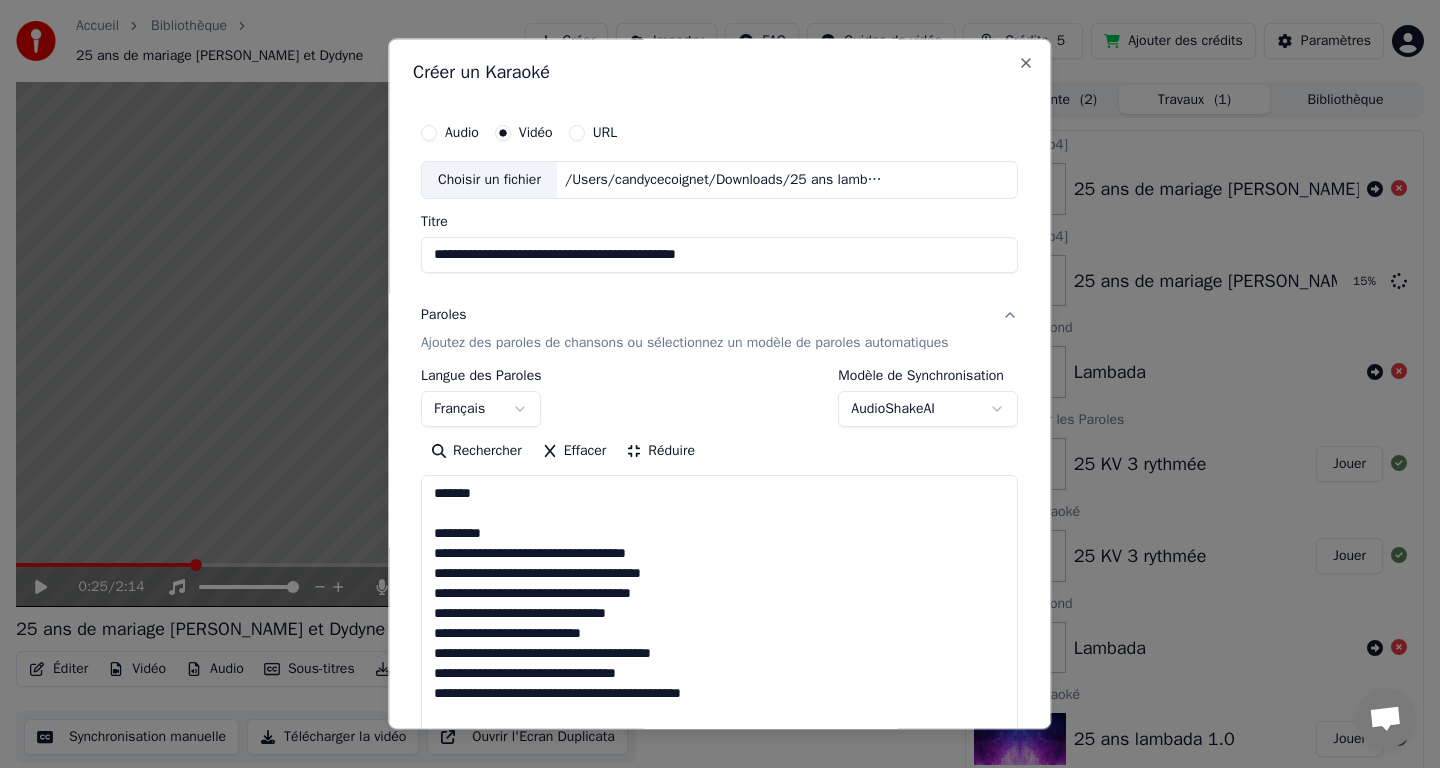 click at bounding box center (719, 1073) 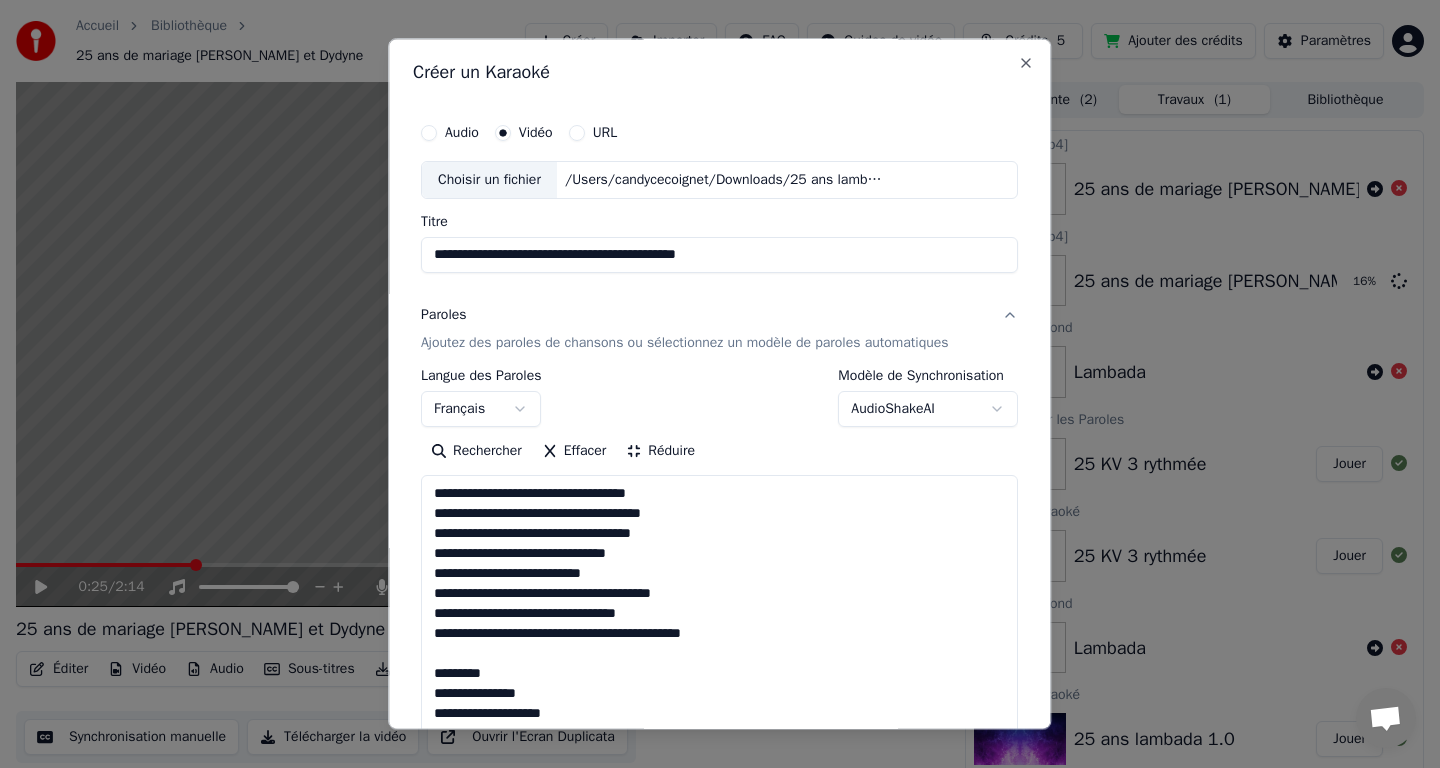 scroll, scrollTop: 124, scrollLeft: 0, axis: vertical 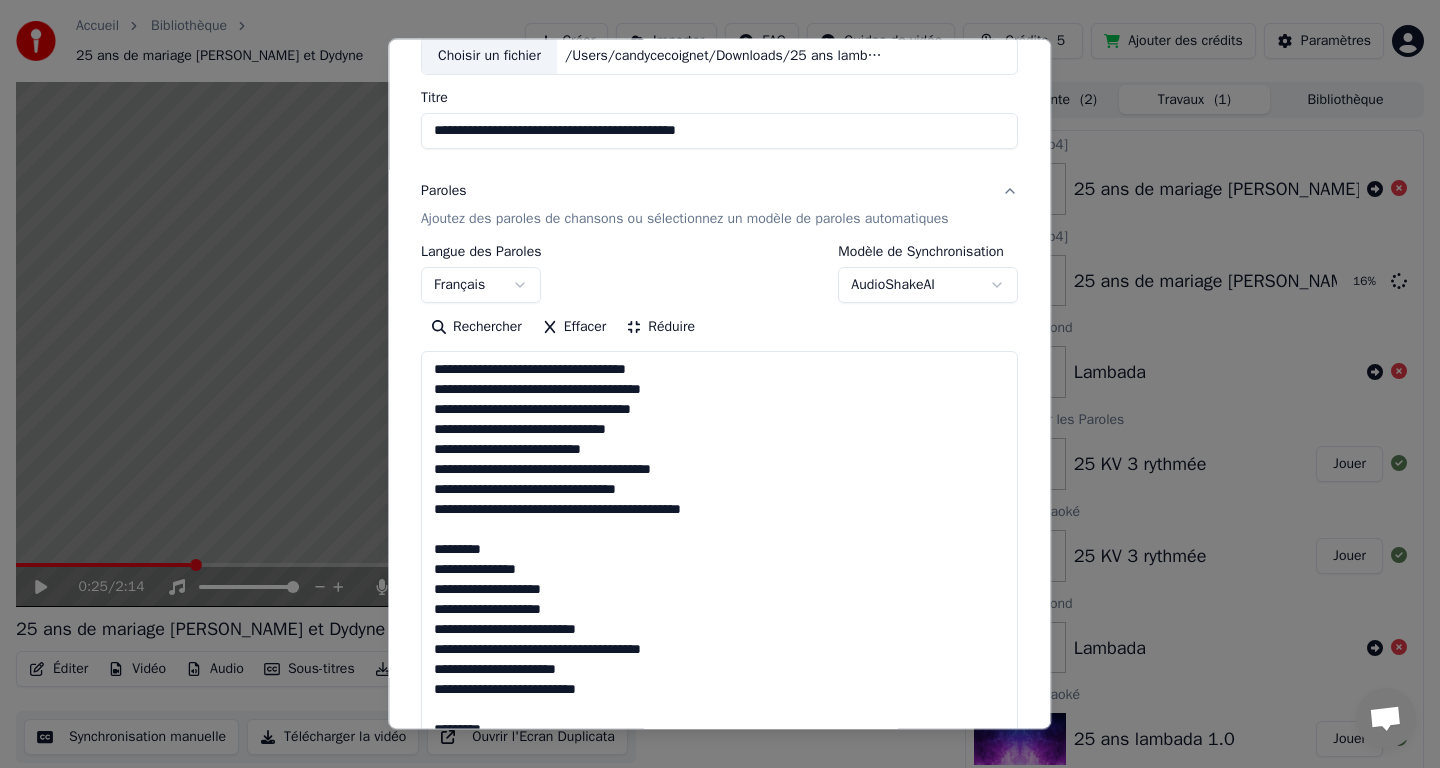drag, startPoint x: 495, startPoint y: 556, endPoint x: 424, endPoint y: 556, distance: 71 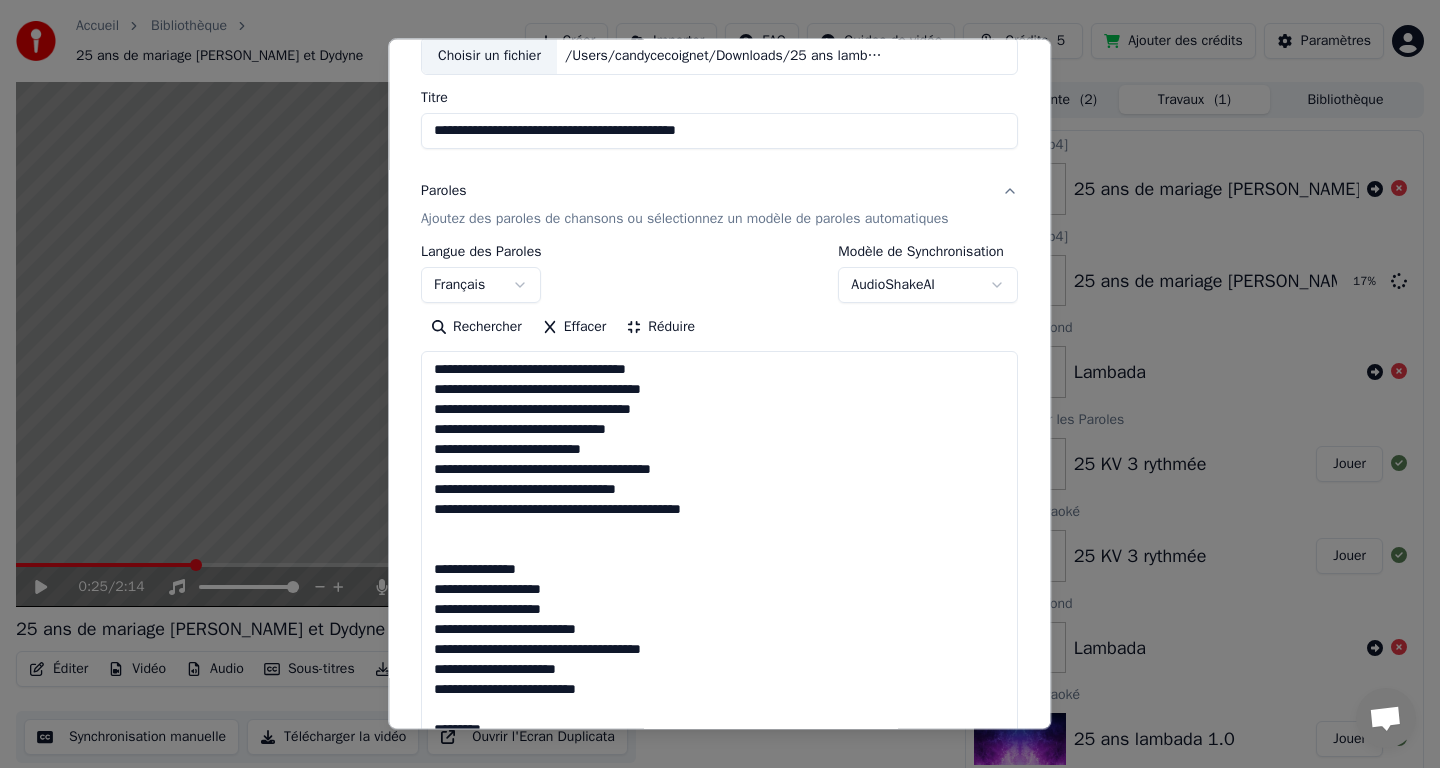 scroll, scrollTop: 422, scrollLeft: 0, axis: vertical 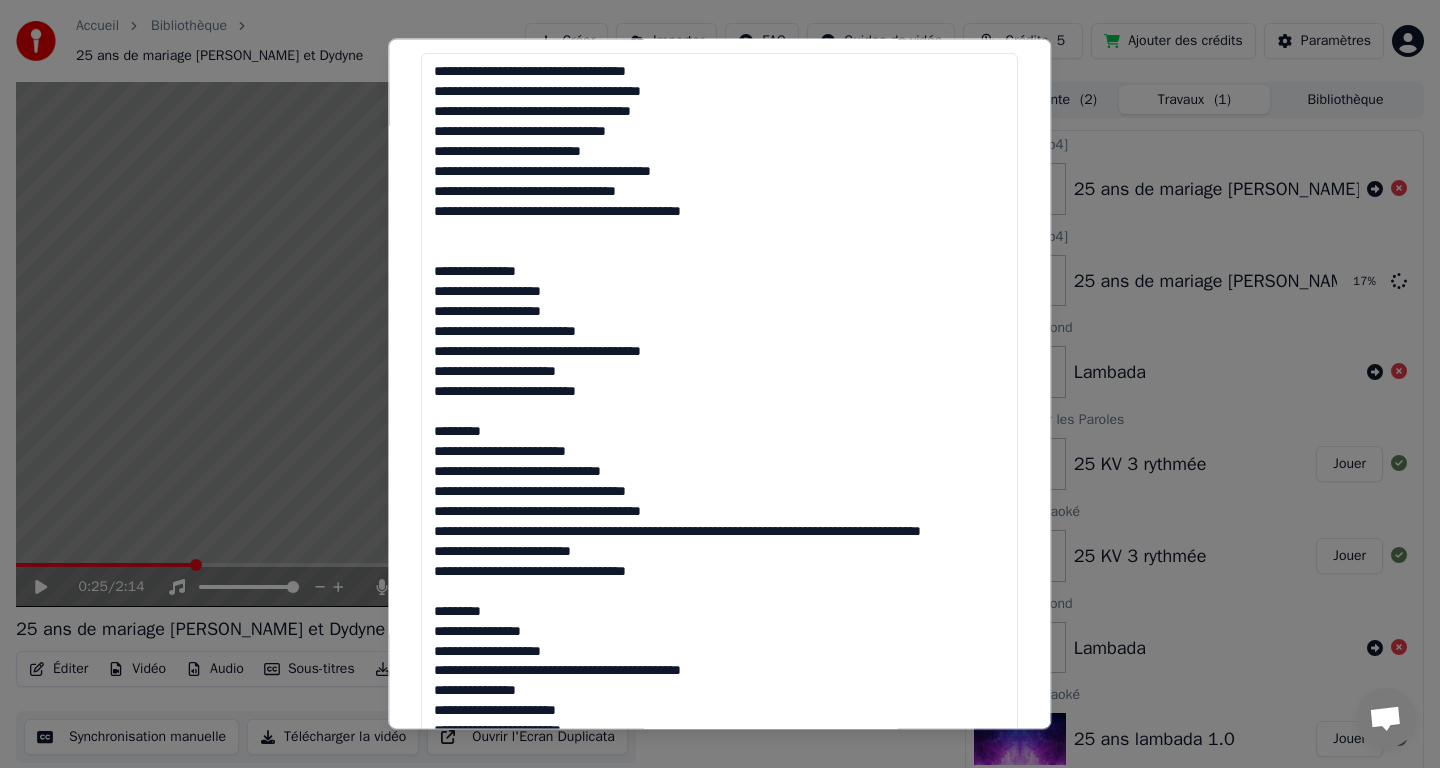 drag, startPoint x: 503, startPoint y: 435, endPoint x: 407, endPoint y: 435, distance: 96 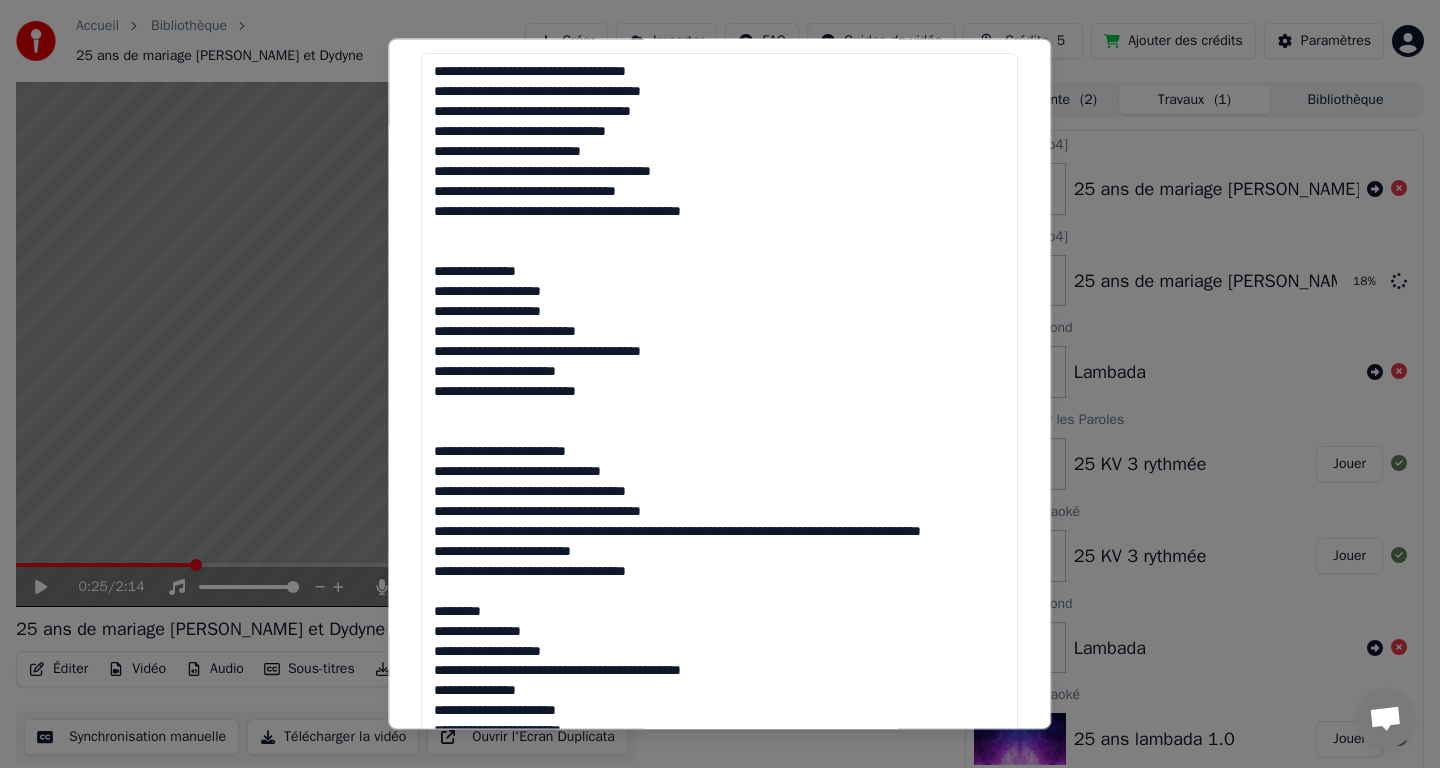 scroll, scrollTop: 677, scrollLeft: 0, axis: vertical 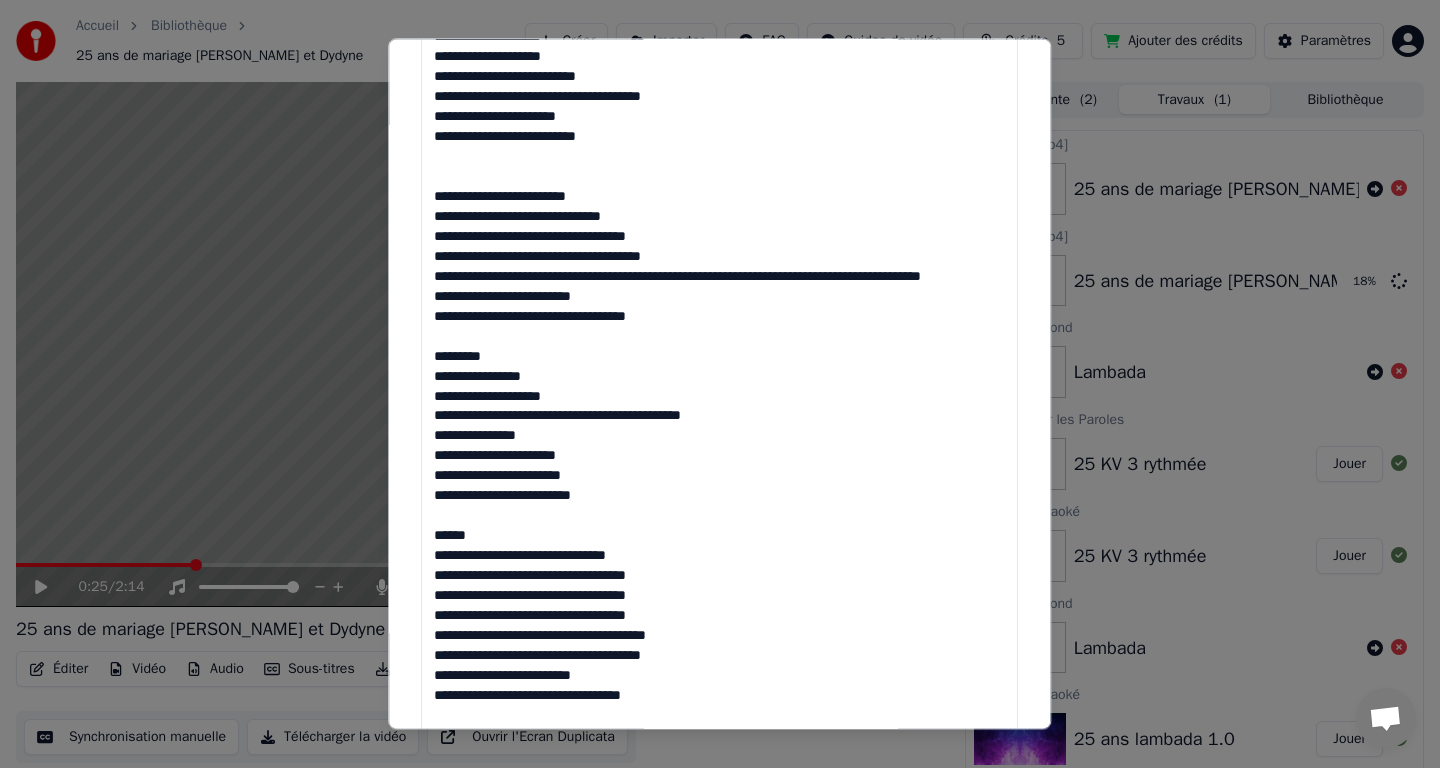 drag, startPoint x: 496, startPoint y: 381, endPoint x: 386, endPoint y: 381, distance: 110 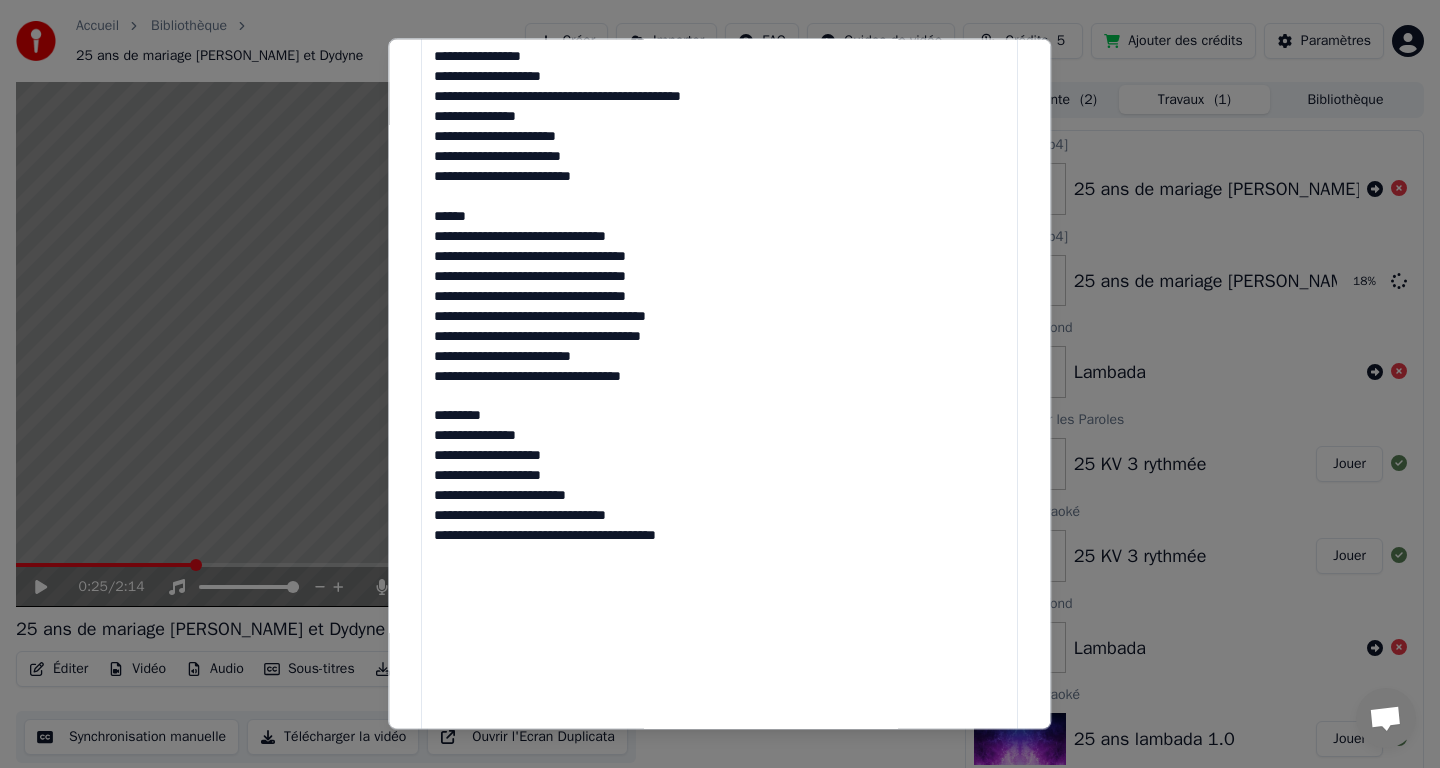 scroll, scrollTop: 666, scrollLeft: 0, axis: vertical 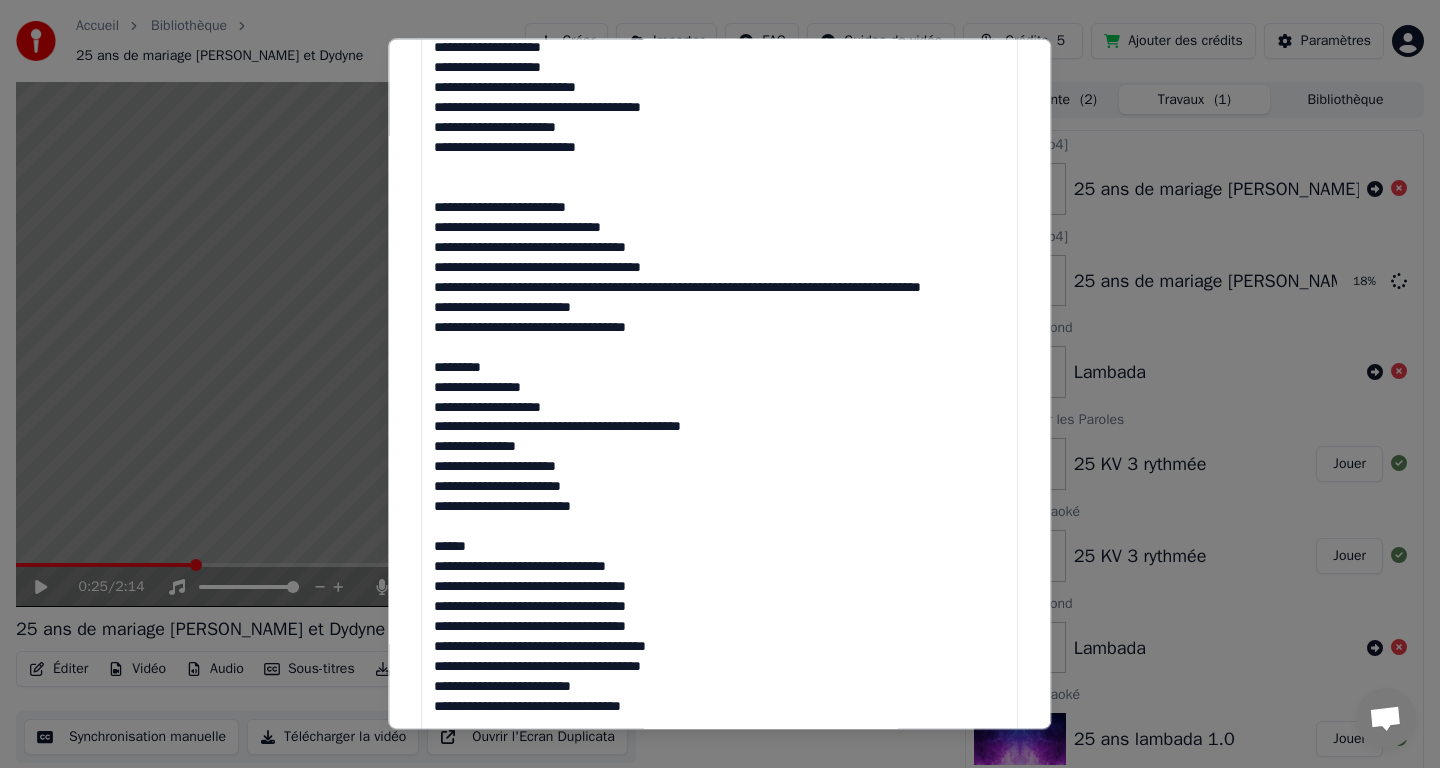 click at bounding box center (719, 407) 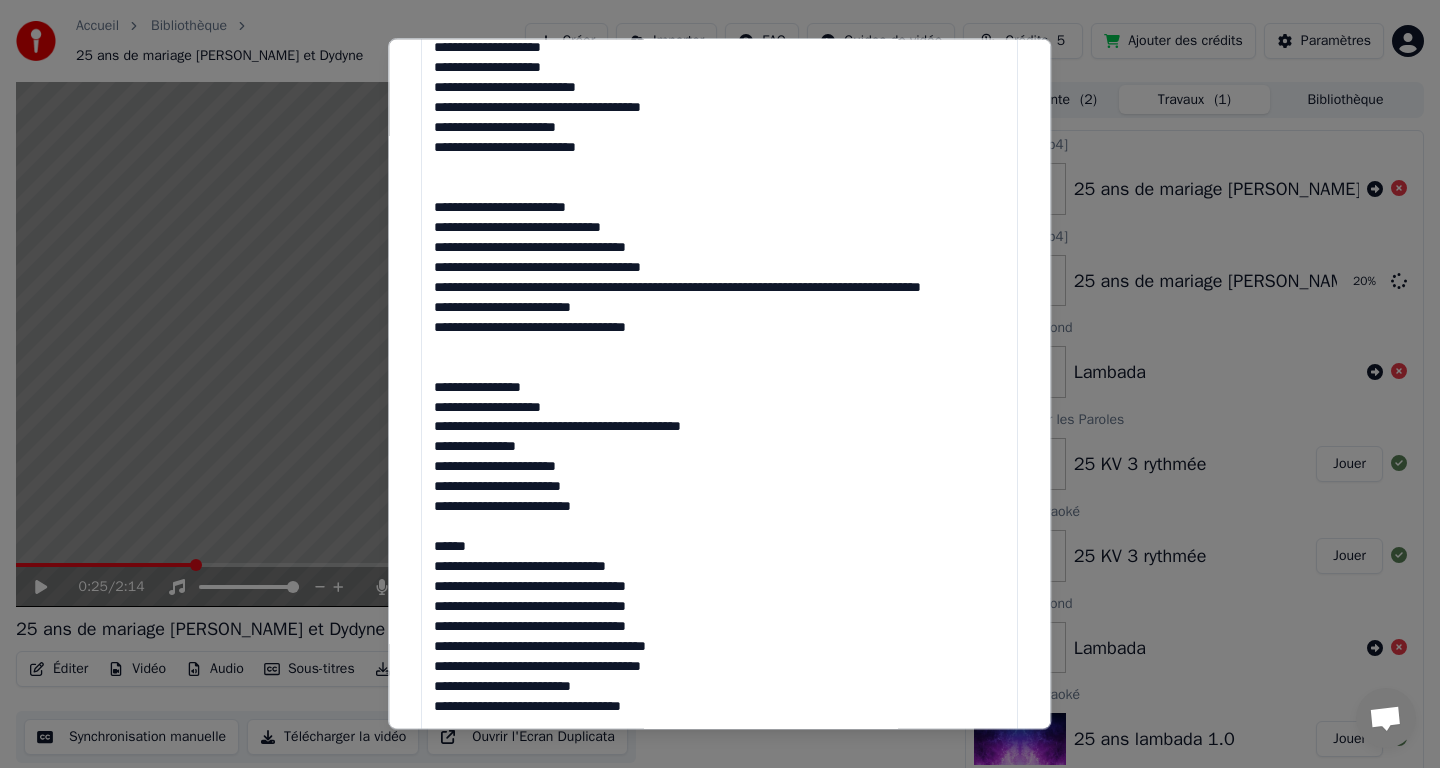 click at bounding box center (719, 407) 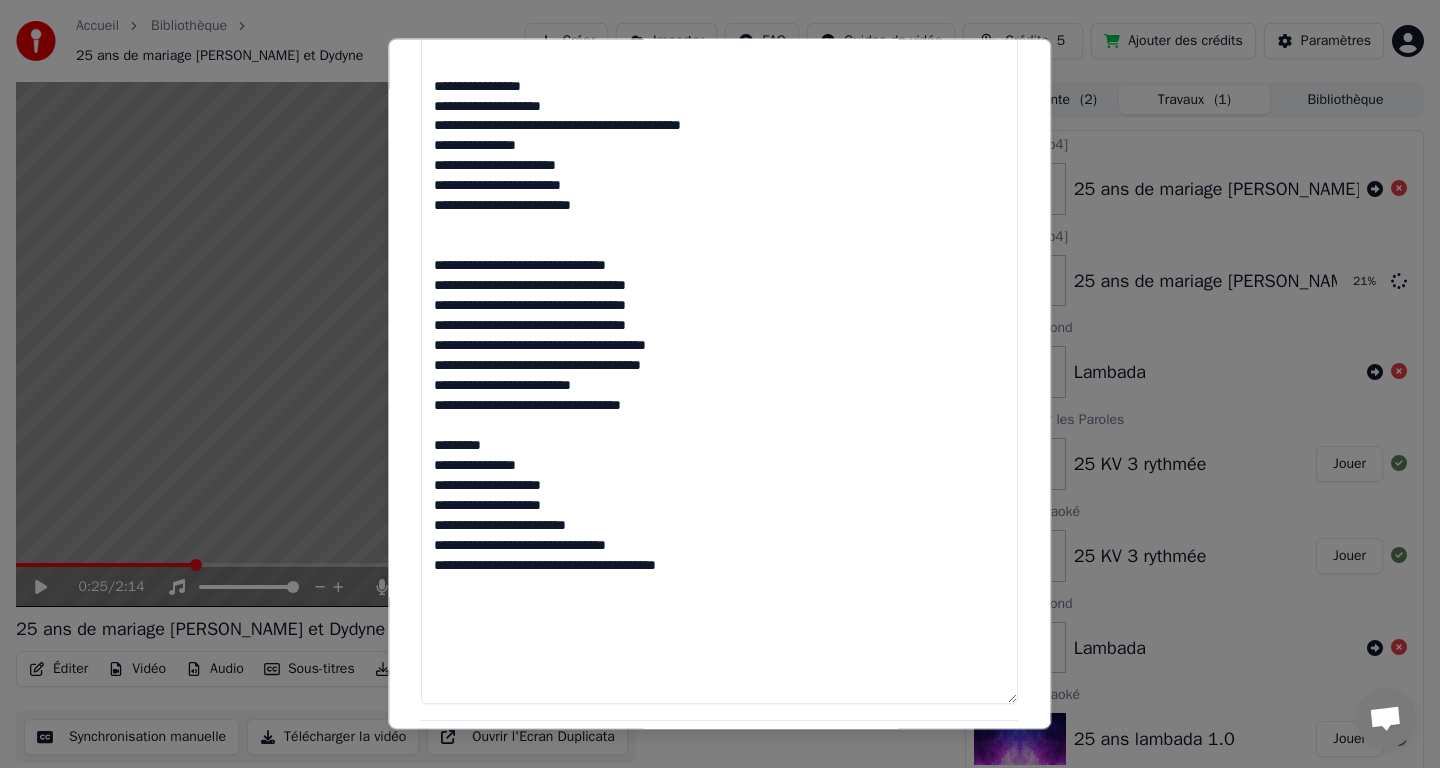 scroll, scrollTop: 1005, scrollLeft: 0, axis: vertical 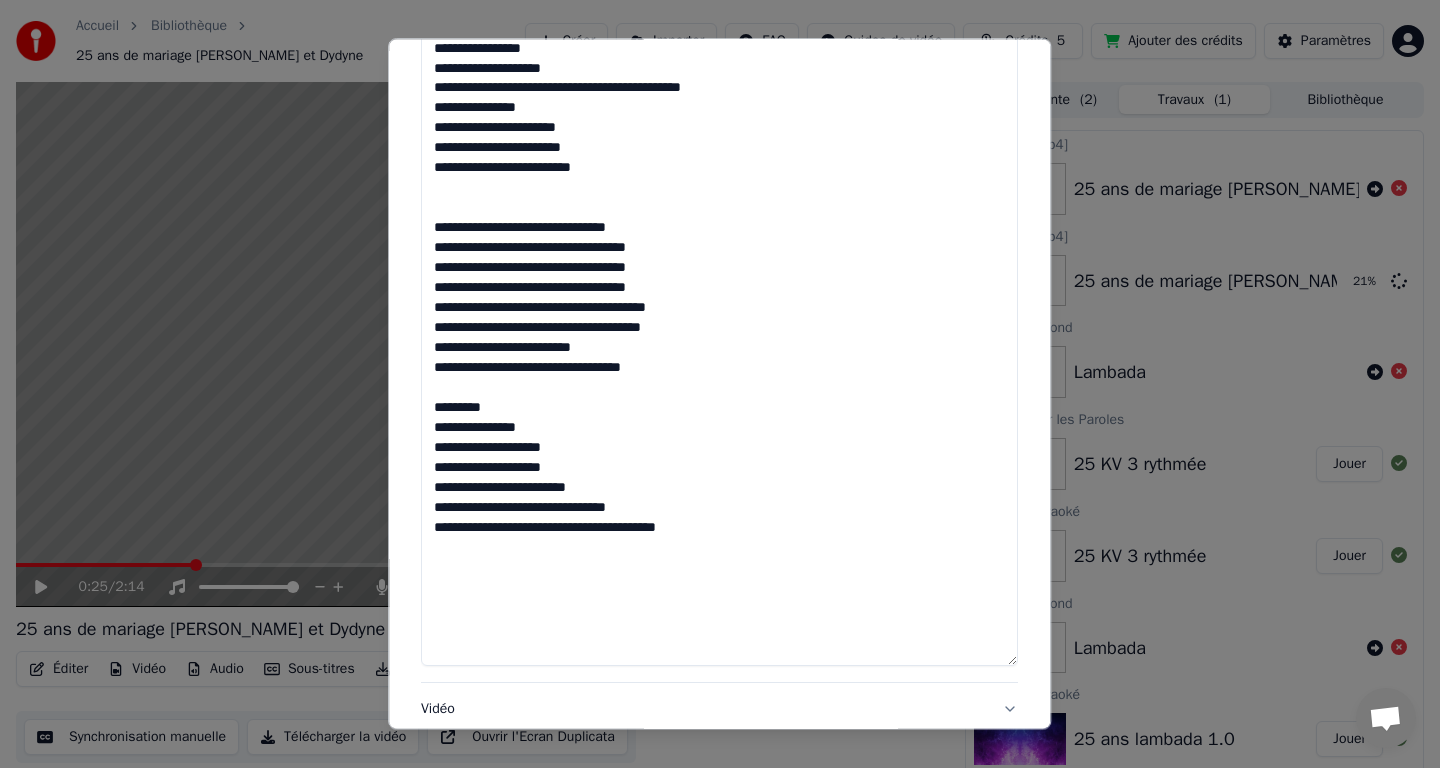 drag, startPoint x: 477, startPoint y: 429, endPoint x: 416, endPoint y: 429, distance: 61 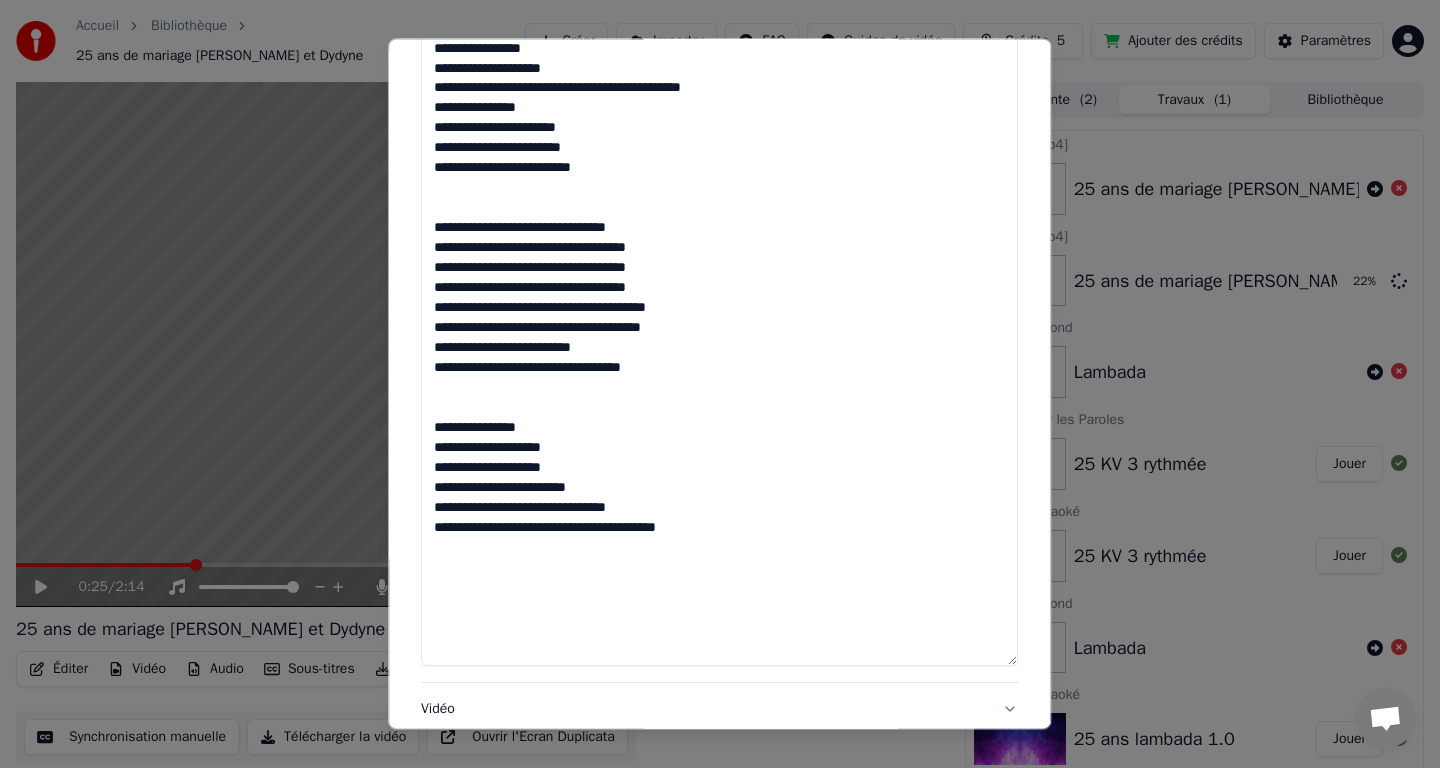 click at bounding box center (719, 68) 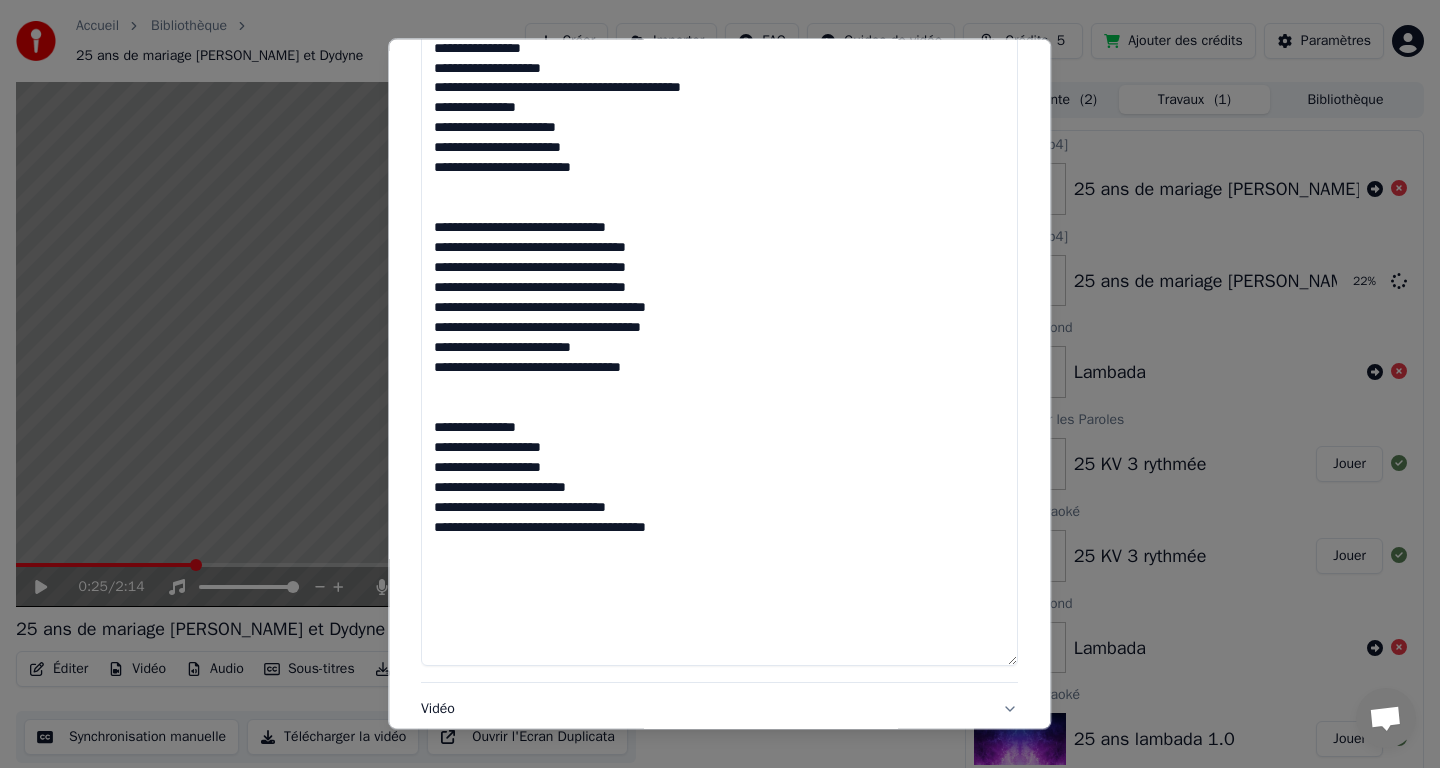 scroll, scrollTop: 1233, scrollLeft: 0, axis: vertical 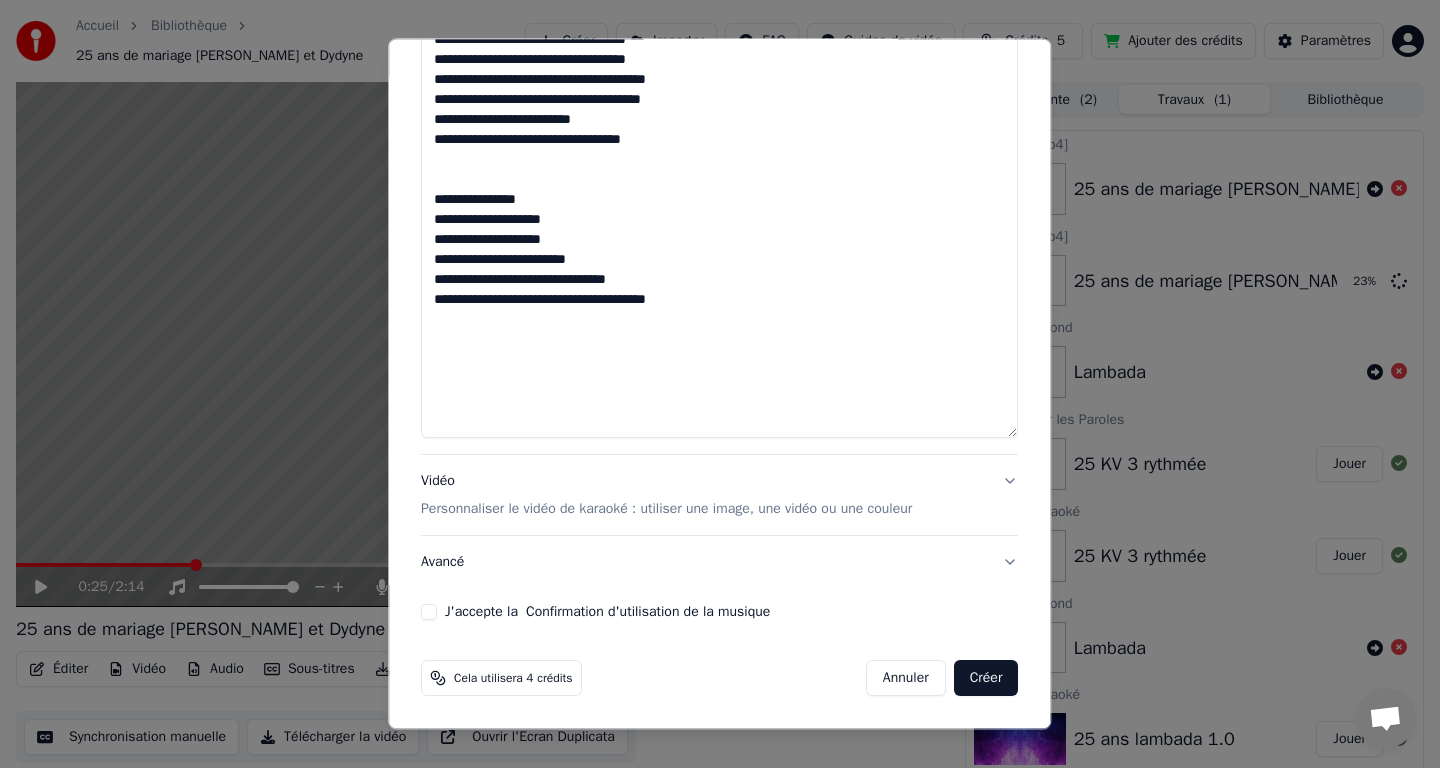click on "Vidéo Personnaliser le vidéo de karaoké : utiliser une image, une vidéo ou une couleur" at bounding box center [719, 495] 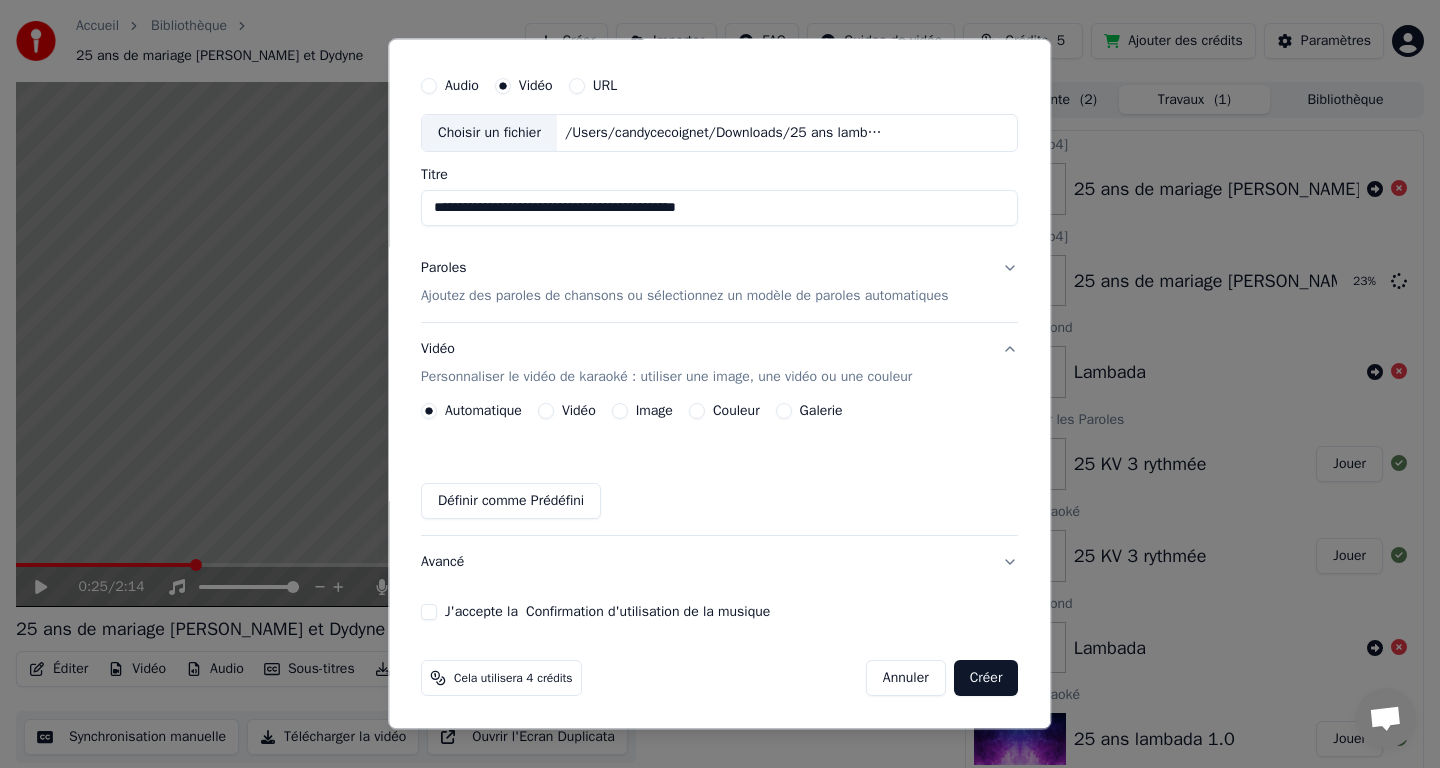 scroll, scrollTop: 47, scrollLeft: 0, axis: vertical 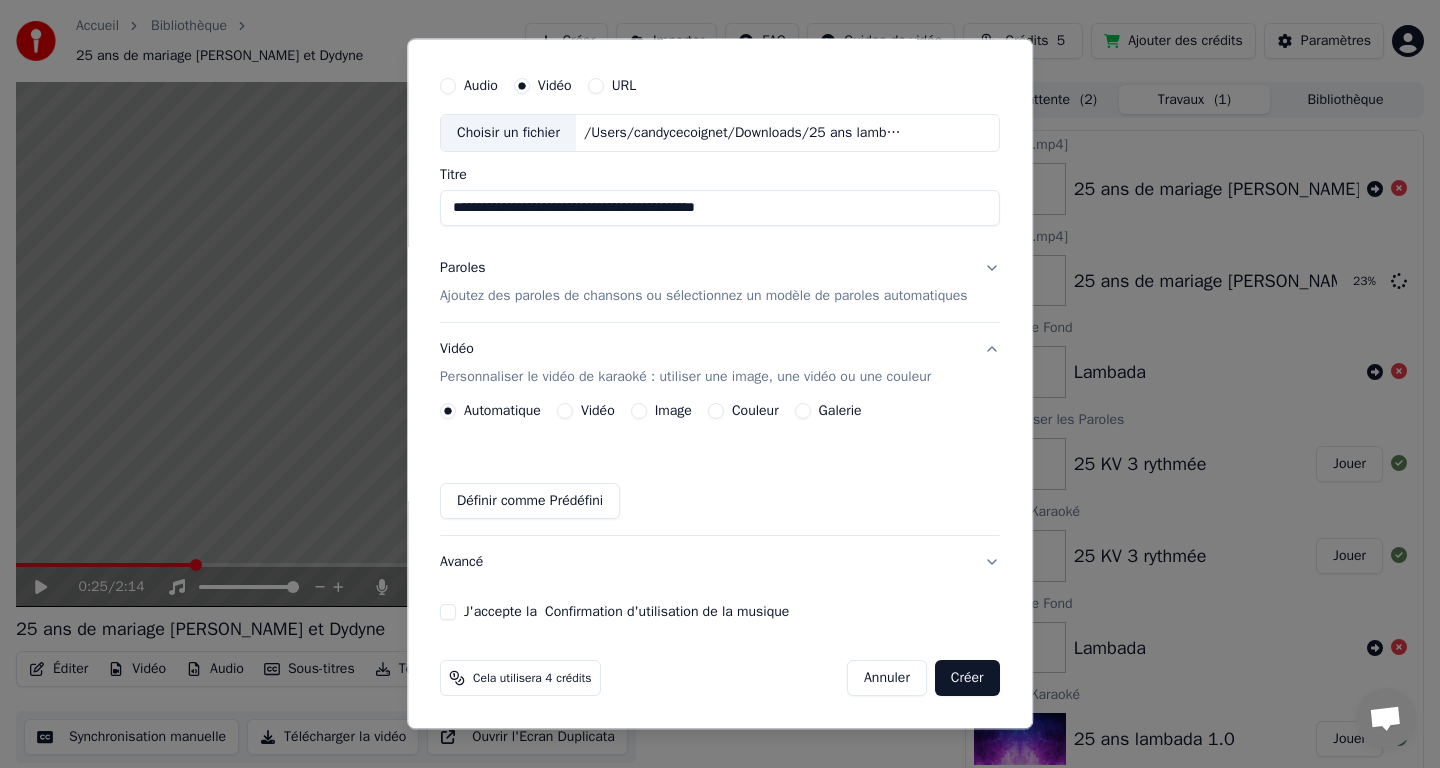 click on "Image" at bounding box center [661, 411] 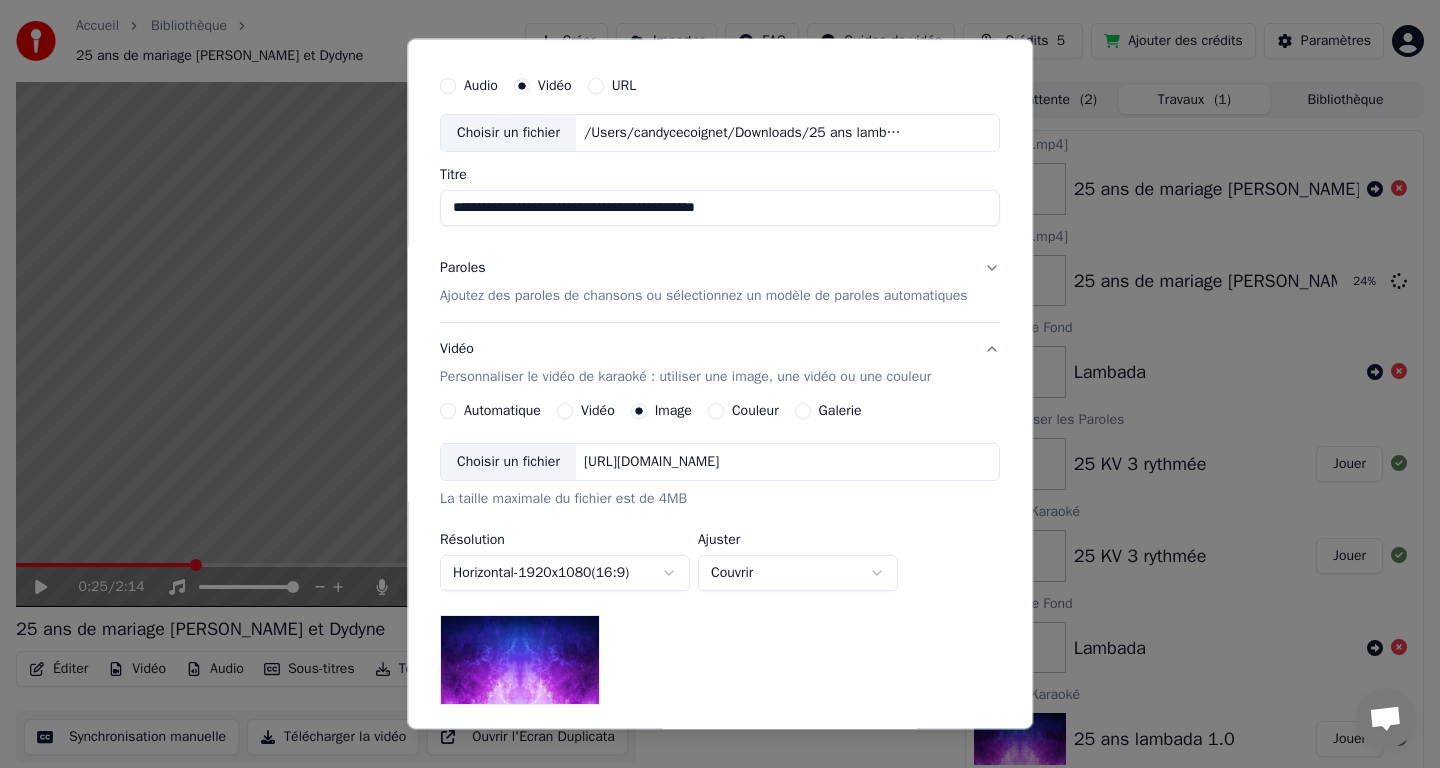 click on "Choisir un fichier" at bounding box center [508, 462] 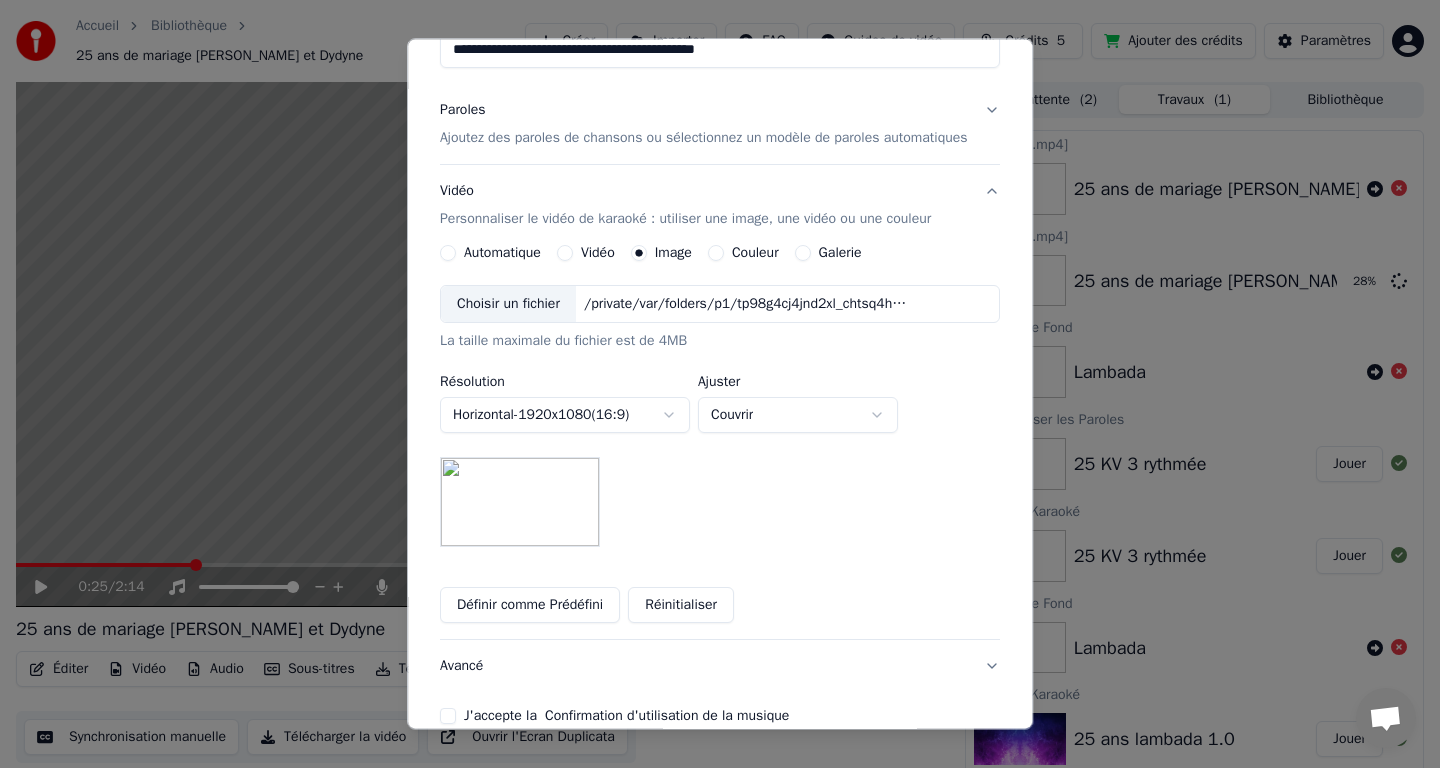 scroll, scrollTop: 309, scrollLeft: 0, axis: vertical 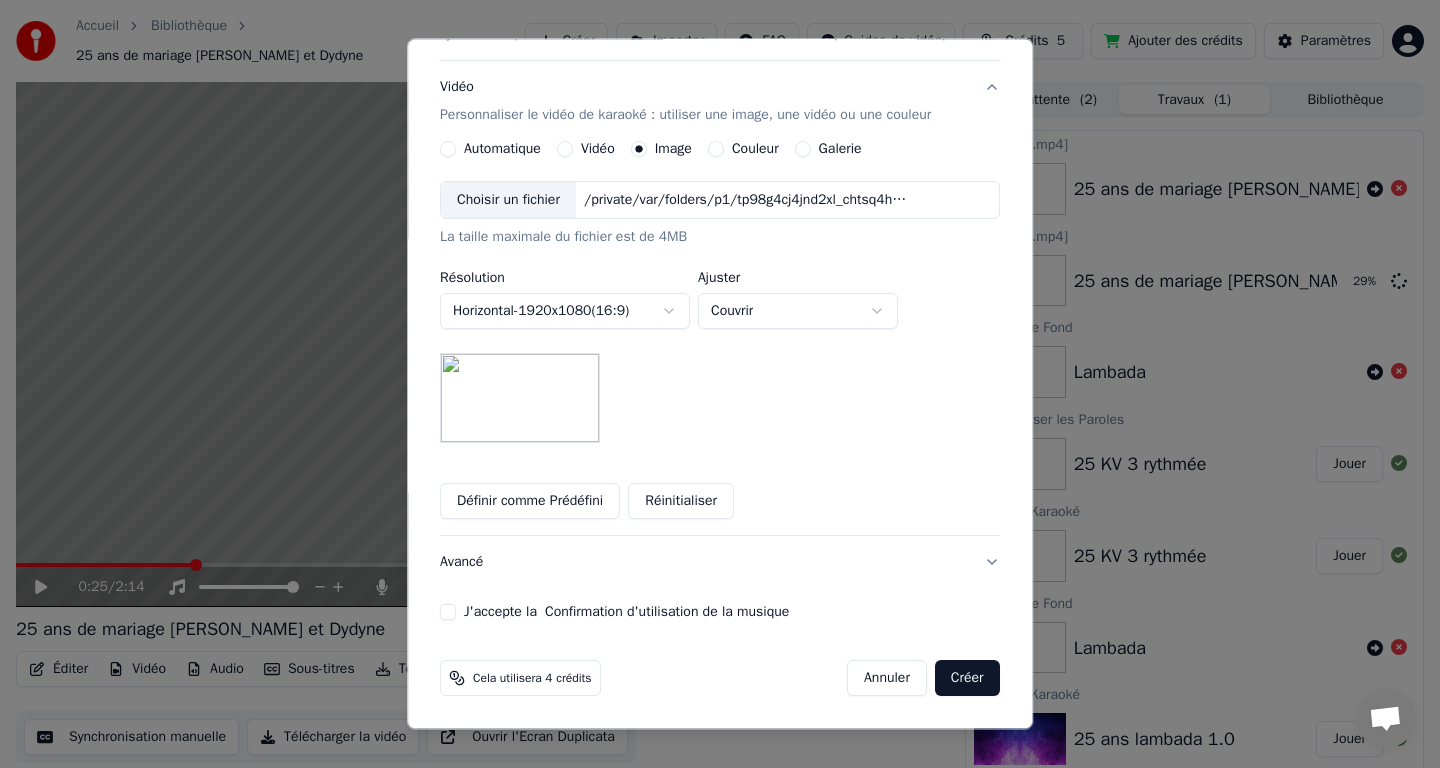 click on "J'accepte la   Confirmation d'utilisation de la musique" at bounding box center (448, 612) 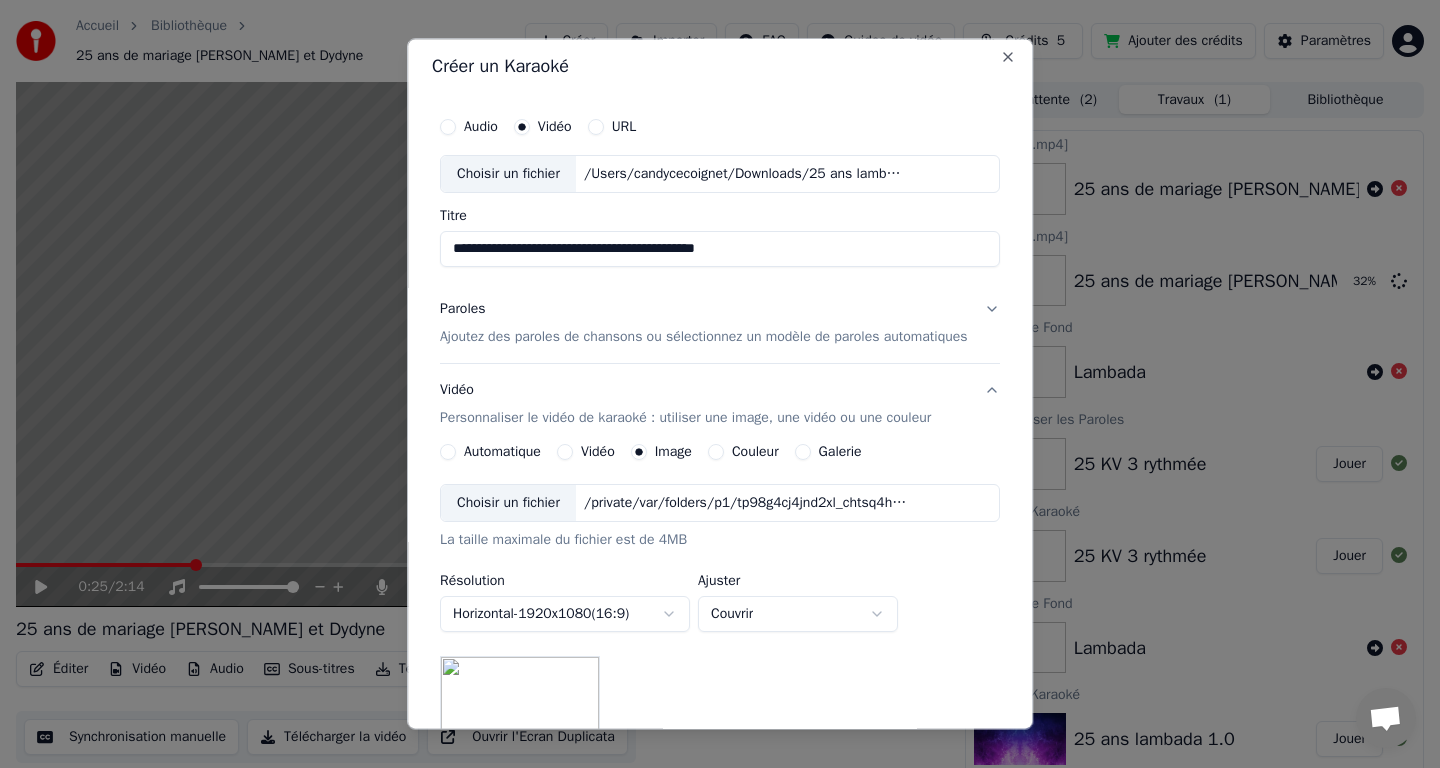 scroll, scrollTop: 309, scrollLeft: 0, axis: vertical 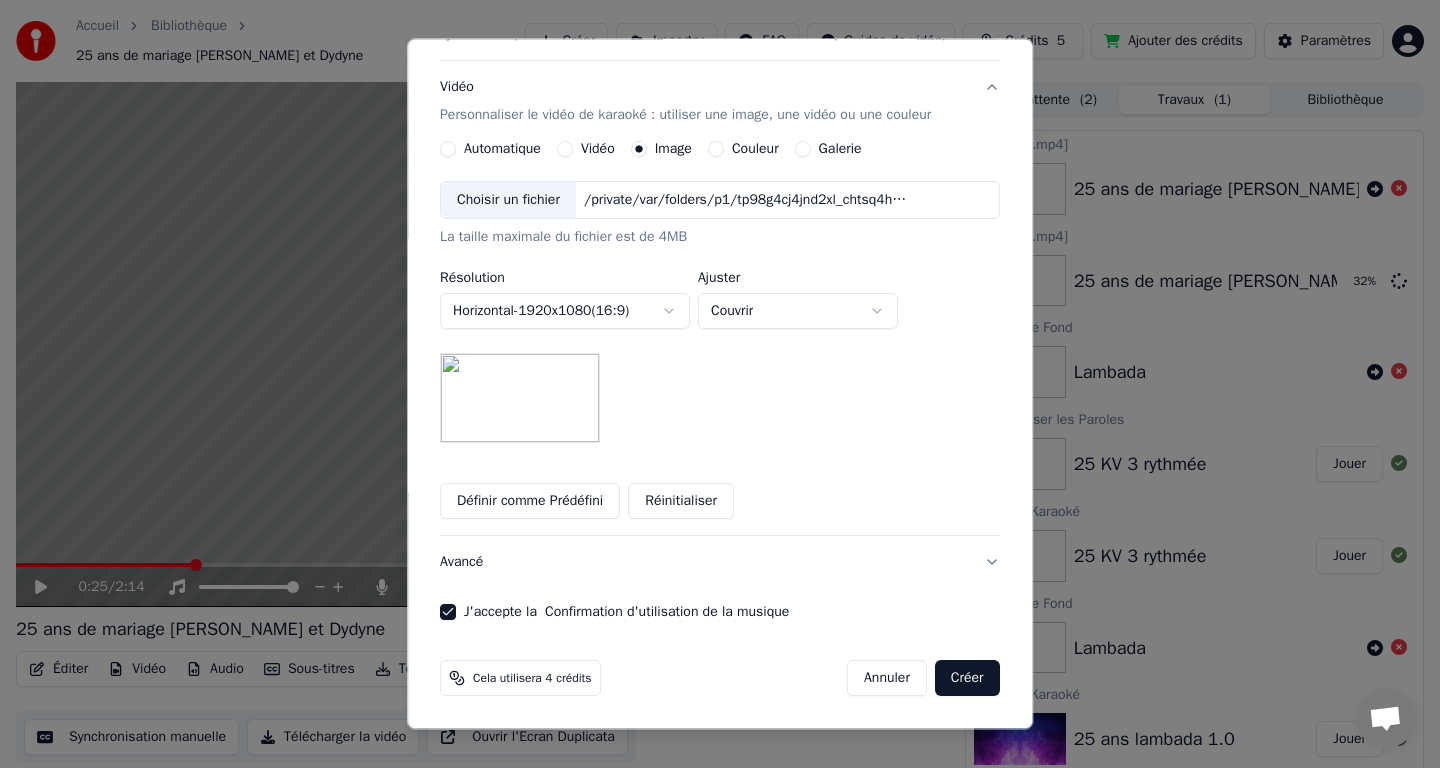 click on "Créer" at bounding box center [967, 678] 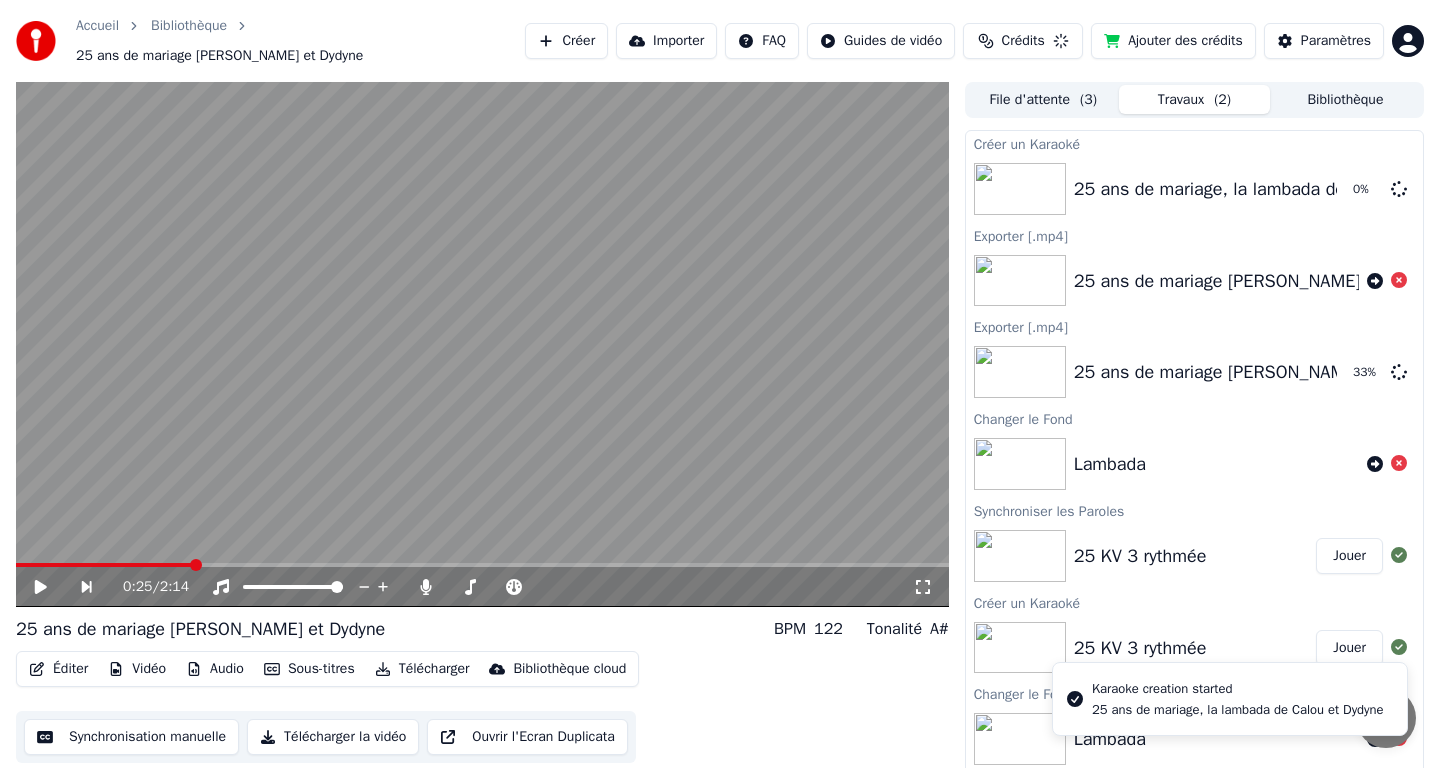 scroll, scrollTop: 0, scrollLeft: 0, axis: both 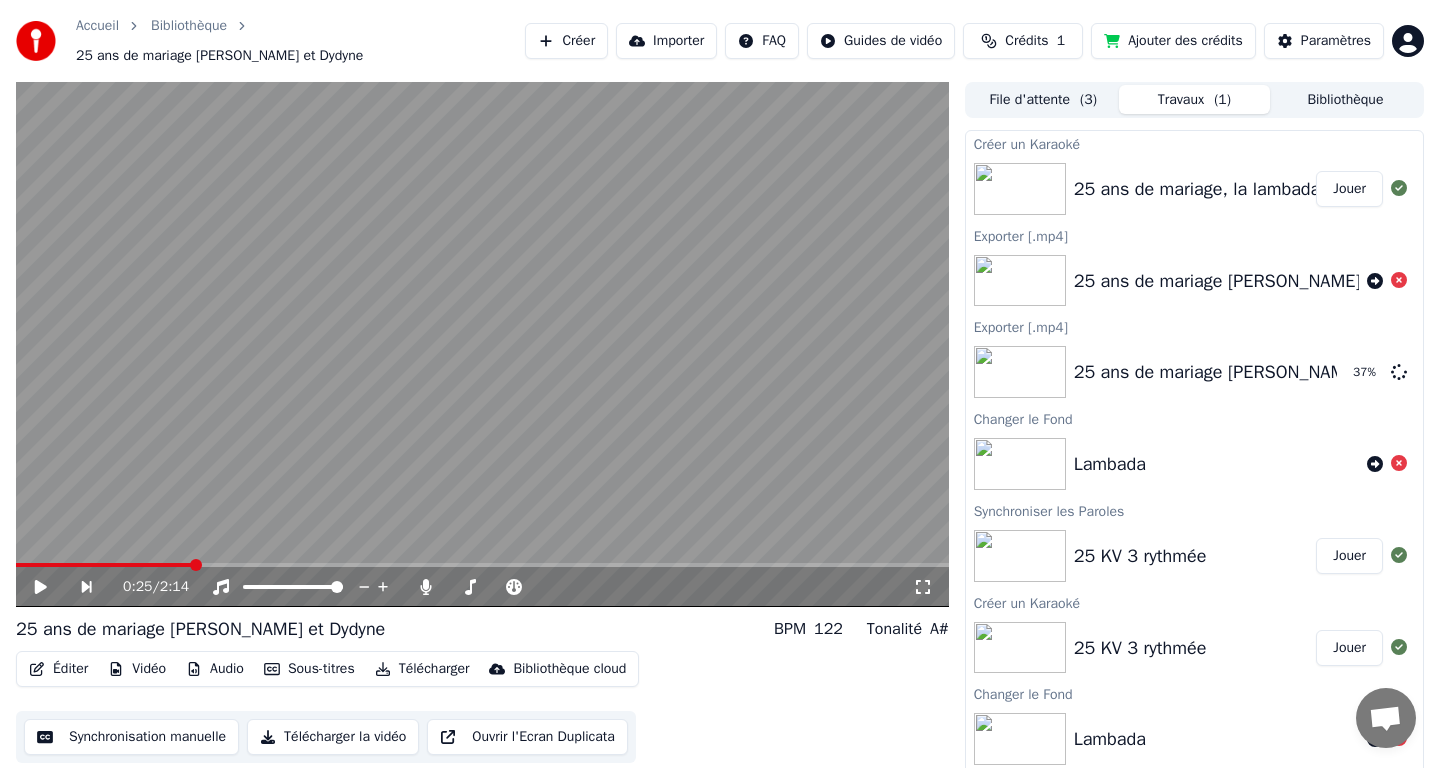 click on "Jouer" at bounding box center [1349, 189] 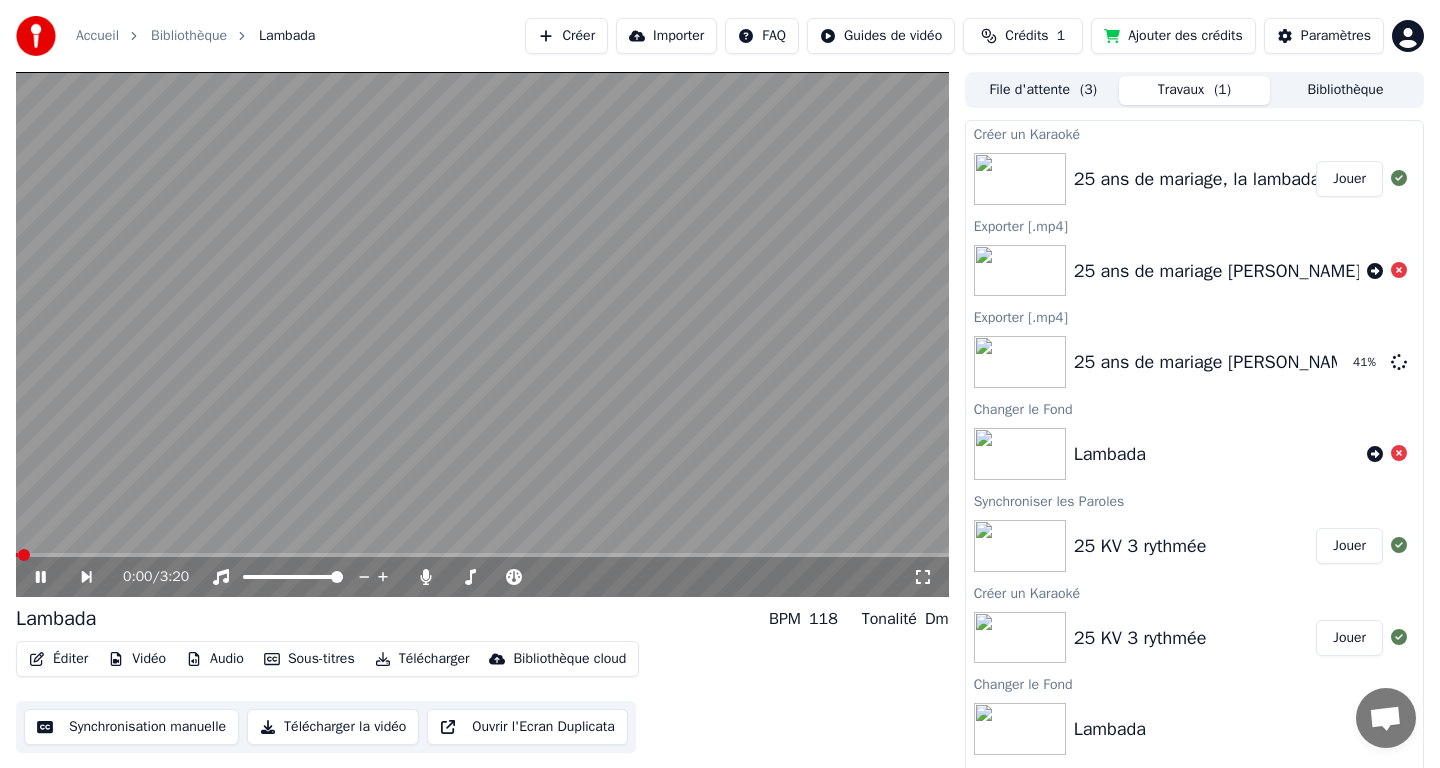 click 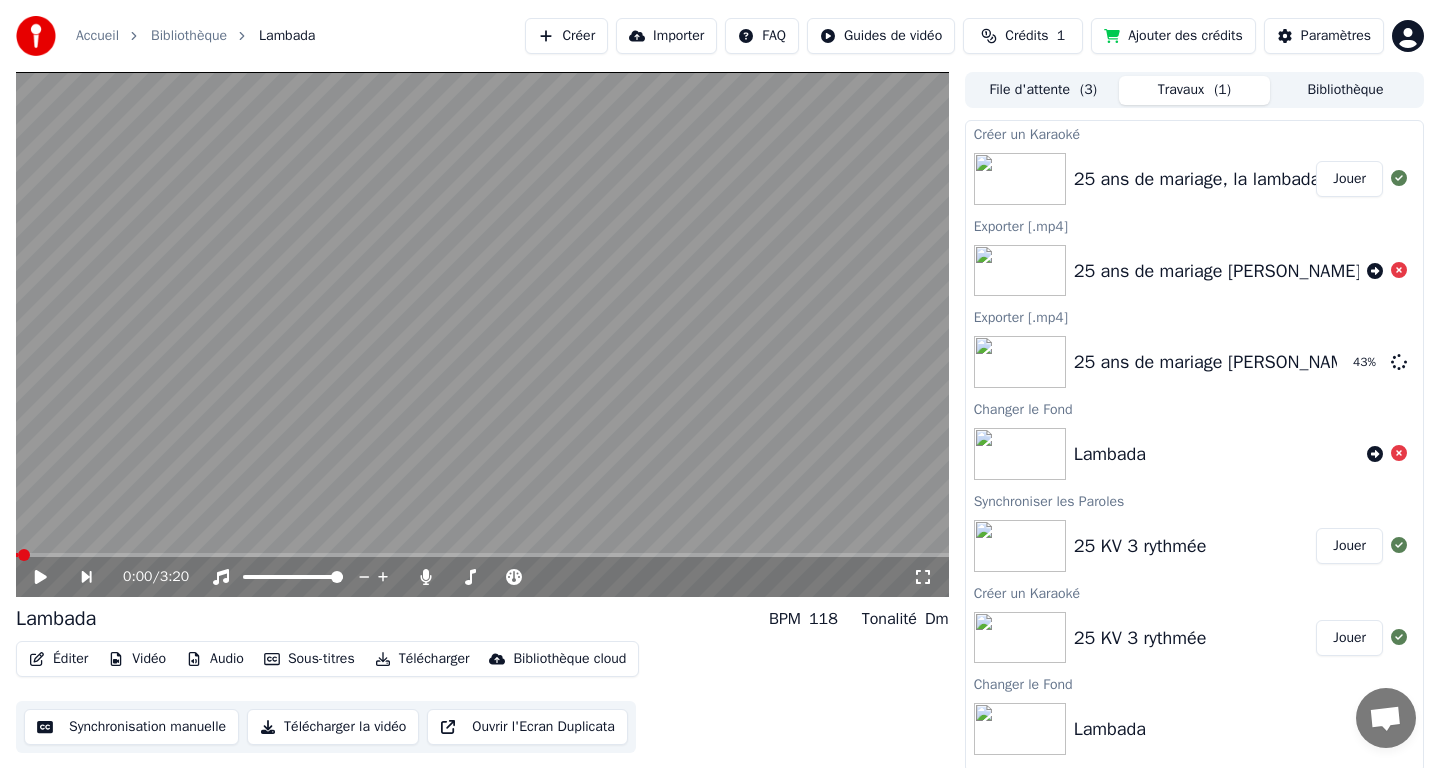 scroll, scrollTop: 5, scrollLeft: 0, axis: vertical 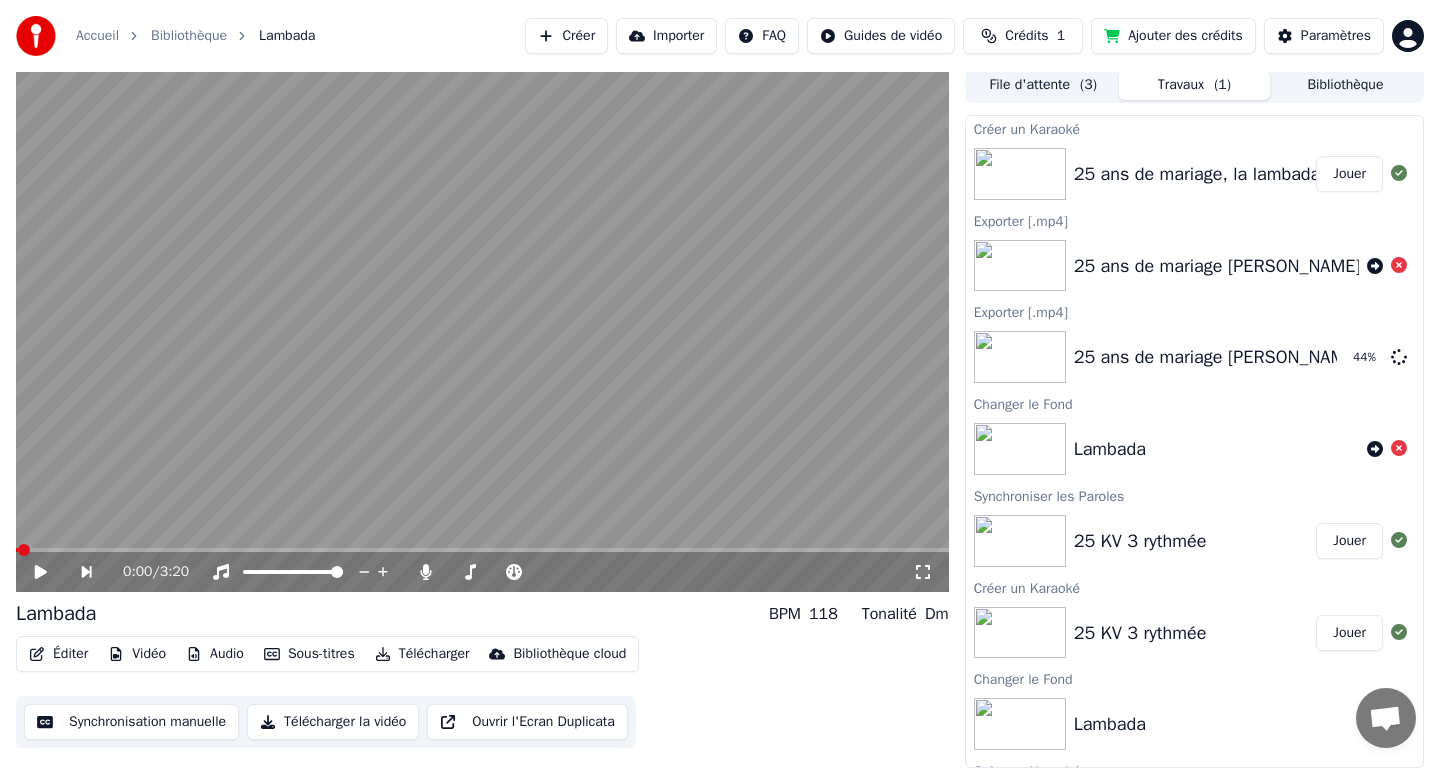 click on "Vidéo" at bounding box center [137, 654] 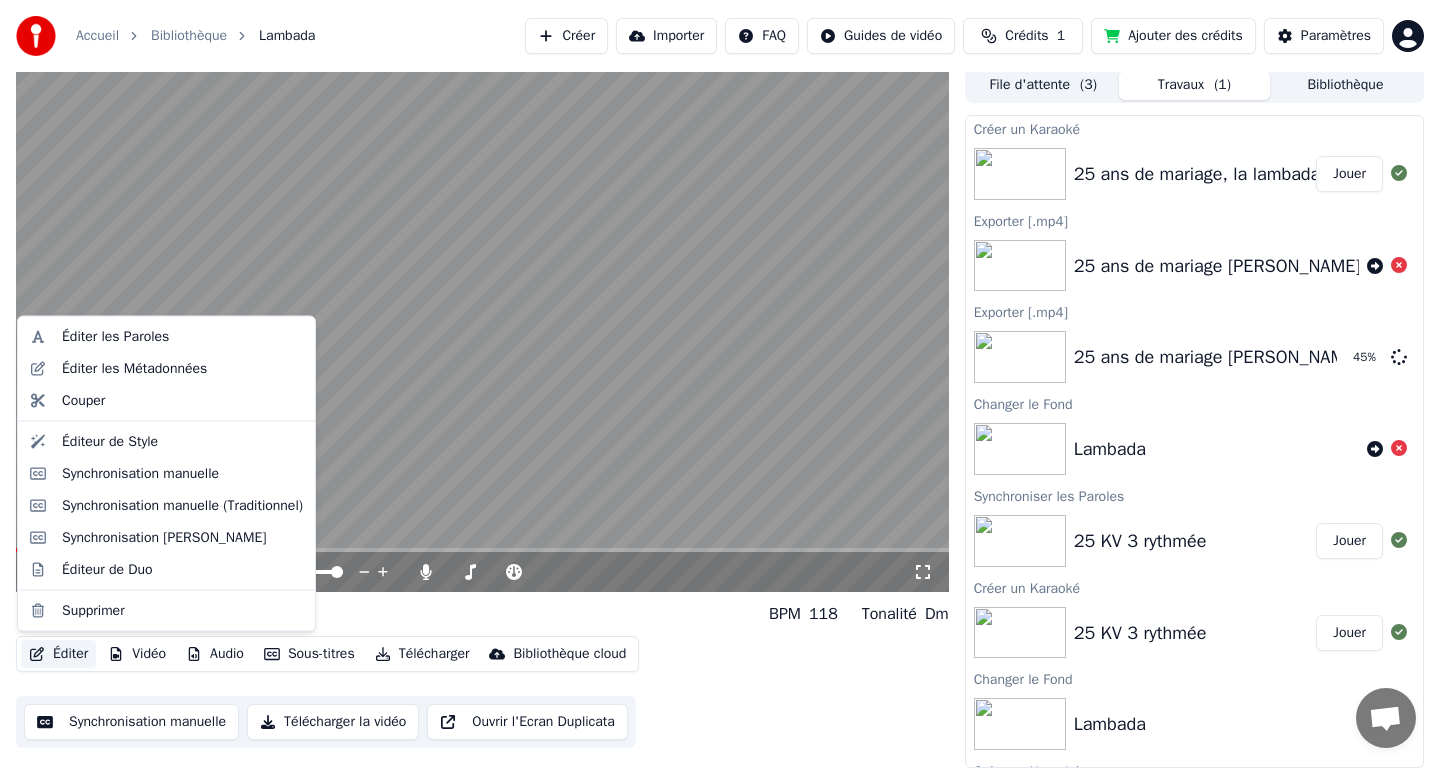 click on "Éditer" at bounding box center [58, 654] 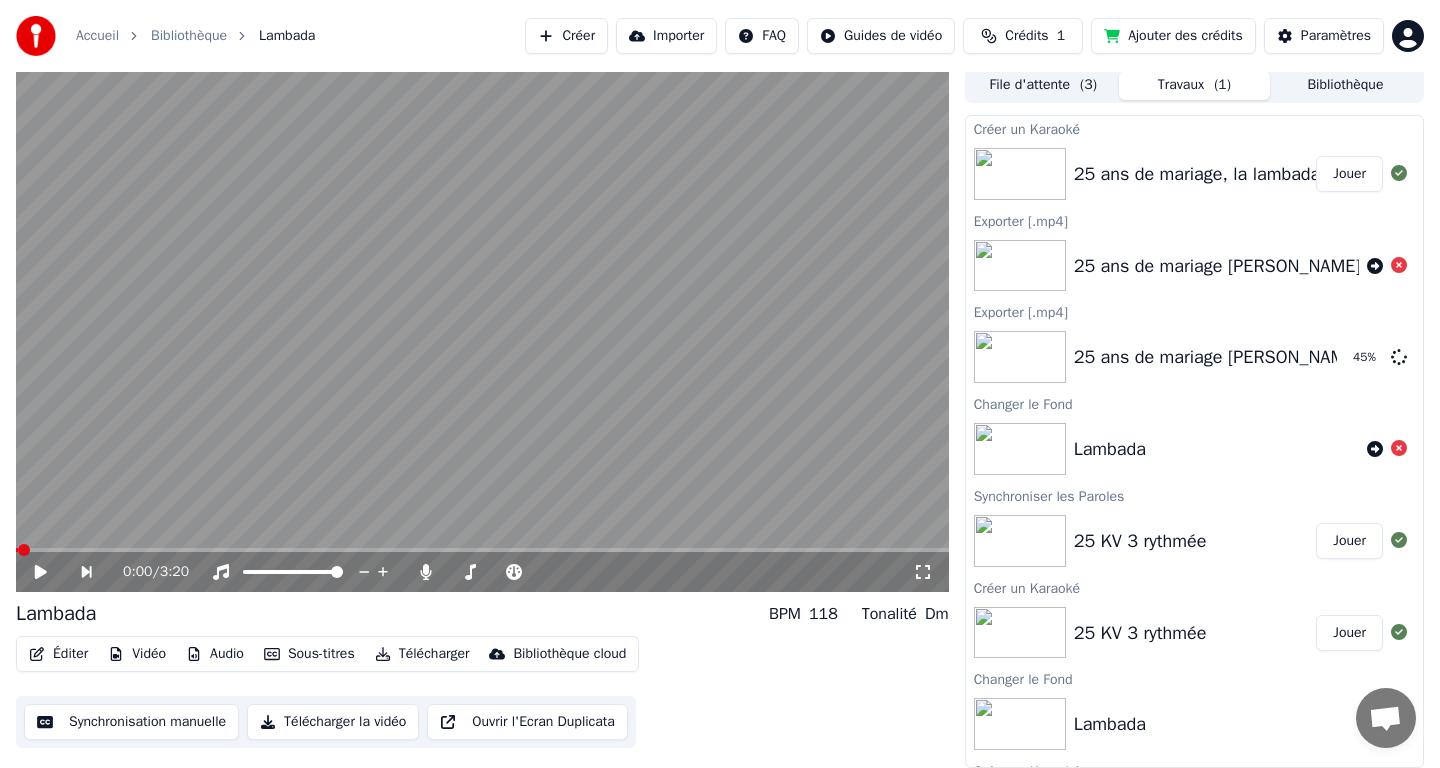 click on "Éditer" at bounding box center [58, 654] 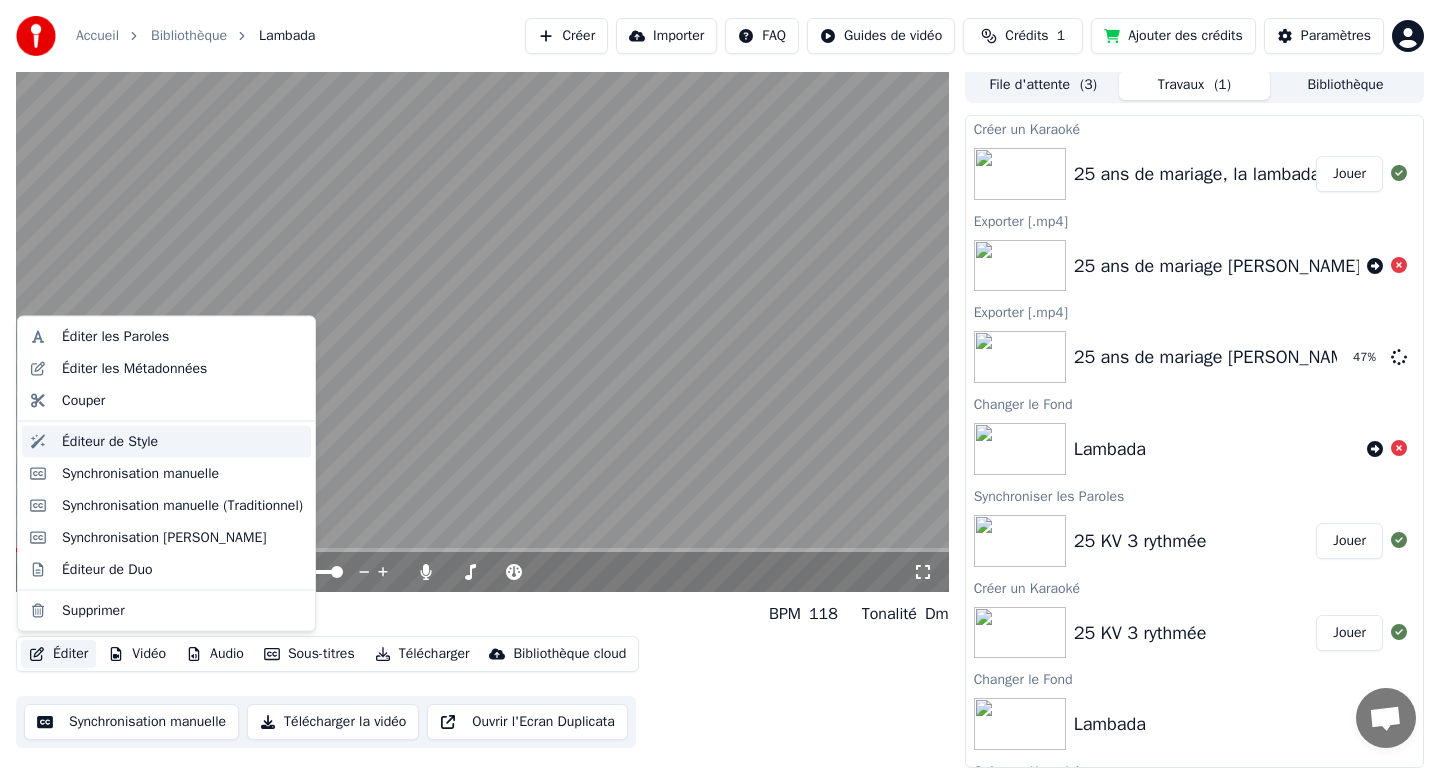 click on "Éditeur de Style" at bounding box center [110, 441] 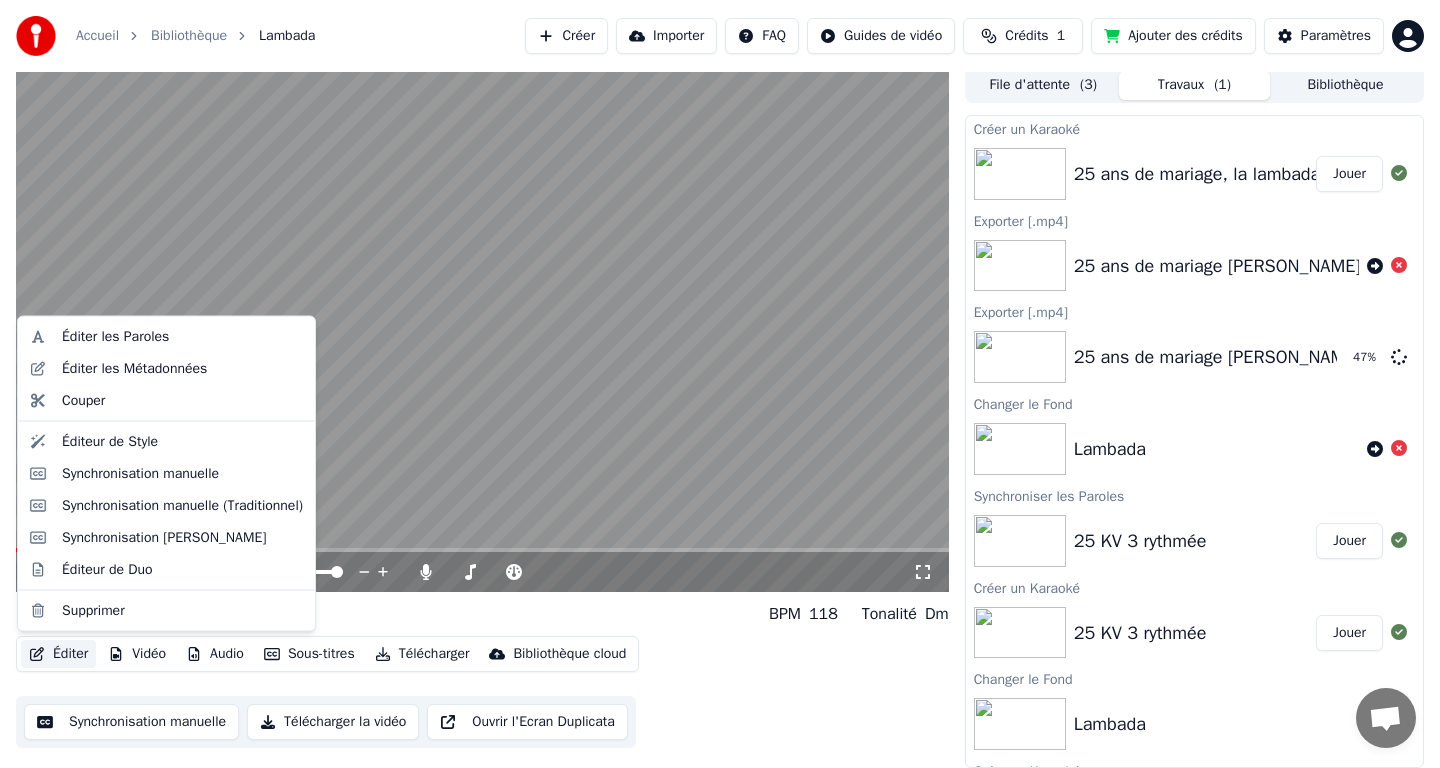 scroll, scrollTop: 0, scrollLeft: 0, axis: both 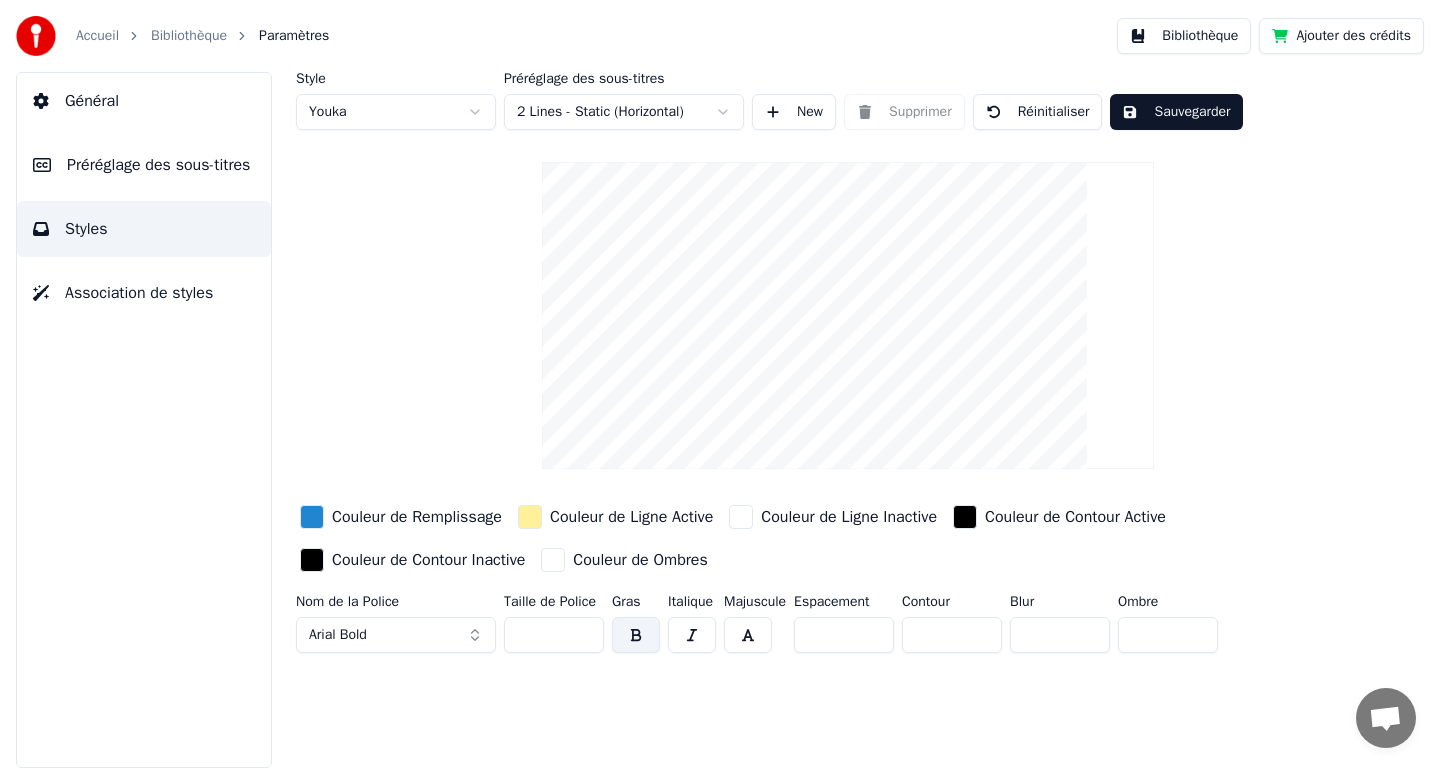 click on "Bibliothèque" at bounding box center (189, 36) 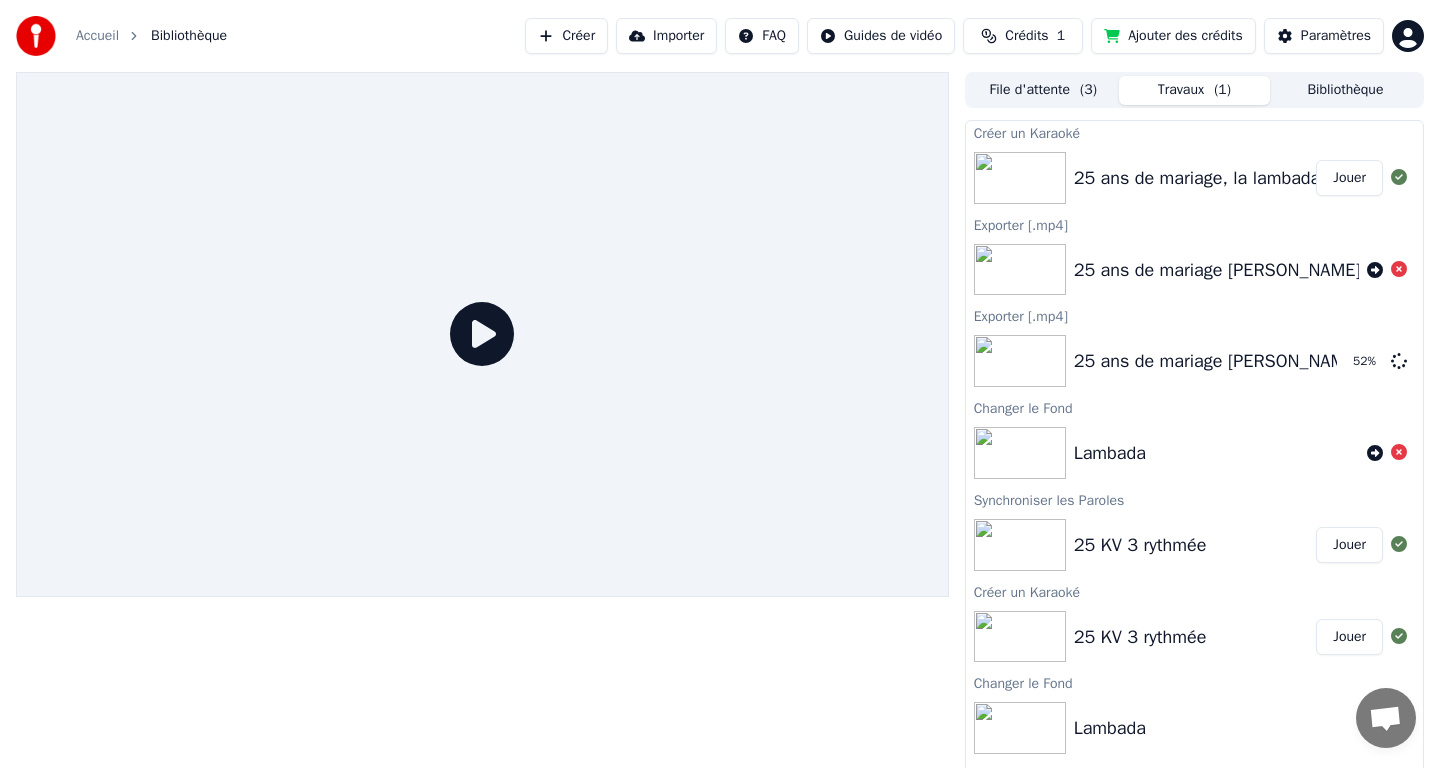 scroll, scrollTop: 83, scrollLeft: 0, axis: vertical 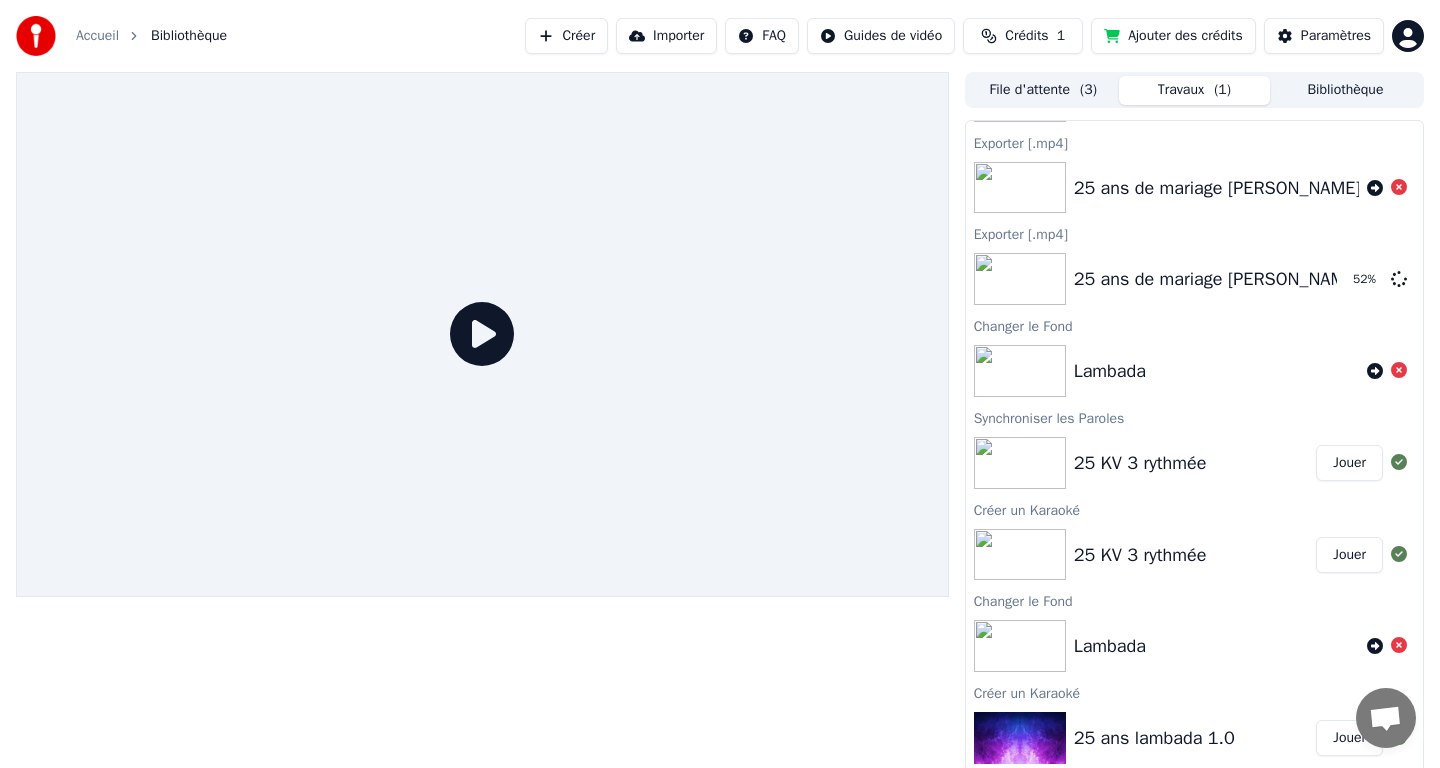 click on "Bibliothèque" at bounding box center [1345, 90] 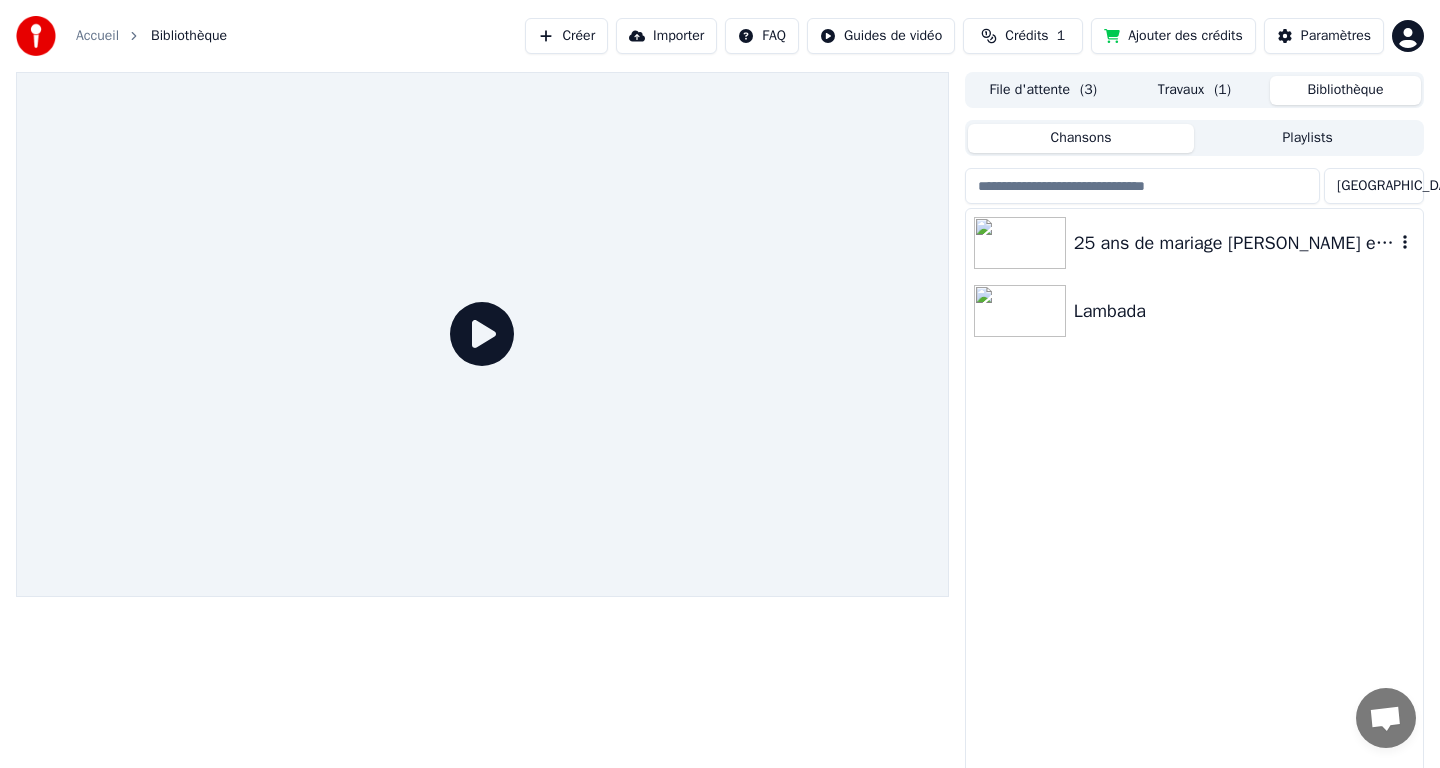 click on "25 ans de mariage [PERSON_NAME] et Dydyne" at bounding box center (1194, 243) 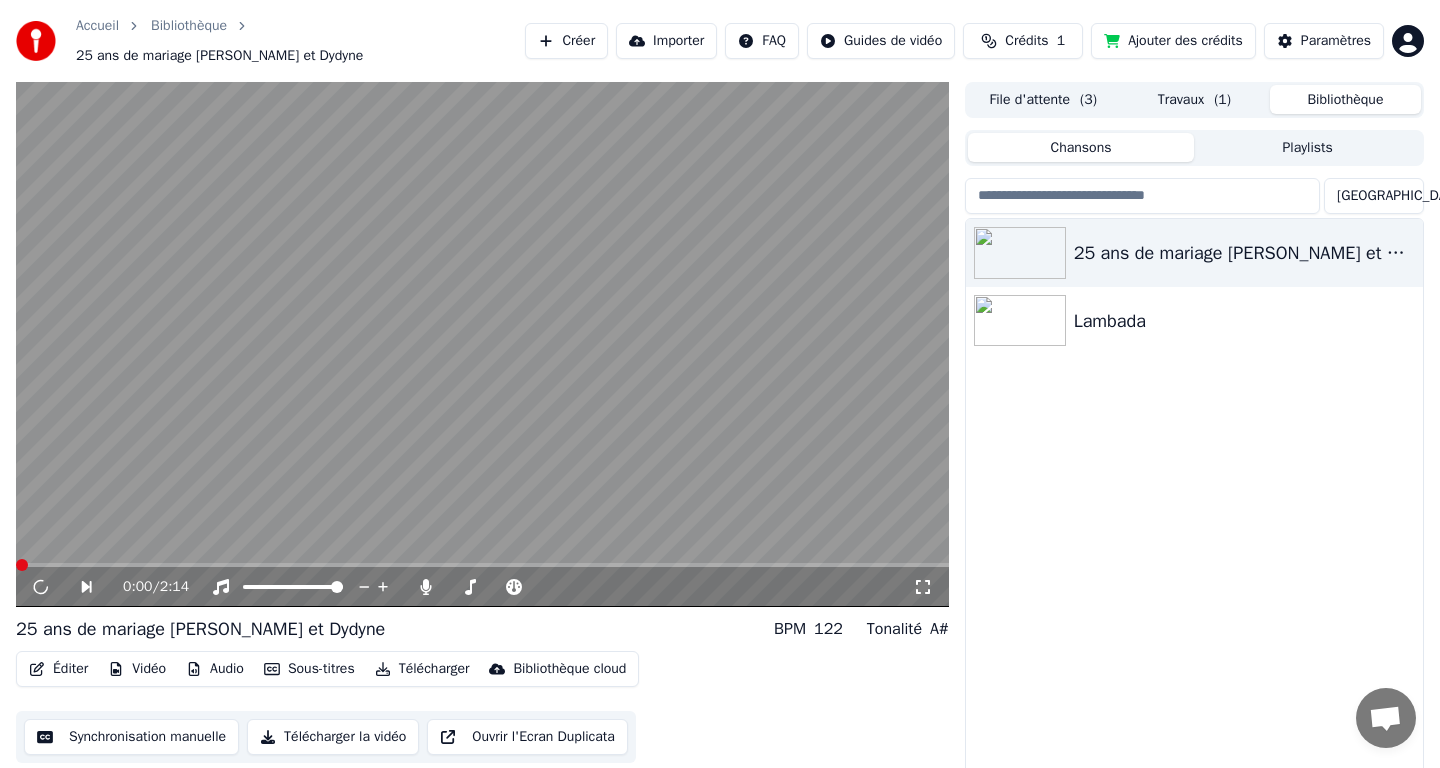 click on "Éditer" at bounding box center (58, 669) 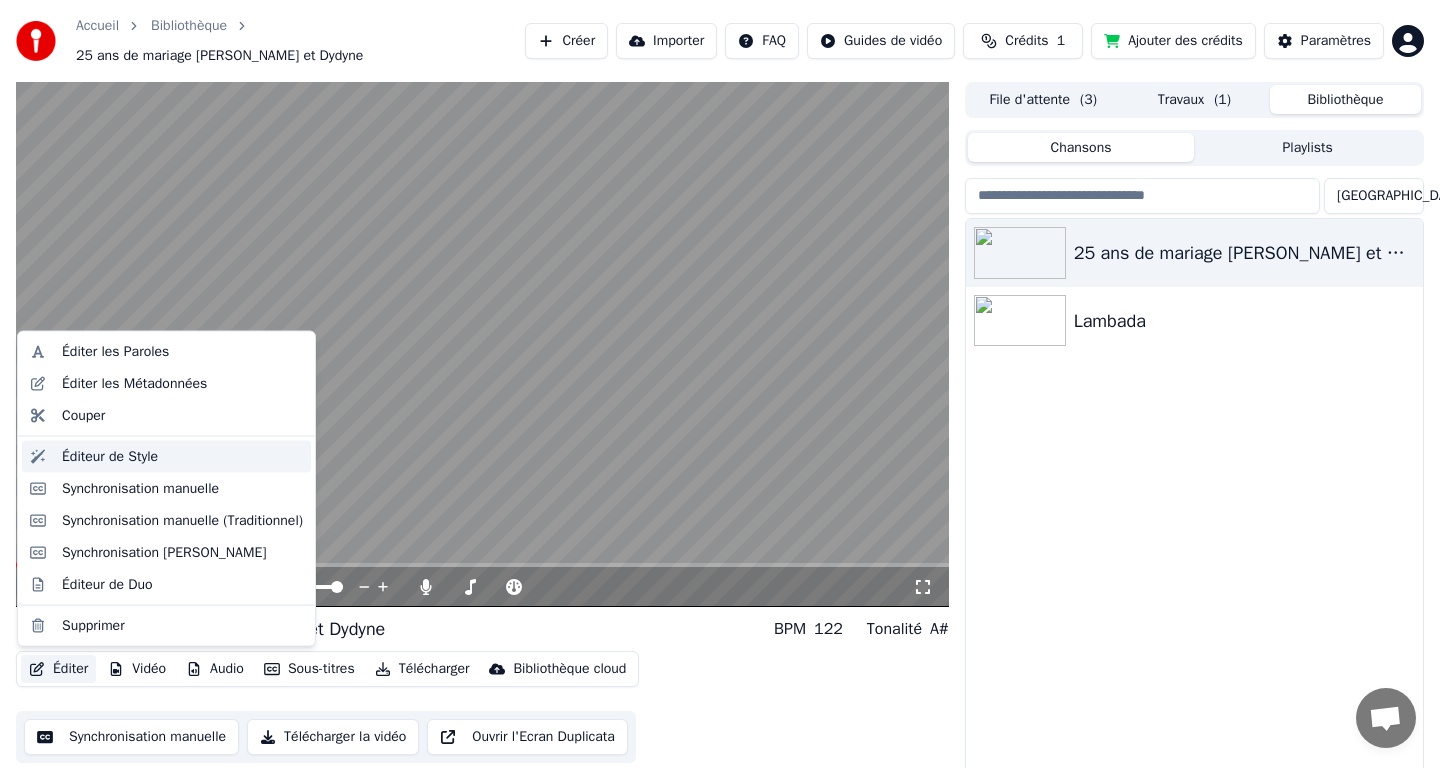click on "Éditeur de Style" at bounding box center [110, 456] 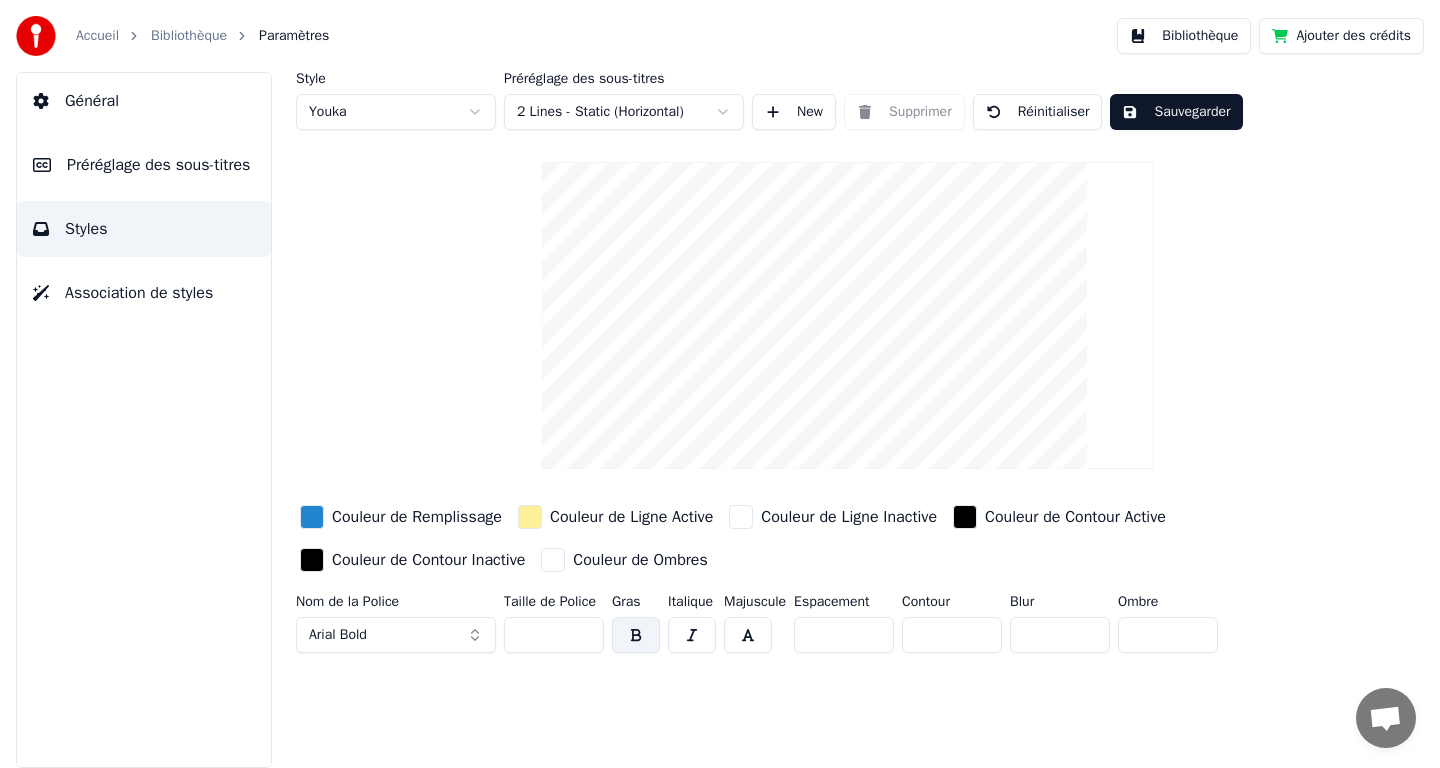 click on "Accueil Bibliothèque Paramètres Bibliothèque Ajouter des crédits Général Préréglage des sous-titres Styles Association de styles Style Youka Préréglage des sous-titres 2 Lines - Static (Horizontal) New Supprimer Réinitialiser Sauvegarder Couleur de Remplissage Couleur de Ligne Active Couleur de Ligne Inactive Couleur de Contour Active Couleur de Contour Inactive Couleur de Ombres Nom de la Police Arial Bold Taille de Police ** Gras Italique Majuscule Espacement * Contour * Blur * Ombre *" at bounding box center (720, 384) 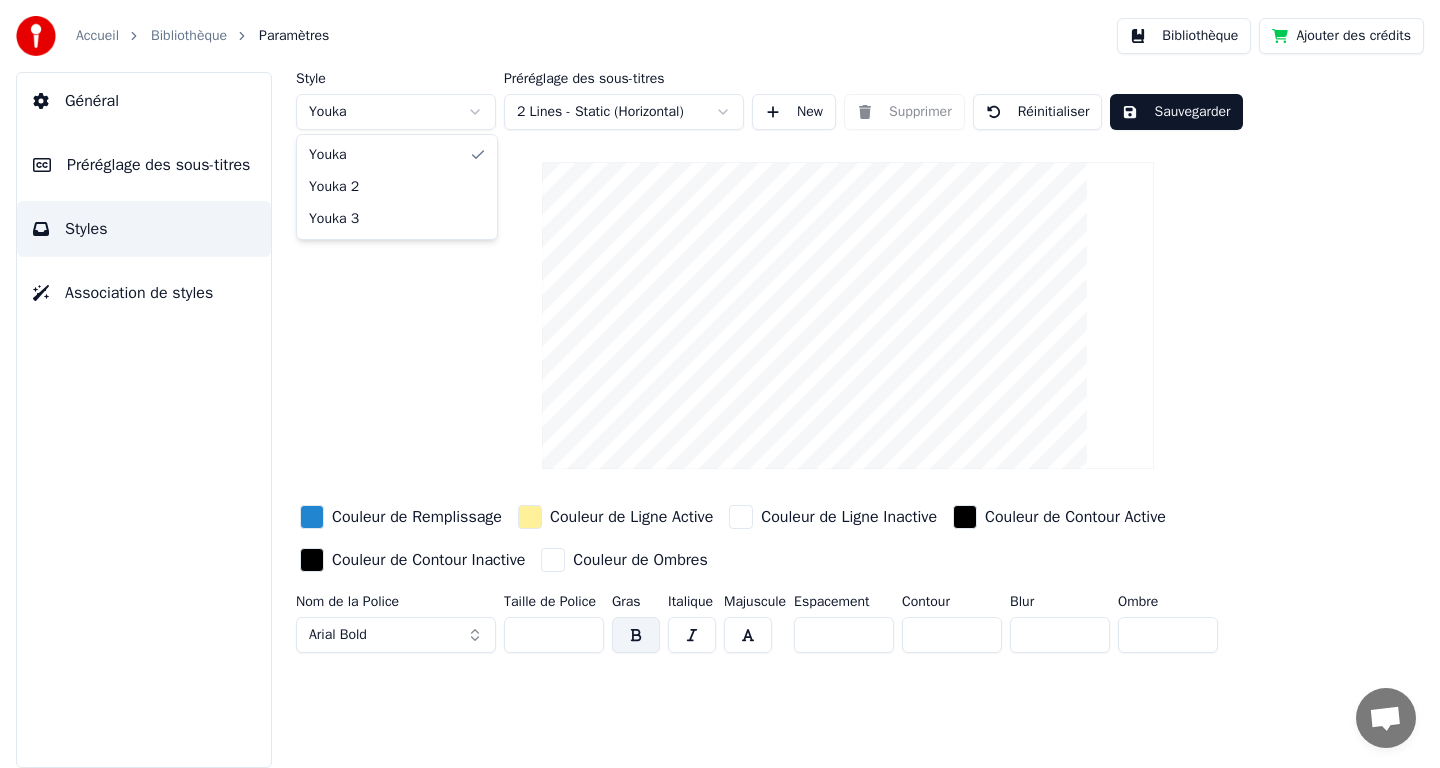 click on "Accueil Bibliothèque Paramètres Bibliothèque Ajouter des crédits Général Préréglage des sous-titres Styles Association de styles Style Youka Préréglage des sous-titres 2 Lines - Static (Horizontal) New Supprimer Réinitialiser Sauvegarder Couleur de Remplissage Couleur de Ligne Active Couleur de Ligne Inactive Couleur de Contour Active Couleur de Contour Inactive Couleur de Ombres Nom de la Police Arial Bold Taille de Police ** Gras Italique Majuscule Espacement * Contour * Blur * Ombre *
[PERSON_NAME] 2 Youka 3" at bounding box center [720, 384] 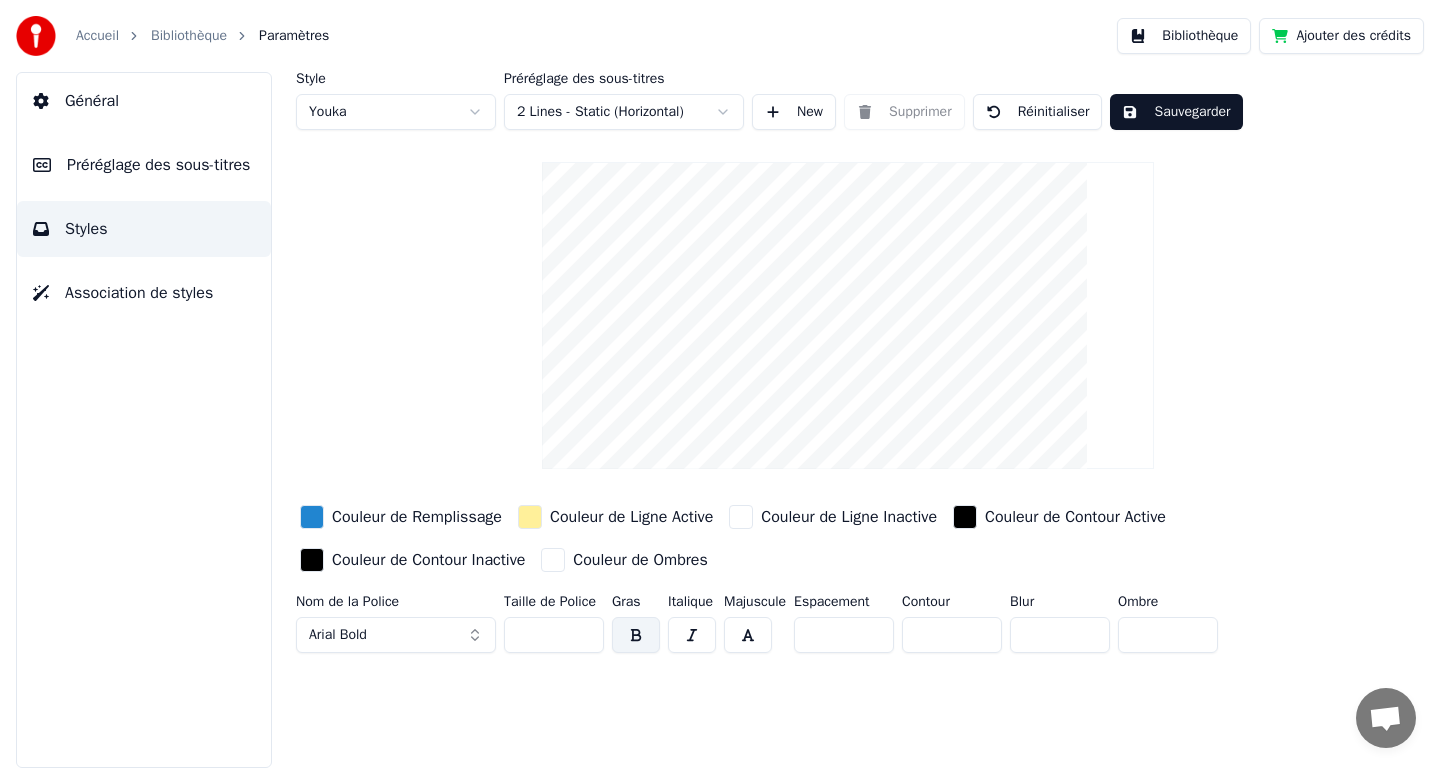 click on "Bibliothèque" at bounding box center (189, 36) 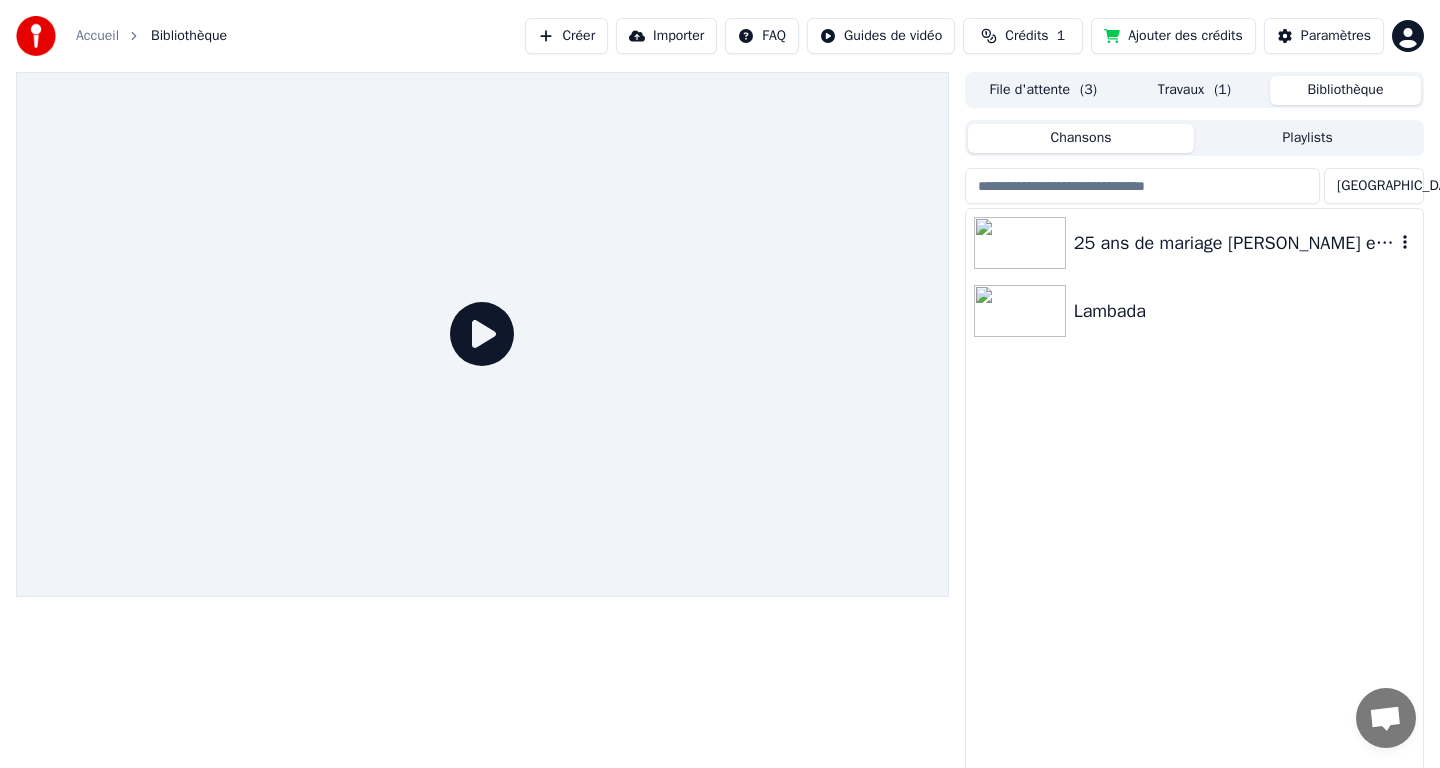 click on "25 ans de mariage [PERSON_NAME] et Dydyne" at bounding box center [1234, 243] 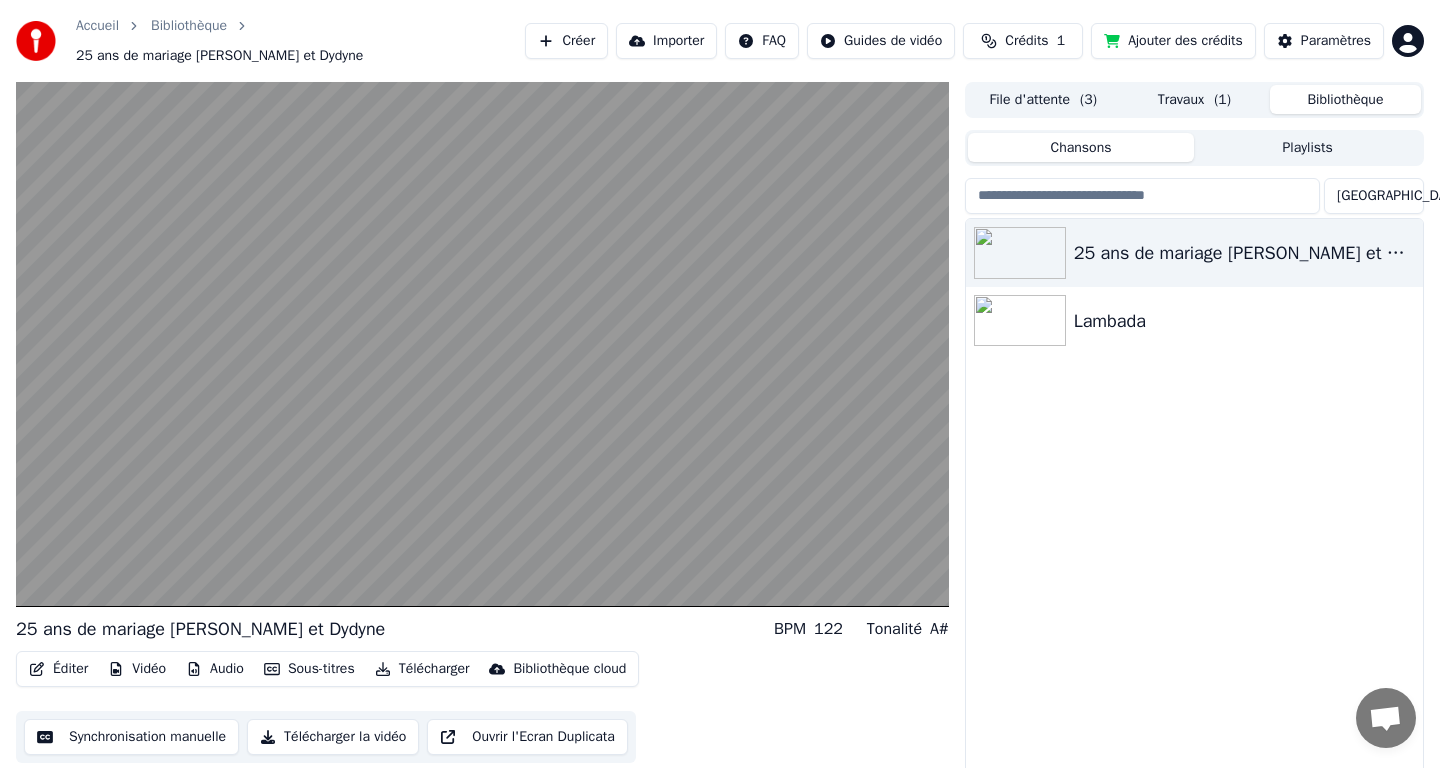 click on "Travaux ( 1 )" at bounding box center [1194, 99] 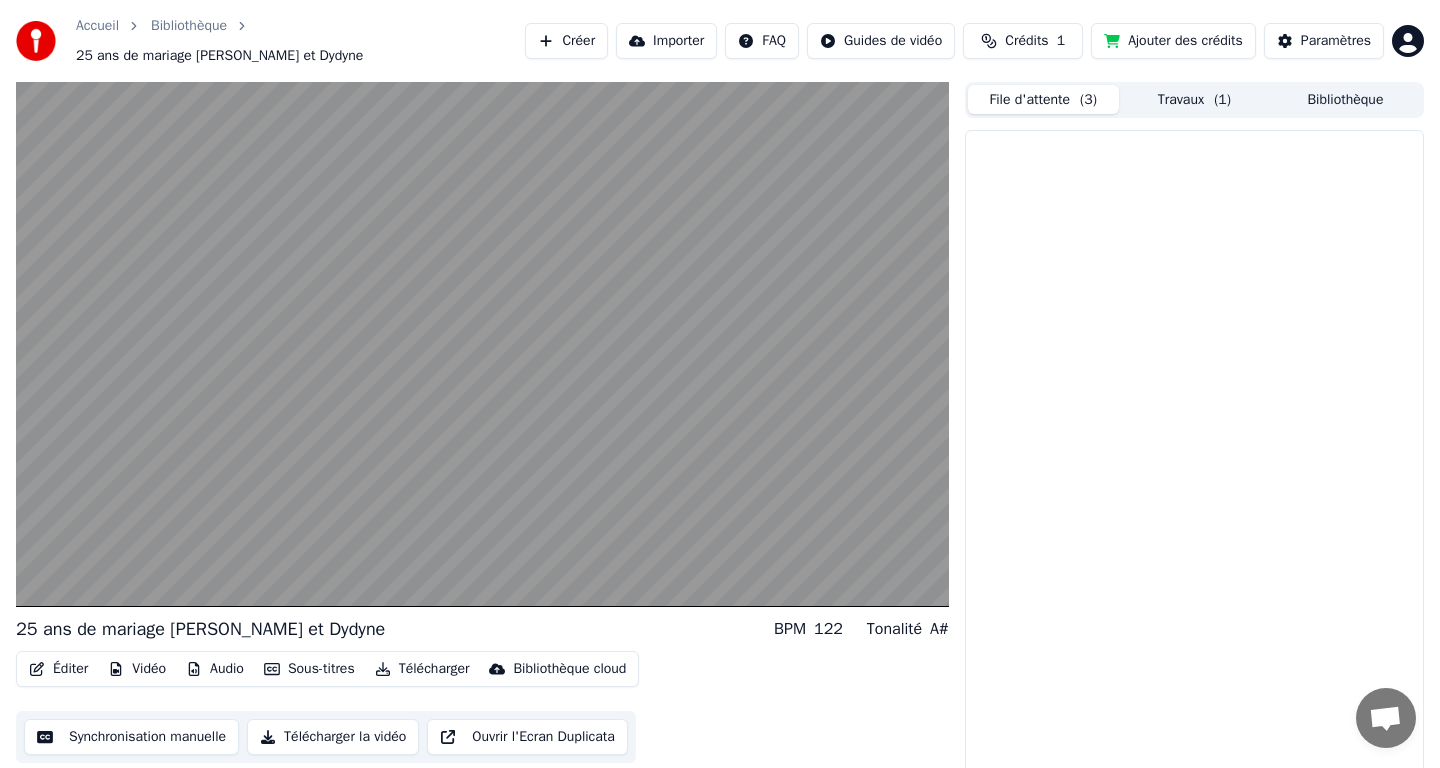 click on "File d'attente ( 3 )" at bounding box center [1043, 99] 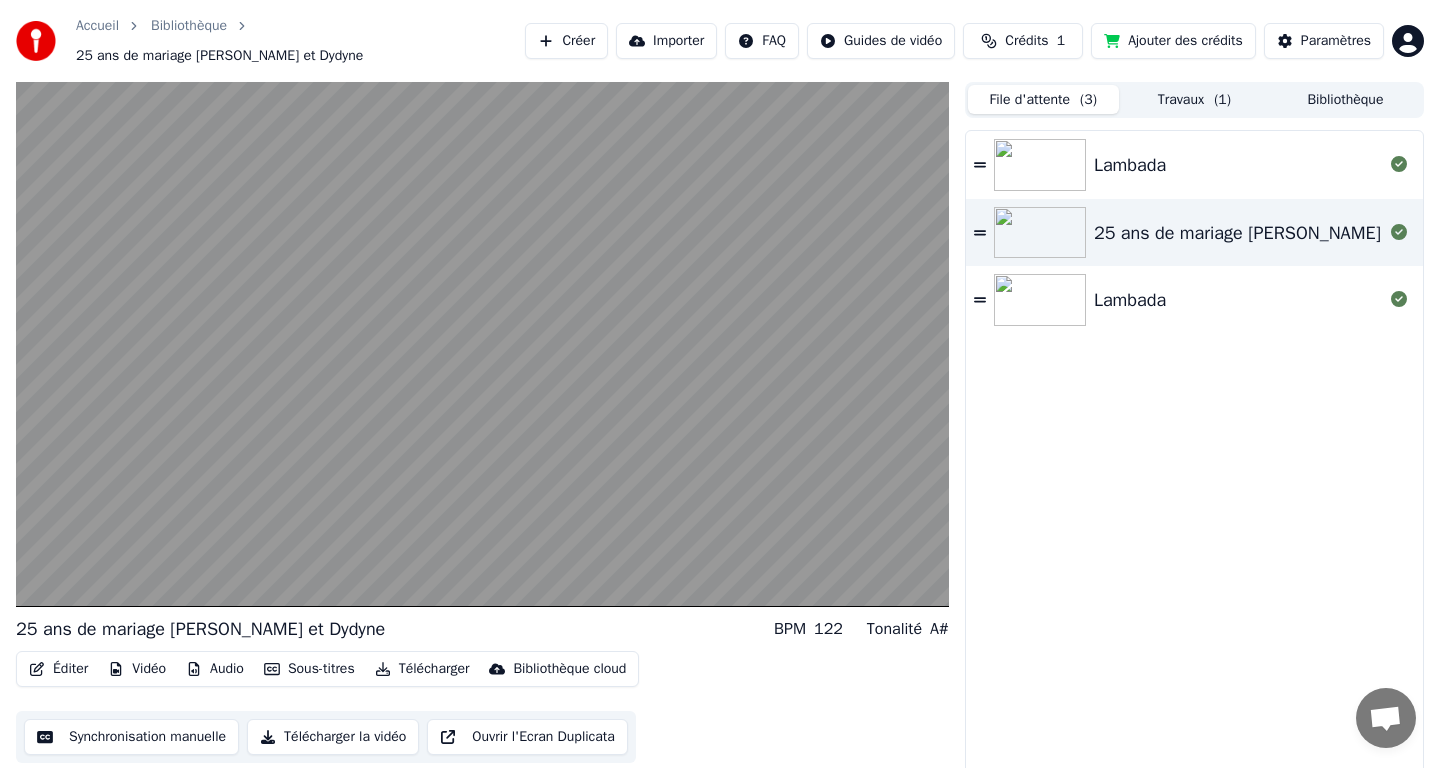 click on "Travaux ( 1 )" at bounding box center (1194, 99) 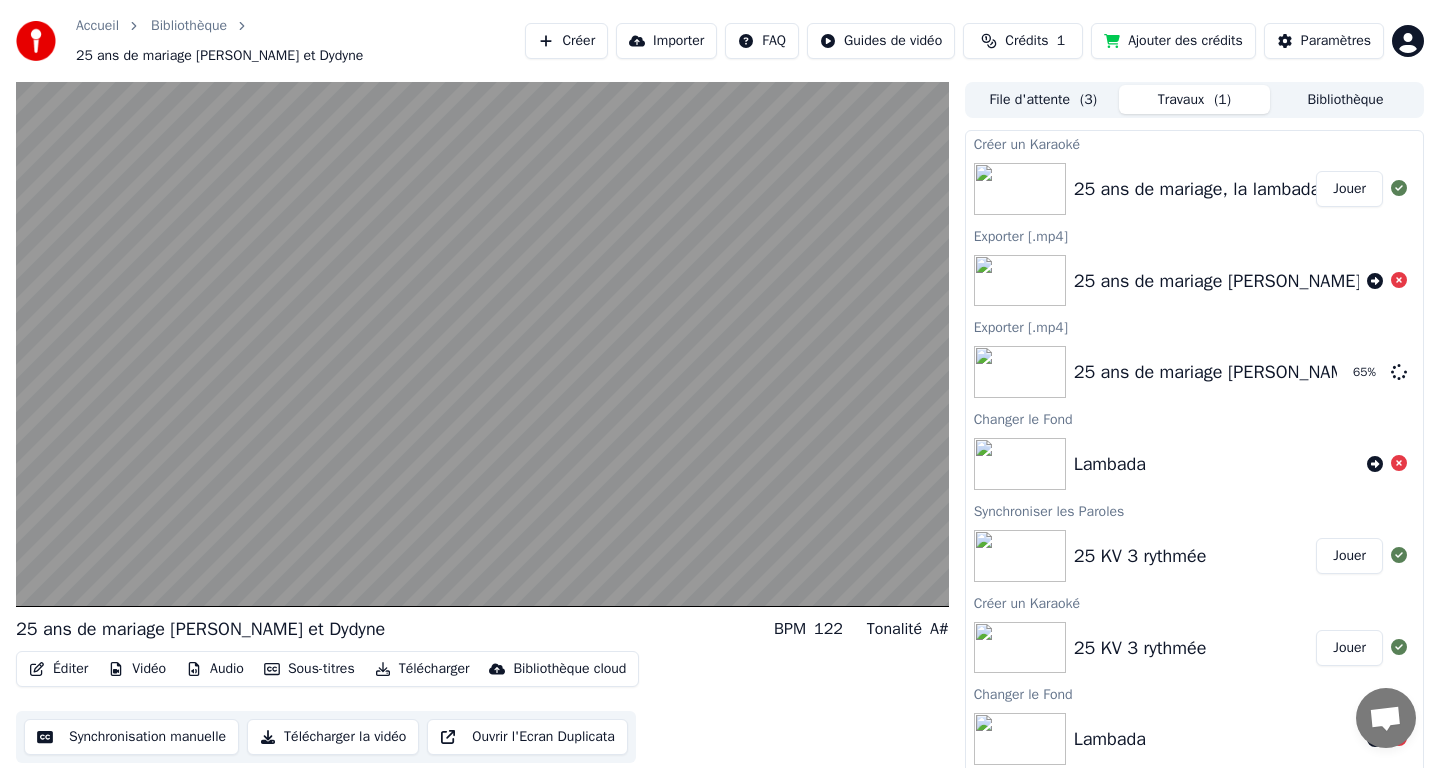 click on "Bibliothèque" at bounding box center (1345, 99) 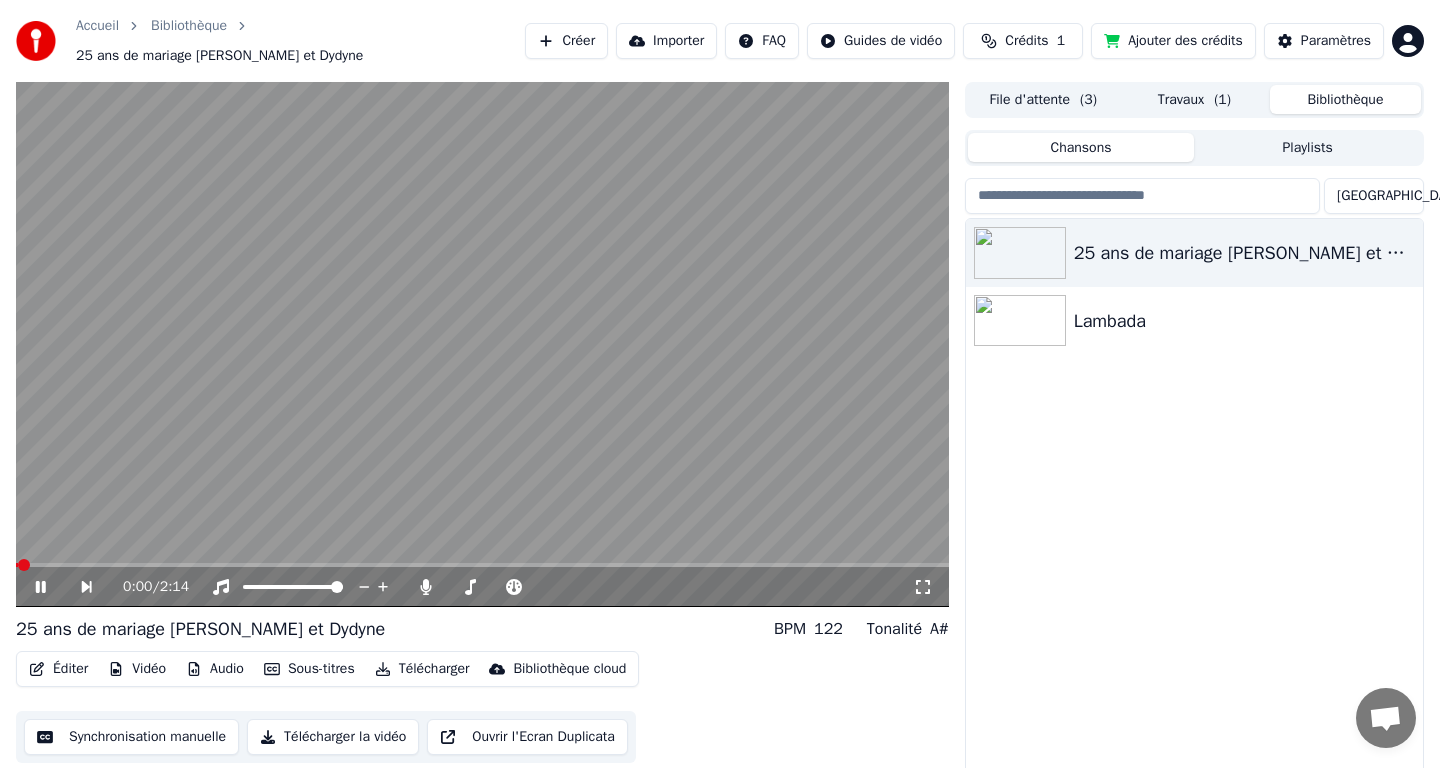 click 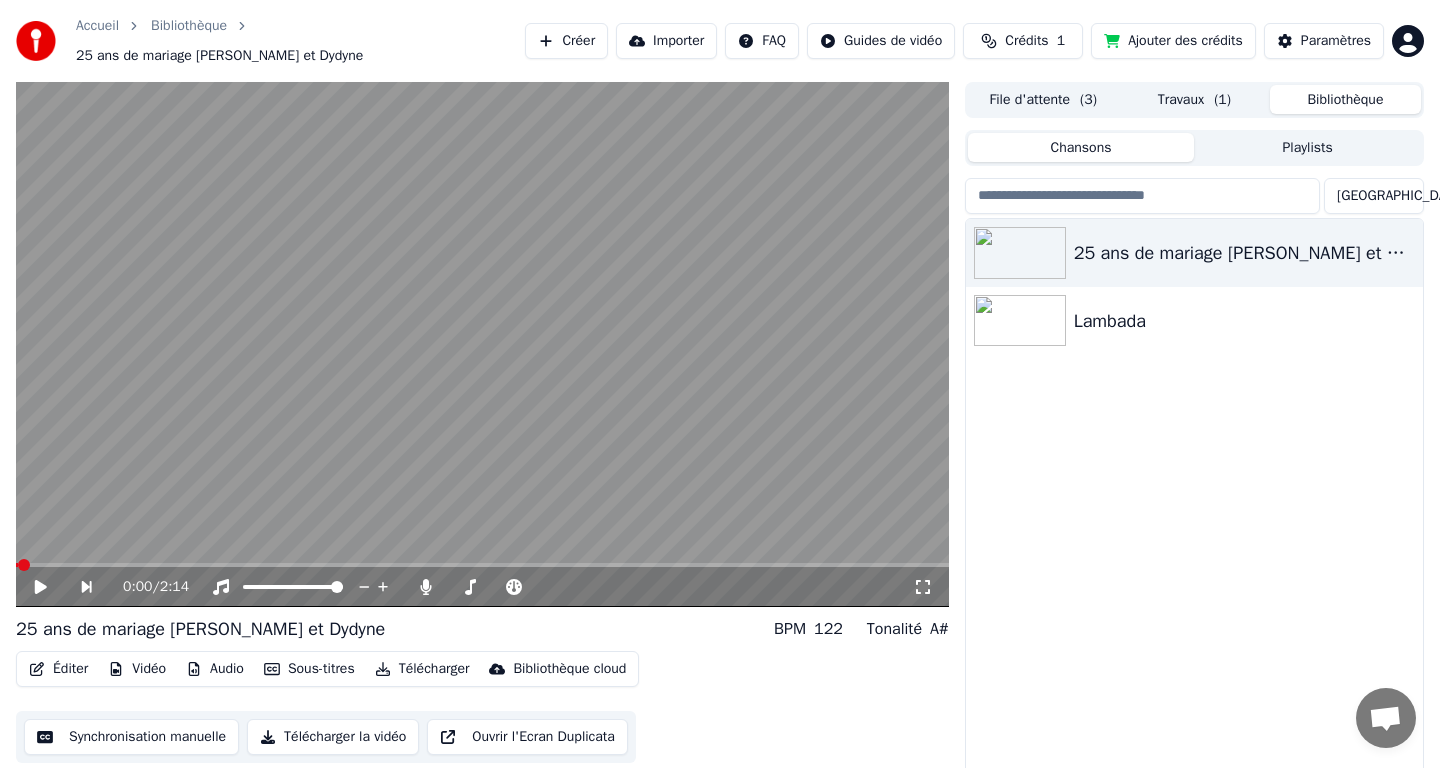 click on "0:00  /  2:14" at bounding box center (482, 587) 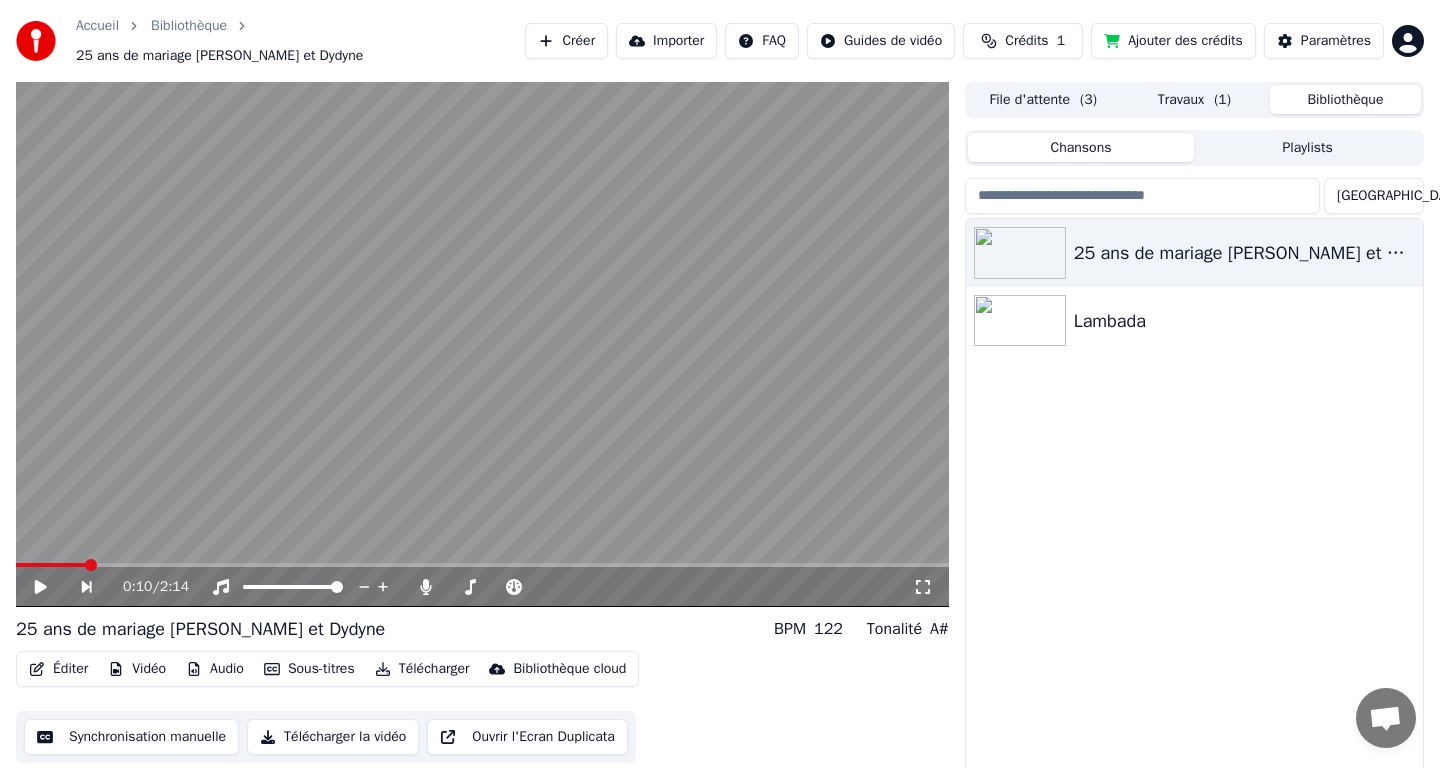 click on "0:10  /  2:14 25 ans de mariage Calou et Dydyne BPM 122 Tonalité A# Éditer Vidéo Audio Sous-titres Télécharger Bibliothèque cloud Synchronisation manuelle Télécharger la vidéo Ouvrir l'Ecran Duplicata File d'attente ( 3 ) Travaux ( 1 ) Bibliothèque Chansons Playlists Trier 25 ans de mariage Calou et Dydyne Lambada" at bounding box center [720, 438] 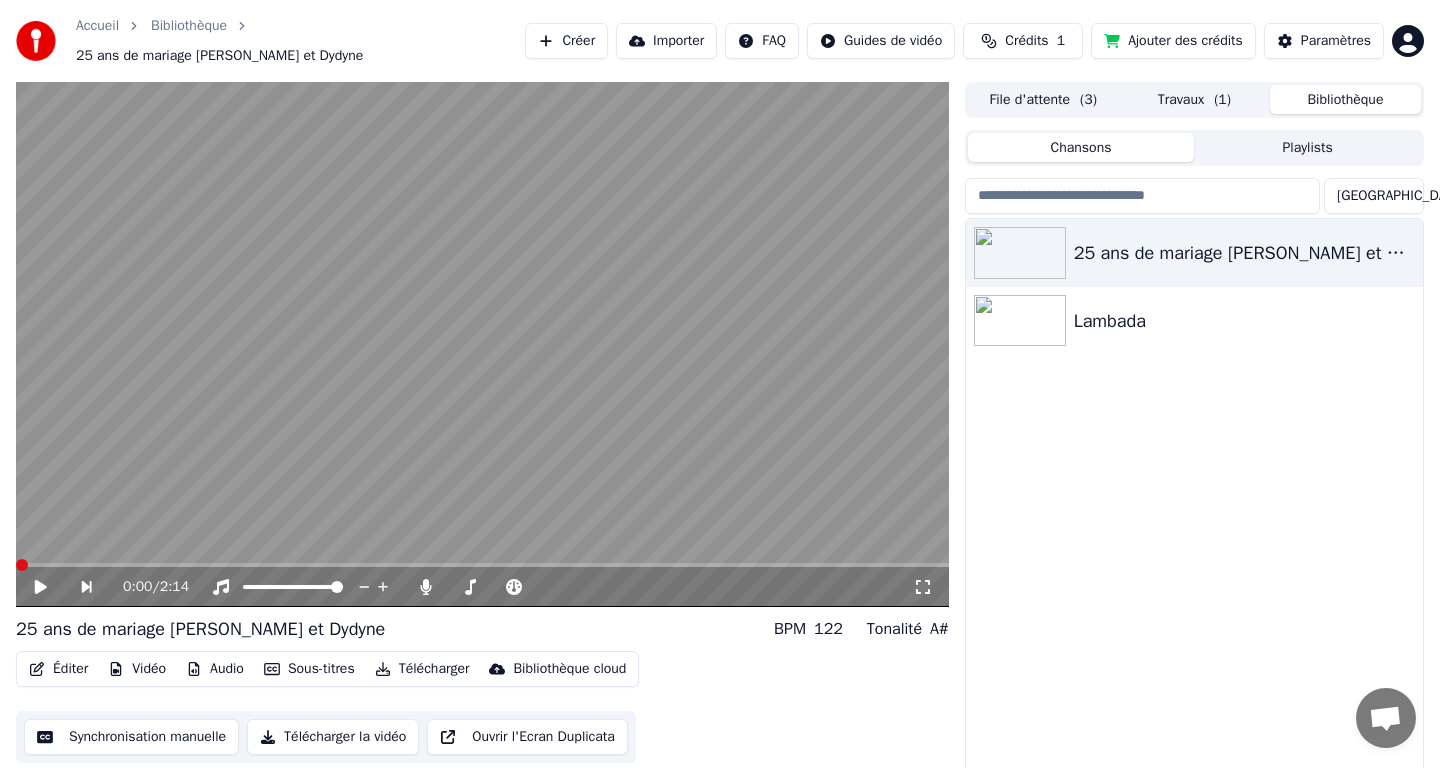 click 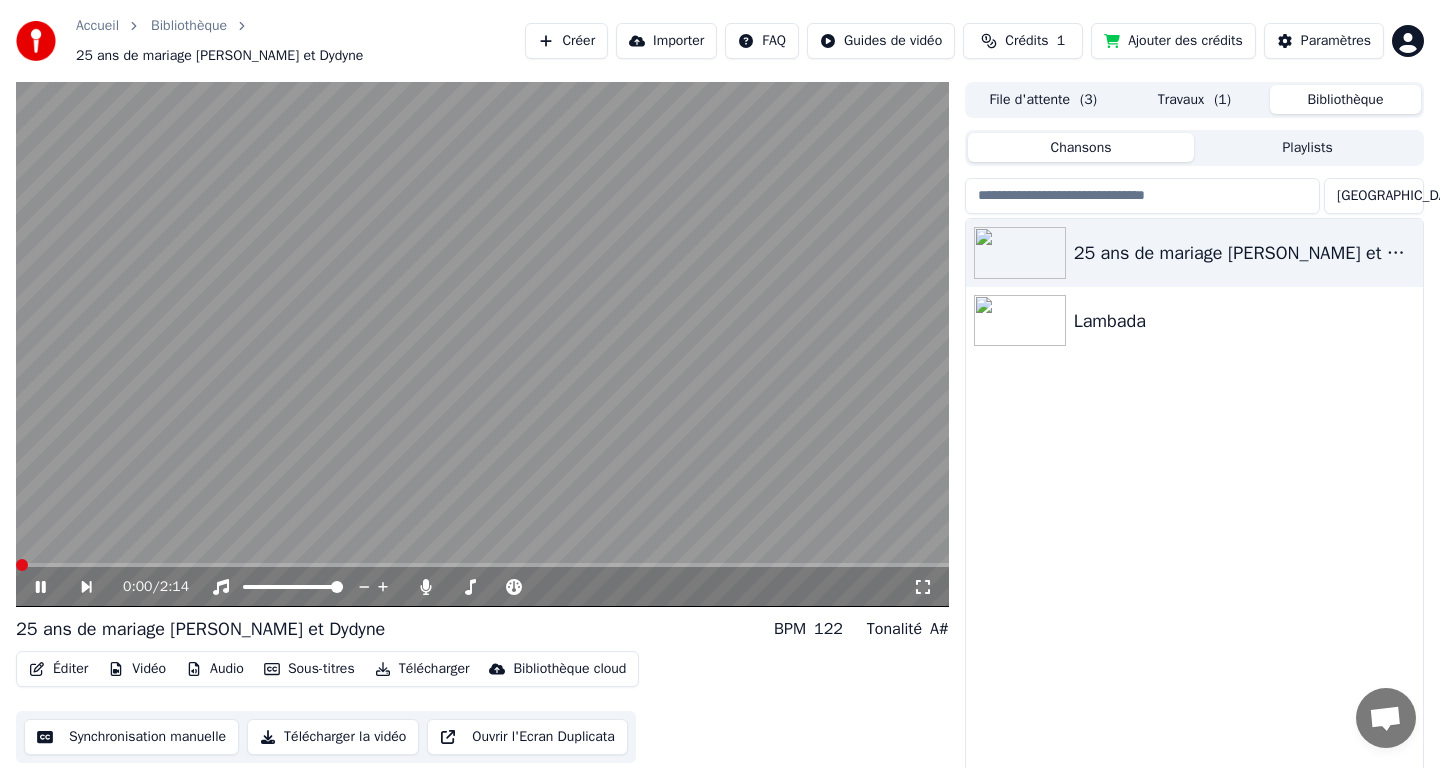 click 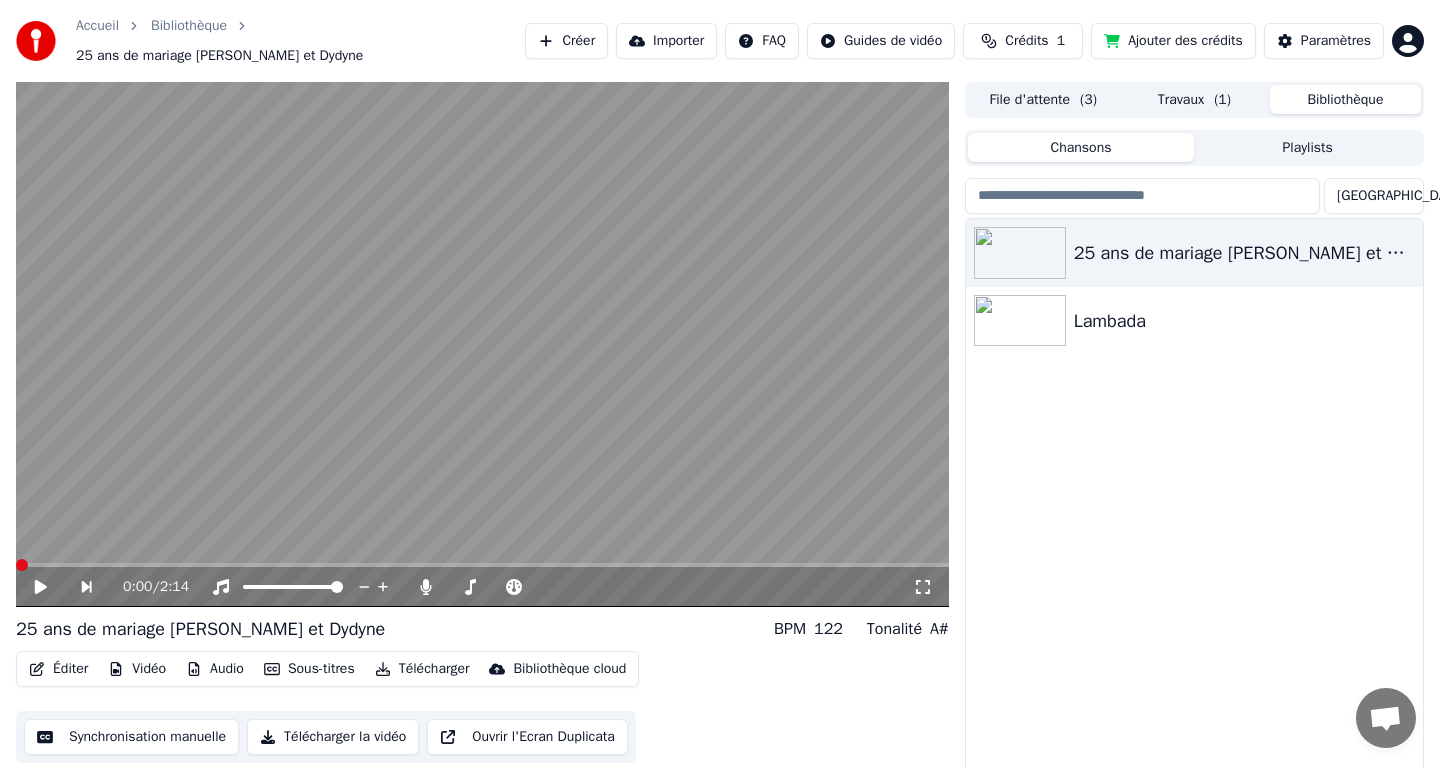 click at bounding box center [22, 565] 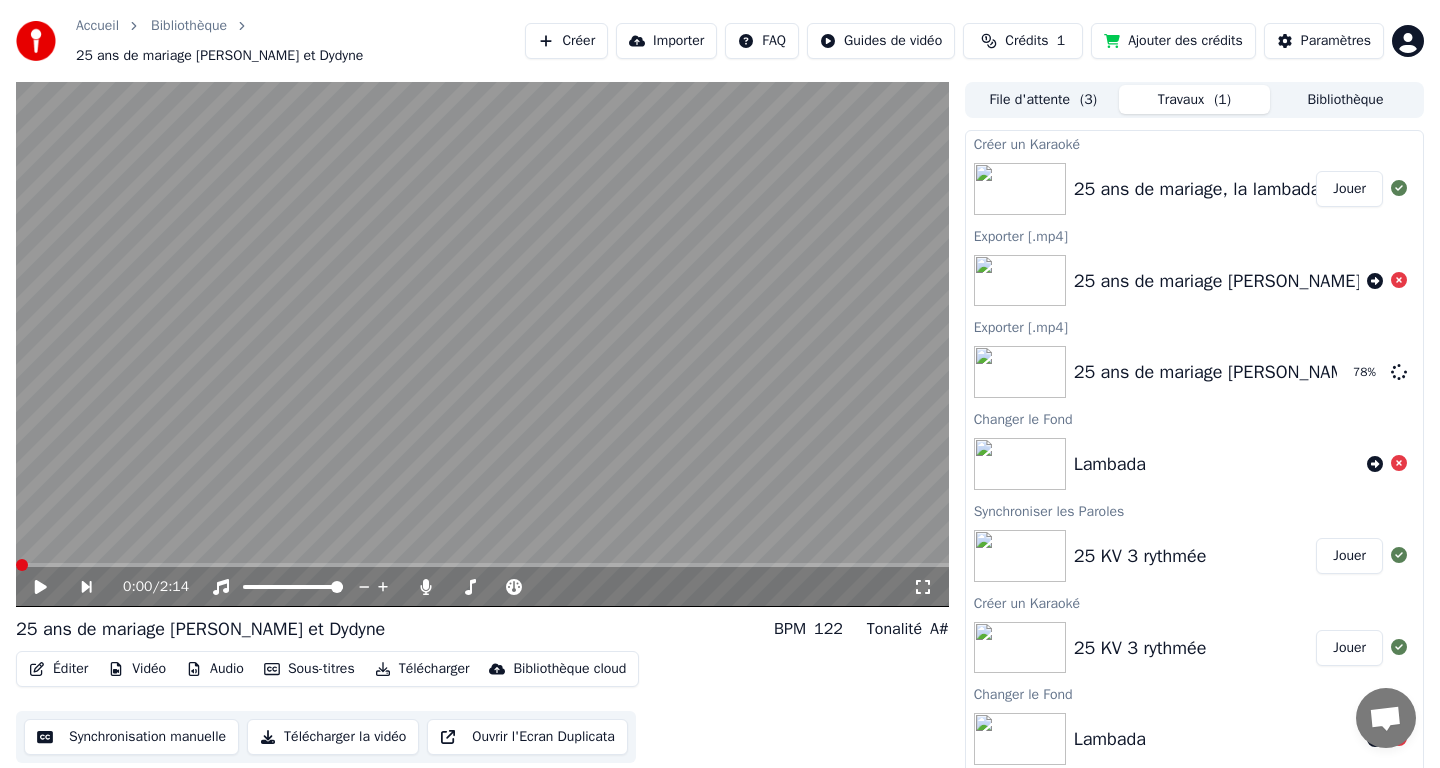 scroll, scrollTop: 15, scrollLeft: 0, axis: vertical 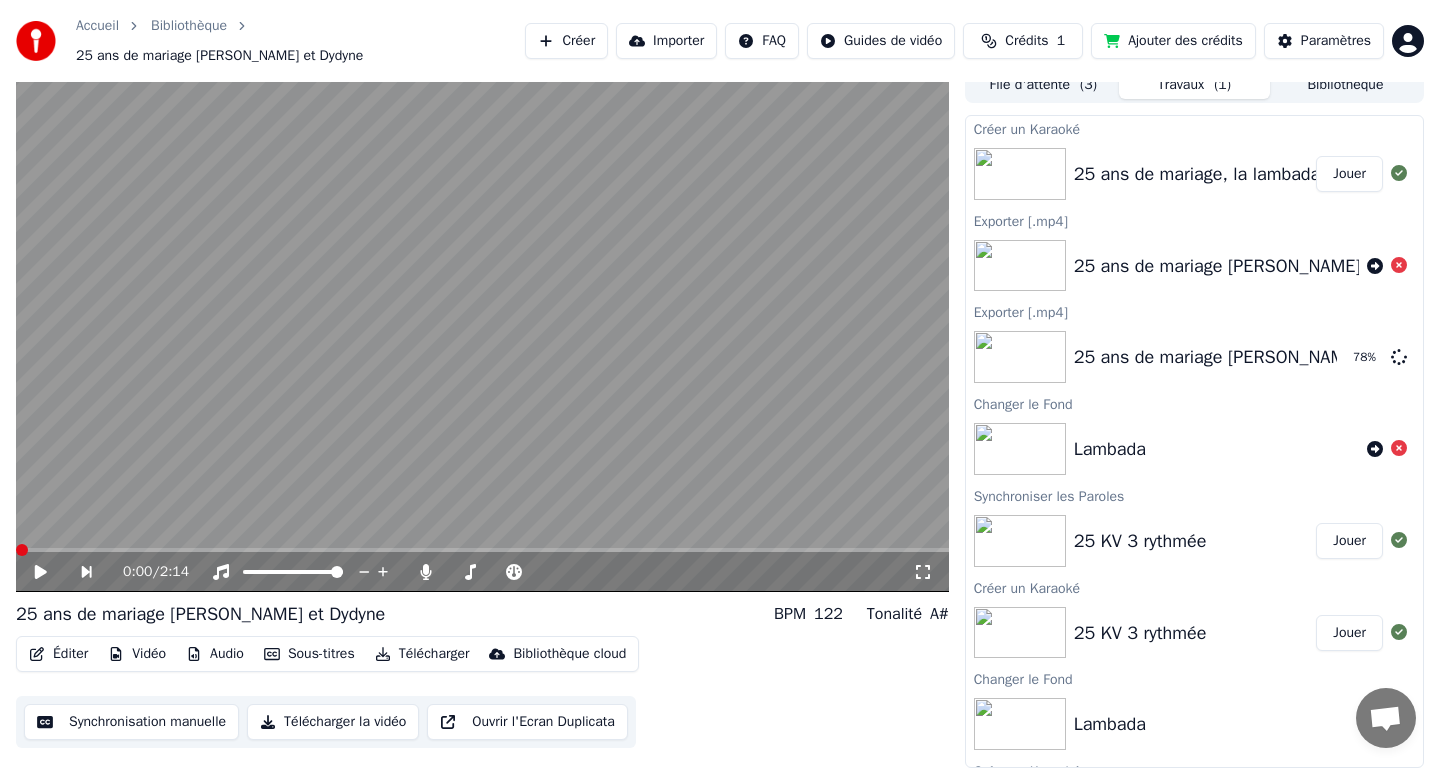 click on "Sous-titres" at bounding box center (309, 654) 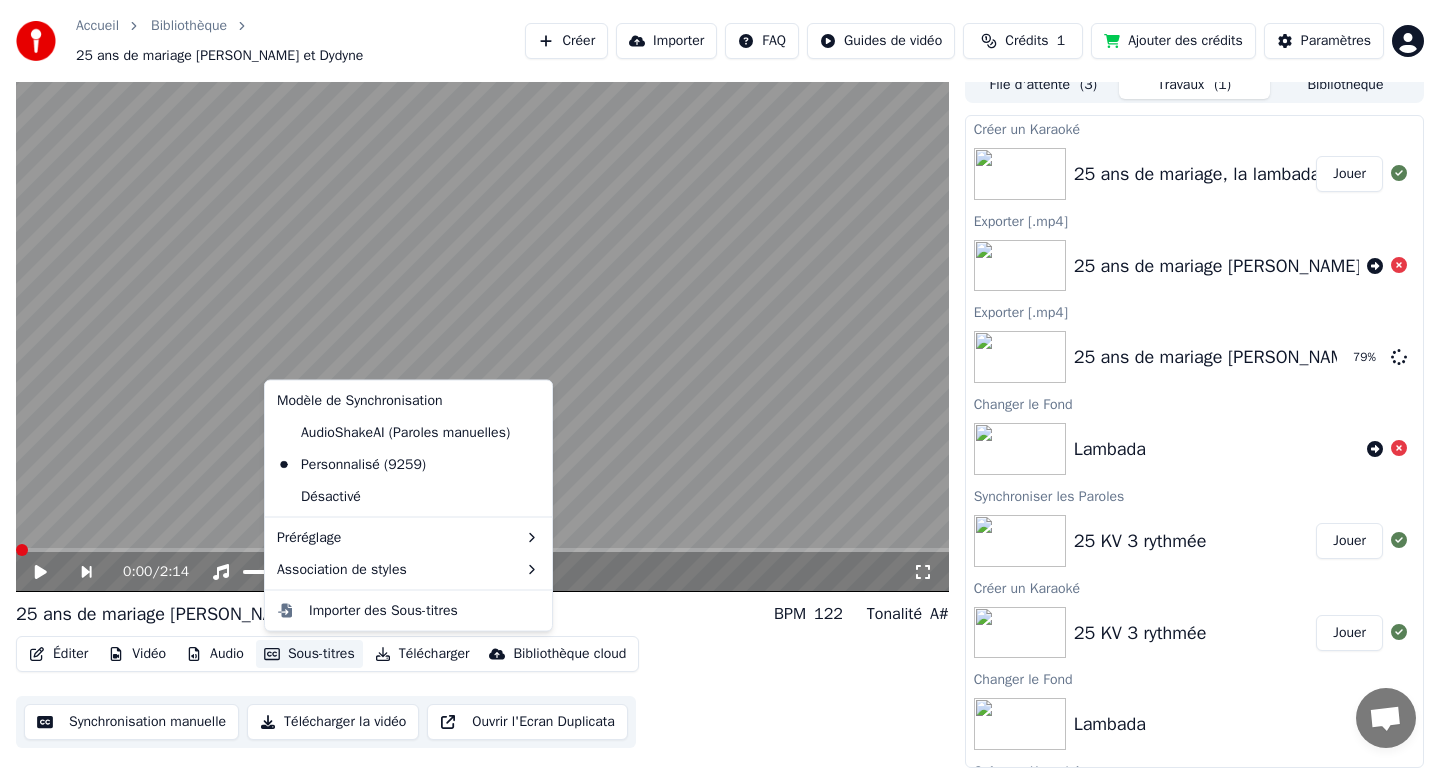 click on "Éditer Vidéo Audio Sous-titres Télécharger Bibliothèque cloud Synchronisation manuelle Télécharger la vidéo Ouvrir l'Ecran Duplicata" at bounding box center (482, 692) 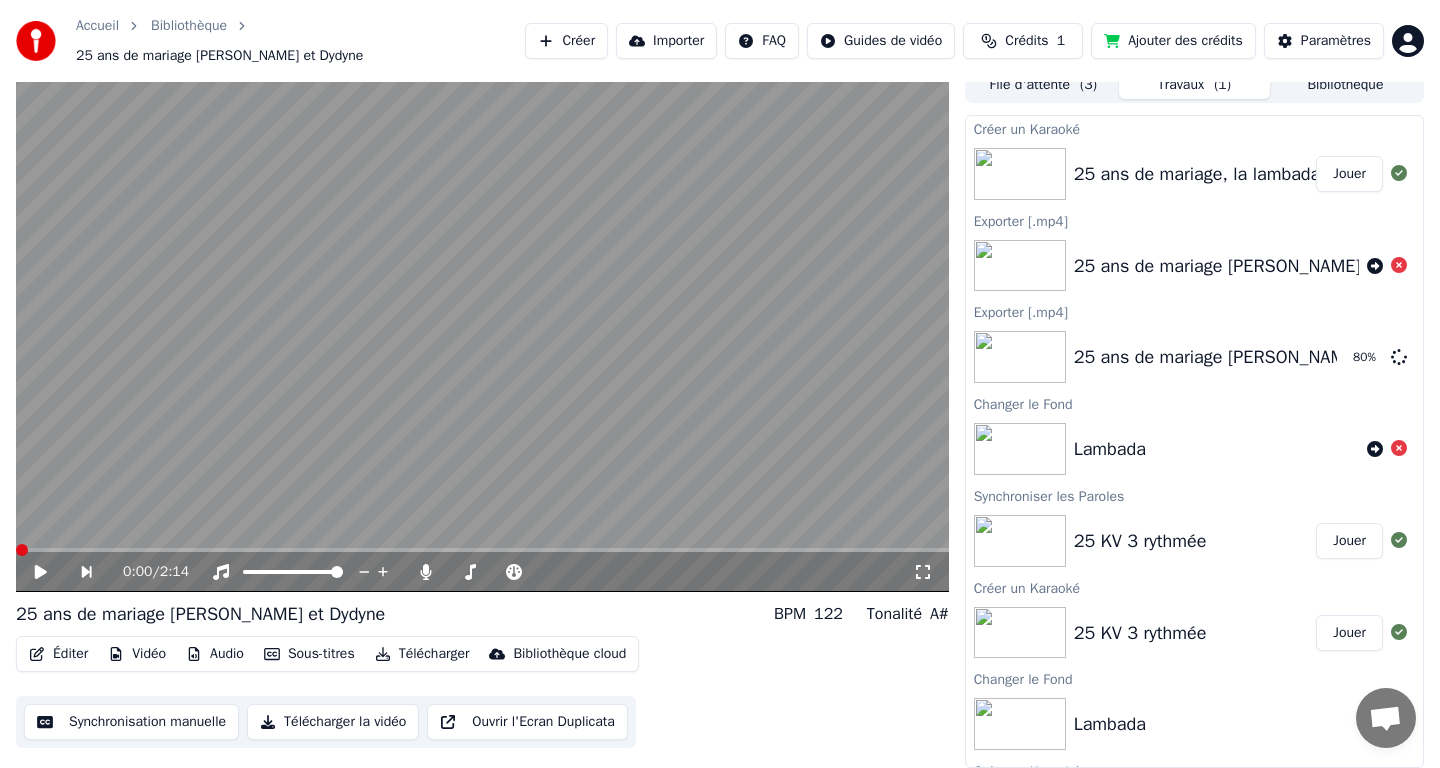 click on "Jouer" at bounding box center [1349, 174] 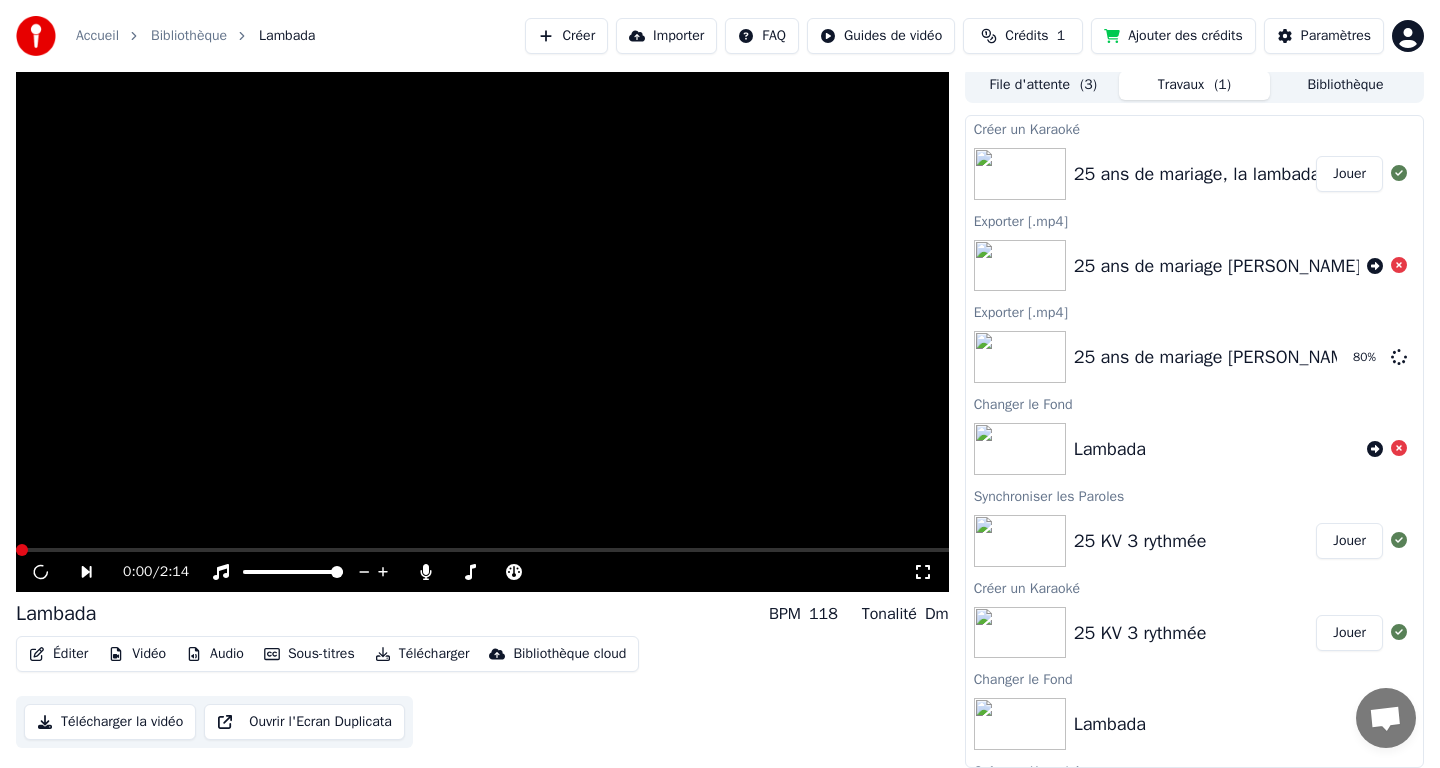 scroll, scrollTop: 5, scrollLeft: 0, axis: vertical 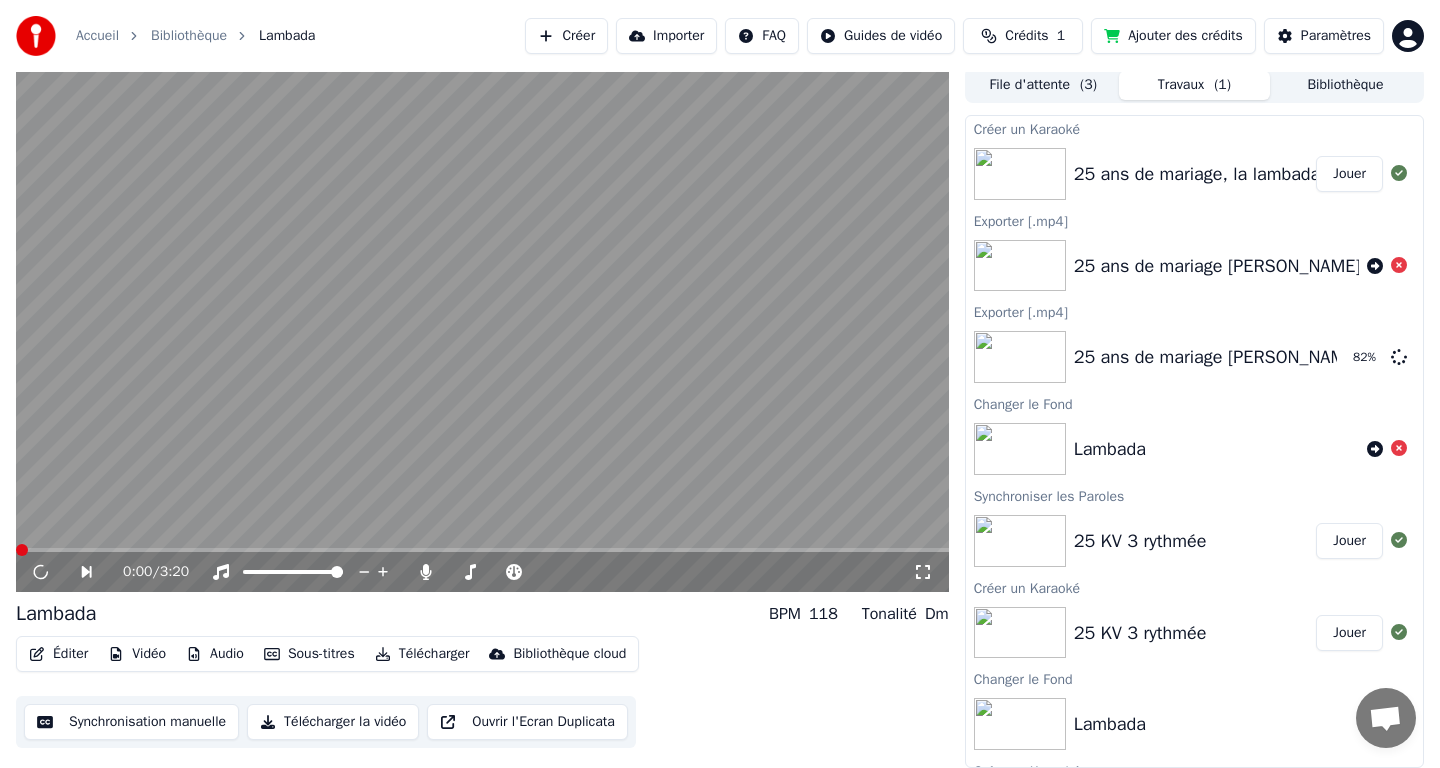 click on "Vidéo" at bounding box center (137, 654) 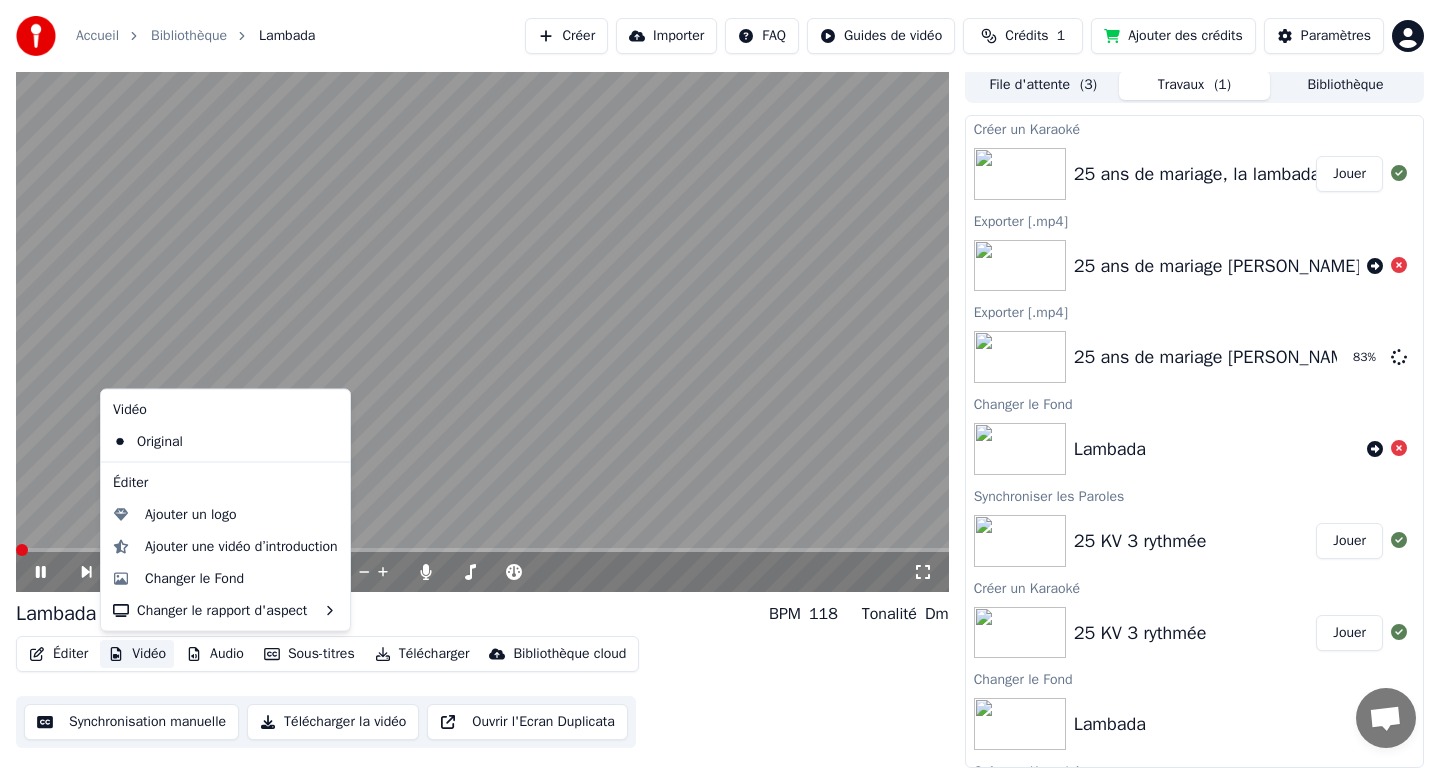 click on "Éditer Vidéo Audio Sous-titres Télécharger Bibliothèque cloud Synchronisation manuelle Télécharger la vidéo Ouvrir l'Ecran Duplicata" at bounding box center (482, 692) 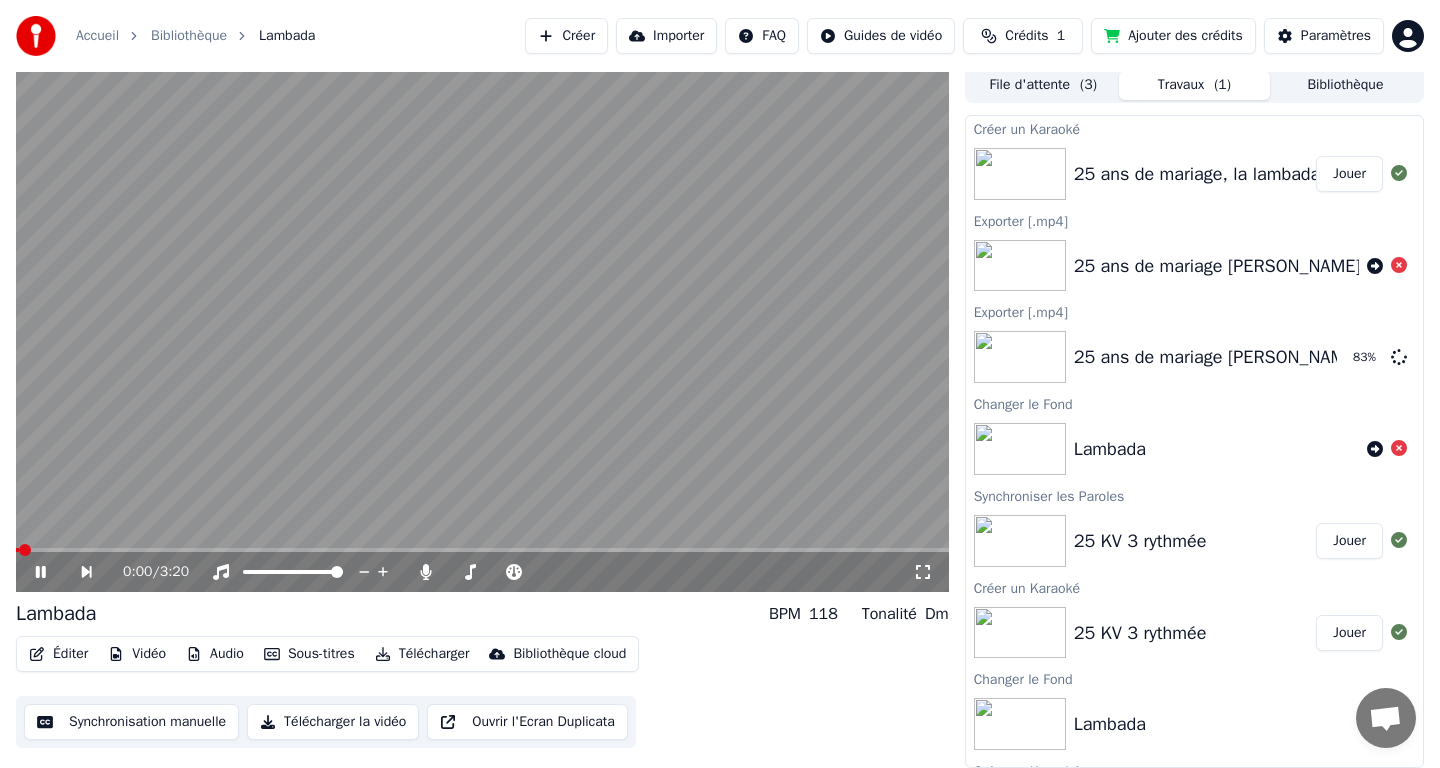 click at bounding box center (1020, 541) 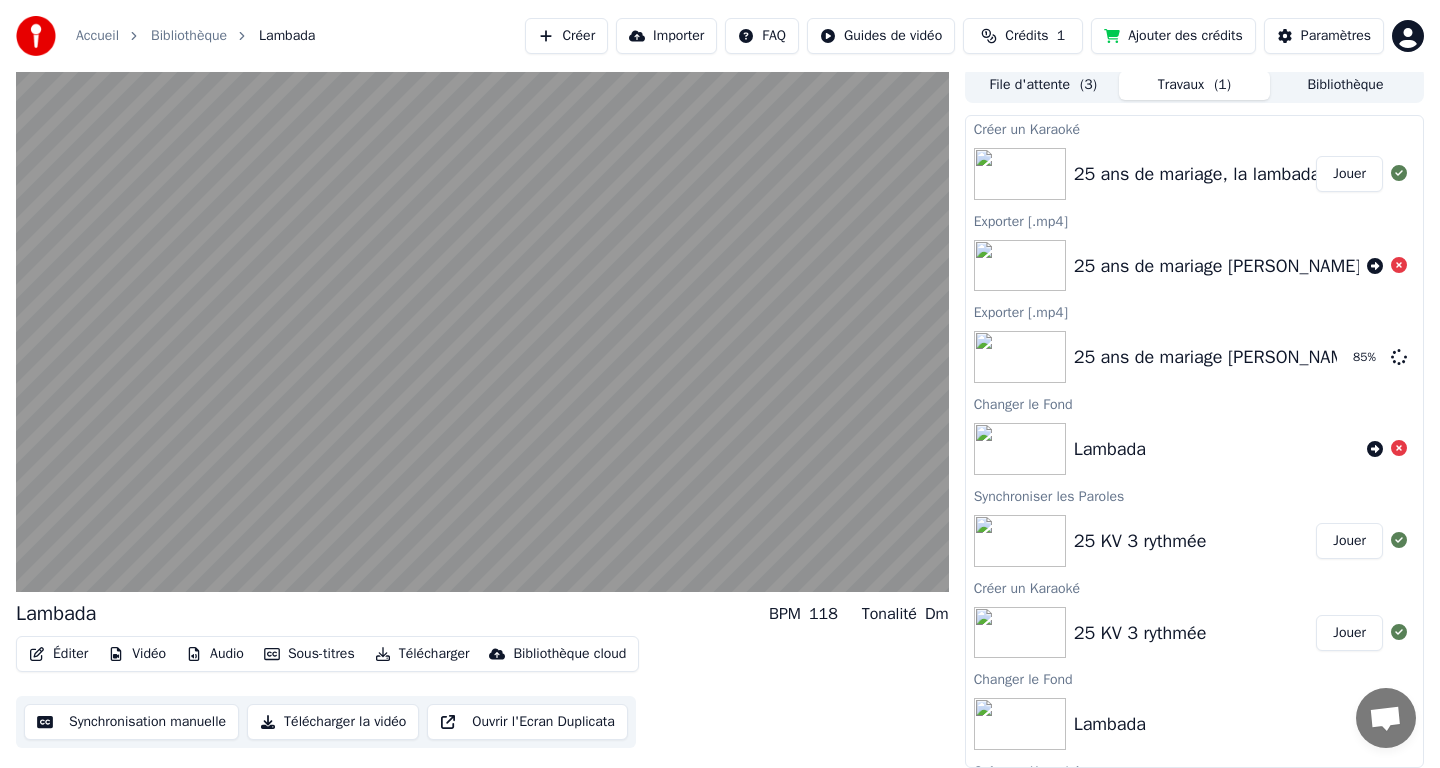 click on "Bibliothèque" at bounding box center (1345, 85) 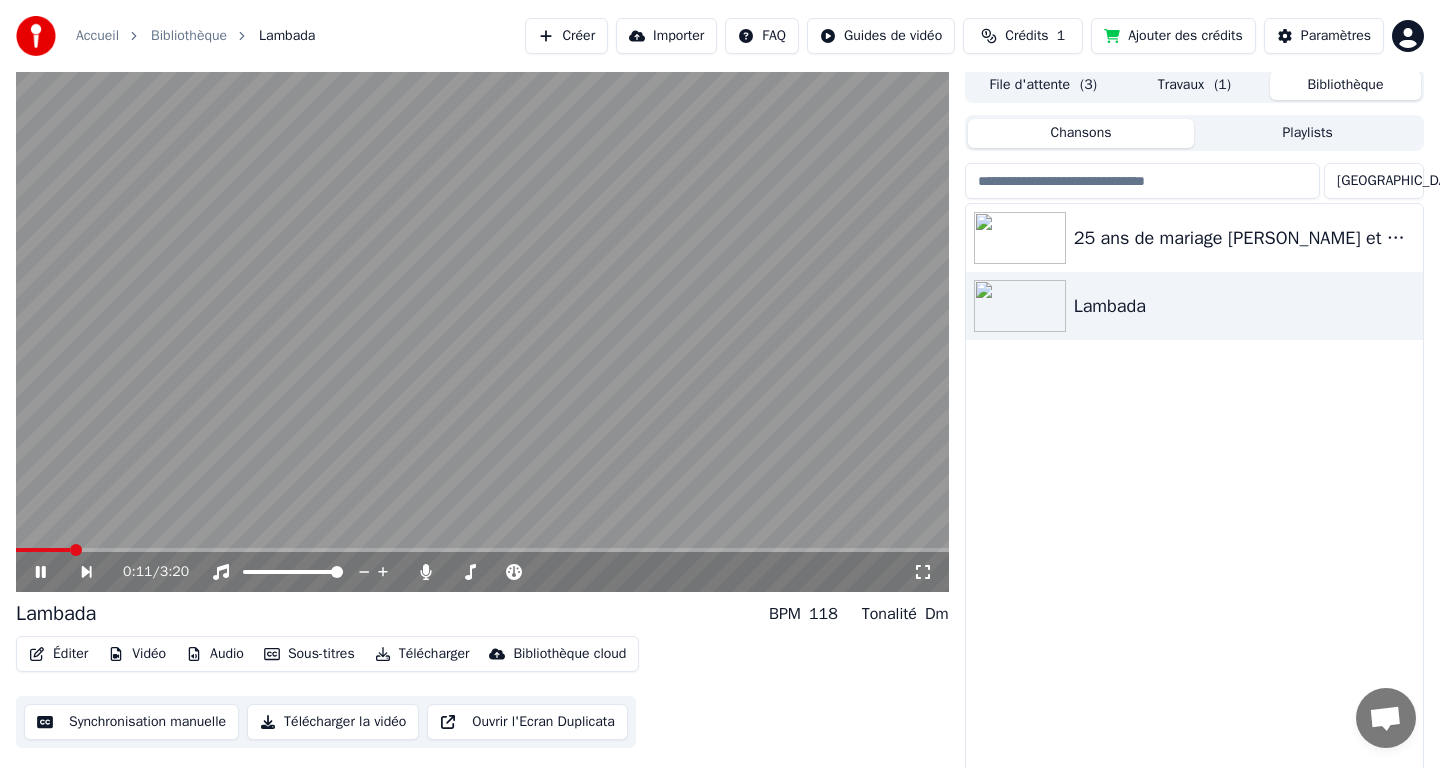 click on "0:11  /  3:20" at bounding box center [482, 572] 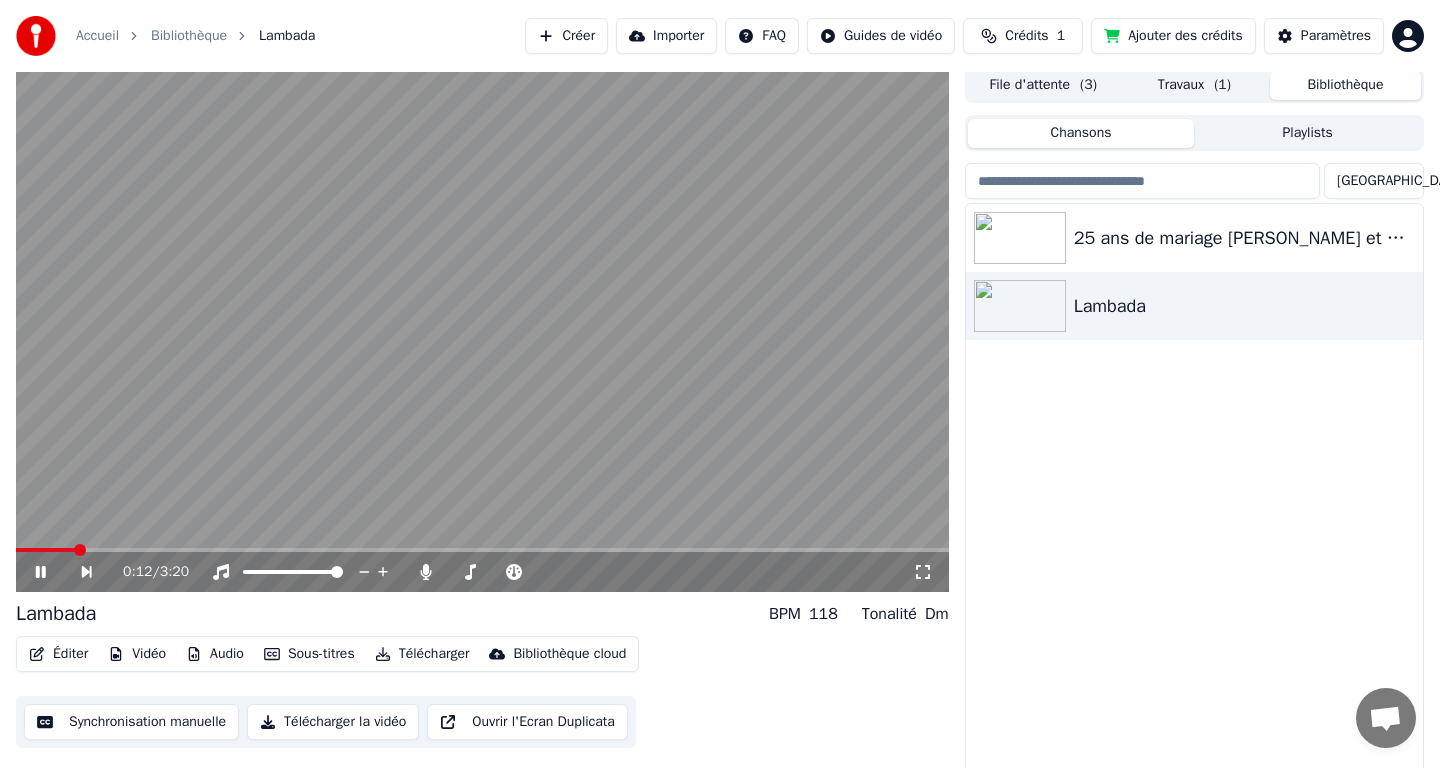 click 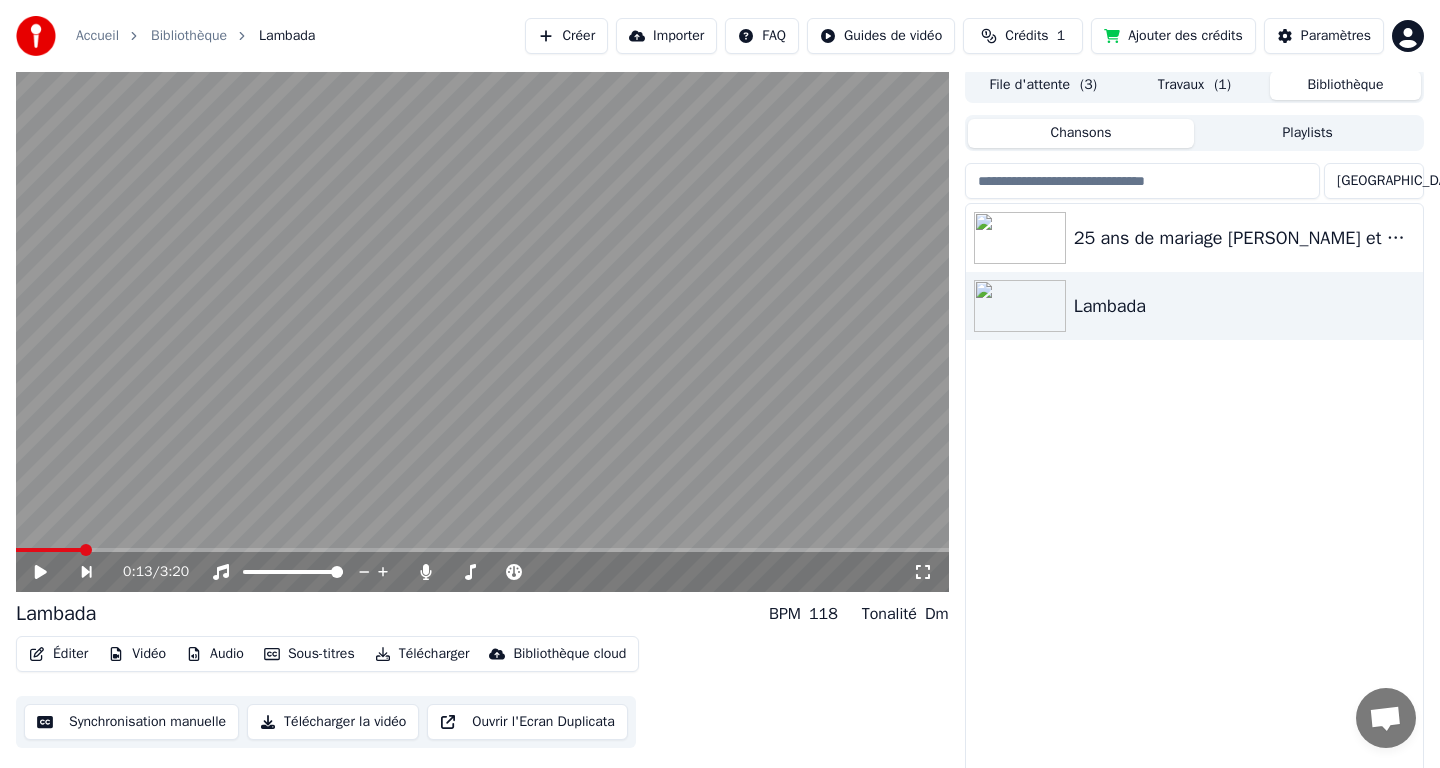 click on "Travaux ( 1 )" at bounding box center [1194, 85] 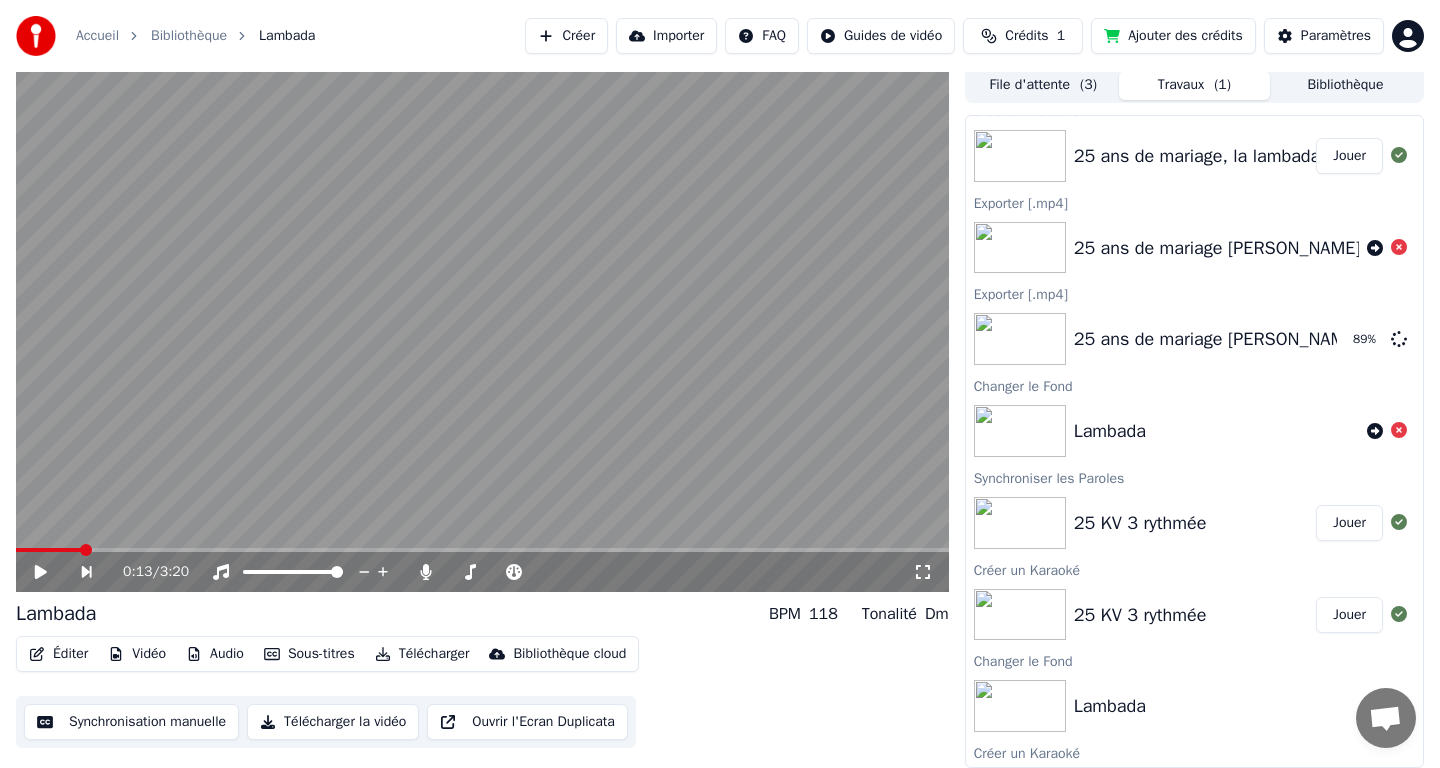 scroll, scrollTop: 0, scrollLeft: 0, axis: both 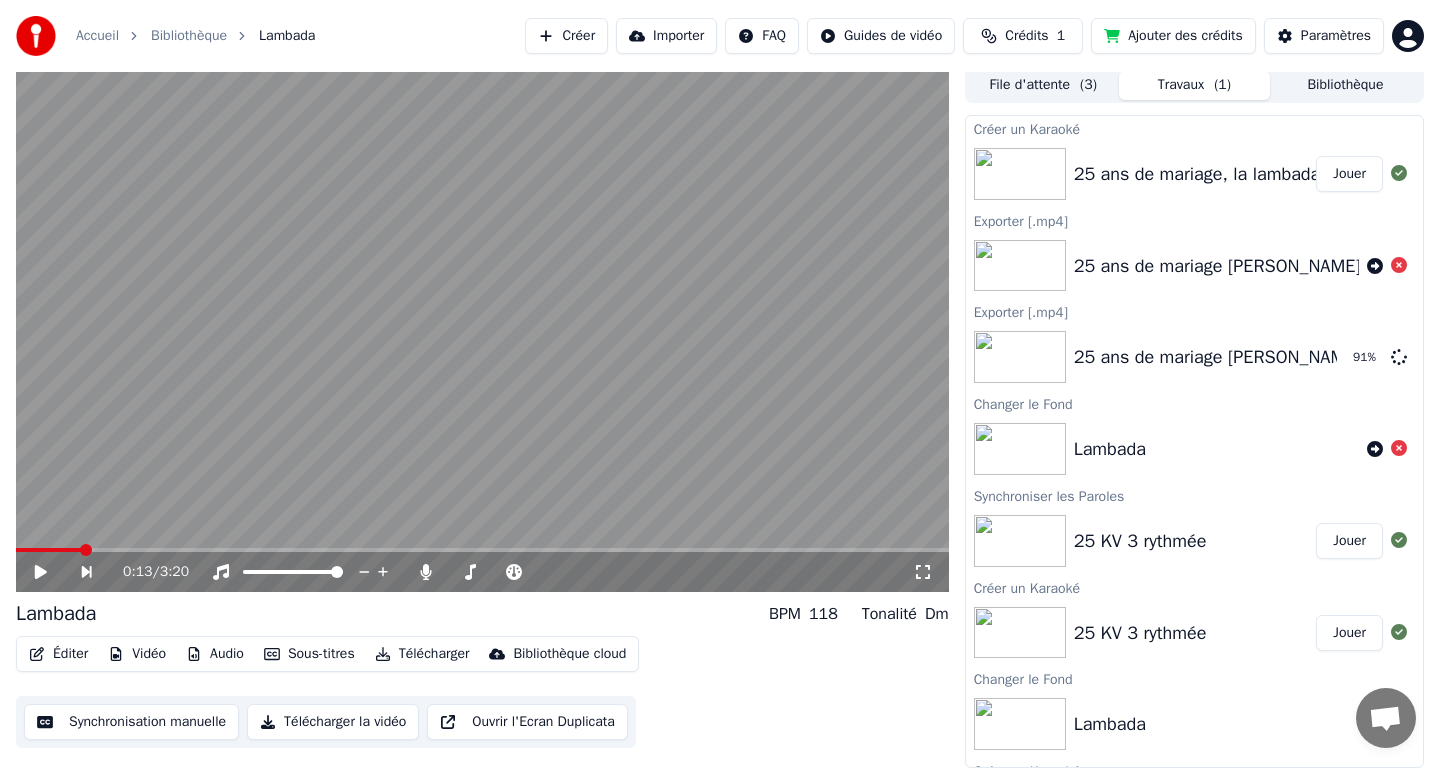 click on "Bibliothèque" at bounding box center (1345, 85) 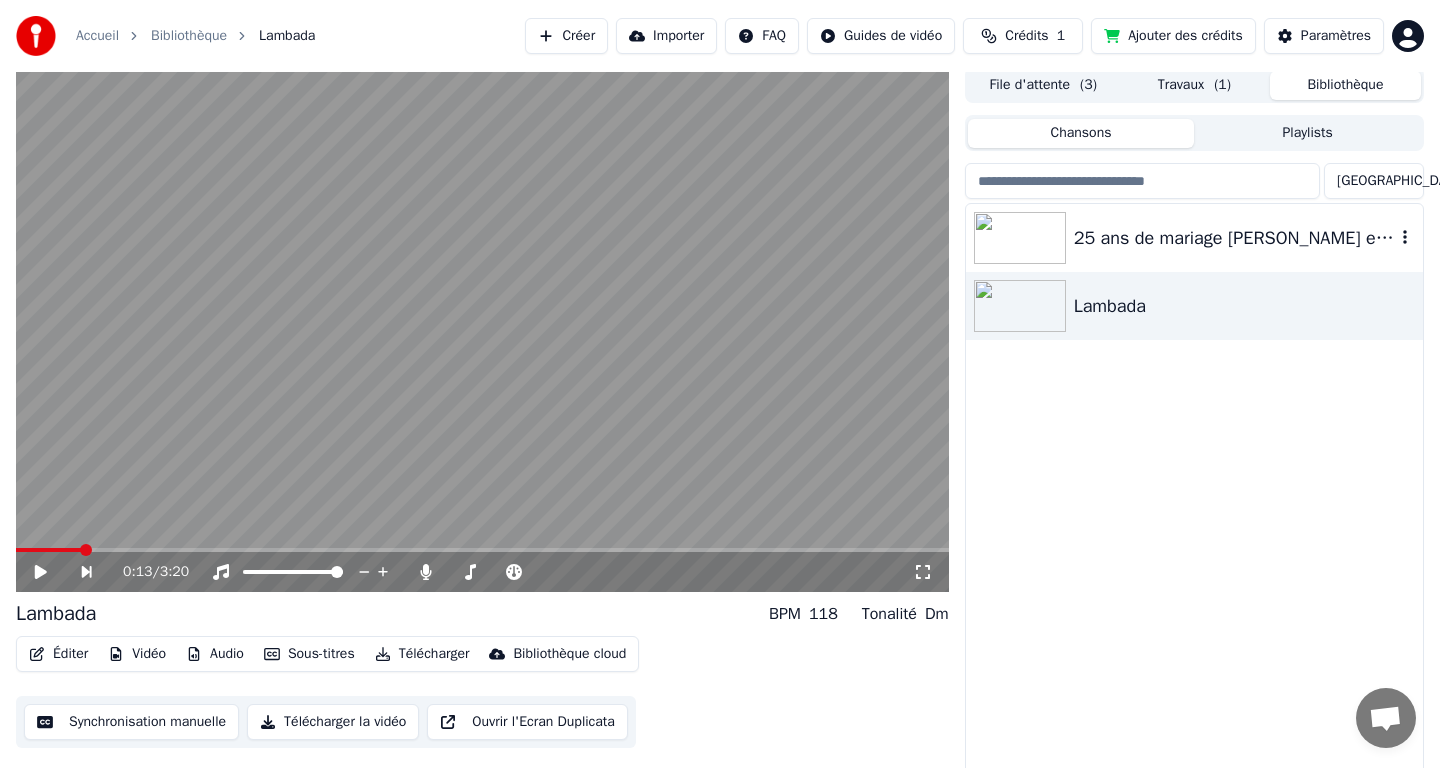 click on "25 ans de mariage [PERSON_NAME] et Dydyne" at bounding box center [1234, 238] 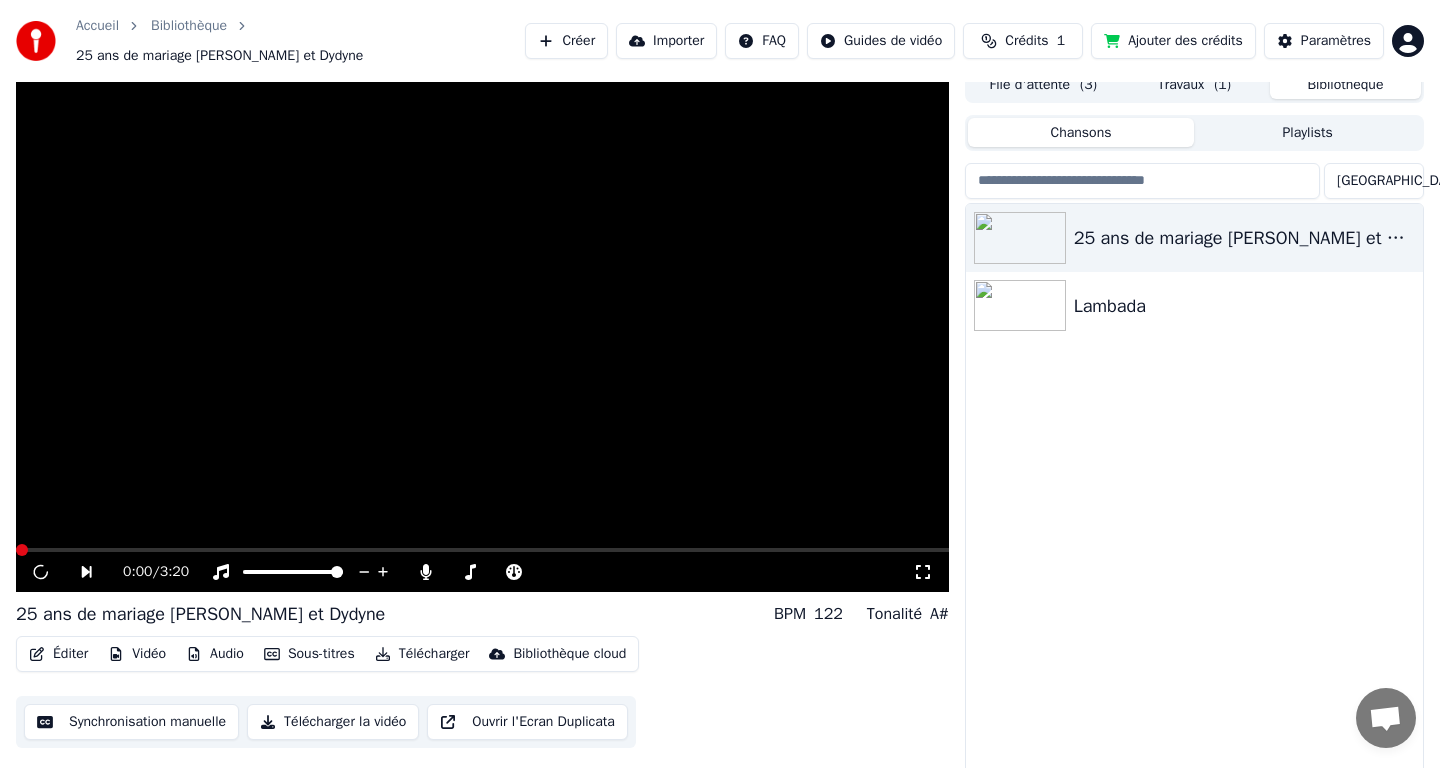 scroll, scrollTop: 0, scrollLeft: 0, axis: both 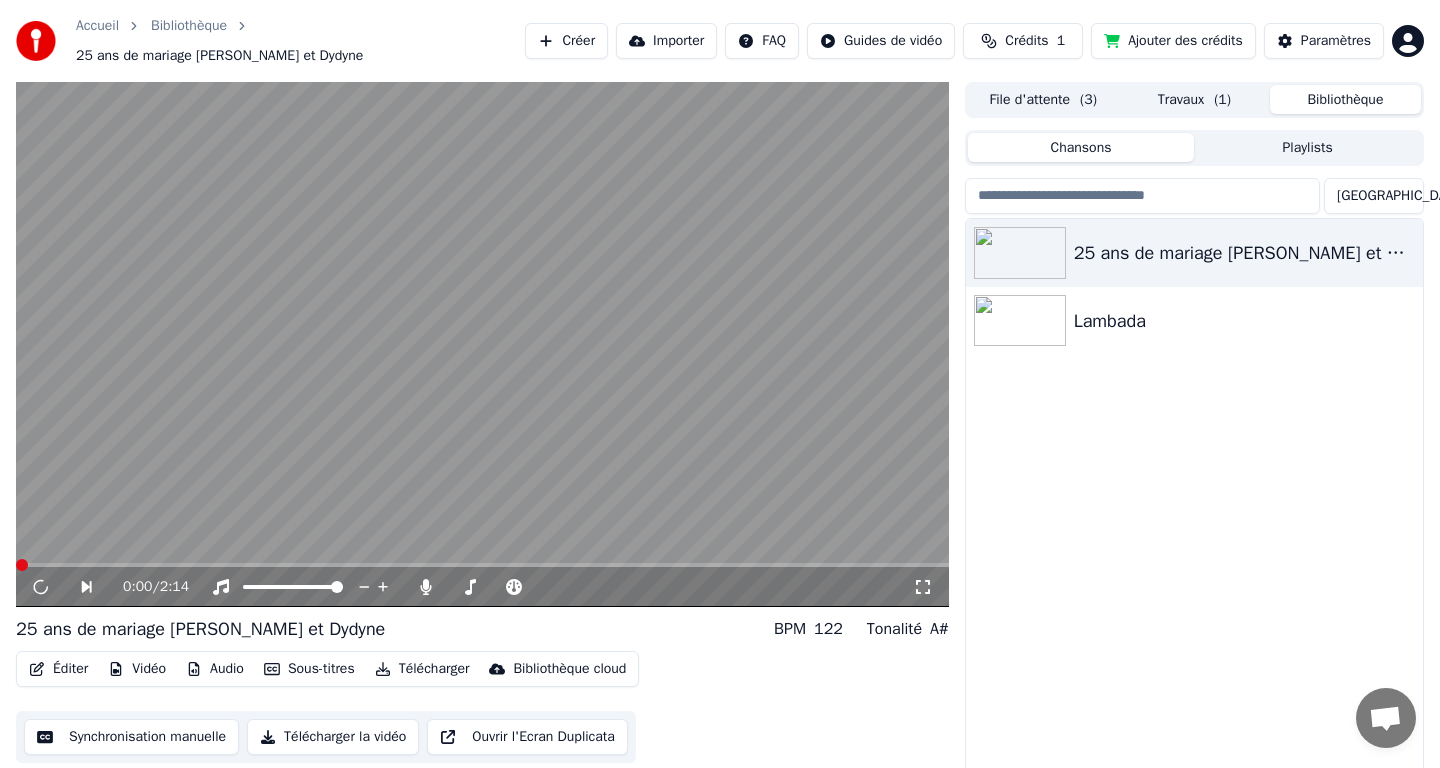 click on "( 3 )" at bounding box center (1088, 100) 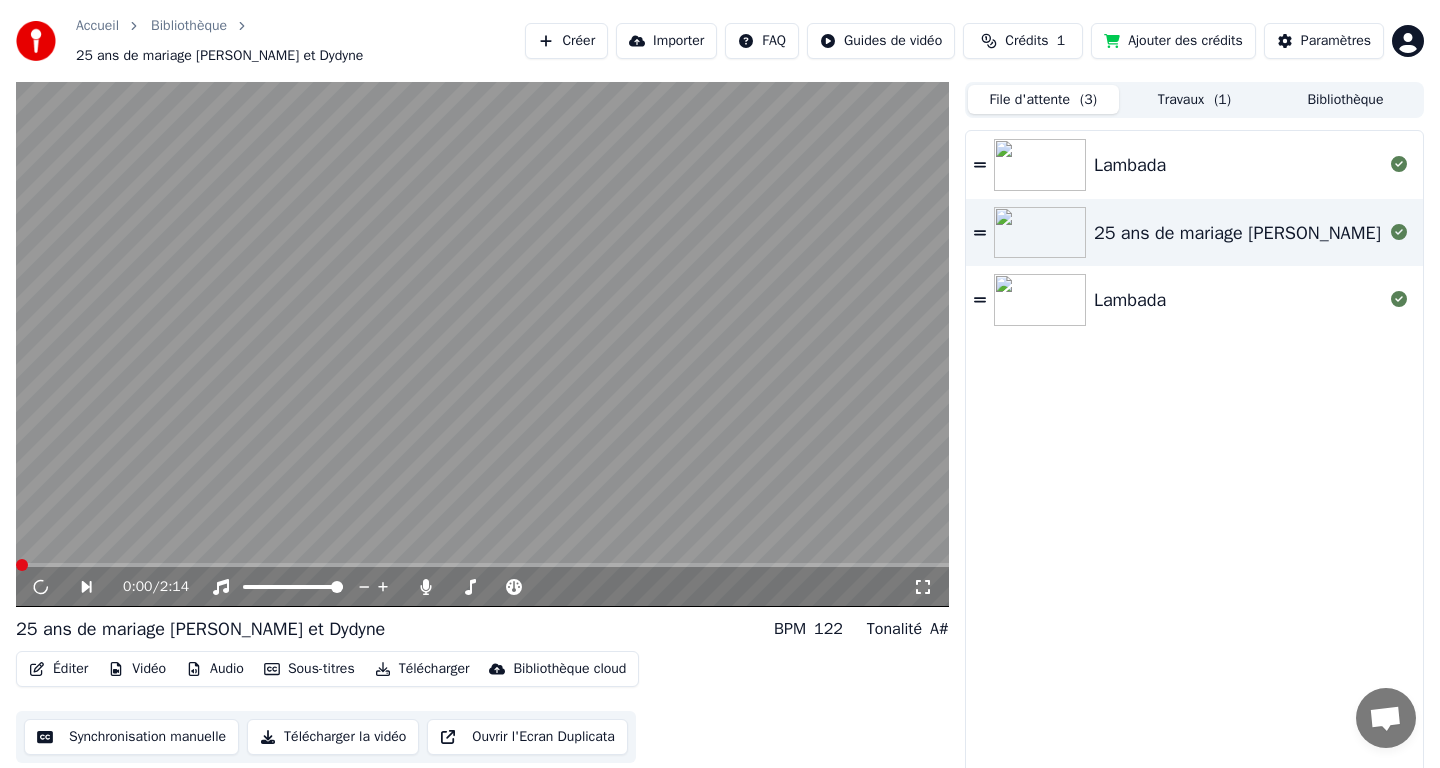 click on "Travaux ( 1 )" at bounding box center [1194, 99] 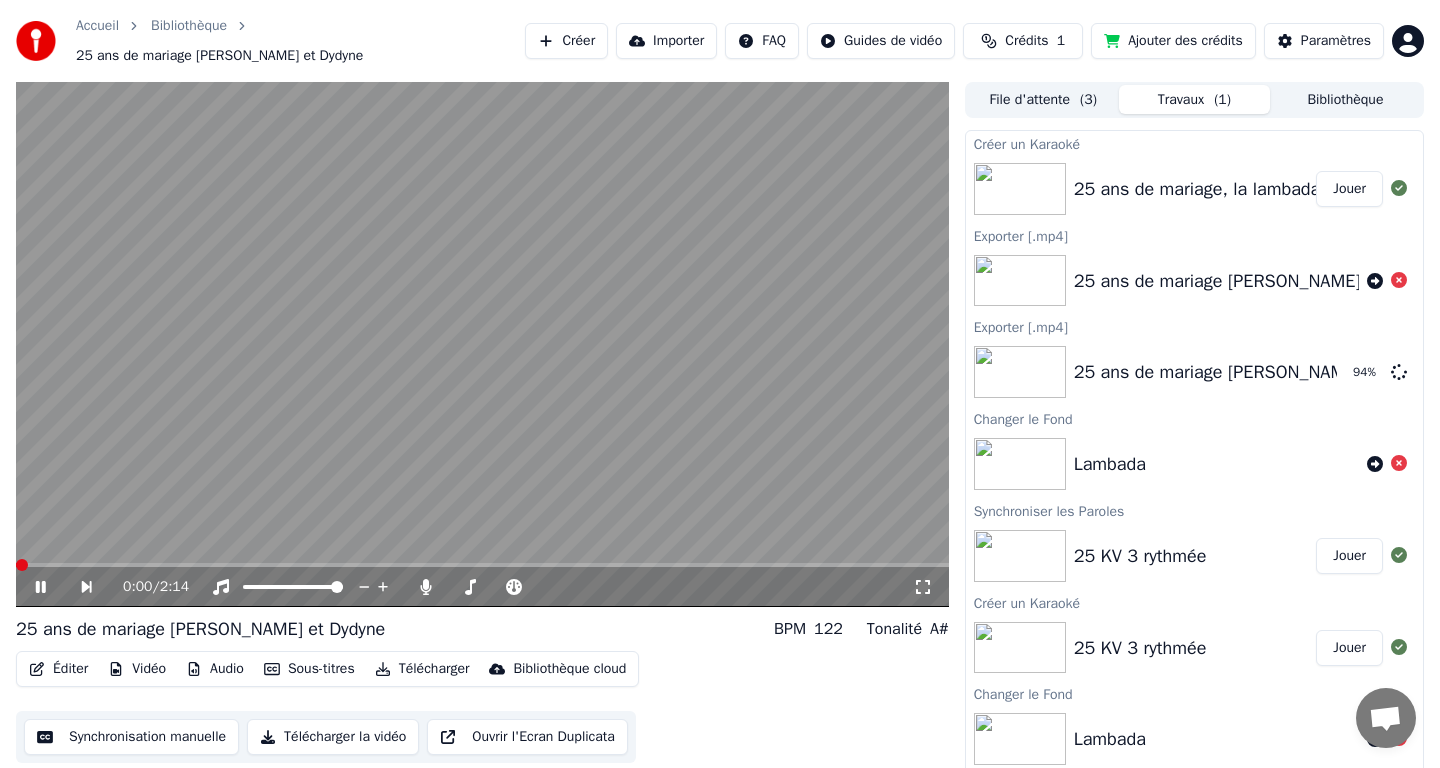 click on "Éditer" at bounding box center [58, 669] 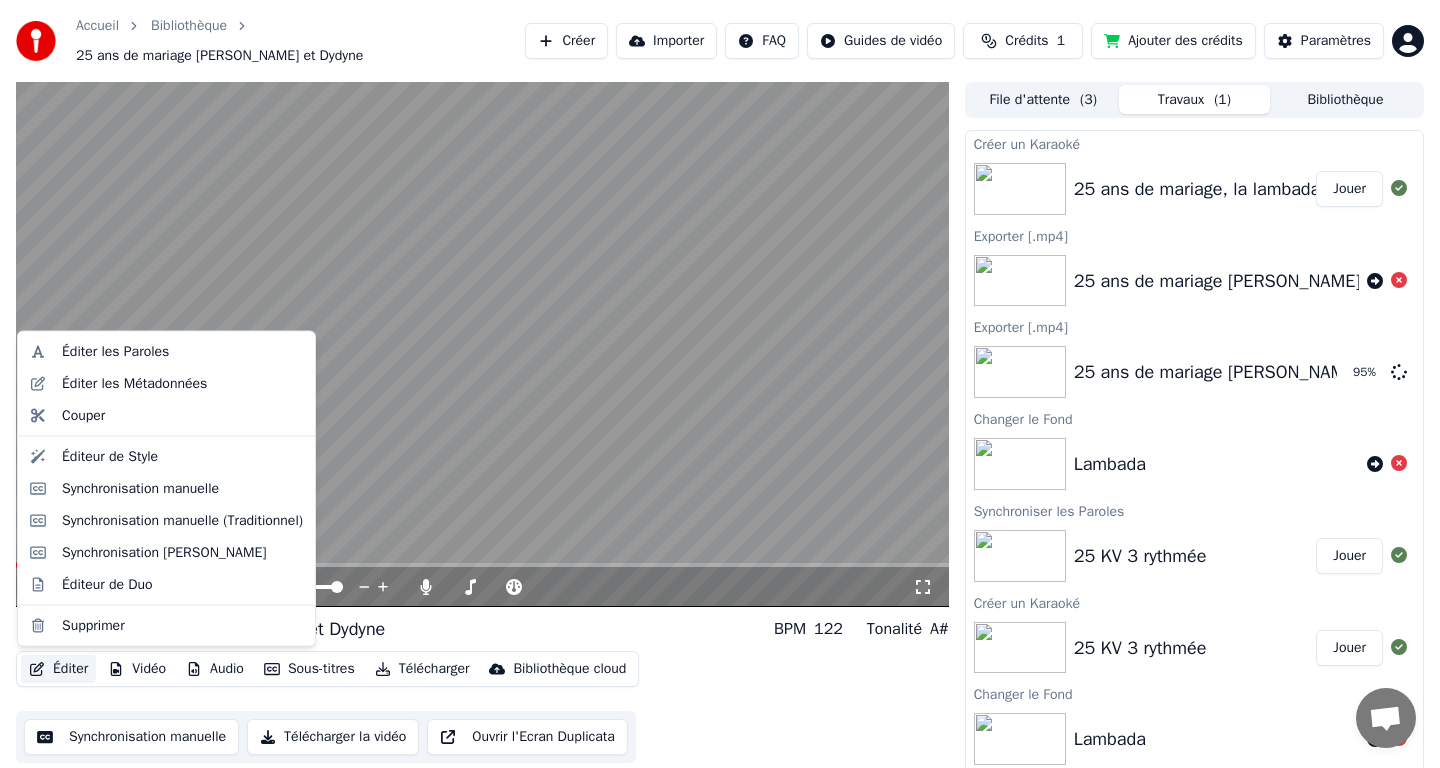 click at bounding box center (482, 344) 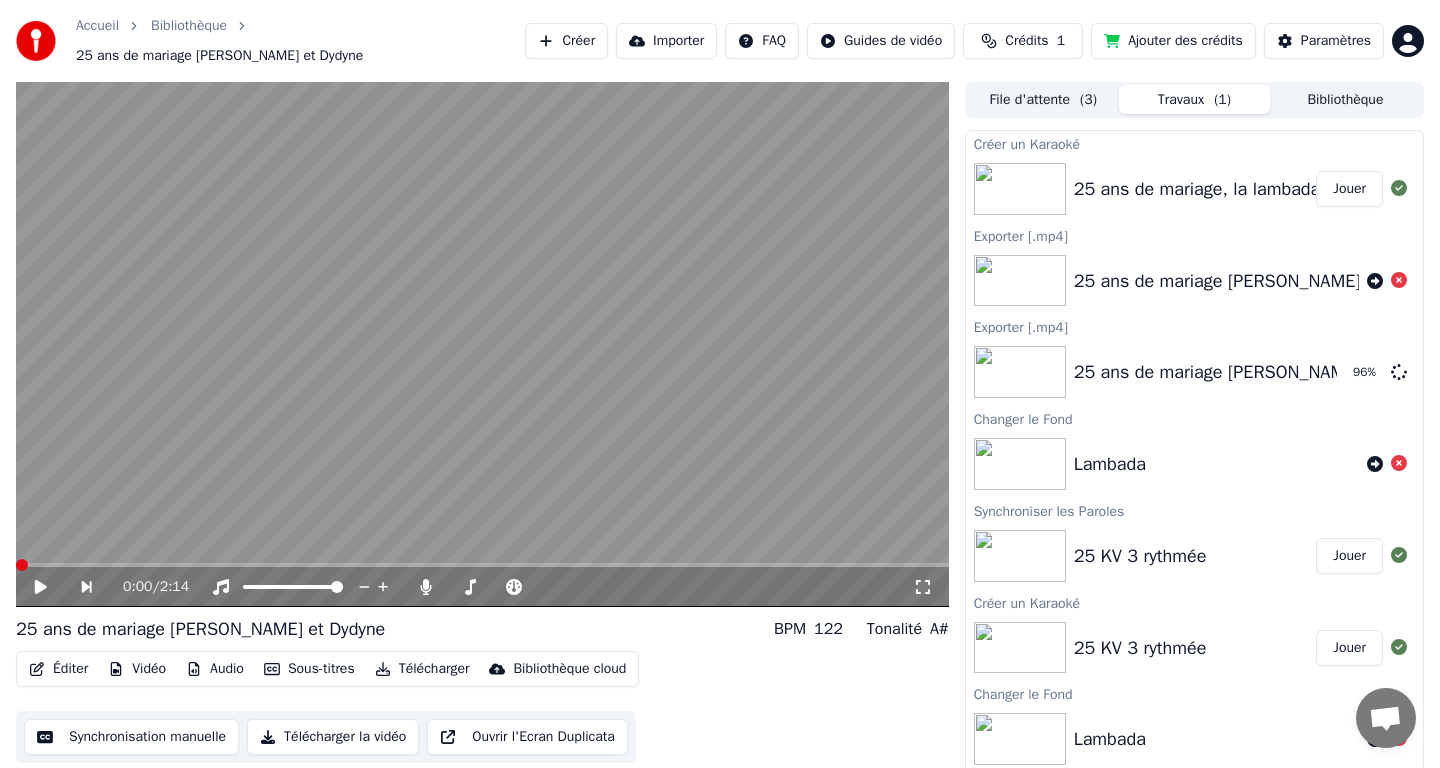 click 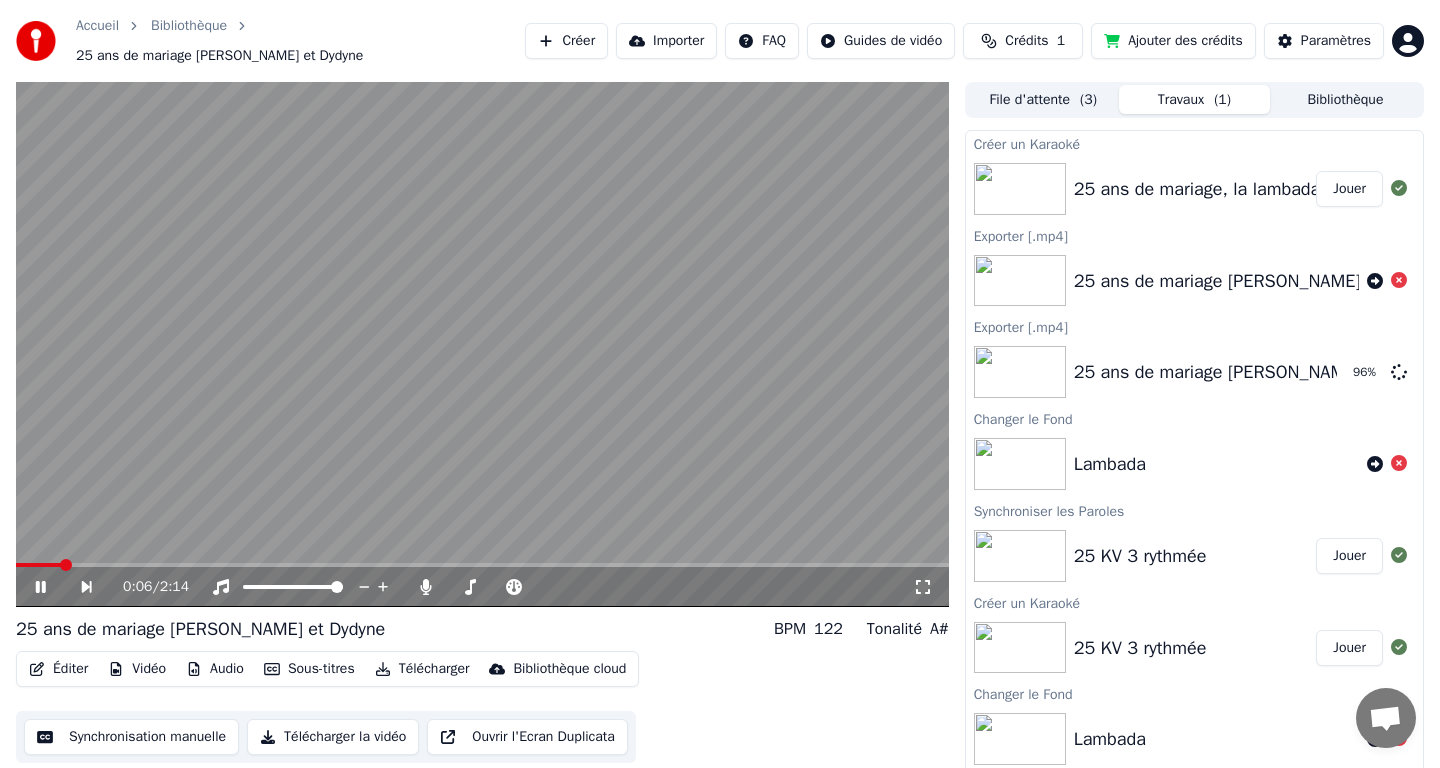 drag, startPoint x: 23, startPoint y: 560, endPoint x: 8, endPoint y: 560, distance: 15 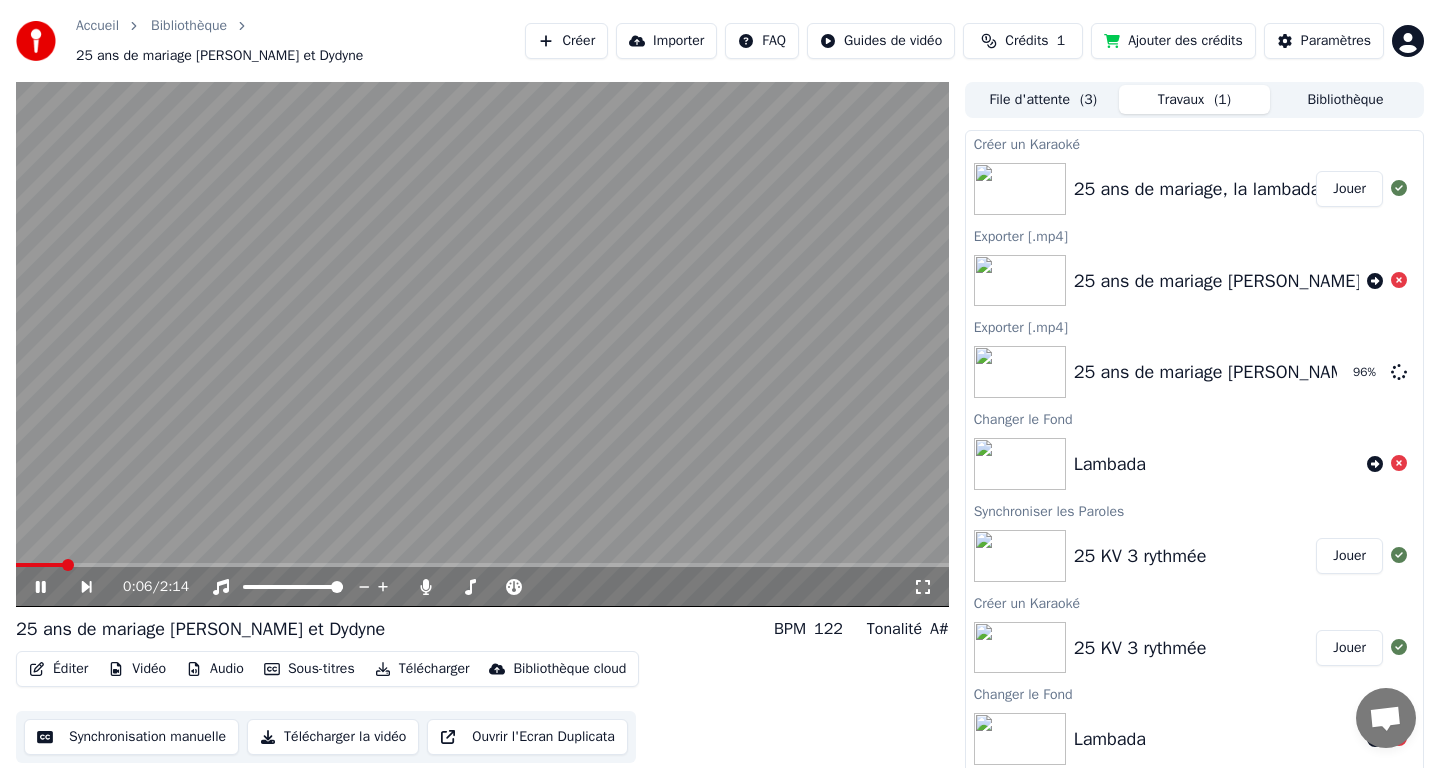 click on "0:06  /  2:14 25 ans de mariage [PERSON_NAME] et Dydyne BPM 122 Tonalité A# Éditer Vidéo Audio Sous-titres Télécharger Bibliothèque cloud Synchronisation manuelle Télécharger la vidéo Ouvrir l'Ecran Duplicata File d'attente ( 3 ) Travaux ( 1 ) Bibliothèque Créer un Karaoké 25 ans de mariage, la lambada de Calou et Dydyne Jouer Exporter [.mp4] 25 ans de mariage [PERSON_NAME] et Dydyne Exporter [.mp4] 25 ans de mariage [PERSON_NAME] et Dydyne 96 % Changer le Fond Lambada Synchroniser les Paroles 25 KV 3 rythmée Jouer Créer un Karaoké 25 KV 3 rythmée Jouer Changer le Fond Lambada Créer un Karaoké 25 ans lambada 1.0 Jouer" at bounding box center (720, 432) 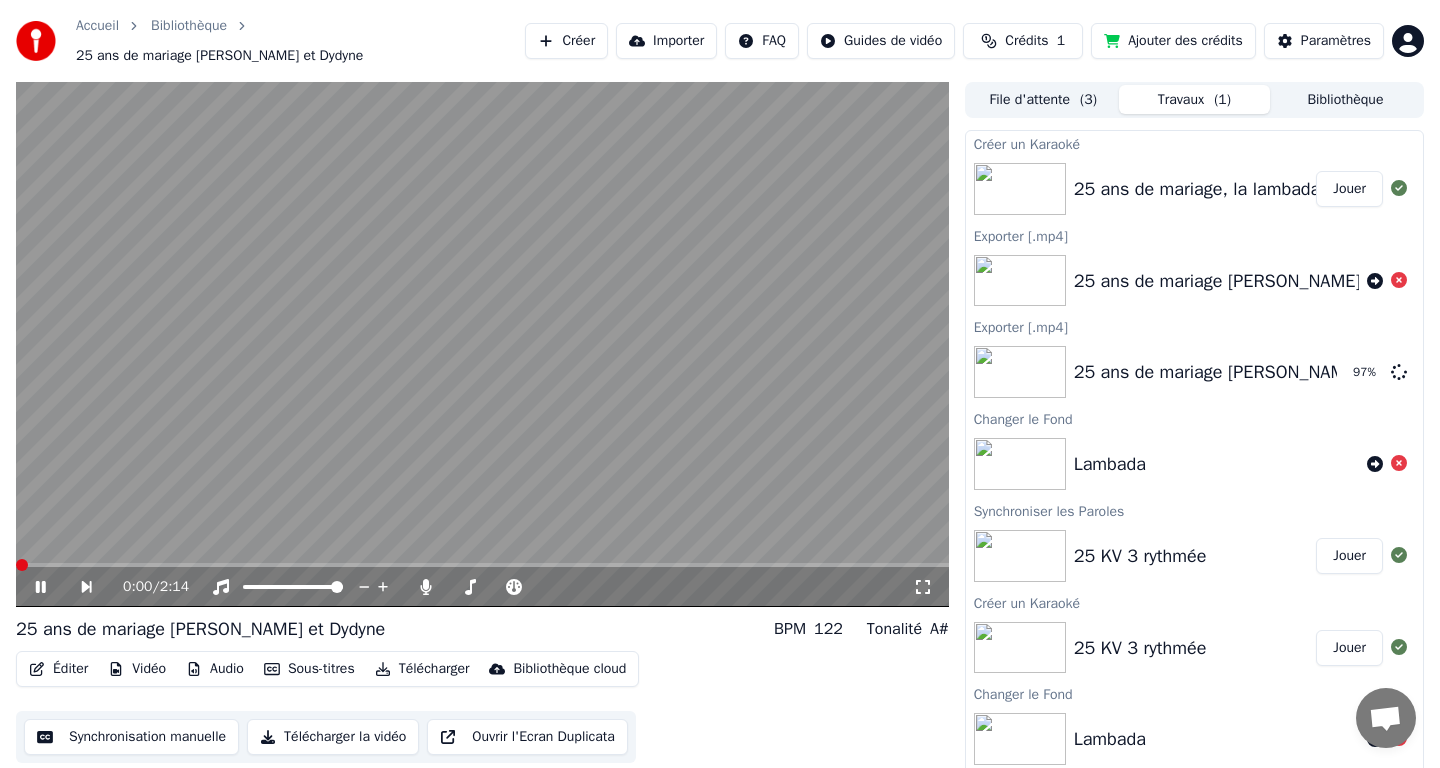 click on "0:00  /  2:14" at bounding box center (482, 587) 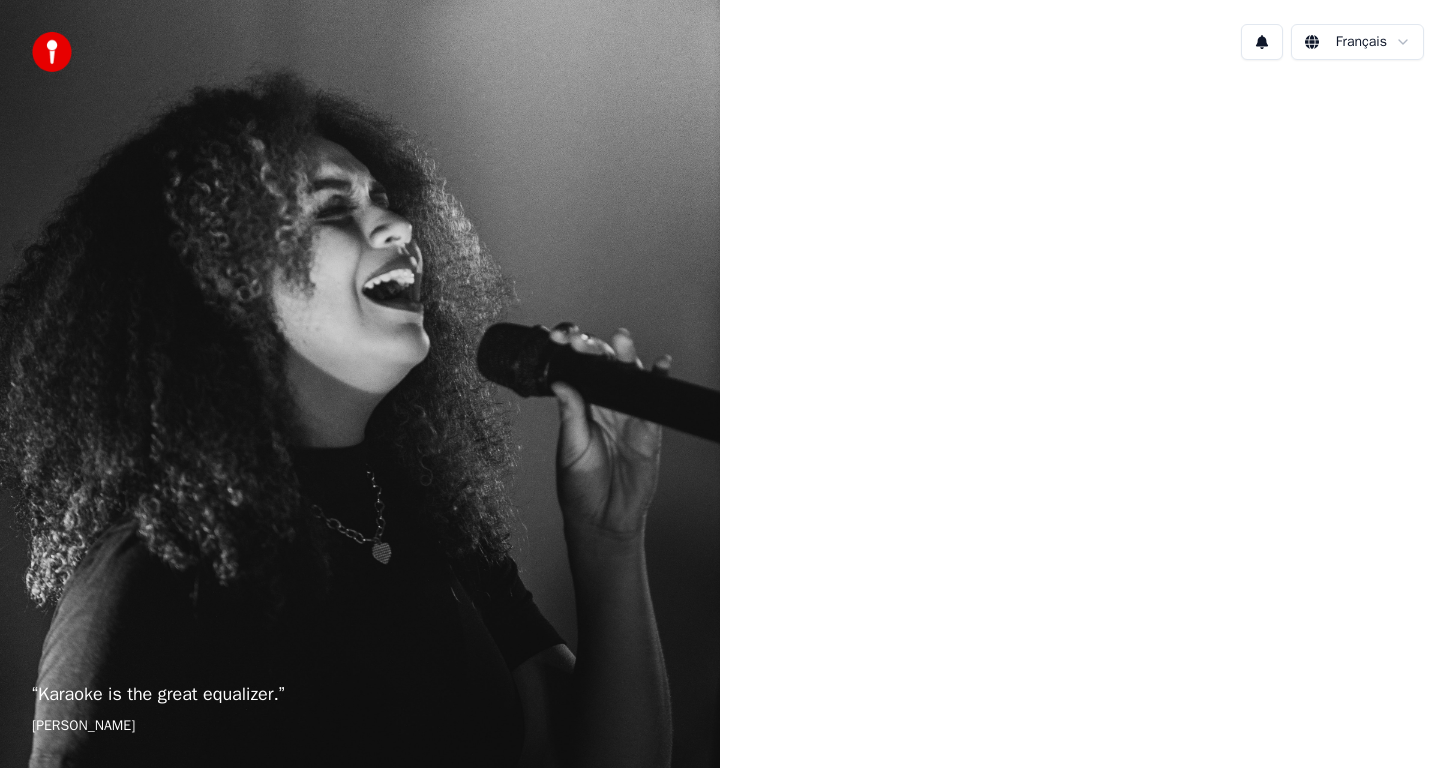 scroll, scrollTop: 0, scrollLeft: 0, axis: both 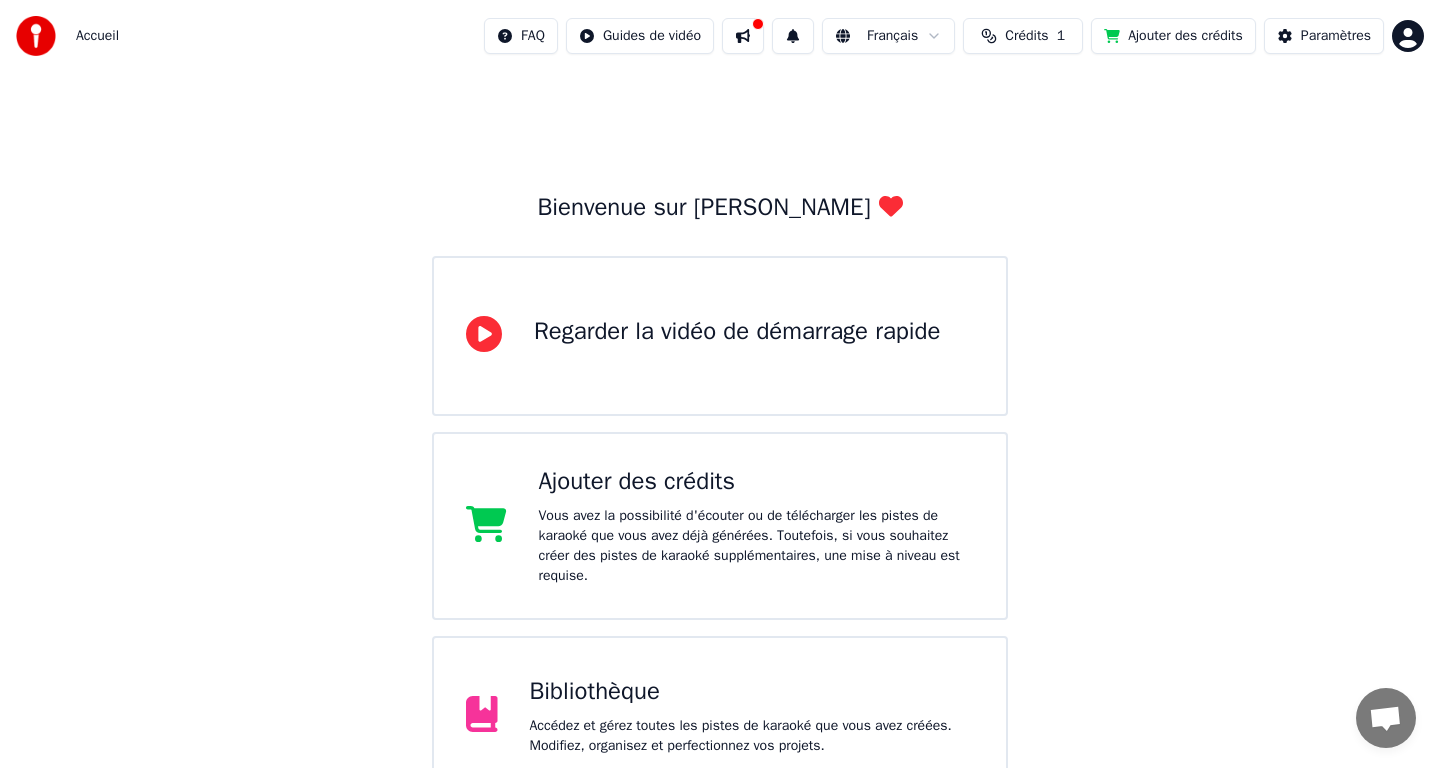 click on "Bibliothèque" at bounding box center [752, 692] 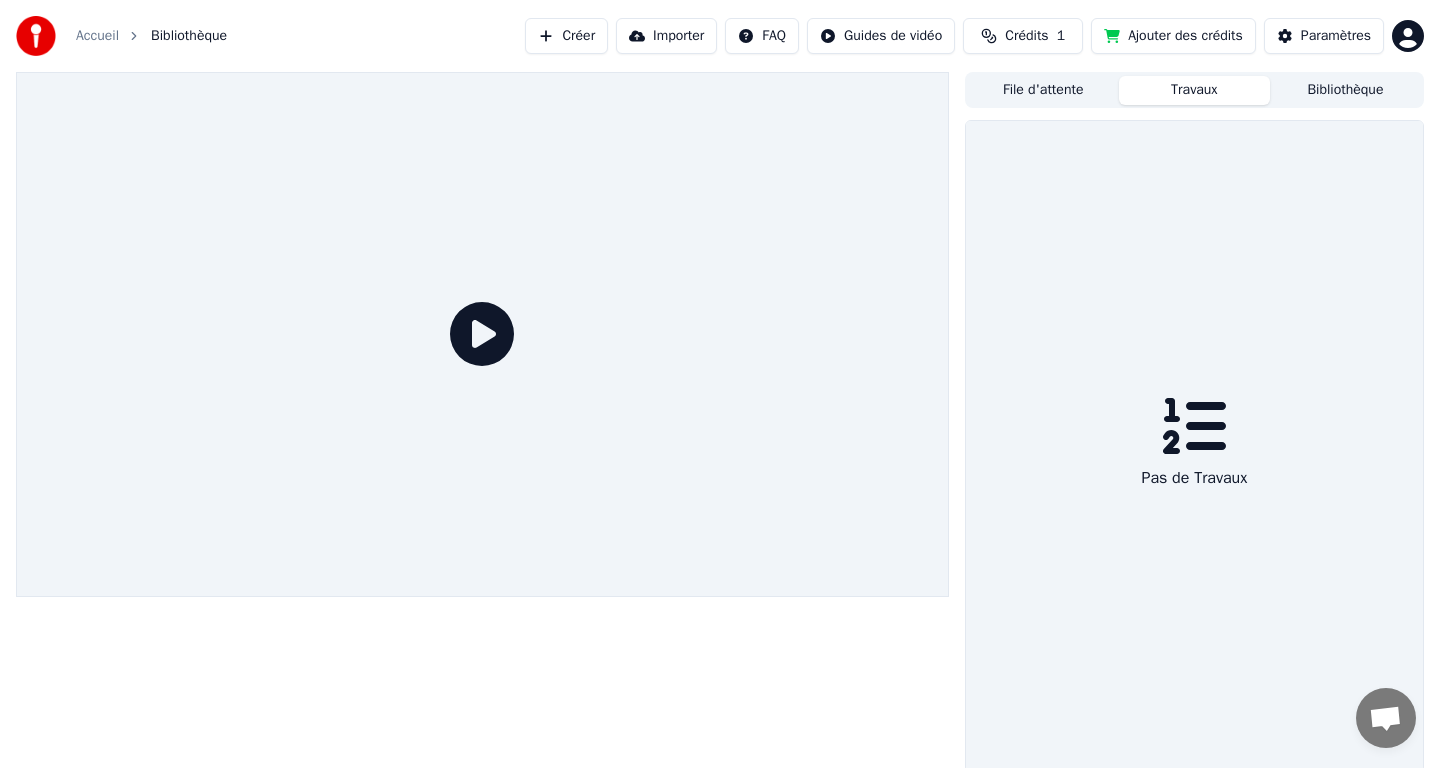 click on "Travaux" at bounding box center [1194, 90] 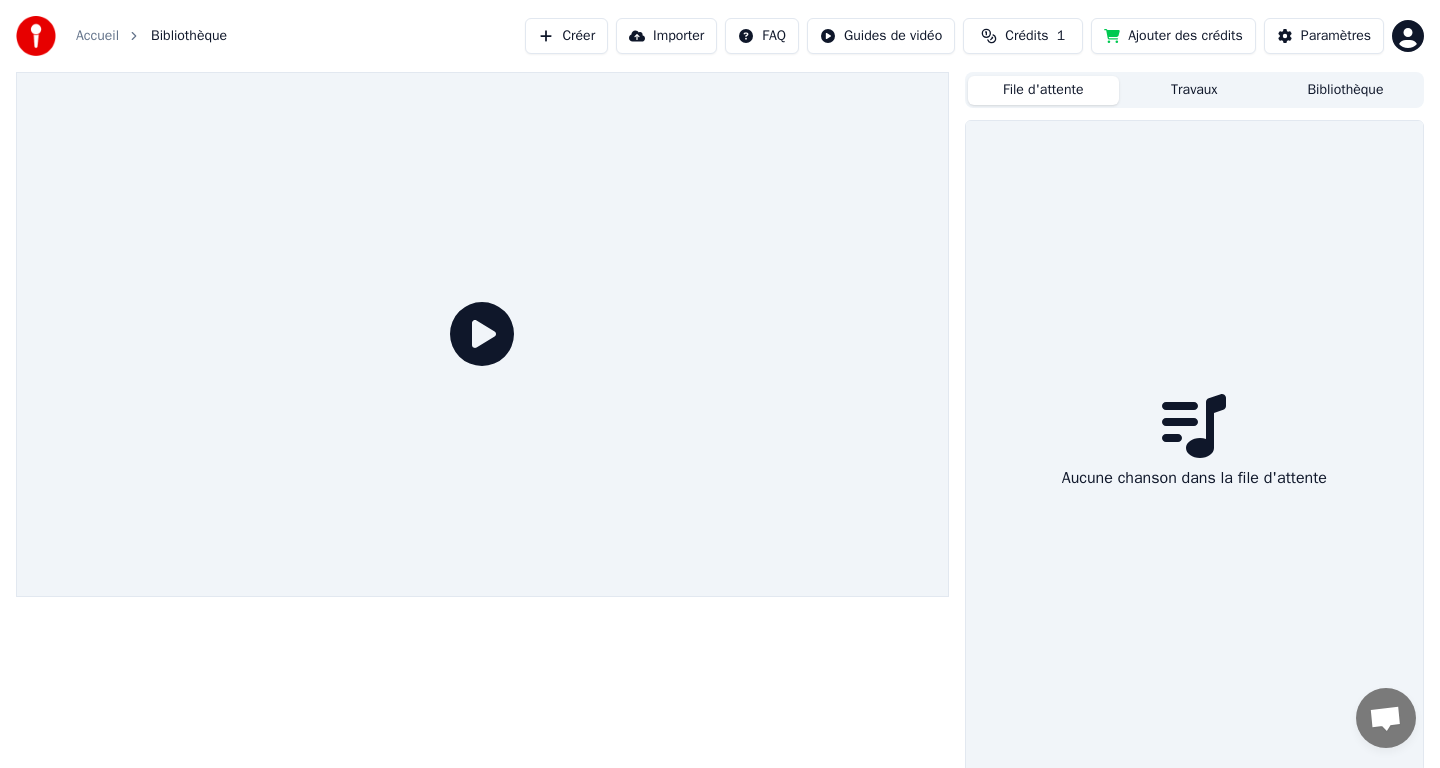 click on "File d'attente" at bounding box center (1043, 90) 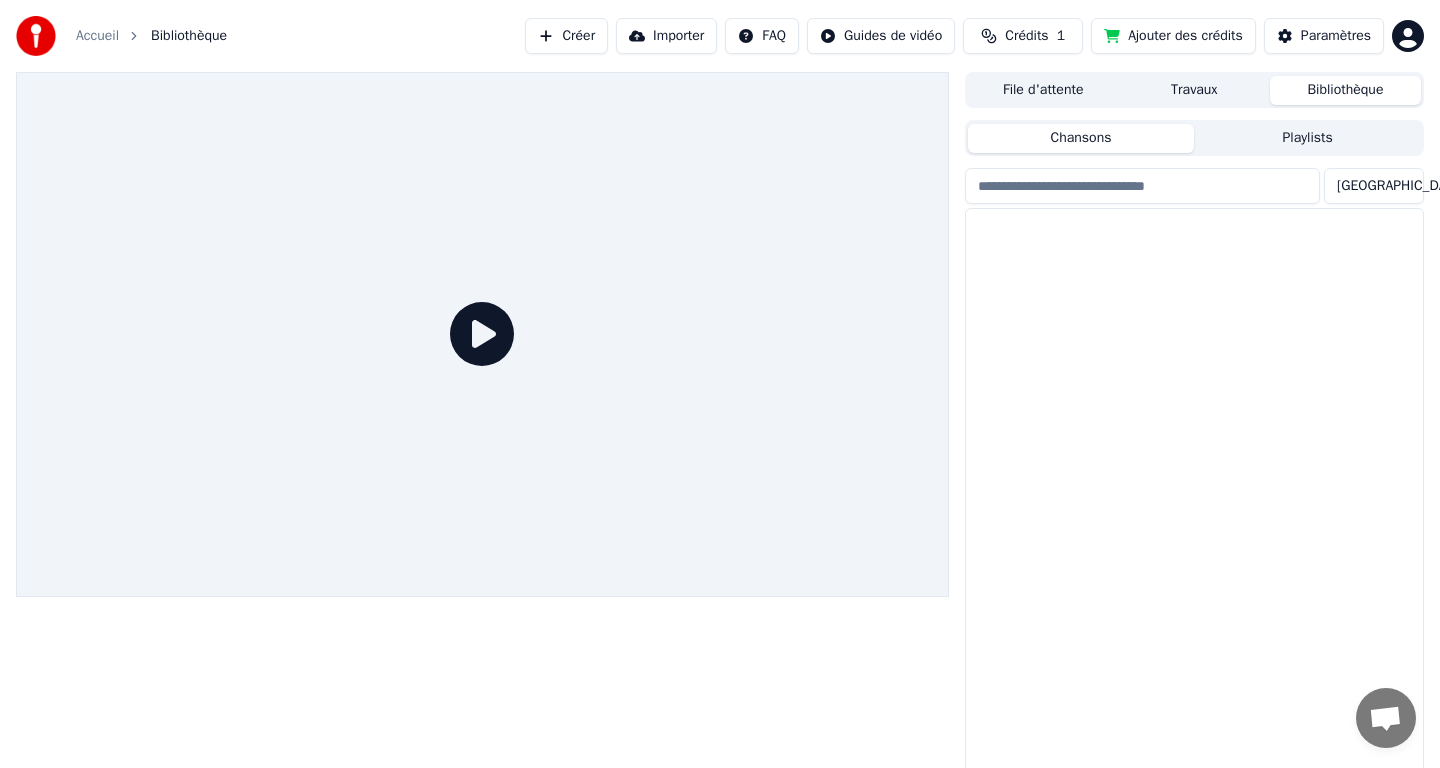 click on "Bibliothèque" at bounding box center (1345, 90) 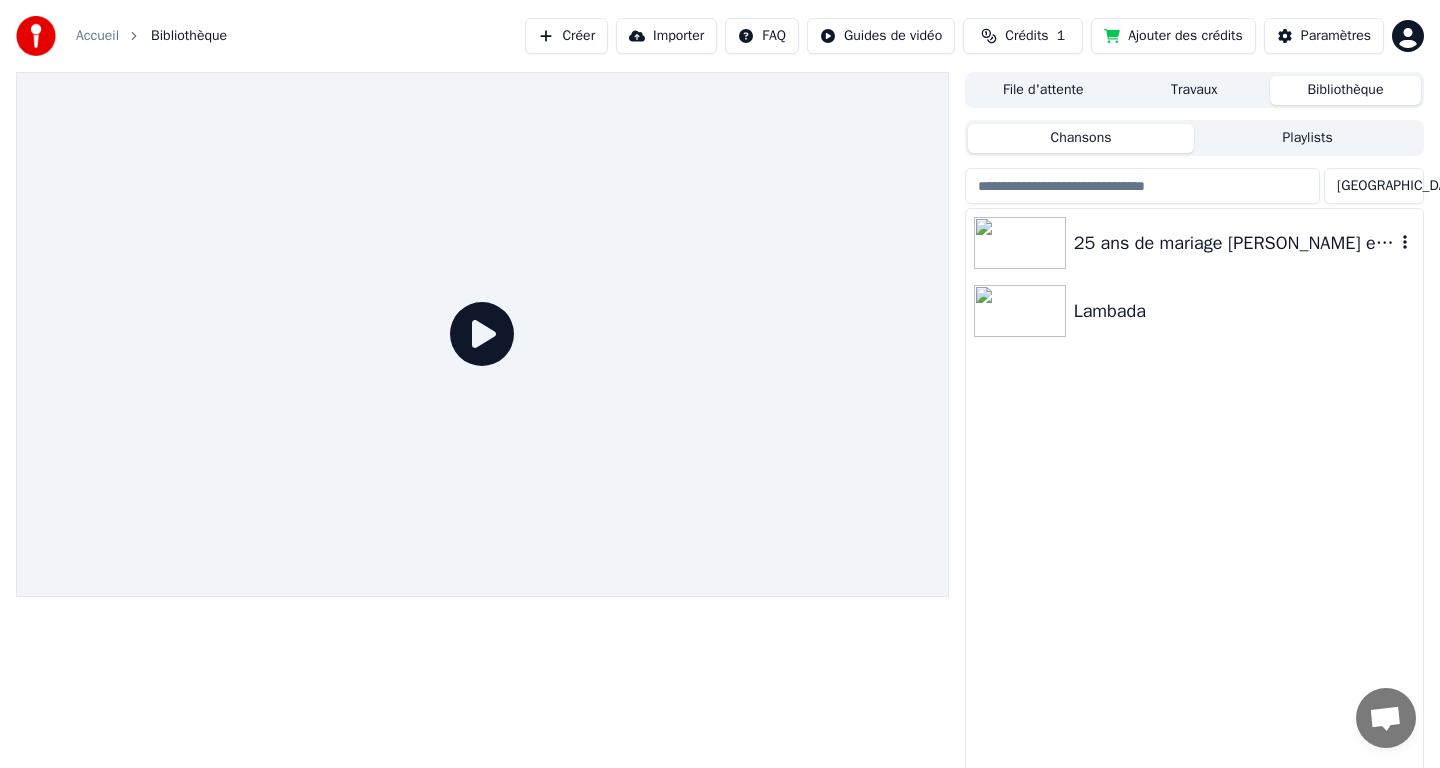 click on "25 ans de mariage [PERSON_NAME] et Dydyne" at bounding box center (1234, 243) 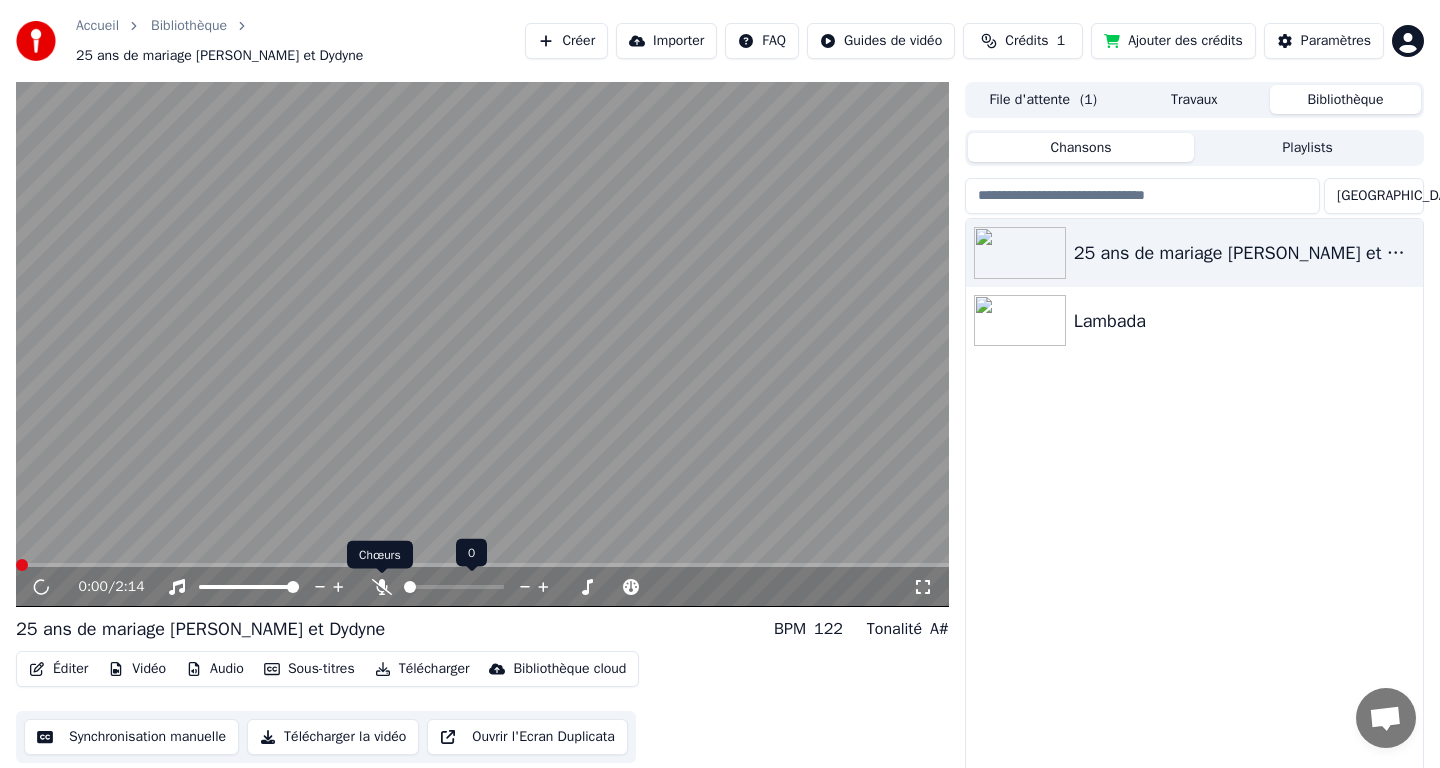 click 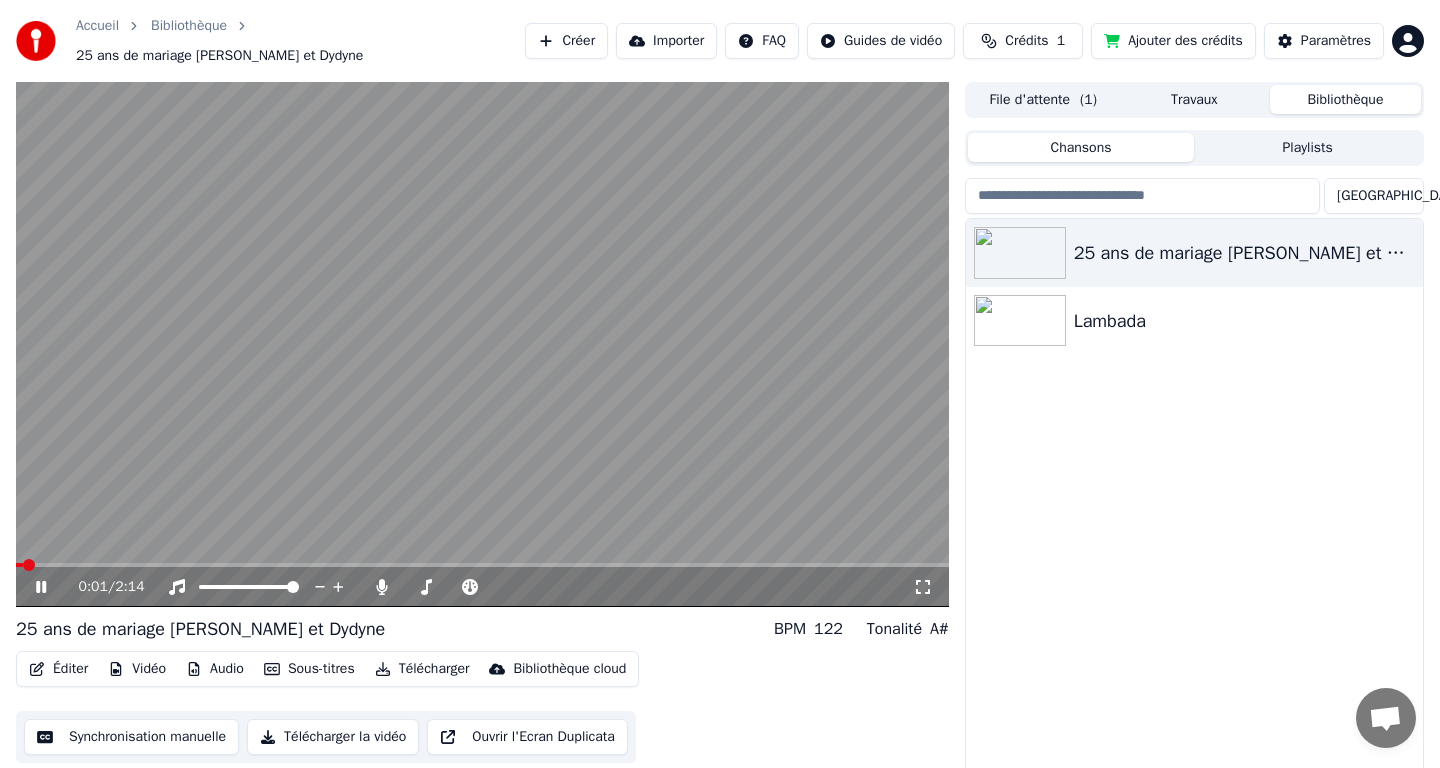 click 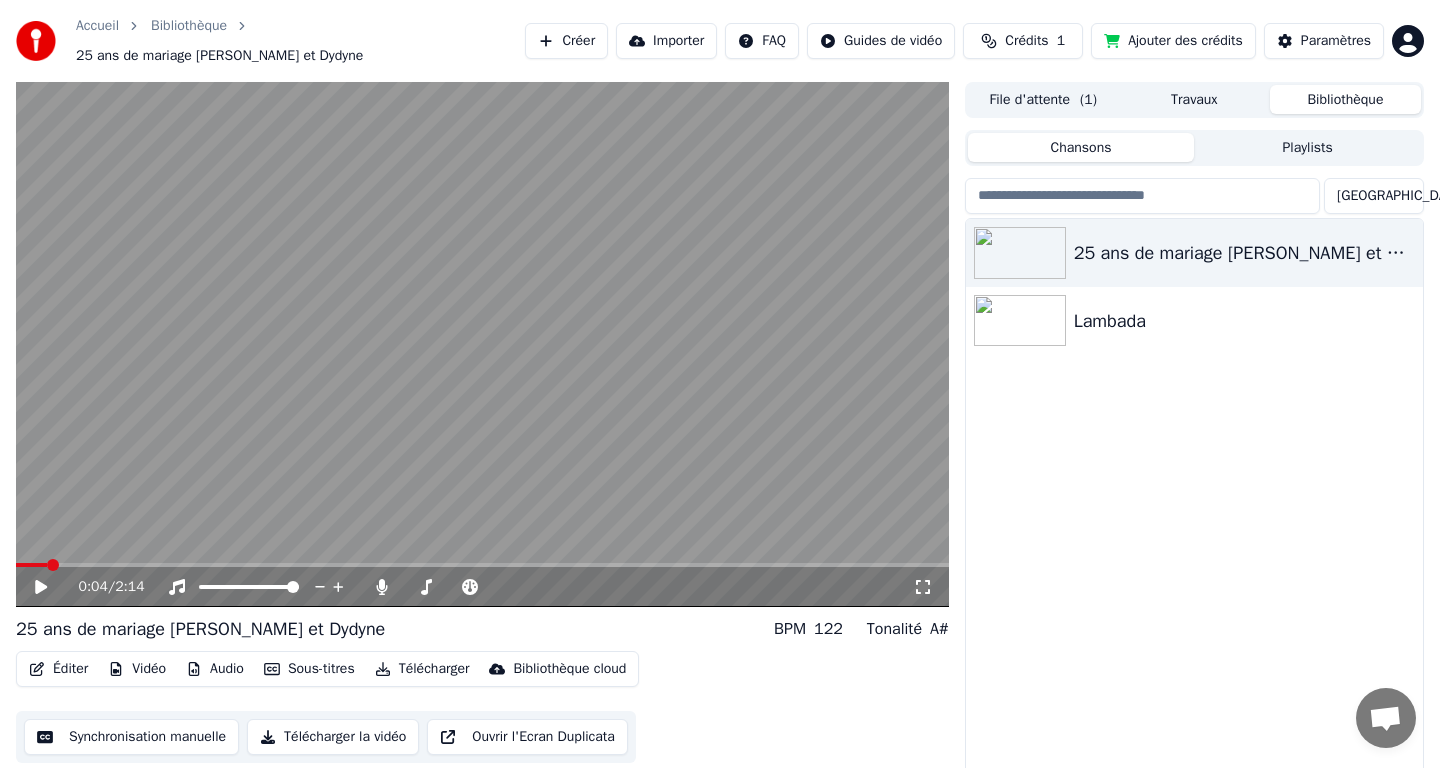 click on "File d'attente ( 1 )" at bounding box center (1043, 99) 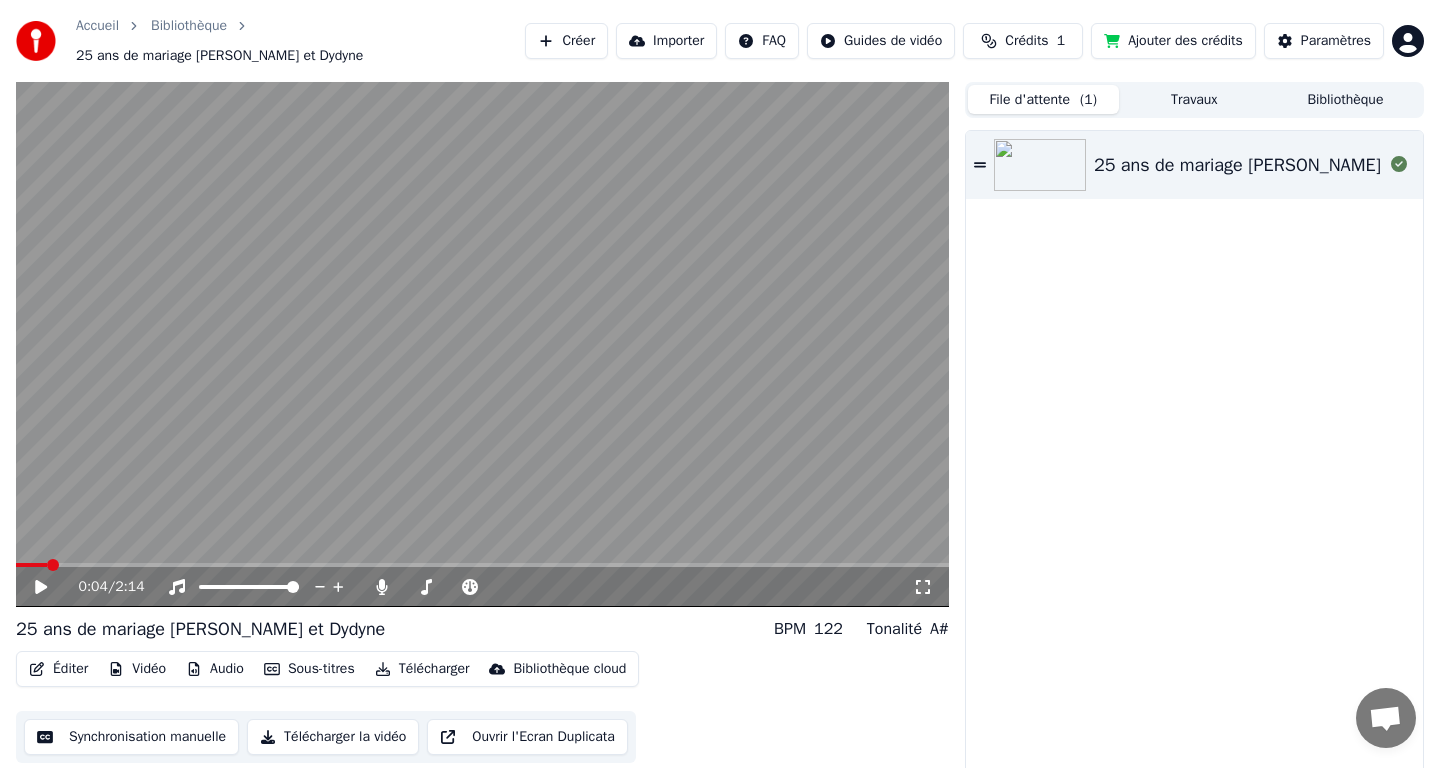 click on "Bibliothèque" at bounding box center (1345, 99) 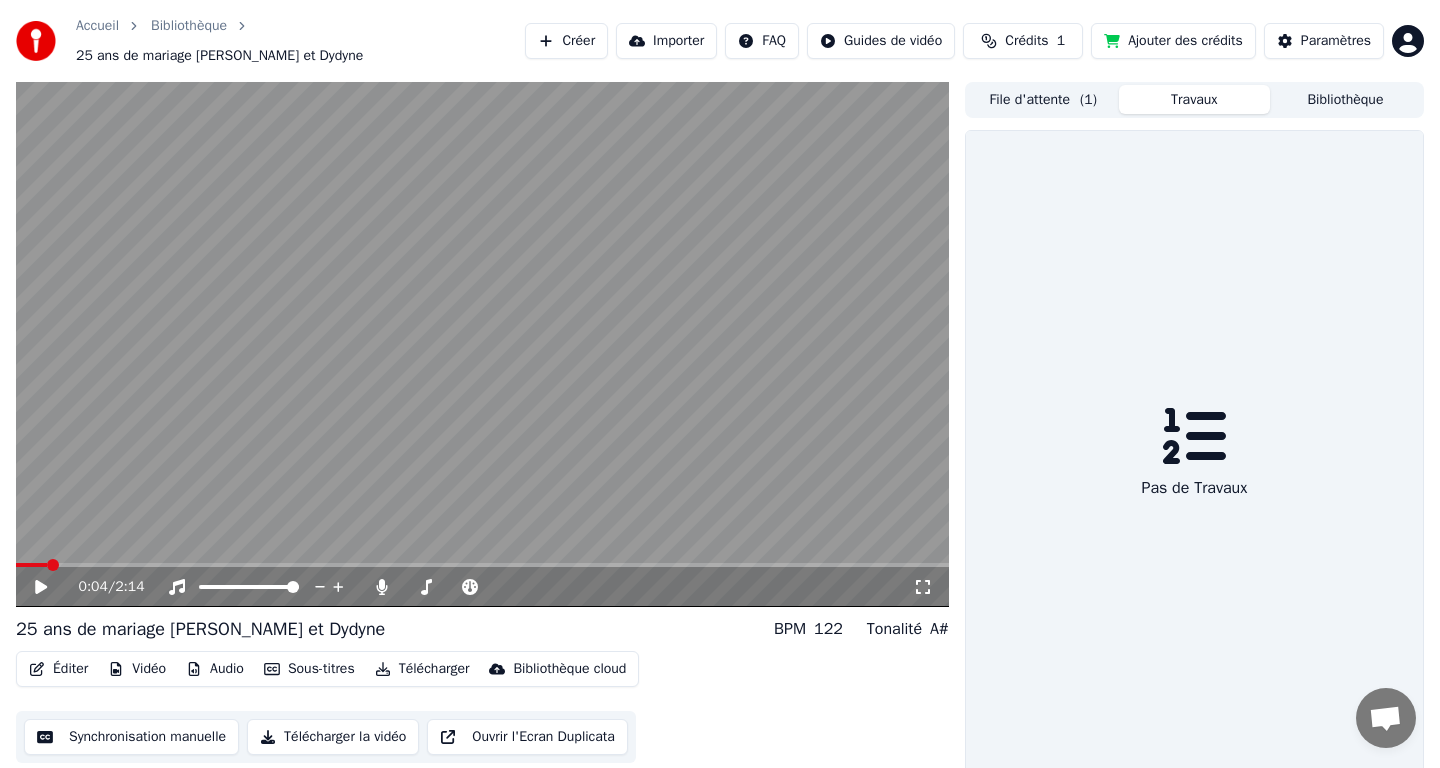 click on "Travaux" at bounding box center (1194, 99) 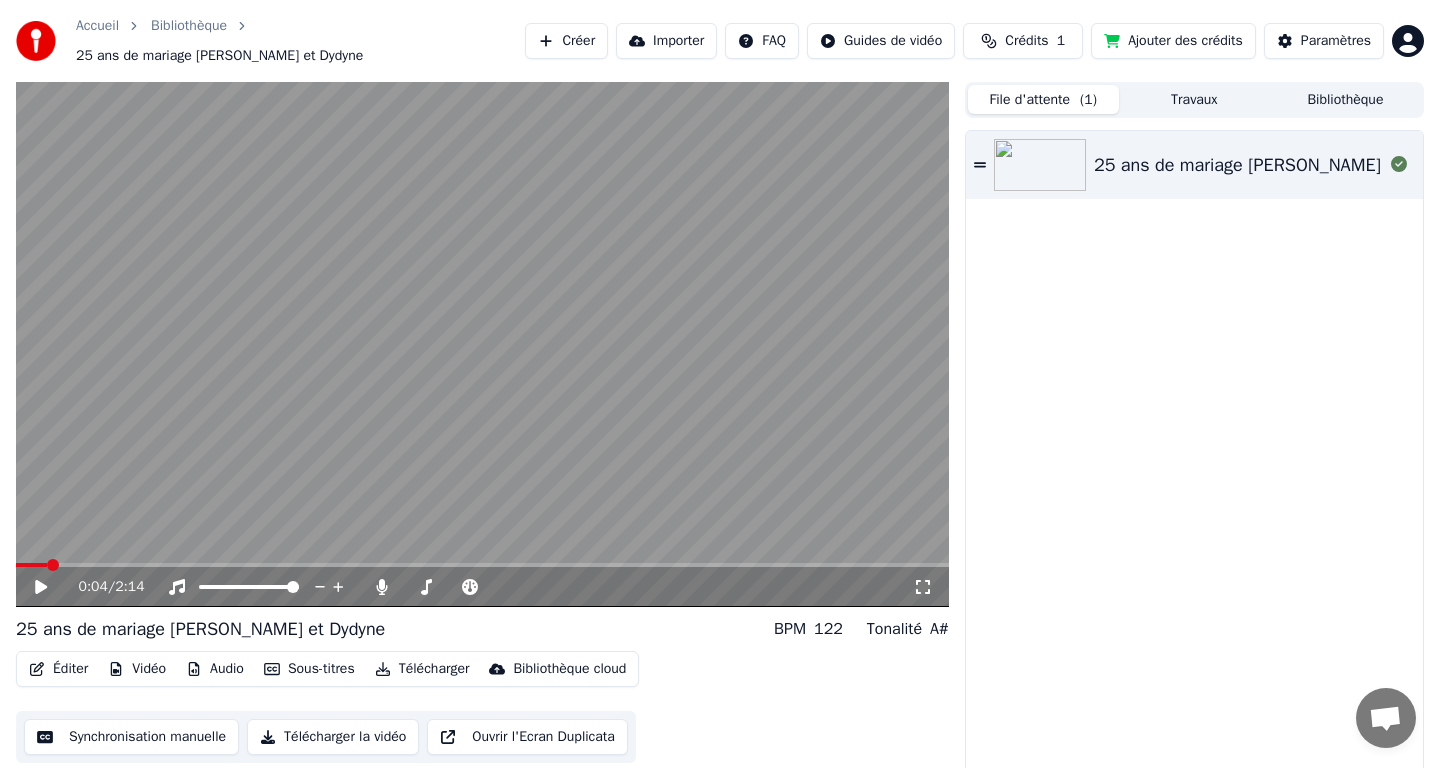 scroll, scrollTop: 15, scrollLeft: 0, axis: vertical 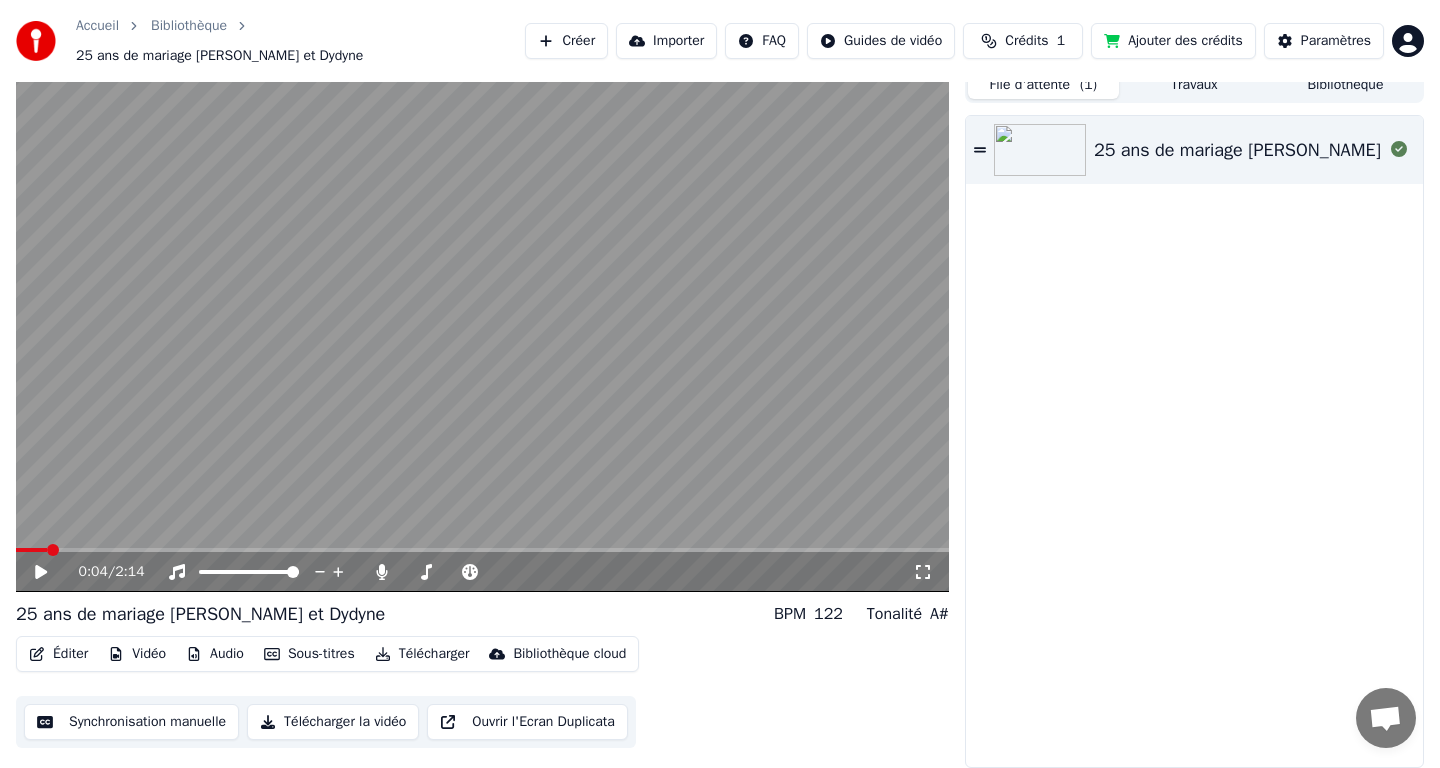 click 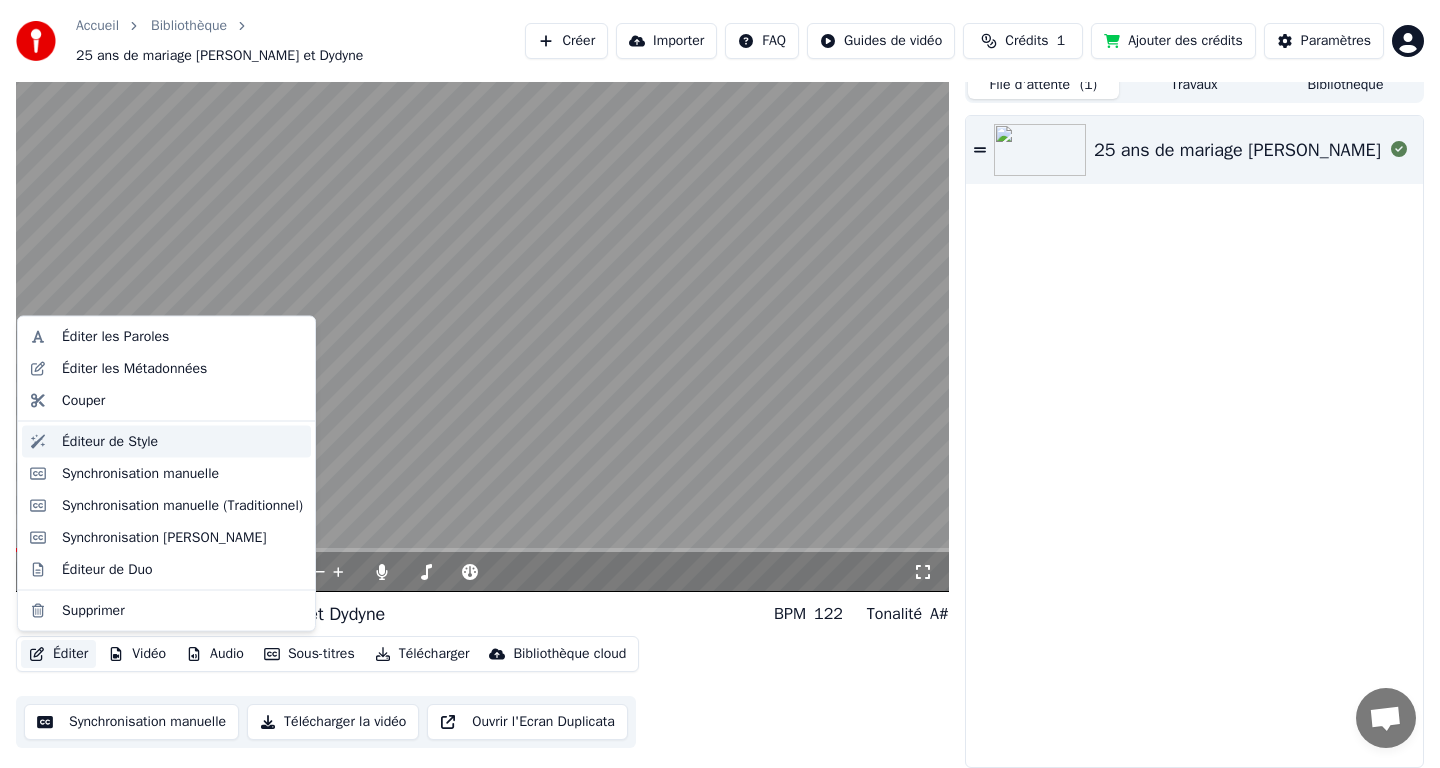 click on "Éditeur de Style" at bounding box center (166, 441) 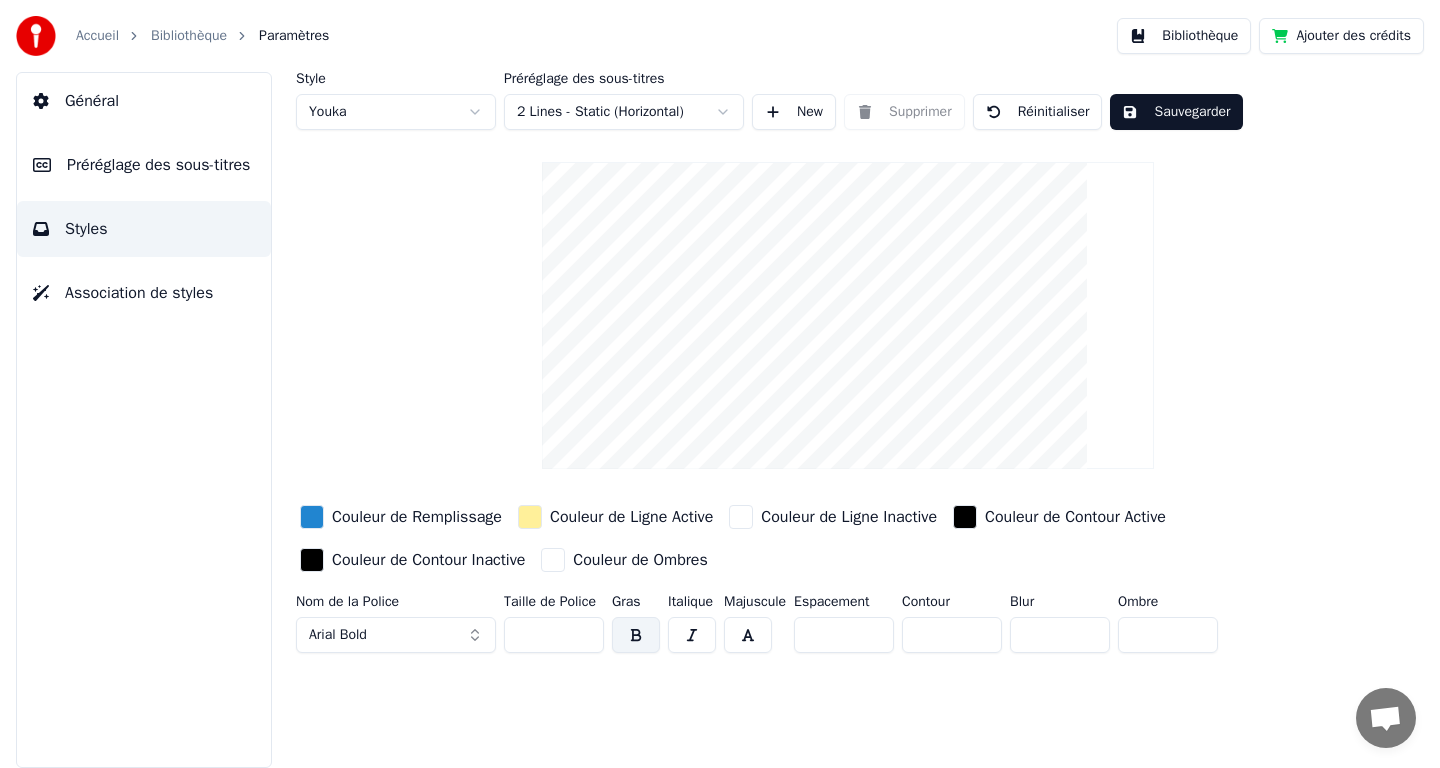 scroll, scrollTop: 0, scrollLeft: 0, axis: both 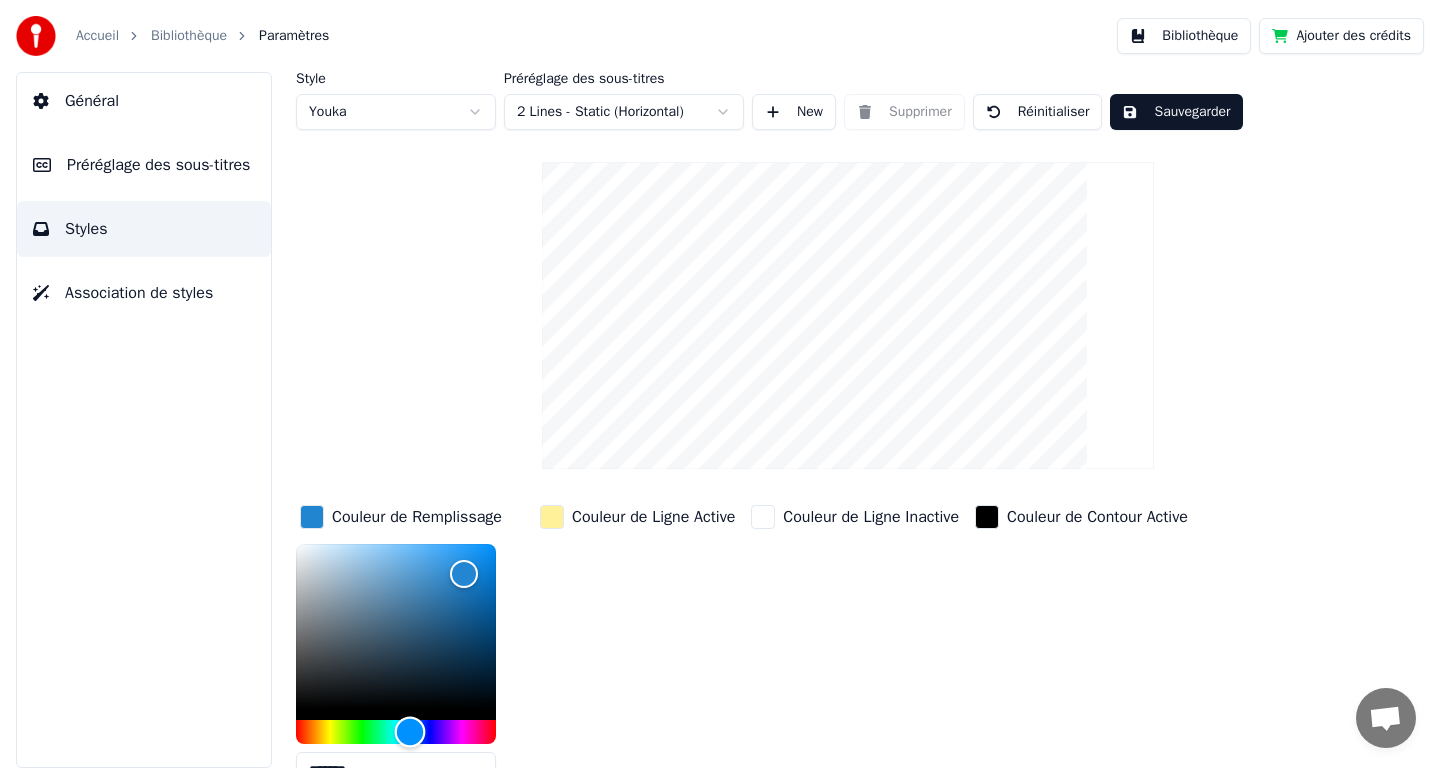 click at bounding box center (396, 732) 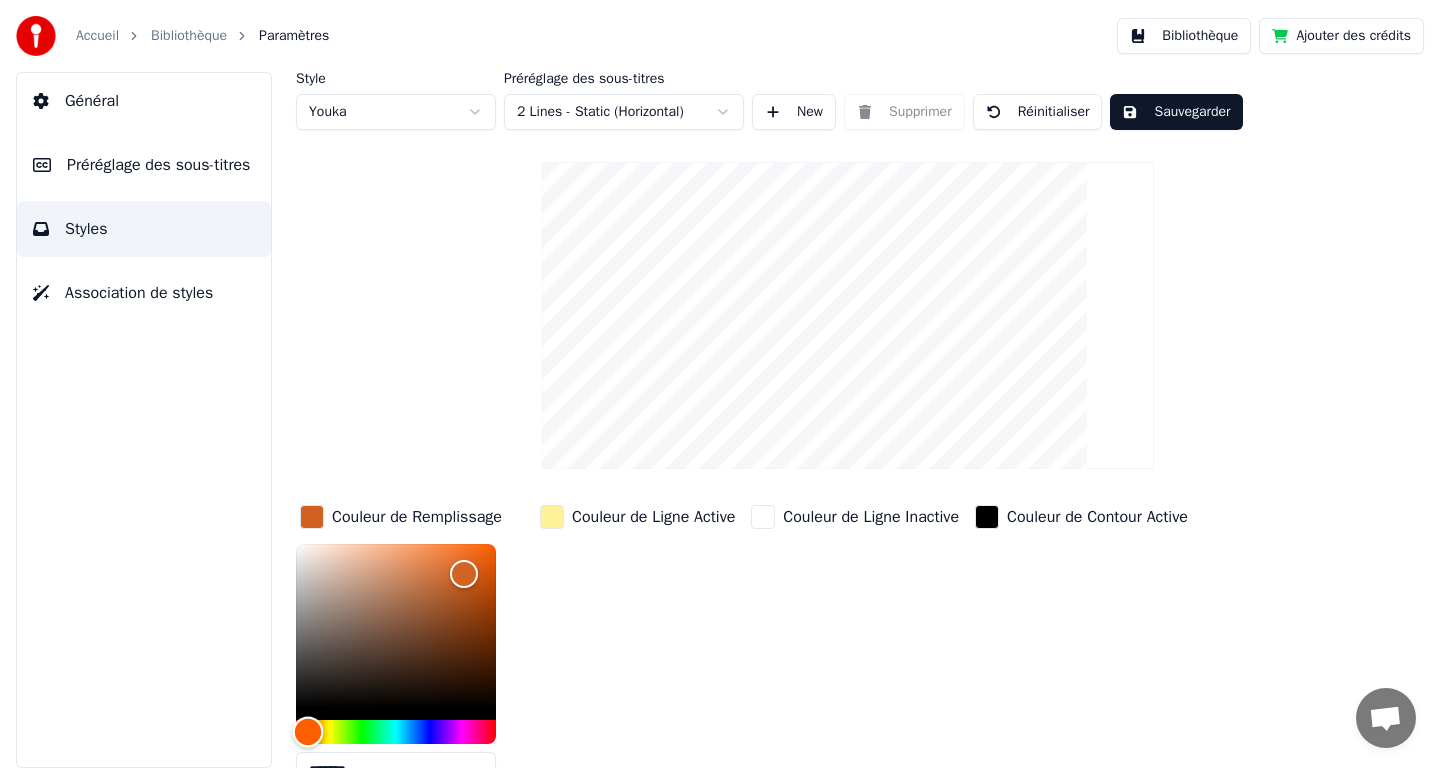 type on "*******" 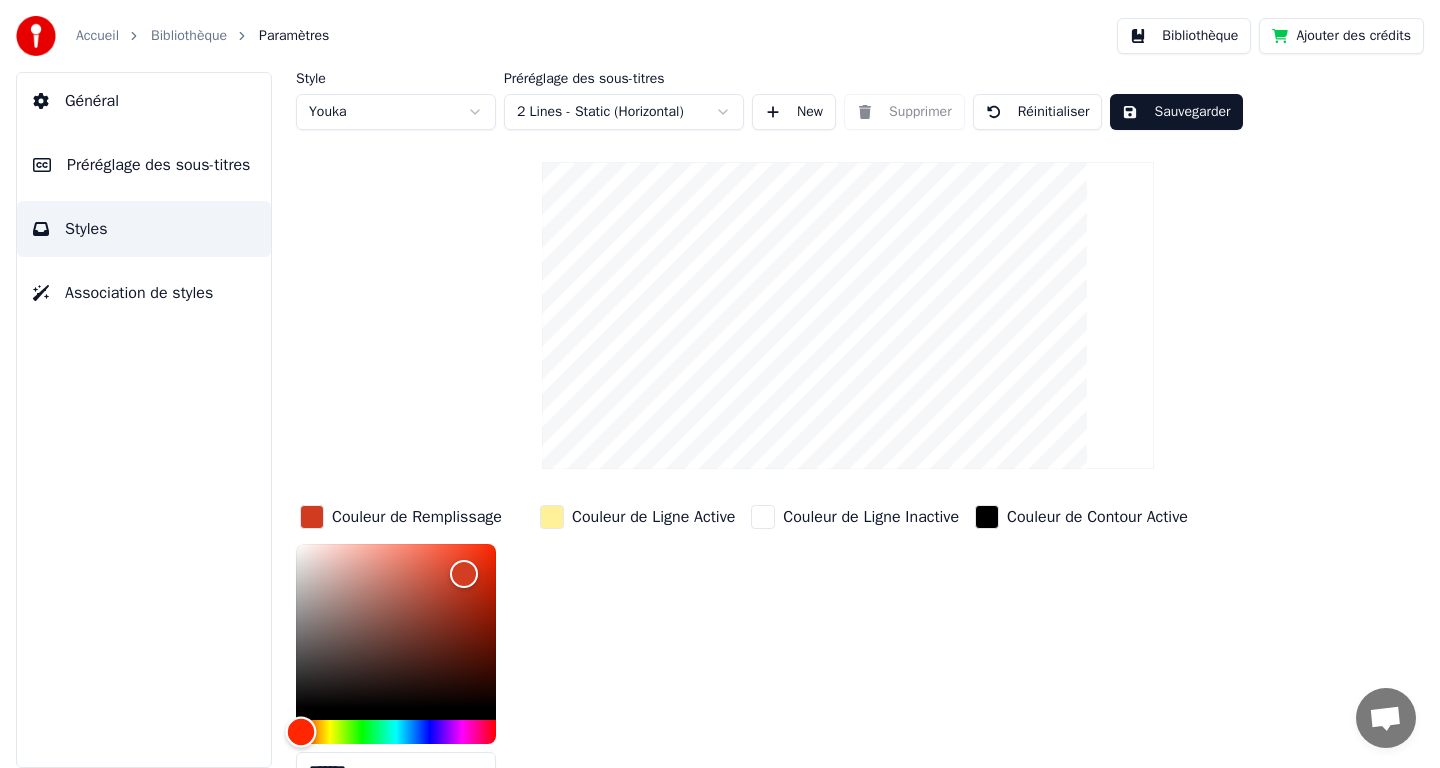 click at bounding box center [301, 732] 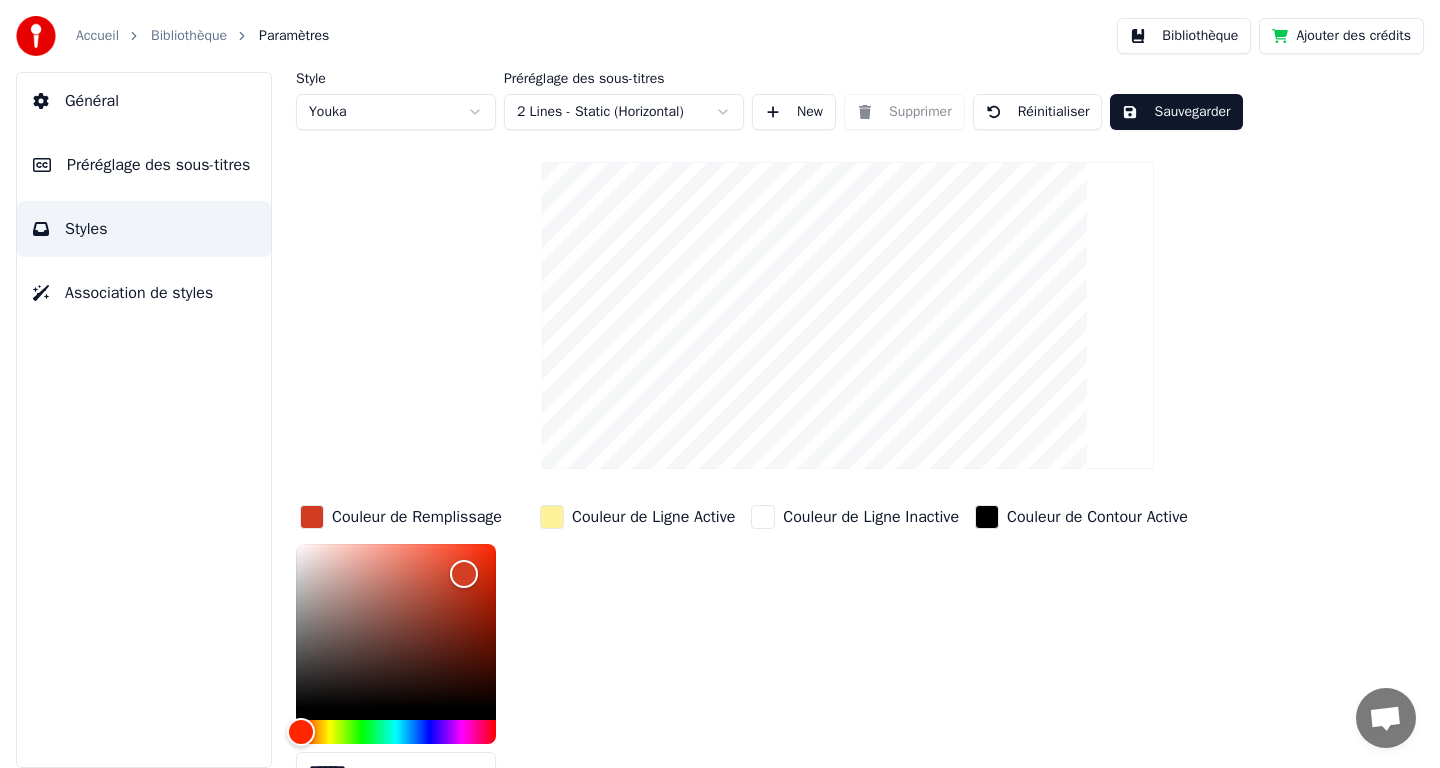 click at bounding box center [552, 517] 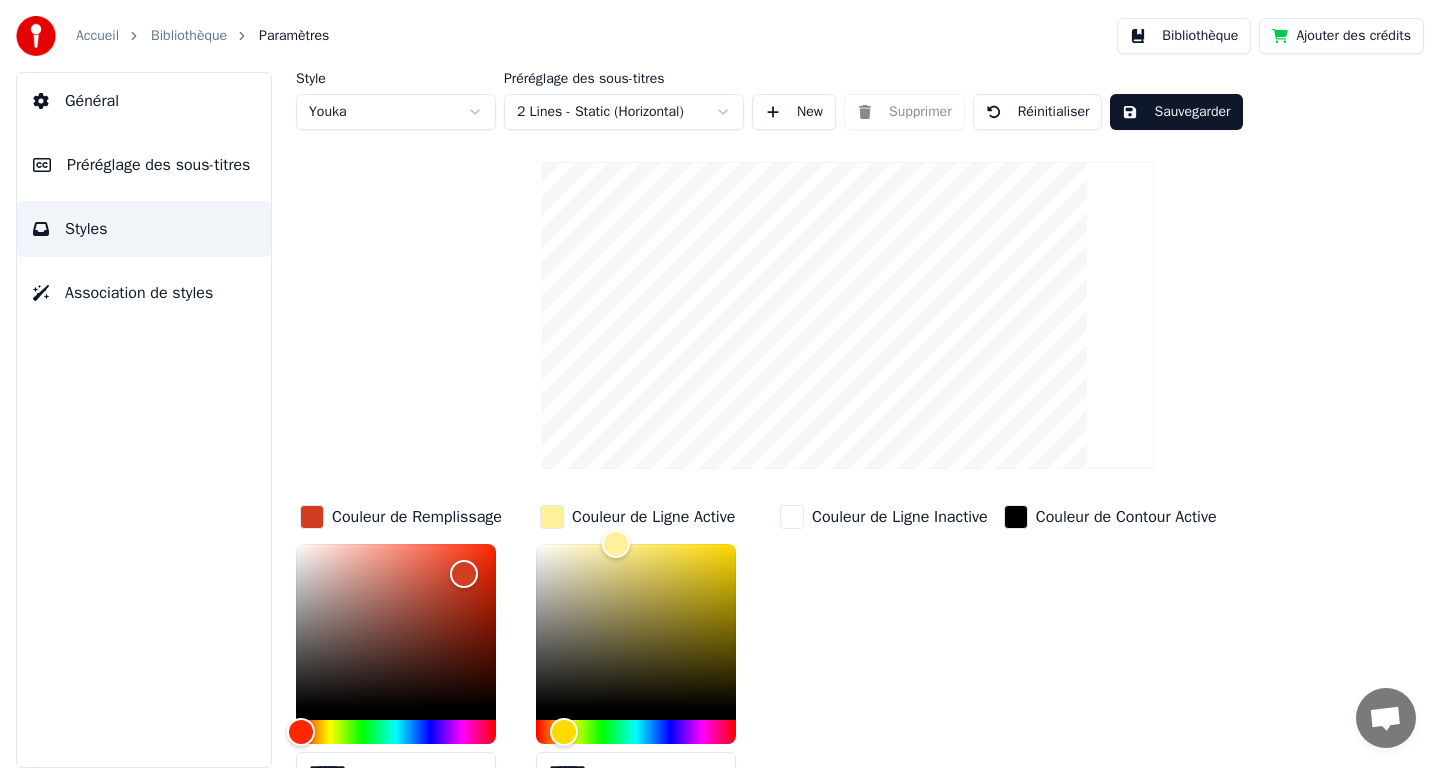 click on "Couleur de Ligne Inactive" at bounding box center [884, 652] 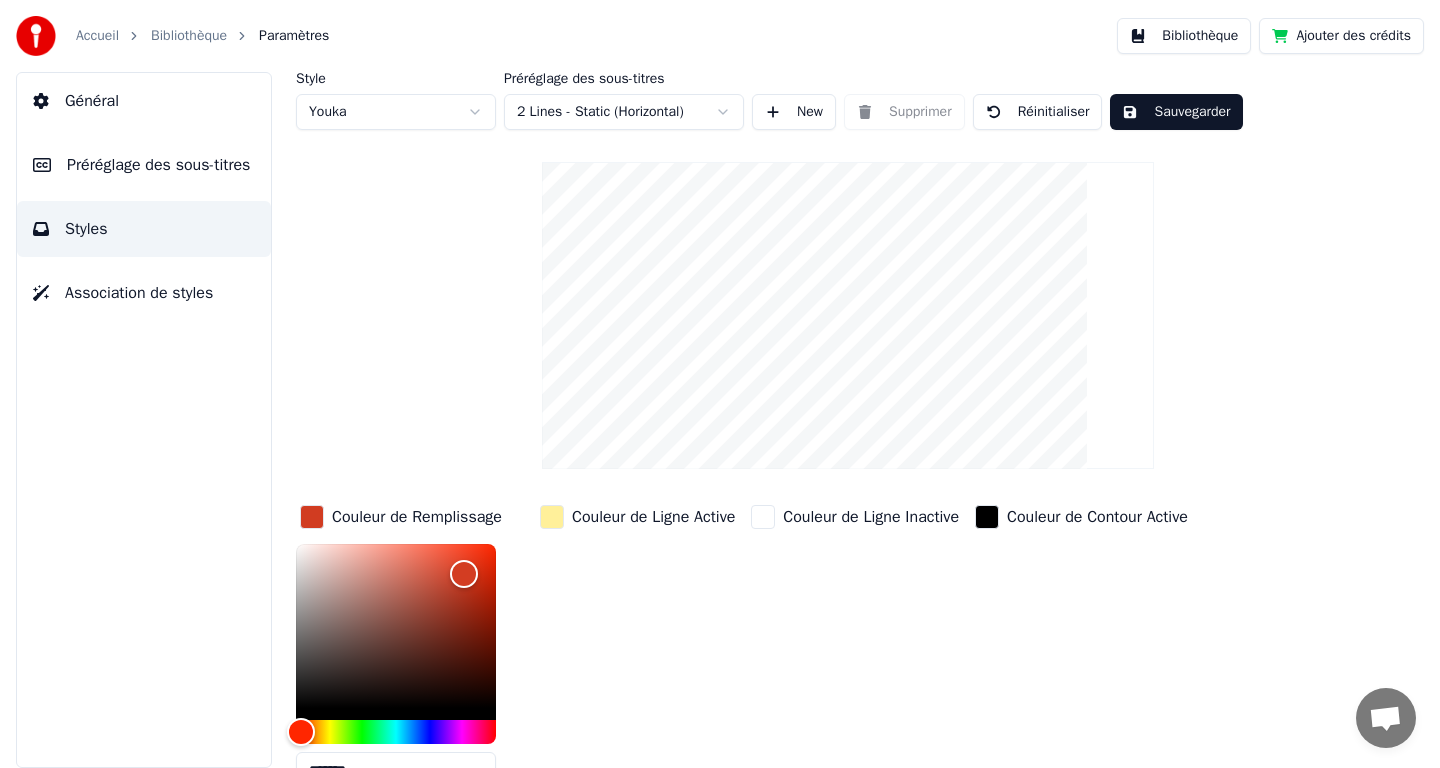 click at bounding box center (312, 517) 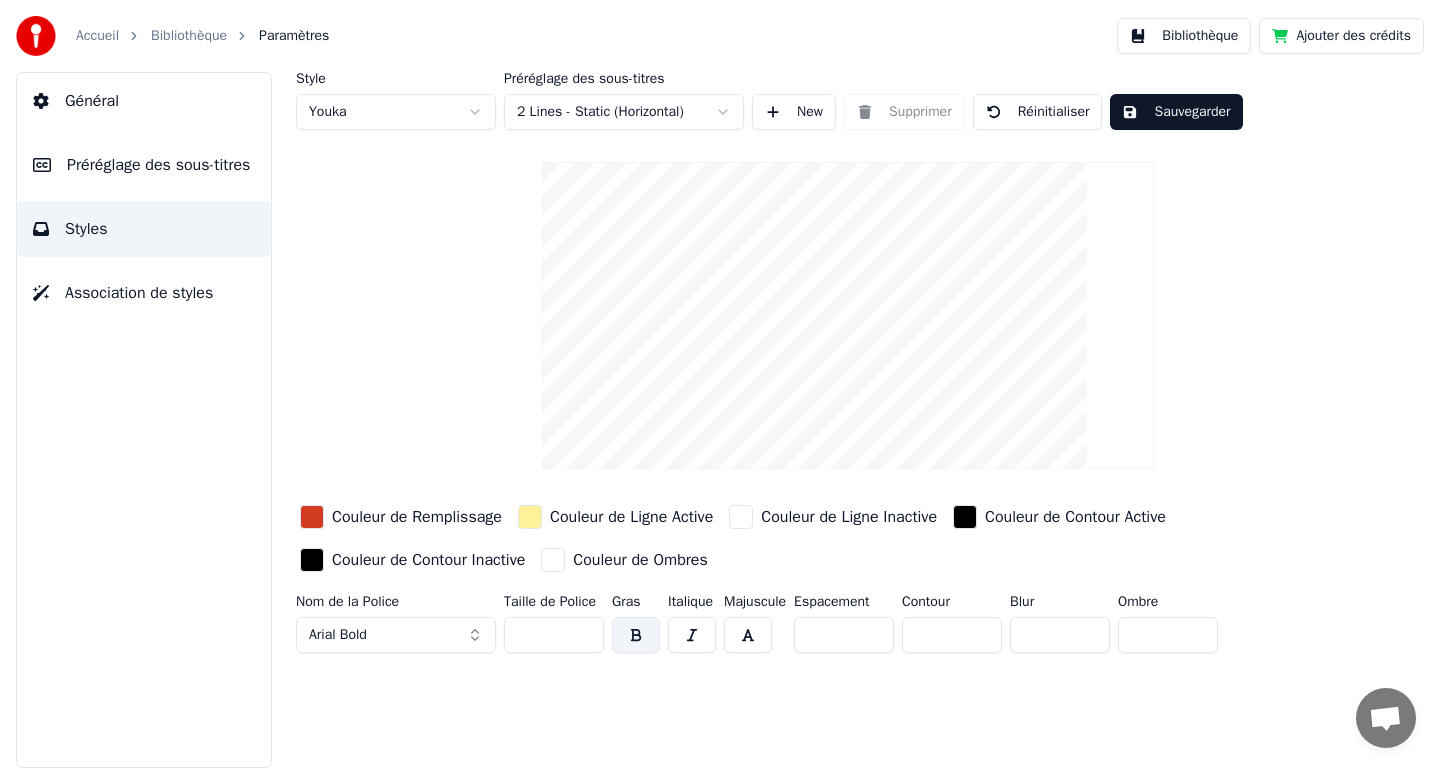 click on "Association de styles" at bounding box center [139, 293] 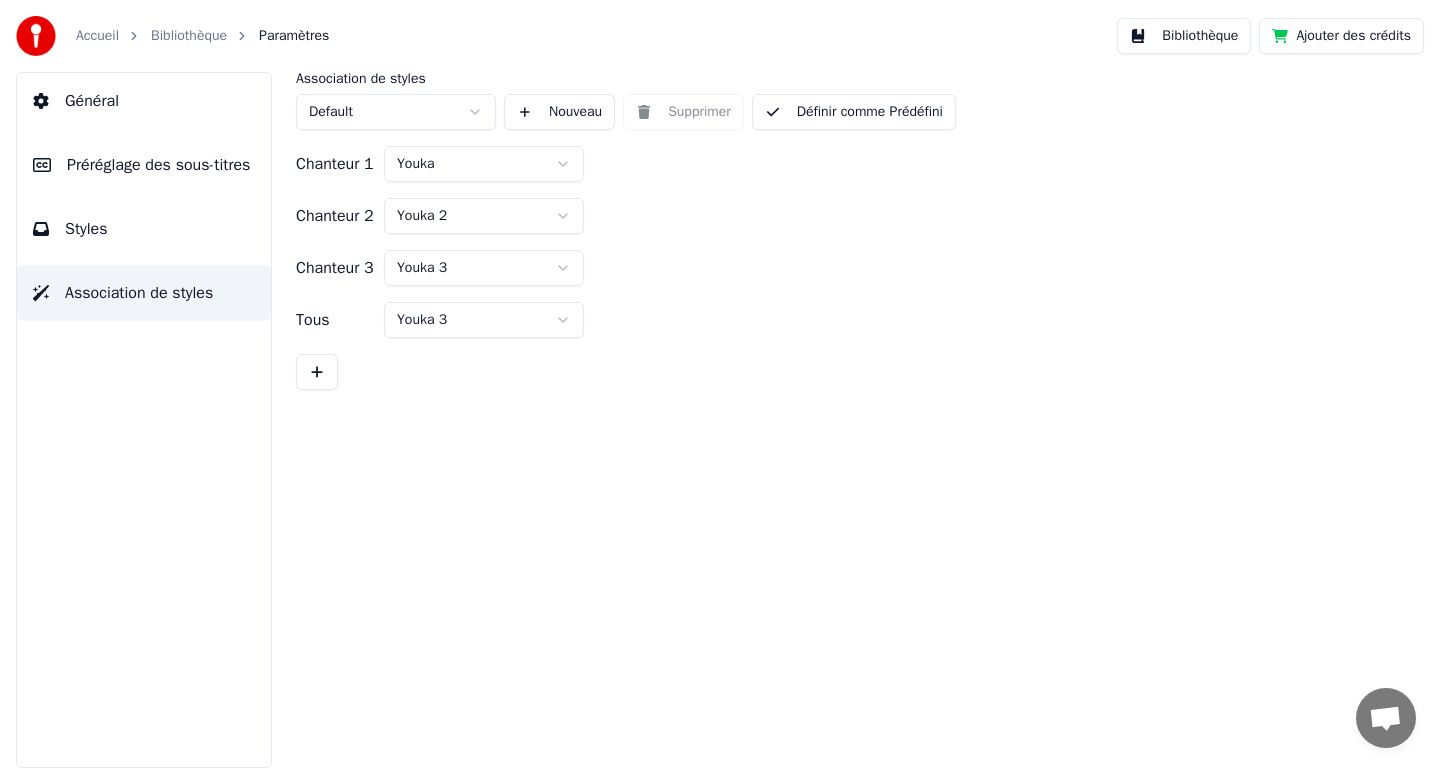 click on "Styles" at bounding box center (144, 229) 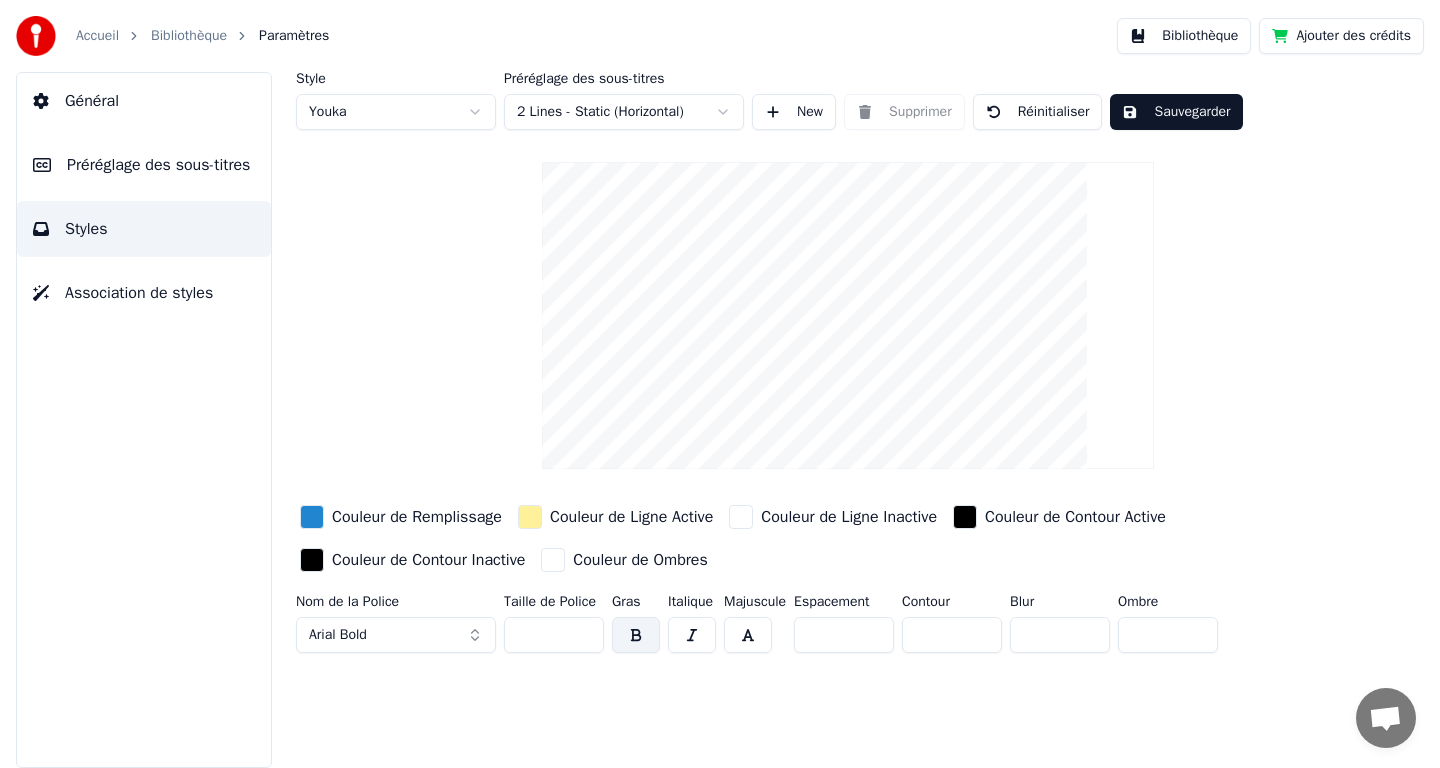 click on "Couleur de Remplissage" at bounding box center (401, 517) 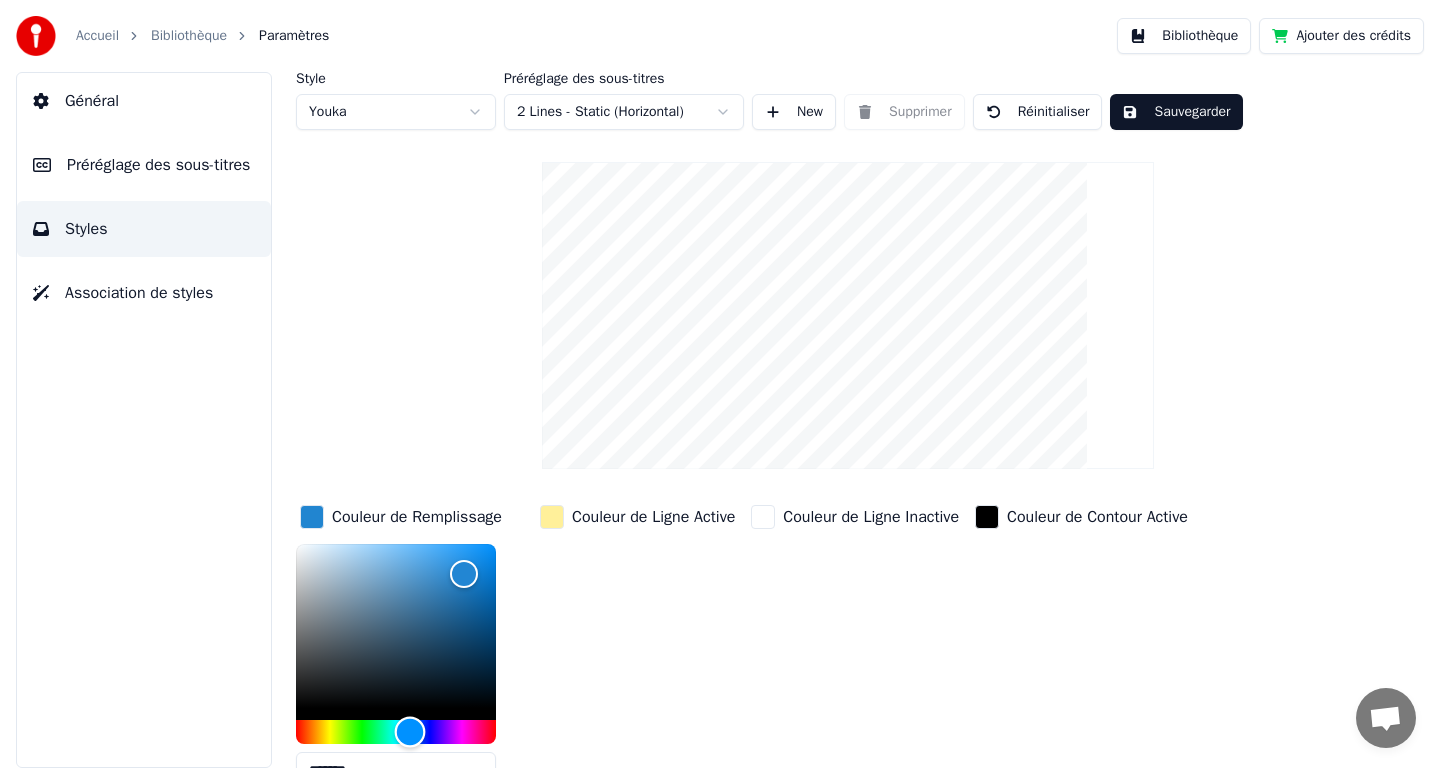 click at bounding box center [396, 732] 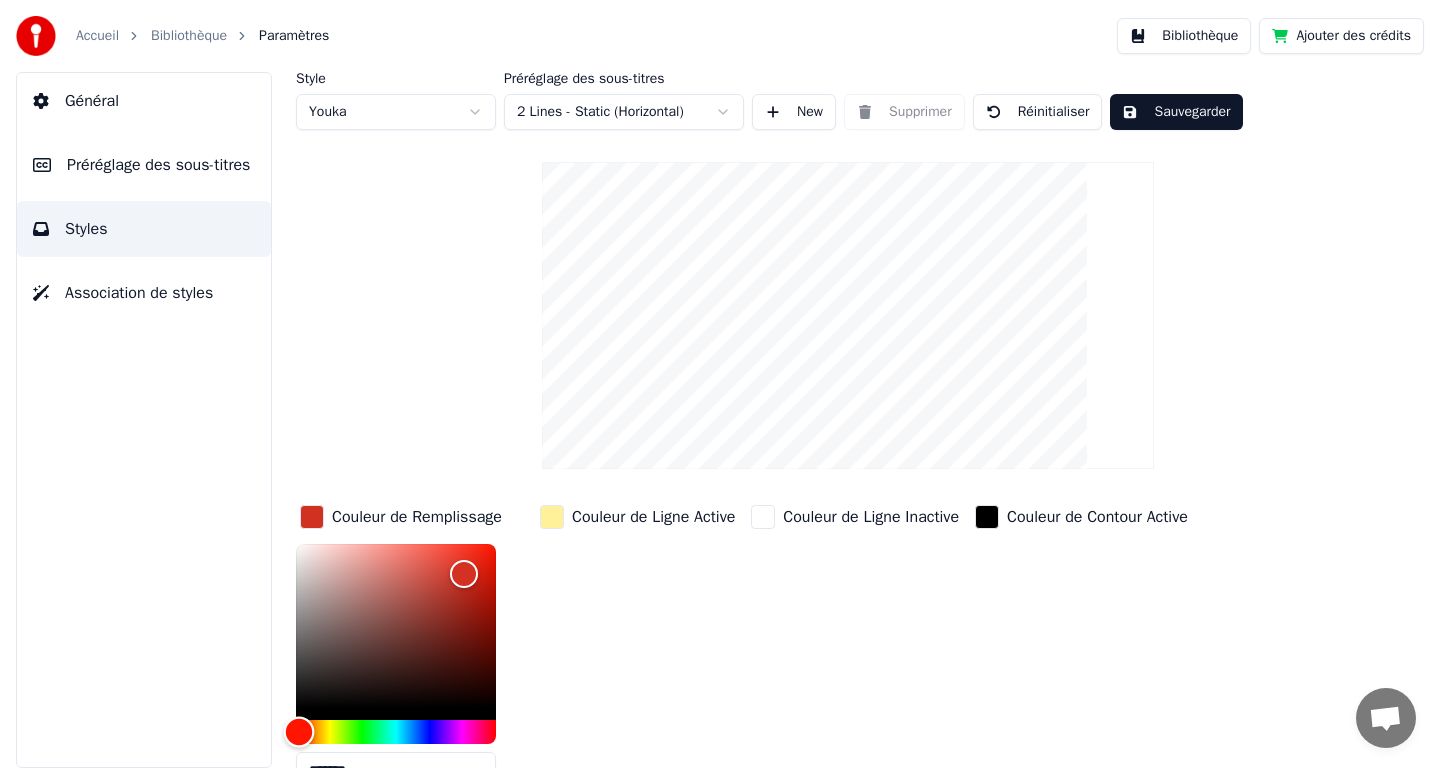 click at bounding box center (299, 732) 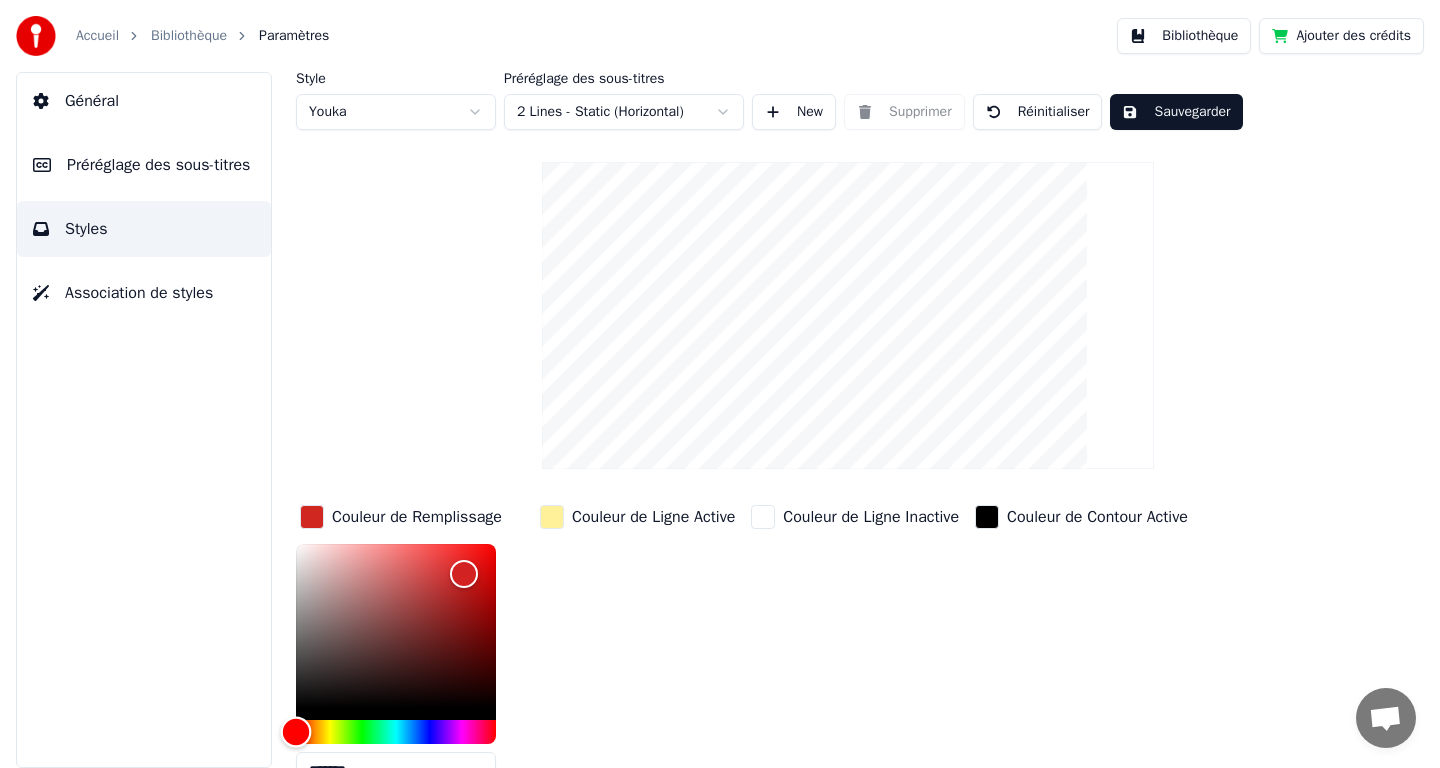 type on "*******" 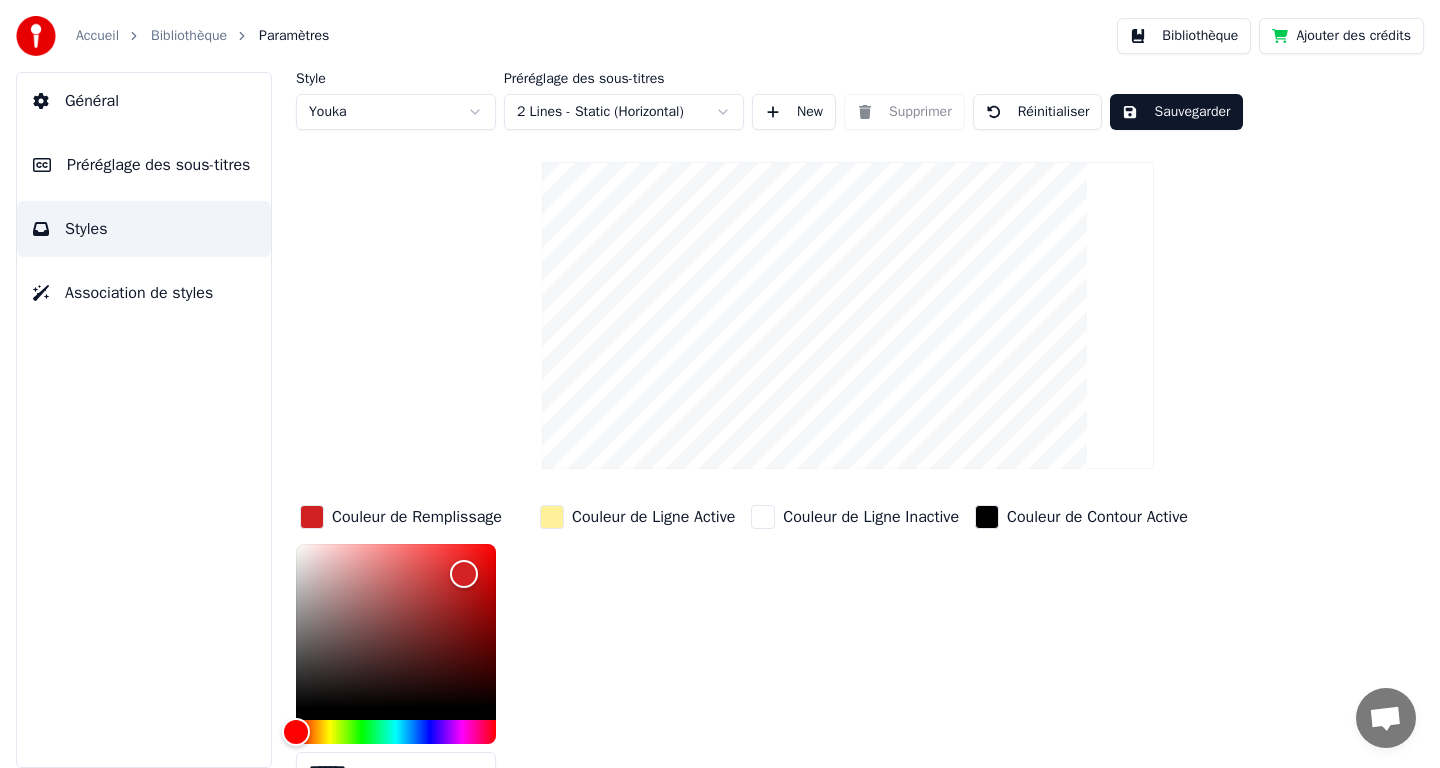 click on "Couleur de Ligne Inactive" at bounding box center (855, 652) 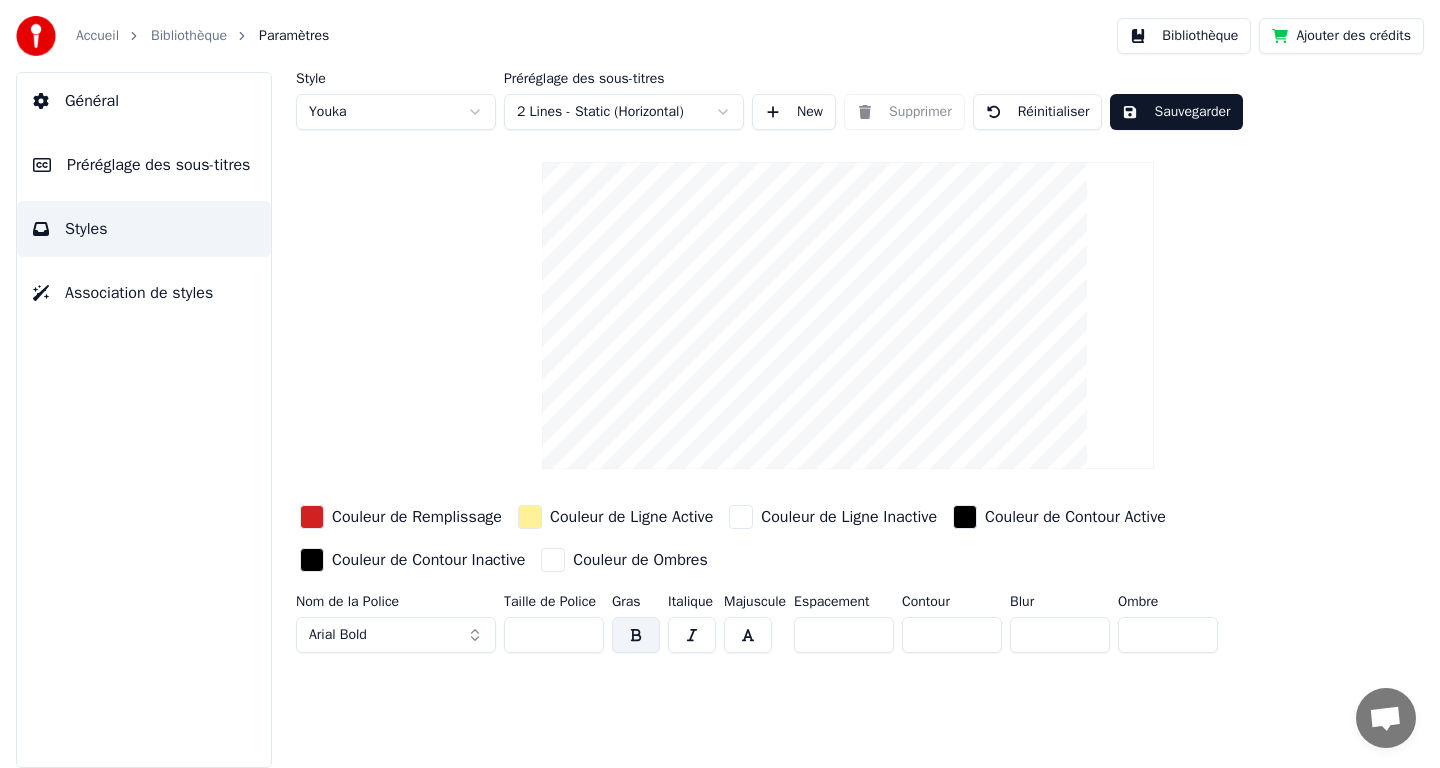 click on "Sauvegarder" at bounding box center [1176, 112] 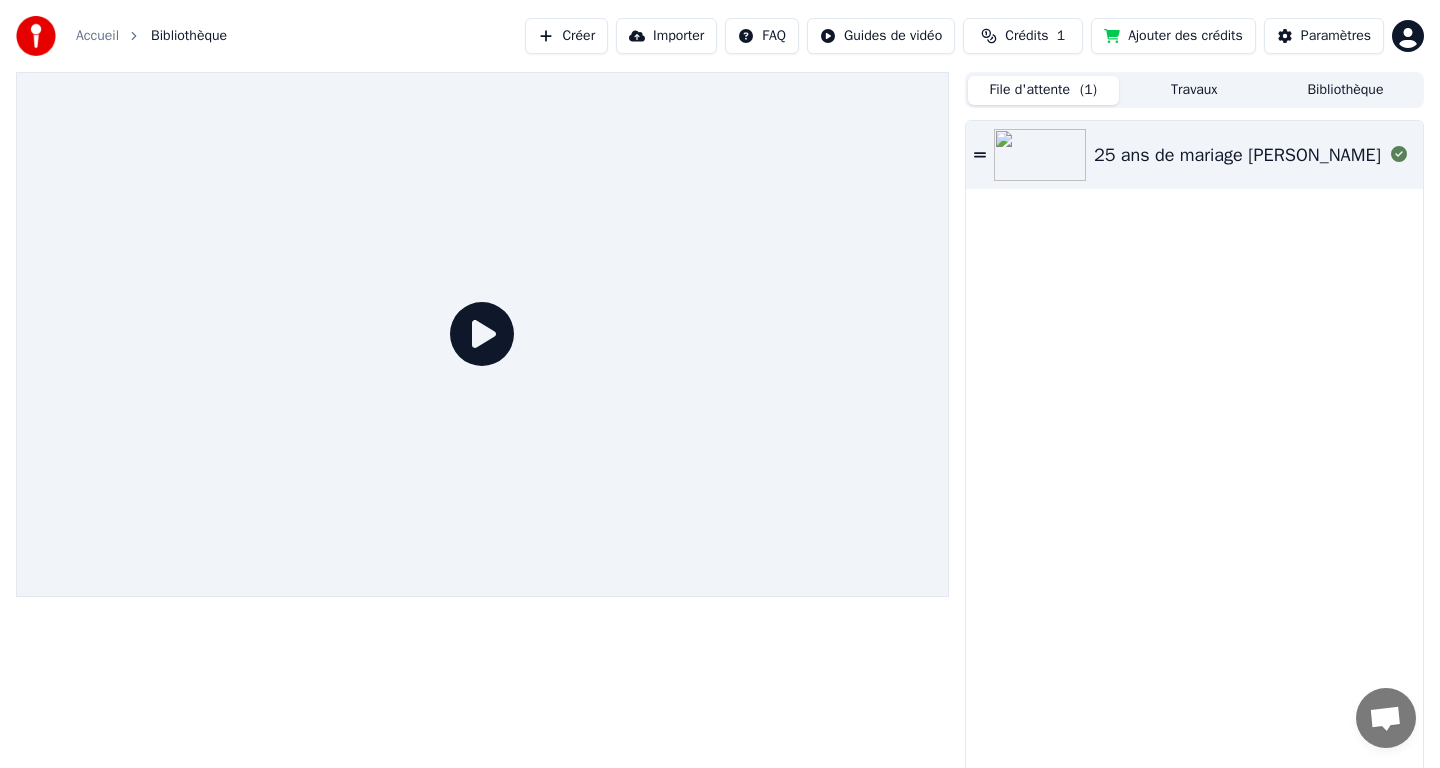click on "25 ans de mariage [PERSON_NAME] et Dydyne" at bounding box center [1194, 446] 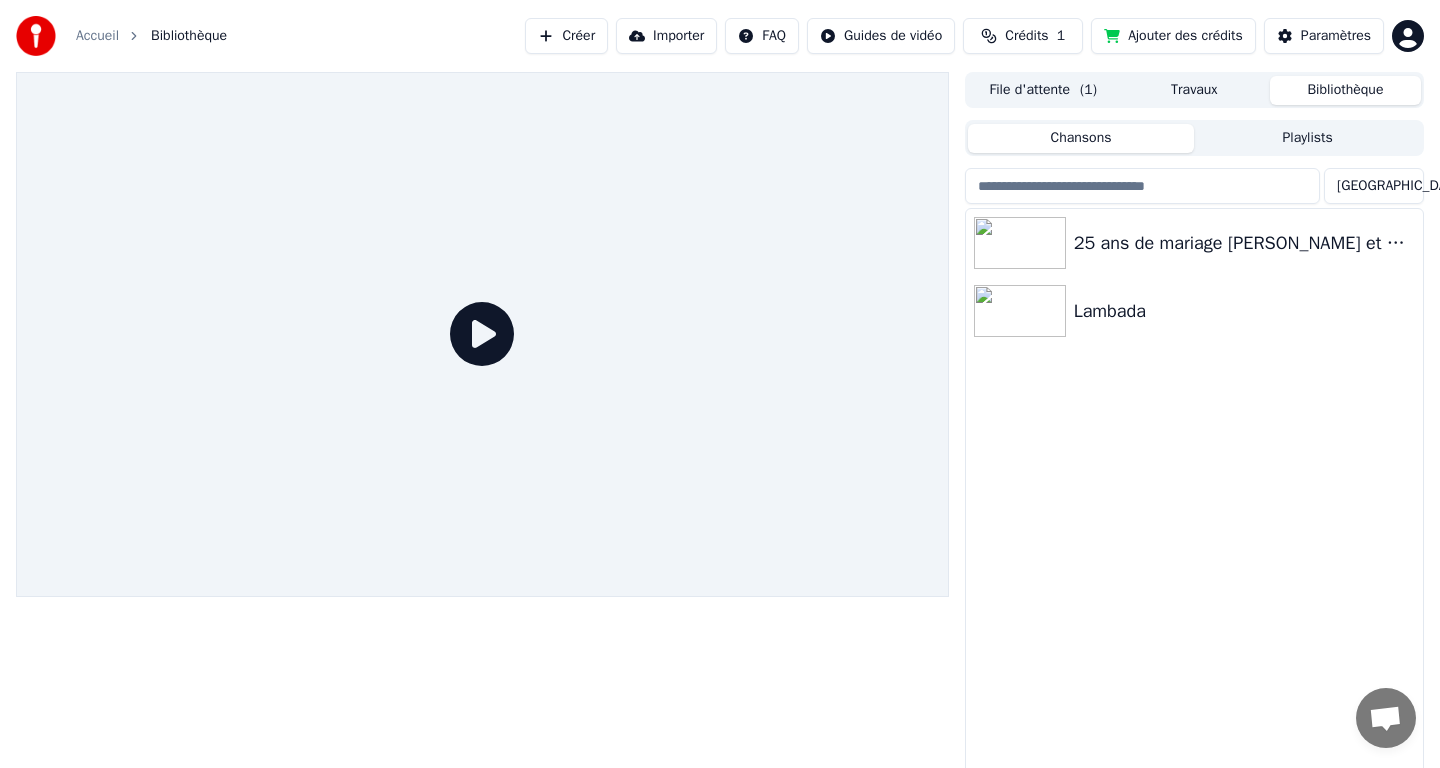 click on "Bibliothèque" at bounding box center (1345, 90) 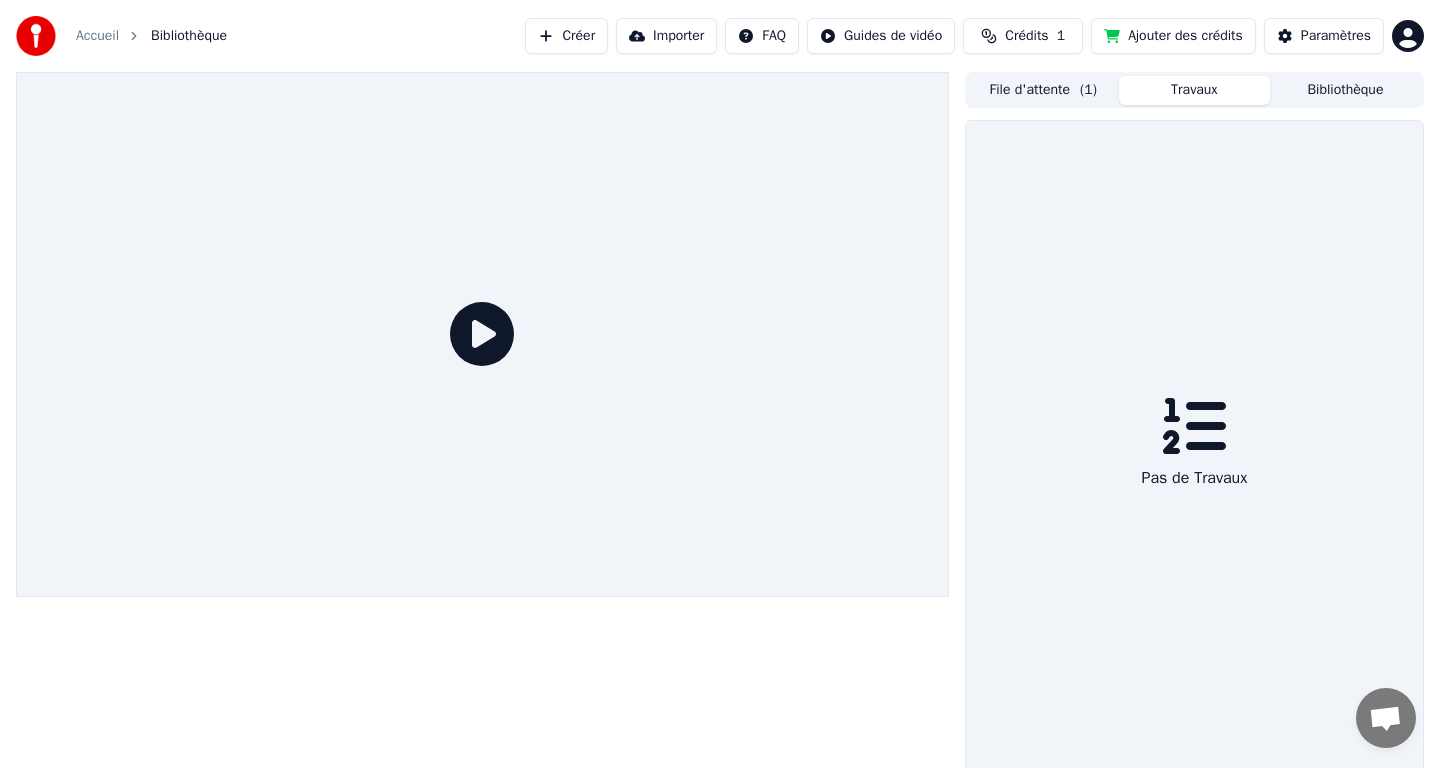 click on "Travaux" at bounding box center (1194, 90) 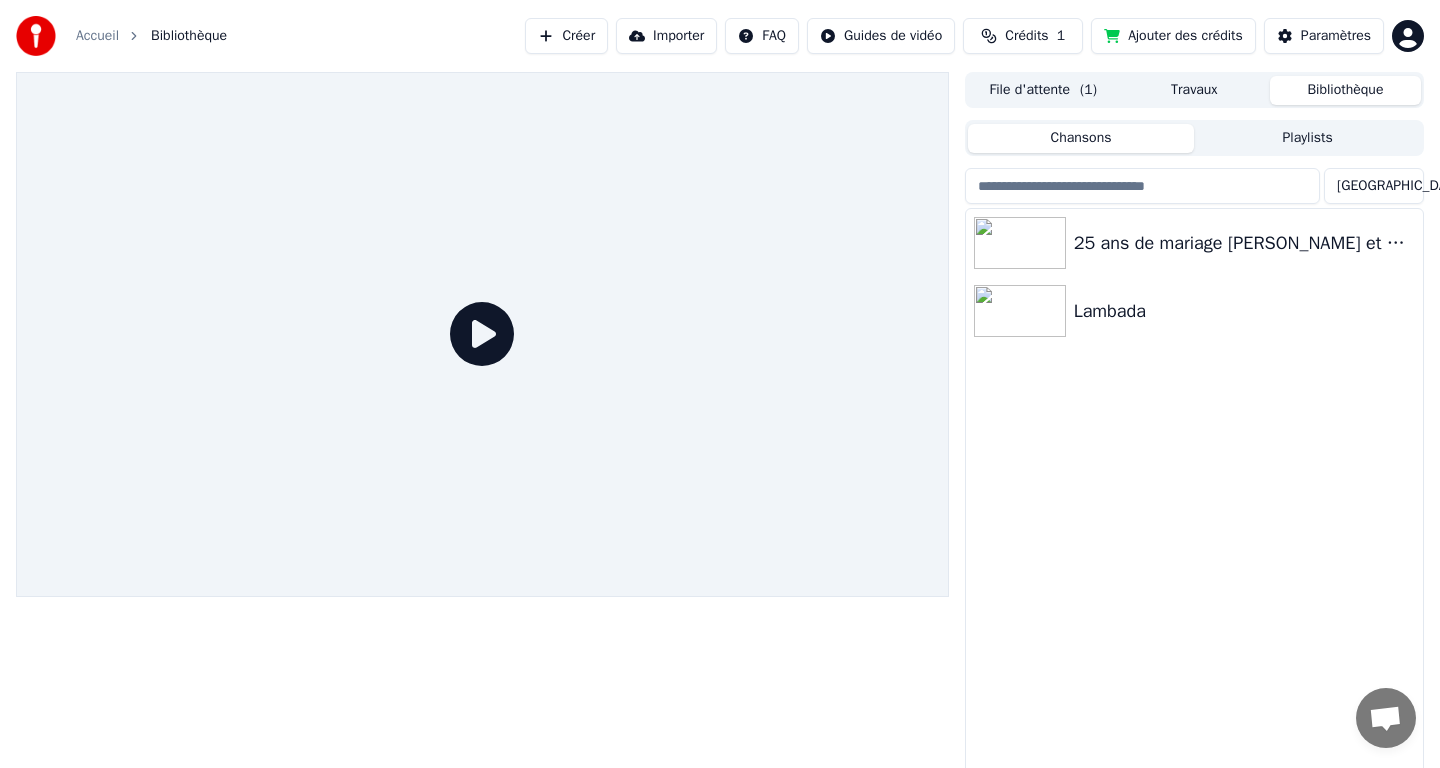 click on "Bibliothèque" at bounding box center (1345, 90) 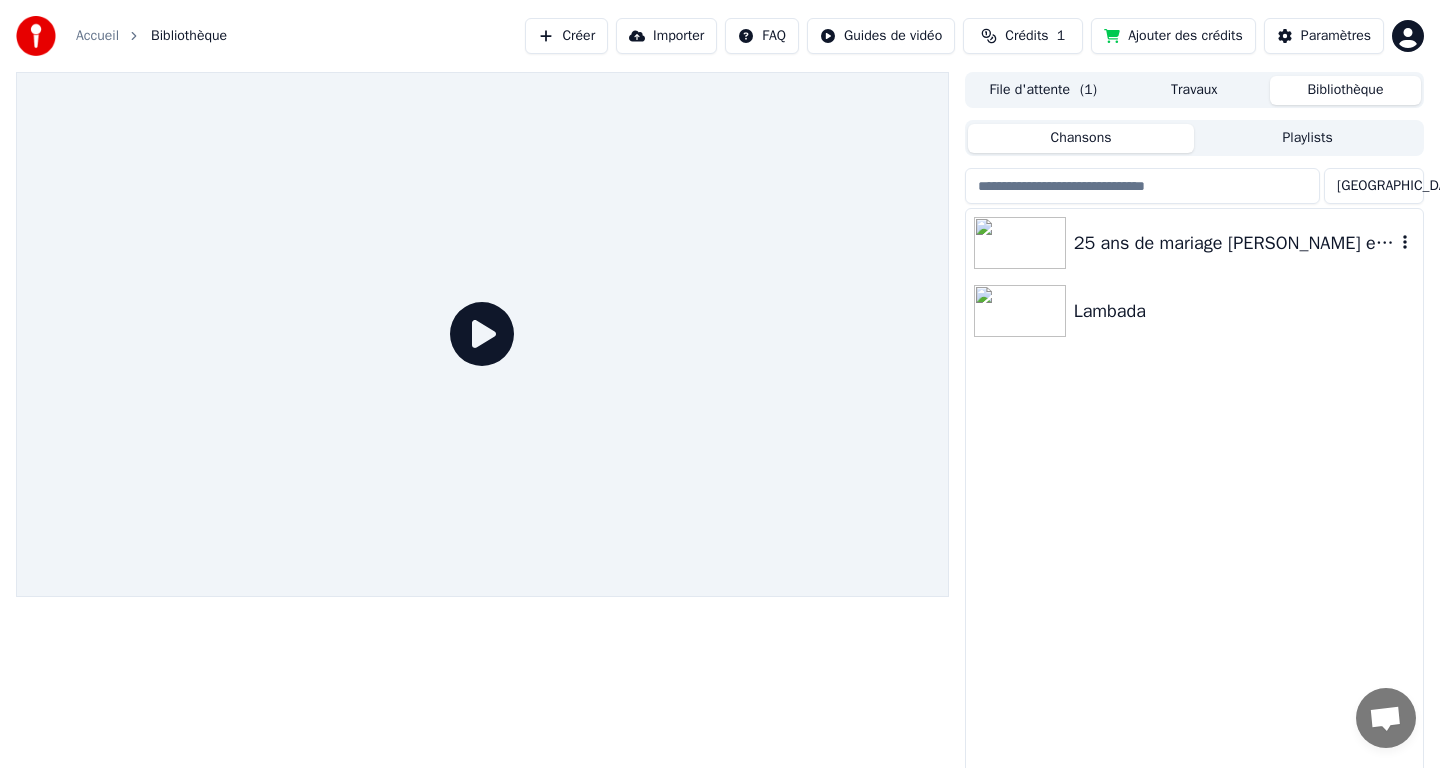click on "25 ans de mariage [PERSON_NAME] et Dydyne" at bounding box center [1234, 243] 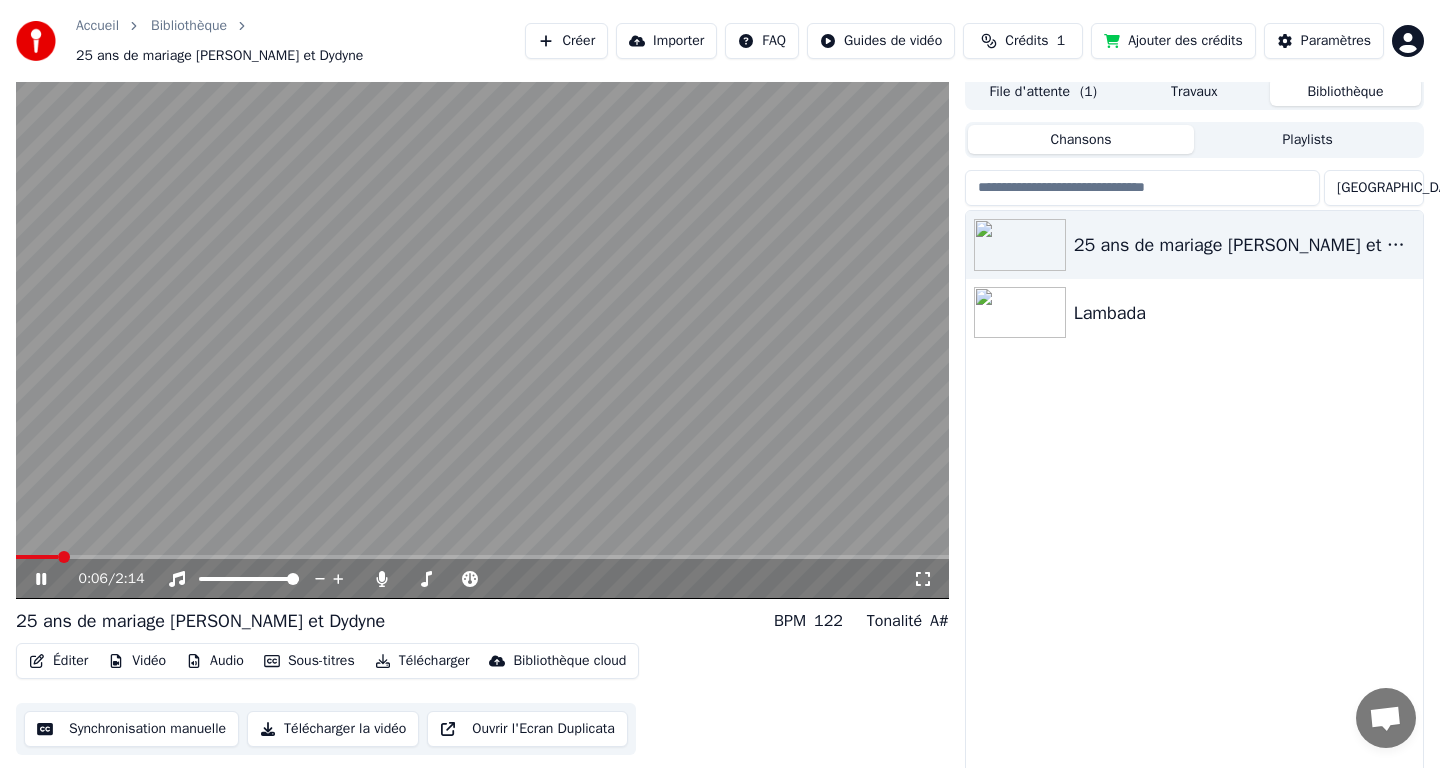 scroll, scrollTop: 26, scrollLeft: 0, axis: vertical 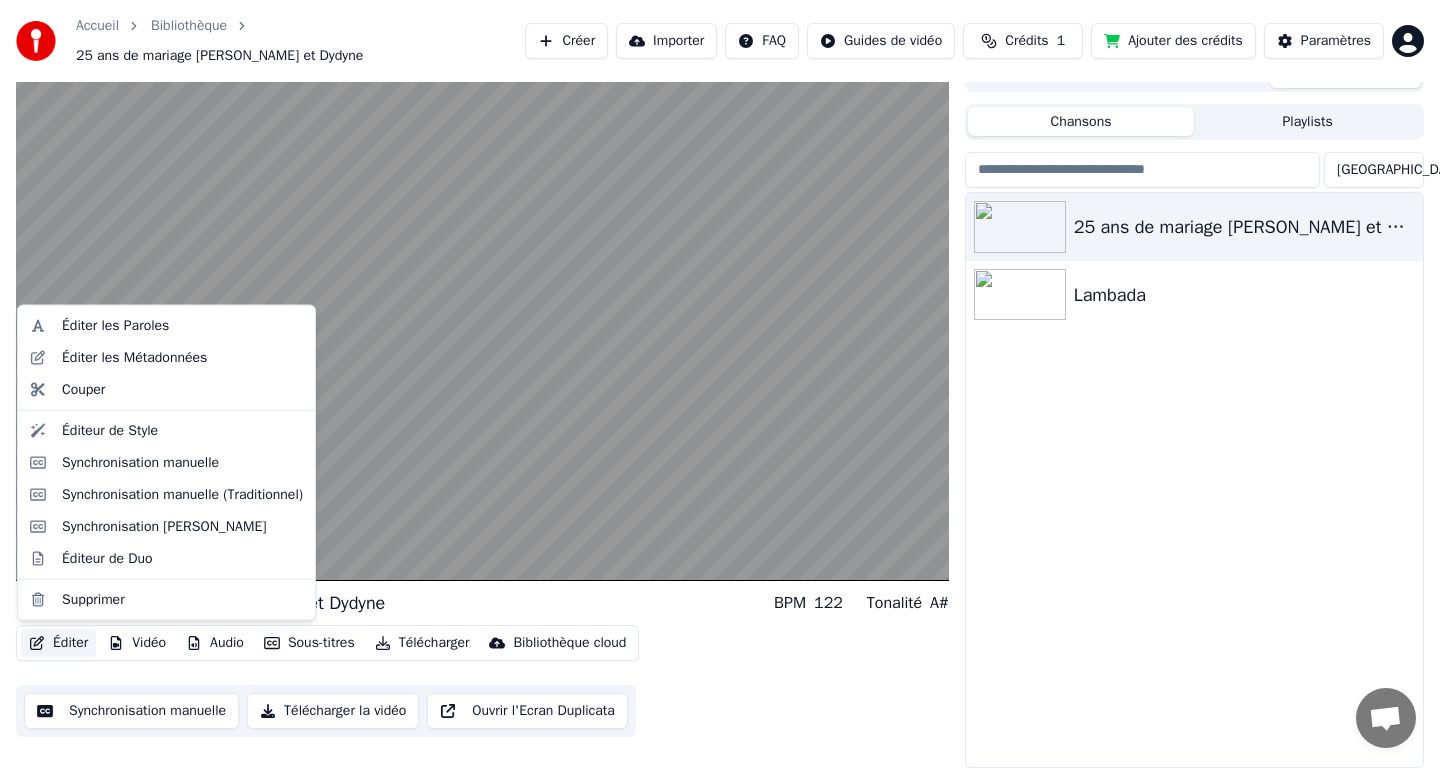 click on "Éditer" at bounding box center (58, 643) 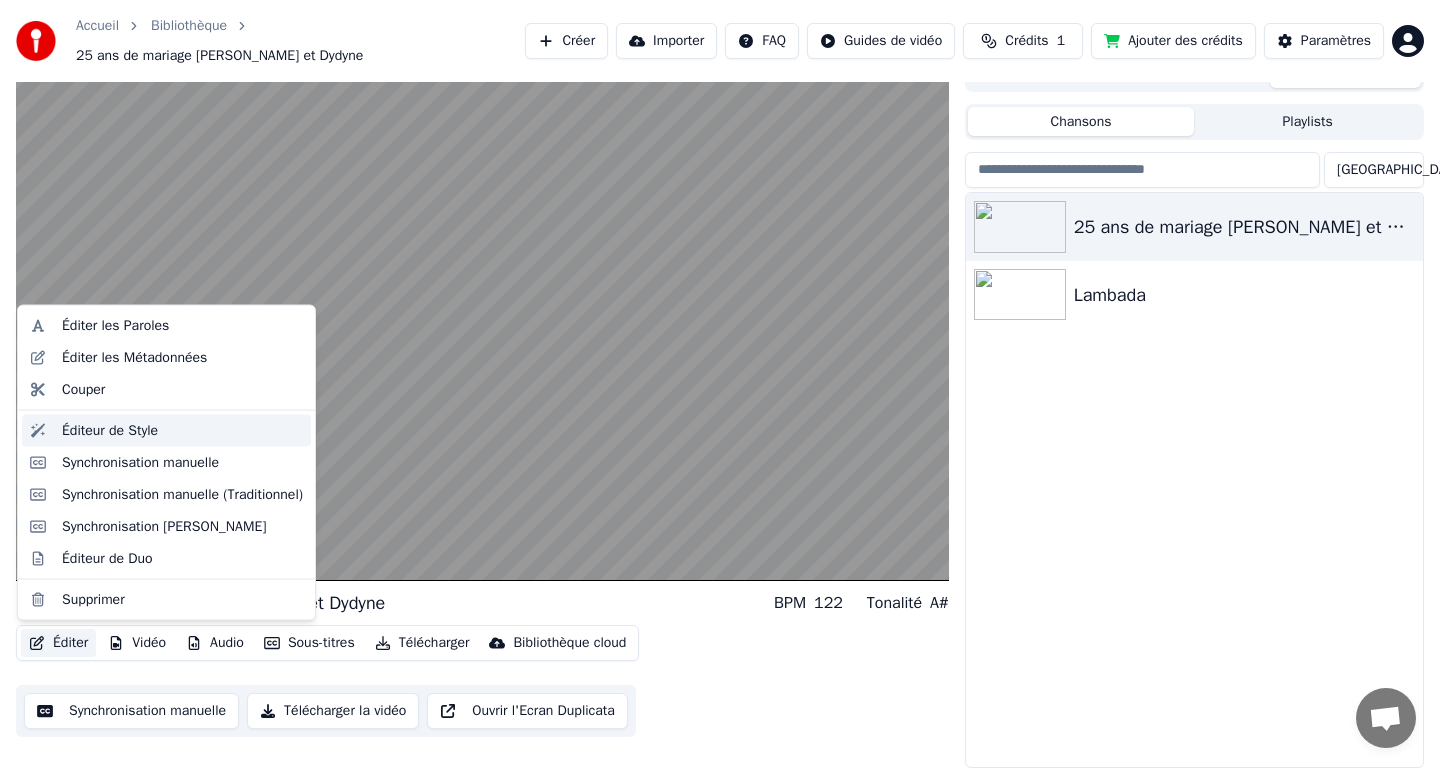 click on "Éditeur de Style" at bounding box center (110, 430) 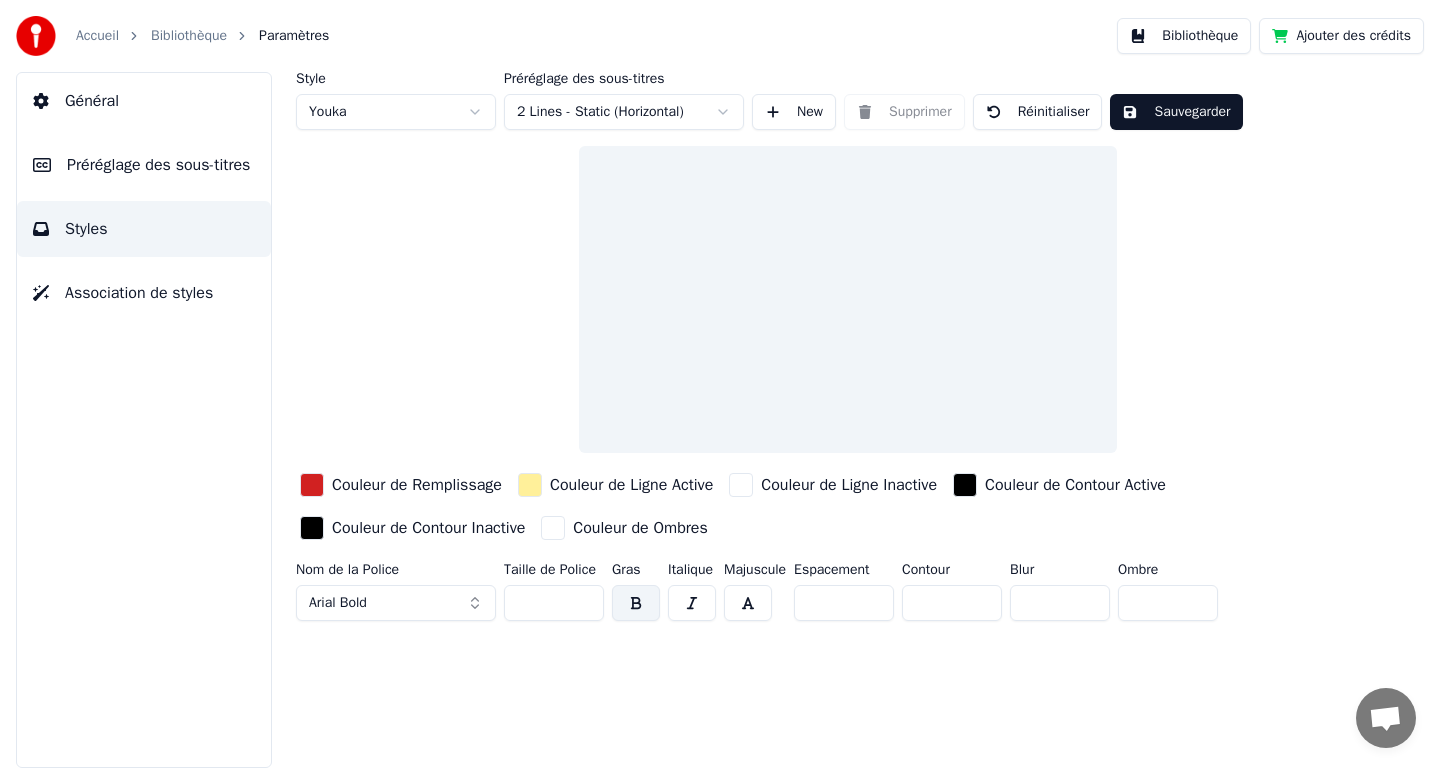 scroll, scrollTop: 0, scrollLeft: 0, axis: both 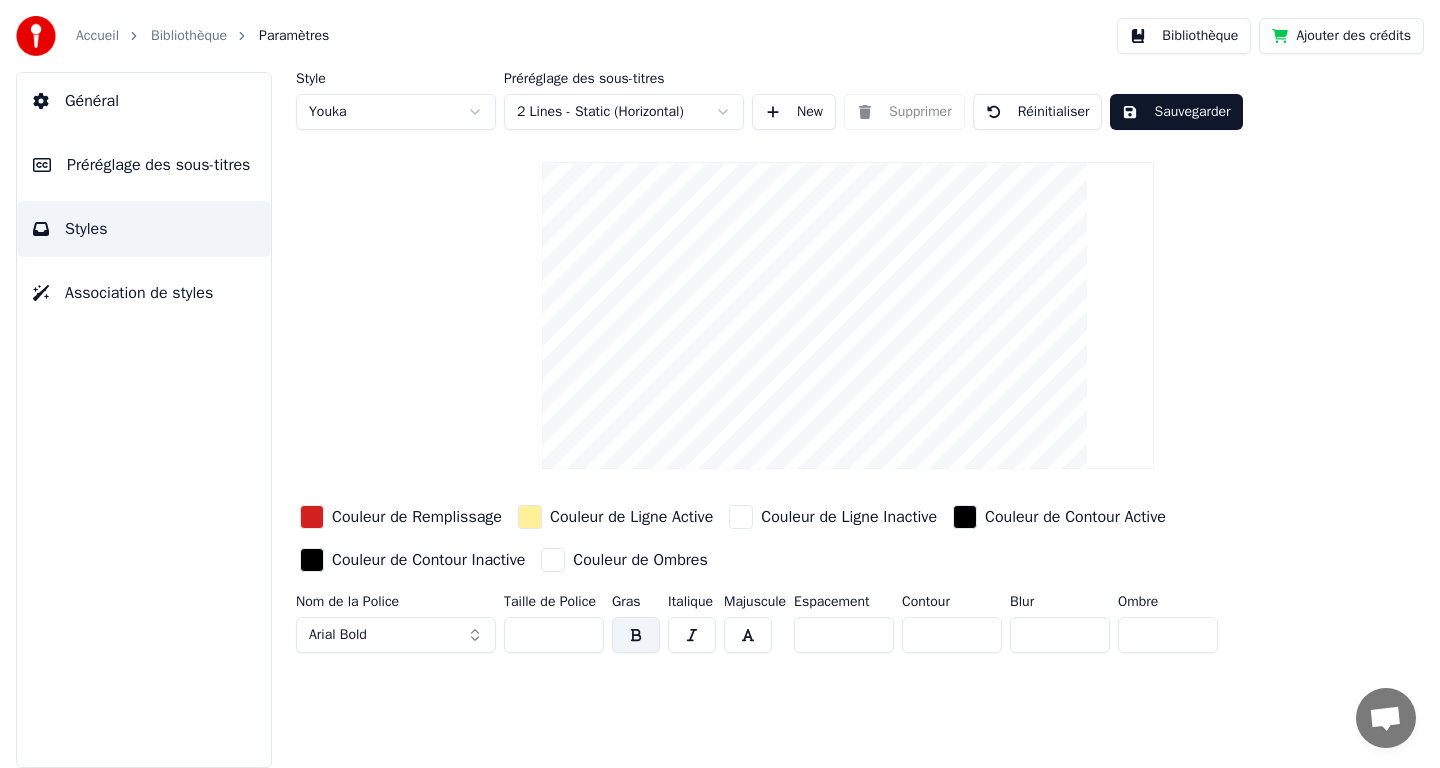 click on "**" at bounding box center (554, 635) 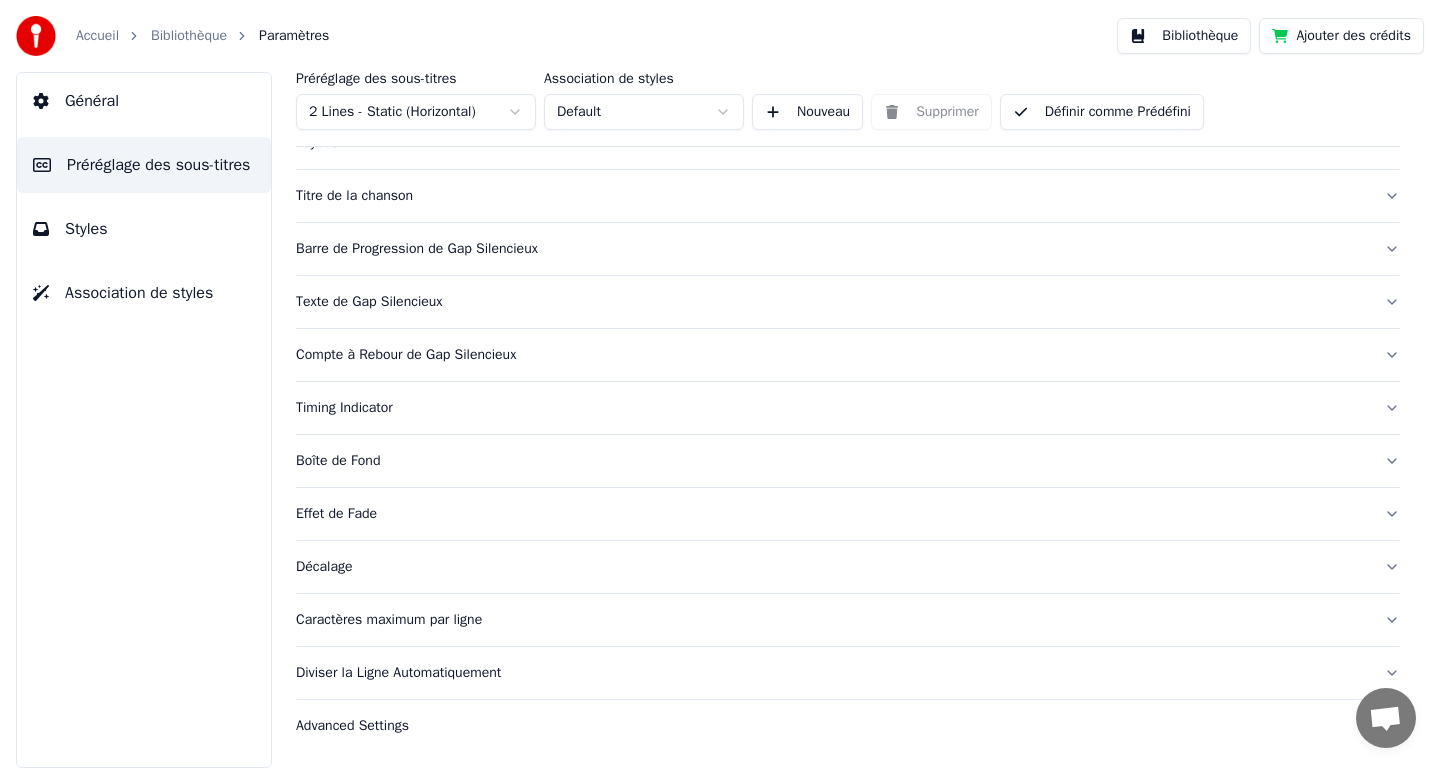 scroll, scrollTop: 0, scrollLeft: 0, axis: both 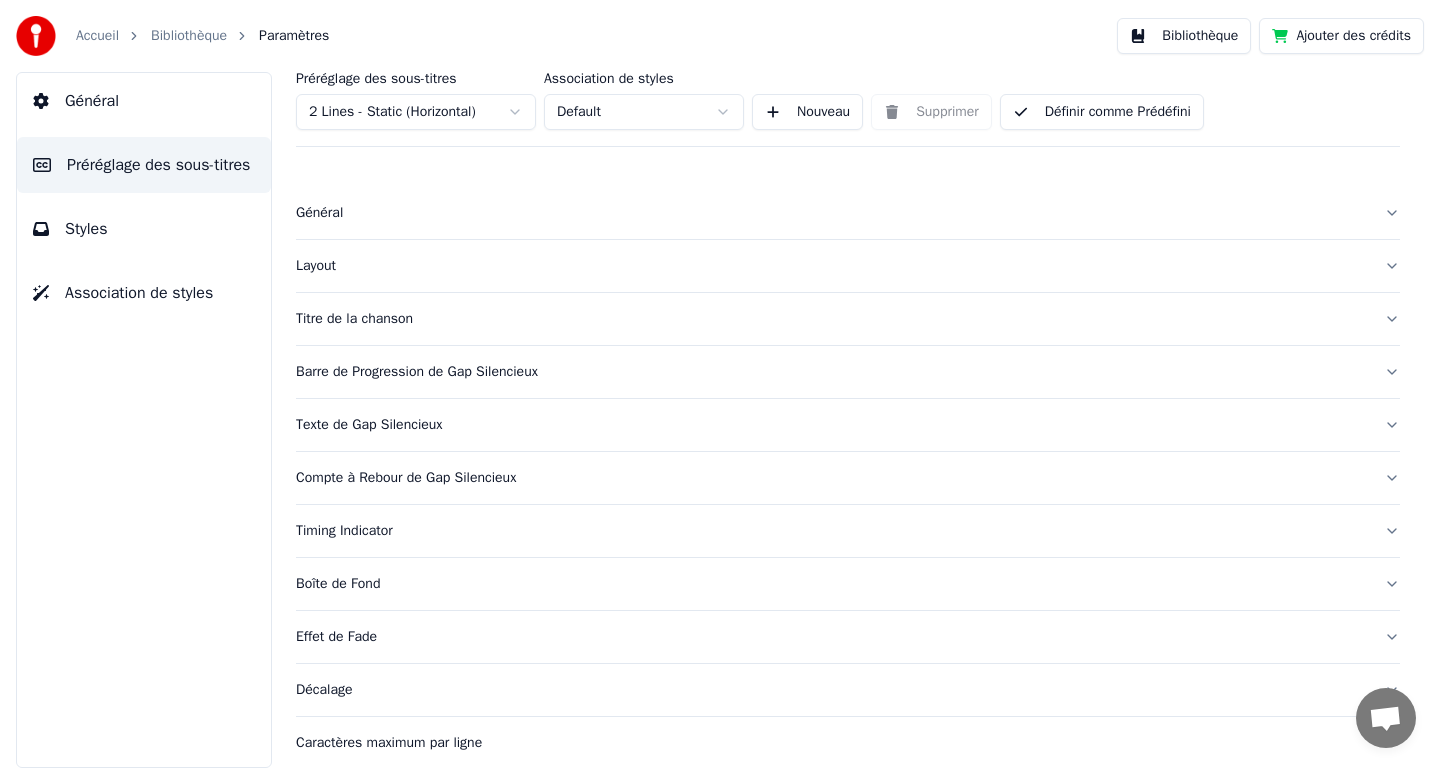 click on "Accueil Bibliothèque Paramètres Bibliothèque Ajouter des crédits Général Préréglage des sous-titres Styles Association de styles Préréglage des sous-titres 2 Lines - Static (Horizontal) Association de styles Default Nouveau Supprimer Définir comme Prédéfini Général Layout Titre de la chanson Barre de Progression de Gap Silencieux Texte de Gap Silencieux Compte à Rebour de Gap Silencieux Timing Indicator Boîte de Fond Effet de Fade Décalage Caractères maximum par ligne Diviser la Ligne Automatiquement Advanced Settings" at bounding box center (720, 384) 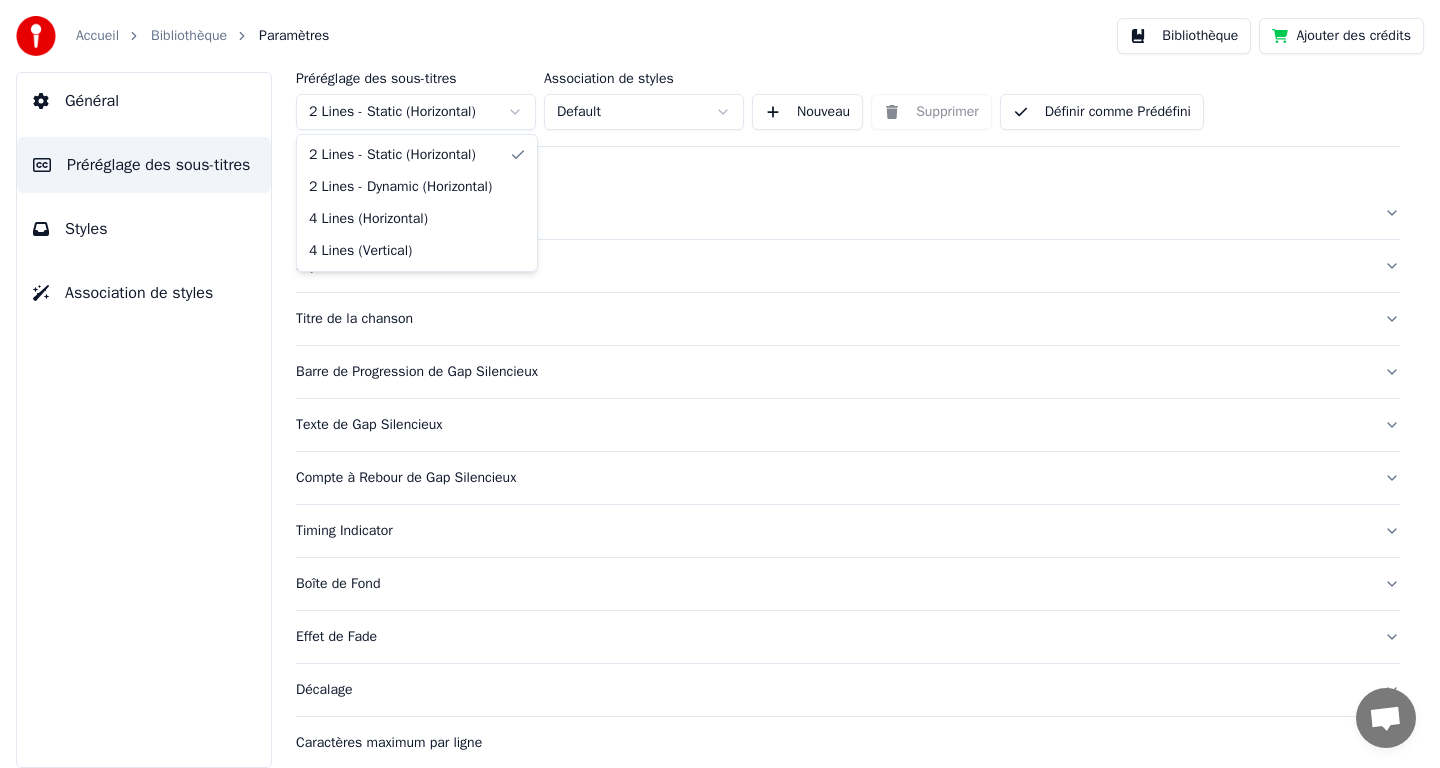 click on "Accueil Bibliothèque Paramètres Bibliothèque Ajouter des crédits Général Préréglage des sous-titres Styles Association de styles Préréglage des sous-titres 2 Lines - Static (Horizontal) Association de styles Default Nouveau Supprimer Définir comme Prédéfini Général Layout Titre de la chanson Barre de Progression de Gap Silencieux Texte de Gap Silencieux Compte à Rebour de Gap Silencieux Timing Indicator Boîte de Fond Effet de Fade Décalage Caractères maximum par ligne Diviser la Ligne Automatiquement Advanced Settings 2 Lines - Static (Horizontal) 2 Lines - Dynamic (Horizontal) 4 Lines (Horizontal) 4 Lines (Vertical)" at bounding box center [720, 384] 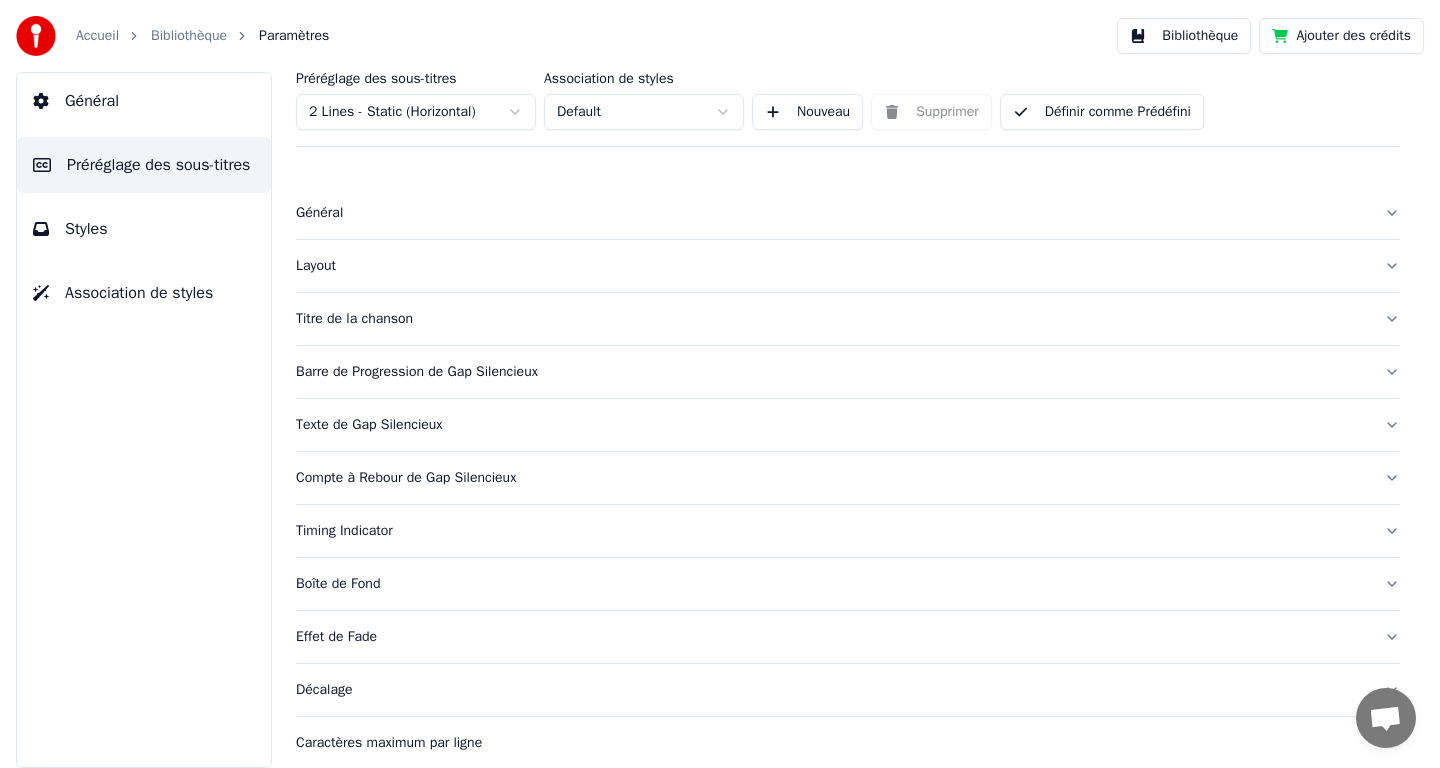 click on "Général Préréglage des sous-titres Styles Association de styles" at bounding box center (144, 420) 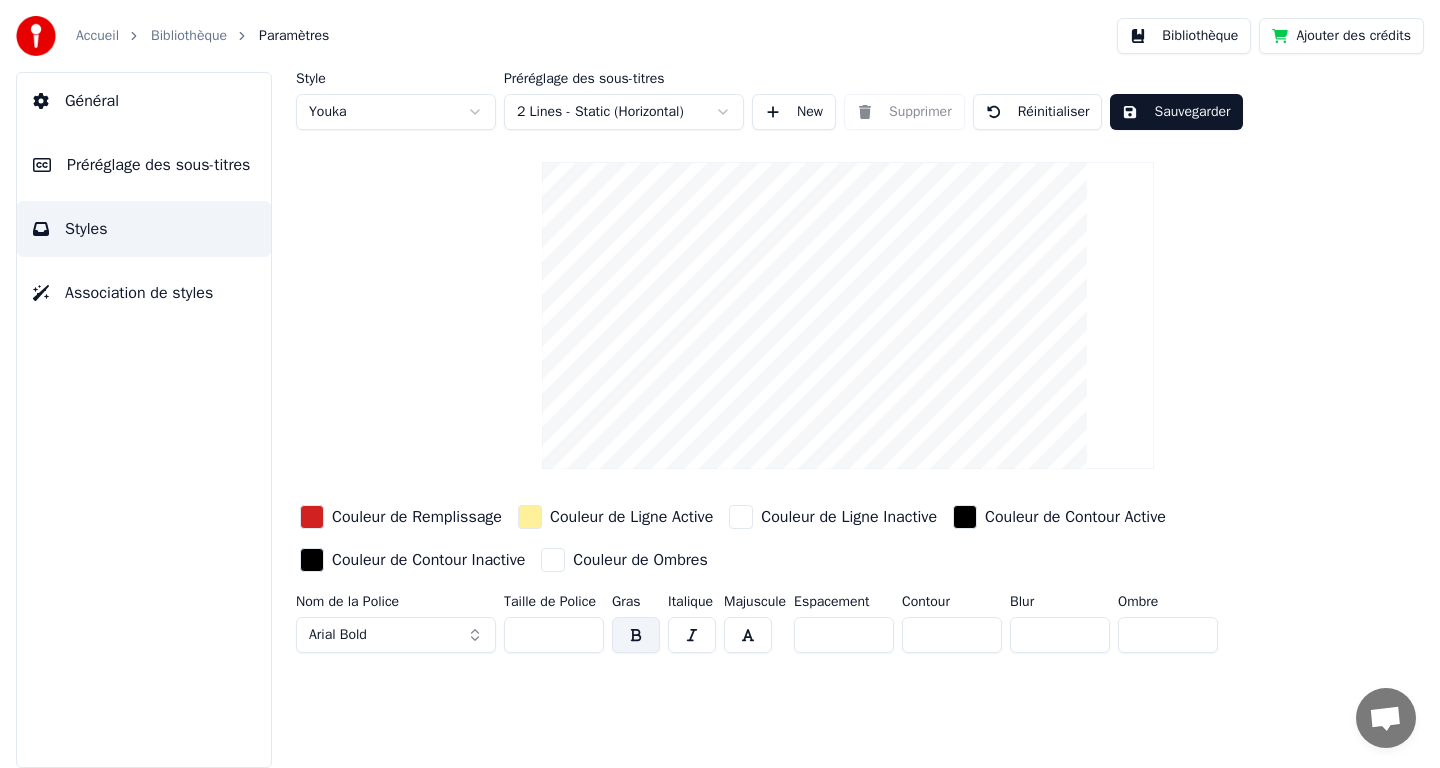 click on "Association de styles" at bounding box center [139, 293] 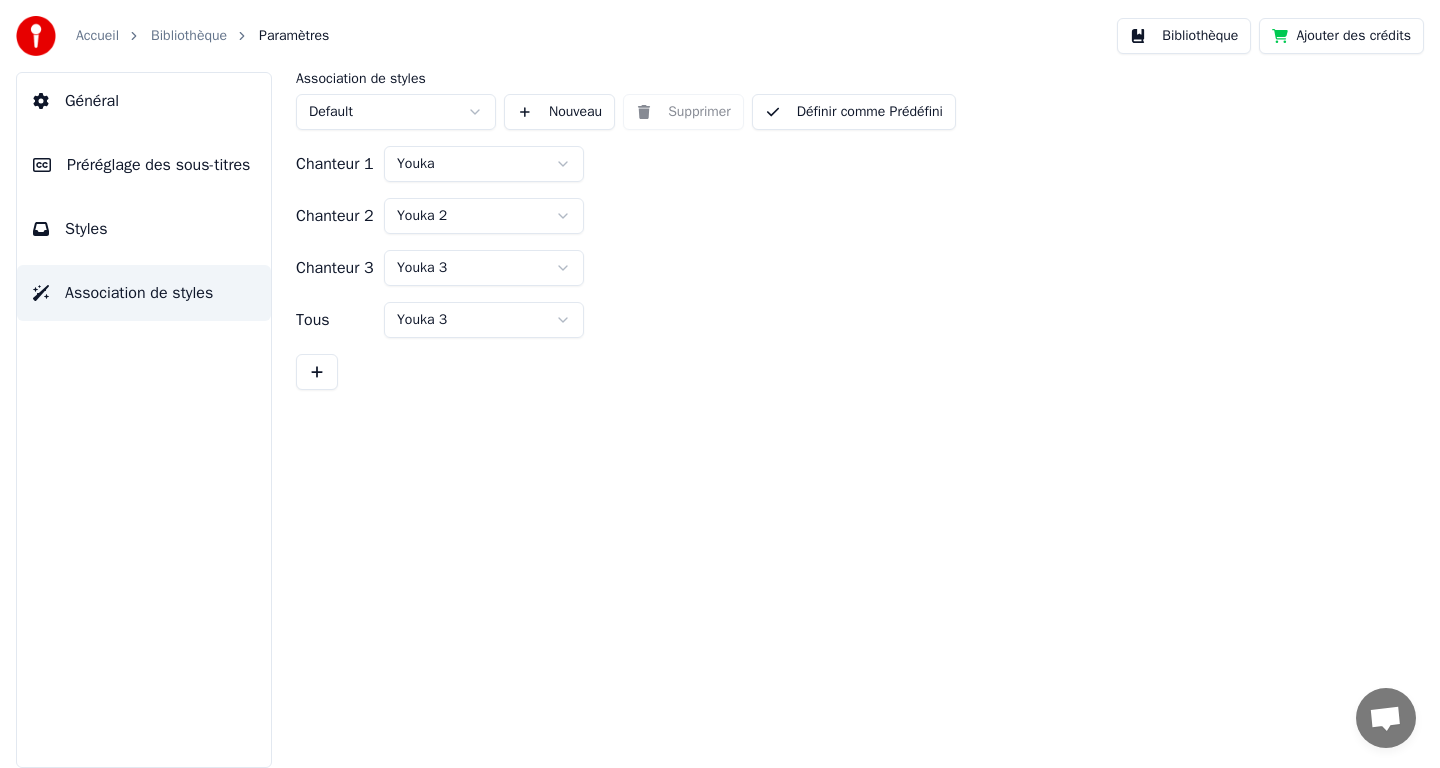 click on "Styles" at bounding box center [144, 229] 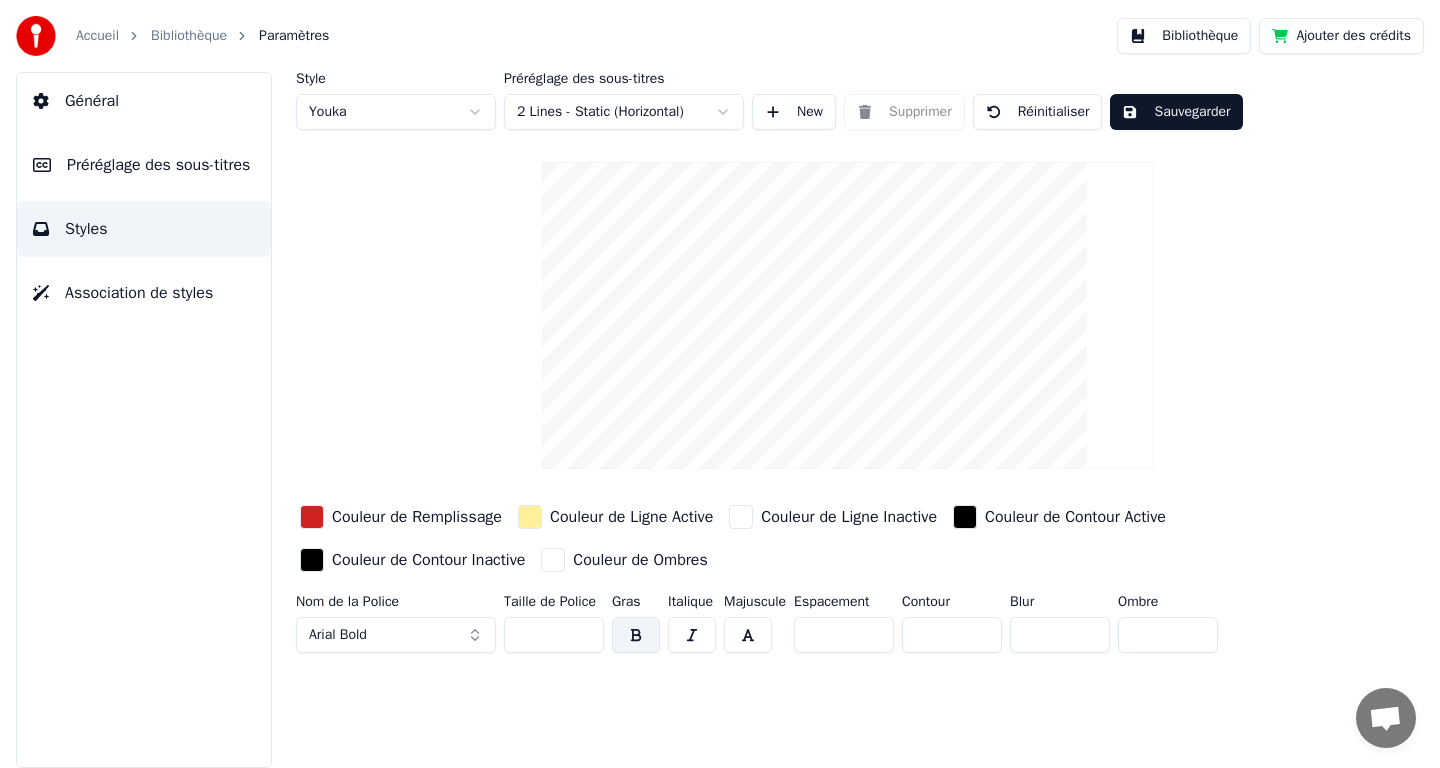 click on "Sauvegarder" at bounding box center (1176, 112) 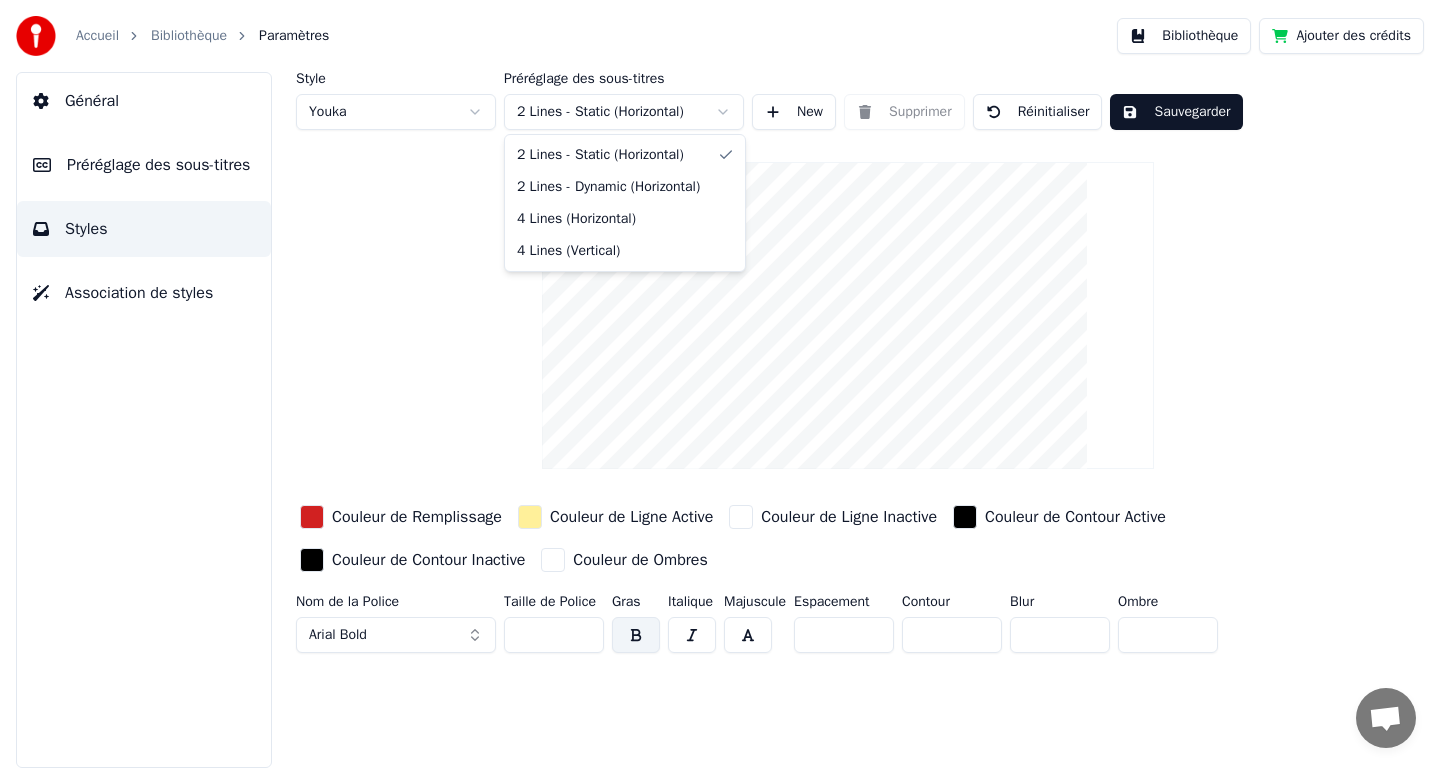 click on "Accueil Bibliothèque Paramètres Bibliothèque Ajouter des crédits Général Préréglage des sous-titres Styles Association de styles Style Youka Préréglage des sous-titres 2 Lines - Static (Horizontal) New Supprimer Réinitialiser Sauvegarder Couleur de Remplissage Couleur de Ligne Active Couleur de Ligne Inactive Couleur de Contour Active Couleur de Contour Inactive Couleur de Ombres Nom de la Police Arial Bold Taille de Police ** Gras Italique Majuscule Espacement * Contour * Blur * Ombre * 2 Lines - Static (Horizontal) 2 Lines - Dynamic (Horizontal) 4 Lines (Horizontal) 4 Lines (Vertical)" at bounding box center [720, 384] 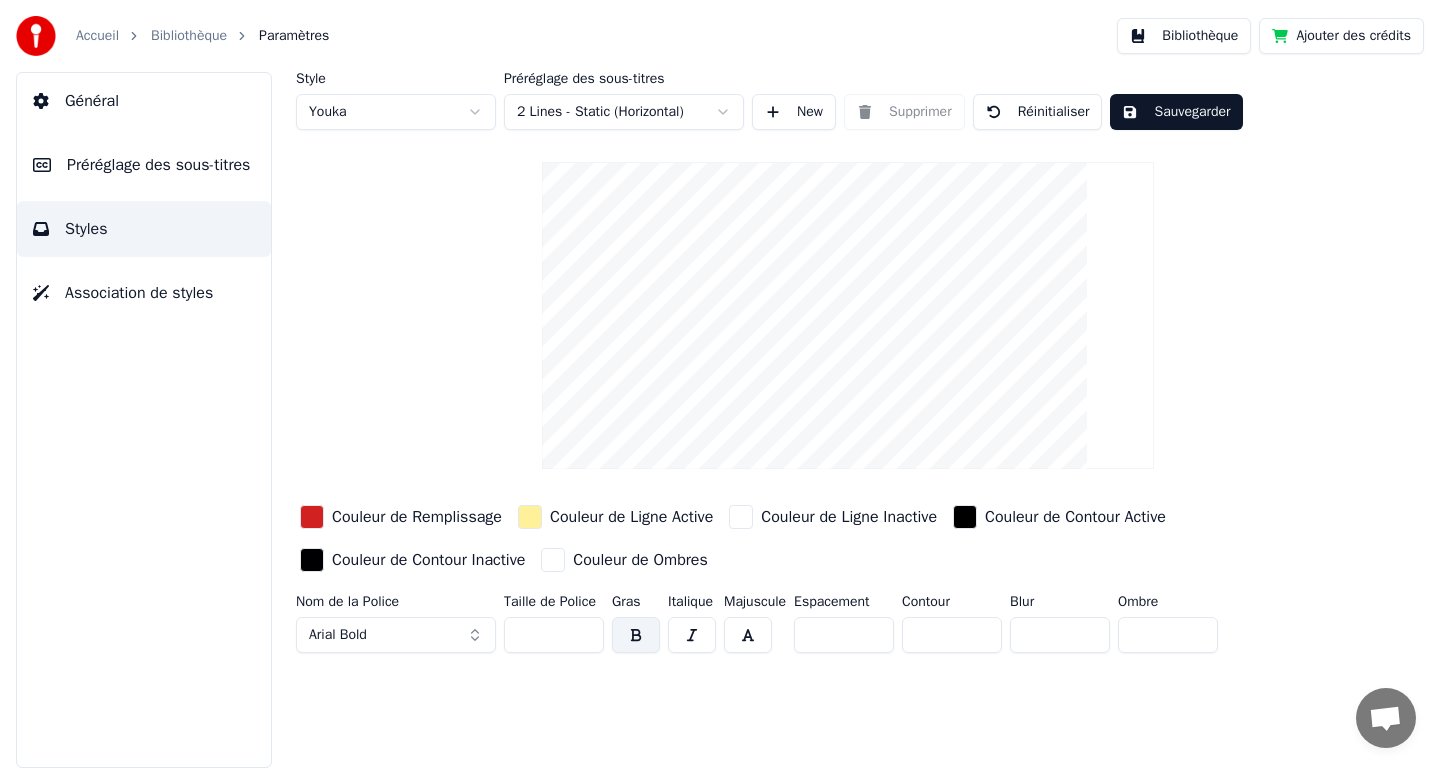 click on "Sauvegarder" at bounding box center [1176, 112] 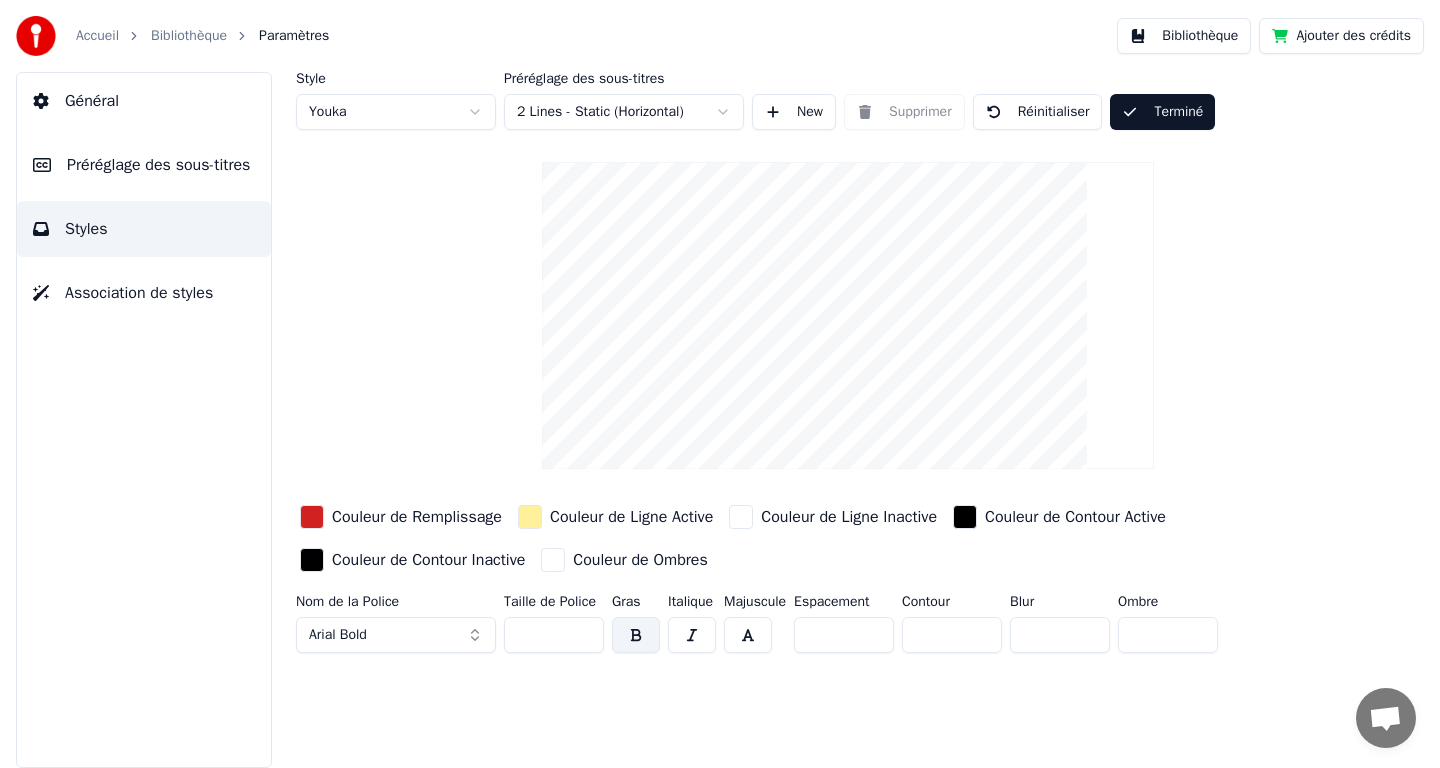 click on "Préréglage des sous-titres" at bounding box center (158, 165) 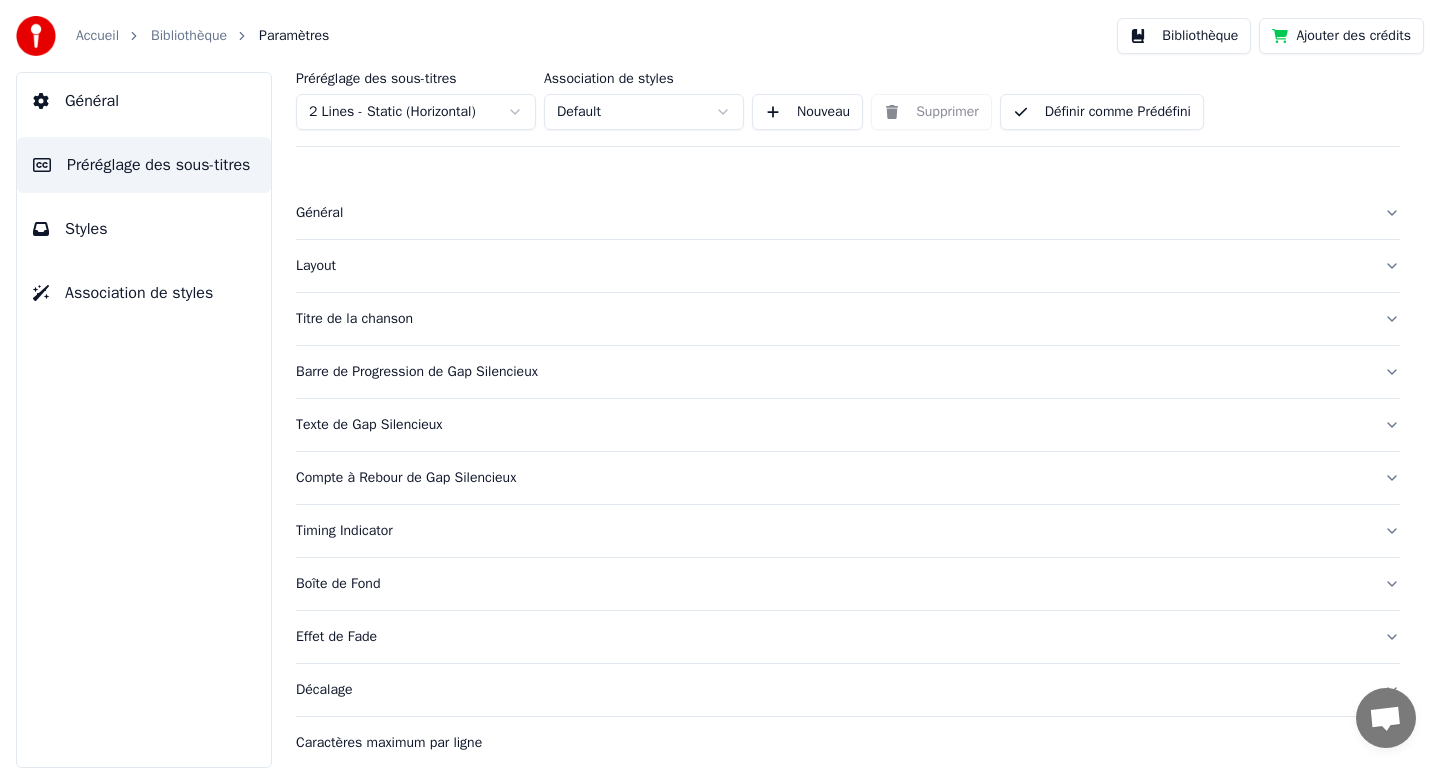 click on "Général" at bounding box center (92, 101) 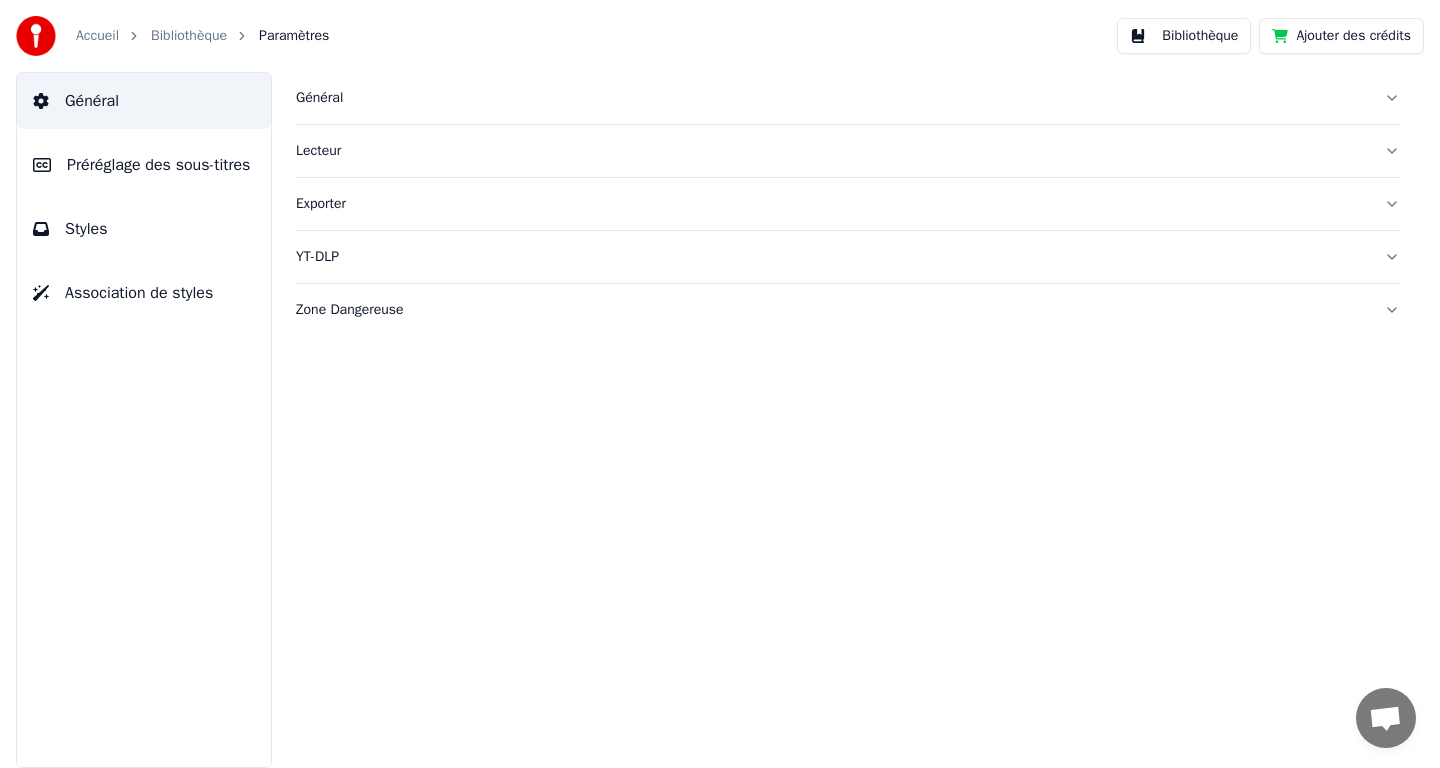 click on "Association de styles" at bounding box center [144, 293] 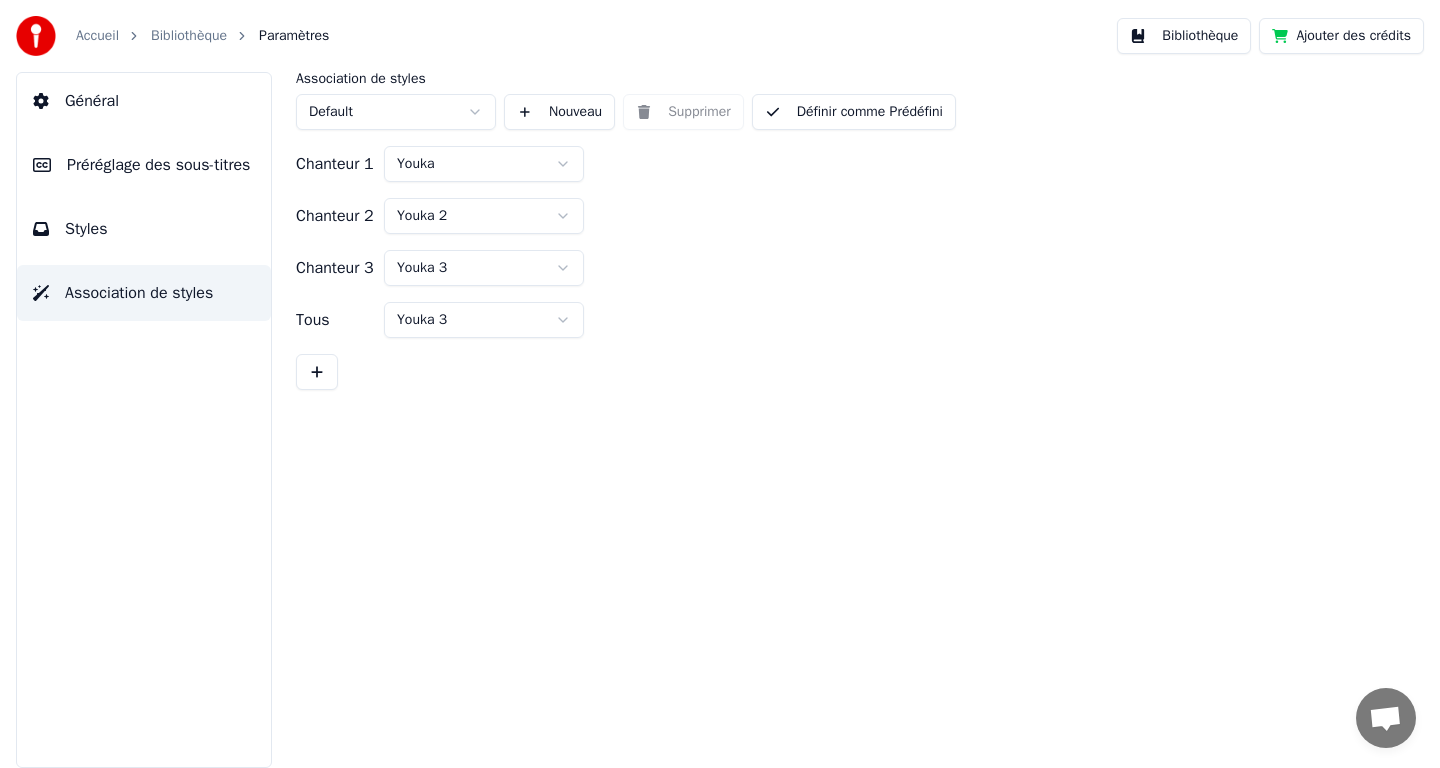 click on "Styles" at bounding box center (144, 229) 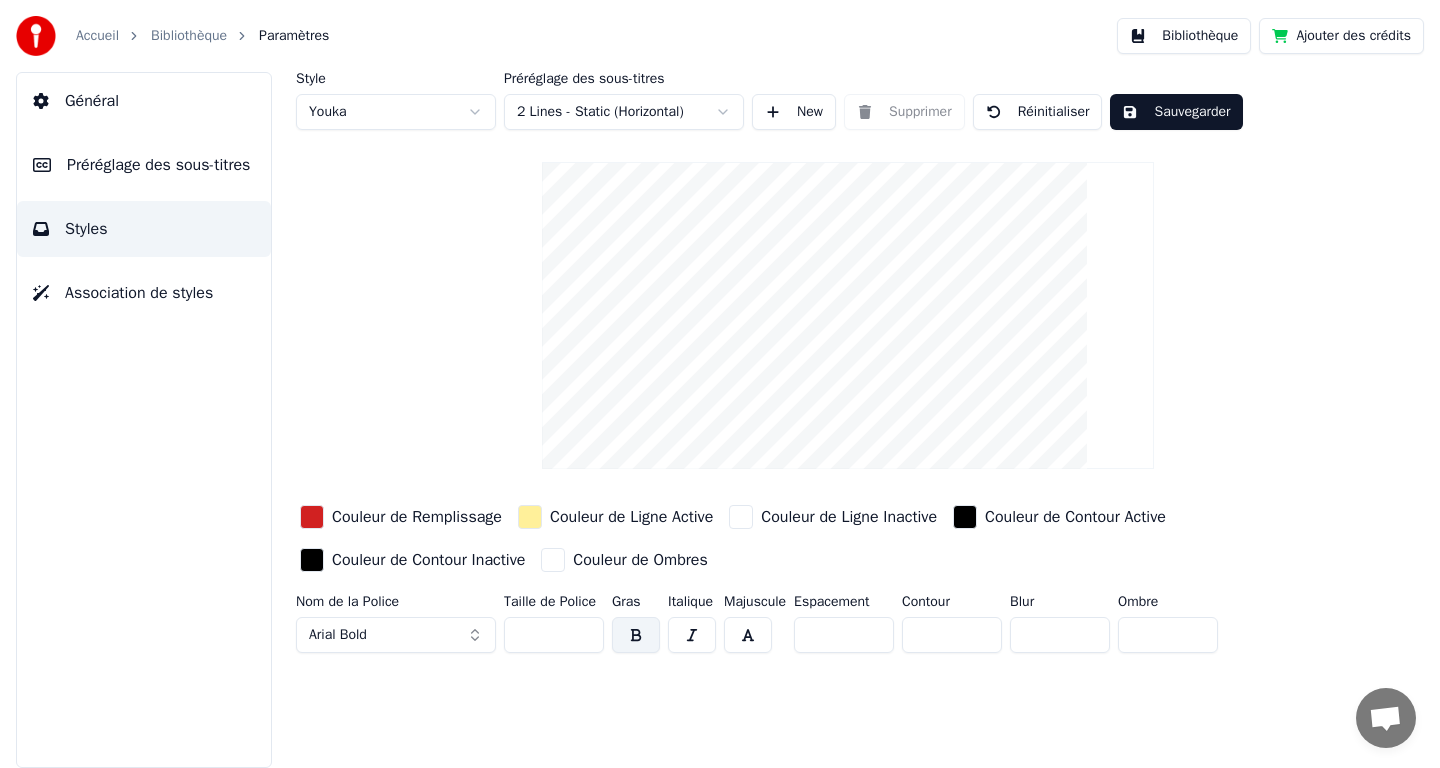 click on "Sauvegarder" at bounding box center [1176, 112] 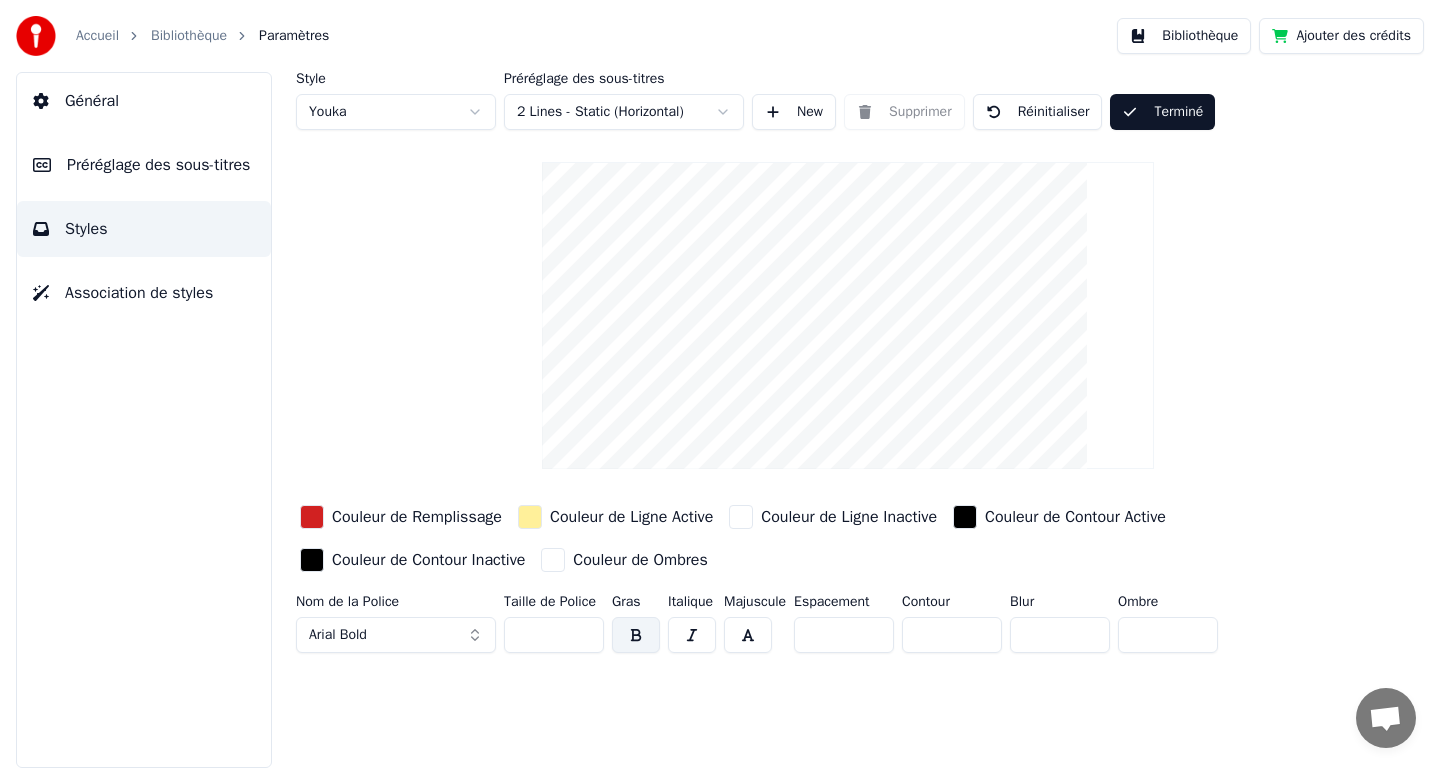 click on "Bibliothèque" at bounding box center (189, 36) 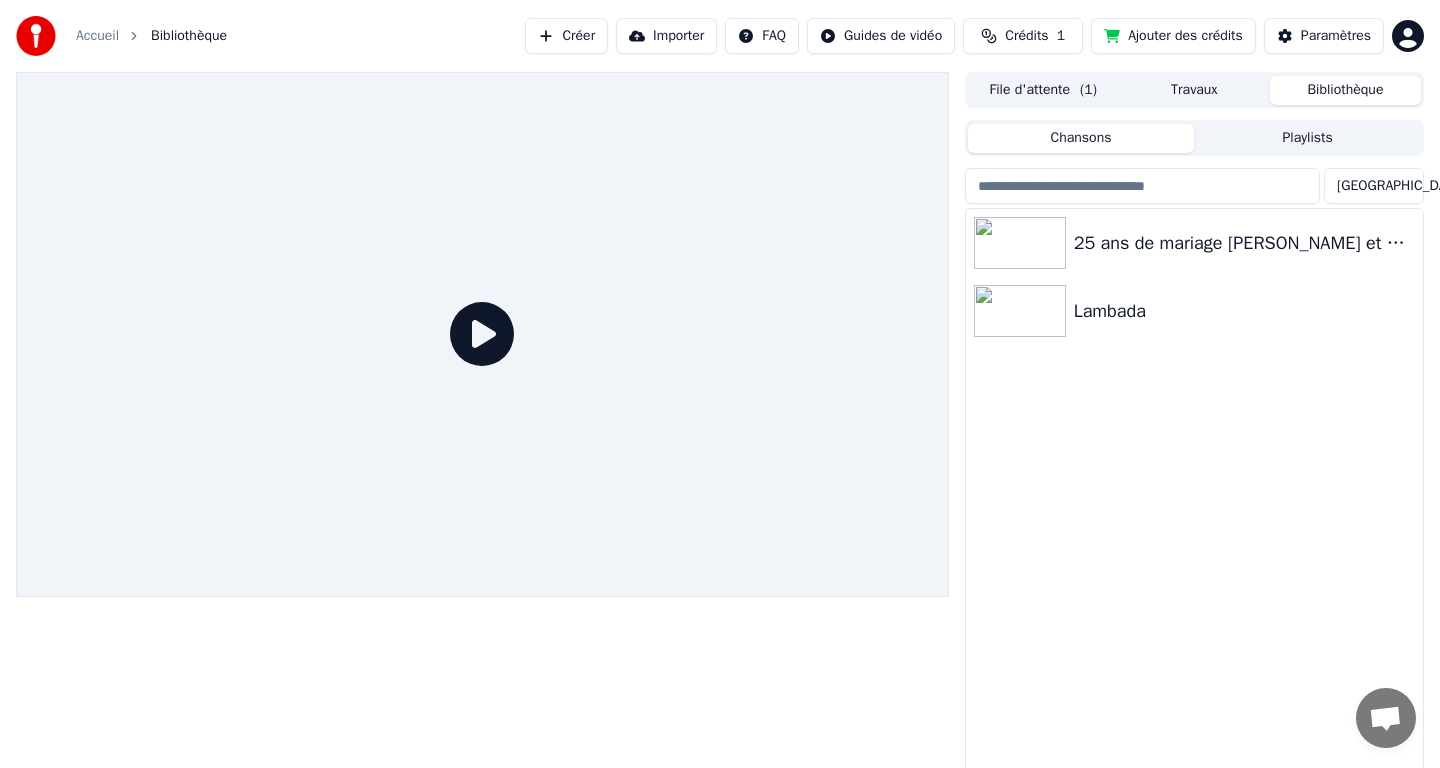 click on "Playlists" at bounding box center (1307, 138) 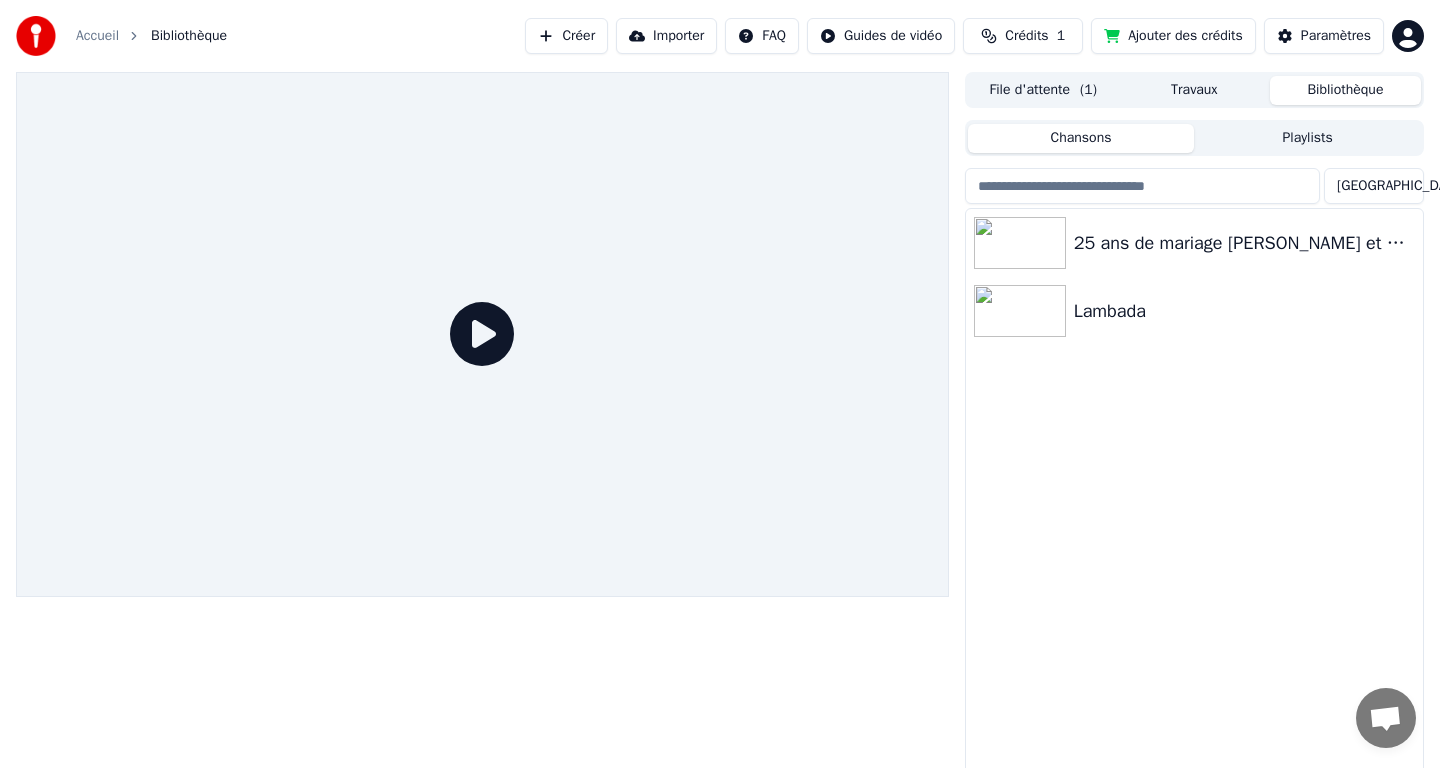 click on "Chansons" at bounding box center (1081, 138) 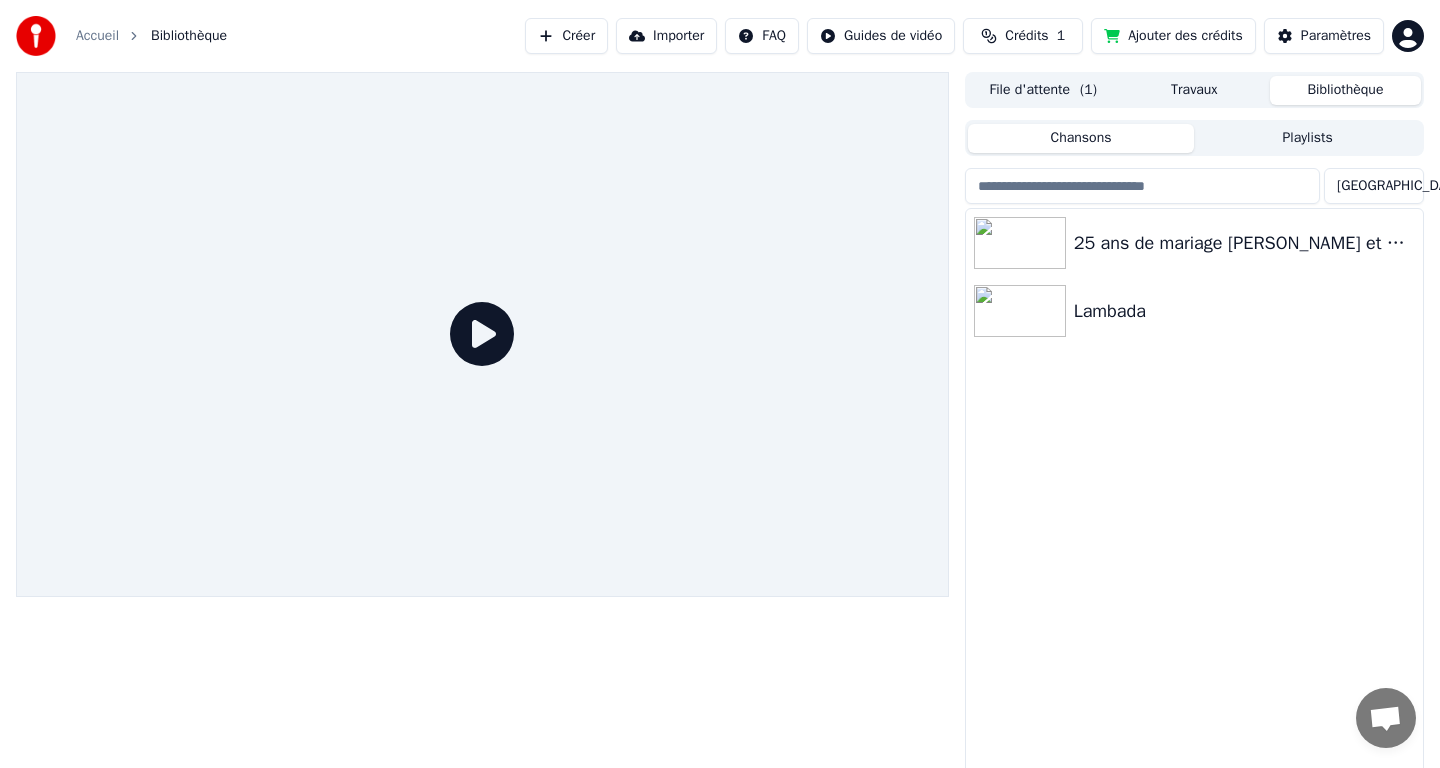 click on "Bibliothèque" at bounding box center (1345, 90) 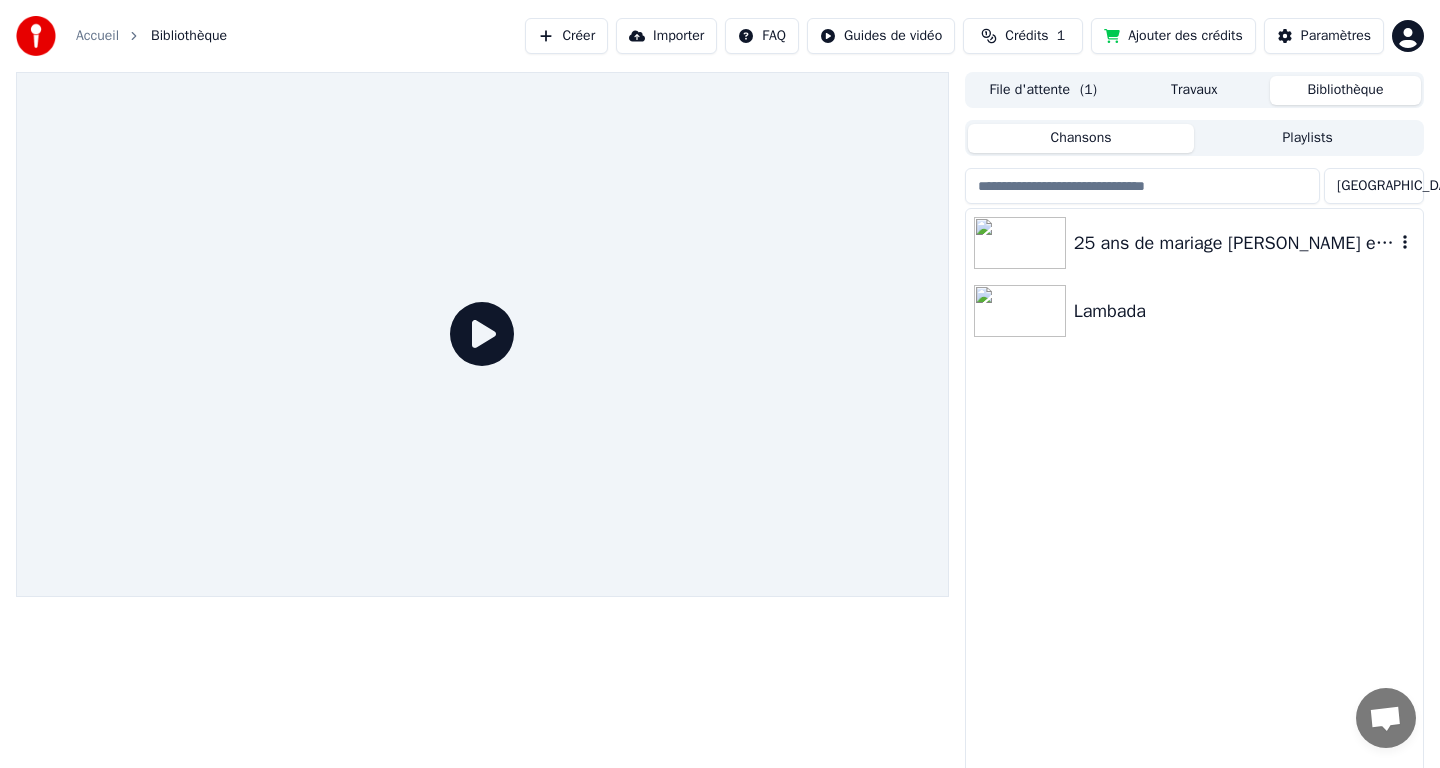 click 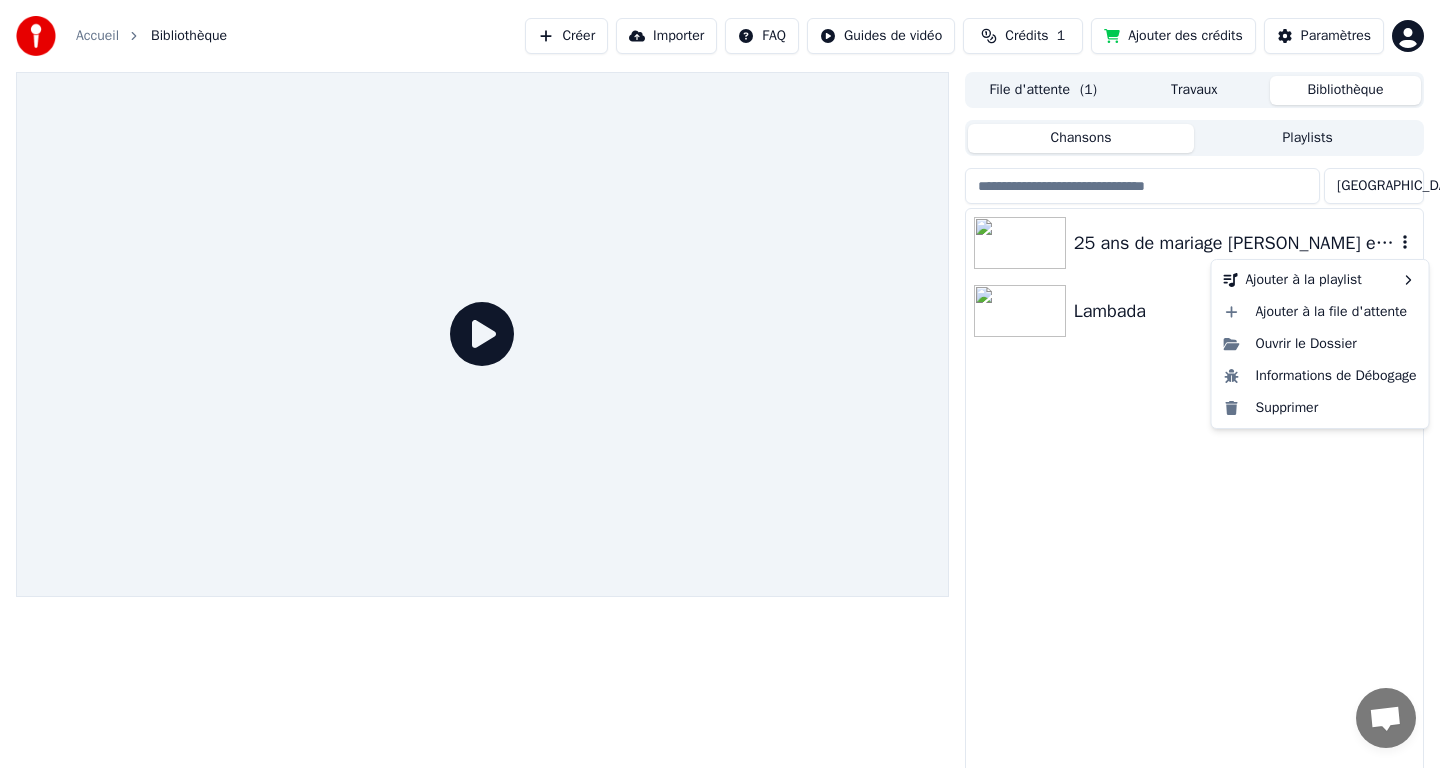 click on "25 ans de mariage [PERSON_NAME] et Dydyne" at bounding box center (1234, 243) 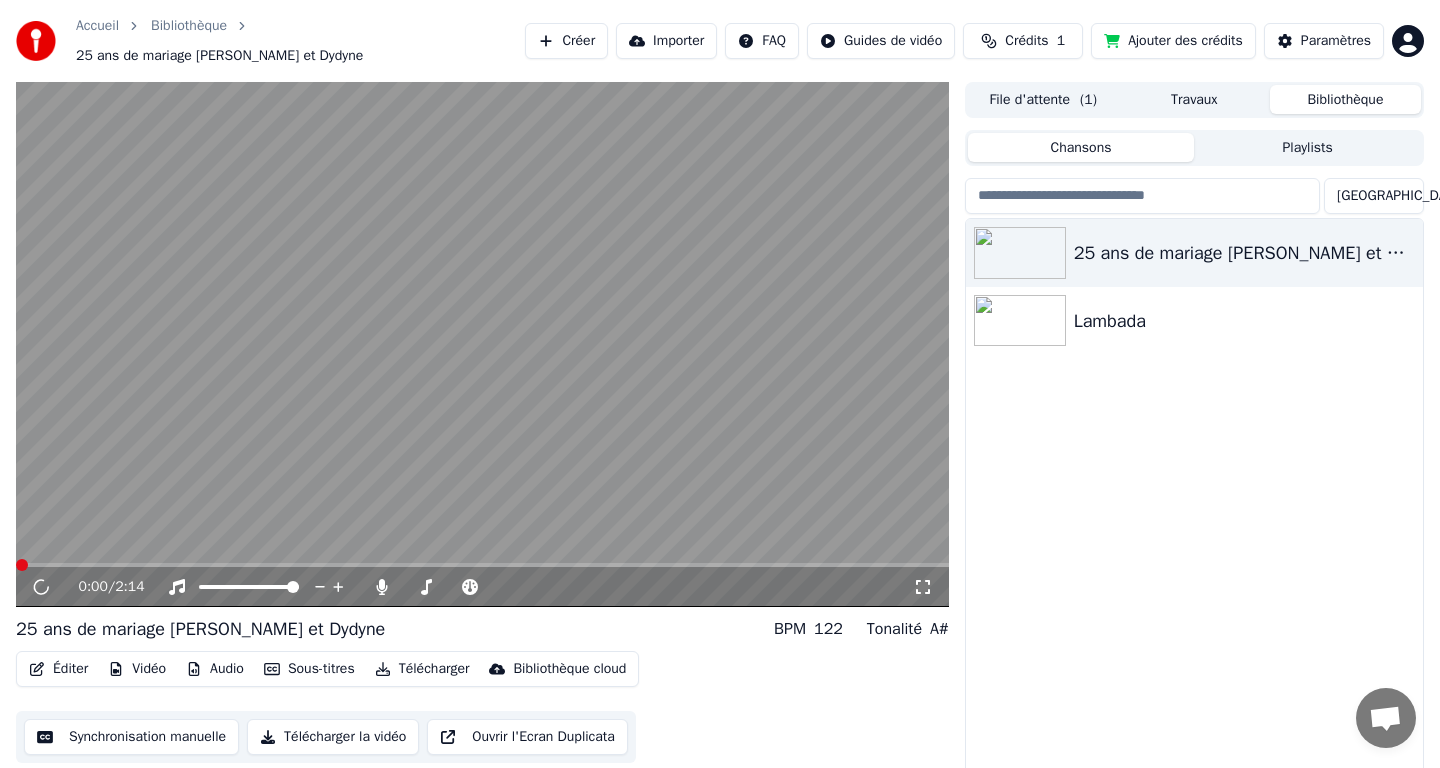 scroll, scrollTop: 26, scrollLeft: 0, axis: vertical 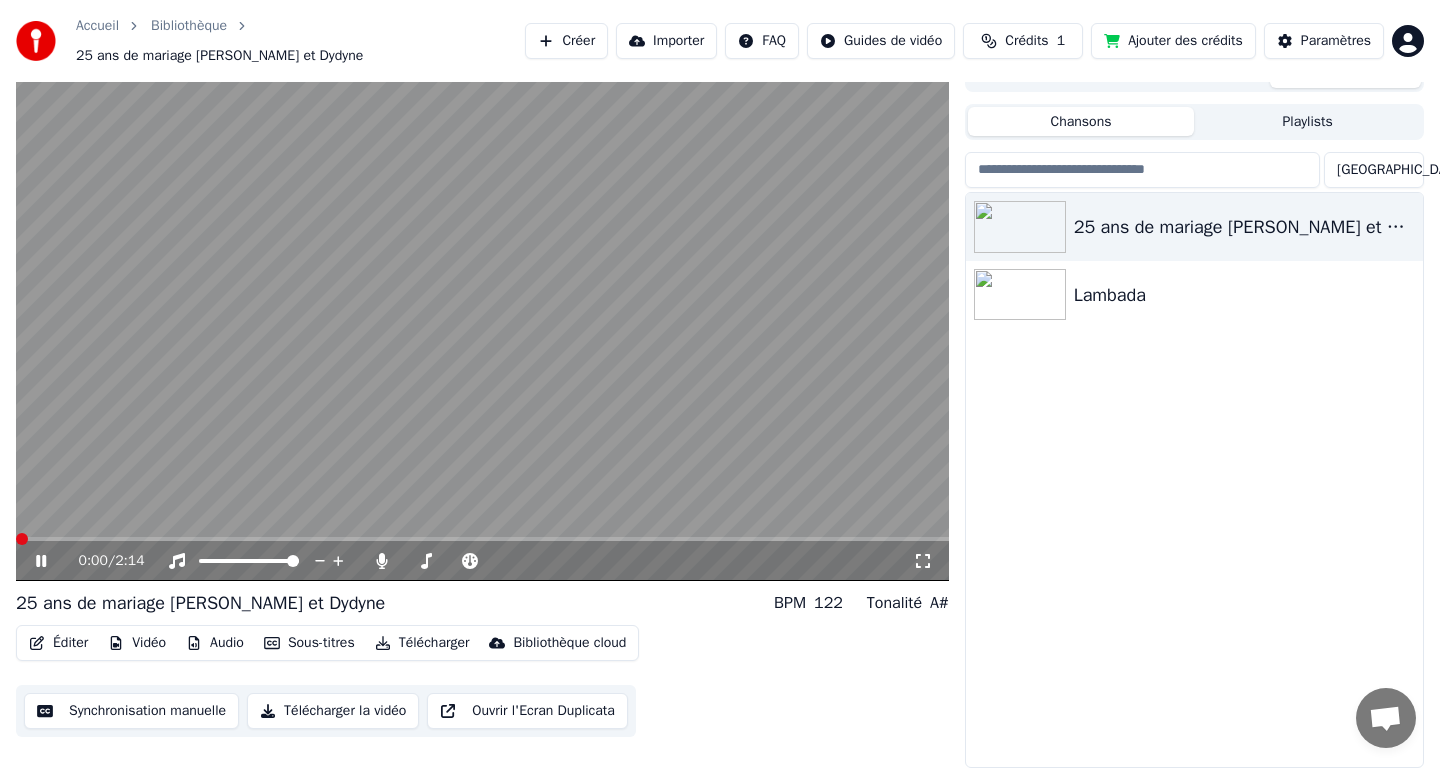 click 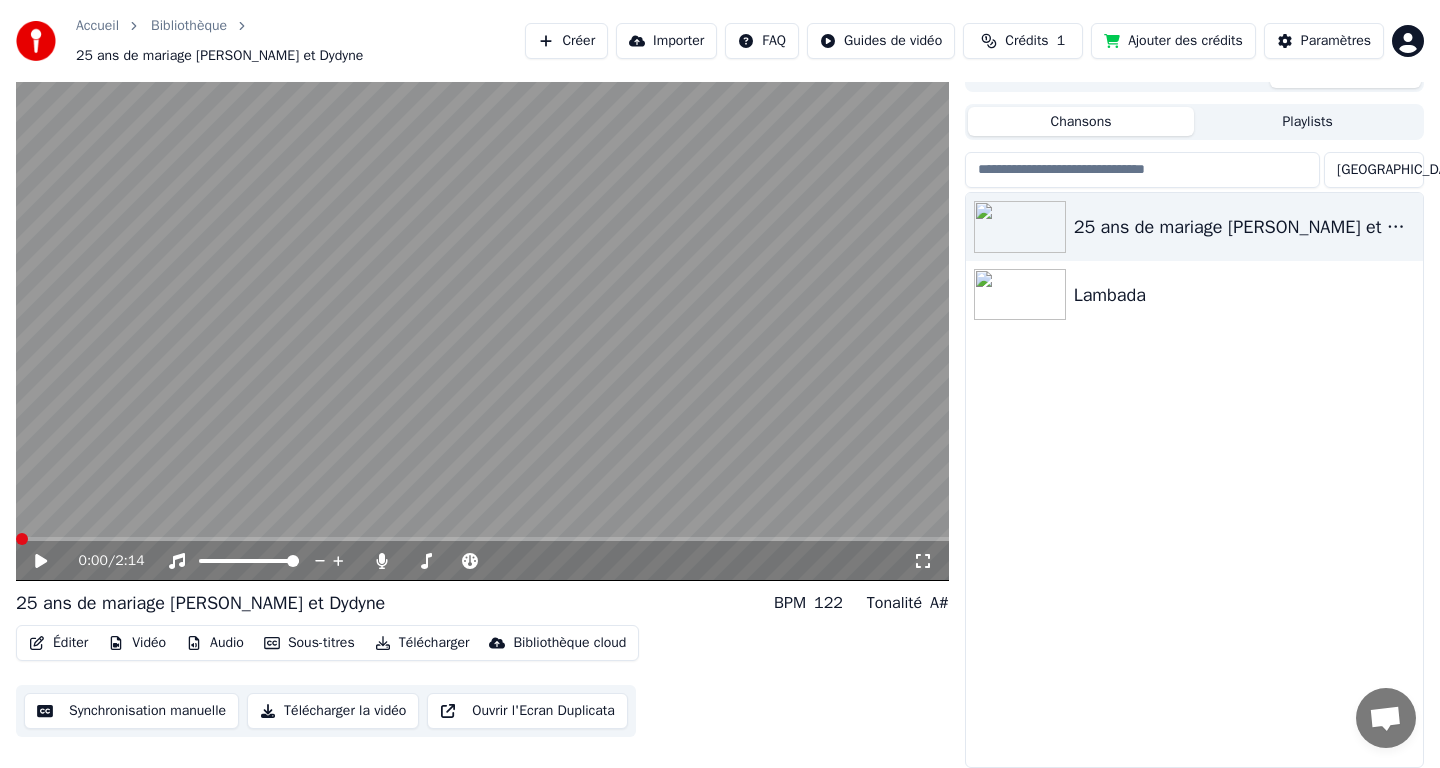 click on "Télécharger la vidéo" at bounding box center (333, 711) 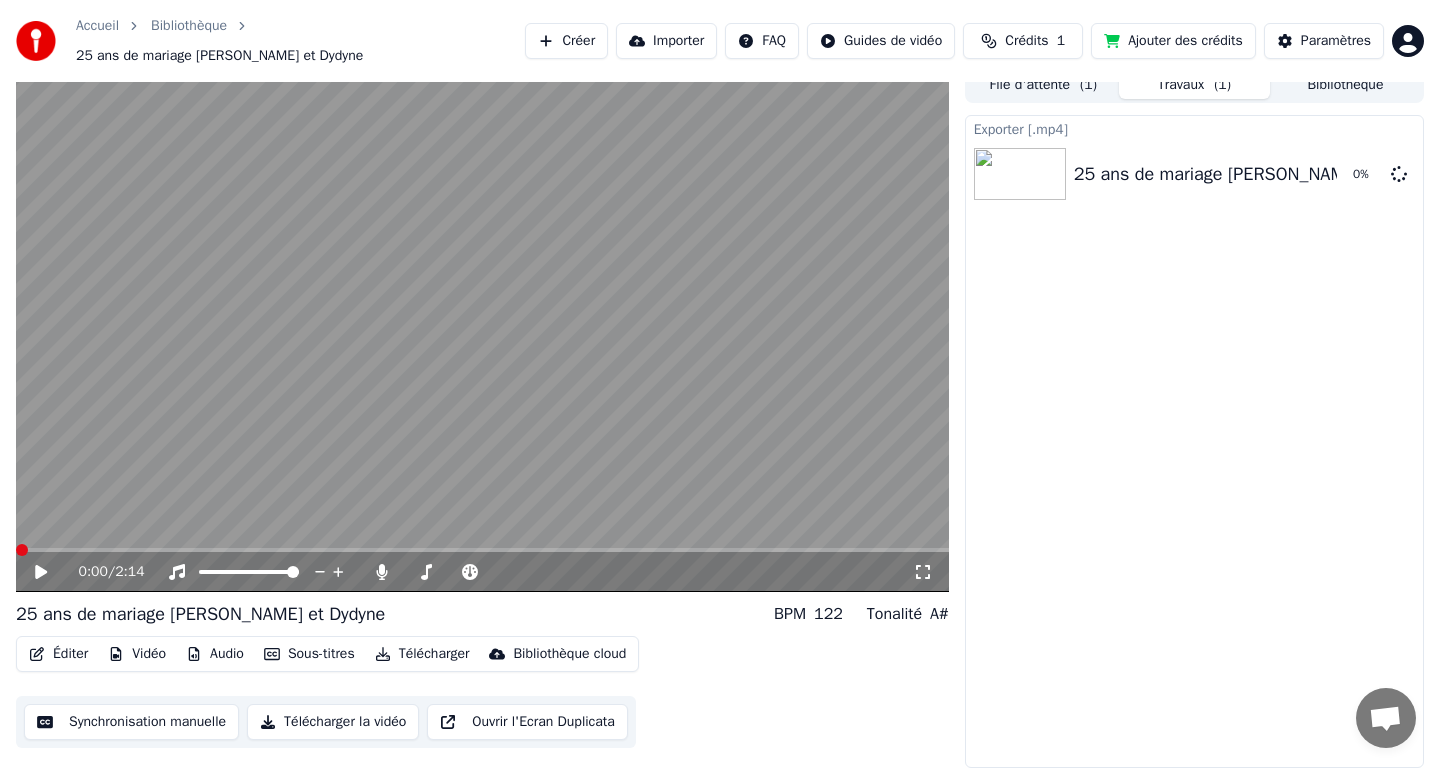click on "File d'attente ( 1 )" at bounding box center [1043, 84] 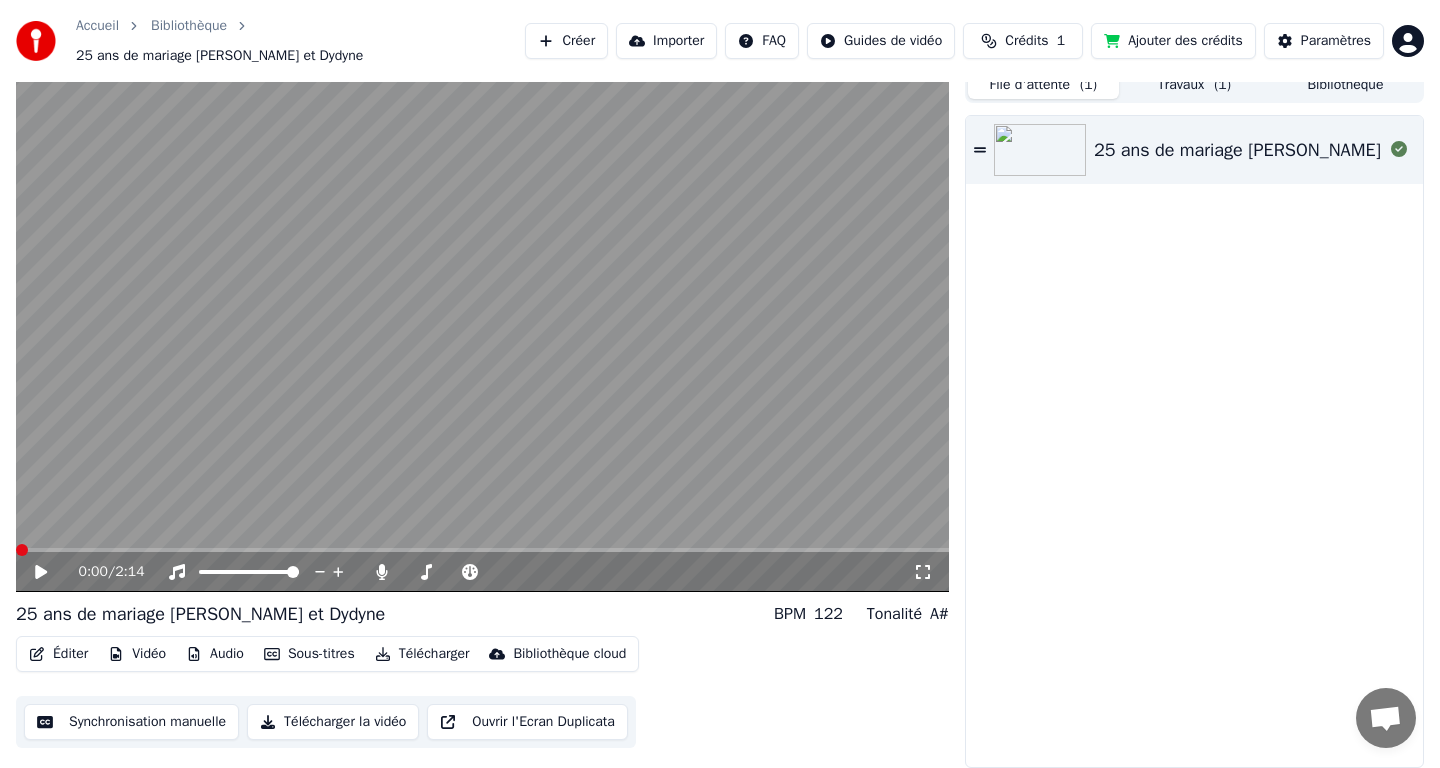 click on "Bibliothèque" at bounding box center (1345, 84) 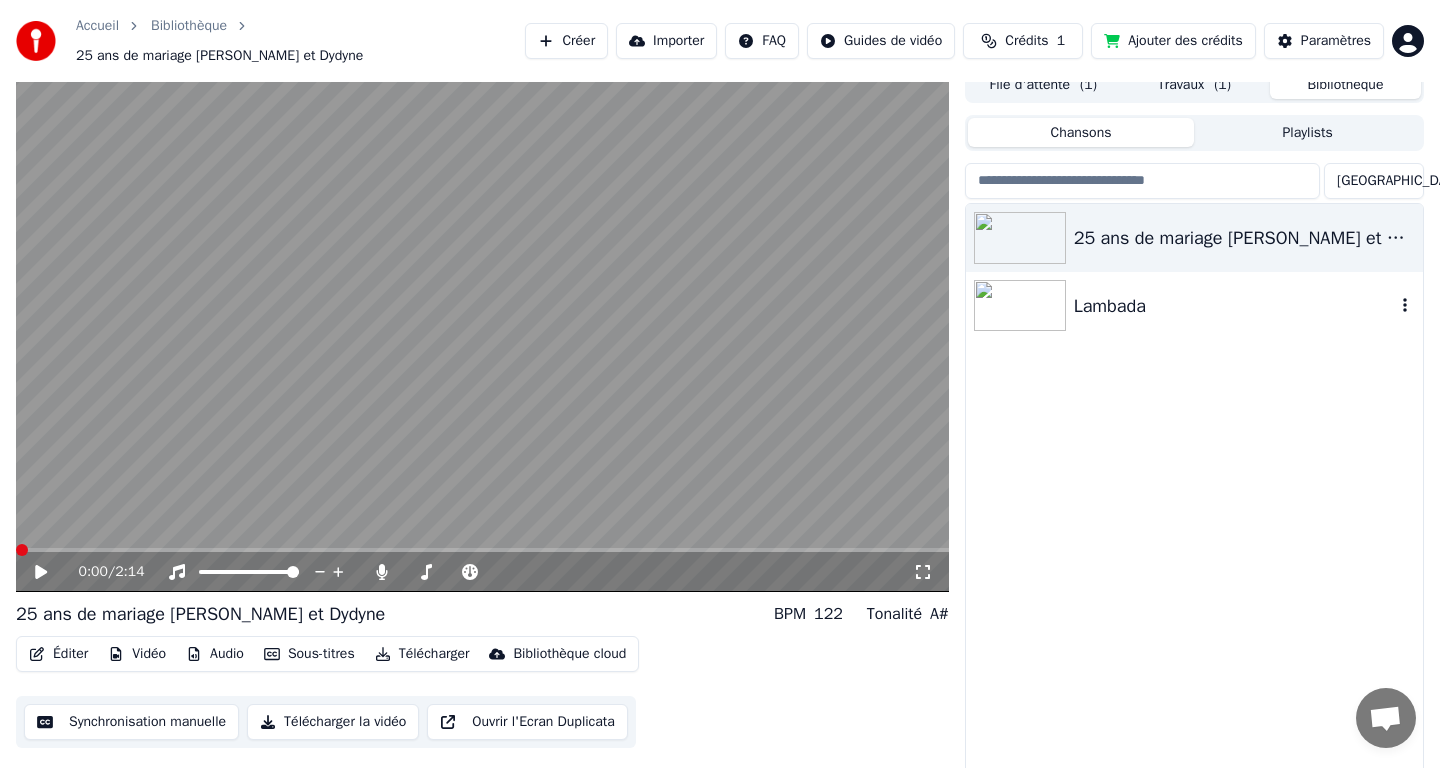 click on "Lambada" at bounding box center [1234, 306] 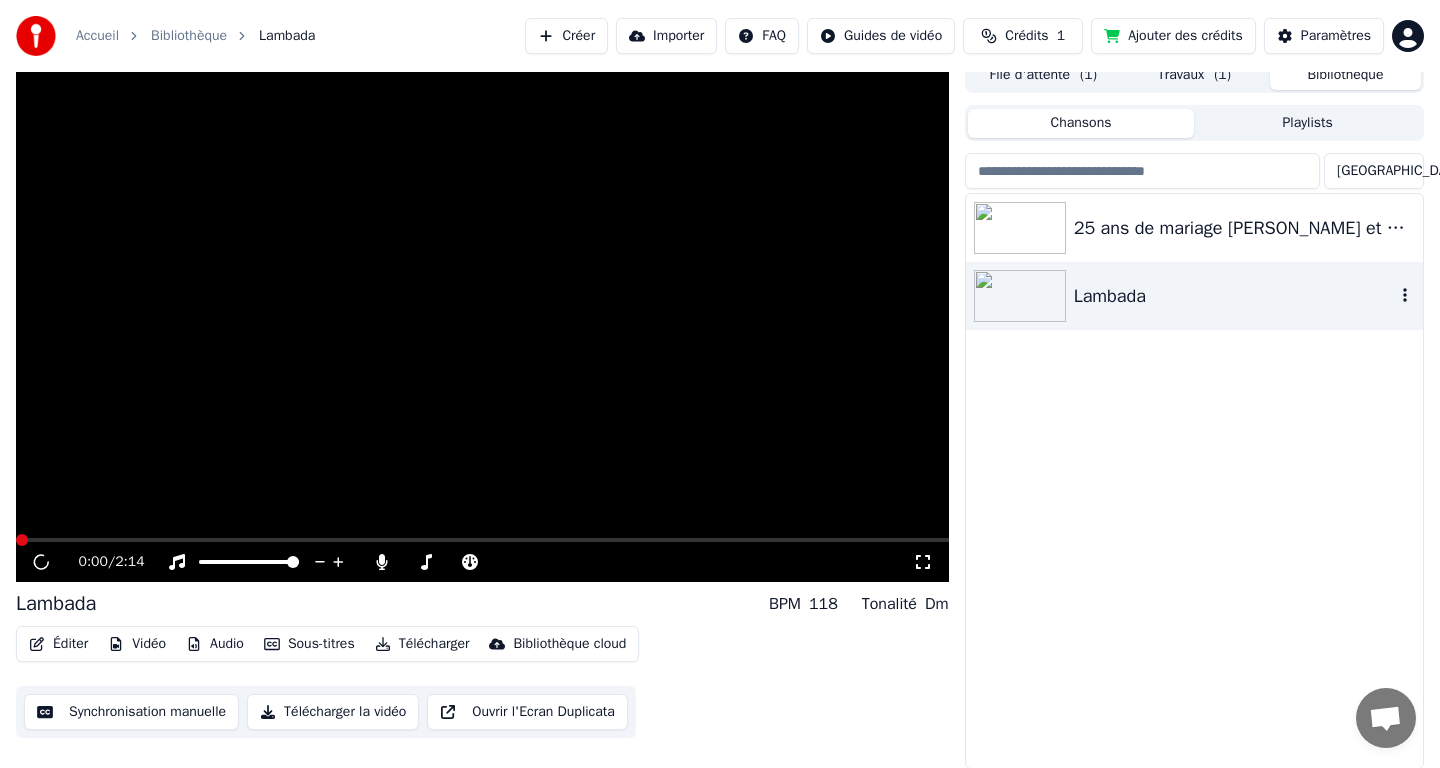 scroll, scrollTop: 5, scrollLeft: 0, axis: vertical 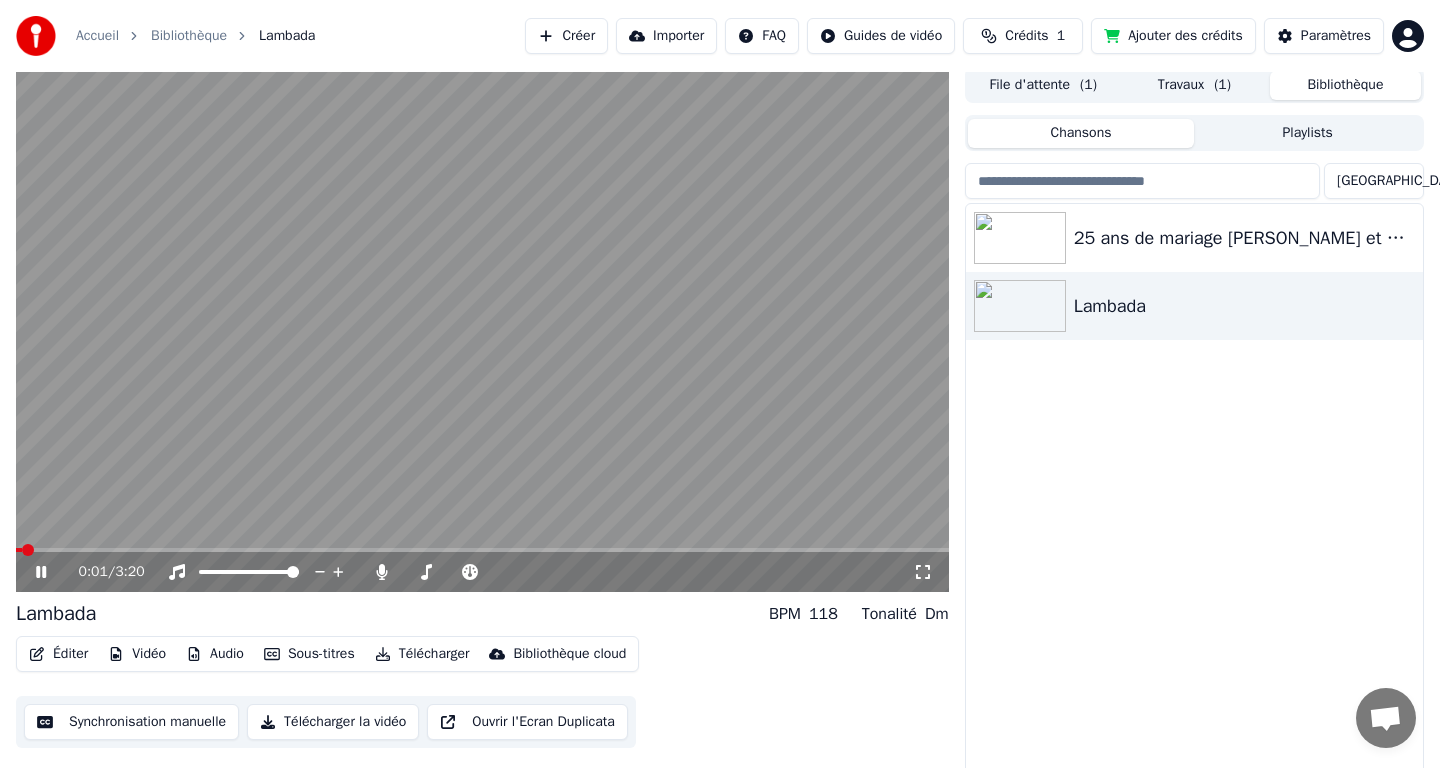 click at bounding box center (482, 550) 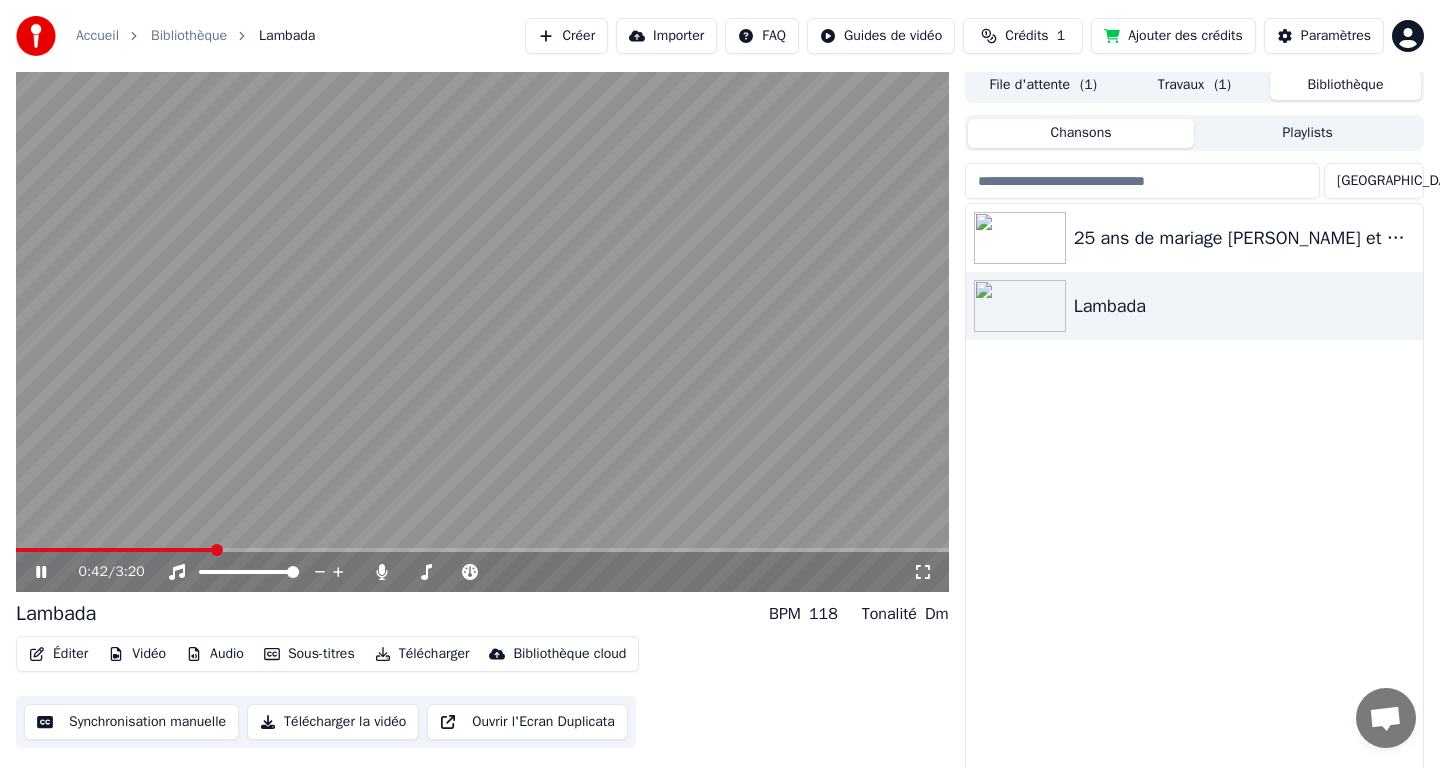 click 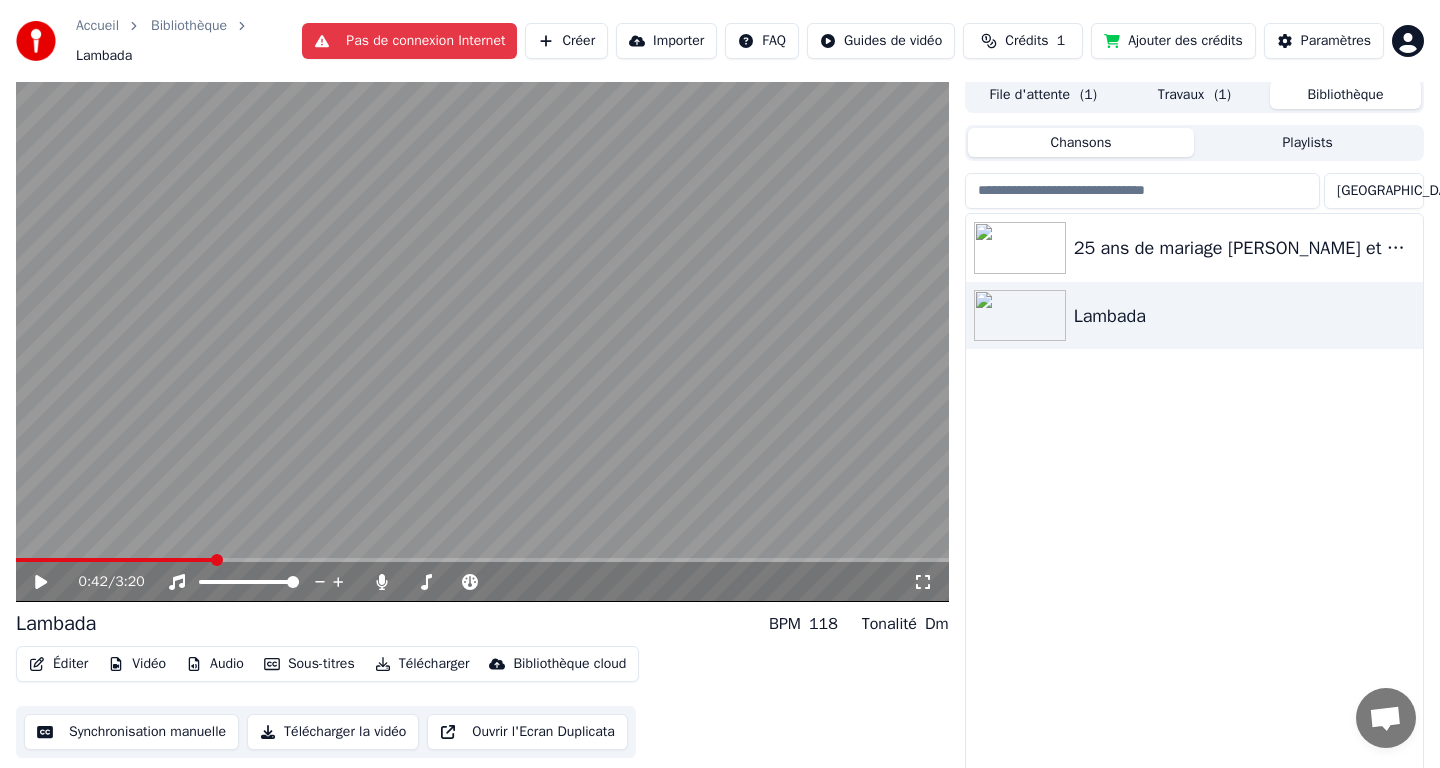 scroll, scrollTop: 15, scrollLeft: 0, axis: vertical 